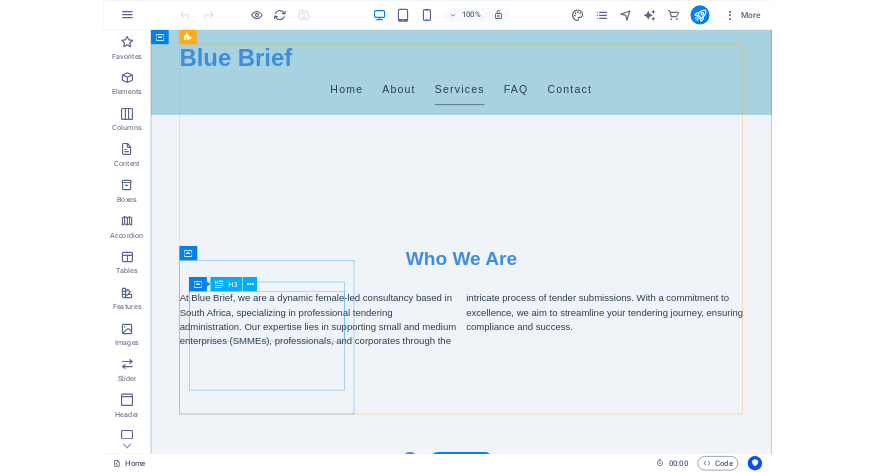 scroll, scrollTop: 906, scrollLeft: 0, axis: vertical 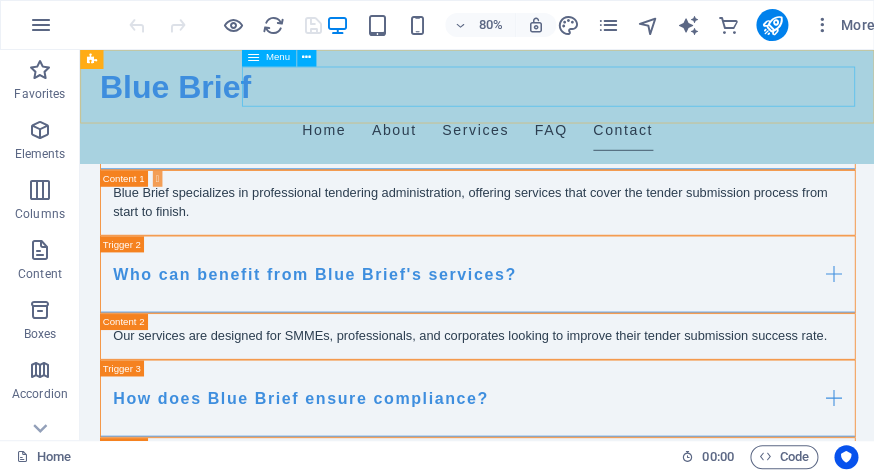 click on "Home About Services FAQ Contact" at bounding box center [577, 151] 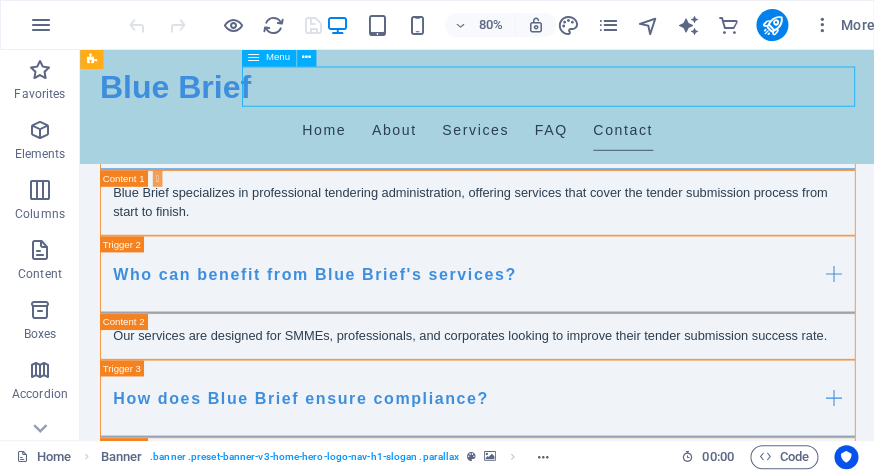 click on "Home About Services FAQ Contact" at bounding box center (577, 151) 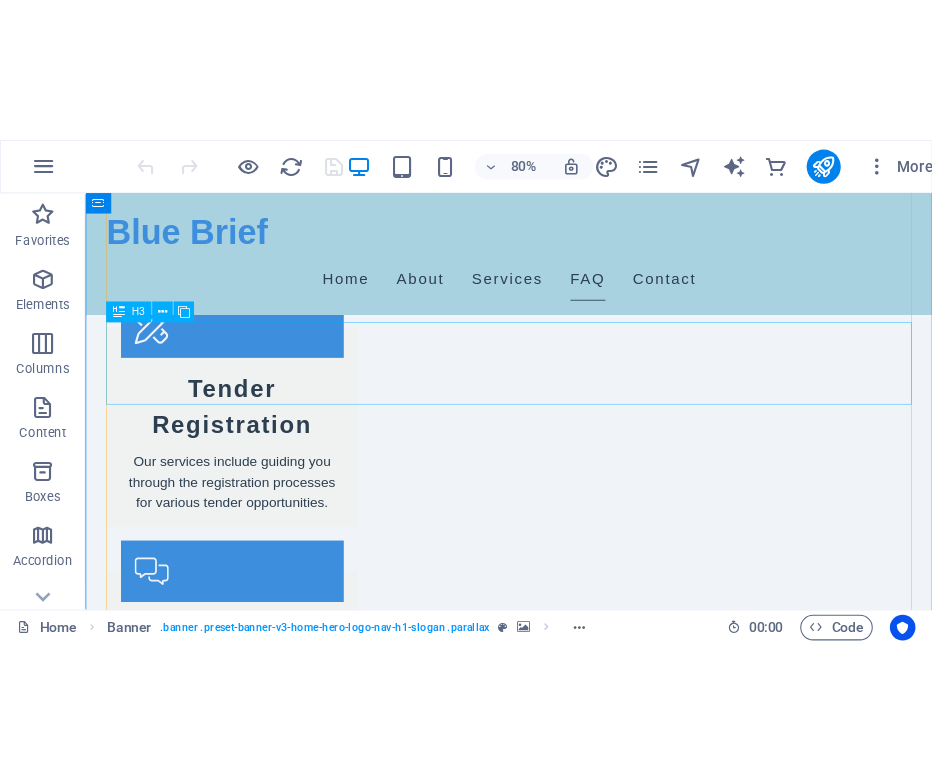 scroll, scrollTop: 1877, scrollLeft: 0, axis: vertical 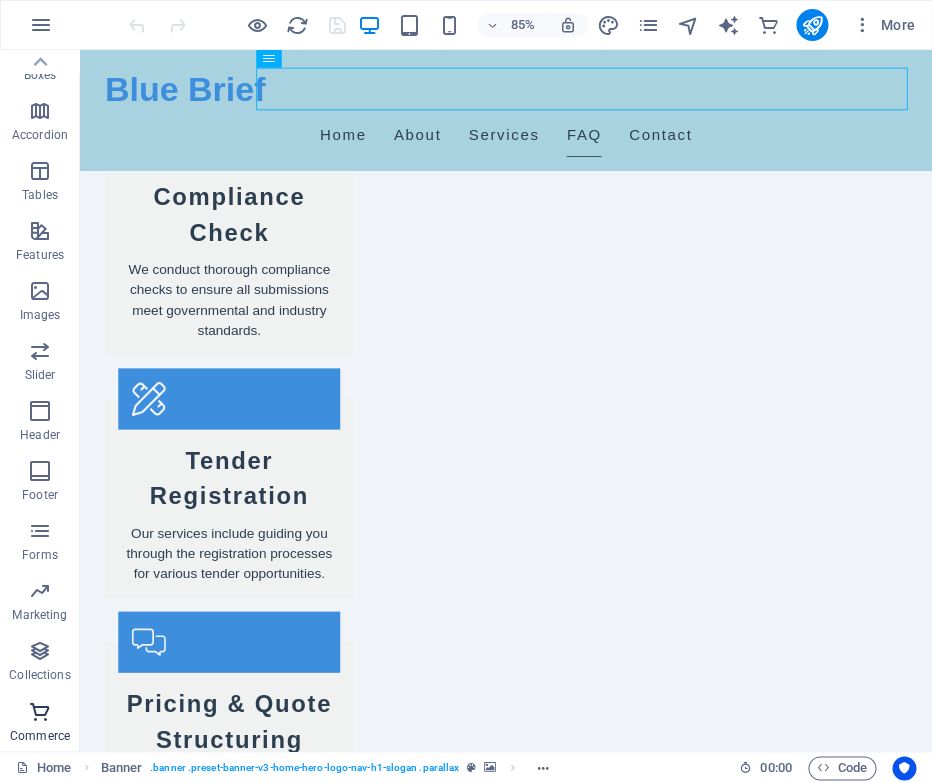 click at bounding box center [40, 711] 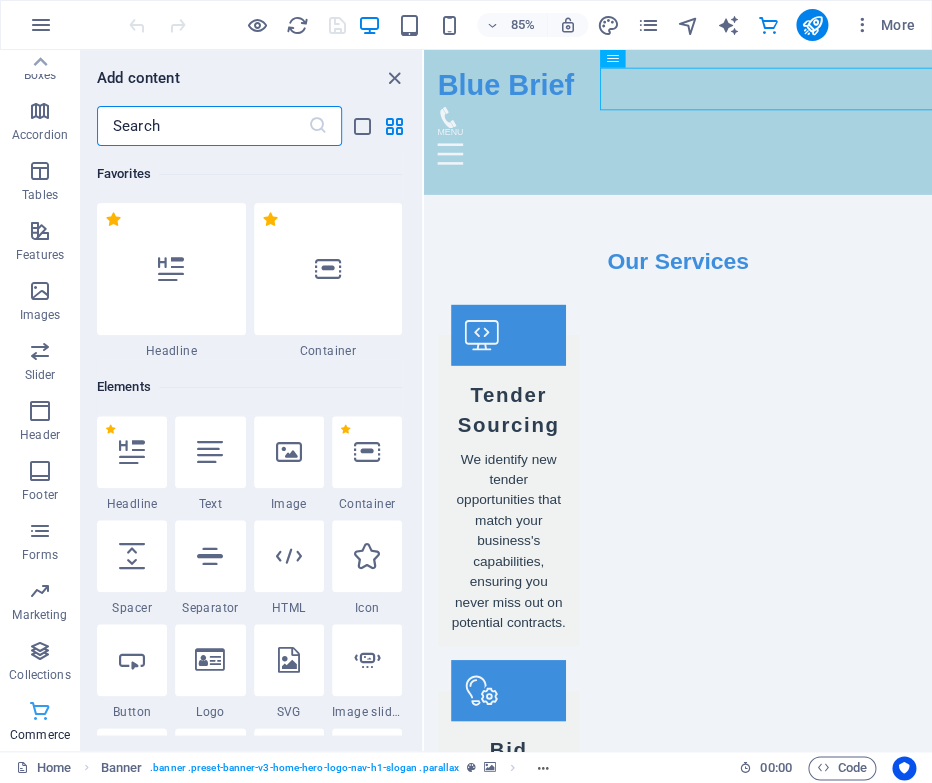 scroll, scrollTop: 259, scrollLeft: 0, axis: vertical 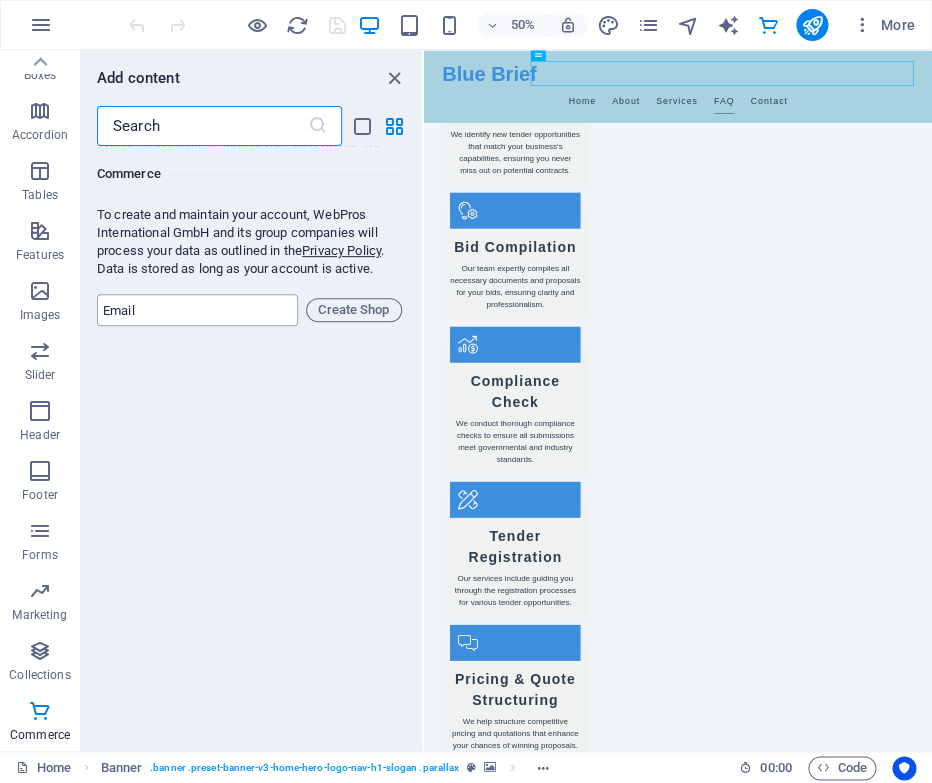 click at bounding box center (197, 310) 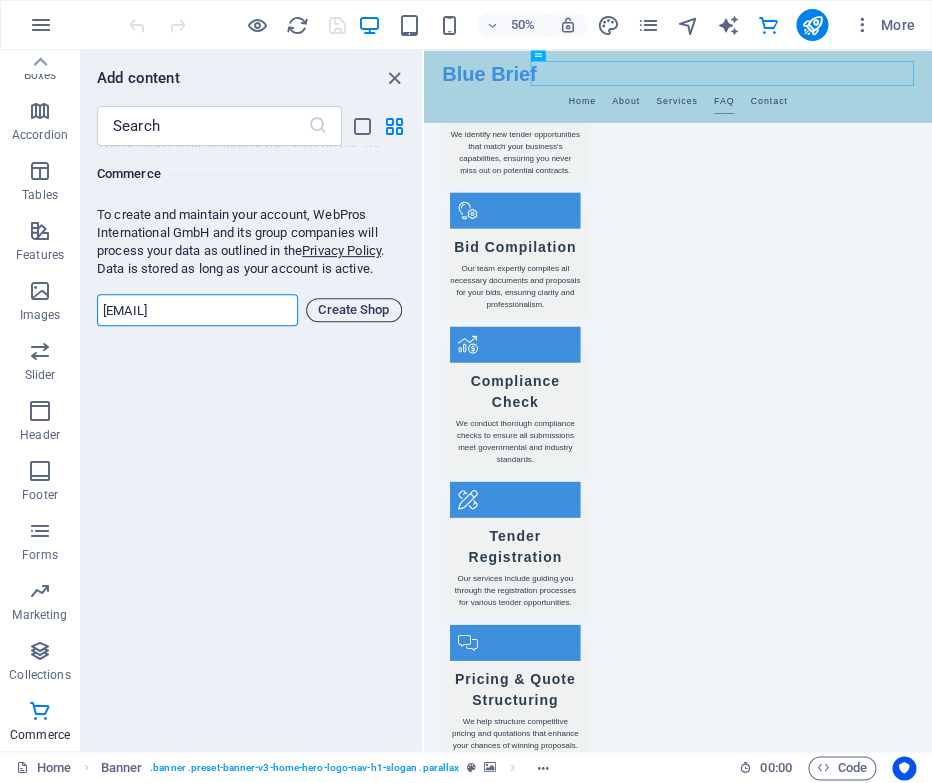 type on "manual@bluebrief.co.za" 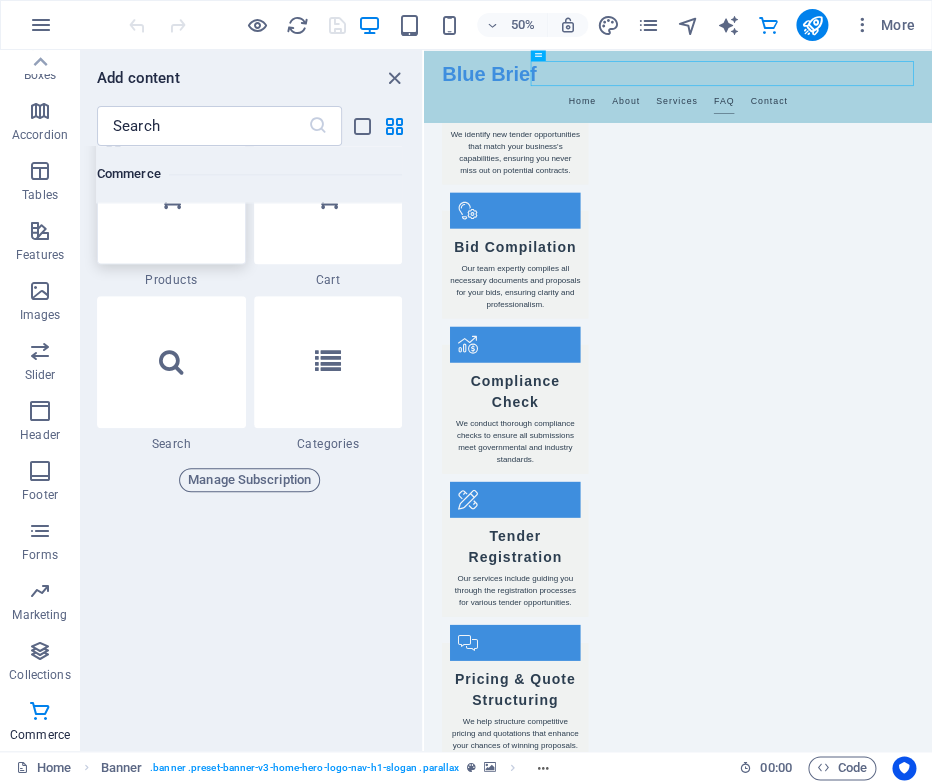 click at bounding box center [171, 198] 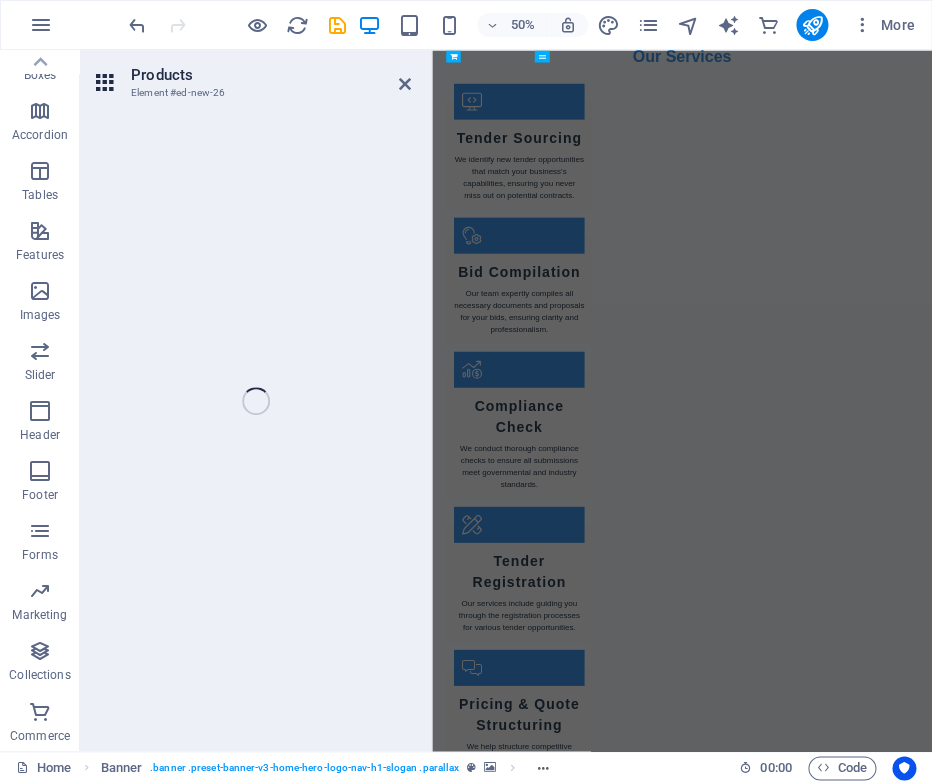 scroll, scrollTop: 0, scrollLeft: 0, axis: both 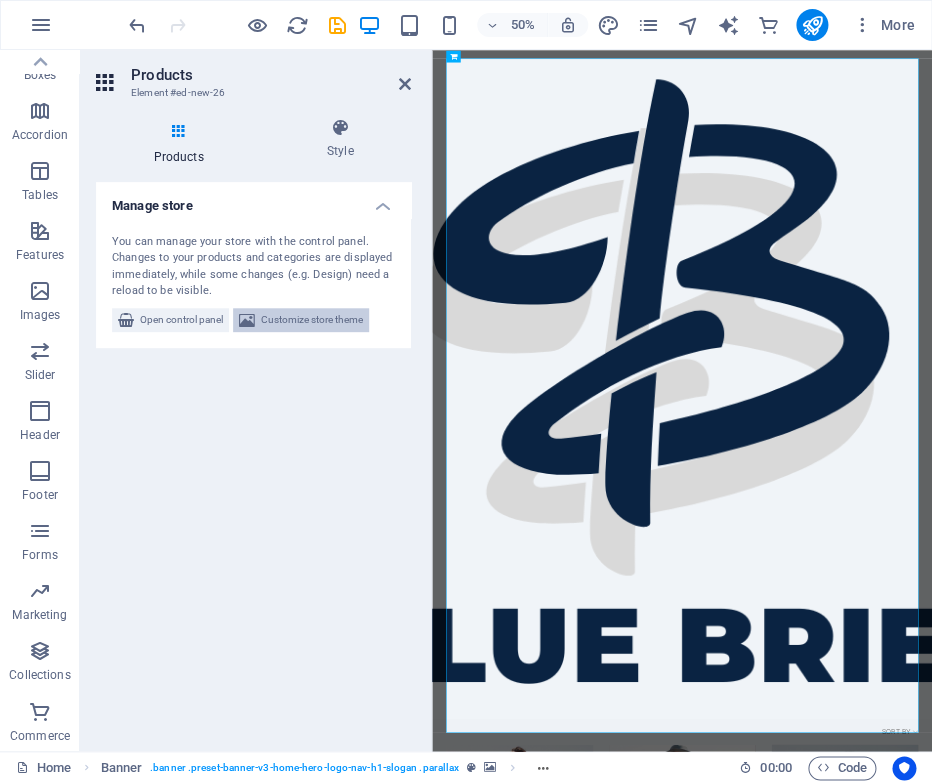 click on "Customize store theme" at bounding box center (312, 320) 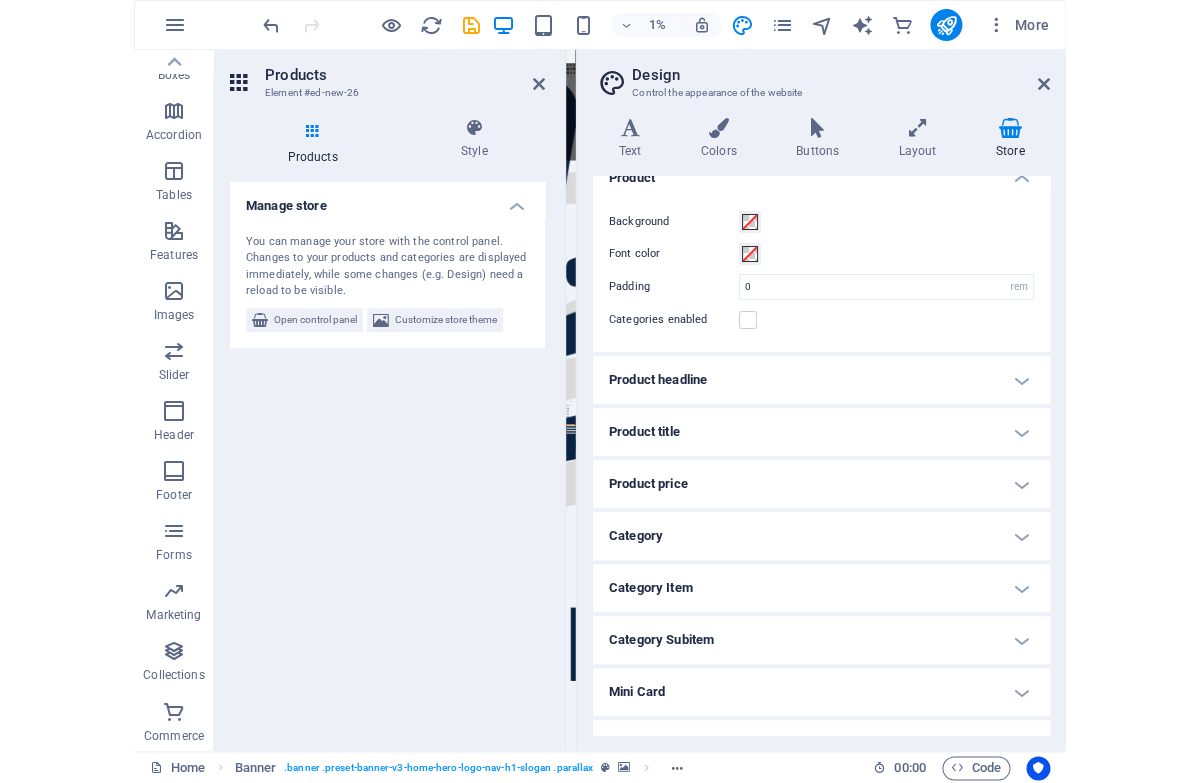 scroll, scrollTop: 23, scrollLeft: 0, axis: vertical 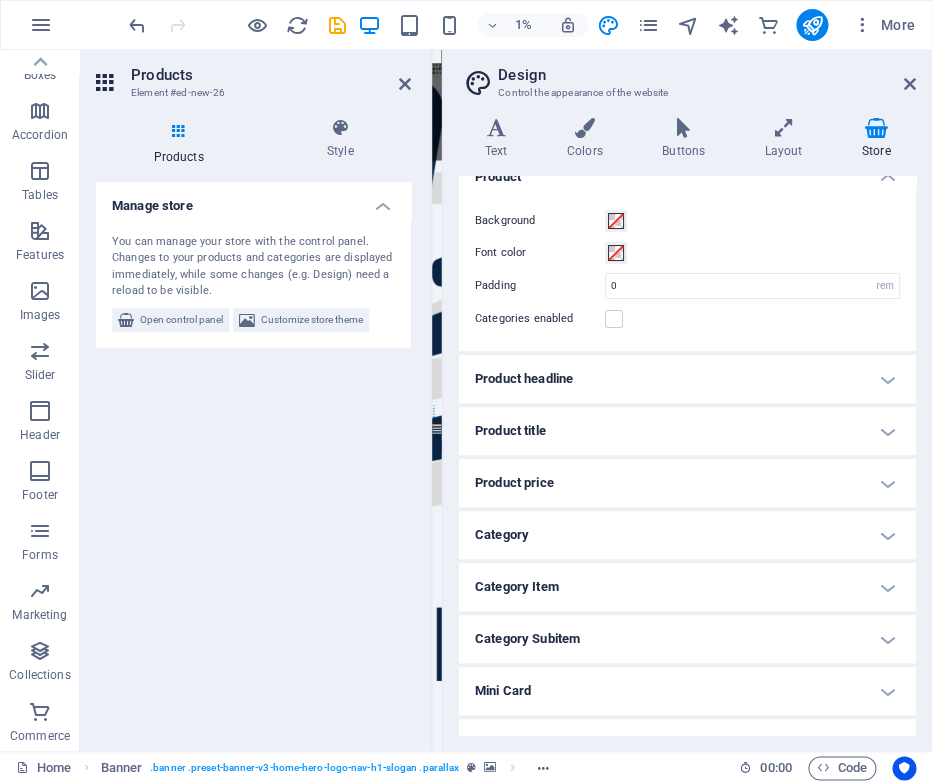 click on "Product headline" at bounding box center (687, 379) 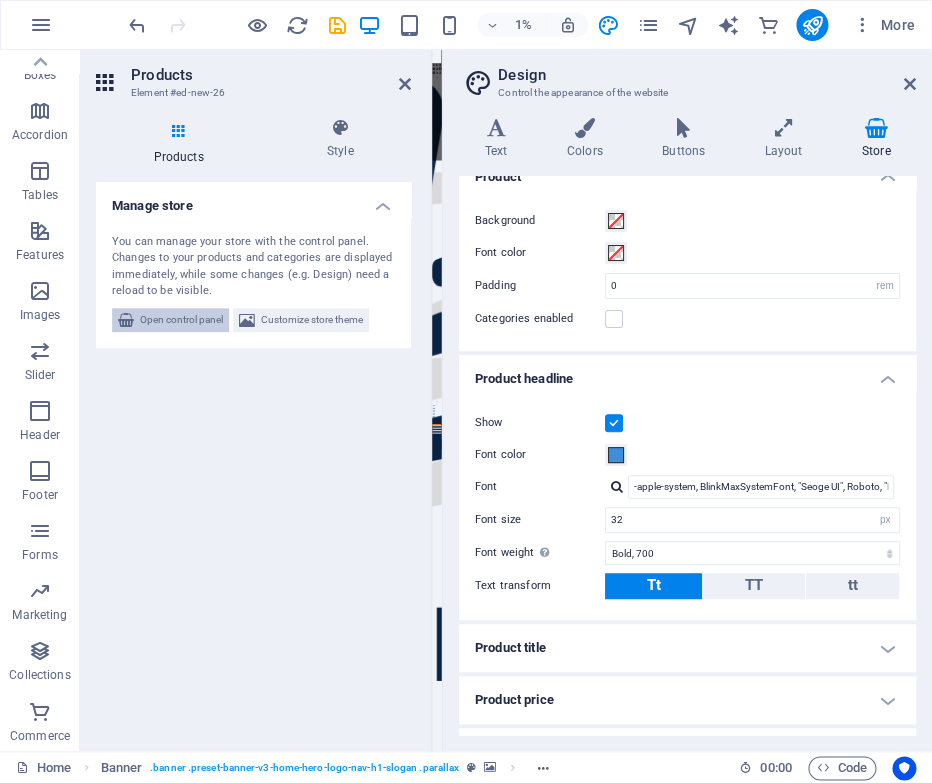 click on "Open control panel" at bounding box center (181, 320) 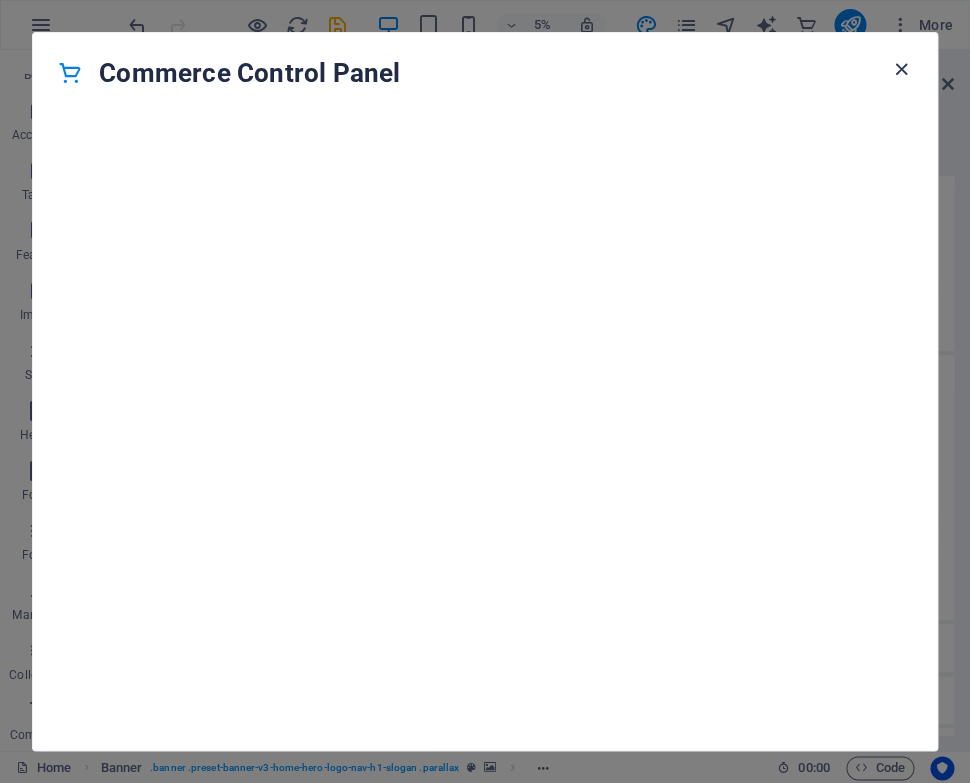 click at bounding box center [901, 69] 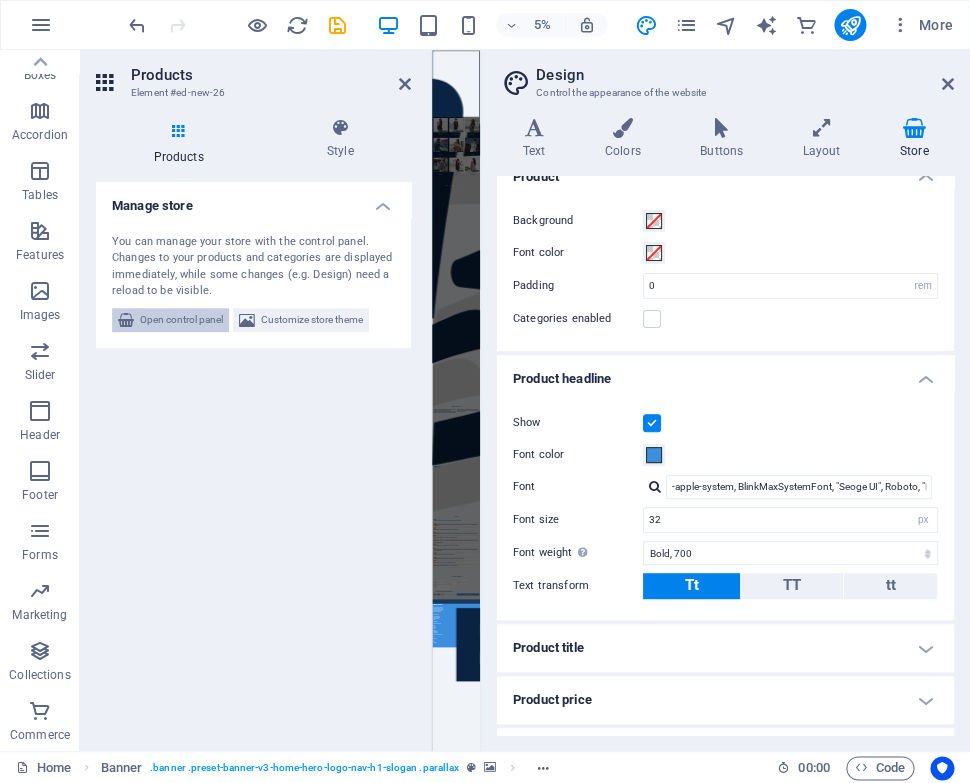 click on "Open control panel" at bounding box center (181, 320) 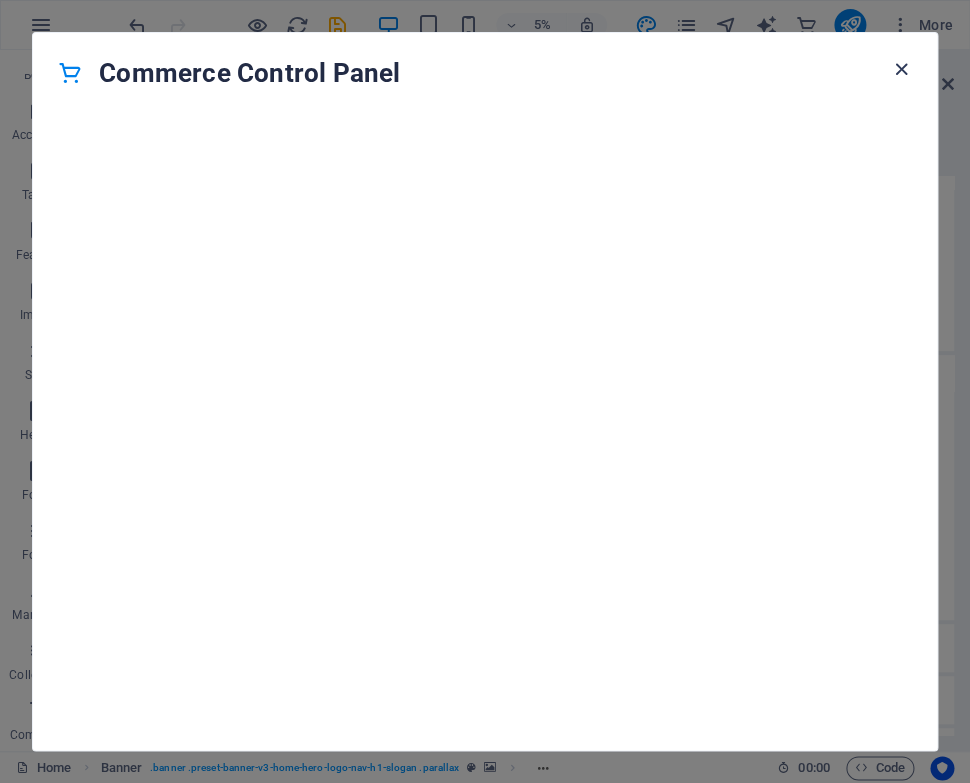 click at bounding box center [901, 69] 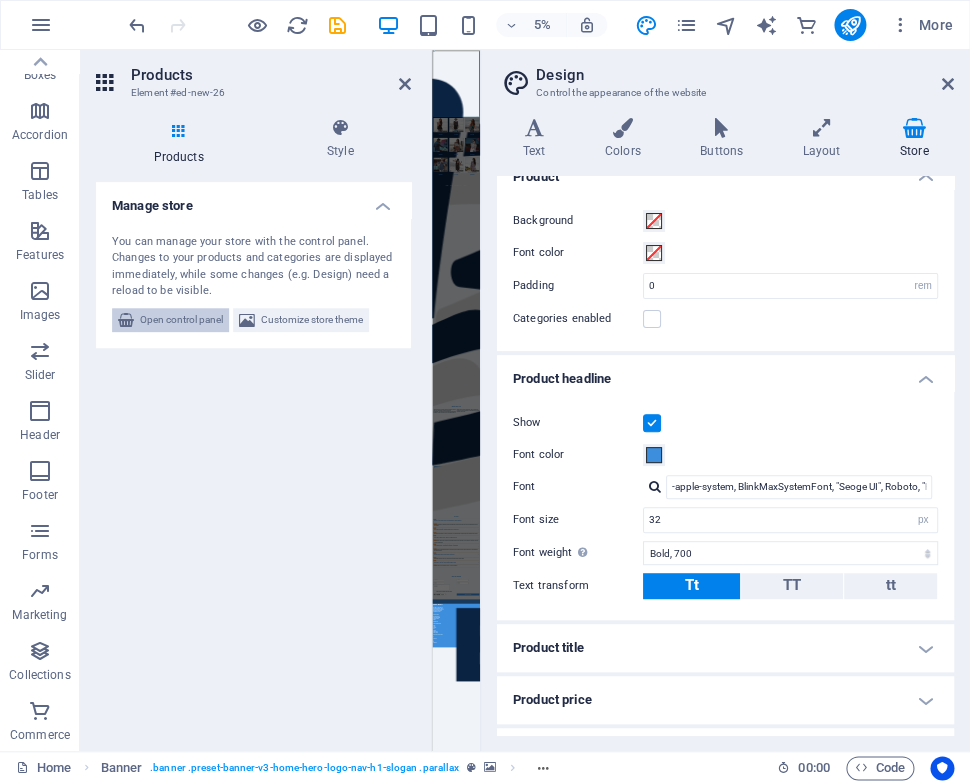 click on "Open control panel" at bounding box center [181, 320] 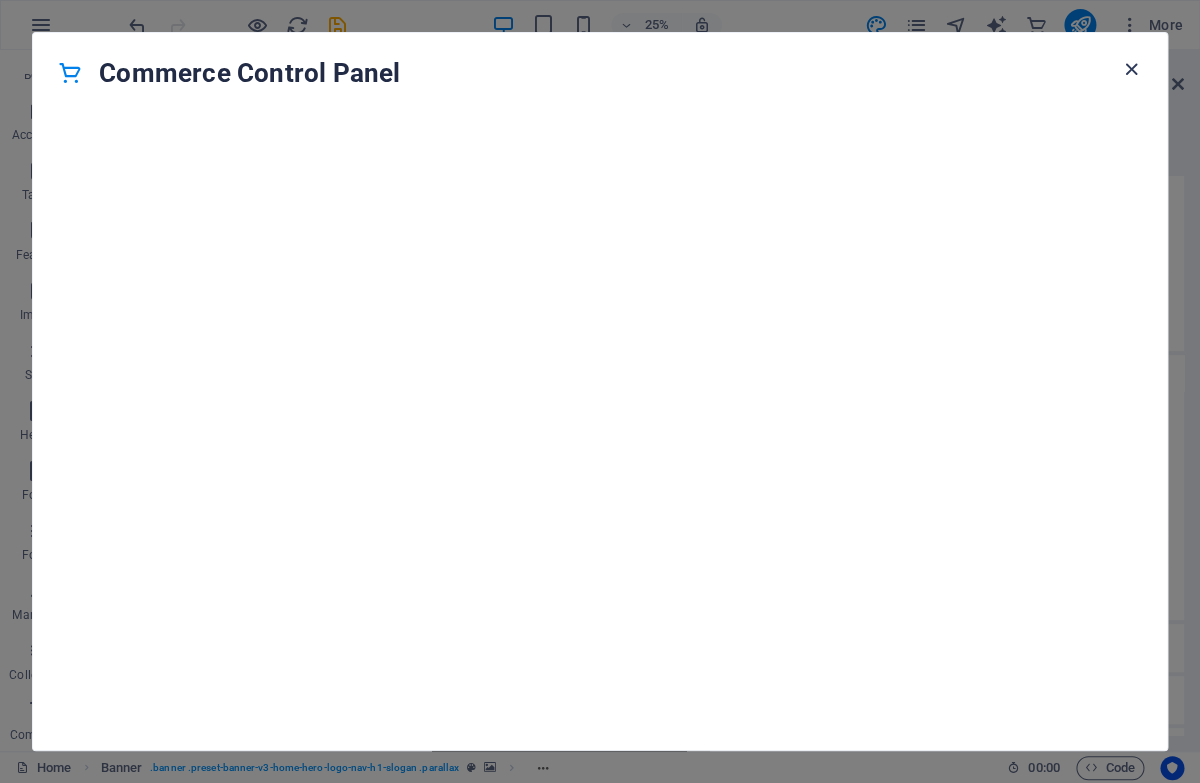 click at bounding box center [1131, 69] 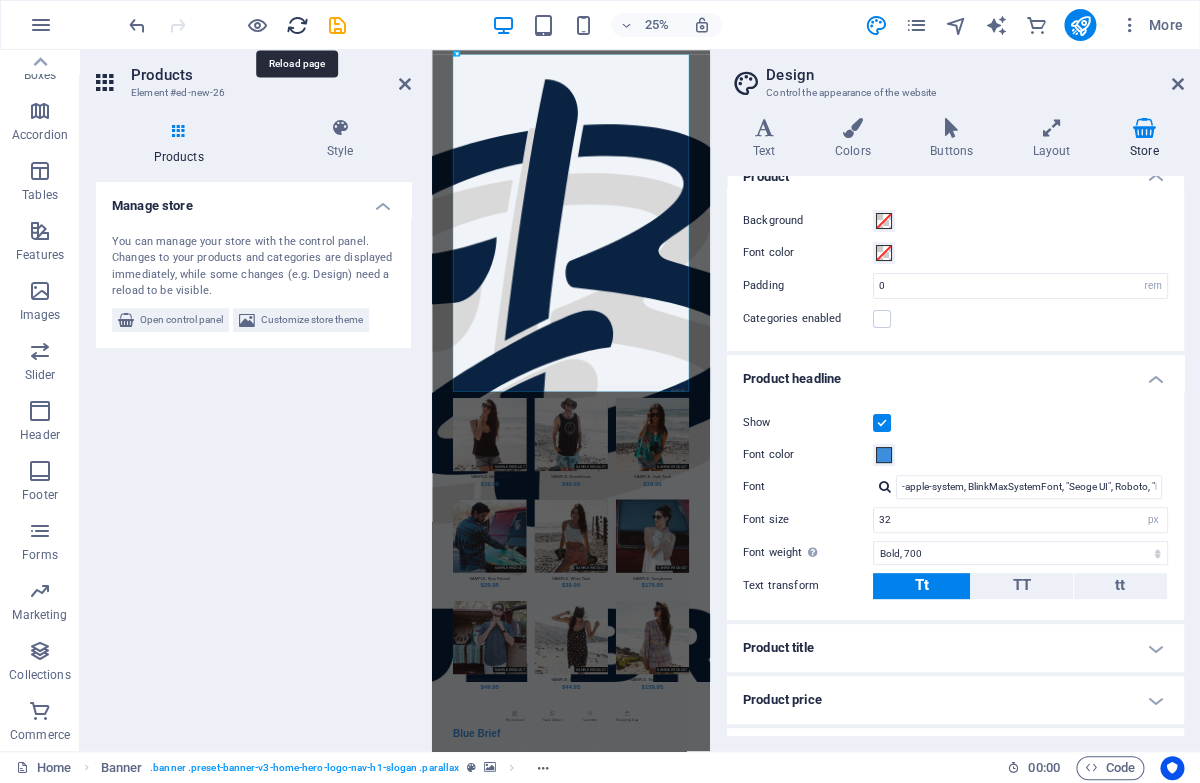 click at bounding box center [297, 25] 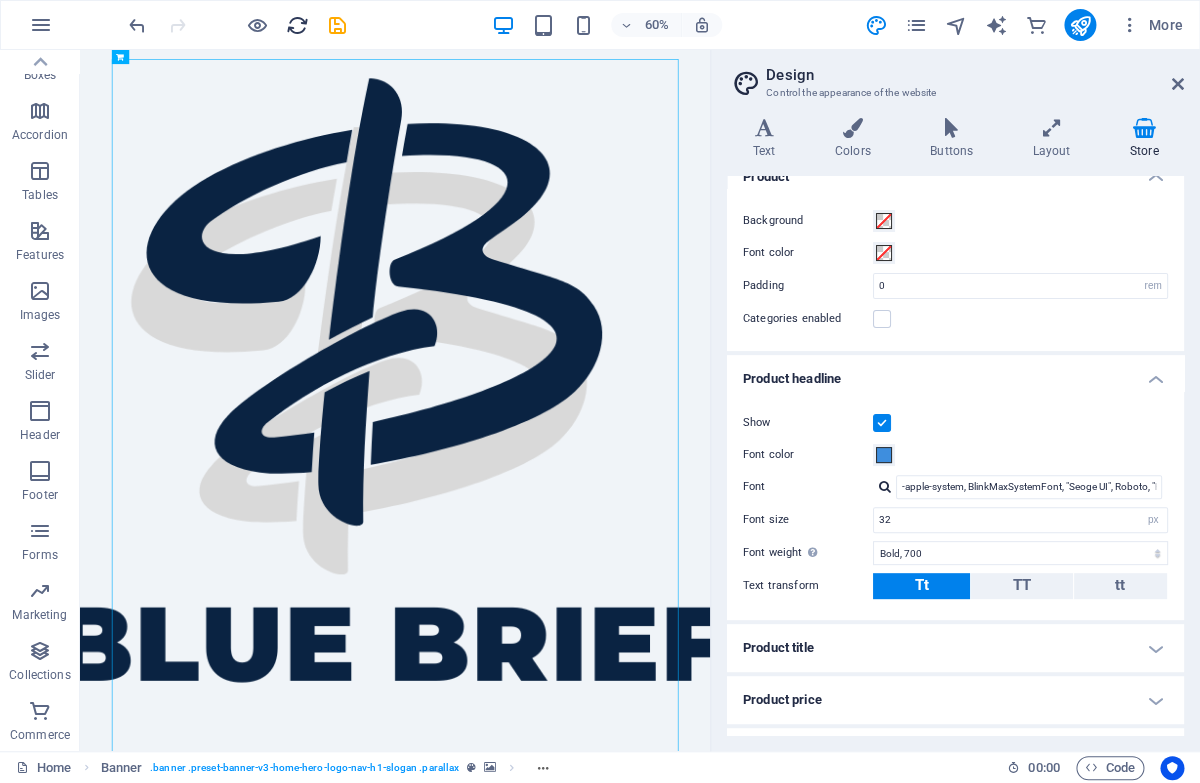 scroll, scrollTop: 0, scrollLeft: 0, axis: both 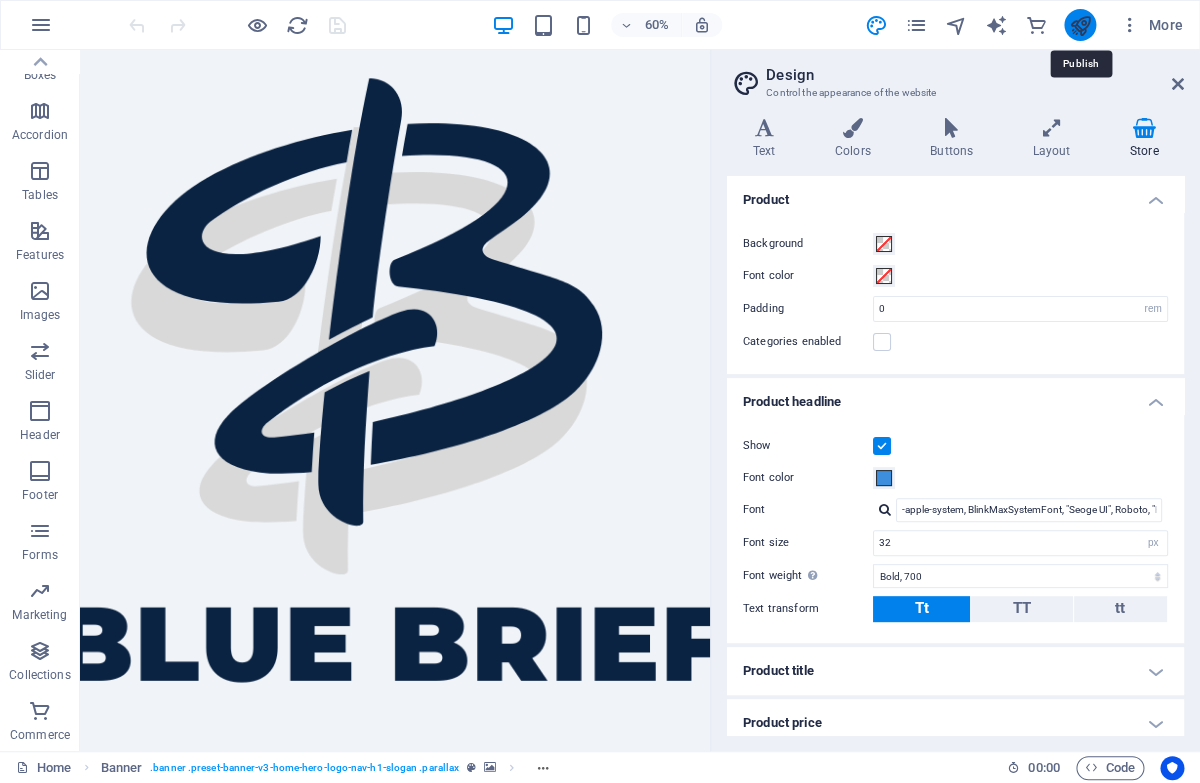 click at bounding box center [1079, 25] 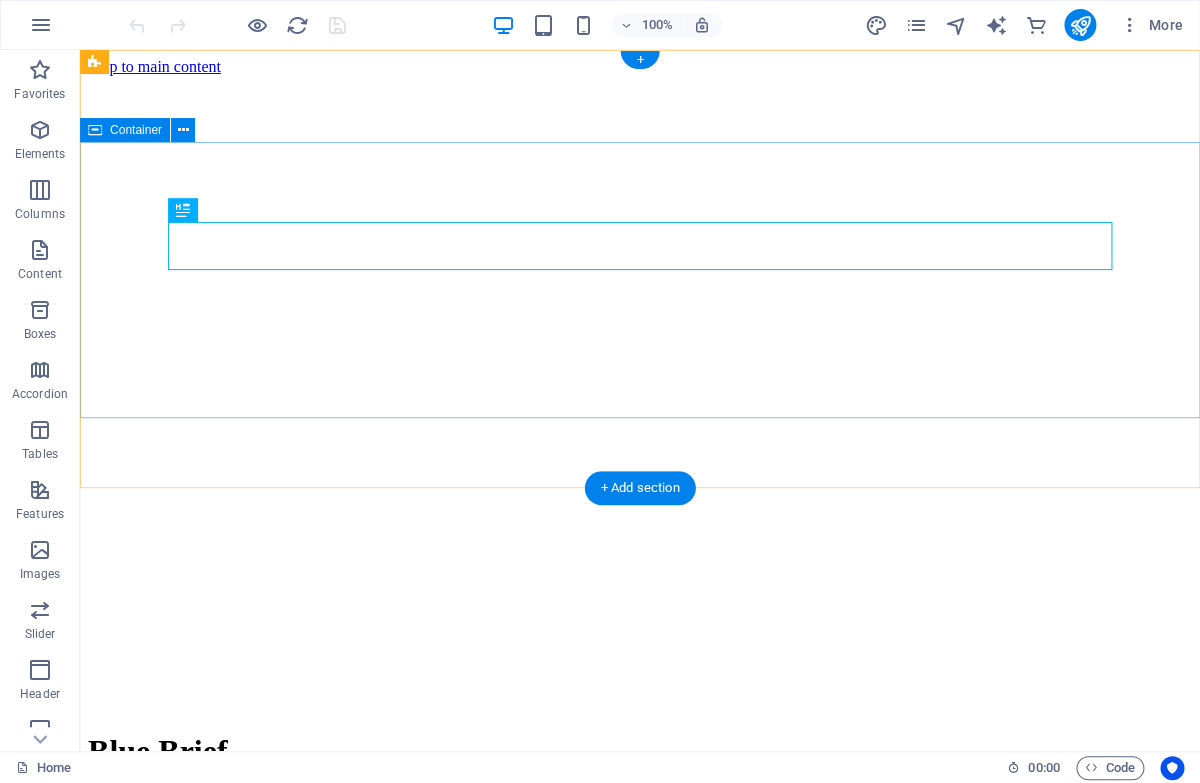 scroll, scrollTop: 0, scrollLeft: 0, axis: both 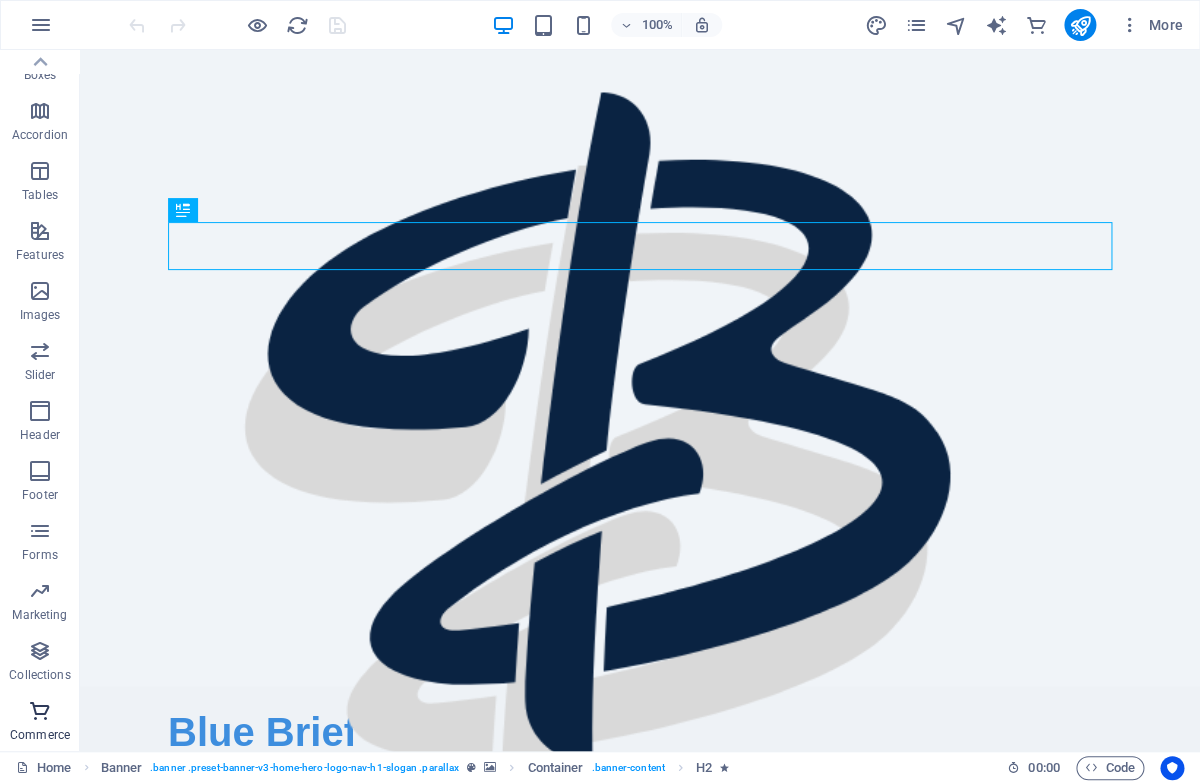 click at bounding box center [40, 711] 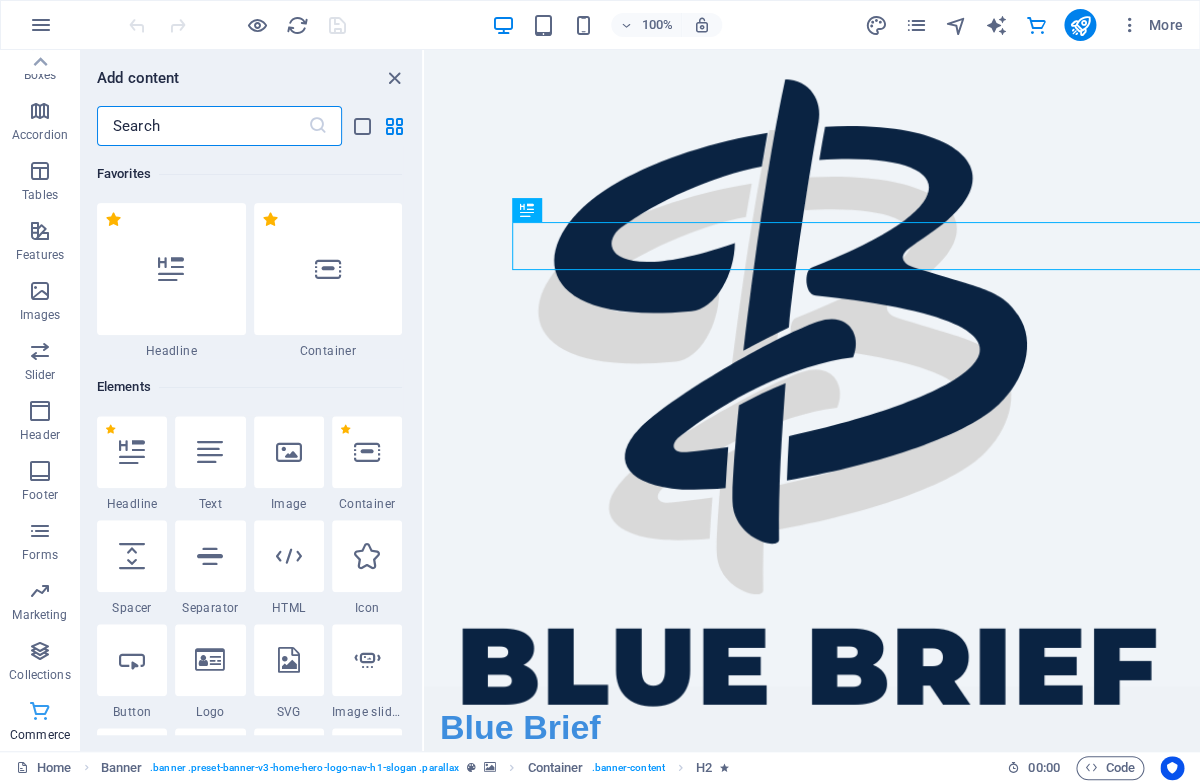 scroll, scrollTop: 259, scrollLeft: 0, axis: vertical 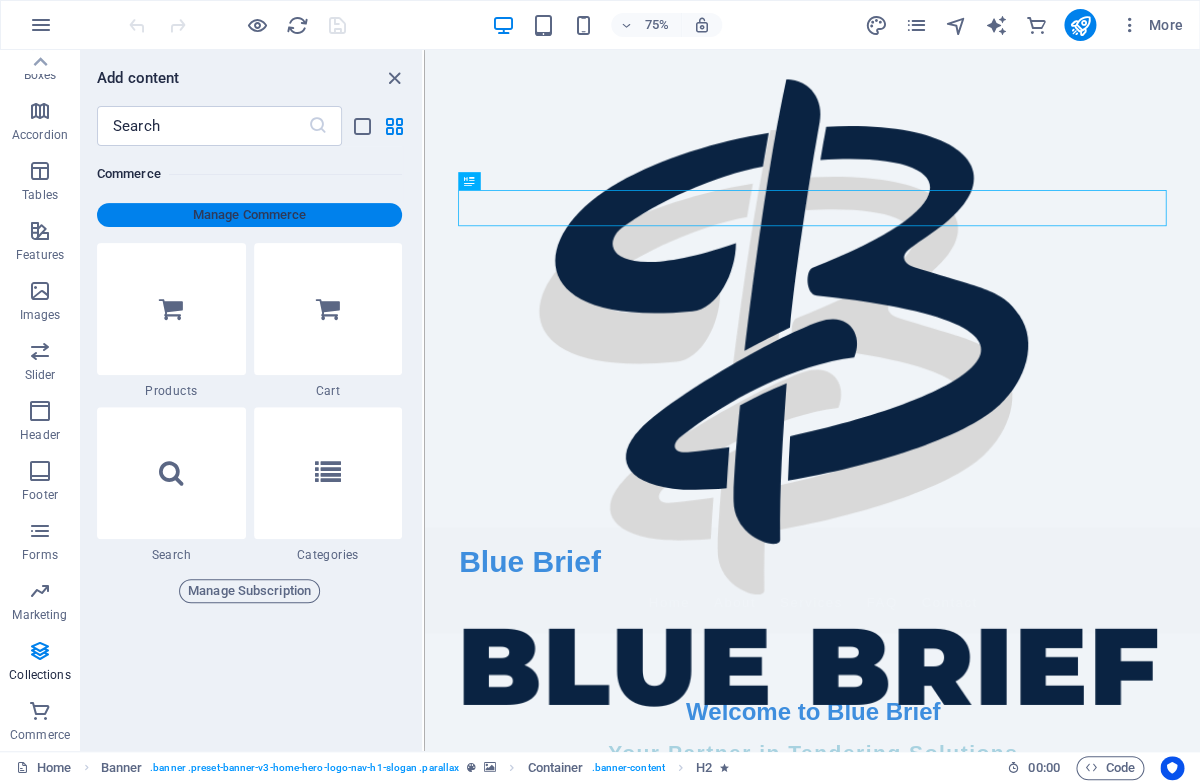 click on "Manage Commerce" at bounding box center (249, 215) 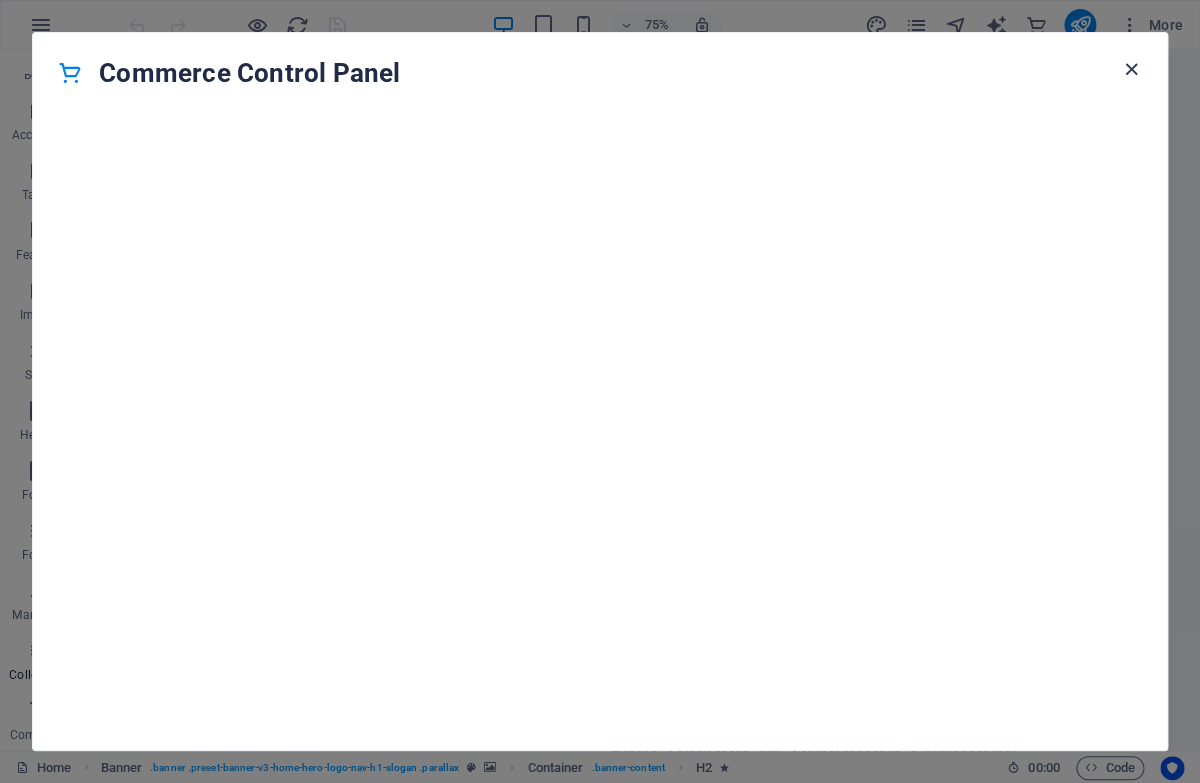 click at bounding box center (1131, 69) 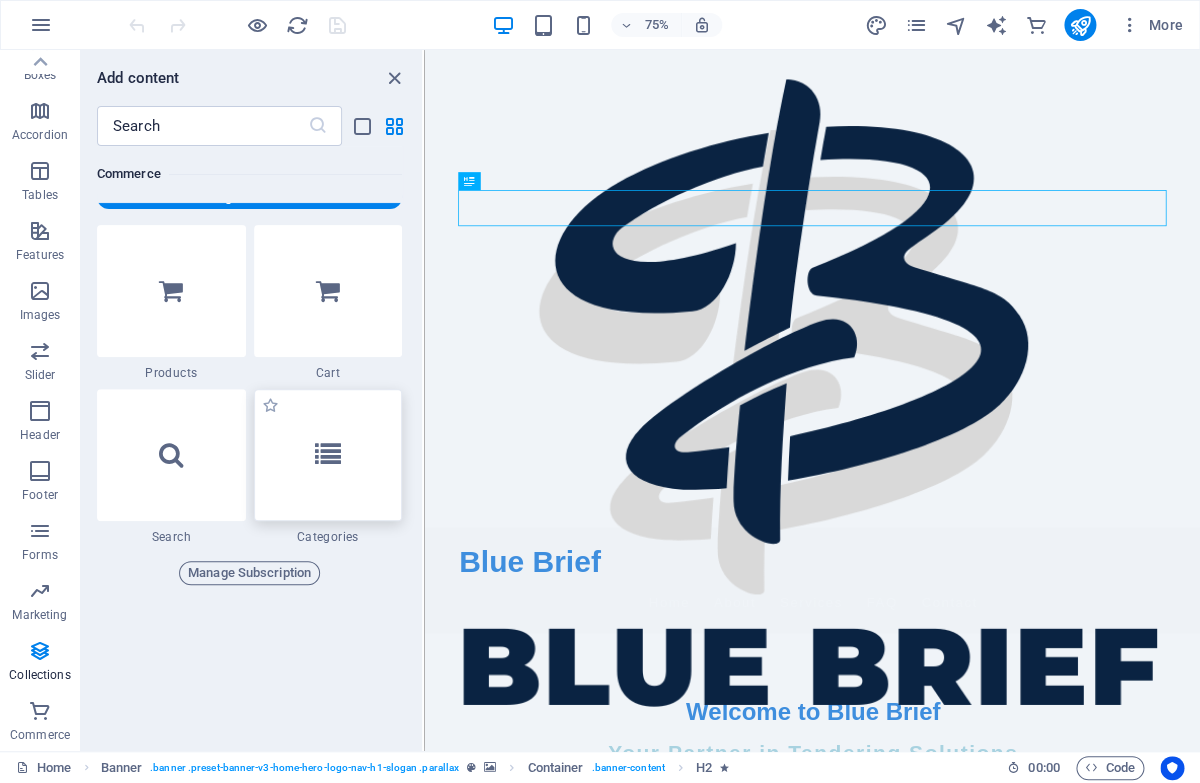 scroll, scrollTop: 19272, scrollLeft: 0, axis: vertical 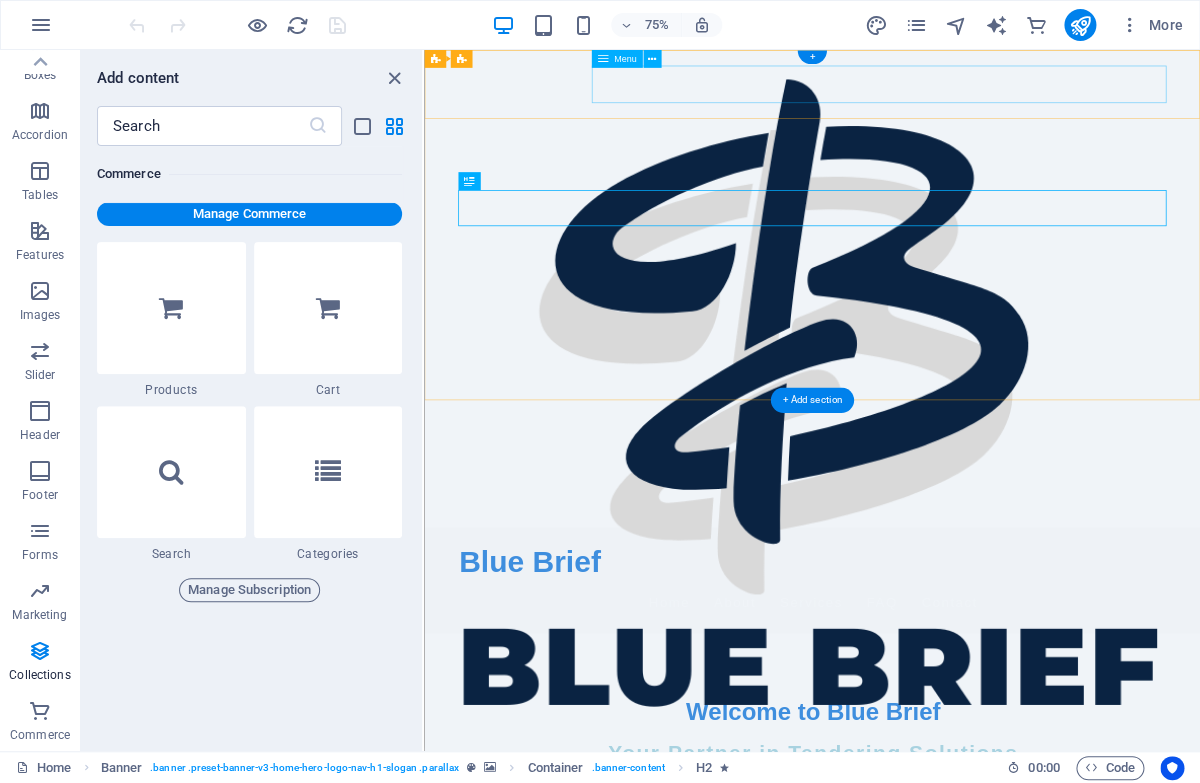 click on "Home About Services FAQ Contact" at bounding box center (942, 787) 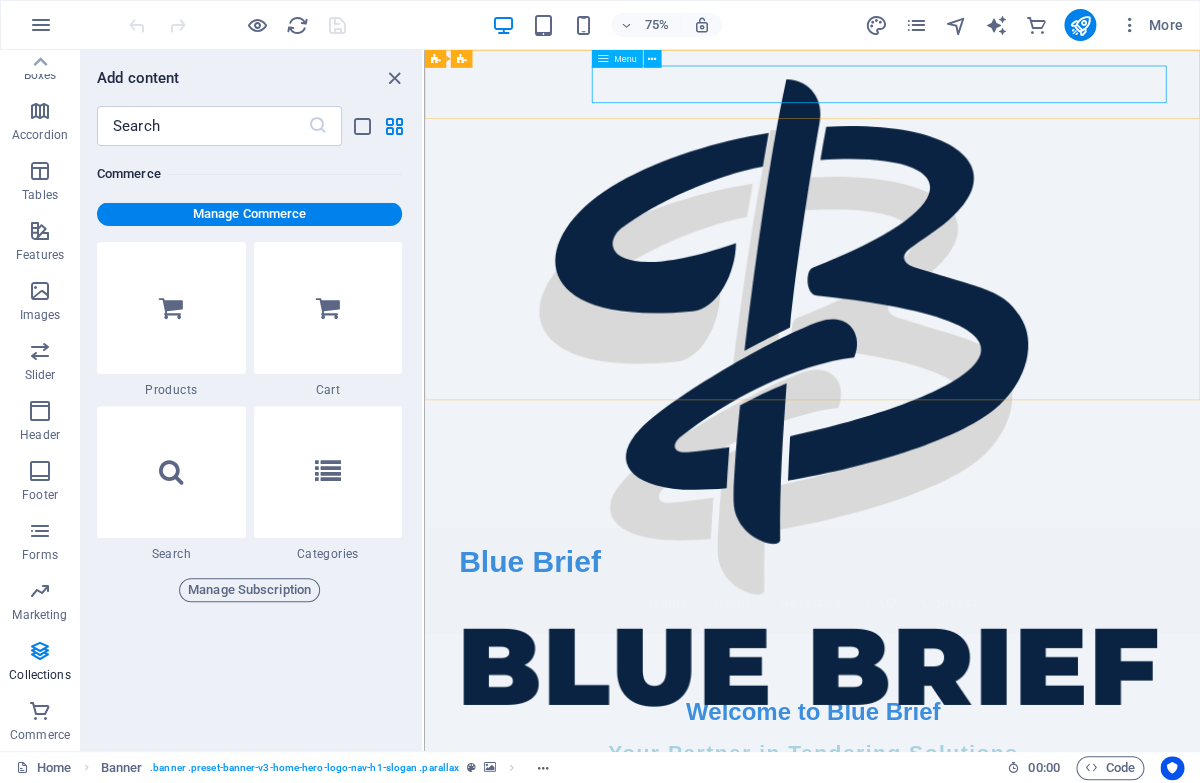 click on "Menu" at bounding box center [625, 59] 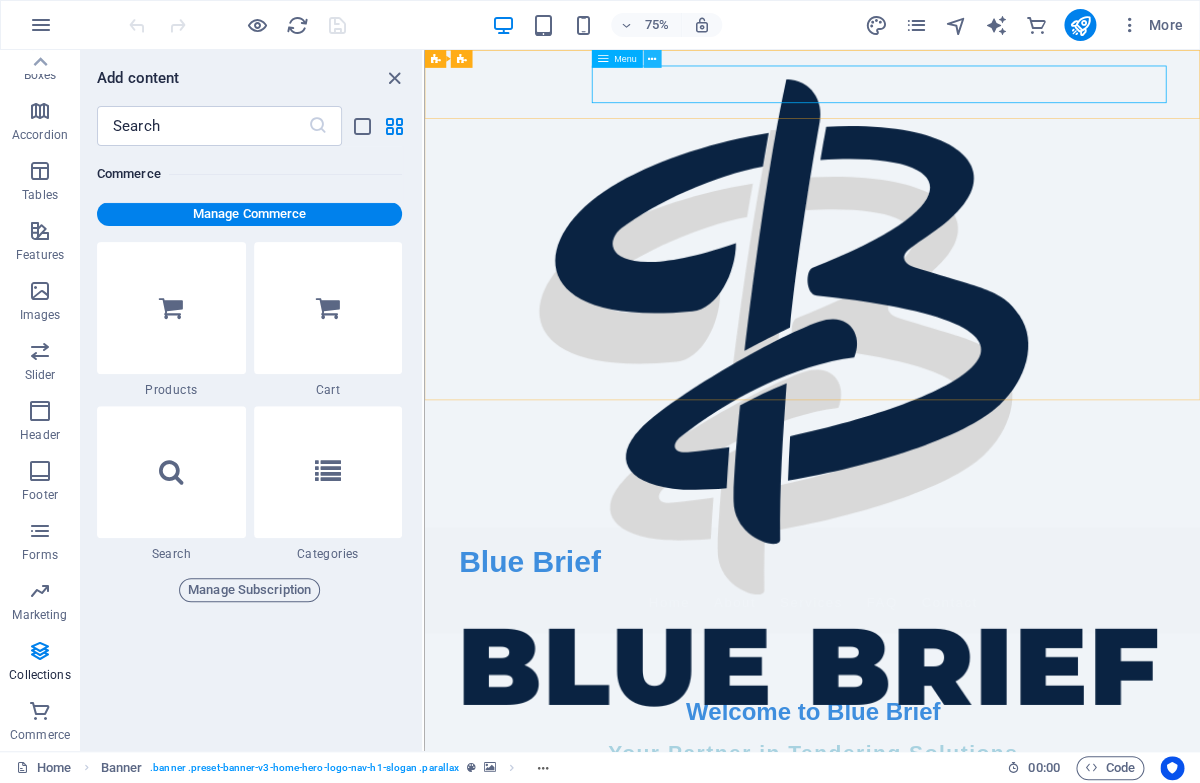 click at bounding box center (652, 59) 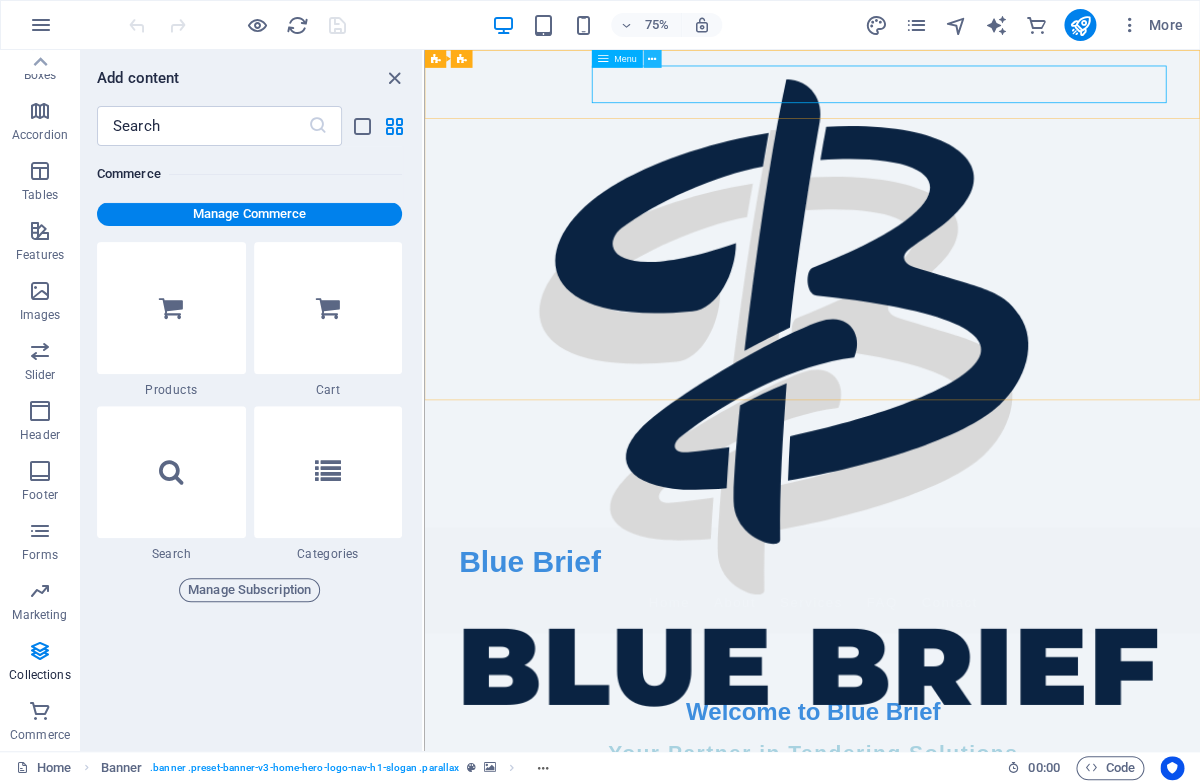 click at bounding box center (652, 59) 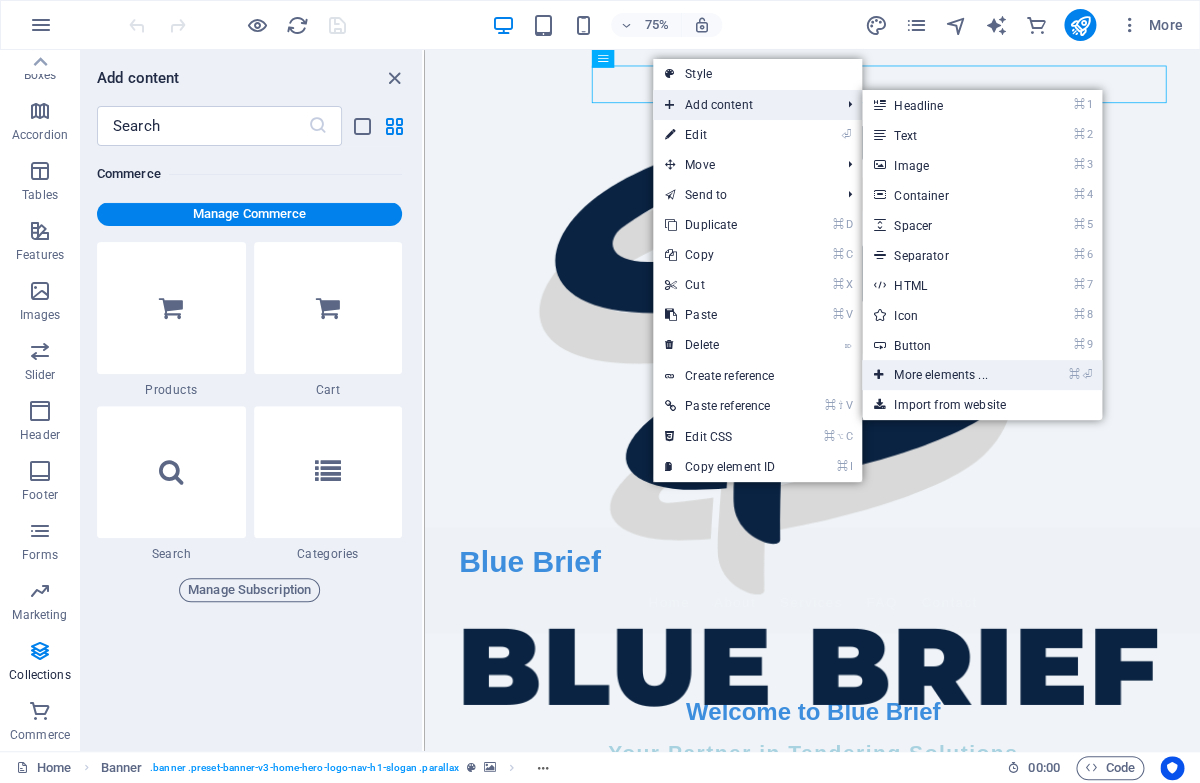 click on "⌘ ⏎  More elements ..." at bounding box center [944, 375] 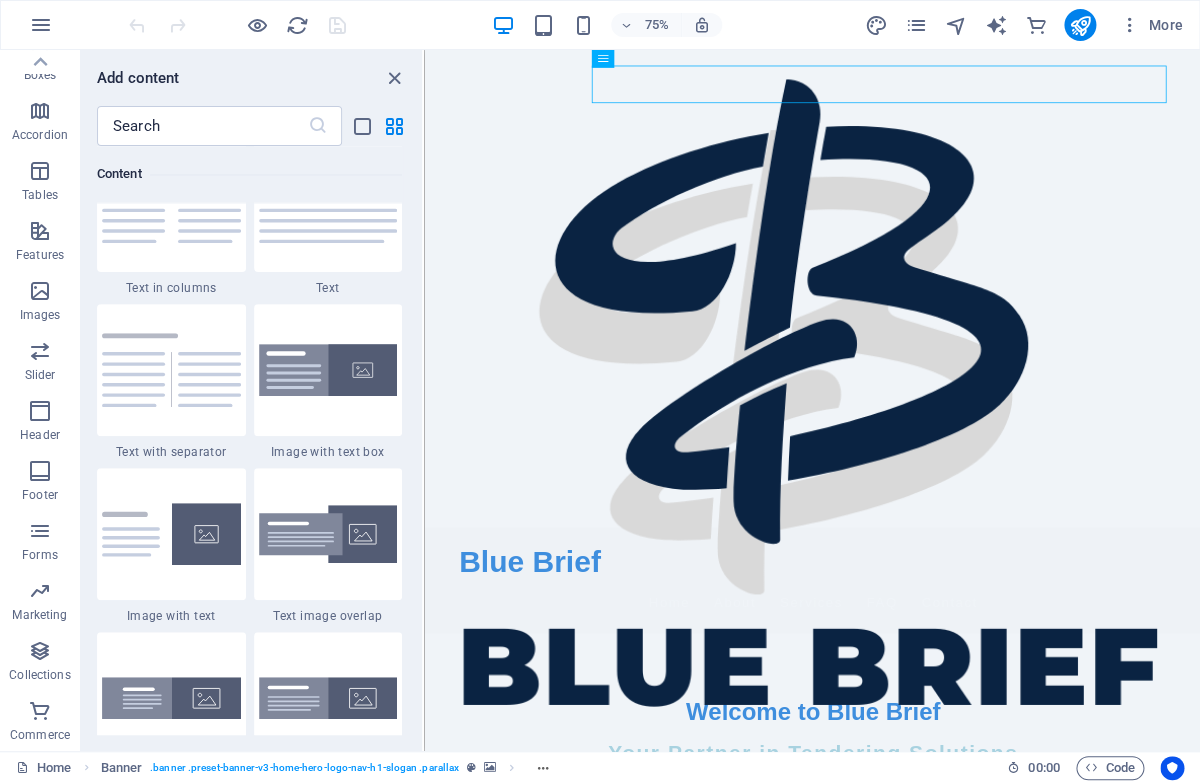 scroll, scrollTop: 3570, scrollLeft: 0, axis: vertical 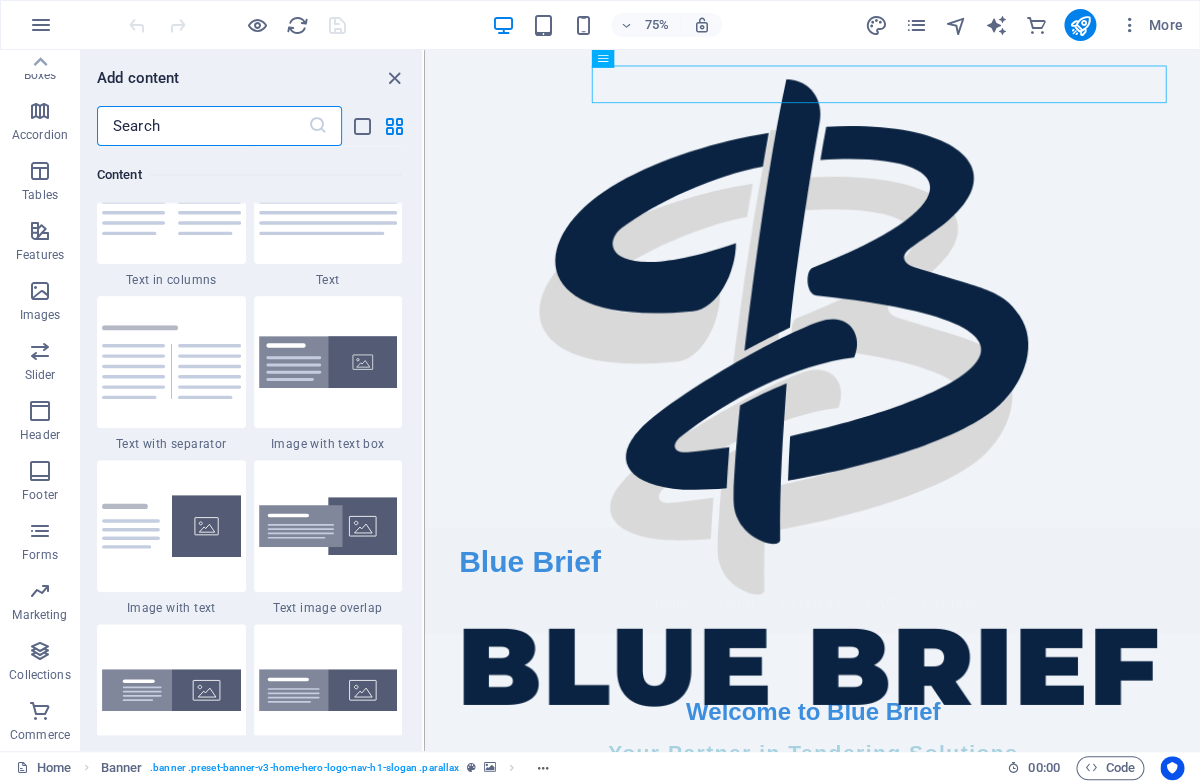 click at bounding box center [202, 126] 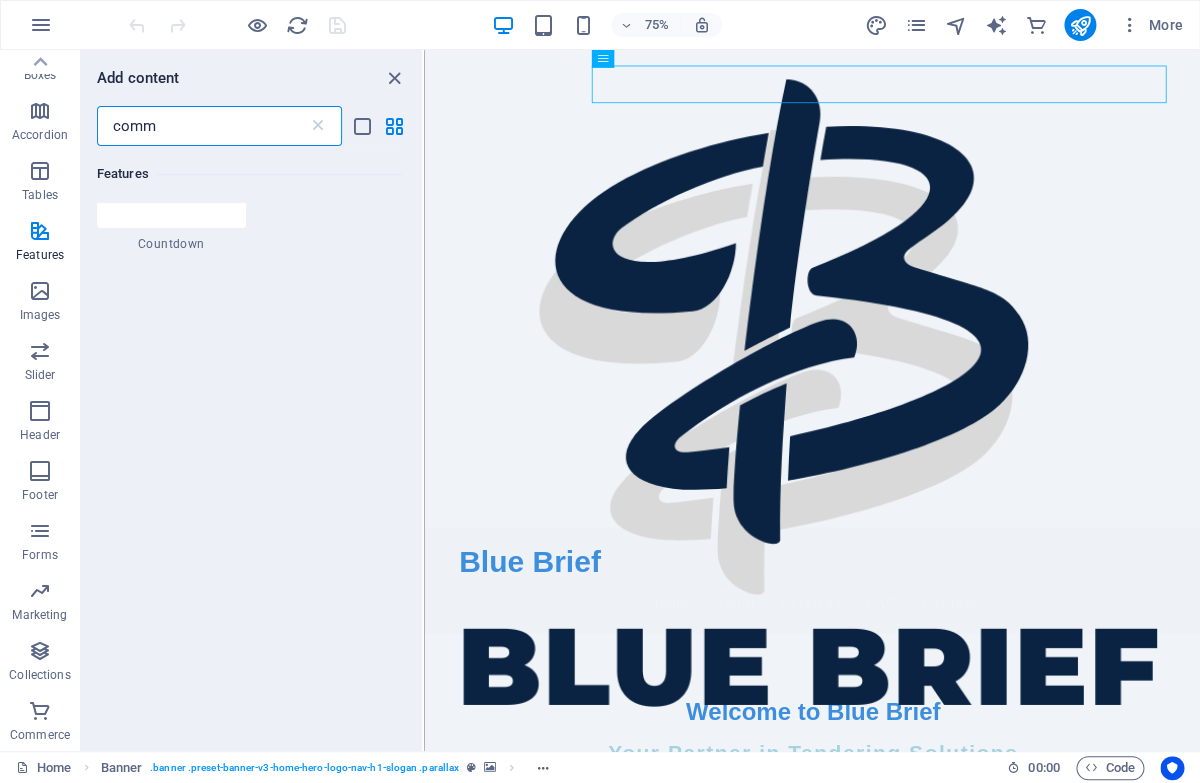scroll, scrollTop: 0, scrollLeft: 0, axis: both 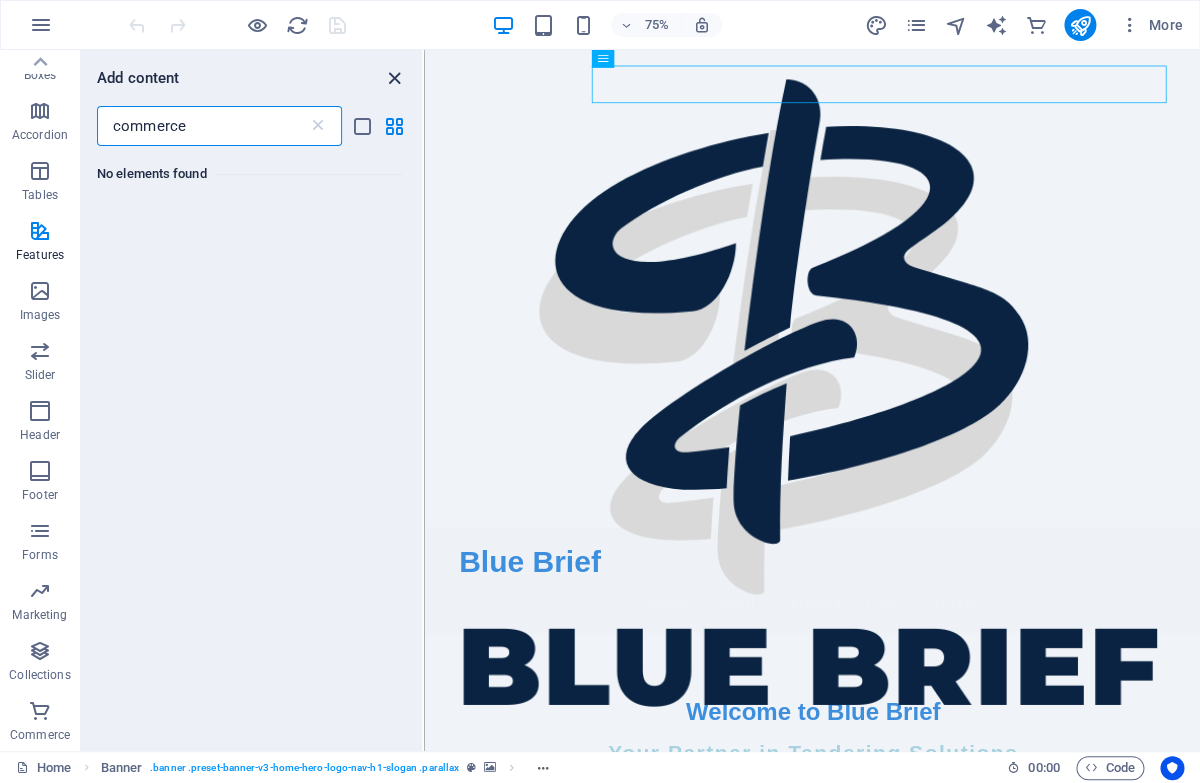 type on "commerce" 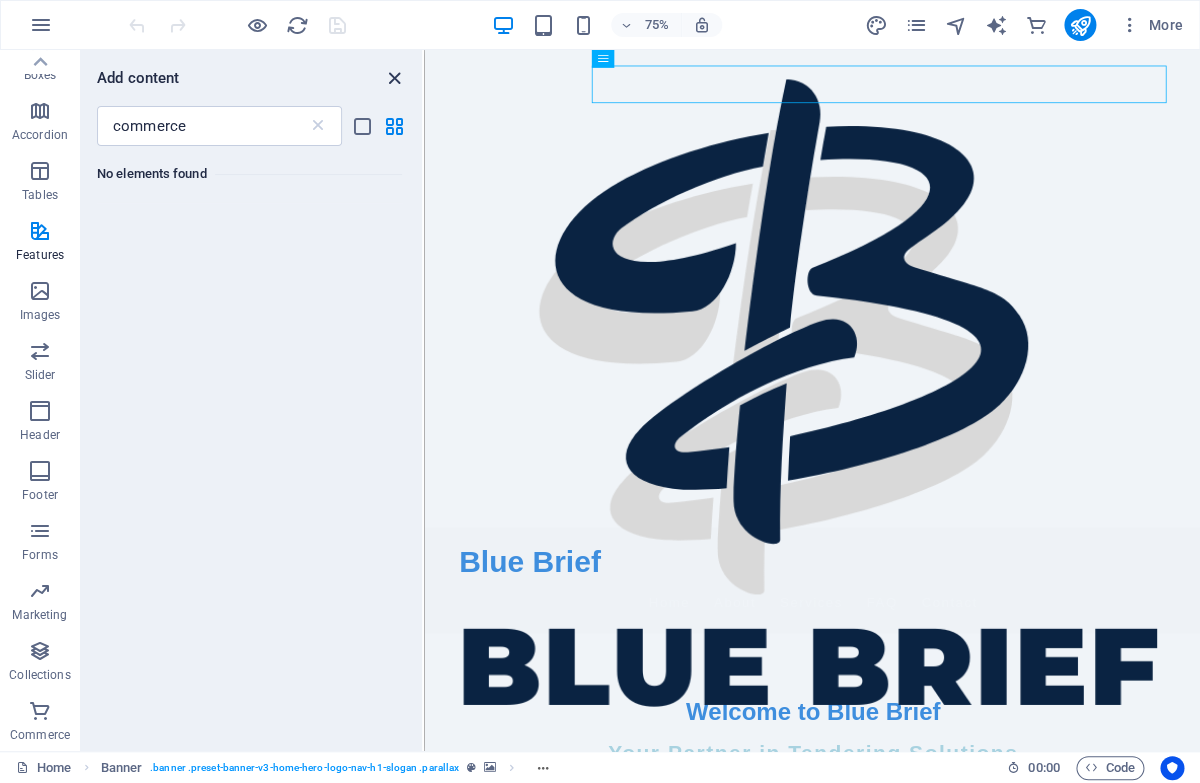 click at bounding box center [394, 78] 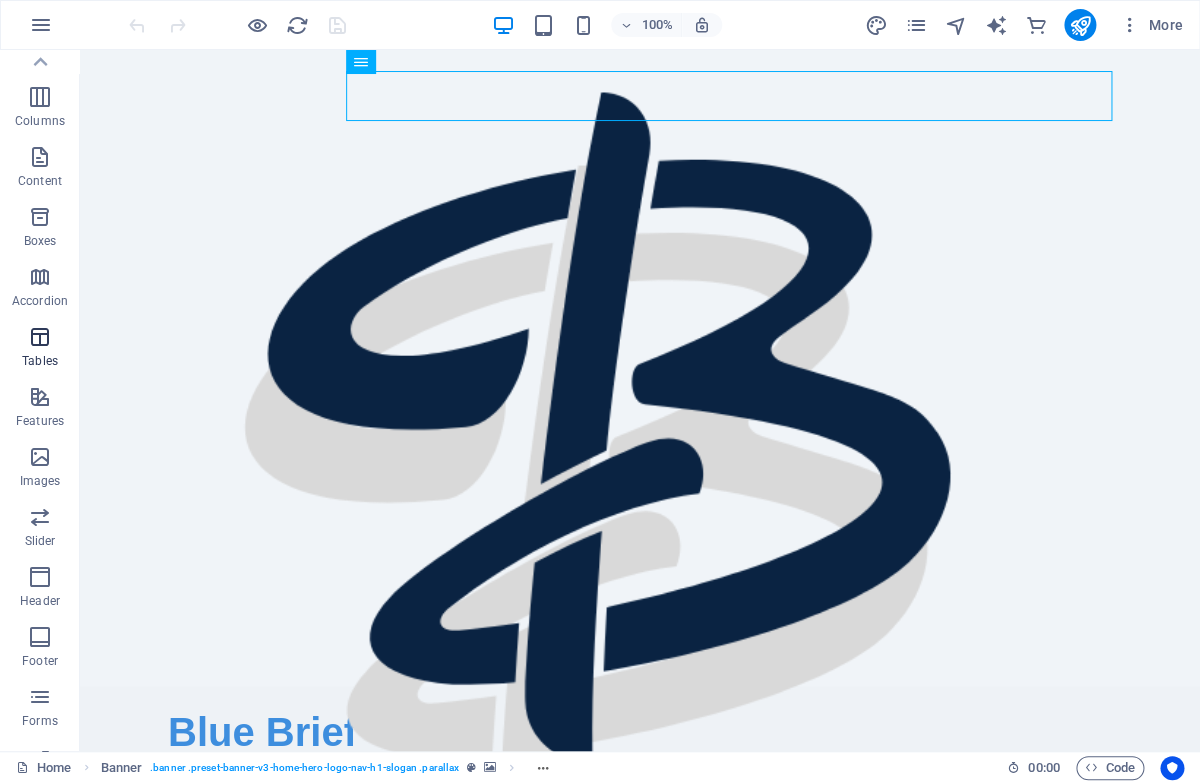 scroll, scrollTop: 0, scrollLeft: 0, axis: both 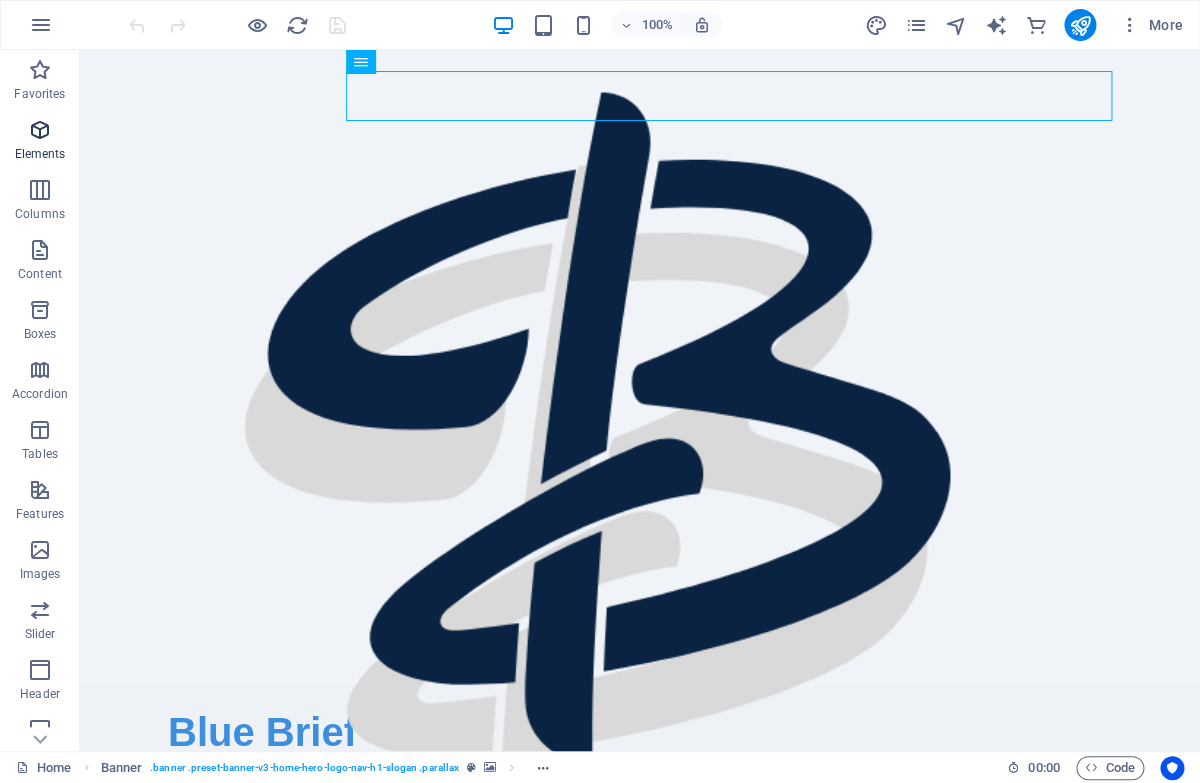 click at bounding box center [40, 130] 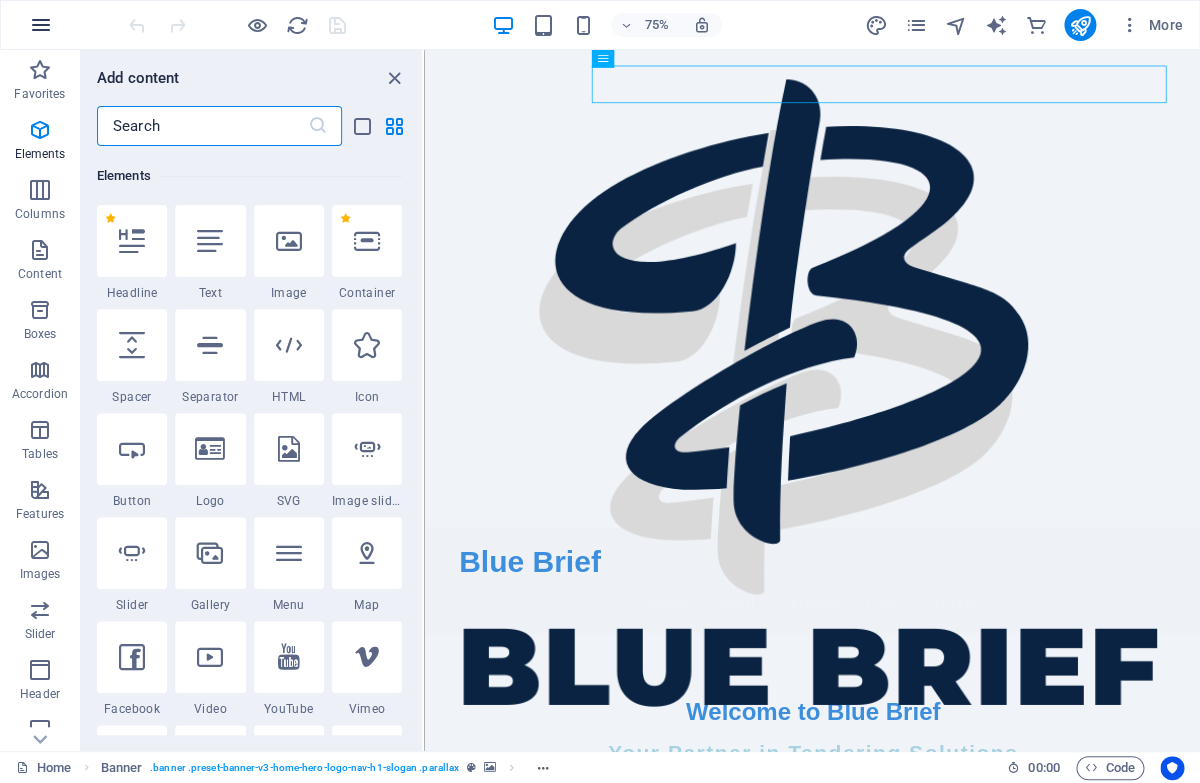 scroll, scrollTop: 213, scrollLeft: 0, axis: vertical 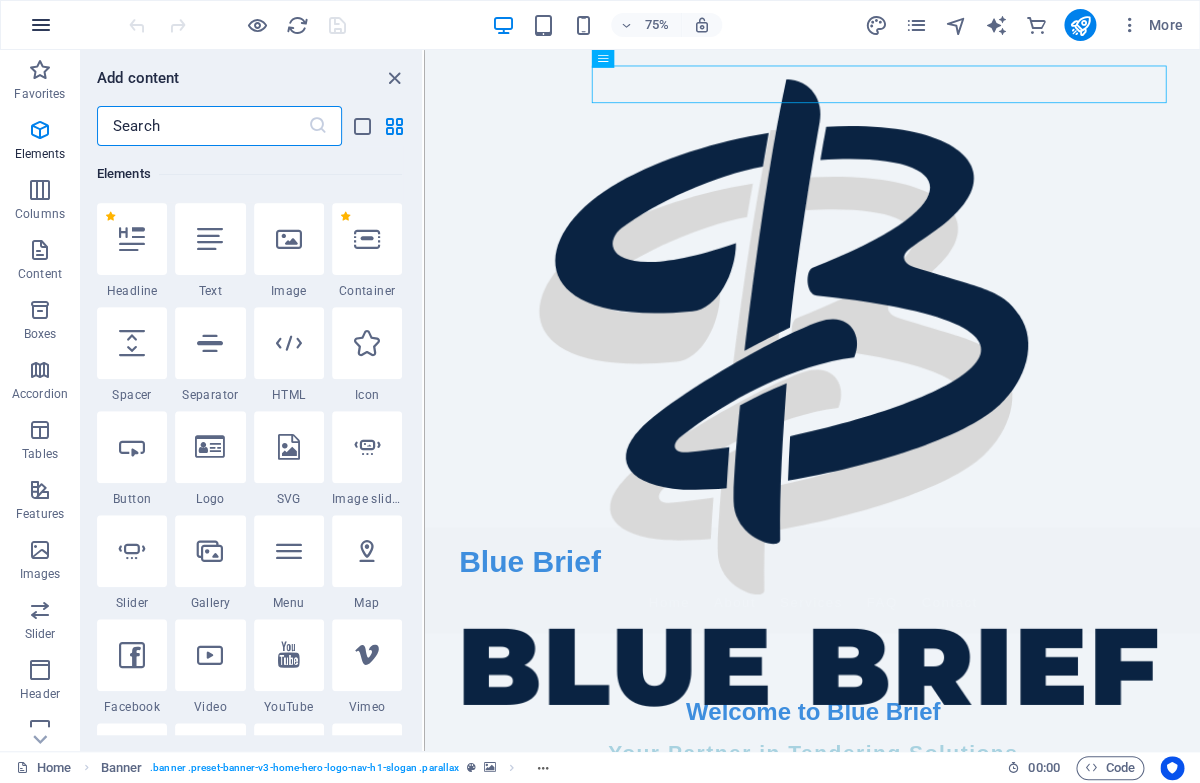 click at bounding box center [41, 25] 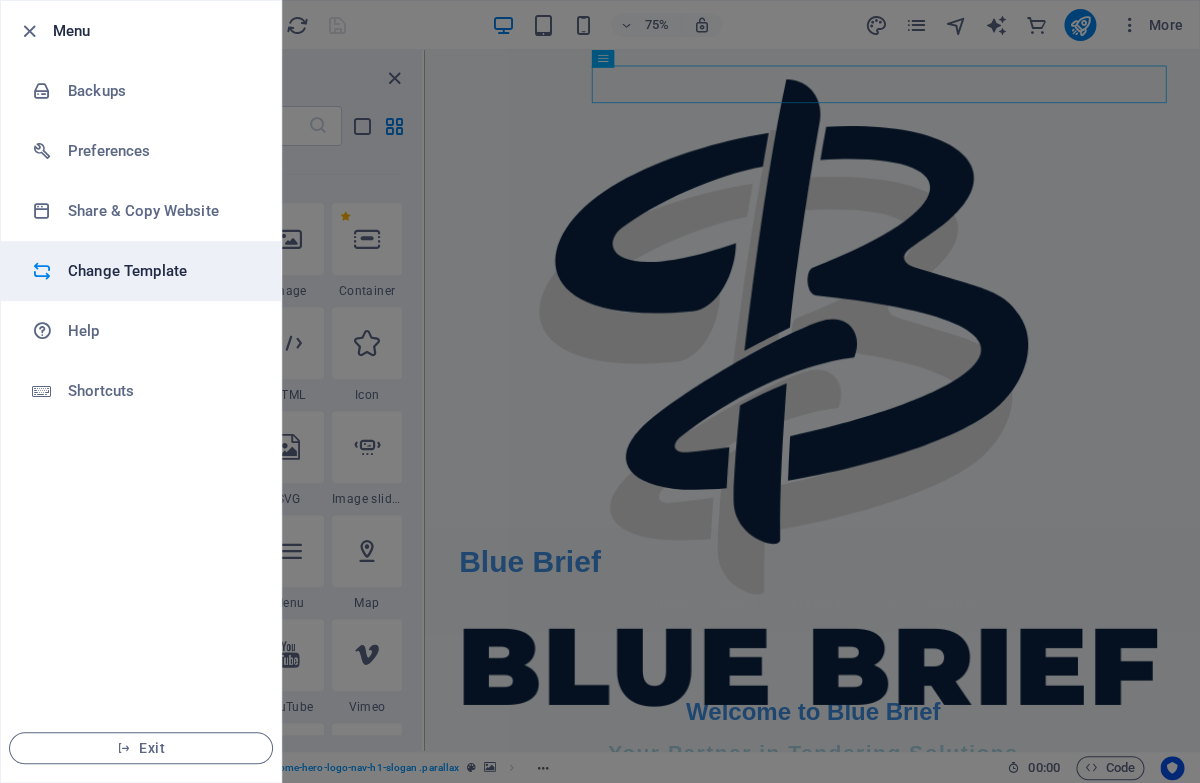 click on "Change Template" at bounding box center (160, 271) 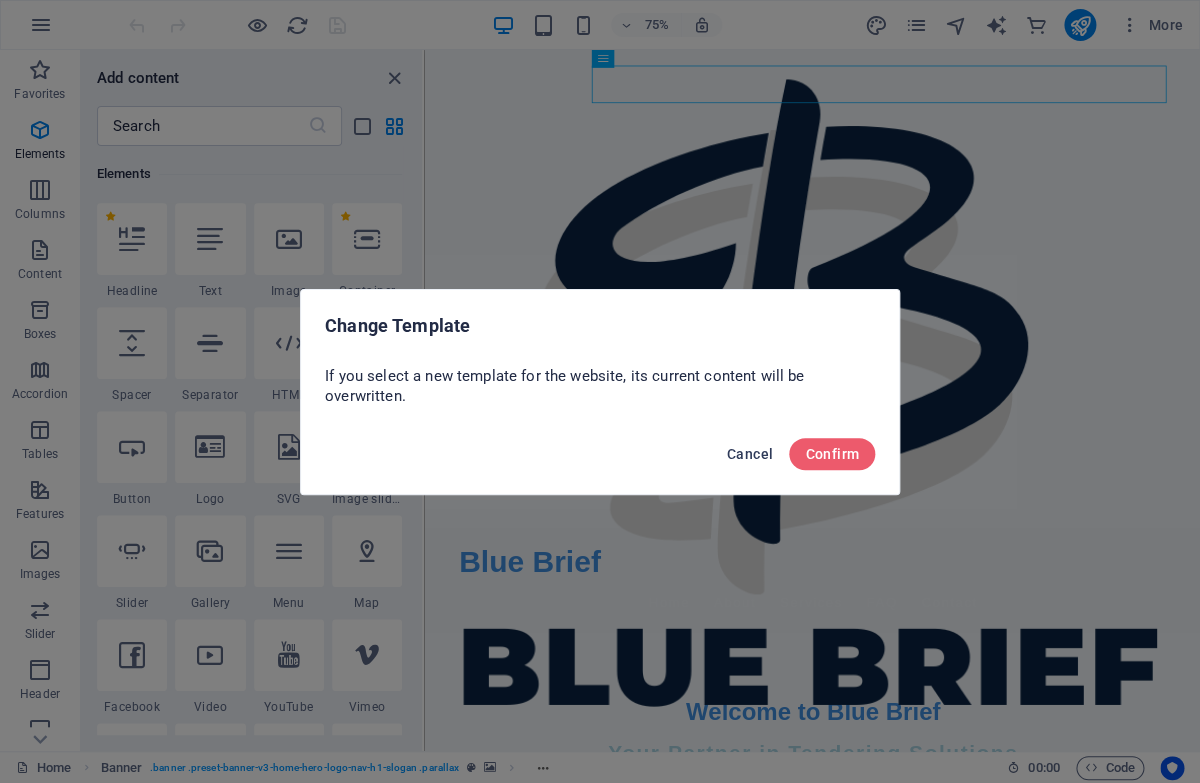 click on "Cancel" at bounding box center (750, 454) 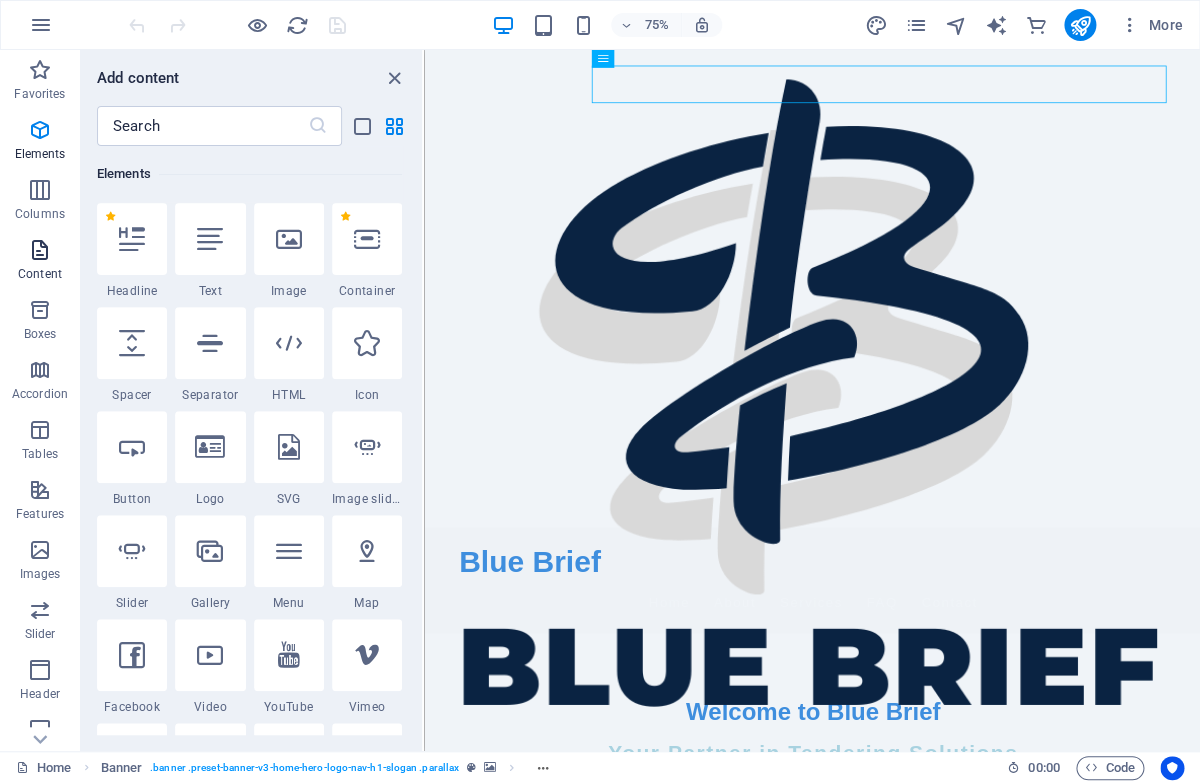 click on "Content" at bounding box center (40, 274) 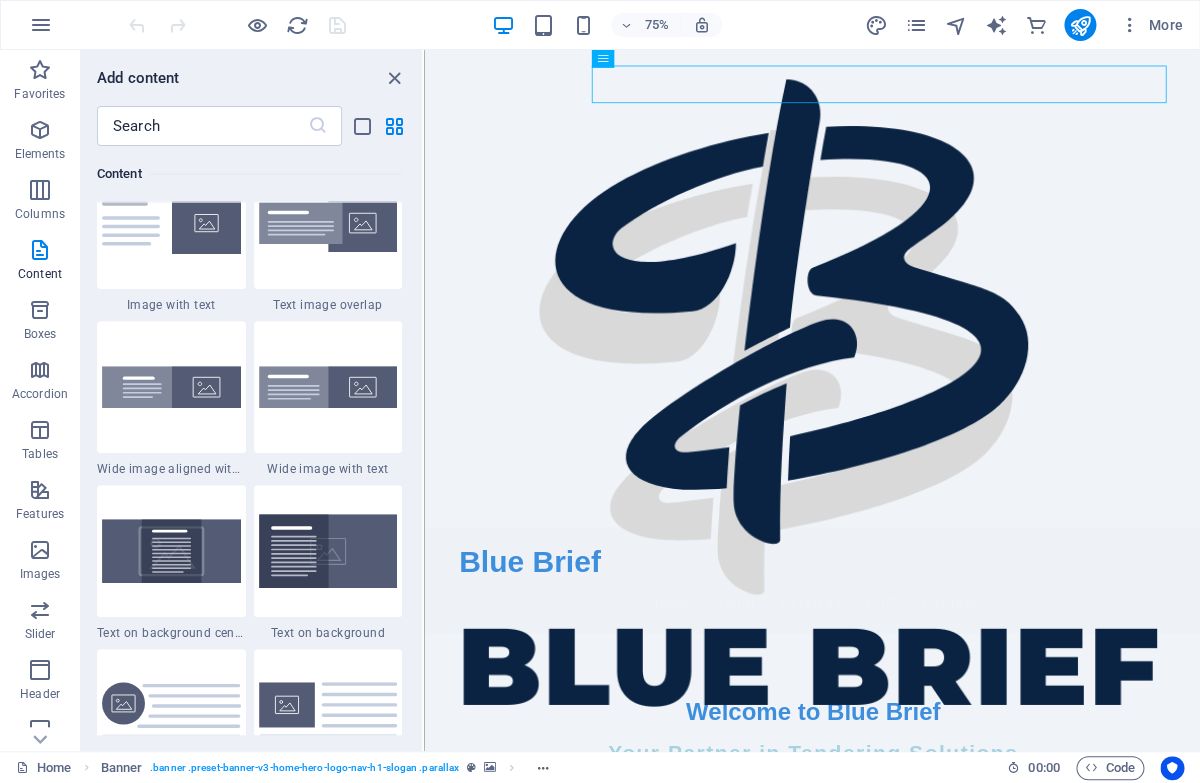 scroll, scrollTop: 3878, scrollLeft: 0, axis: vertical 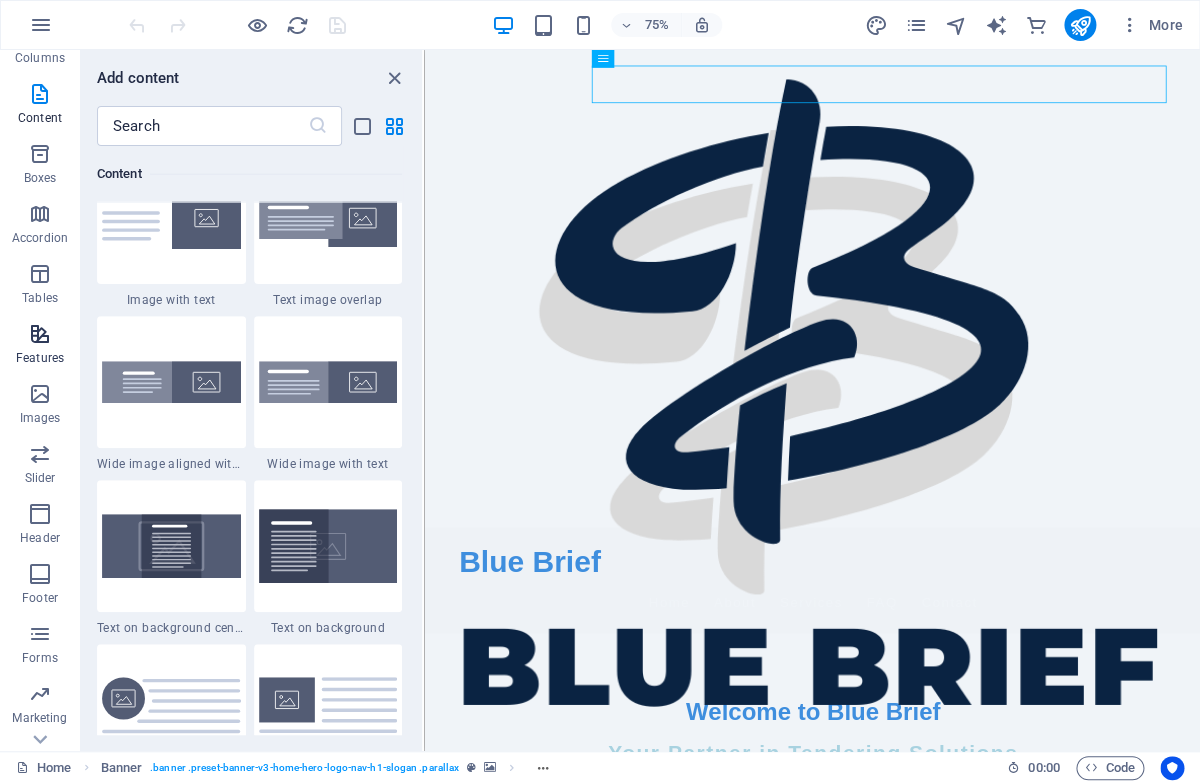 click at bounding box center (40, 514) 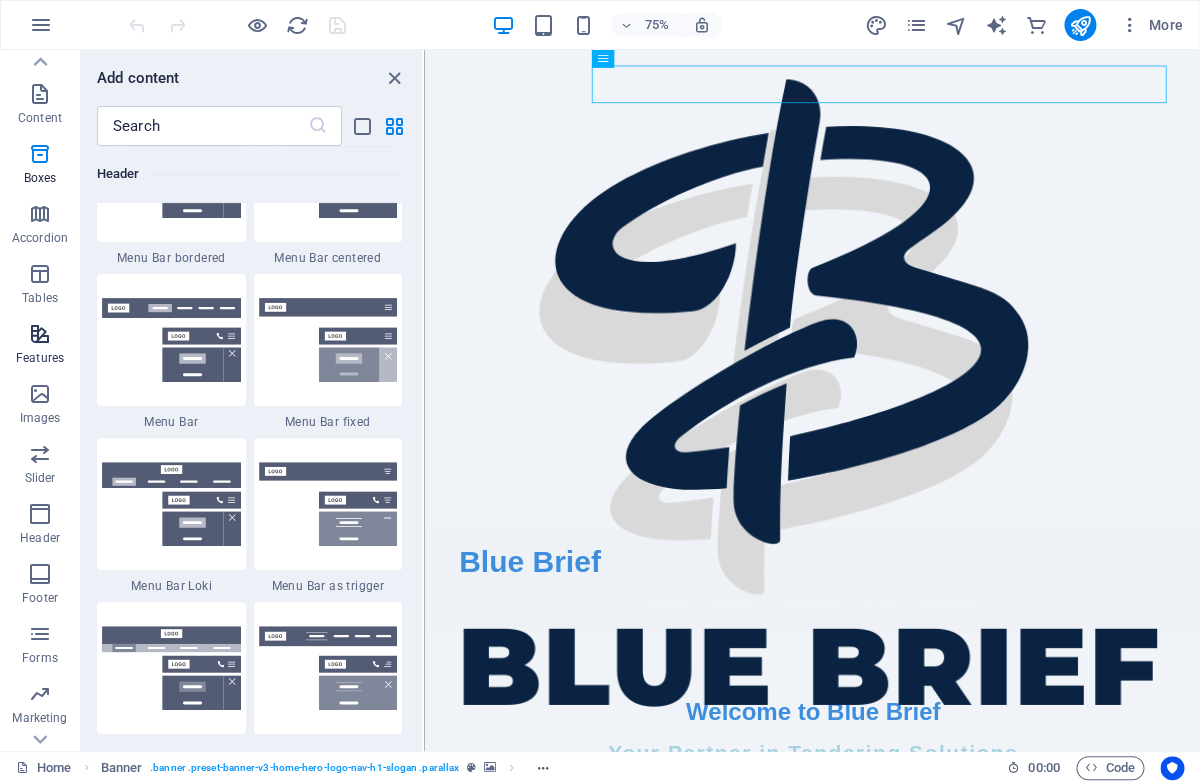 scroll, scrollTop: 12135, scrollLeft: 0, axis: vertical 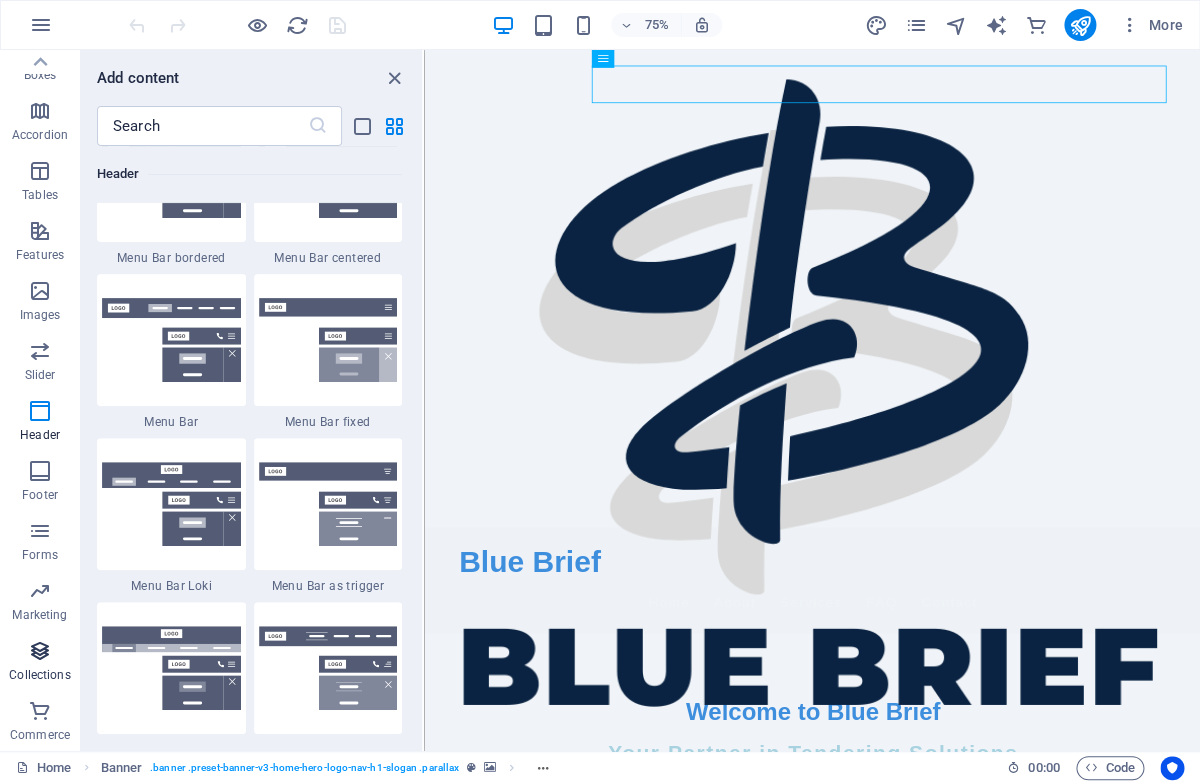 click at bounding box center [40, 651] 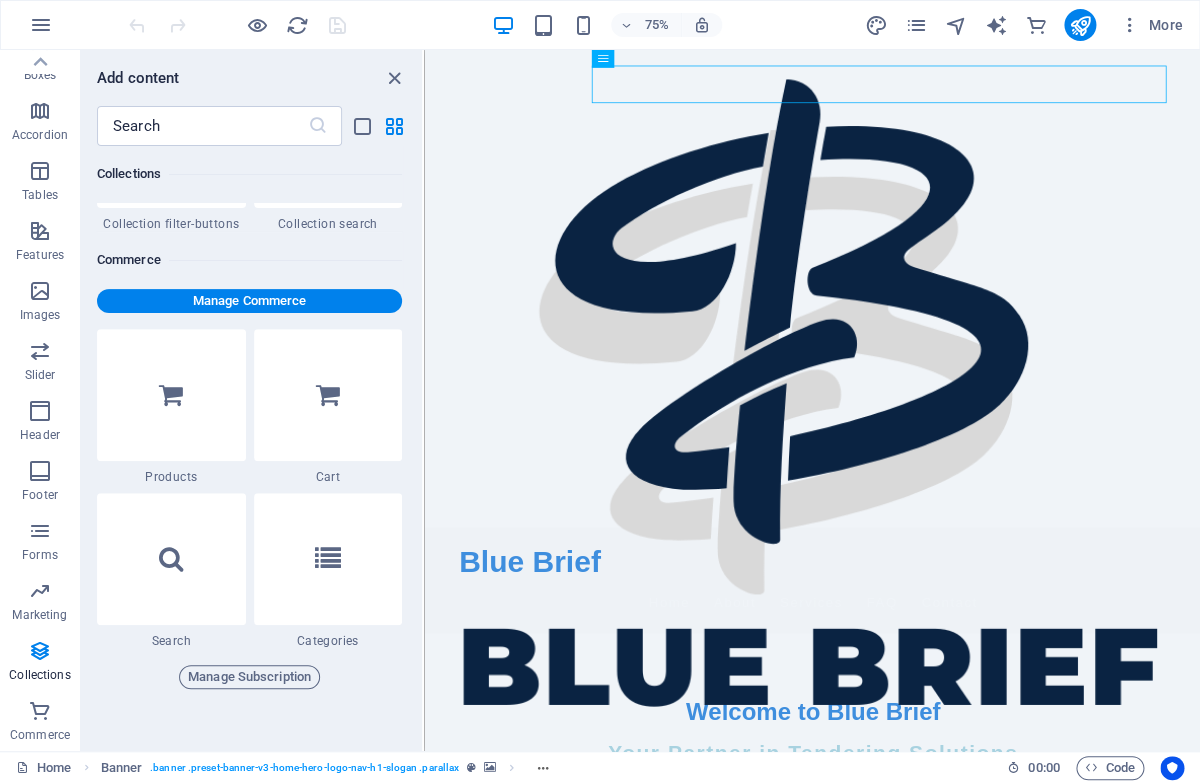scroll, scrollTop: 19238, scrollLeft: 0, axis: vertical 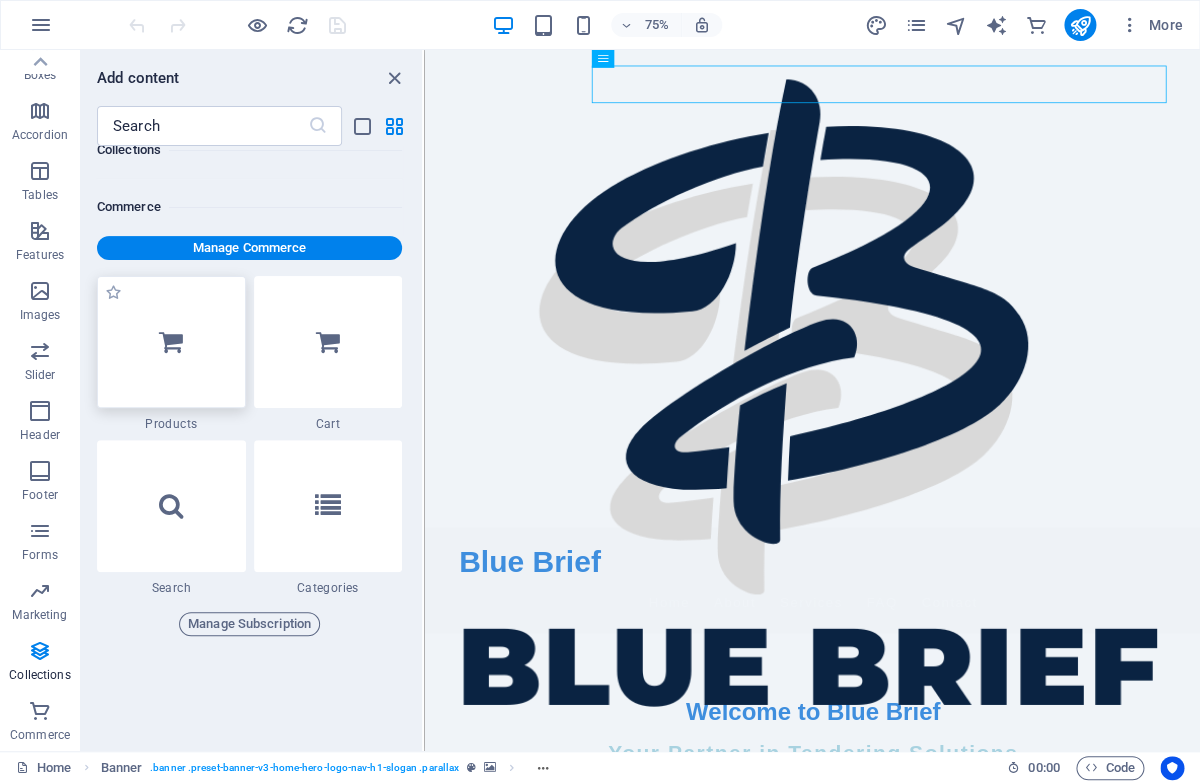 click at bounding box center [171, 342] 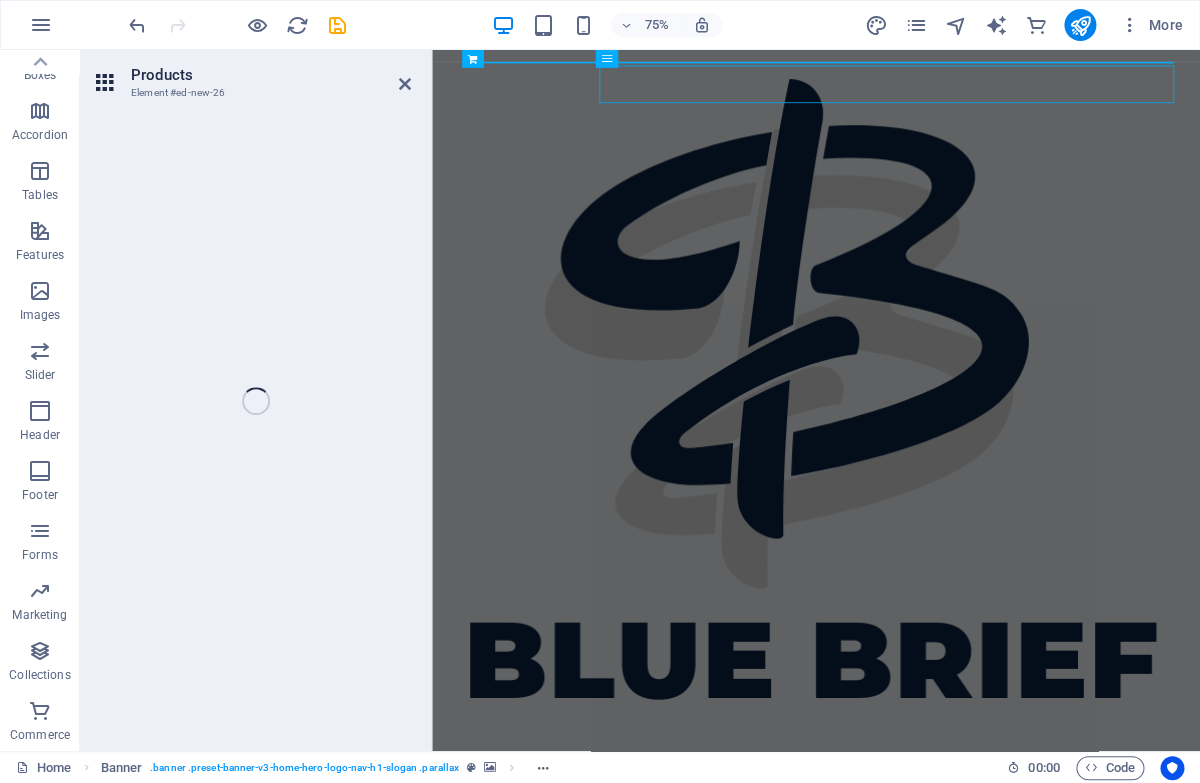 scroll, scrollTop: 259, scrollLeft: 0, axis: vertical 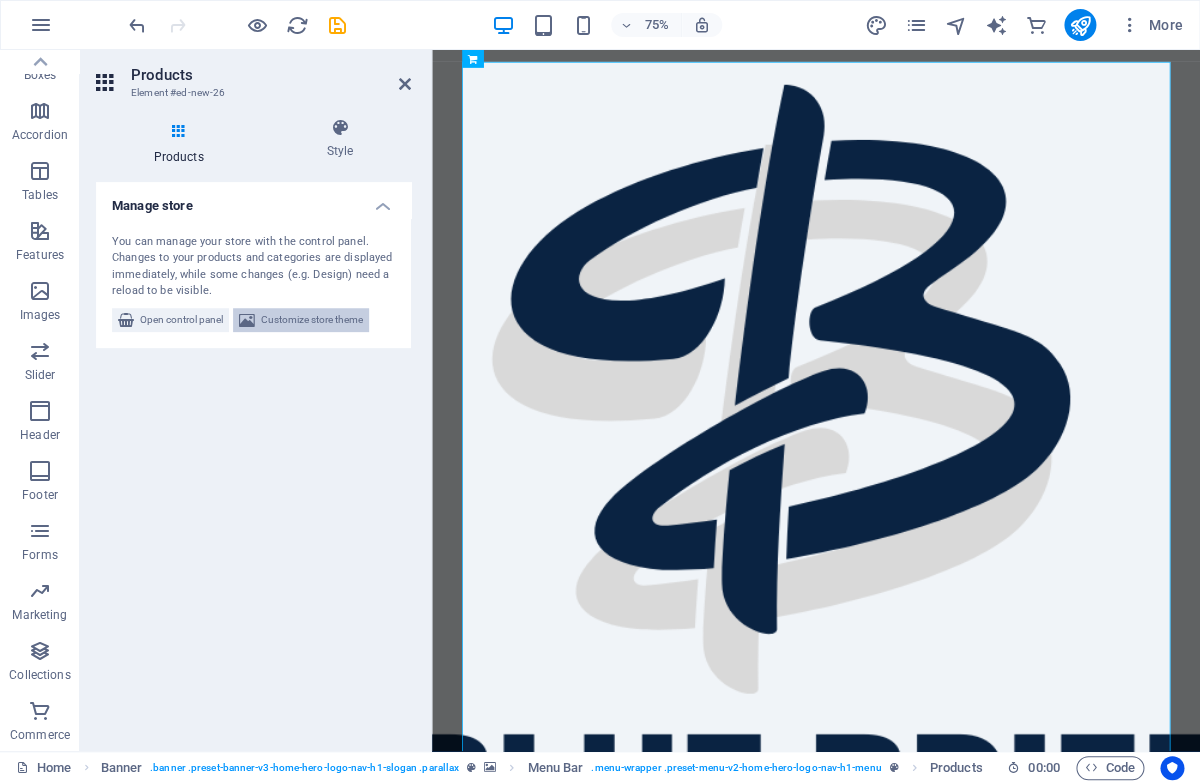 click on "Customize store theme" at bounding box center [312, 320] 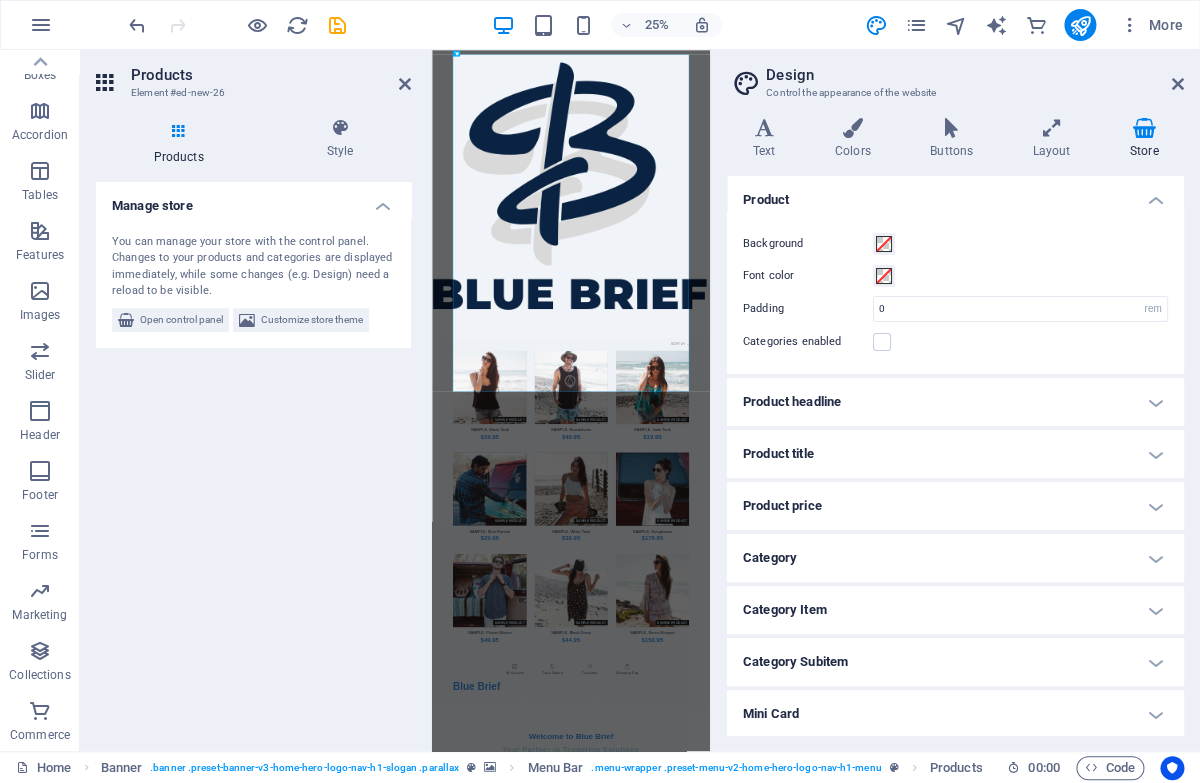 scroll, scrollTop: 55, scrollLeft: 0, axis: vertical 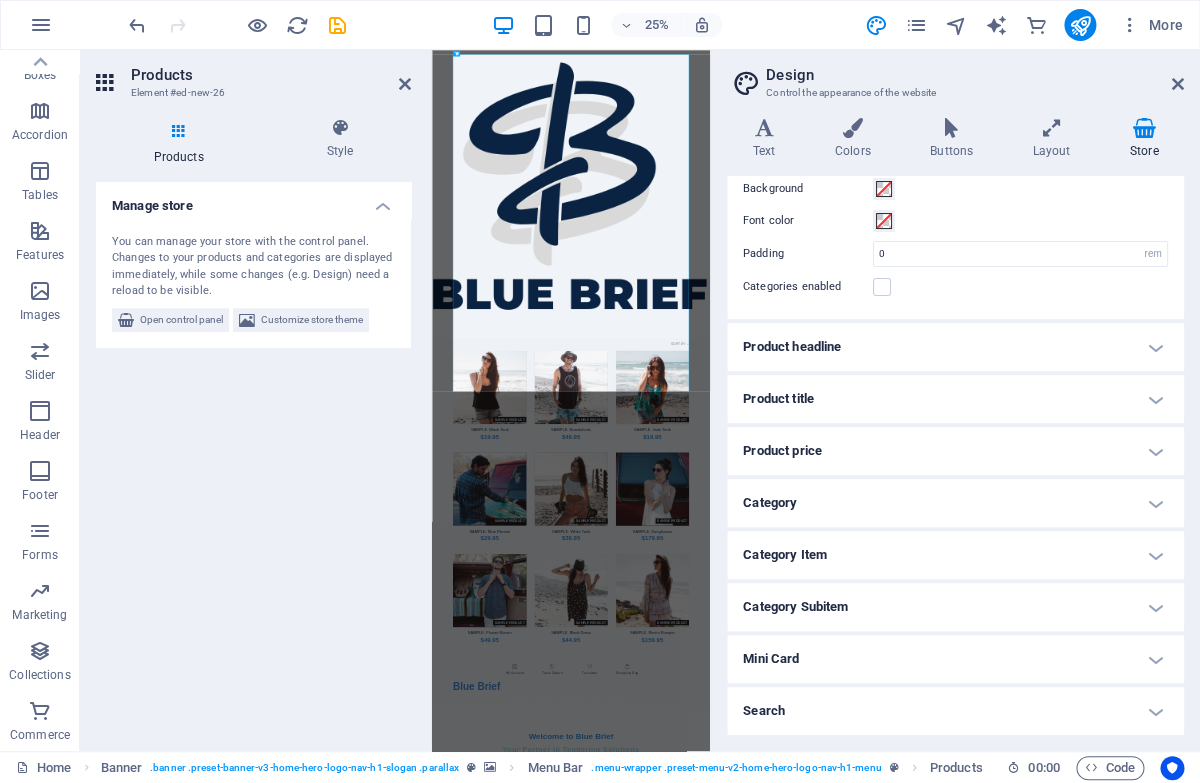 click on "Products Element #ed-new-26 Products Style Manage store You can manage your store with the control panel. Changes to your products and categories are displayed immediately, while some changes (e.g. Design) need a reload to be visible. Open control panel Customize store theme Menu Bar Element Layout How this element expands within the layout (Flexbox). Size Default auto px % 1/1 1/2 1/3 1/4 1/5 1/6 1/7 1/8 1/9 1/10 Grow Shrink Order Container layout Visible Visible Opacity 100 % Overflow Spacing Margin Default auto px % rem vw vh Custom Custom auto px % rem vw vh auto px % rem vw vh auto px % rem vw vh auto px % rem vw vh Padding Default px rem % vh vw Custom Custom px rem % vh vw px rem % vh vw px rem % vh vw px rem % vh vw Border Style              - Width 1 auto px rem % vh vw Custom Custom 1 auto px rem % vh vw 1 auto px rem % vh vw 1 auto px rem % vh vw 1 auto px rem % vh vw  - Color Round corners Default px rem % vh vw Custom Custom px rem % vh vw px rem % vh vw px rem % vh vw px rem % vh vw 0" at bounding box center [256, 400] 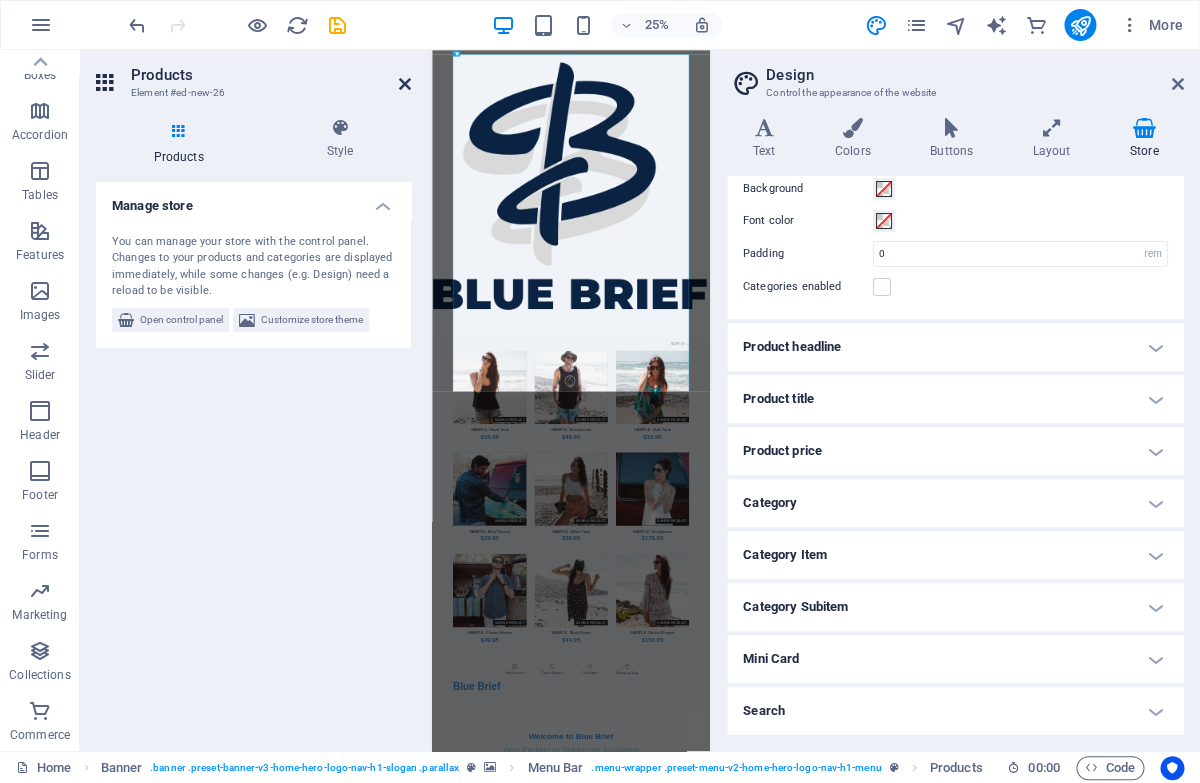 click at bounding box center (405, 84) 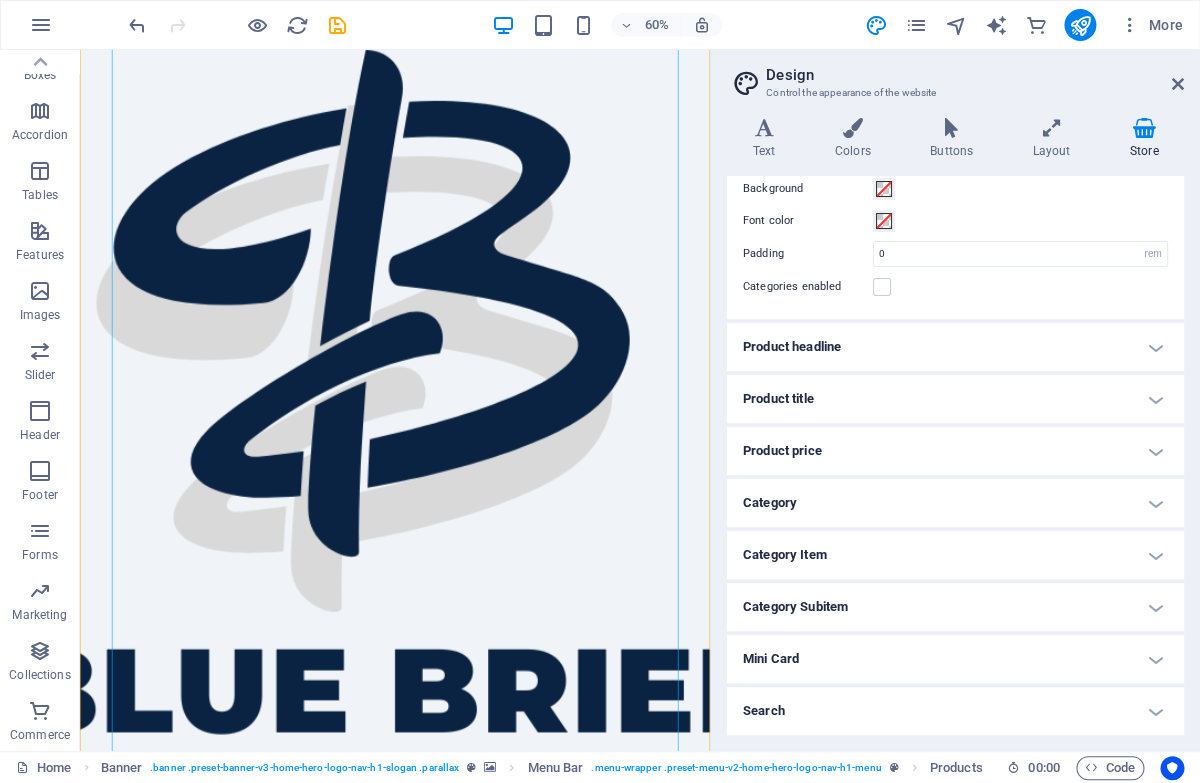 scroll, scrollTop: 88, scrollLeft: 0, axis: vertical 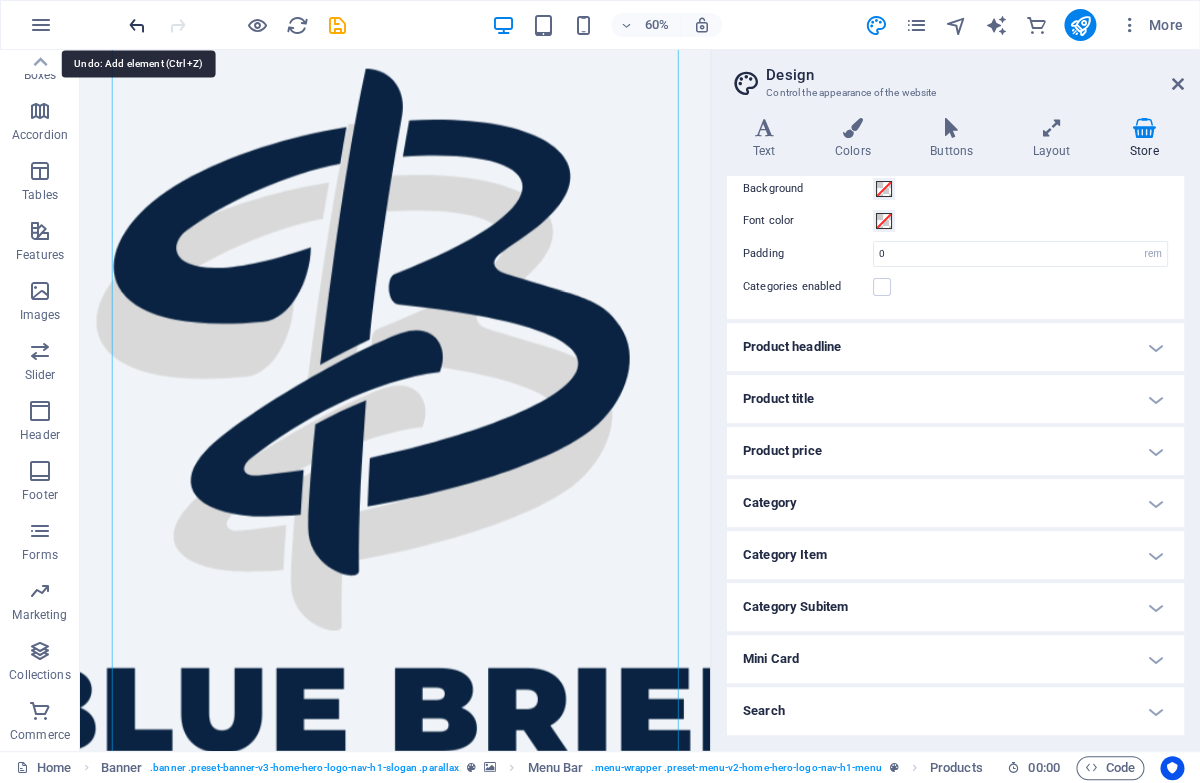 click at bounding box center (137, 25) 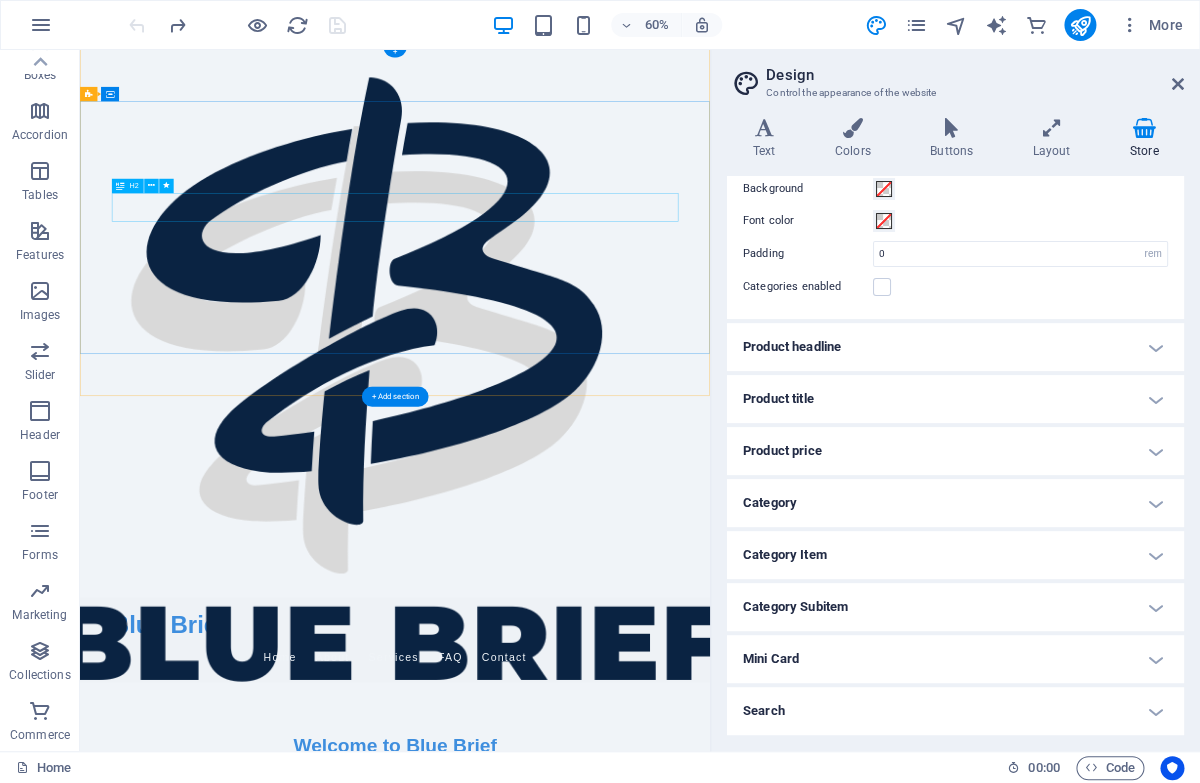 scroll, scrollTop: 0, scrollLeft: 0, axis: both 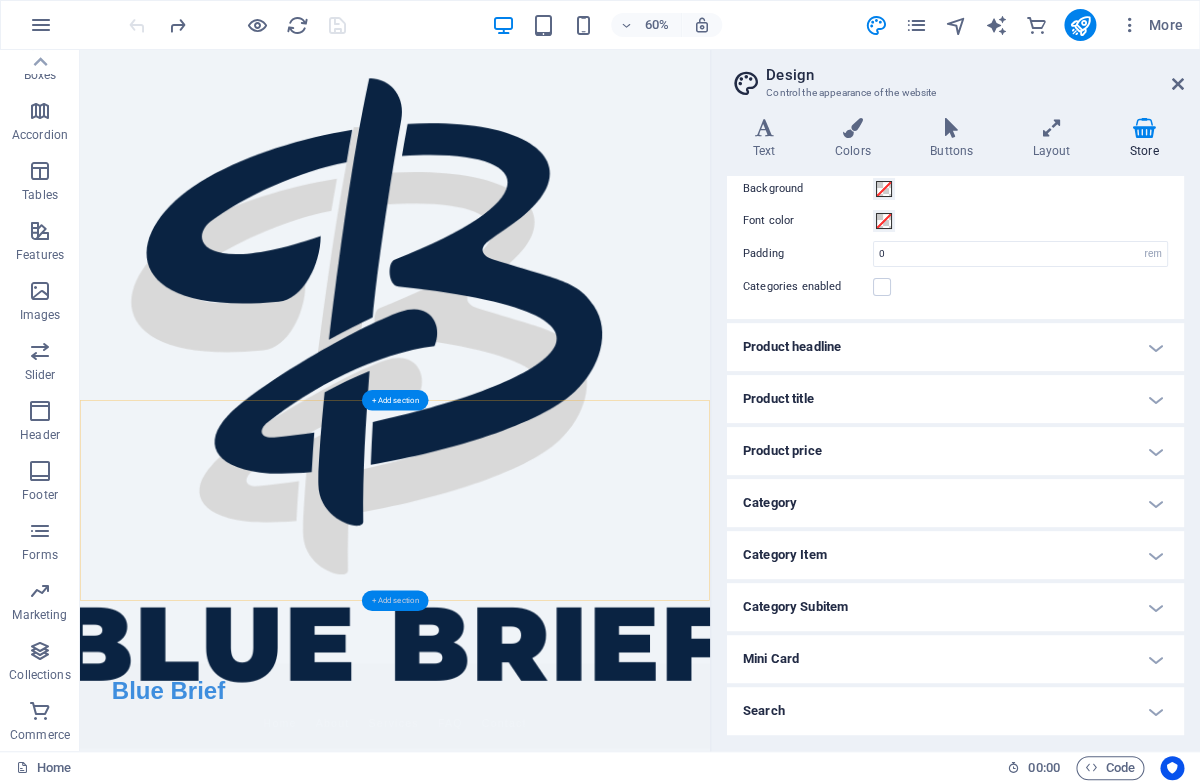 click on "+ Add section" at bounding box center [395, 600] 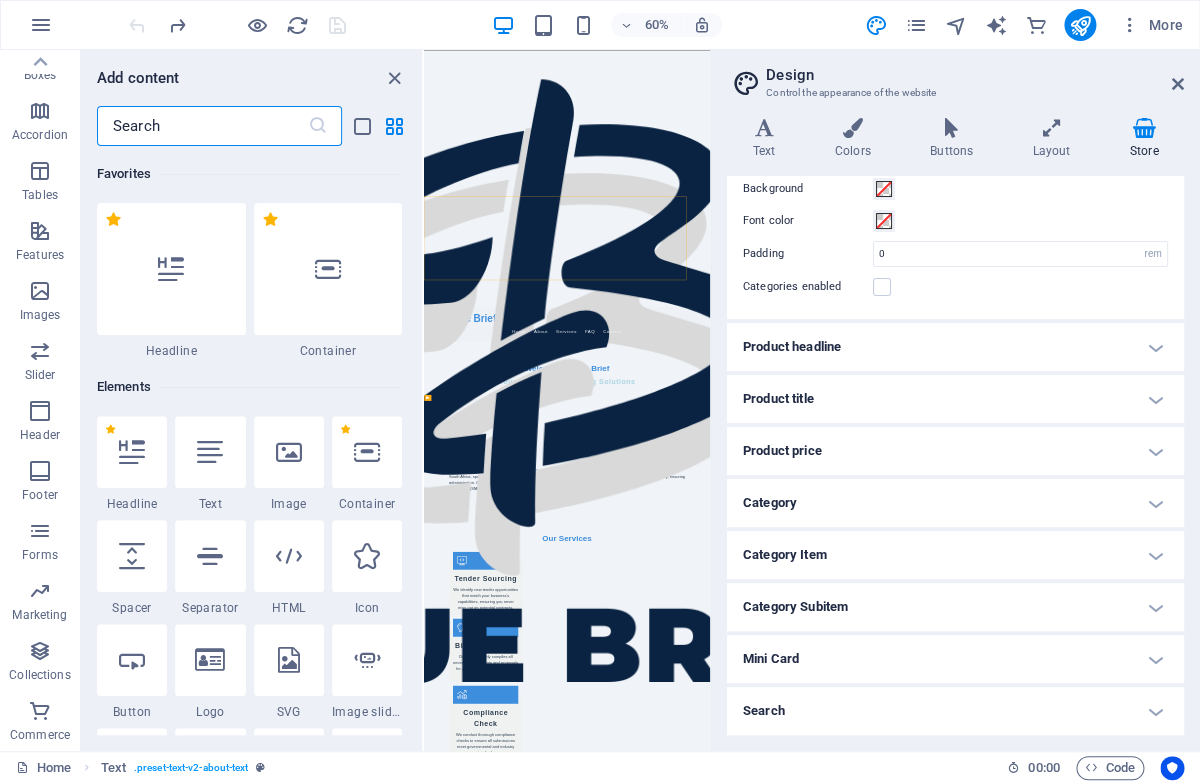 scroll, scrollTop: 259, scrollLeft: 0, axis: vertical 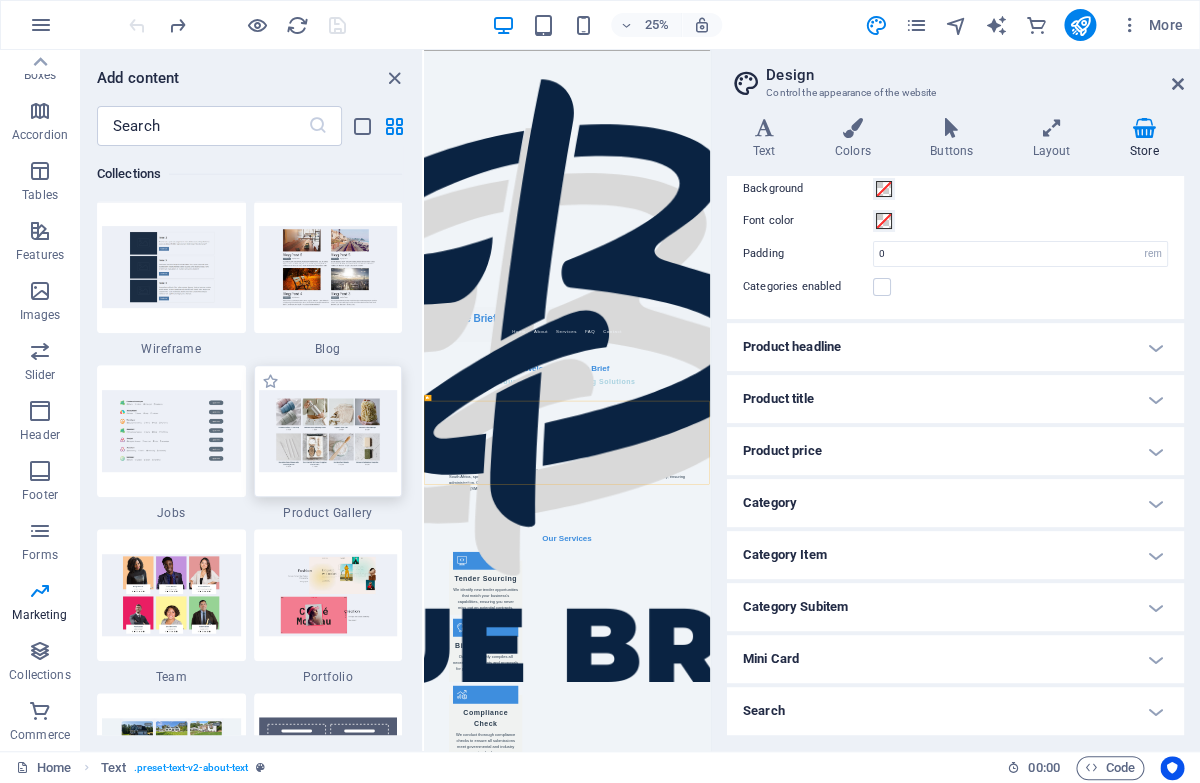 click at bounding box center (328, 430) 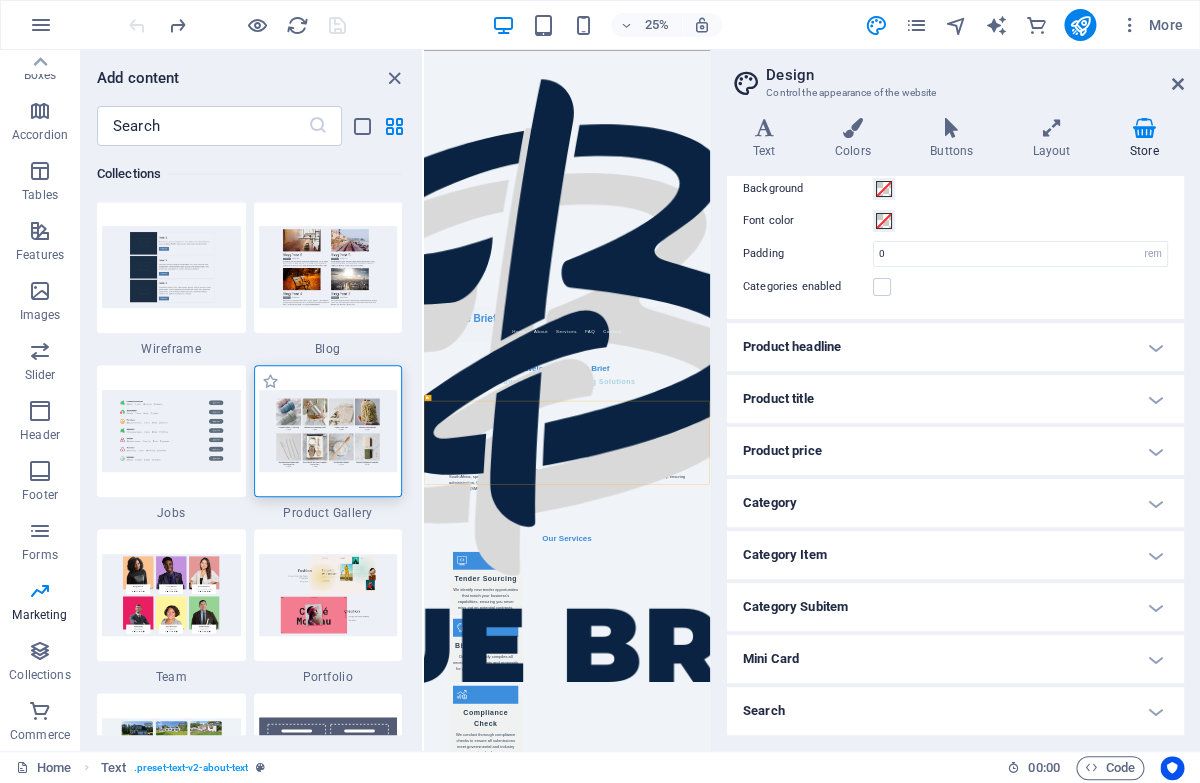 click at bounding box center (328, 431) 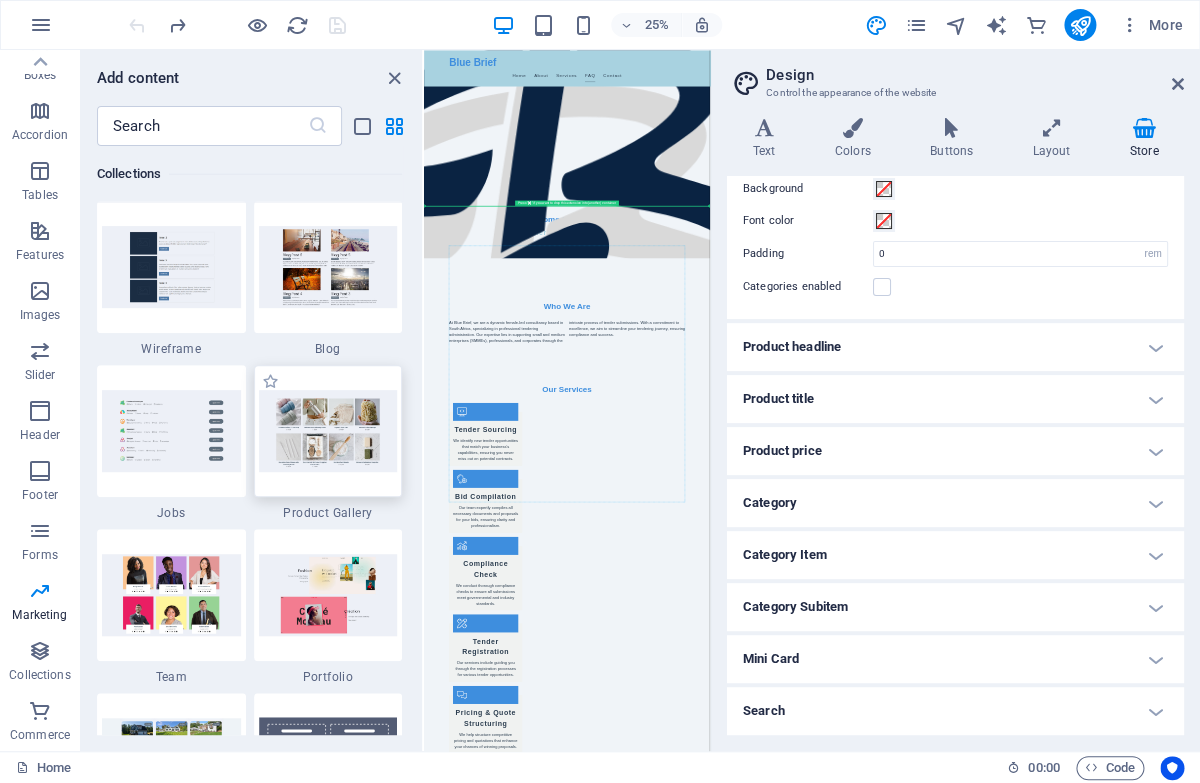 scroll, scrollTop: 1976, scrollLeft: 0, axis: vertical 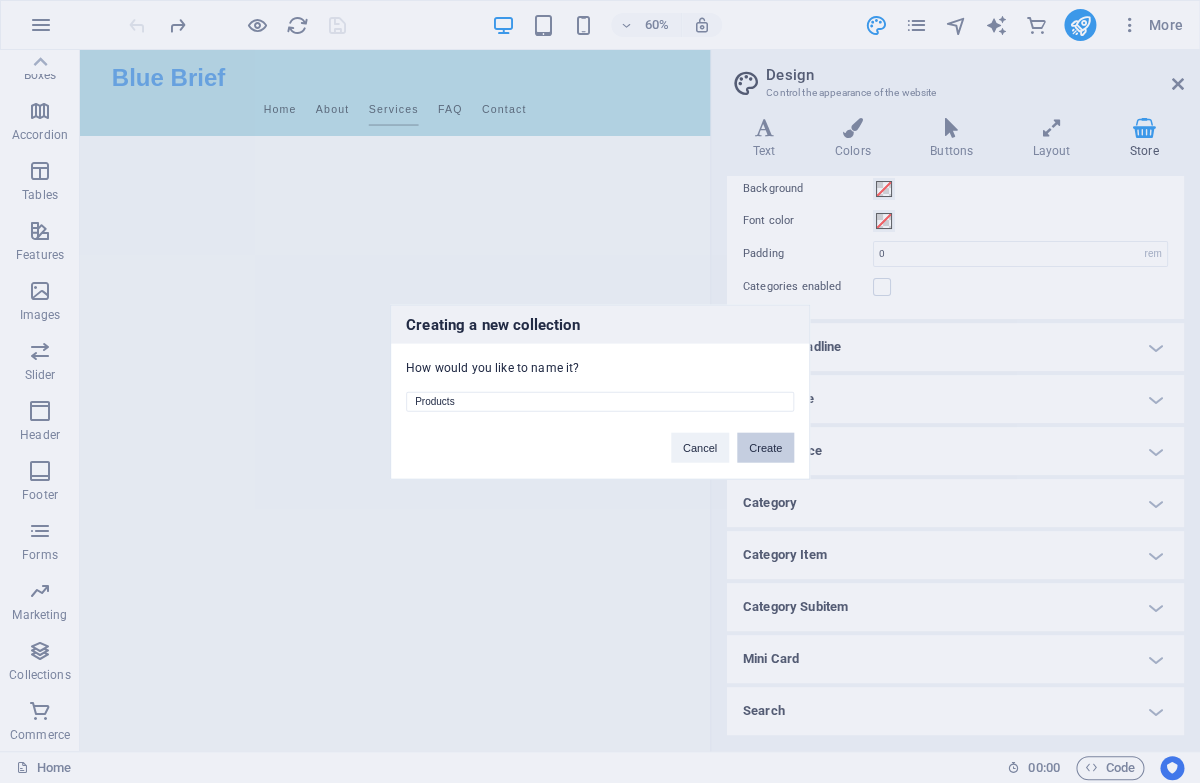 click on "Create" at bounding box center (765, 447) 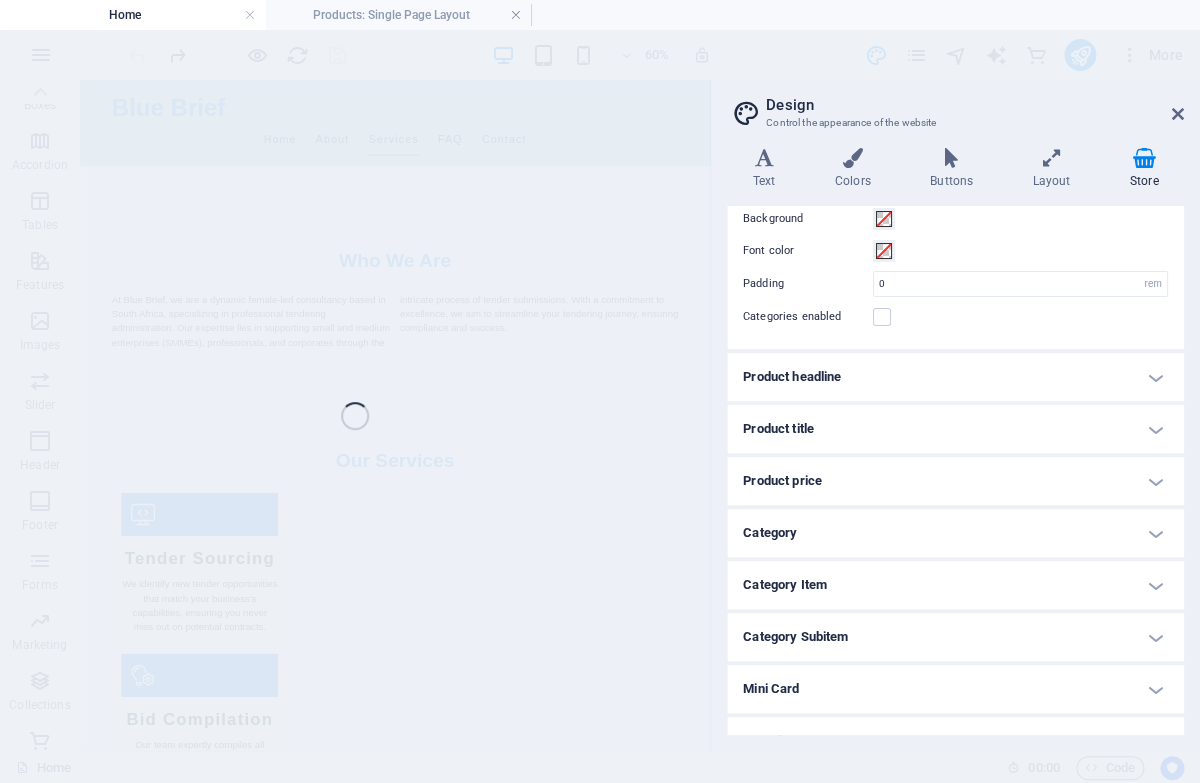 scroll, scrollTop: 4, scrollLeft: 0, axis: vertical 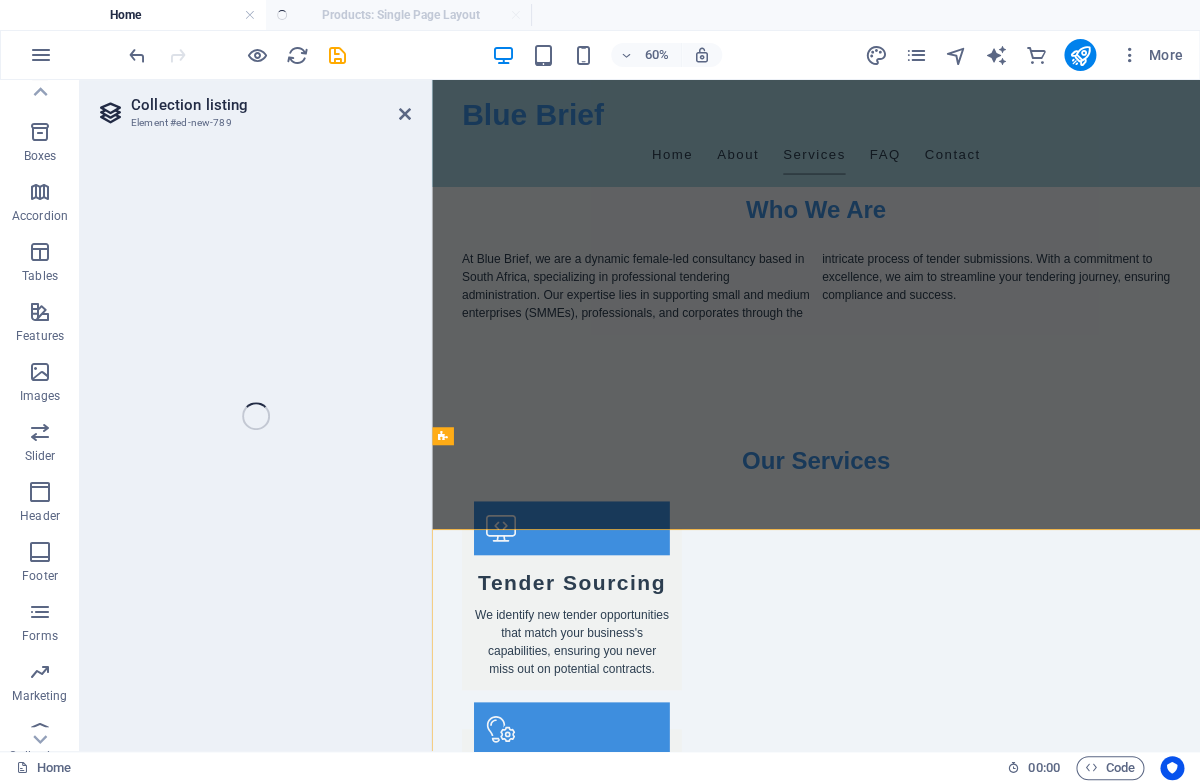 select on "68921ca98a1d7a15610cc775" 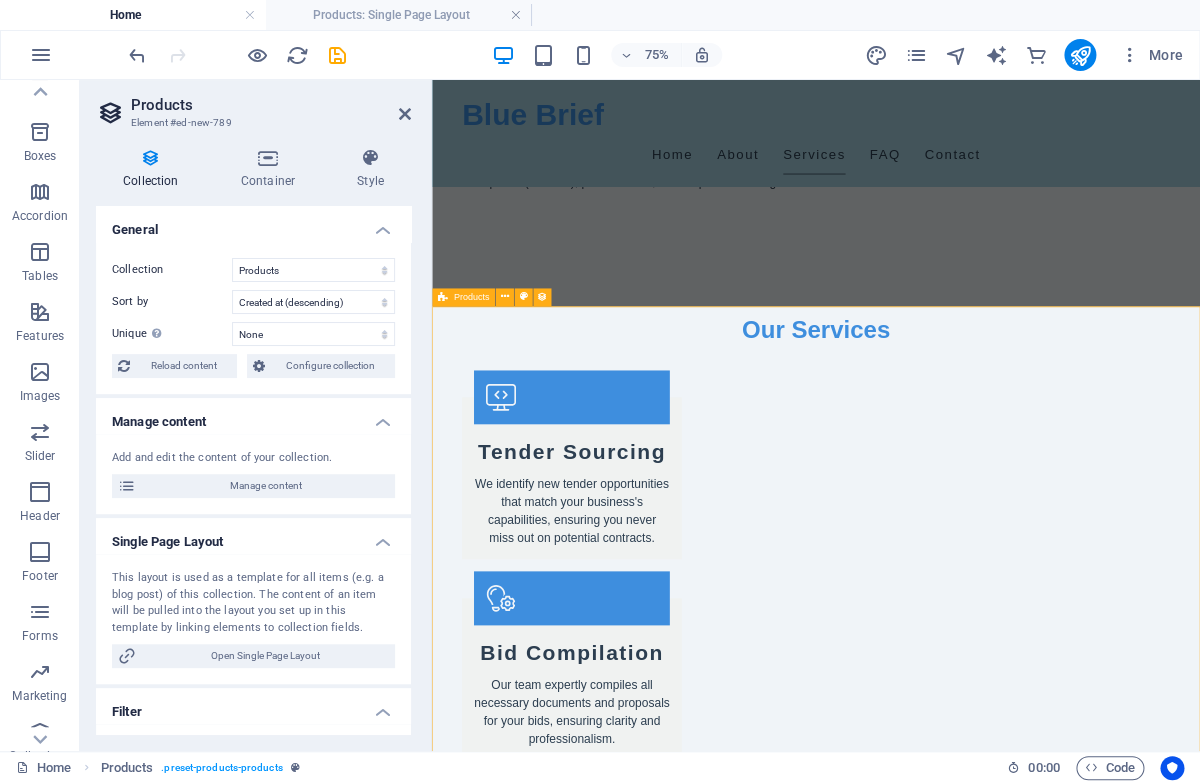 scroll, scrollTop: 1315, scrollLeft: 0, axis: vertical 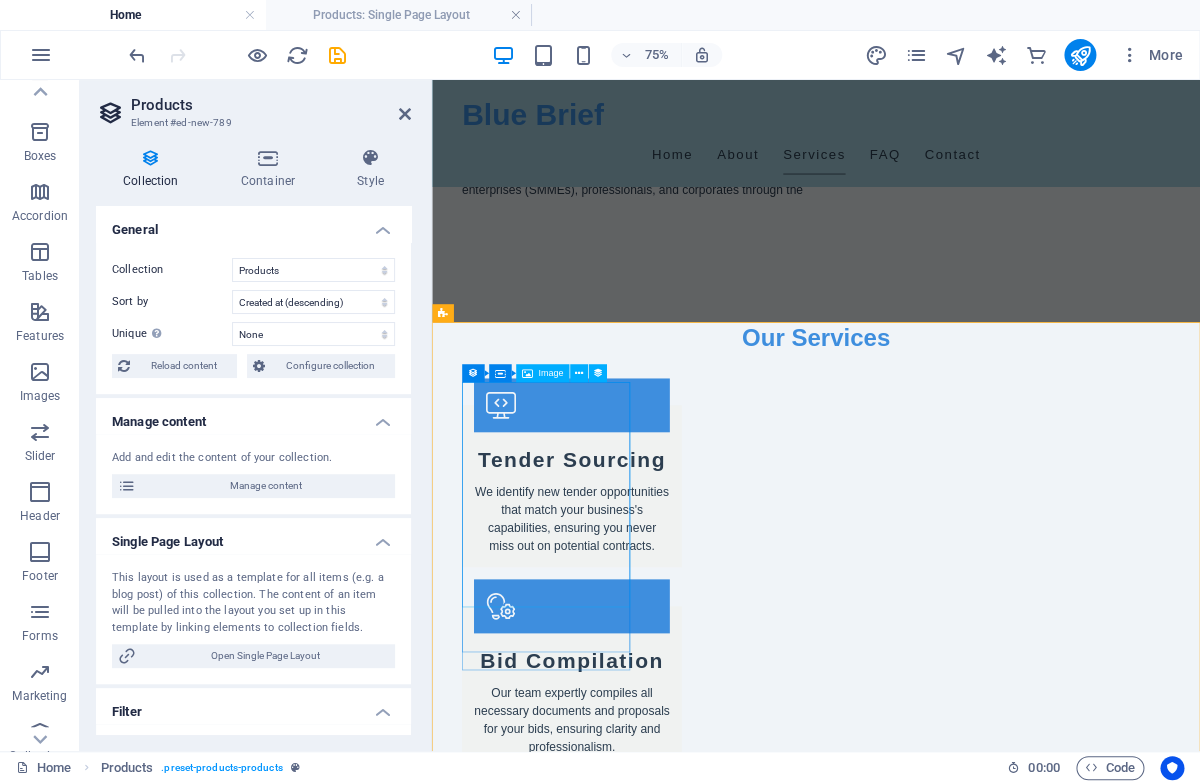 click at bounding box center [920, 2476] 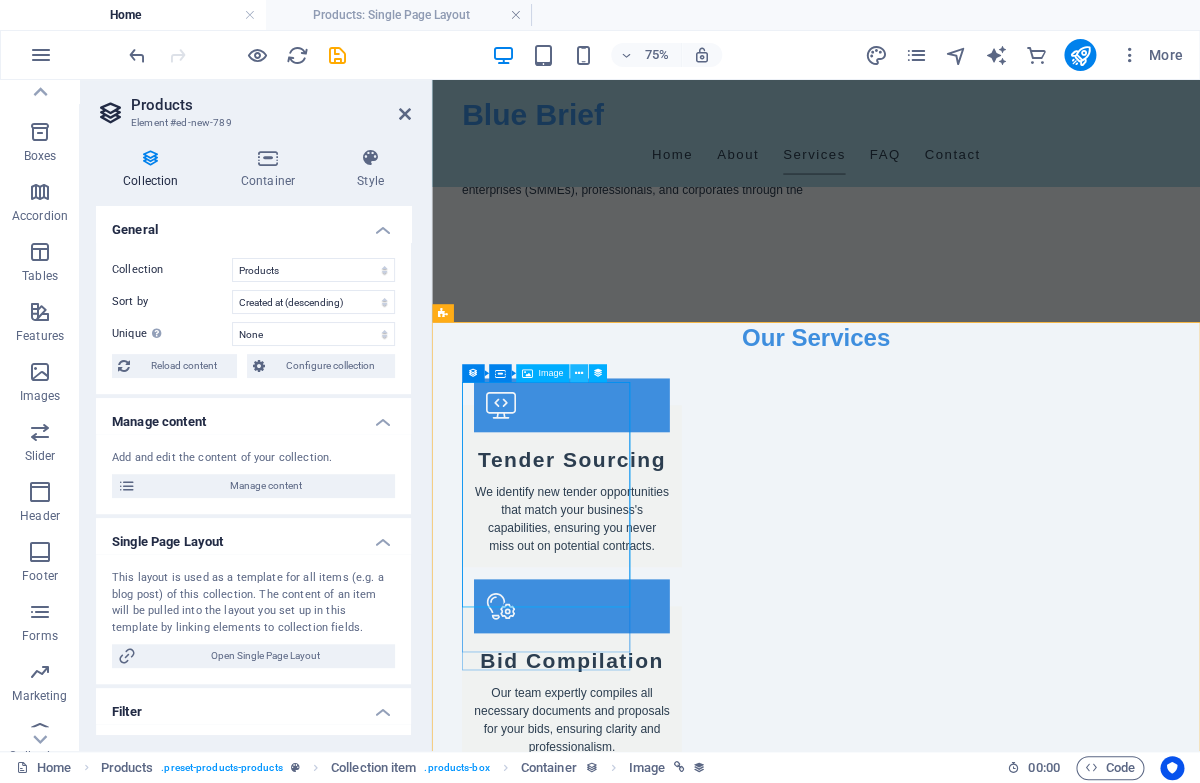 click at bounding box center [579, 373] 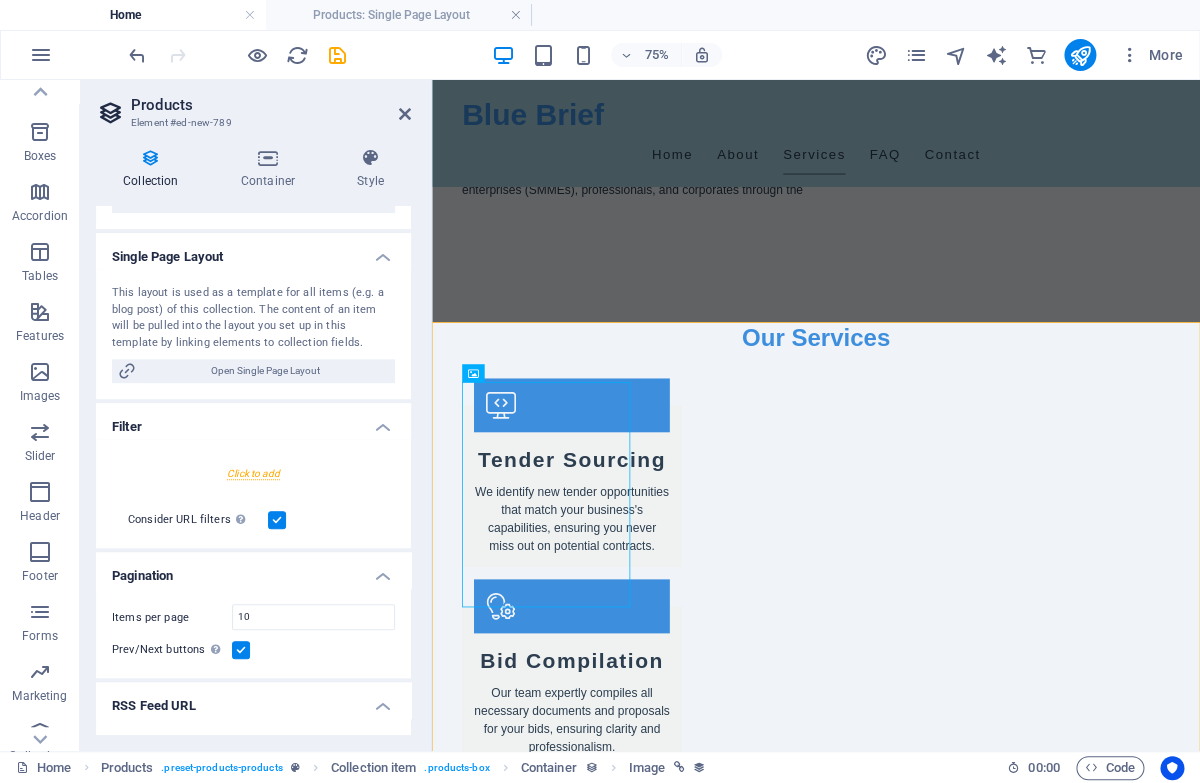 scroll, scrollTop: 0, scrollLeft: 0, axis: both 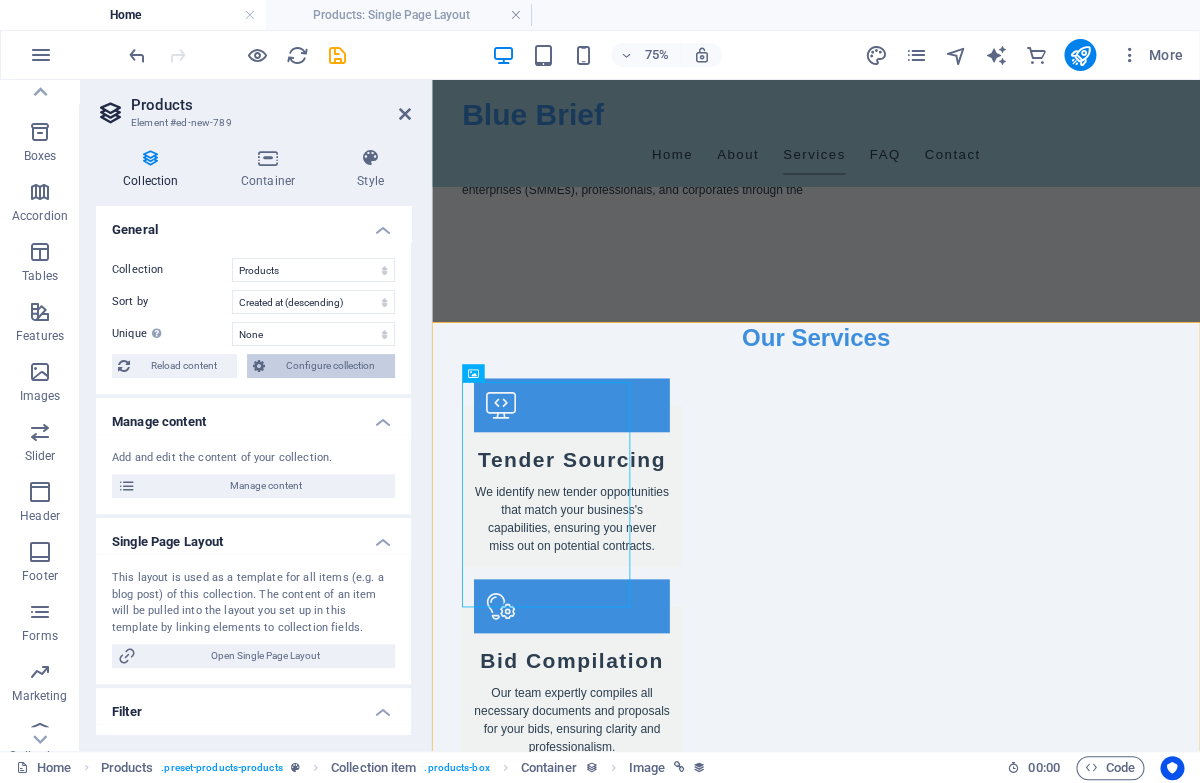 click on "Configure collection" at bounding box center [330, 366] 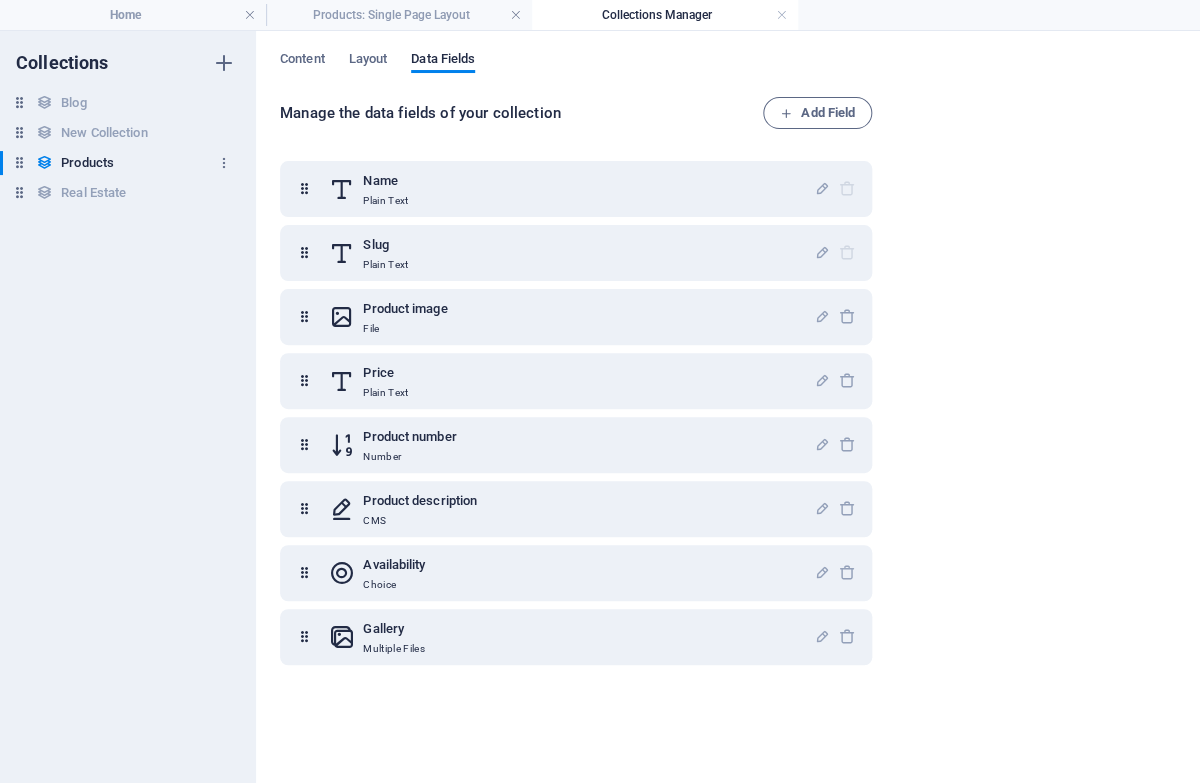 click on "Products Products" at bounding box center [118, 163] 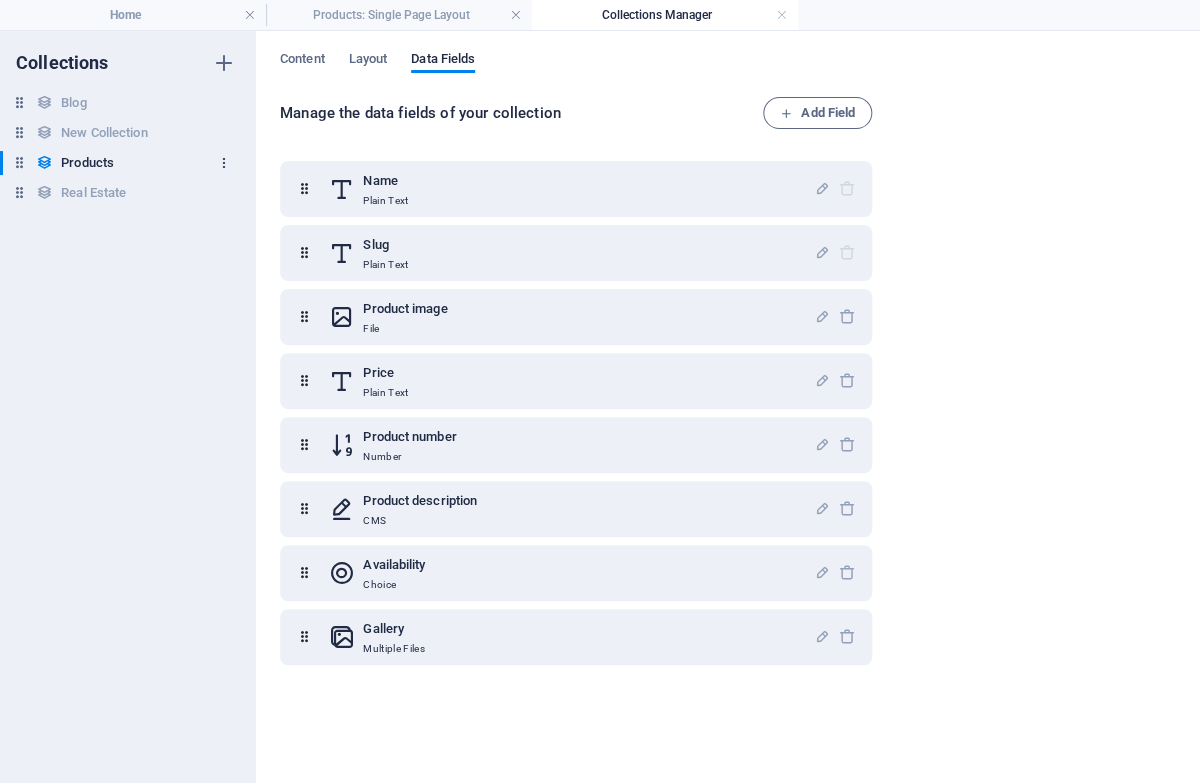 click at bounding box center (224, 163) 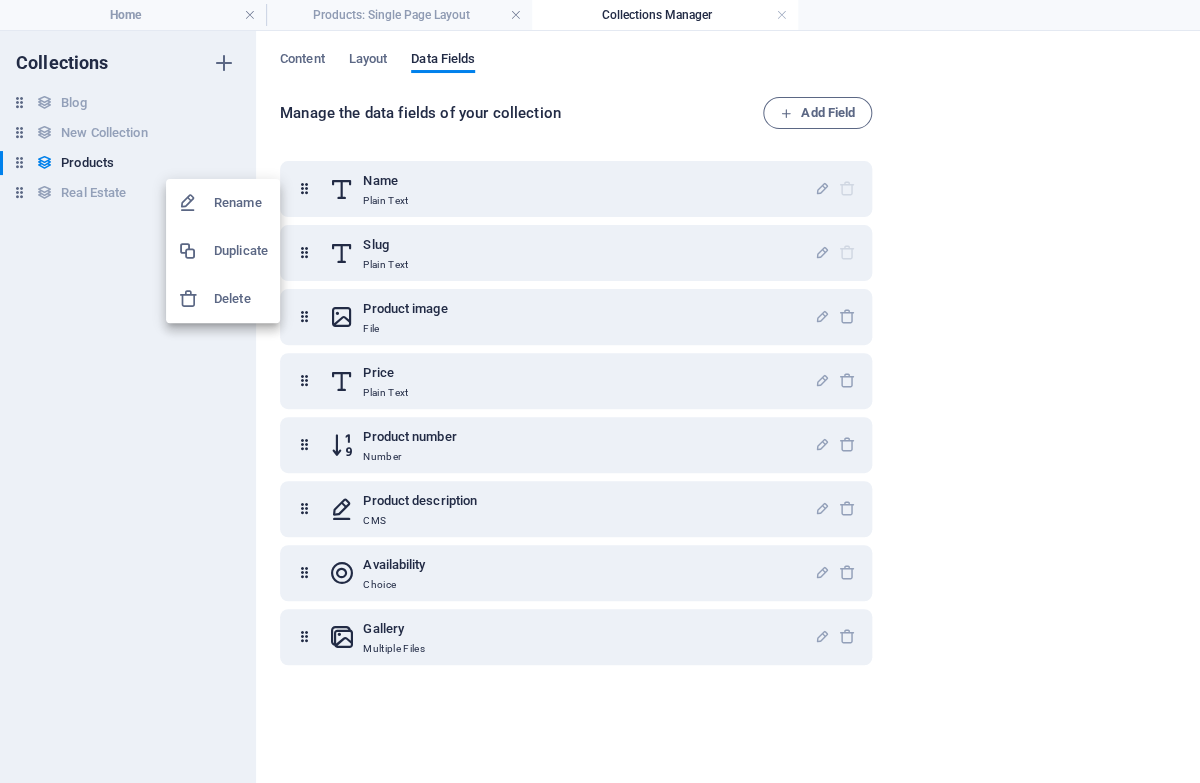 click at bounding box center [600, 391] 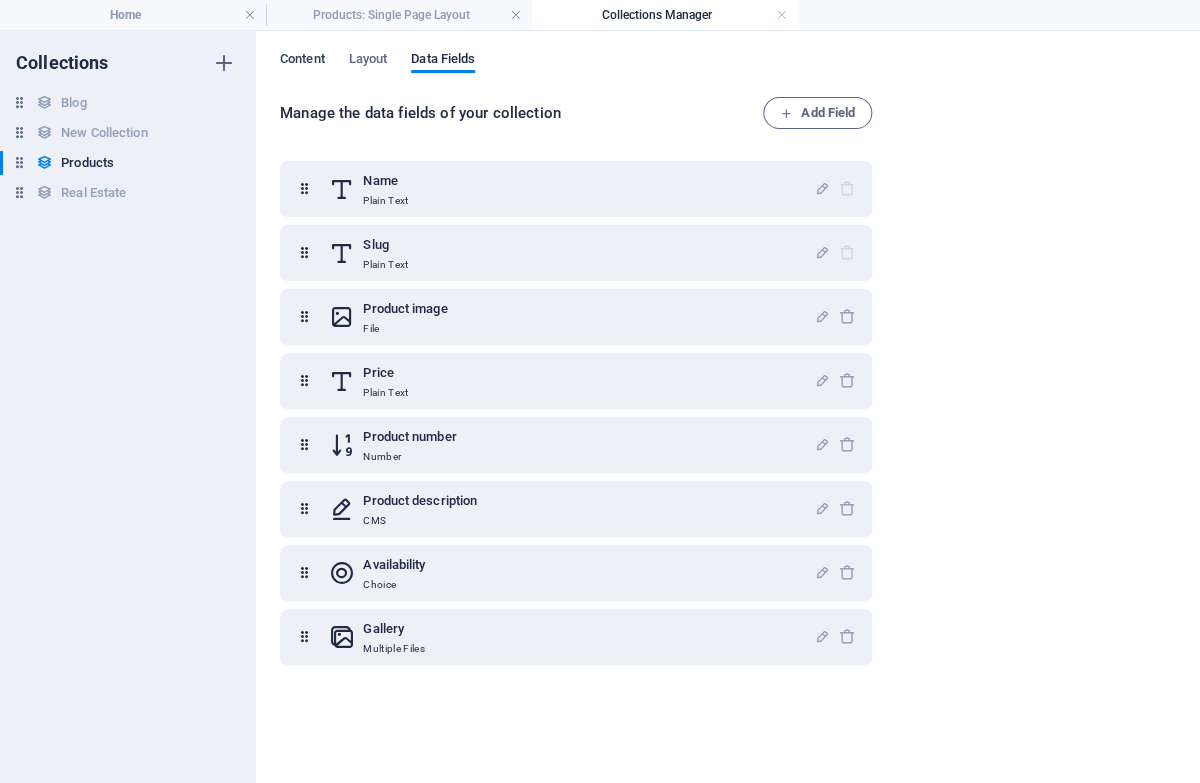 click on "Content" at bounding box center (302, 61) 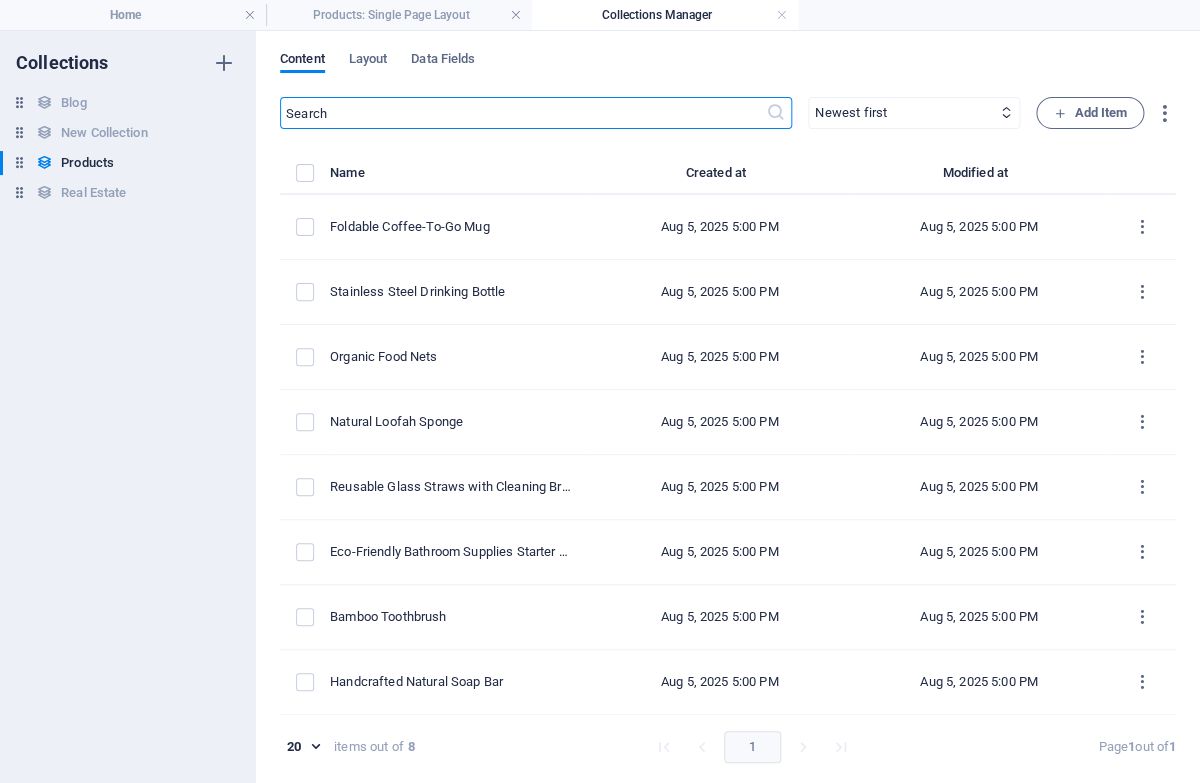click on "Collections Manager" at bounding box center (665, 15) 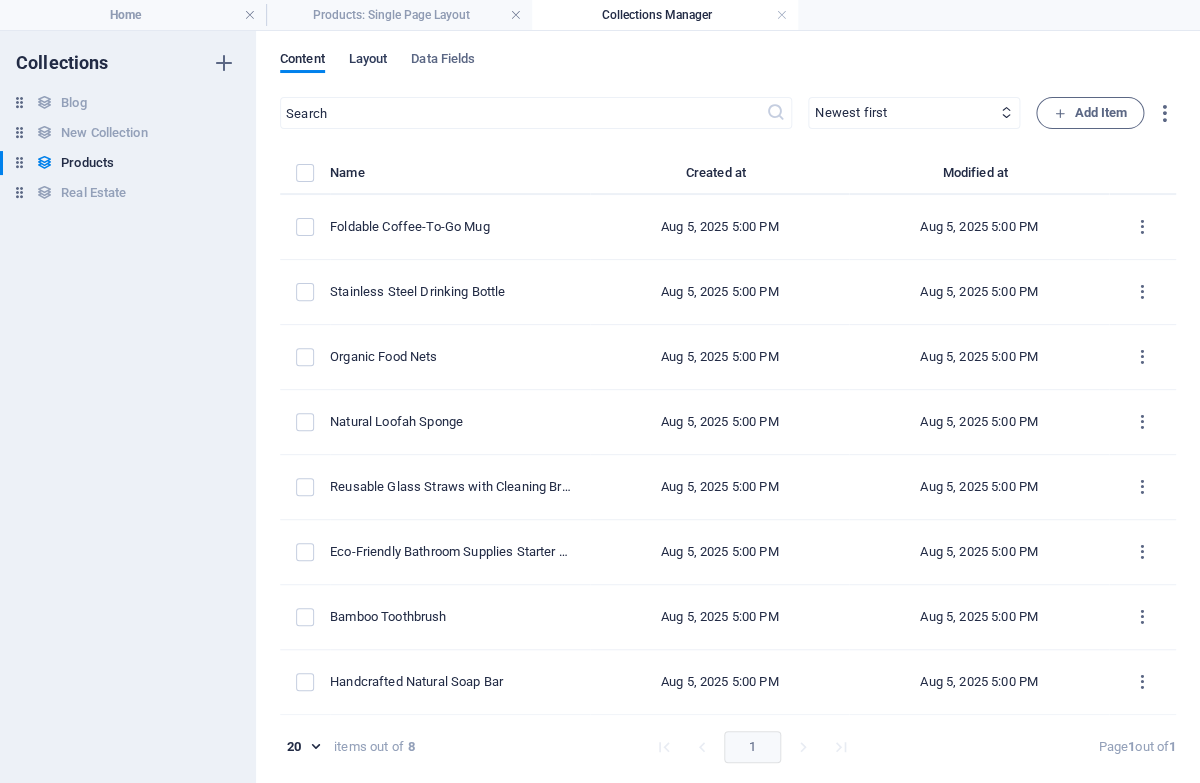click on "Layout" at bounding box center (368, 61) 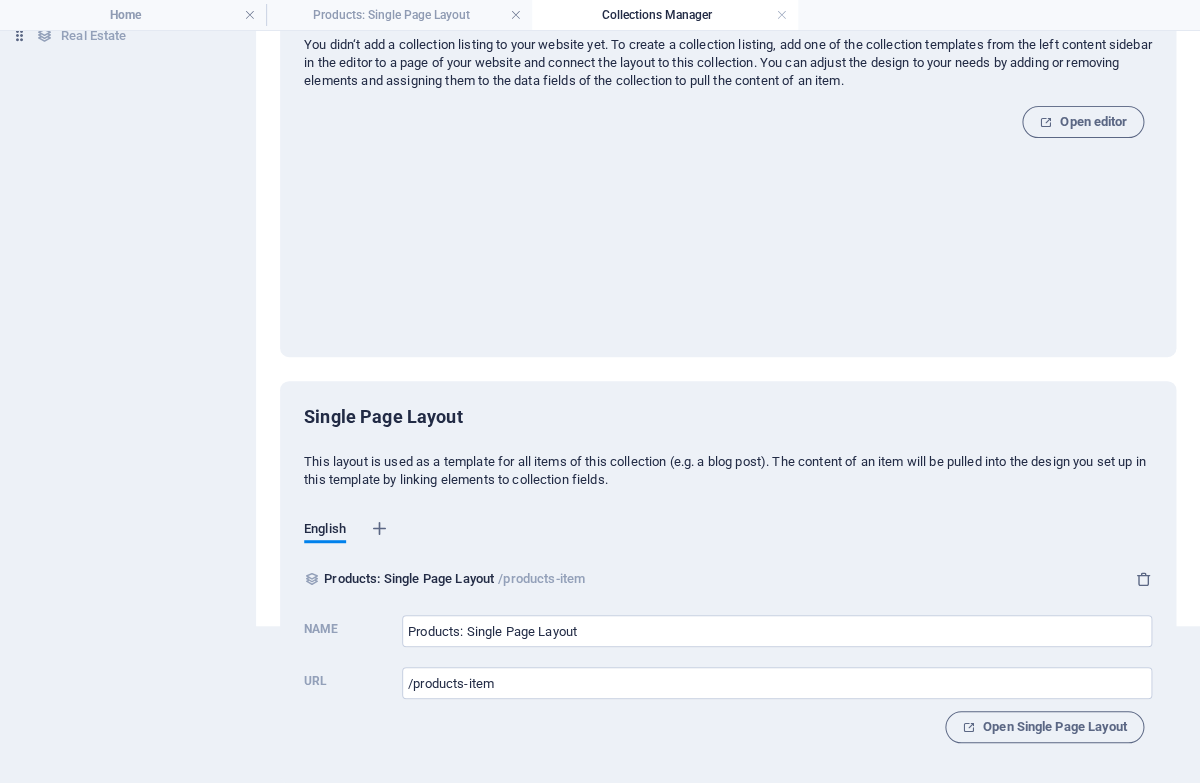 scroll, scrollTop: 0, scrollLeft: 0, axis: both 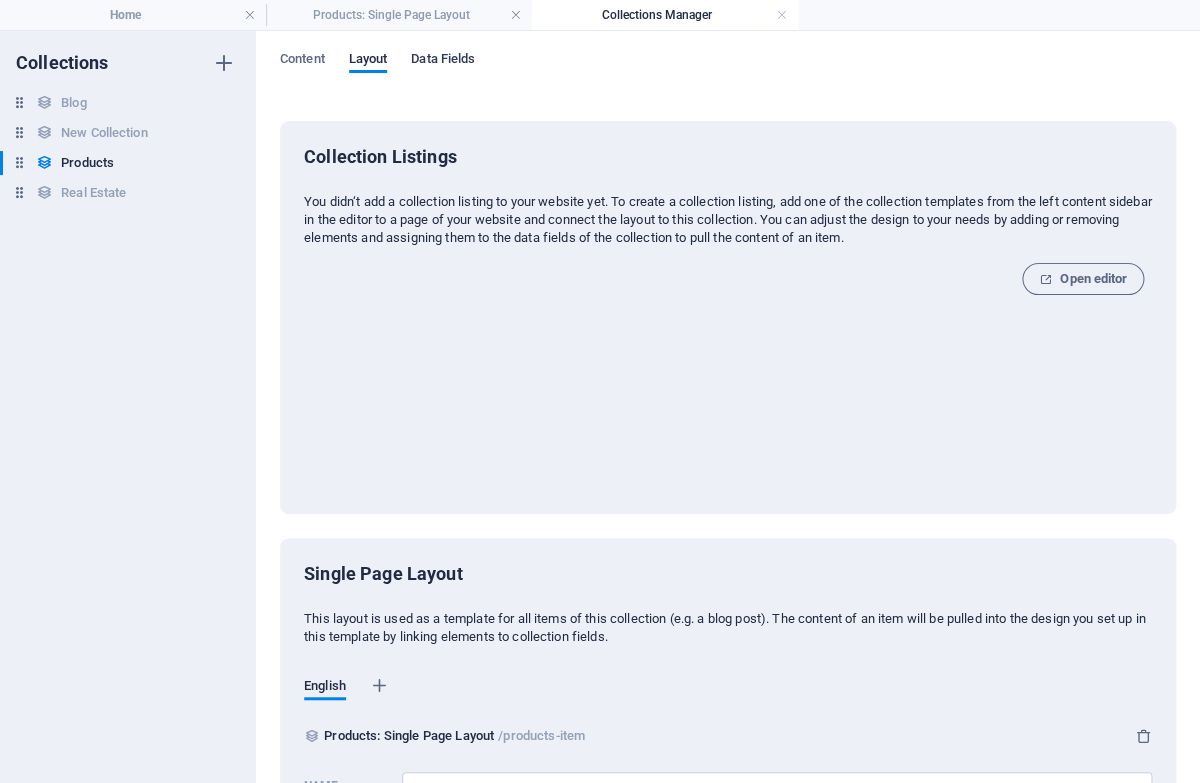 click on "Data Fields" at bounding box center (443, 61) 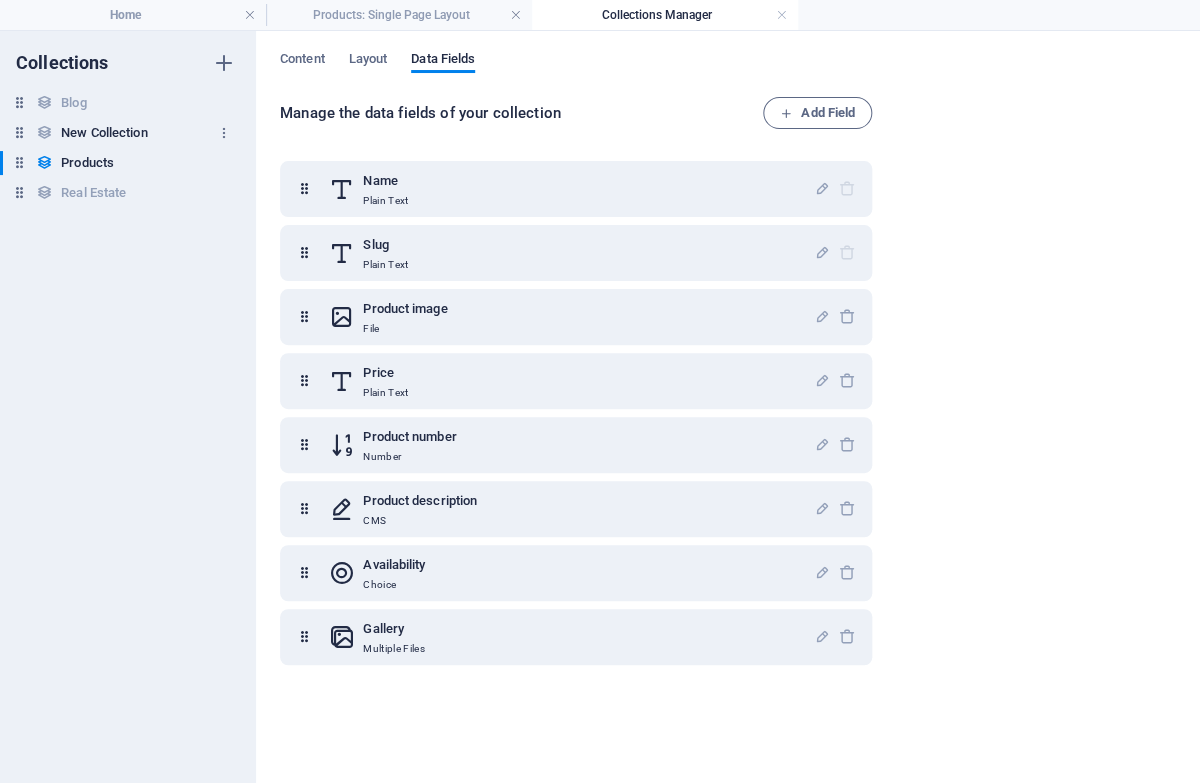 click on "New Collection New Collection" at bounding box center (118, 133) 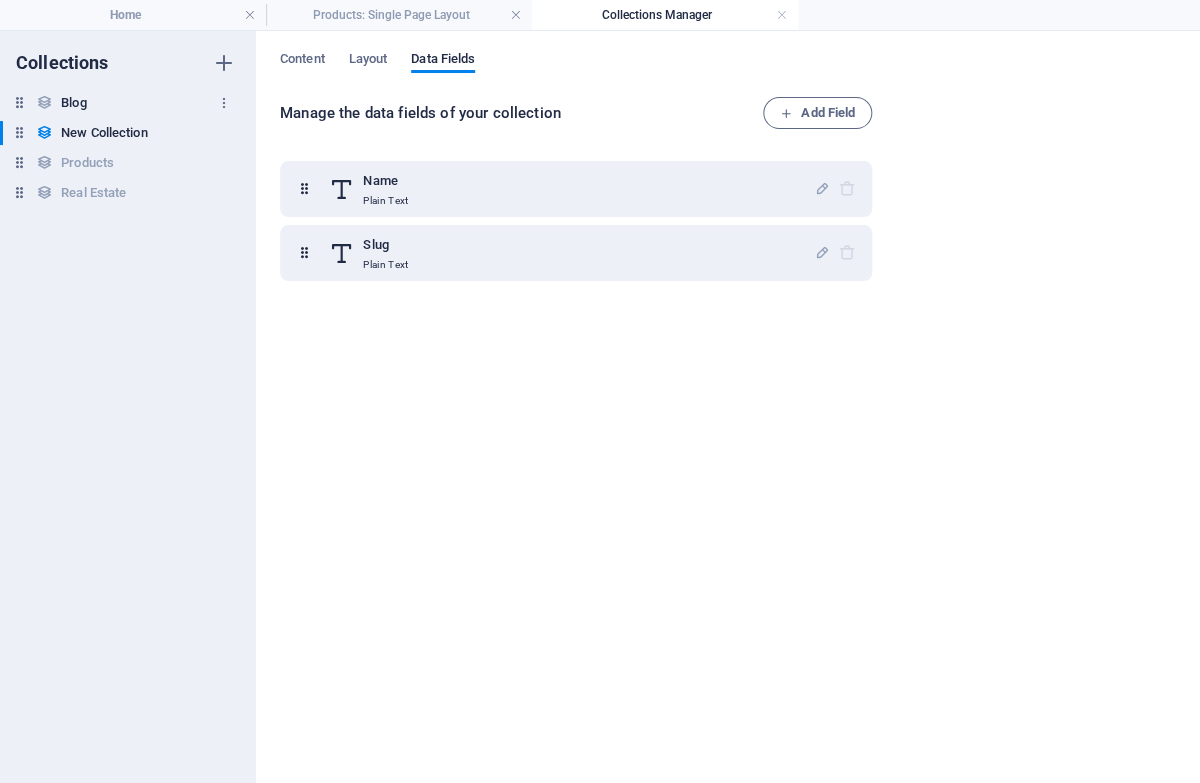 click on "Blog Blog" at bounding box center (118, 103) 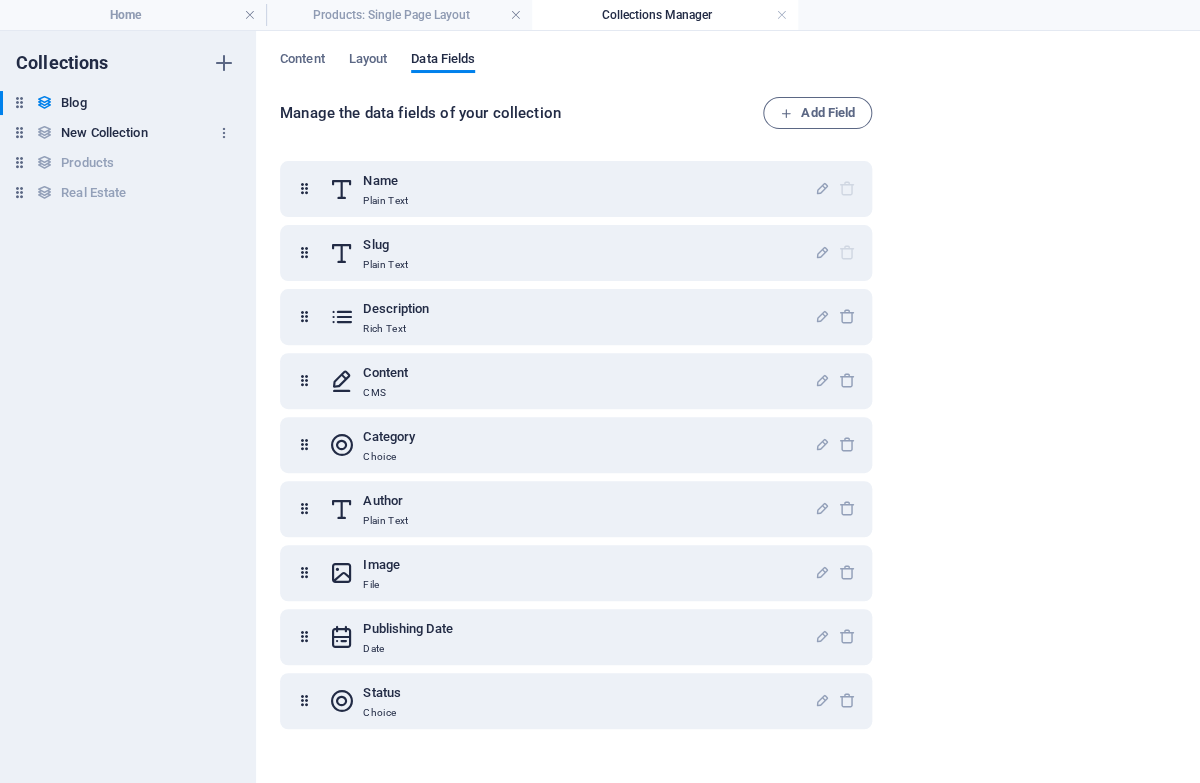 click on "New Collection" at bounding box center [104, 133] 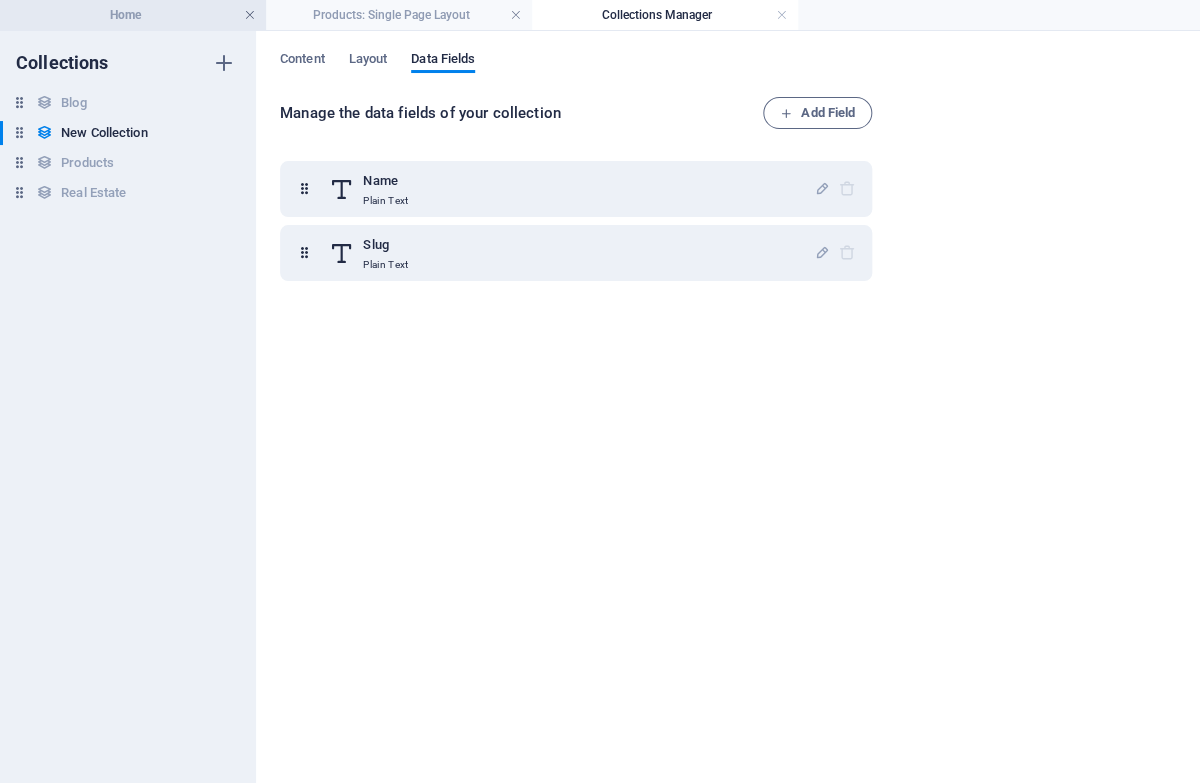 click at bounding box center [250, 15] 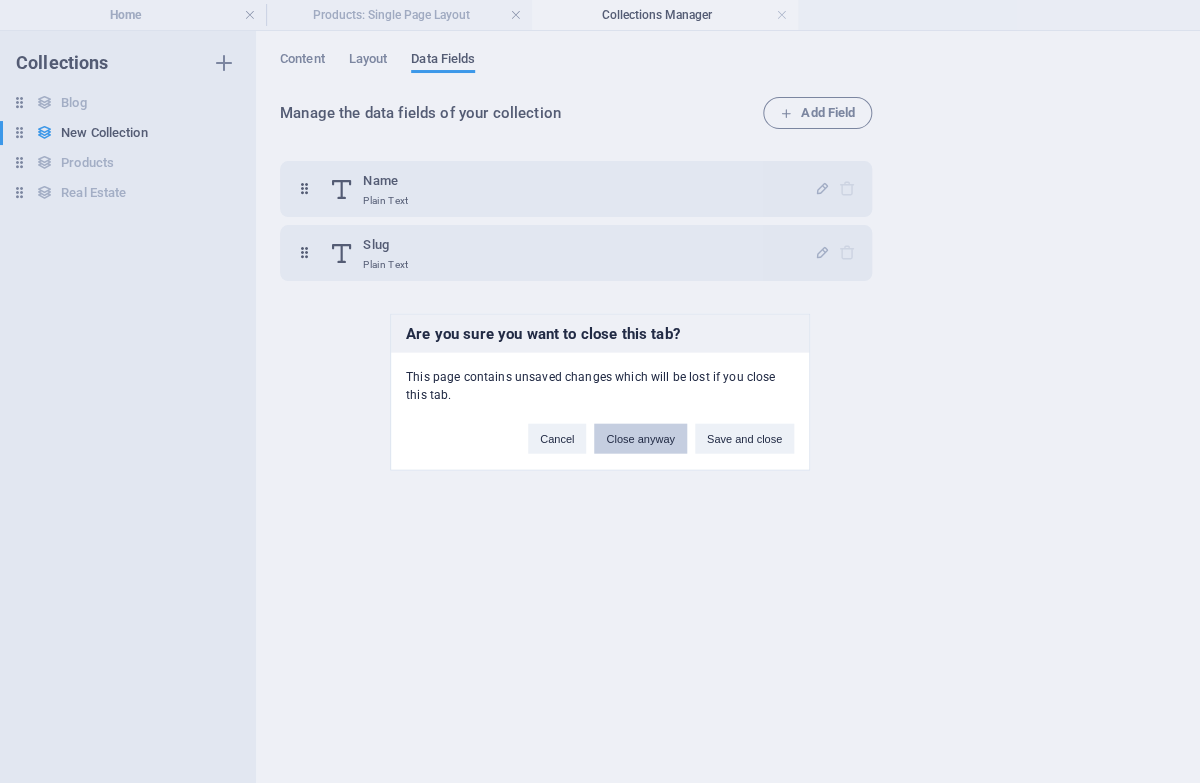 click on "Close anyway" at bounding box center [640, 438] 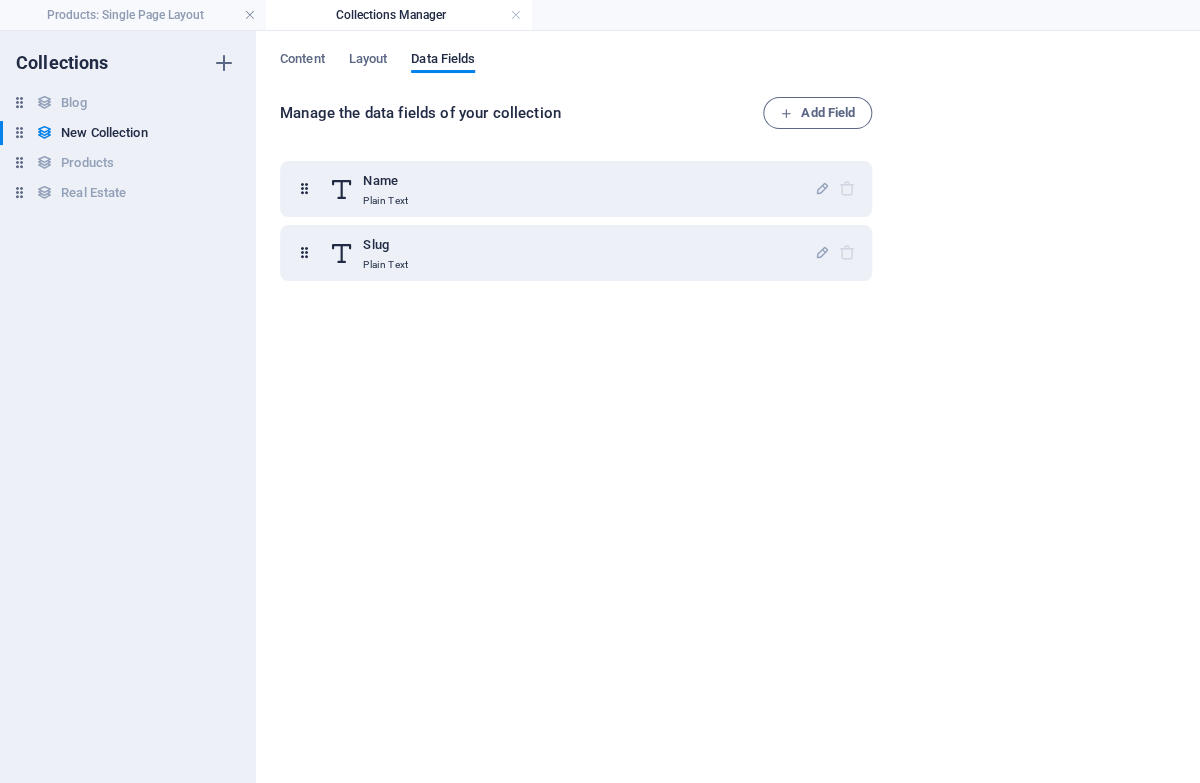 click on "Collections Manager" at bounding box center [399, 15] 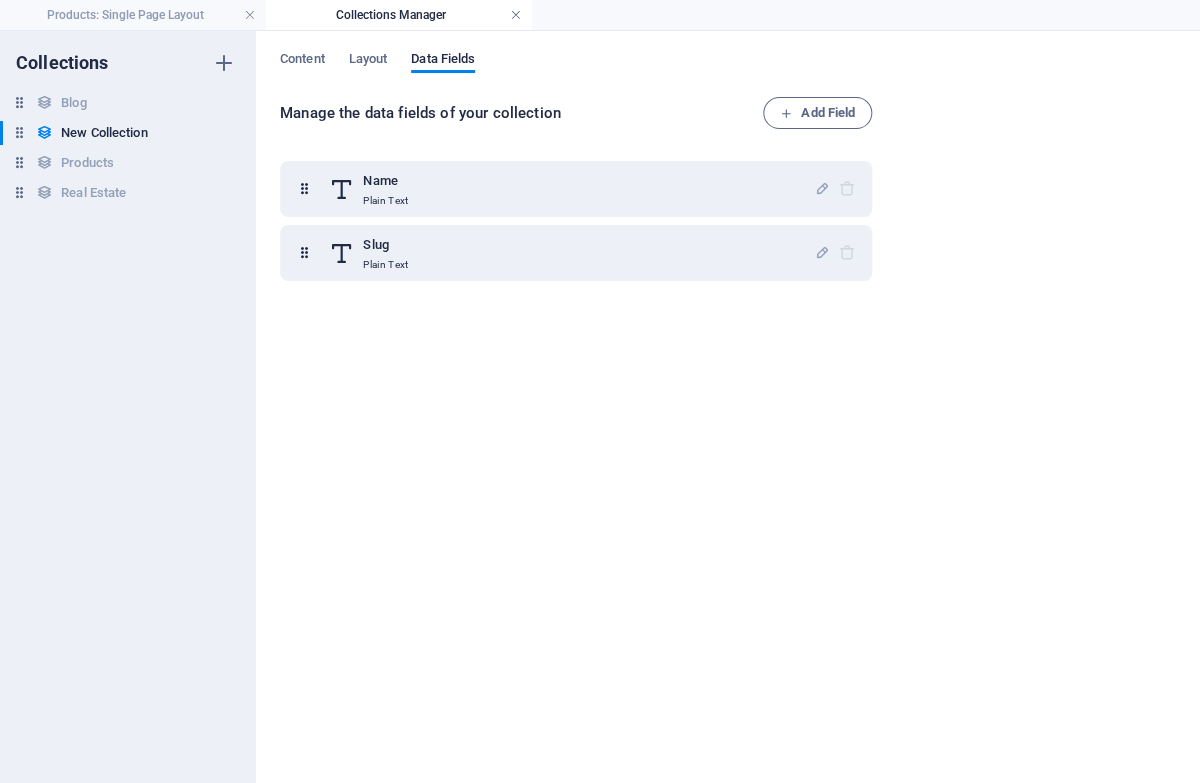 click at bounding box center [516, 15] 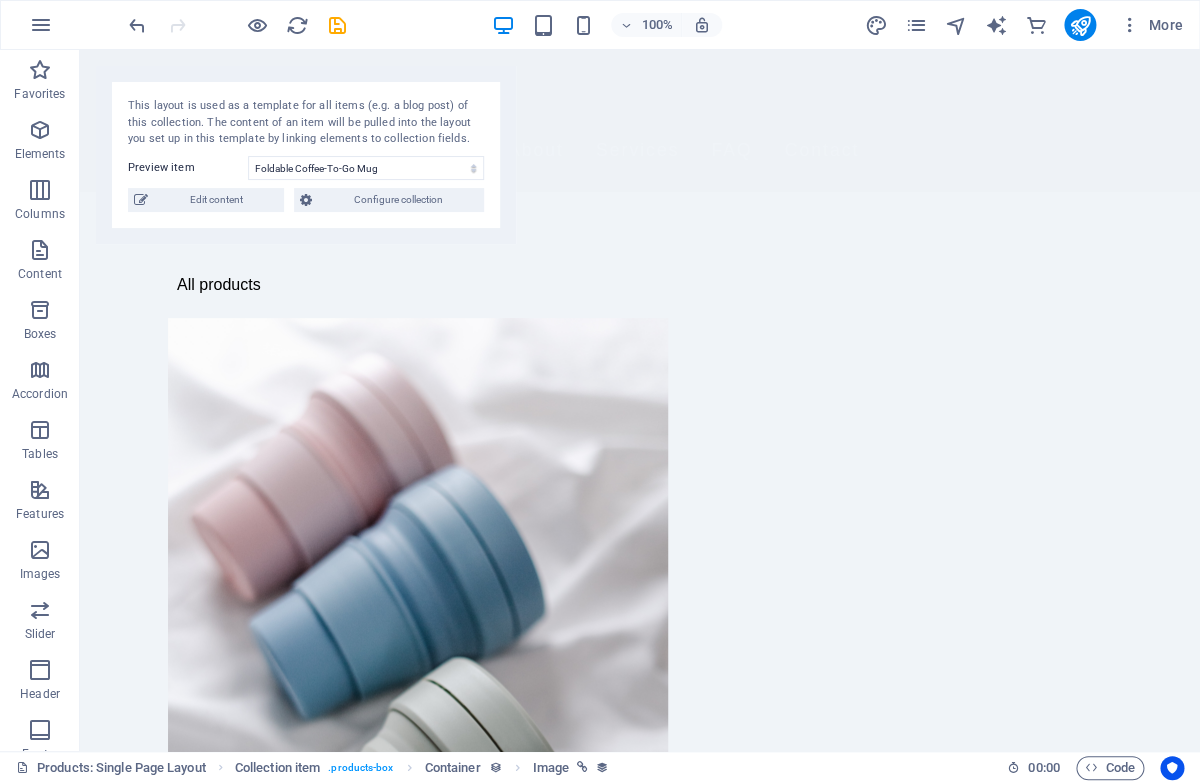 scroll, scrollTop: 0, scrollLeft: 0, axis: both 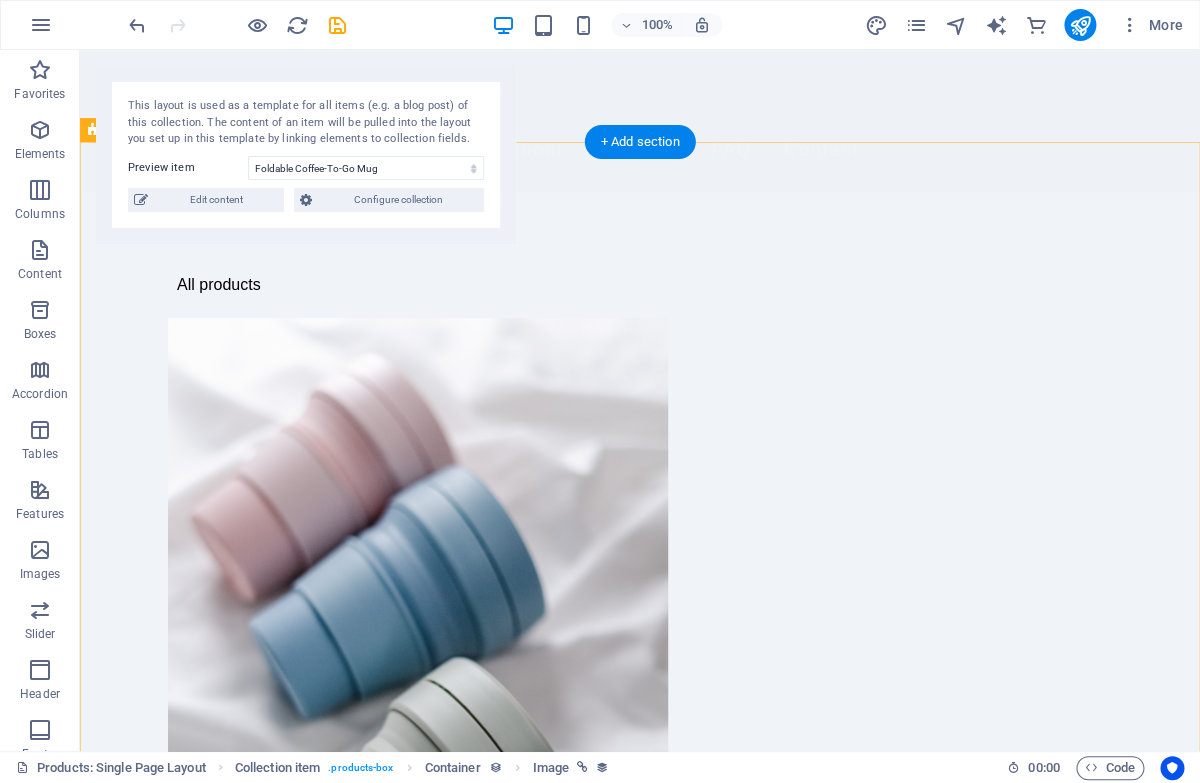 click on "All products Foldable Coffee-To-Go Mug 1 Foldable Coffee-To-Go Mug (16oz/475ml) The reusable to-go cups are the perfect sustainable alternative to disposable cups. They have an airtight seal and are therefore leak-proof. The BPA-free cups are dishwasher safe. Further product information: Gravida aenean senectus netus elit. Vehicula ultrices cubilia tellus pretium rhoncus. Odio nostra diam! Hendrerit class auctor sed? Fringilla sapien rhoncus. Dolor vulputate amet torquent. Donec condimentum nec. Etiam platea cursus cubilia, mollis cras ornare scelerisque dui. Urna mauris nullam mi adipiscing
Per felis mattis rhoncus morbi
Suscipit ultrices pulvinar nec hendrerit
Urna volutpat vitae auctor eros Availability Out of stock Product number 67559 Request now" at bounding box center (640, 1097) 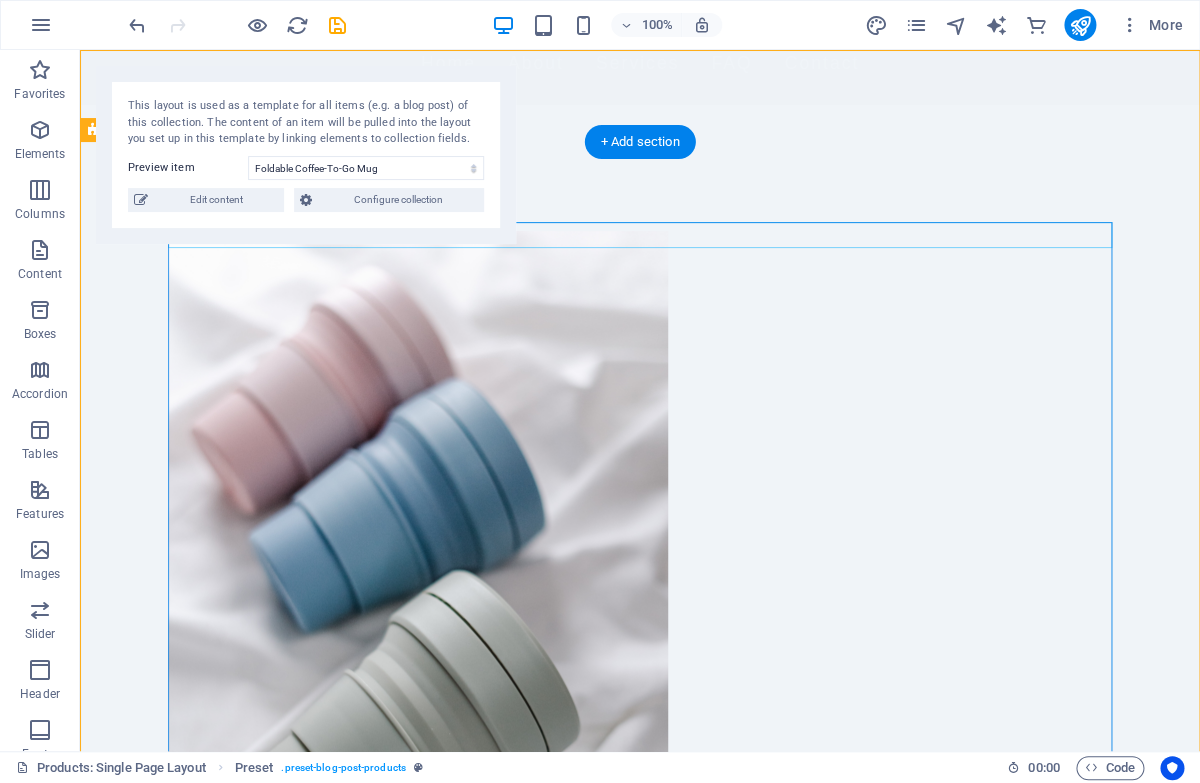 scroll, scrollTop: 0, scrollLeft: 0, axis: both 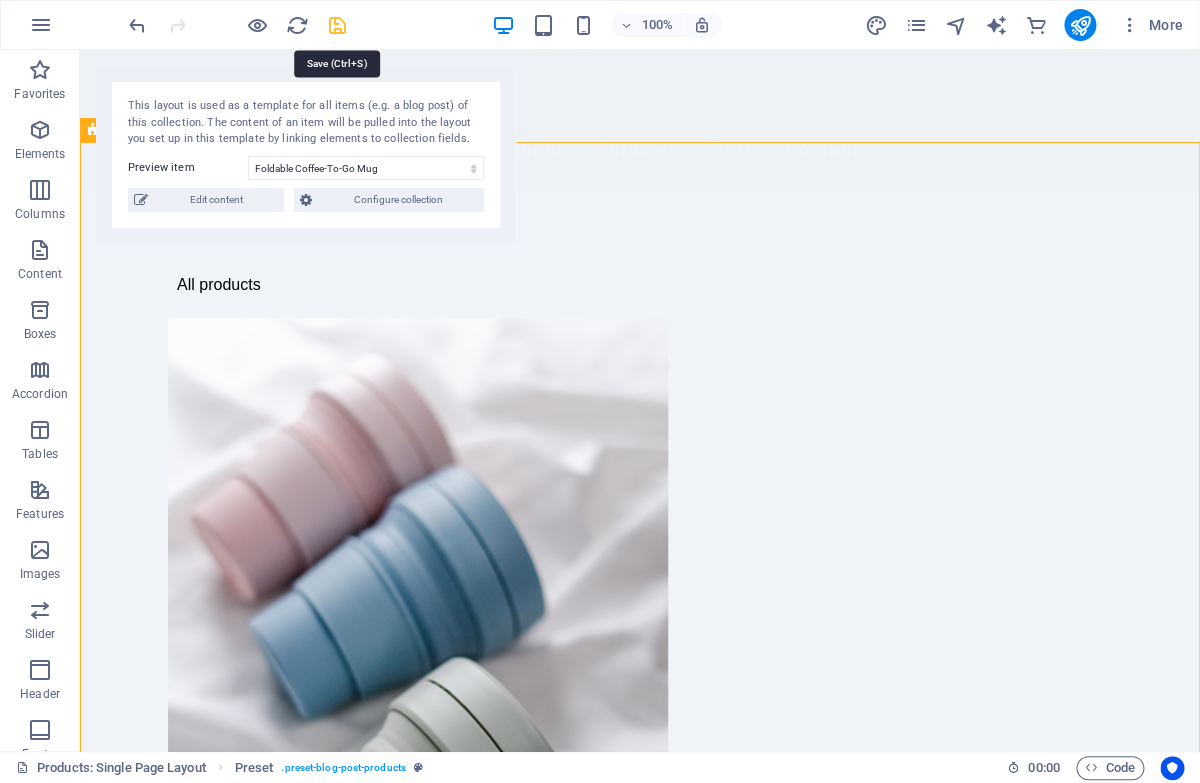 click at bounding box center (337, 25) 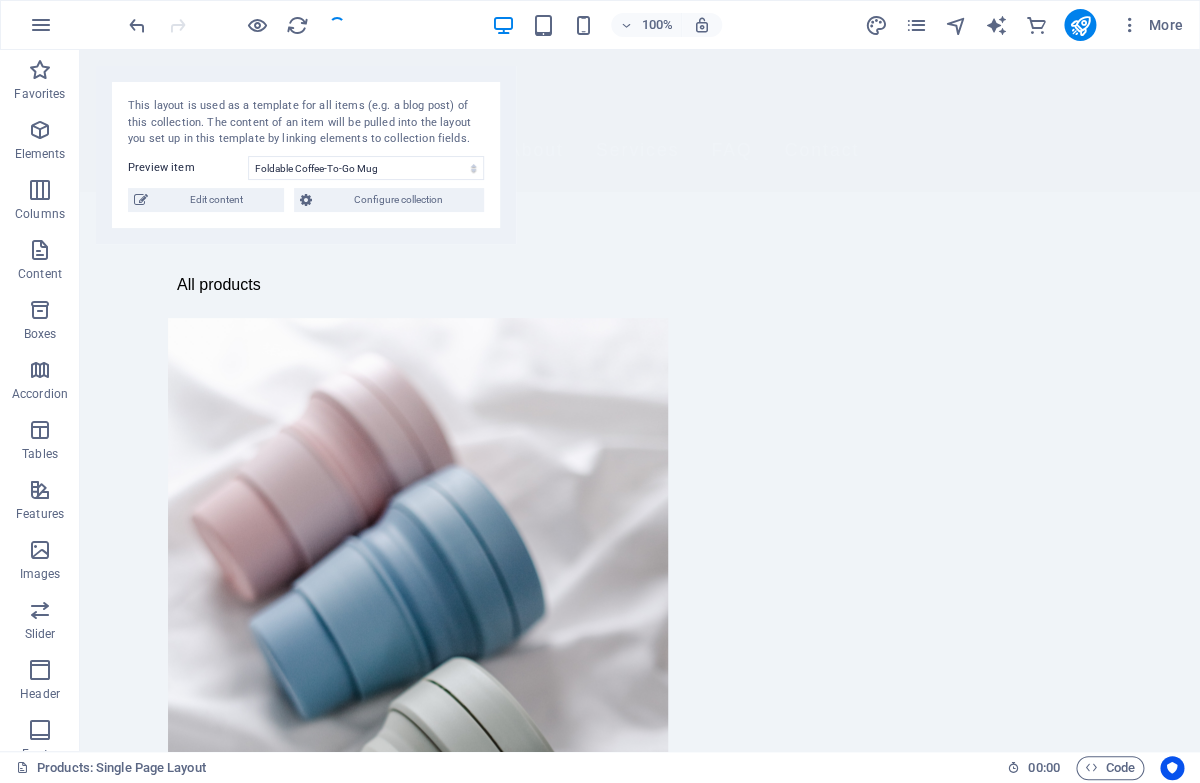 click on "This layout is used as a template for all items (e.g. a blog post) of this collection. The content of an item will be pulled into the layout you set up in this template by linking elements to collection fields. Preview item Foldable Coffee-To-Go Mug Stainless Steel Drinking Bottle Organic Food Nets Natural Loofah Sponge Reusable Glass Straws with Cleaning Brush Eco-Friendly Bathroom Supplies Starter Pack Bamboo Toothbrush Handcrafted Natural Soap Bar You have not created any items yet. Edit content Configure collection" at bounding box center (306, 155) 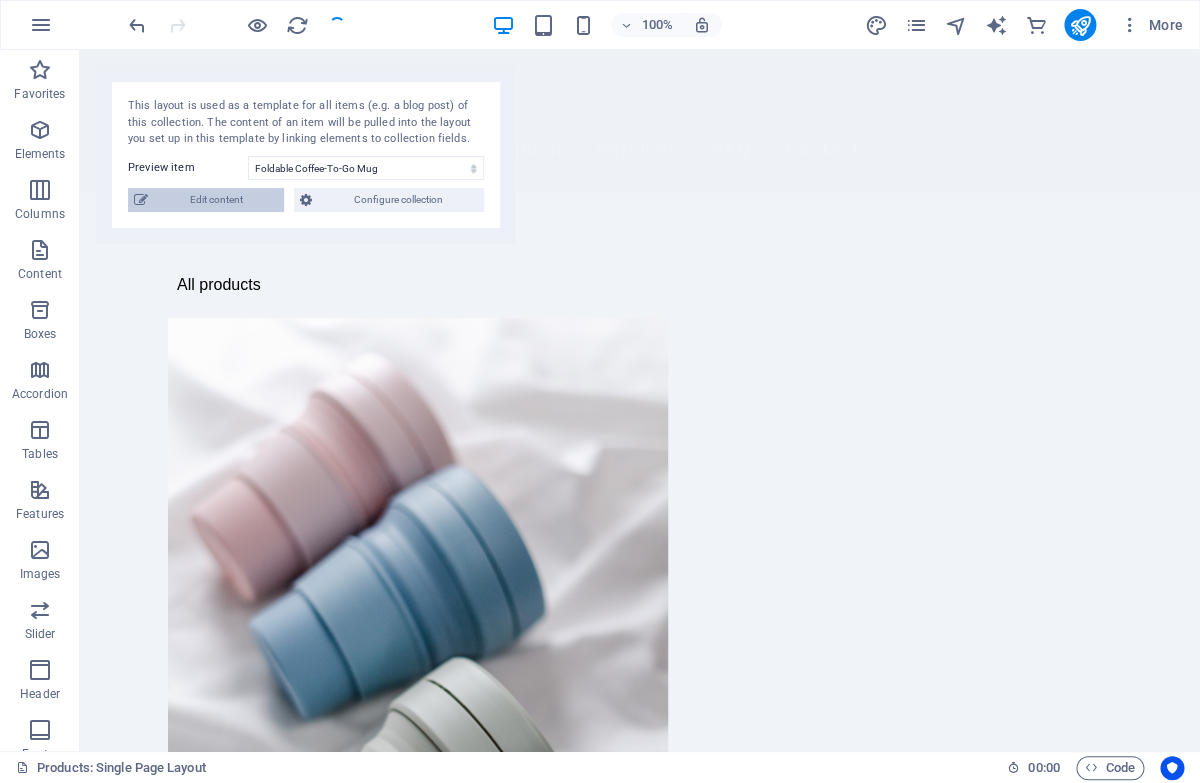 click on "Edit content" at bounding box center [216, 200] 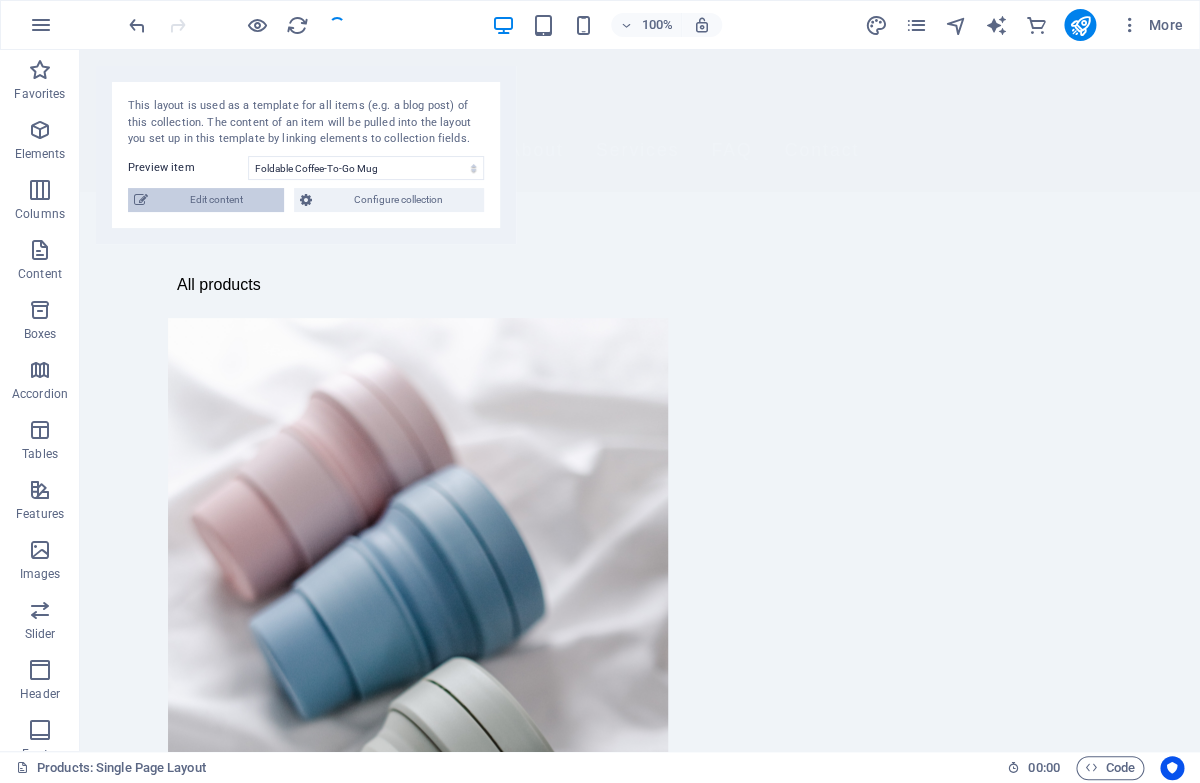 select on "Out of stock" 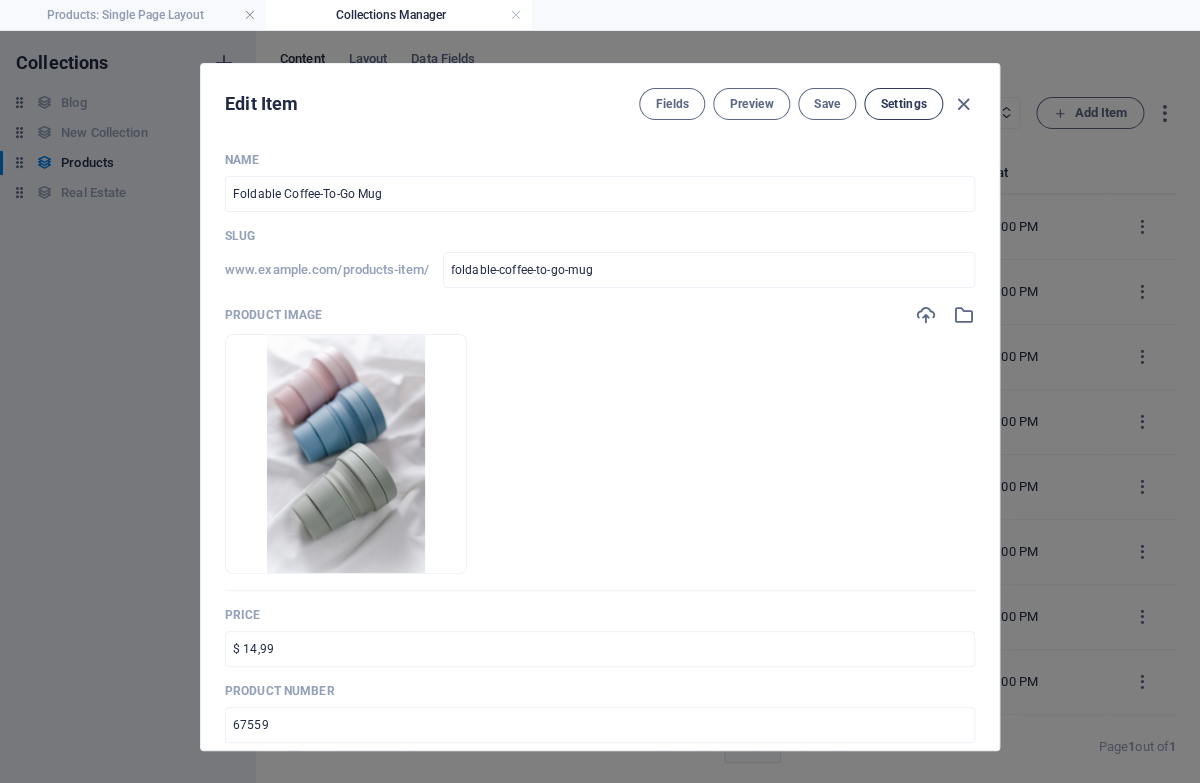 click on "Settings" at bounding box center [903, 104] 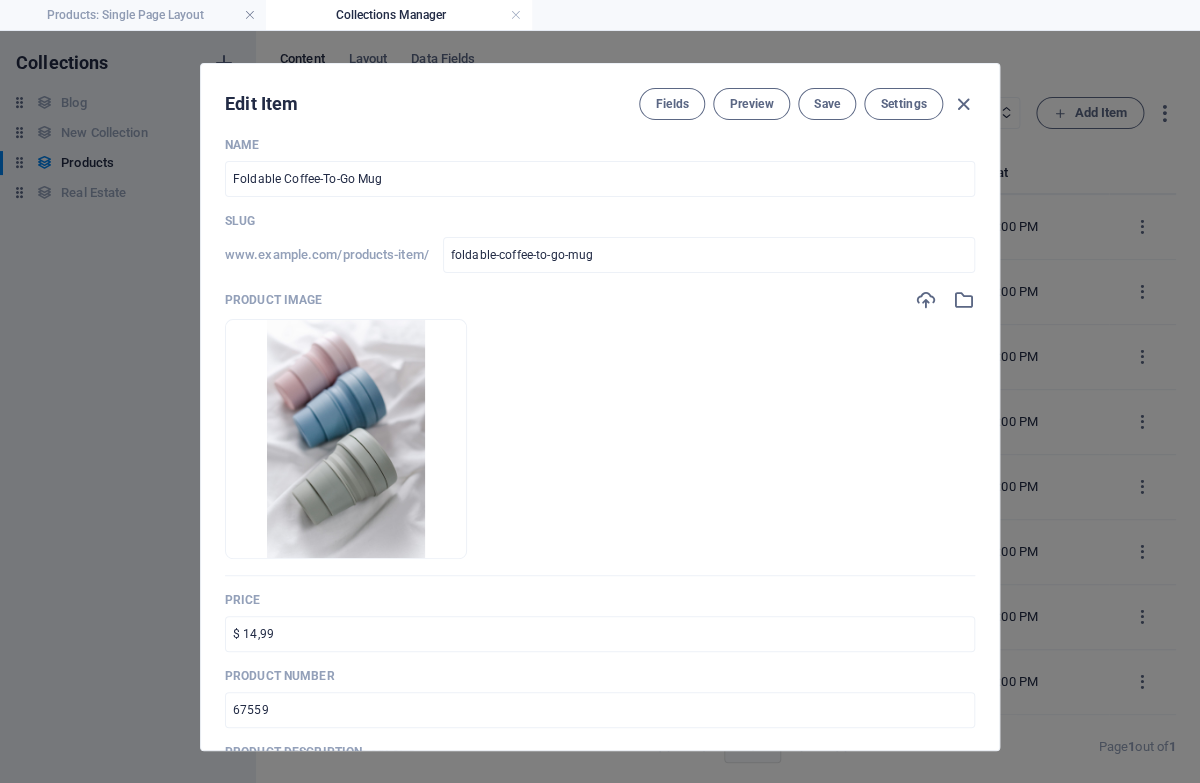 scroll, scrollTop: 0, scrollLeft: 0, axis: both 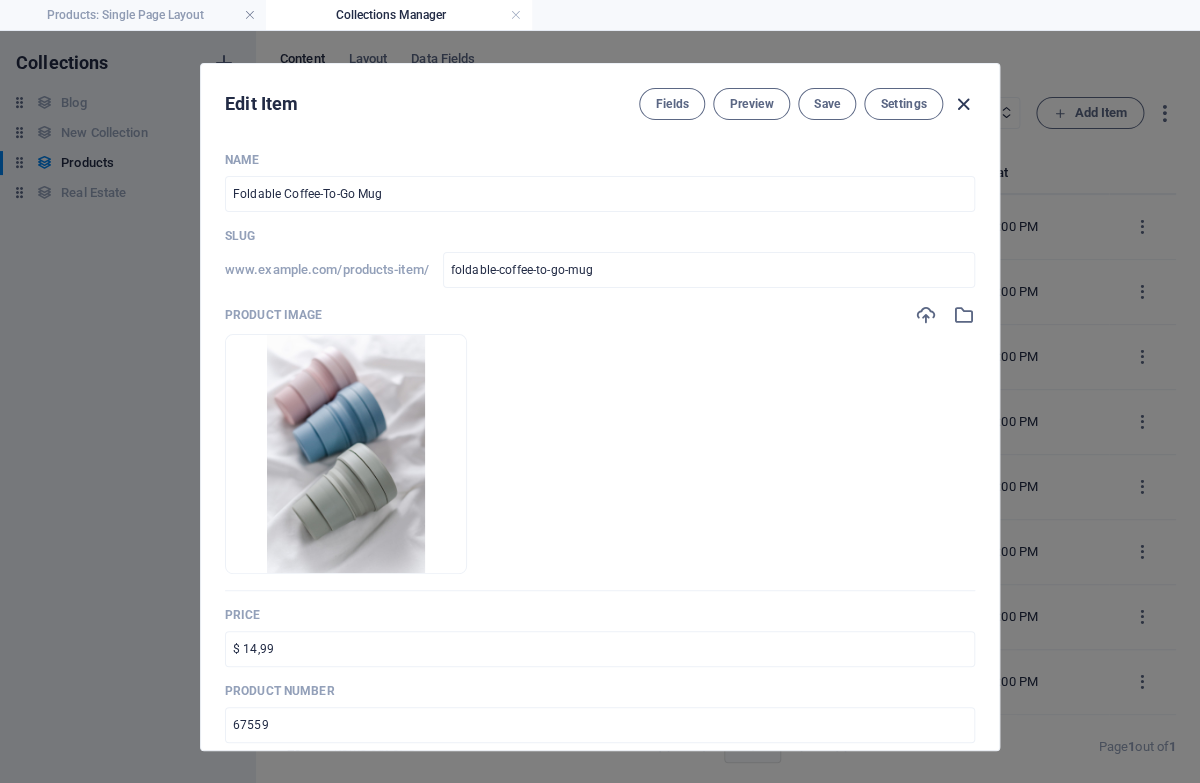 click at bounding box center (963, 104) 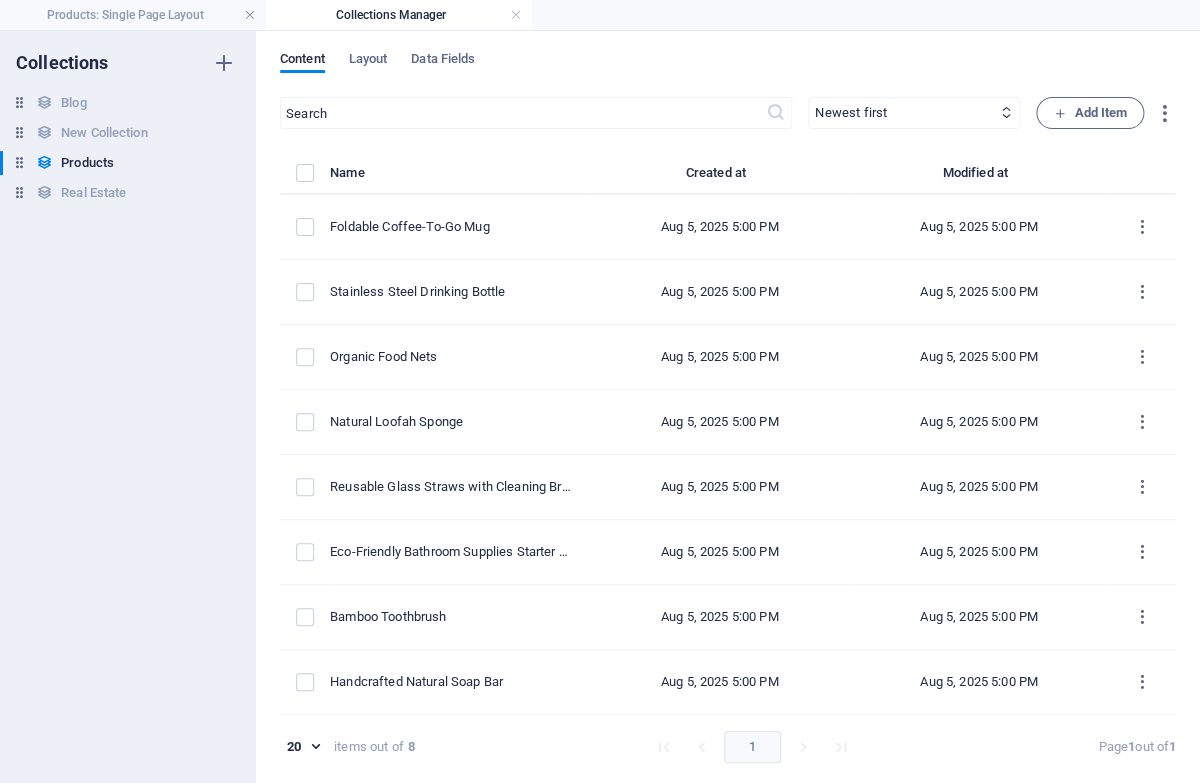click at bounding box center [250, 15] 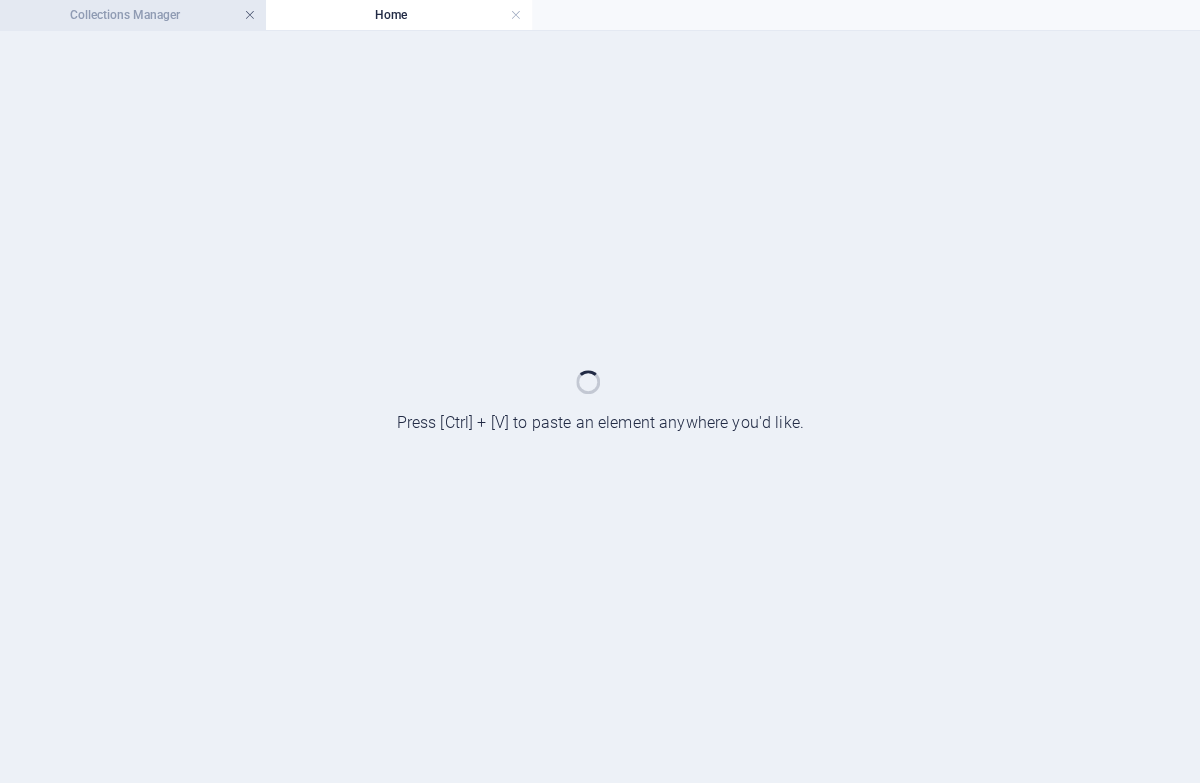 click at bounding box center [250, 15] 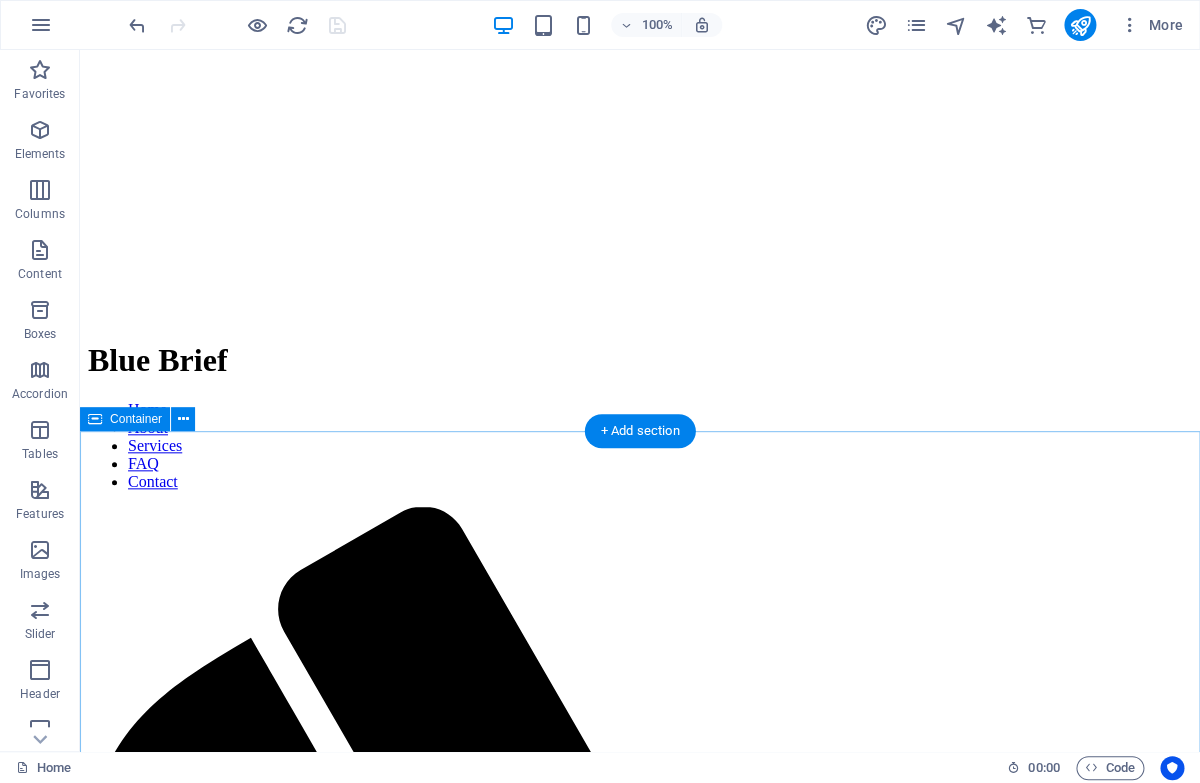 scroll, scrollTop: 0, scrollLeft: 0, axis: both 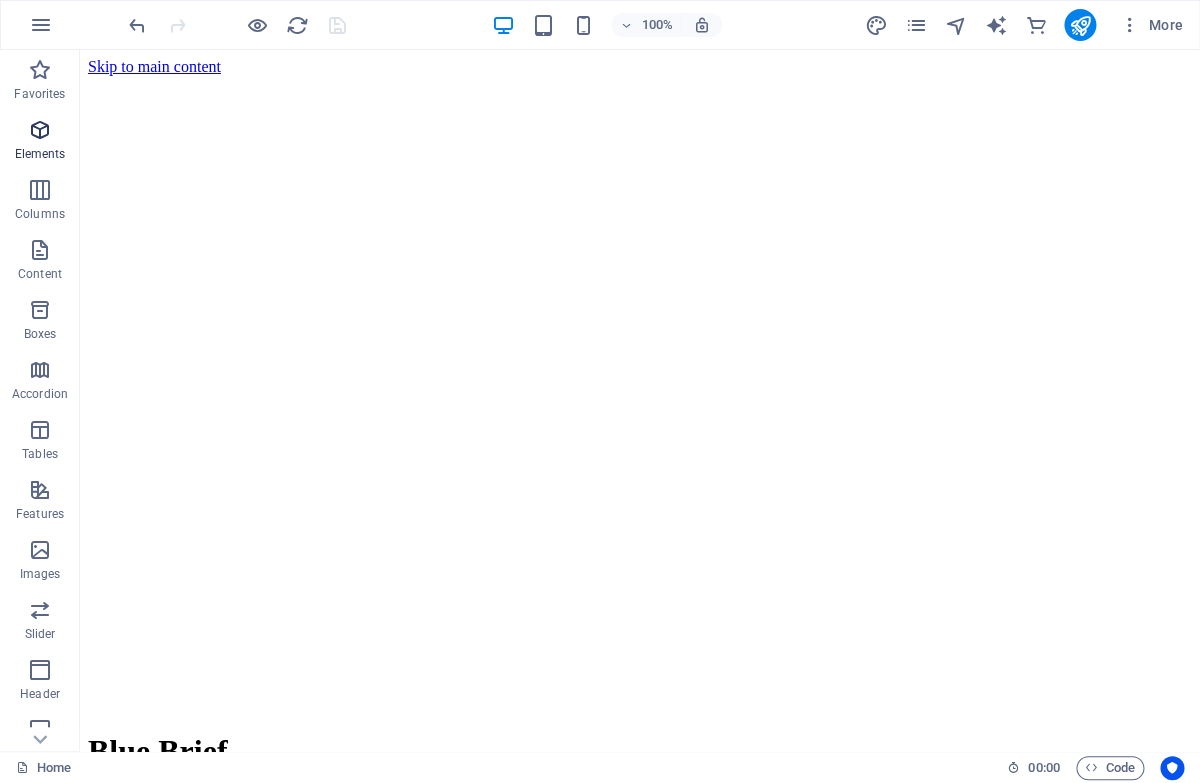 click on "Elements" at bounding box center [40, 154] 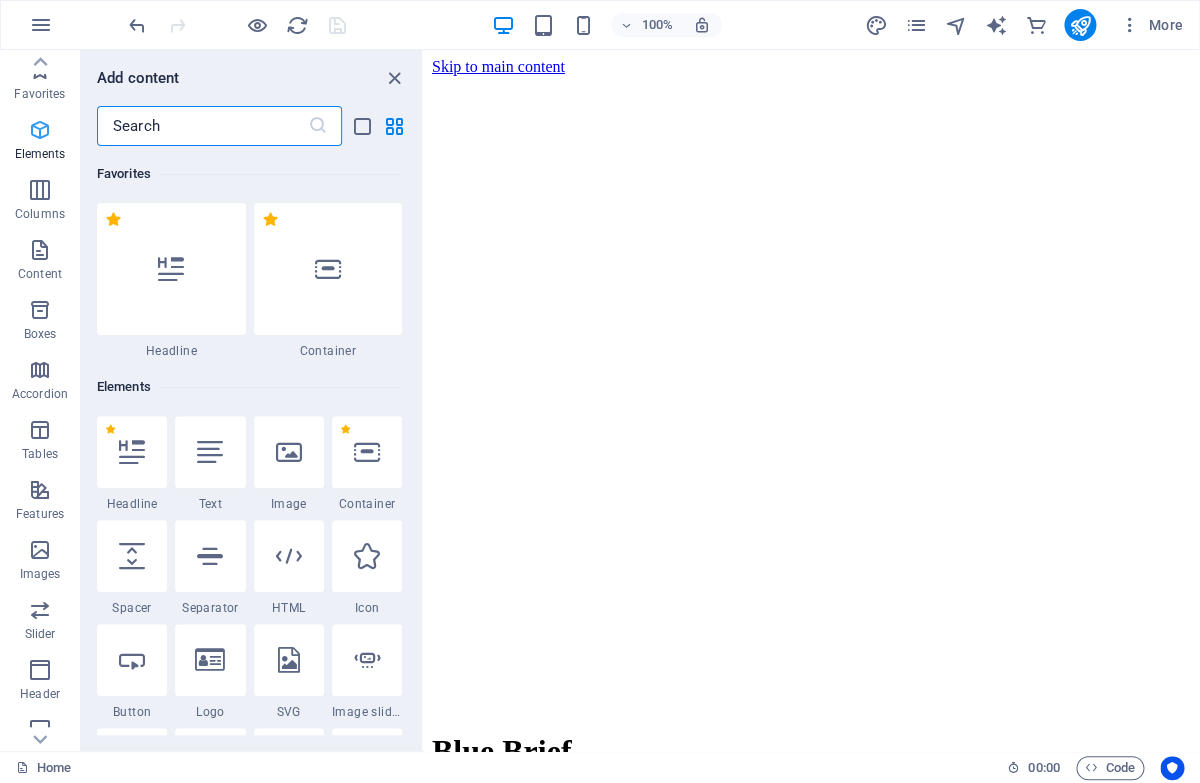 scroll, scrollTop: 208, scrollLeft: 0, axis: vertical 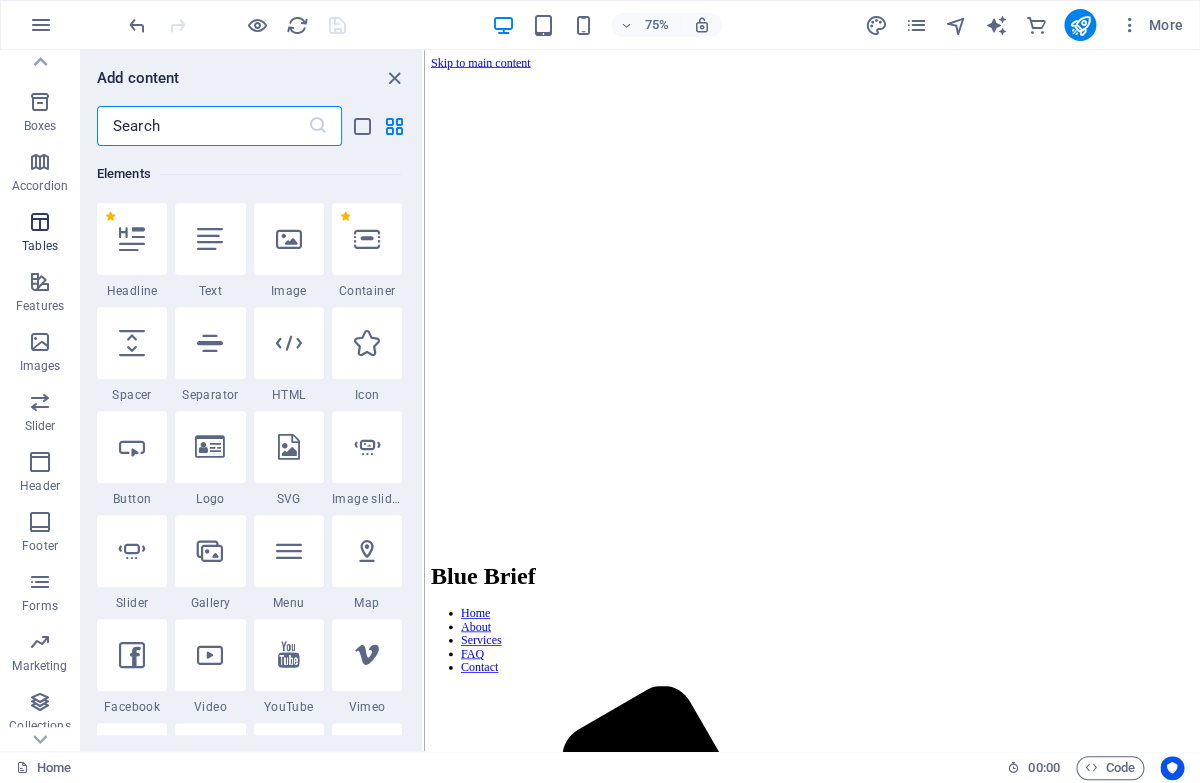 click at bounding box center [40, 222] 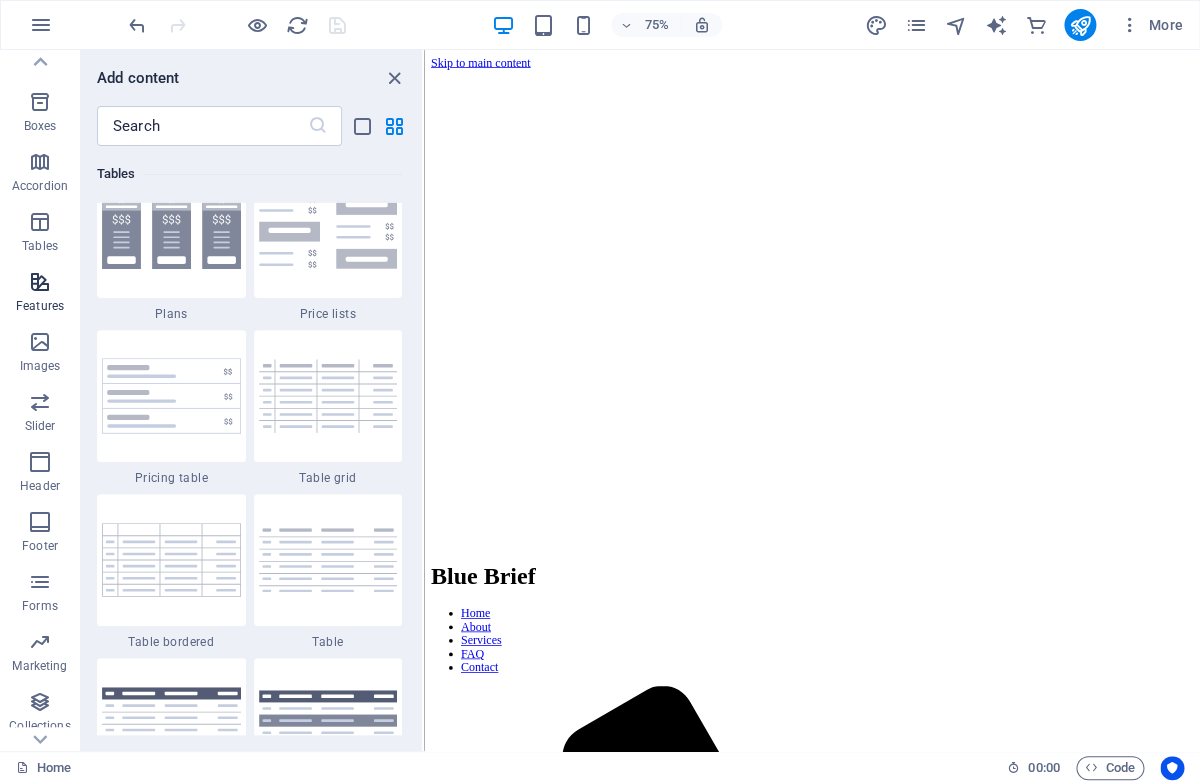 click on "Features" at bounding box center (40, 306) 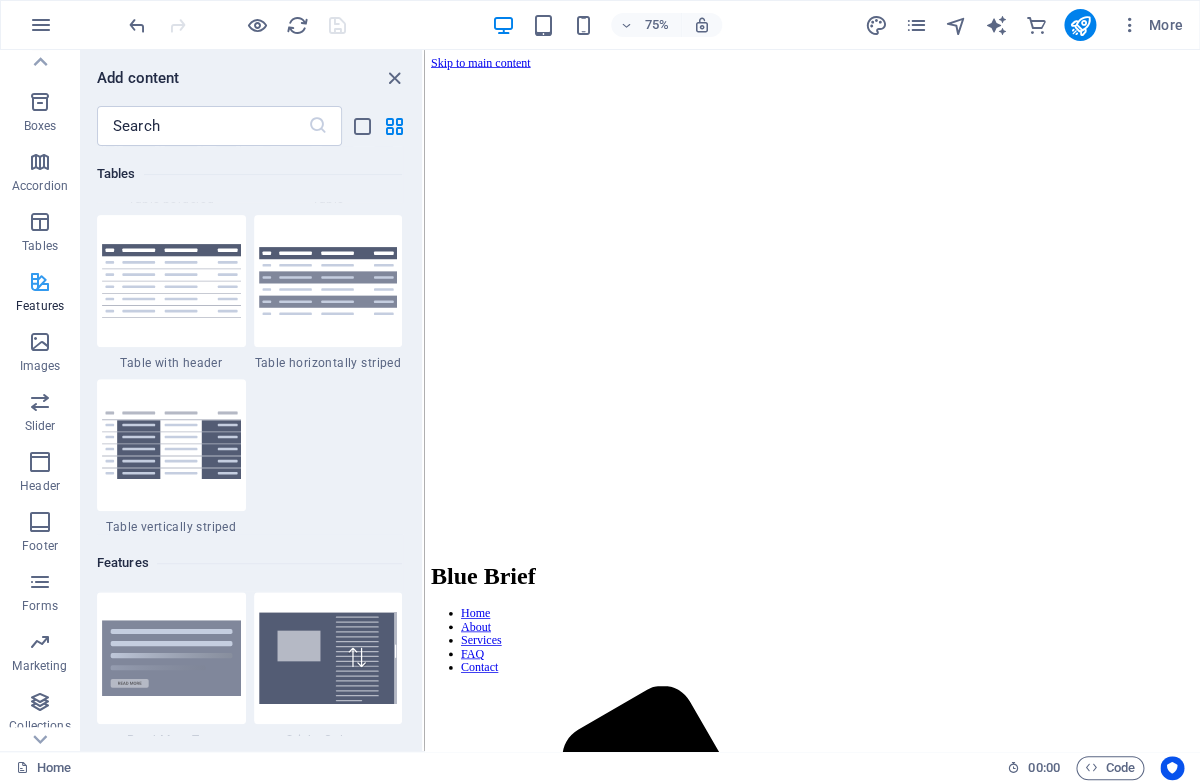 scroll, scrollTop: 7851, scrollLeft: 0, axis: vertical 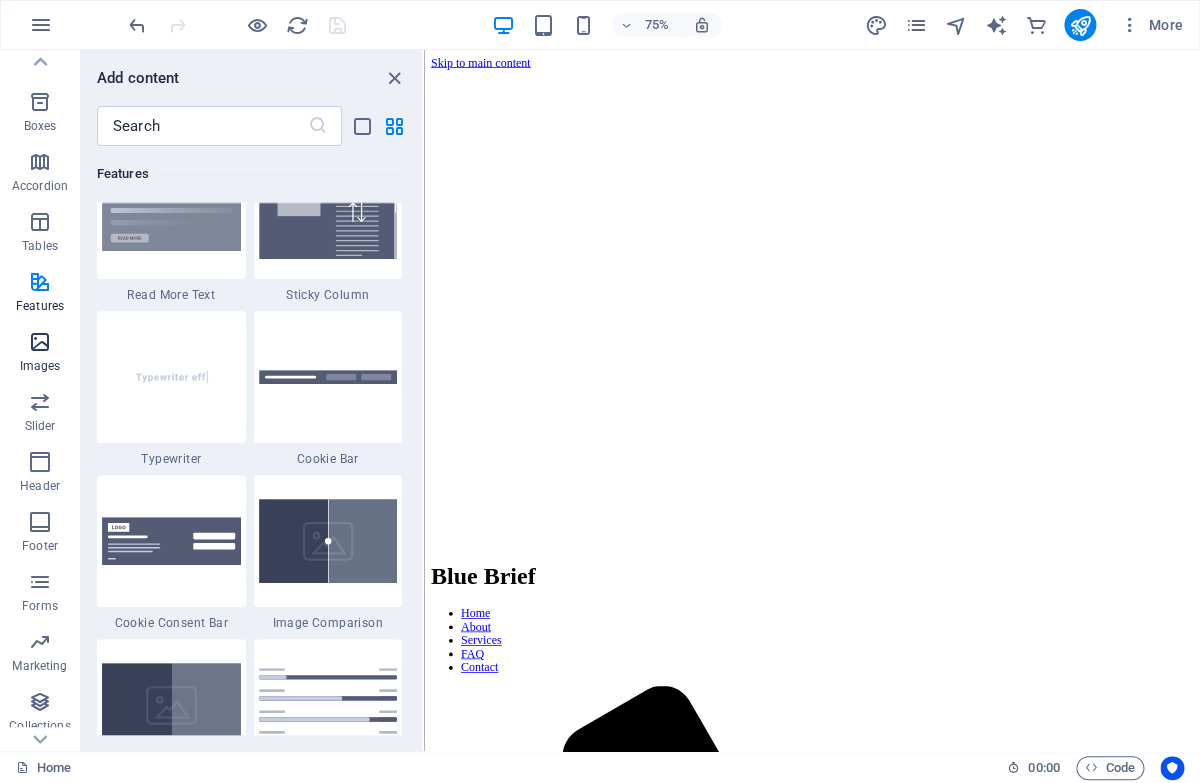 click at bounding box center [40, 342] 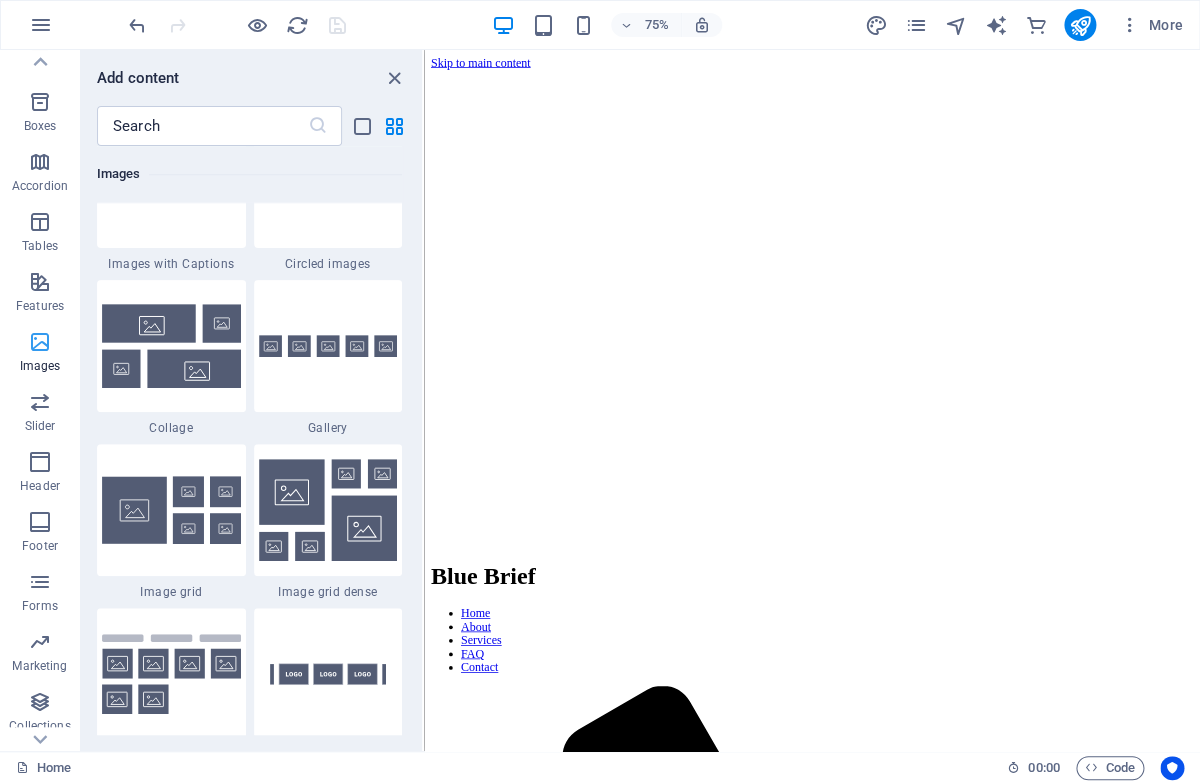 scroll, scrollTop: 10233, scrollLeft: 0, axis: vertical 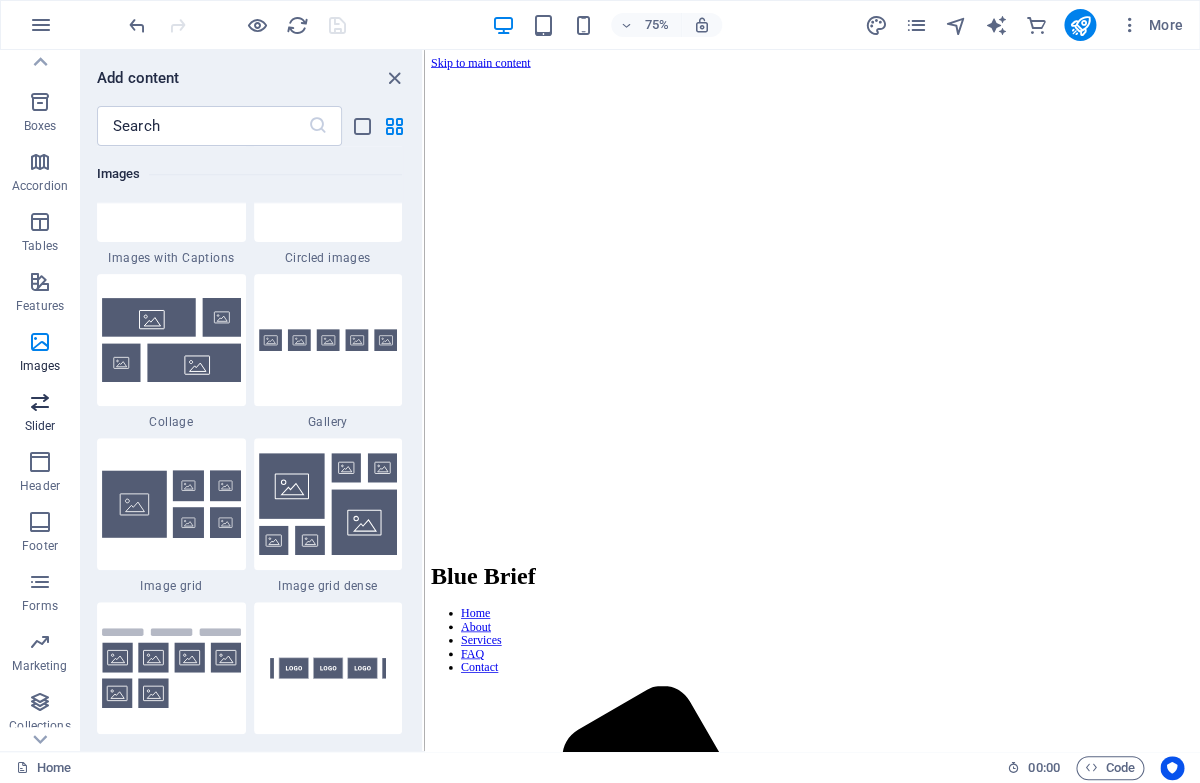 click at bounding box center [40, 402] 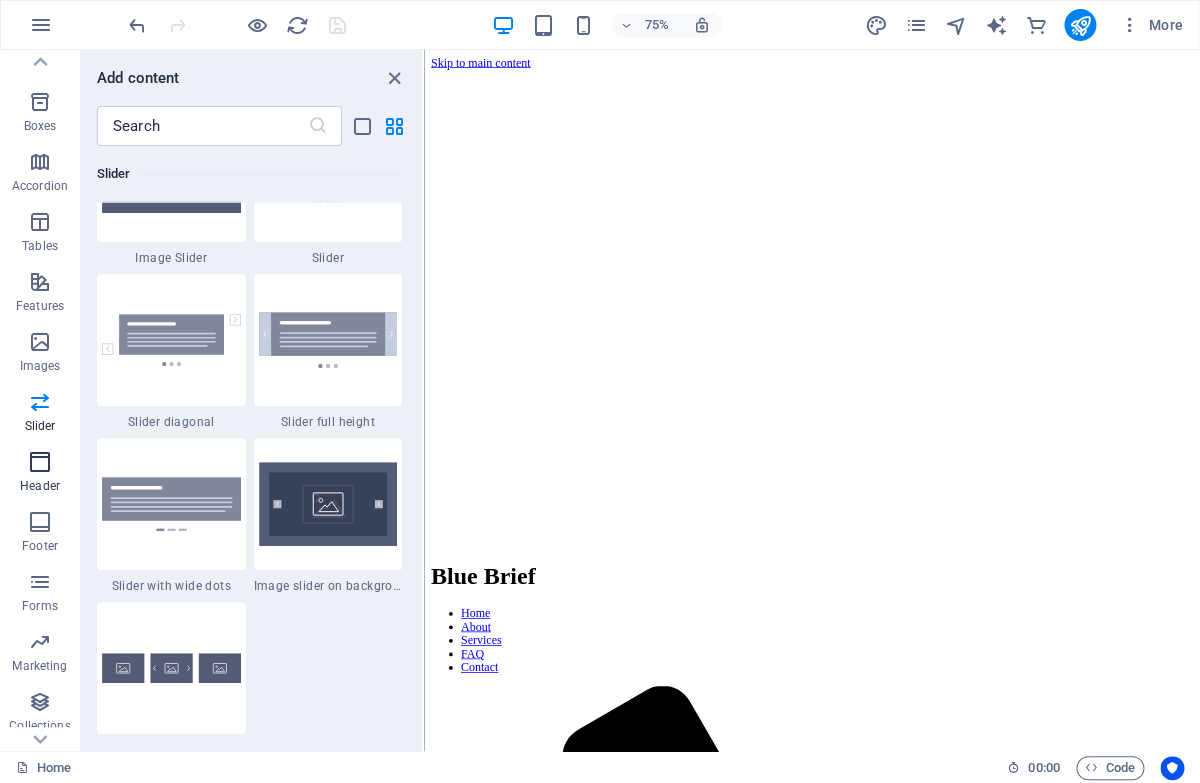 scroll, scrollTop: 11430, scrollLeft: 0, axis: vertical 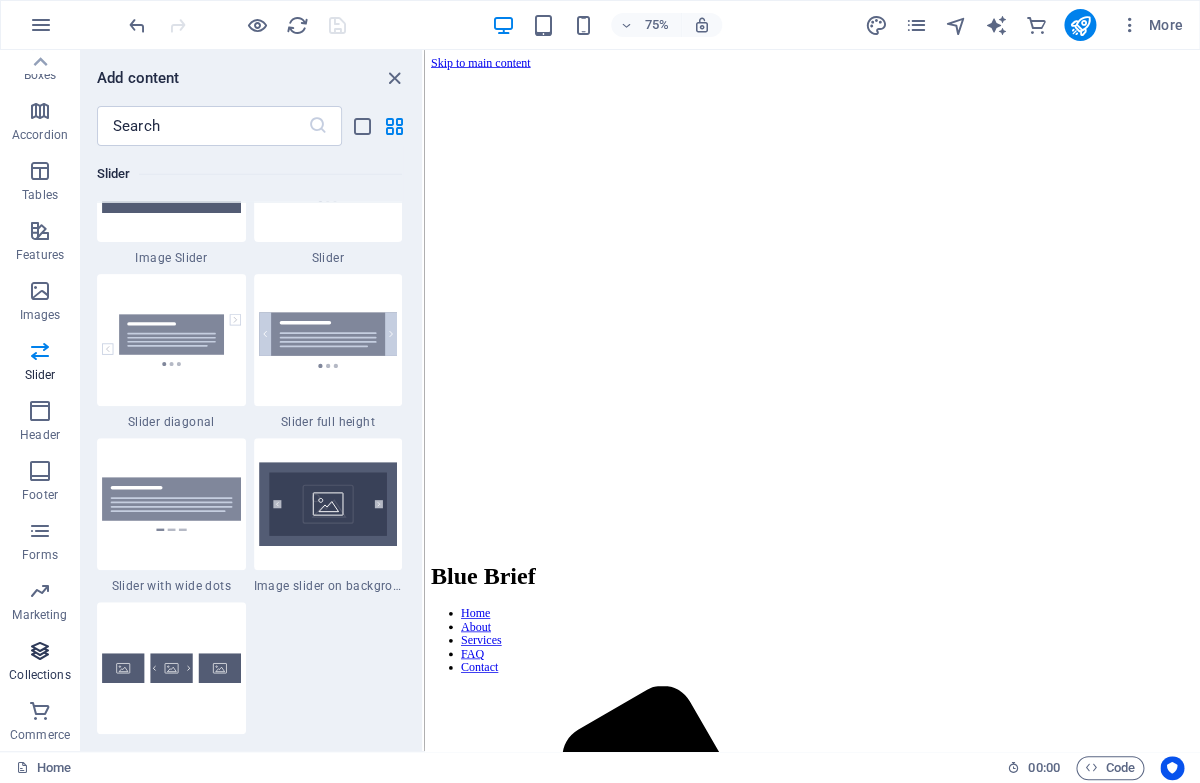 click at bounding box center (40, 651) 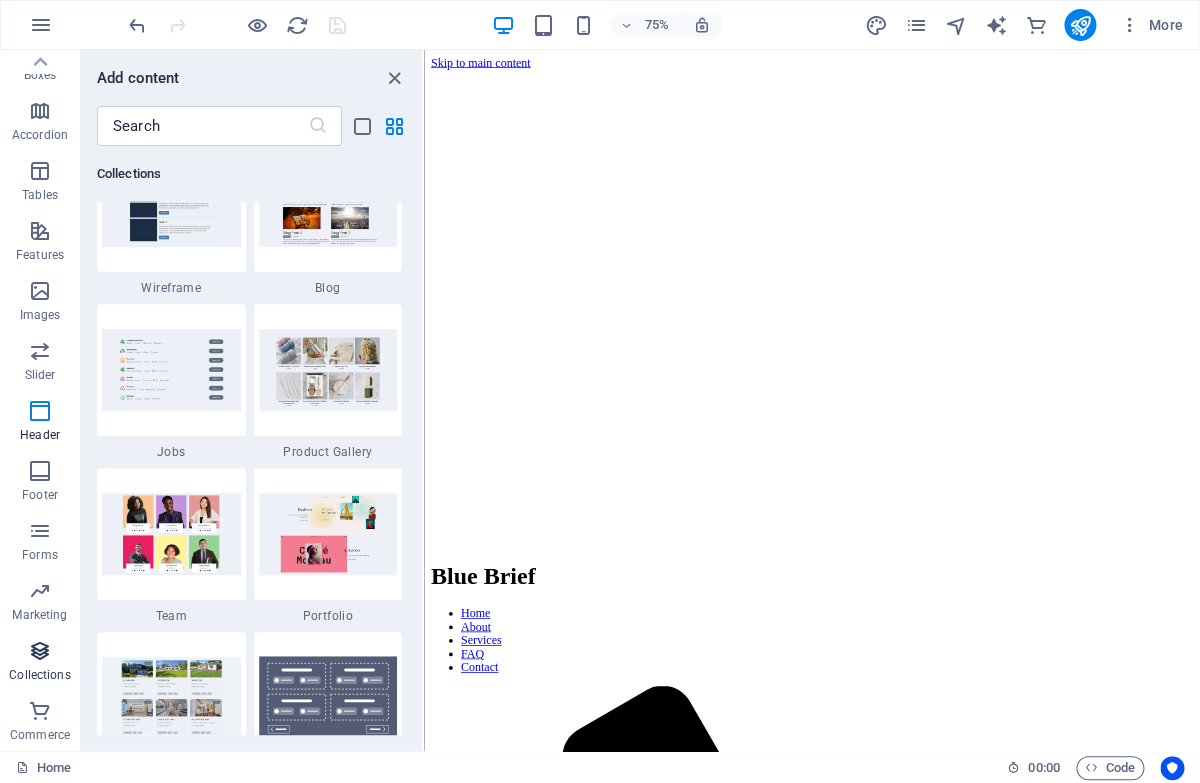 scroll, scrollTop: 18417, scrollLeft: 0, axis: vertical 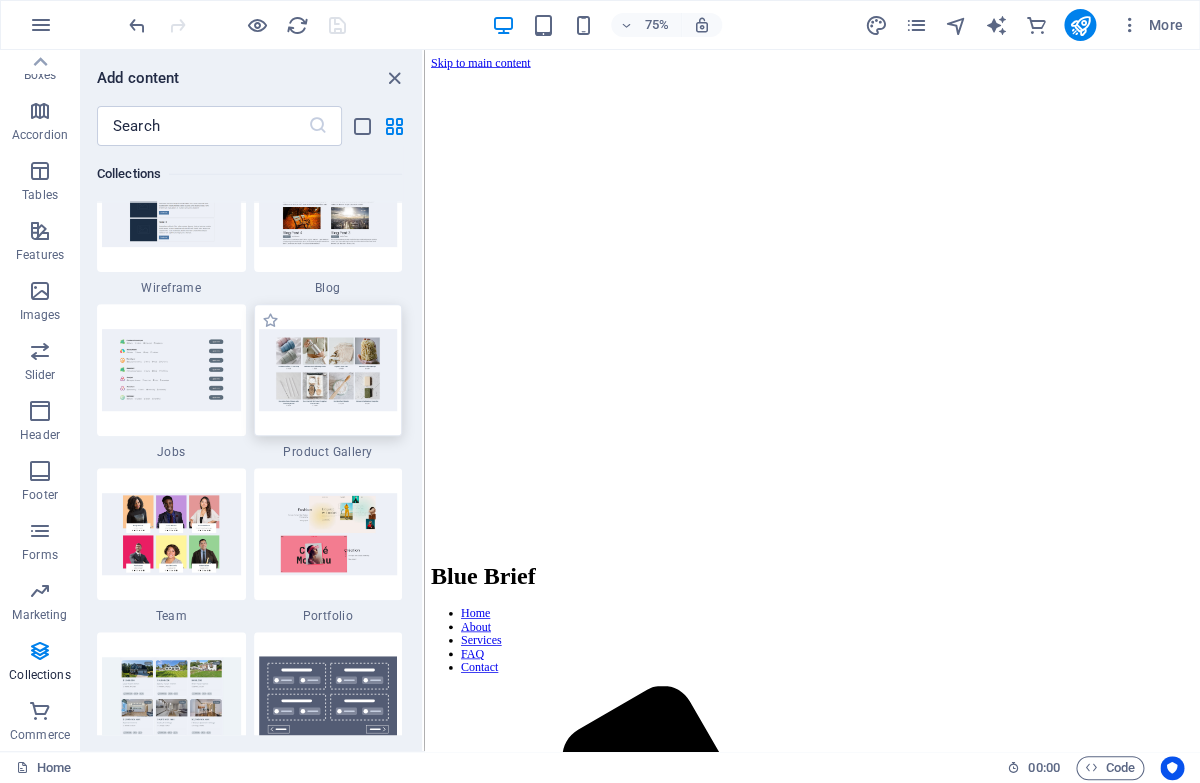 click at bounding box center (328, 370) 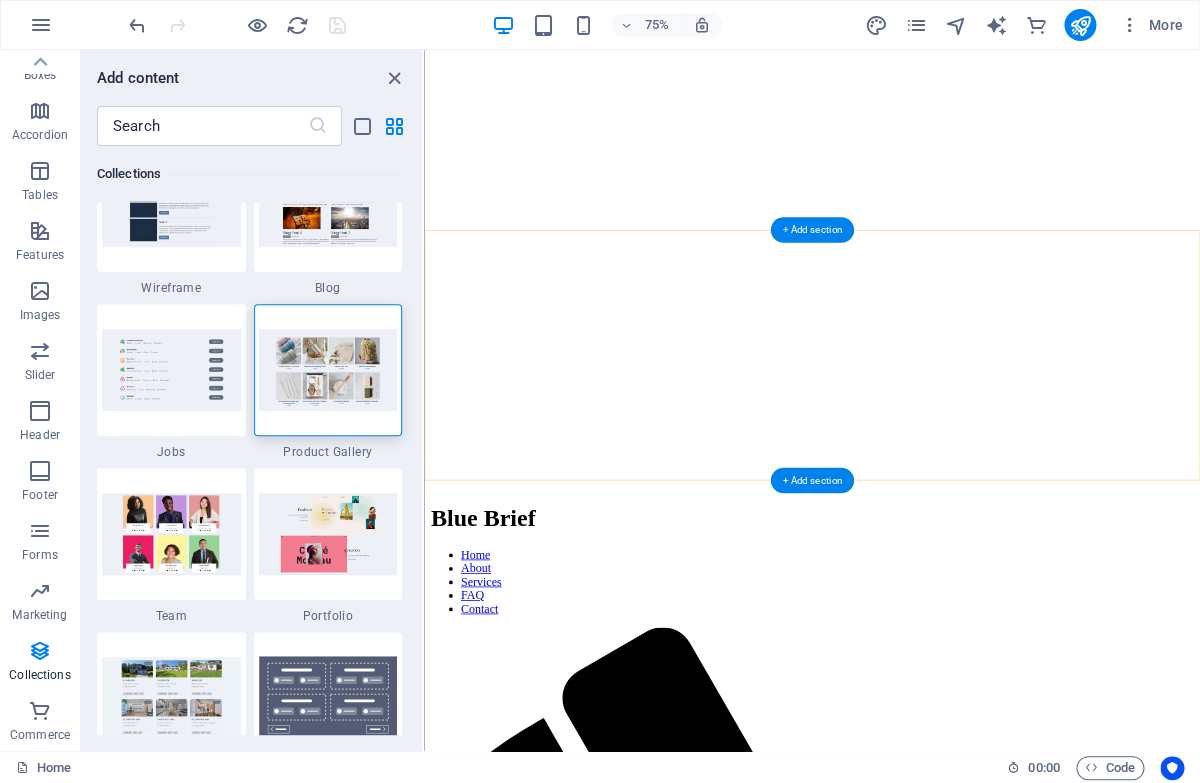 scroll, scrollTop: 272, scrollLeft: 0, axis: vertical 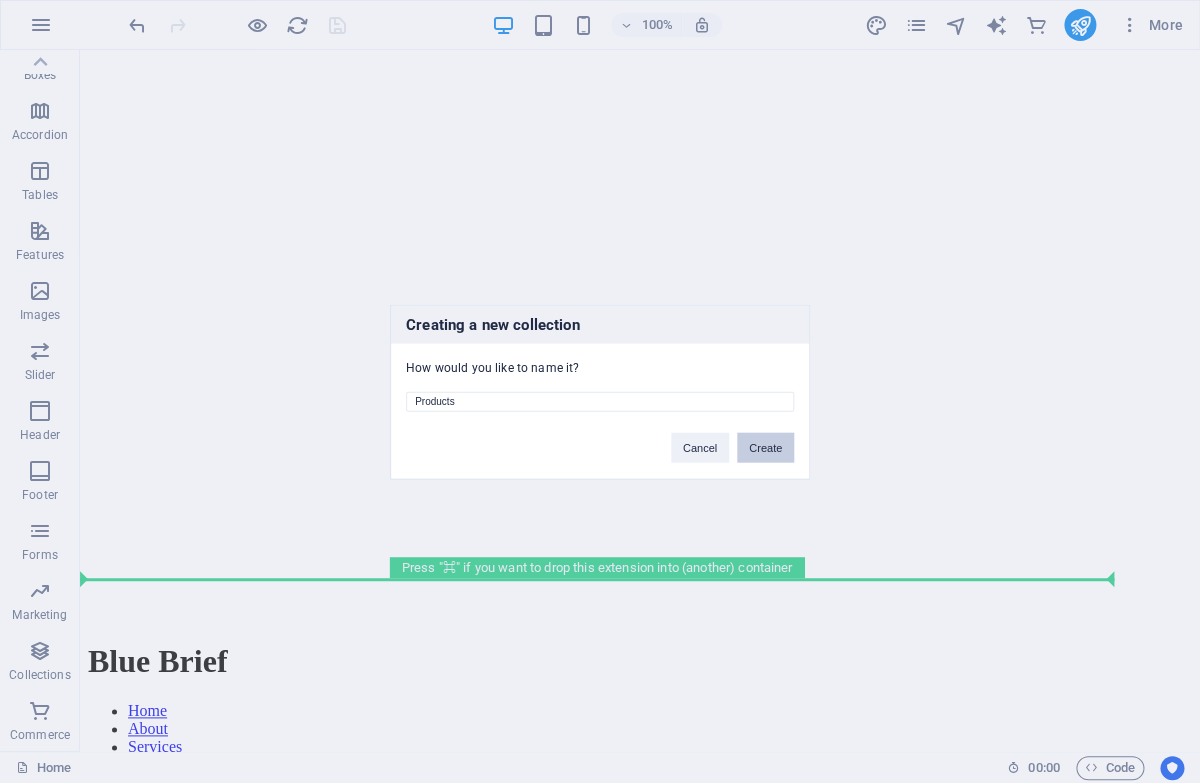 click on "Create" at bounding box center (765, 447) 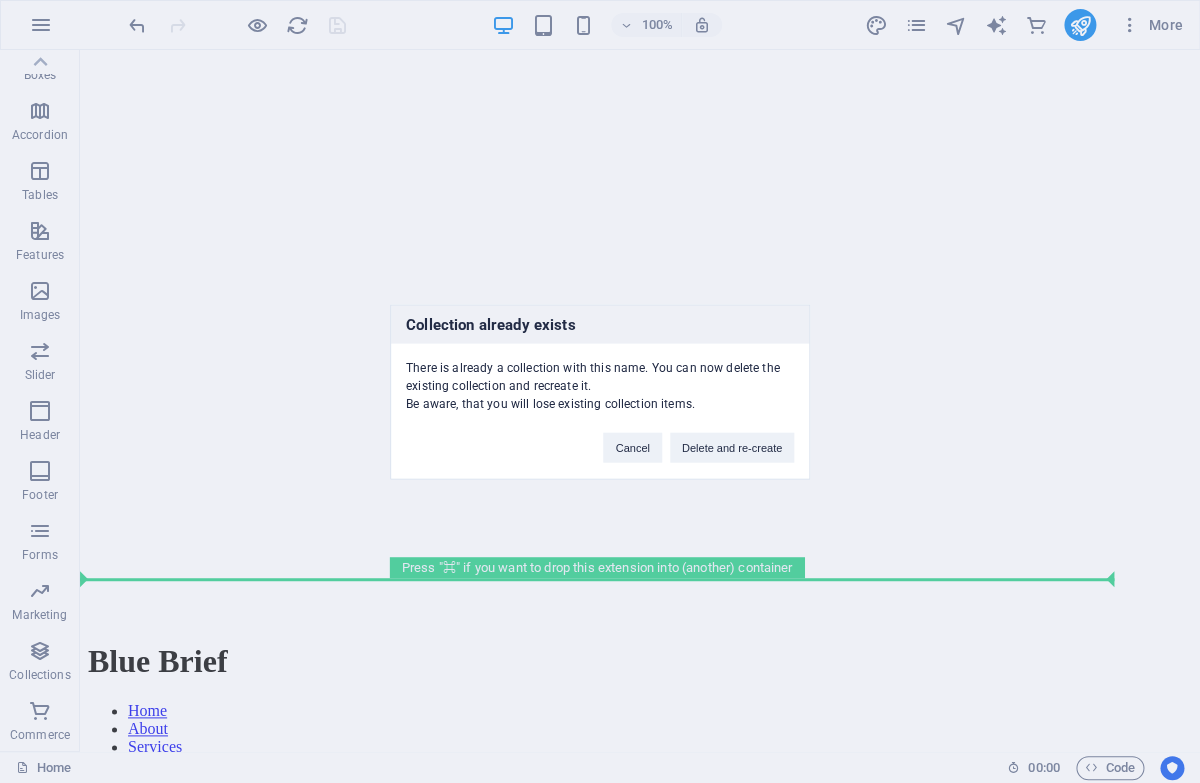 scroll, scrollTop: 259, scrollLeft: 0, axis: vertical 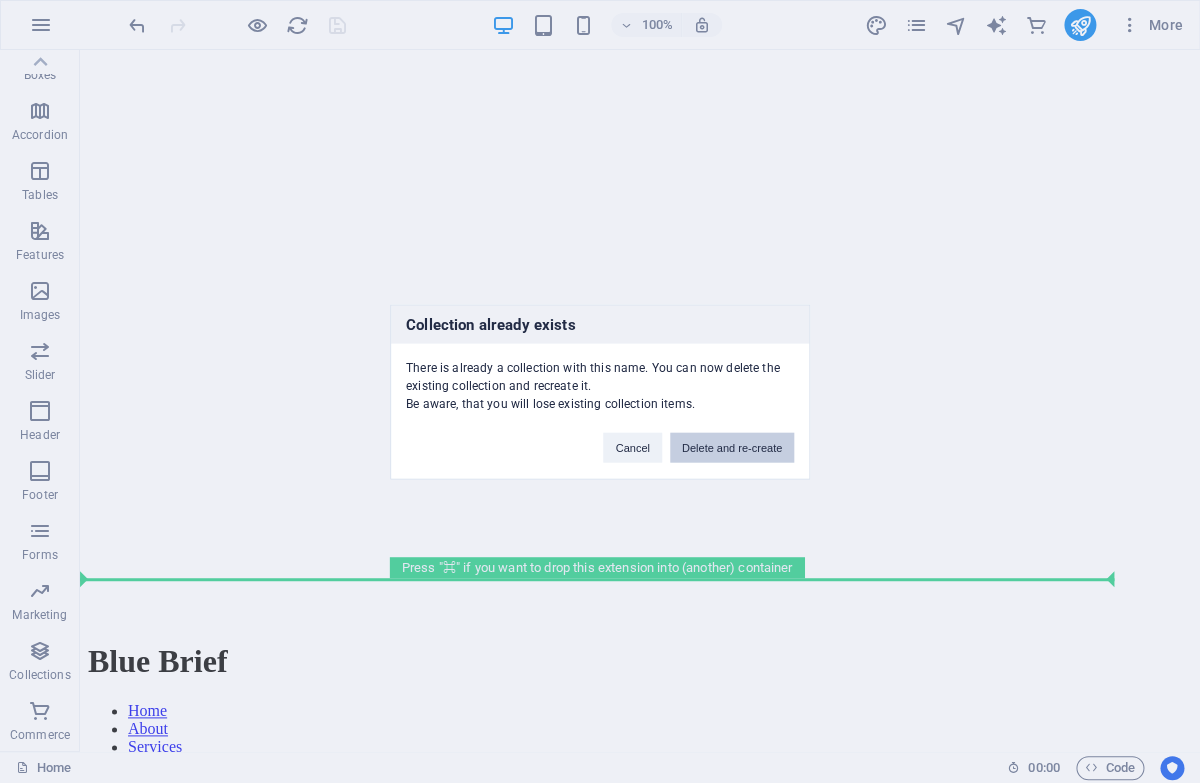 click on "Delete and re-create" at bounding box center [732, 447] 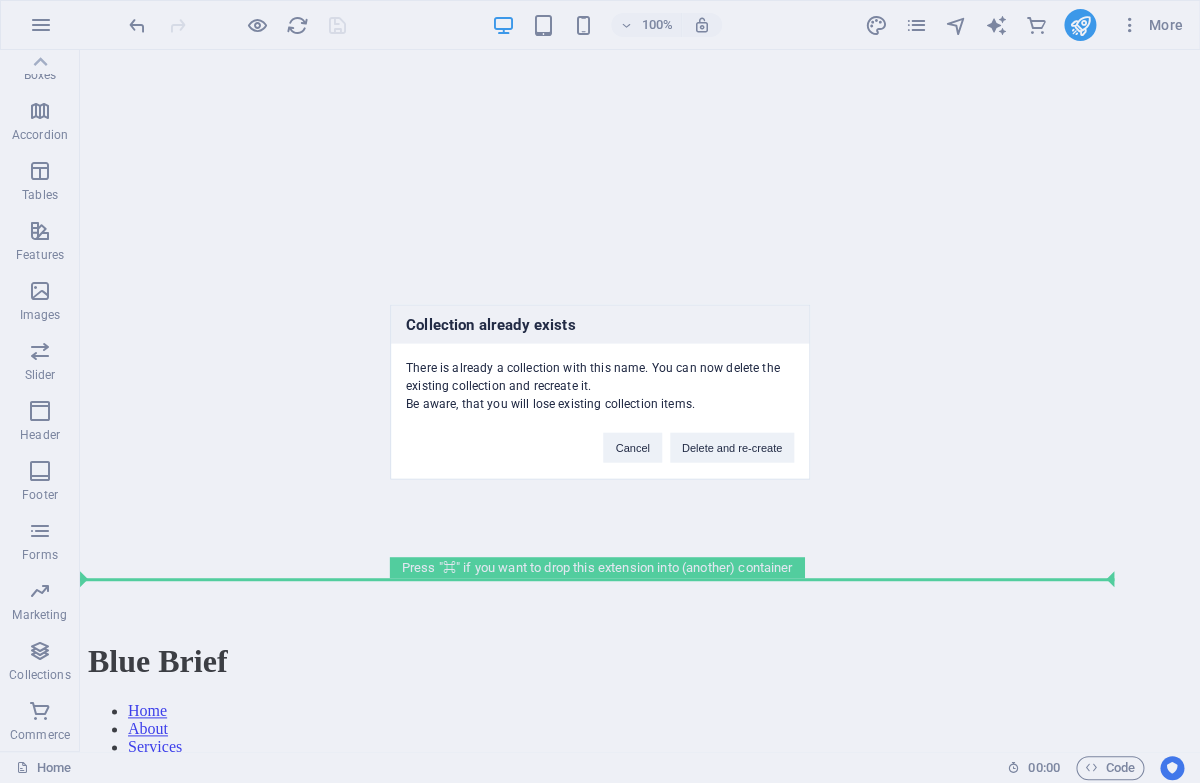 scroll, scrollTop: 259, scrollLeft: 0, axis: vertical 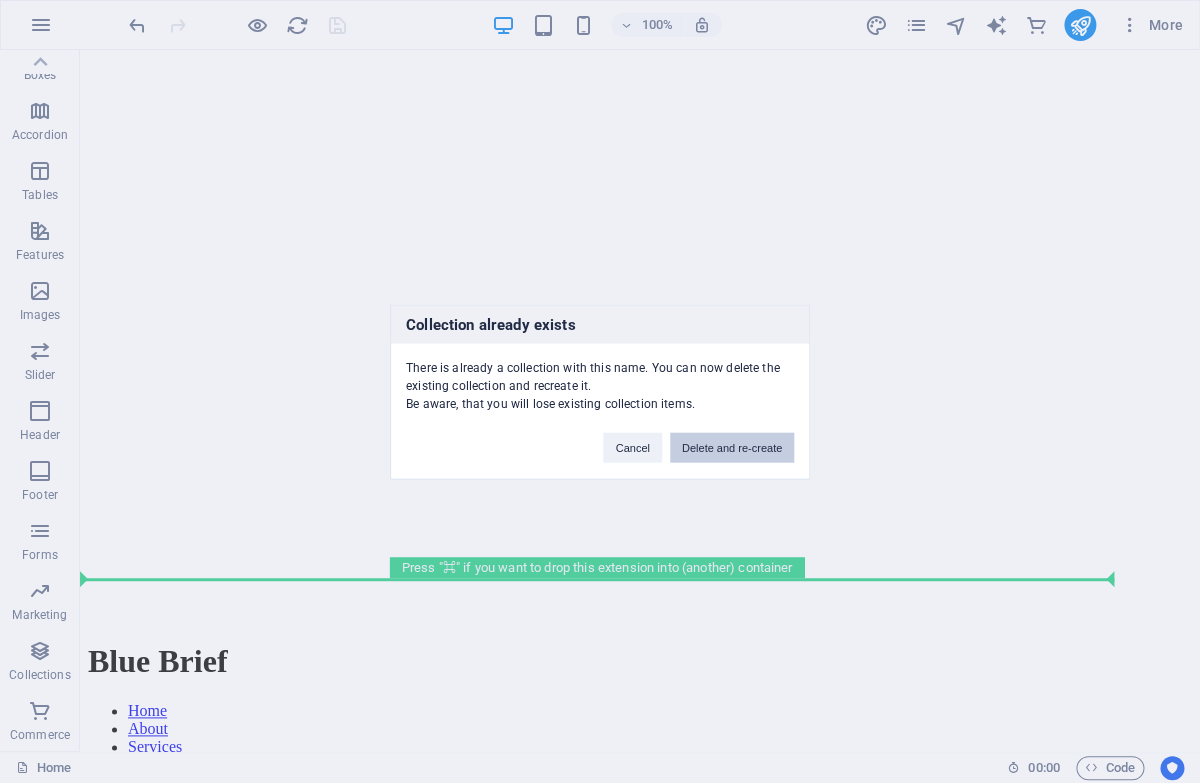 click on "Delete and re-create" at bounding box center [732, 447] 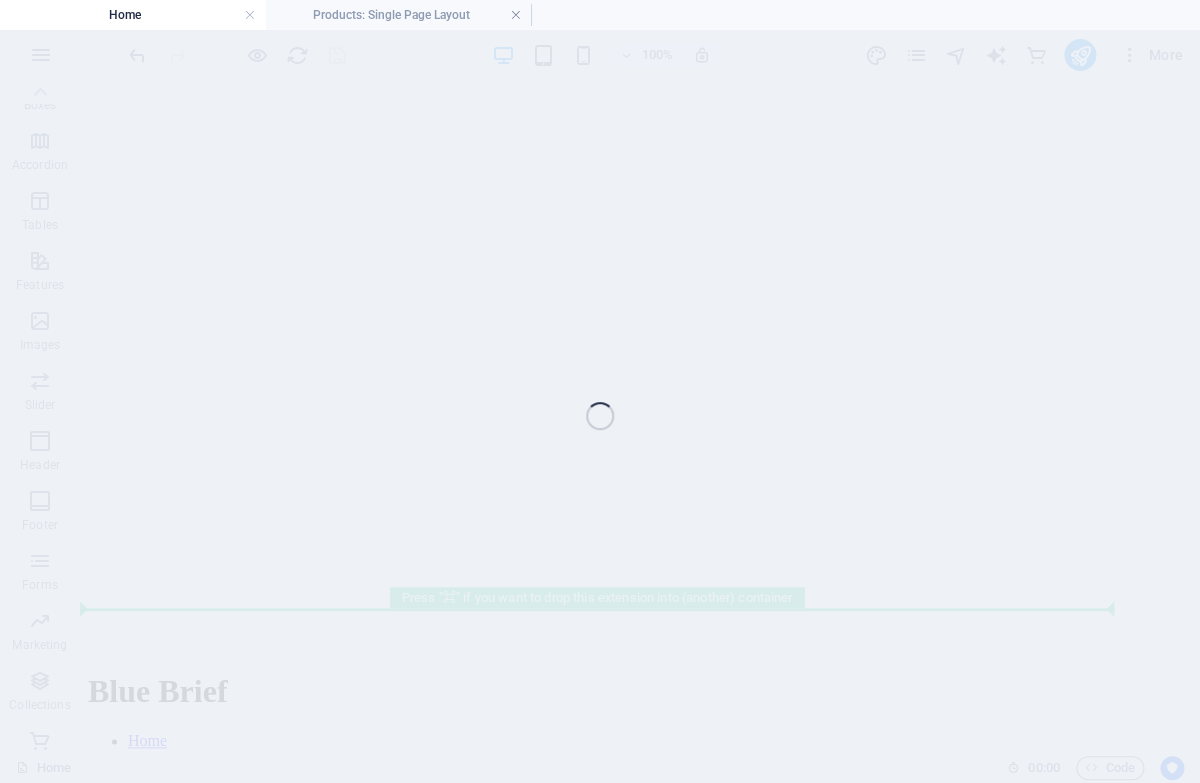 scroll, scrollTop: 208, scrollLeft: 0, axis: vertical 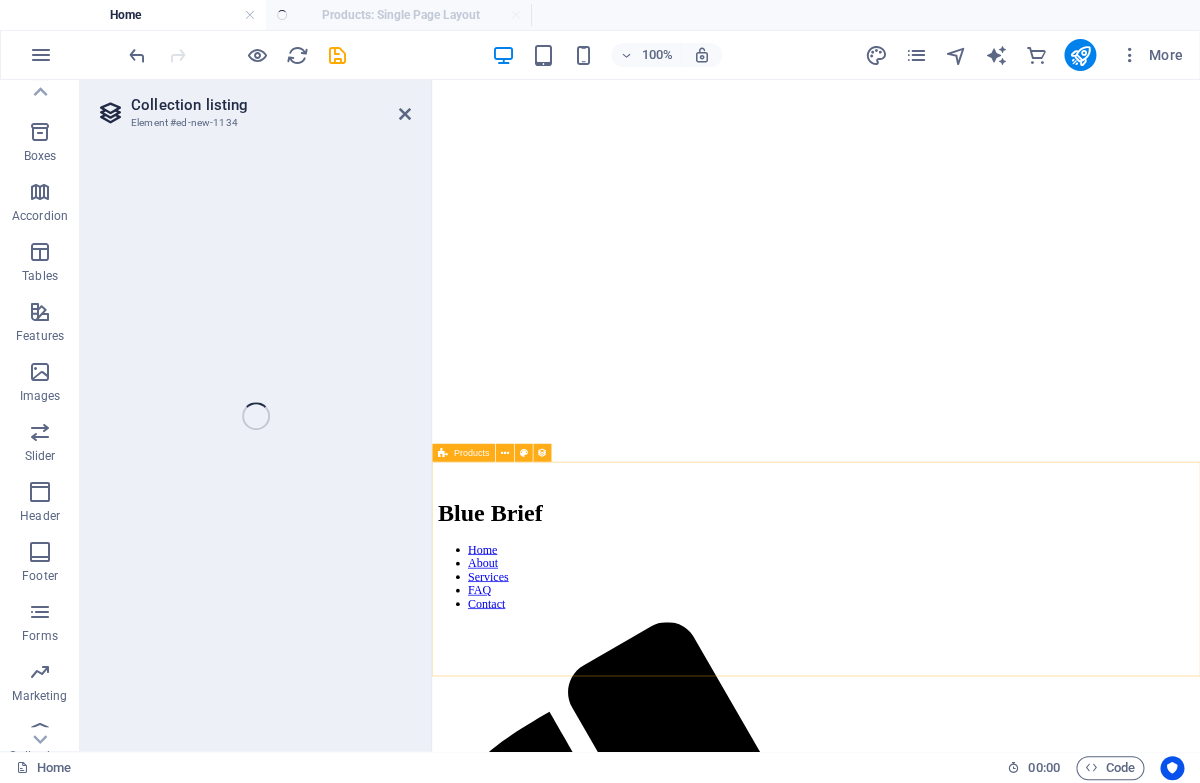 select on "68921d8f1deb1d85d8029c07" 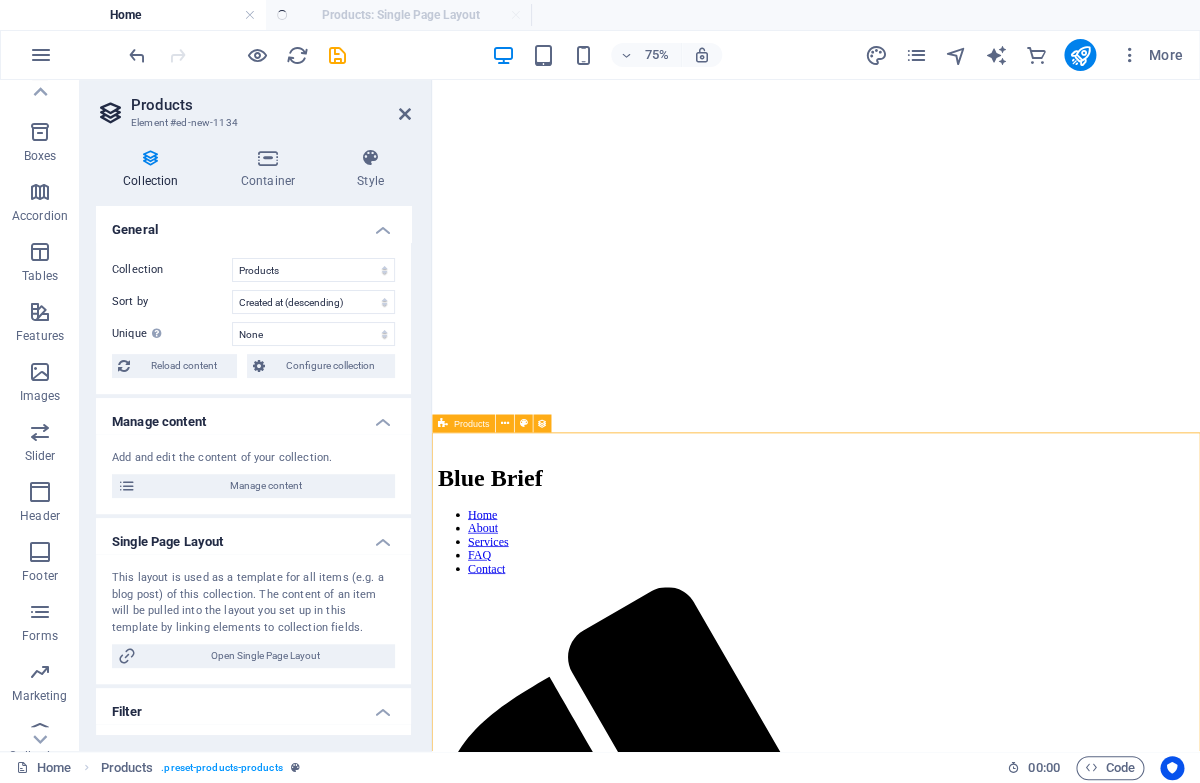 scroll, scrollTop: 332, scrollLeft: 0, axis: vertical 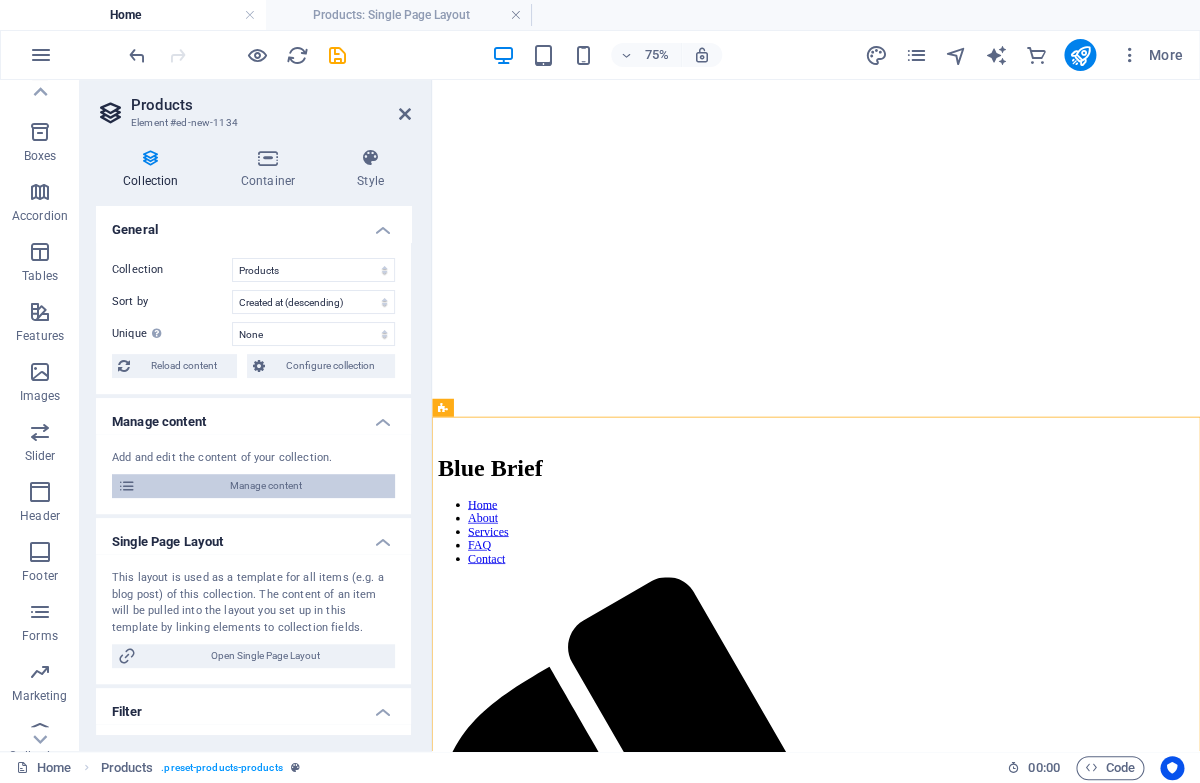 click on "Manage content" at bounding box center [265, 486] 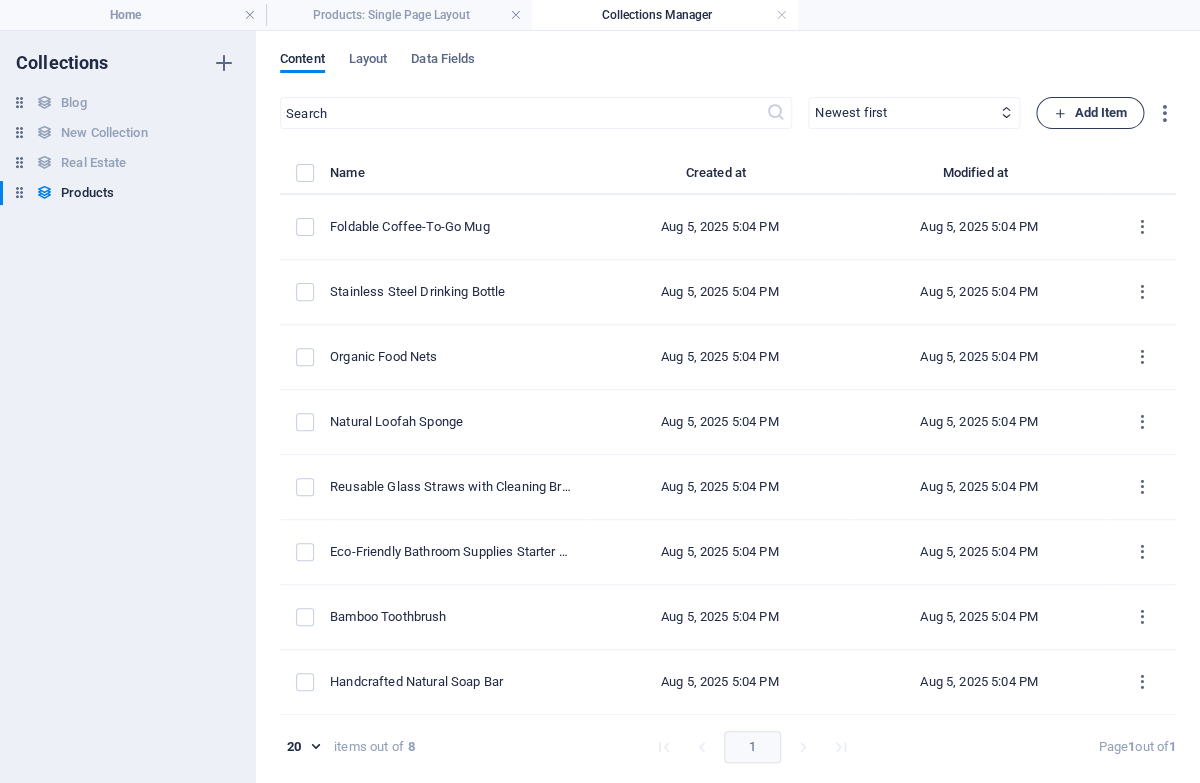 click at bounding box center [1059, 113] 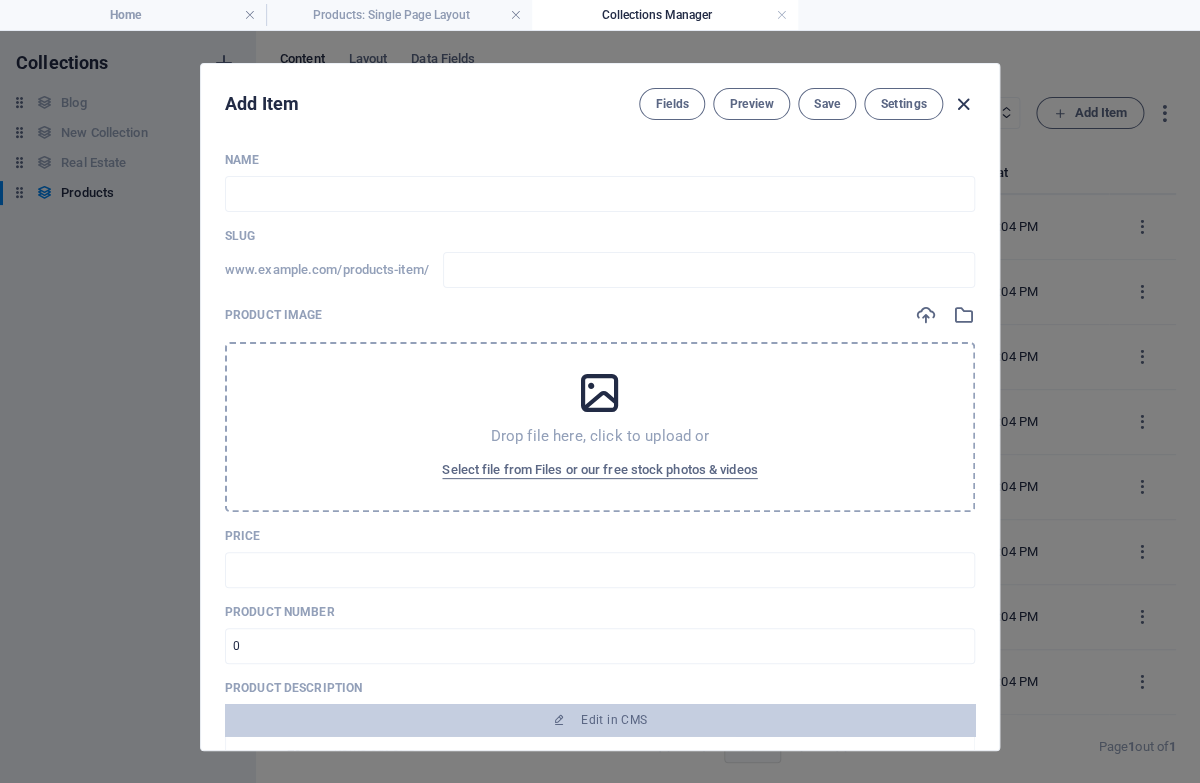 click at bounding box center [963, 104] 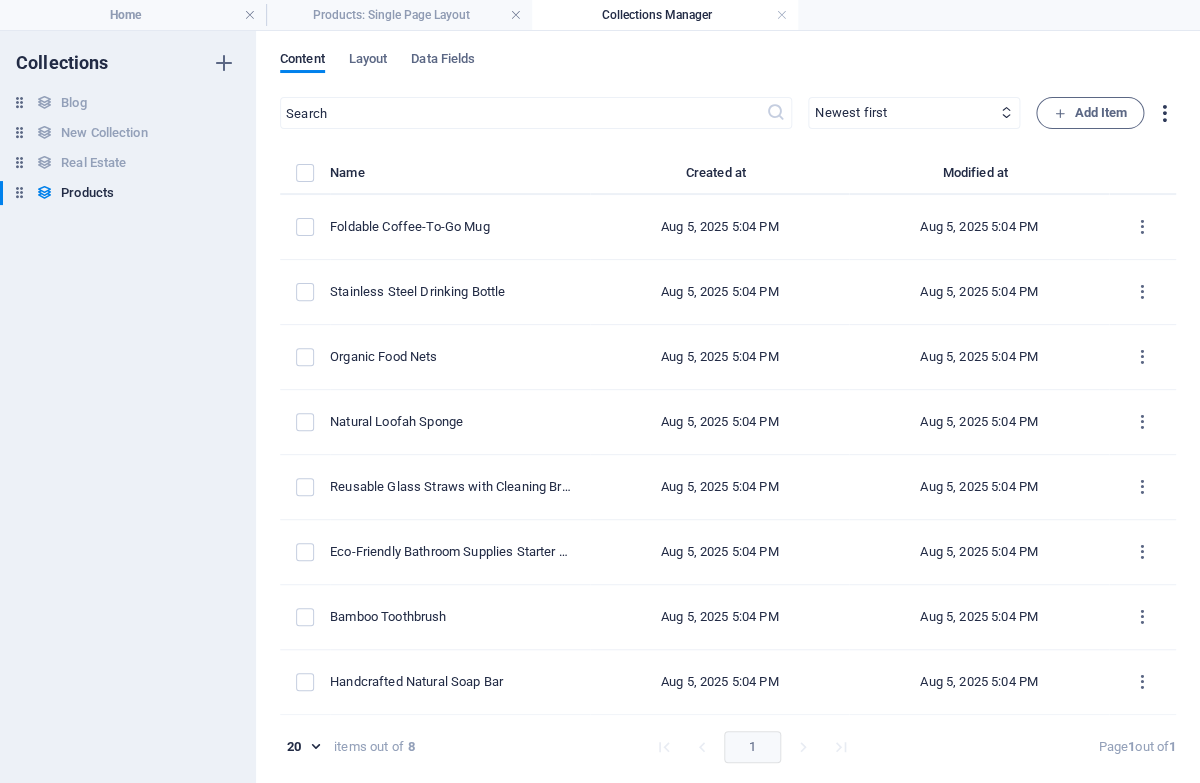 click at bounding box center [1164, 113] 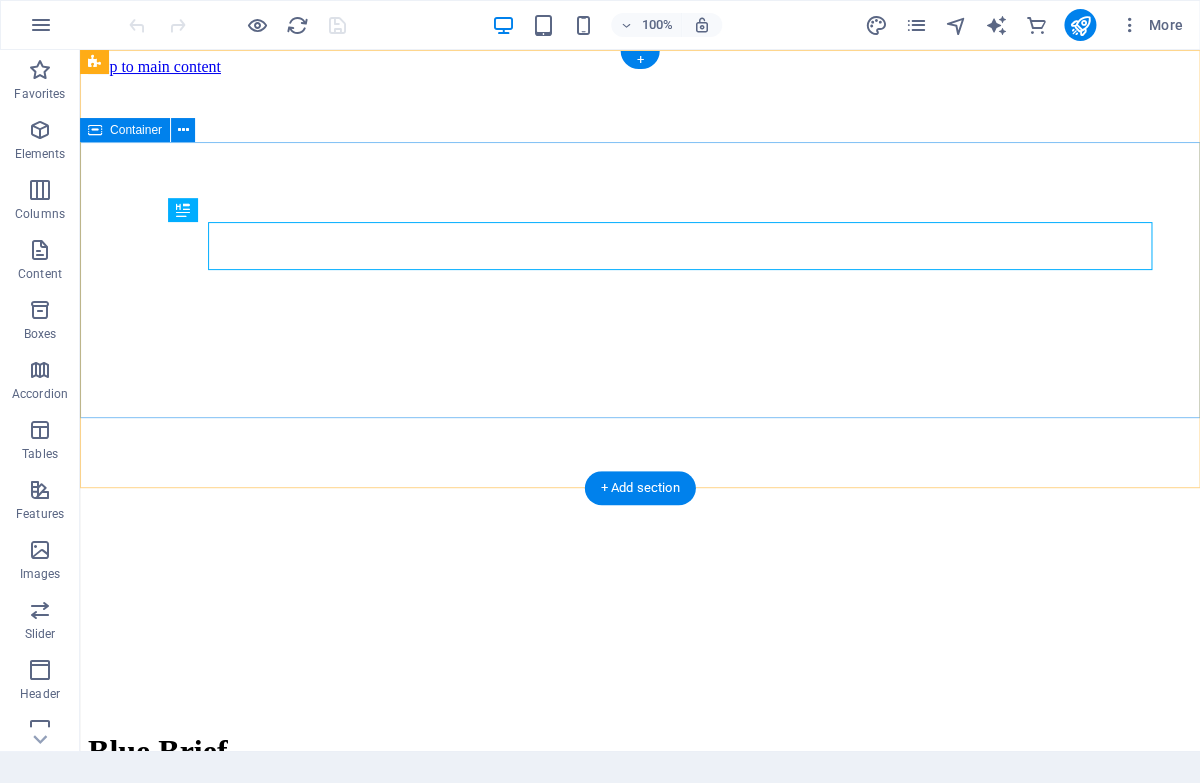 scroll, scrollTop: 0, scrollLeft: 0, axis: both 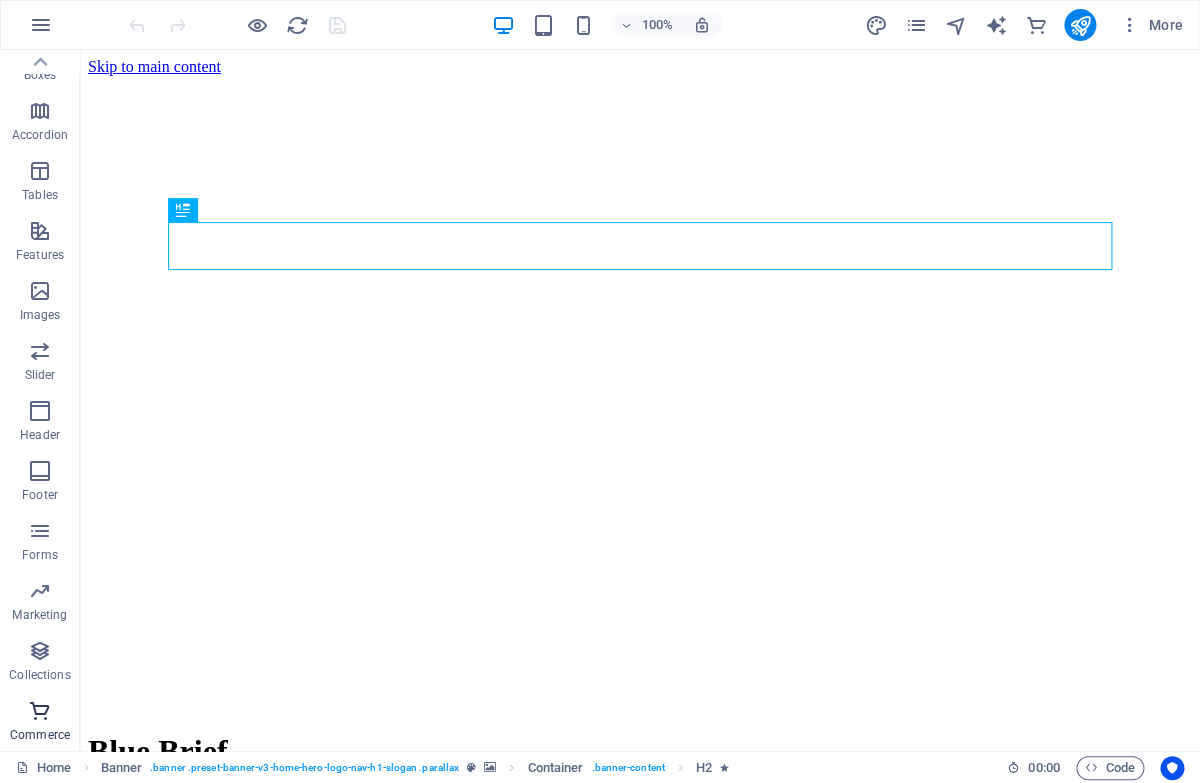 click at bounding box center [40, 711] 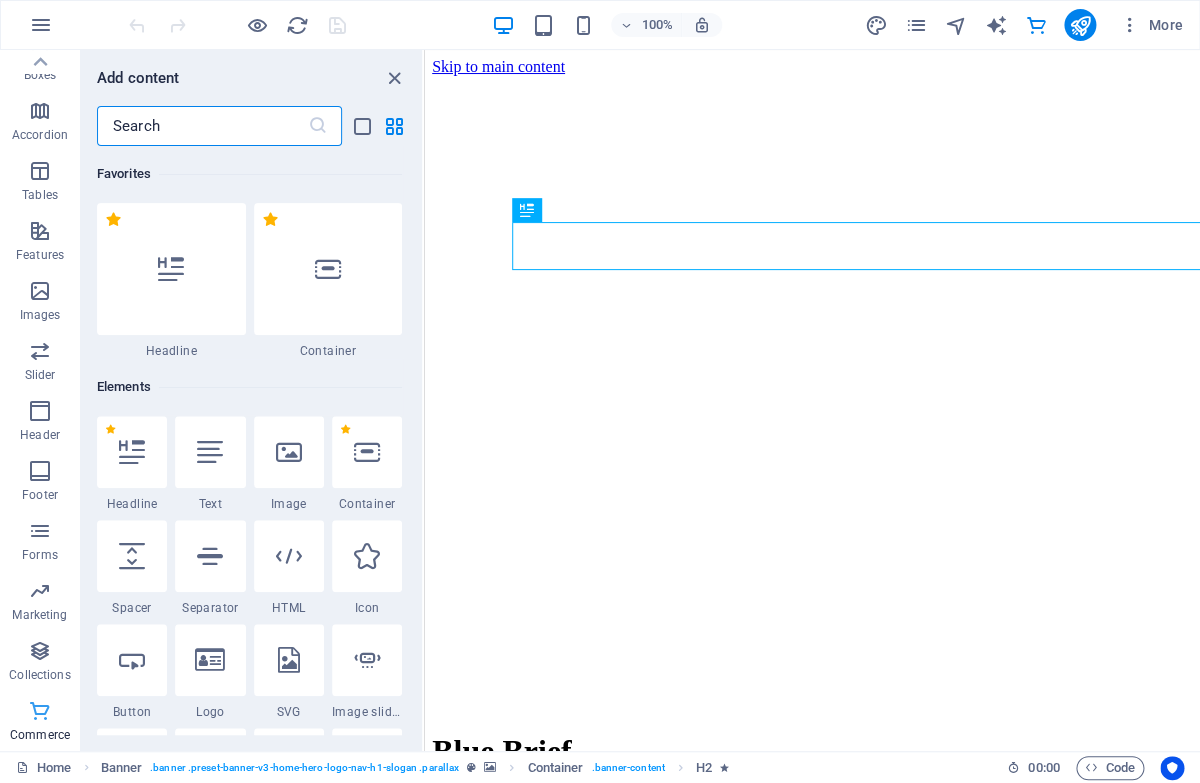 scroll, scrollTop: 259, scrollLeft: 0, axis: vertical 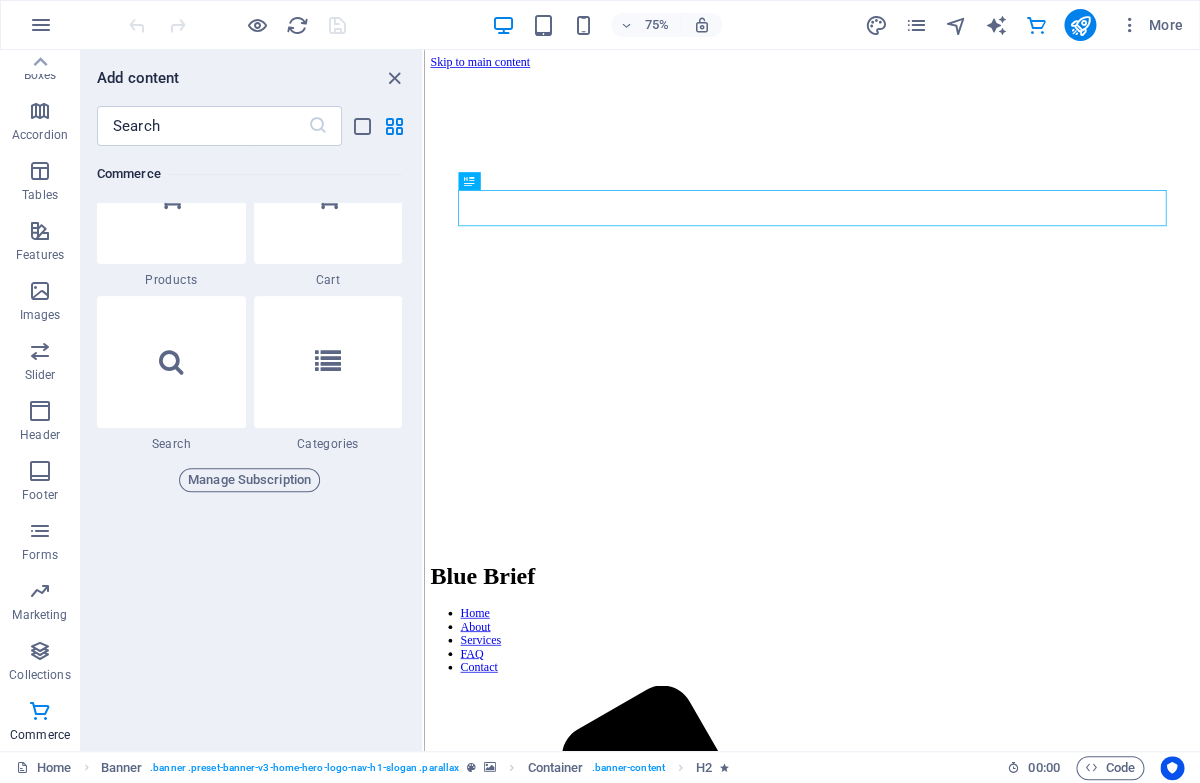 click on "Manage Commerce" at bounding box center [249, 104] 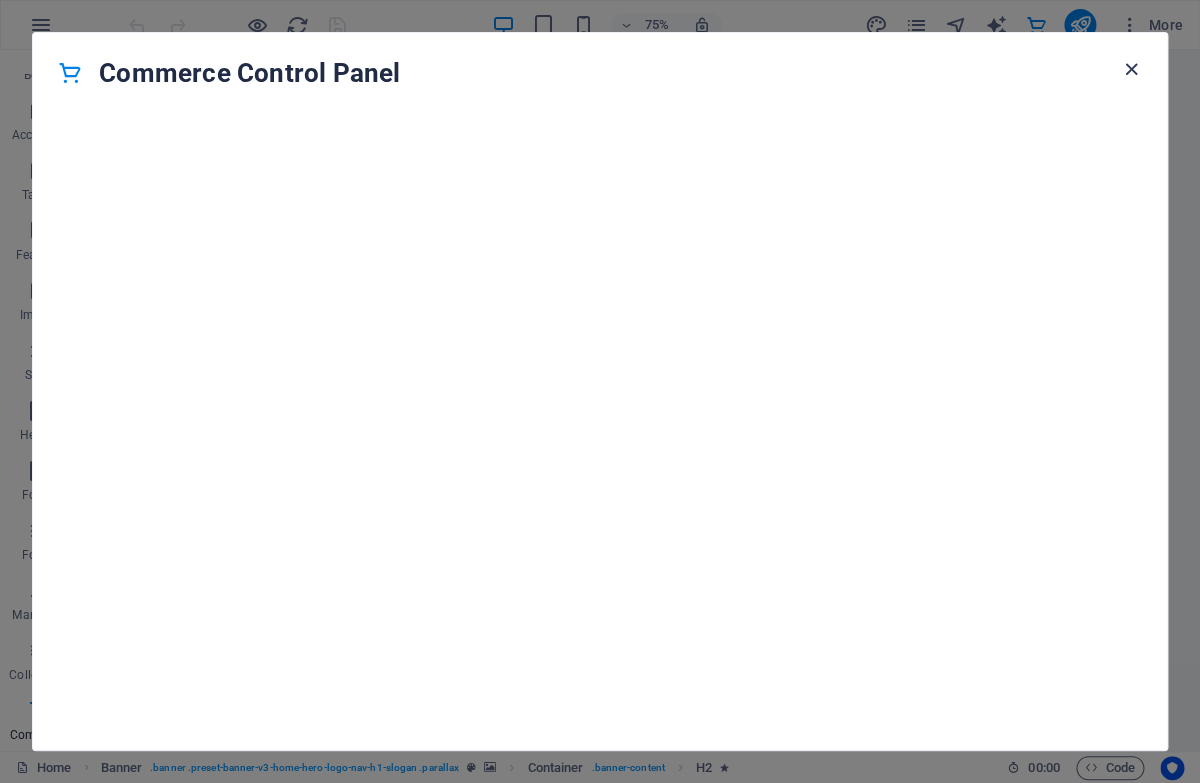 click at bounding box center (1131, 69) 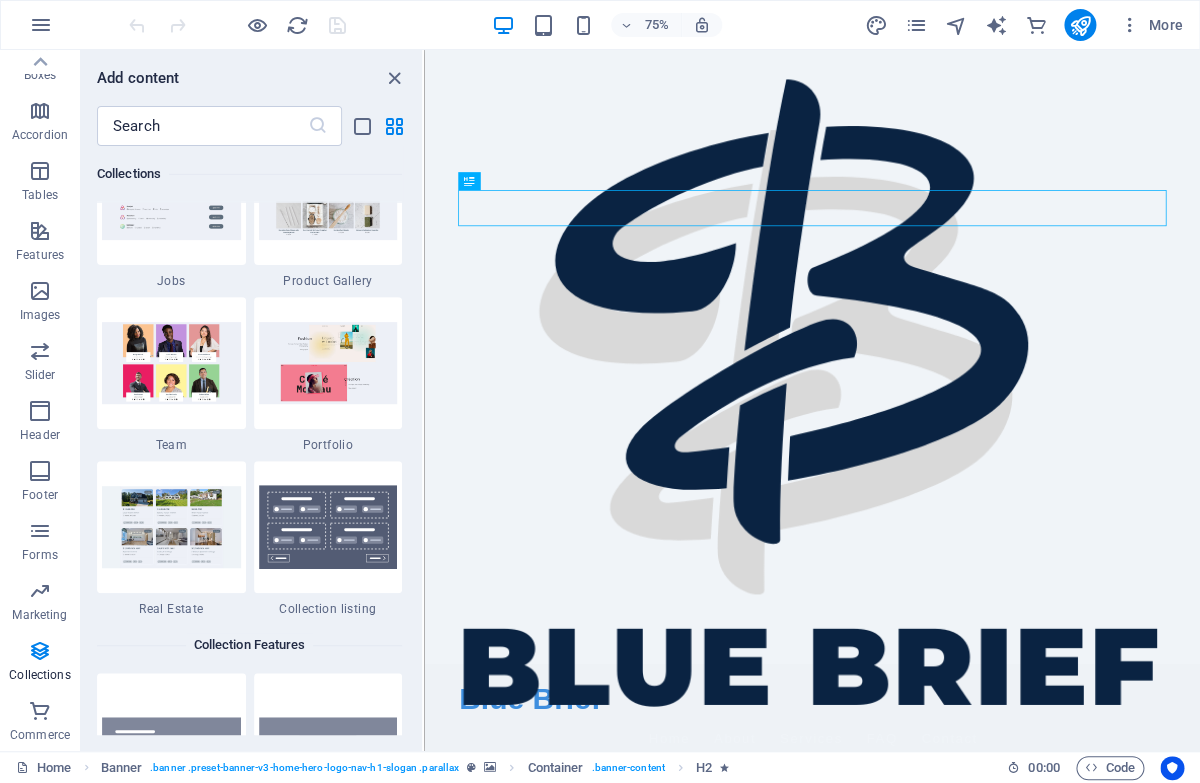 scroll, scrollTop: 18563, scrollLeft: 0, axis: vertical 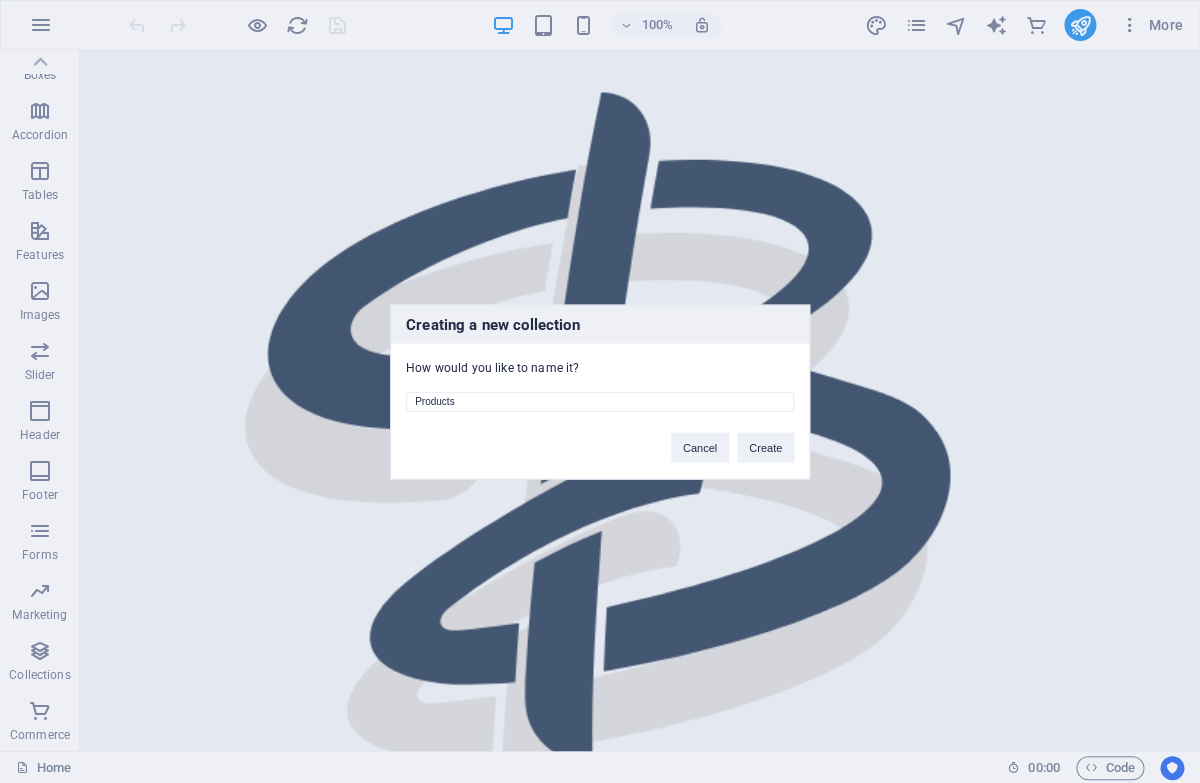 click on "Creating a new collection How would you like to name it? Products Cancel Create" at bounding box center [600, 391] 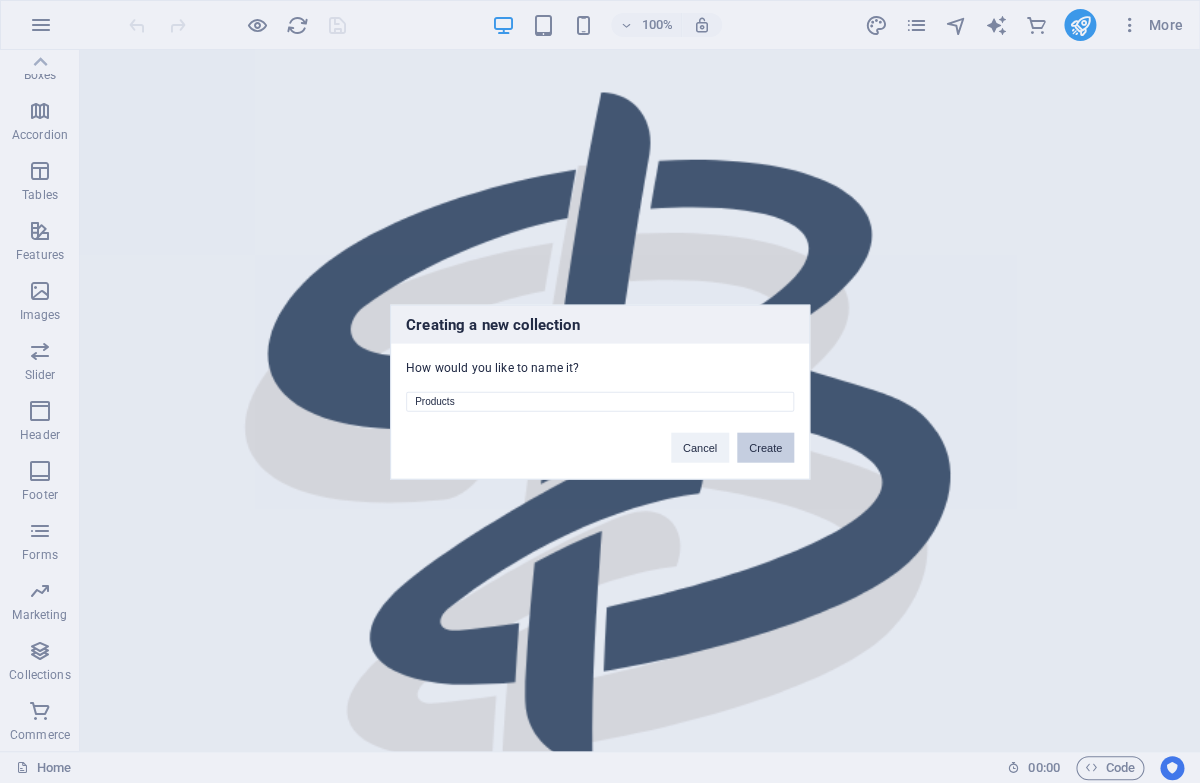 click on "Create" at bounding box center (765, 447) 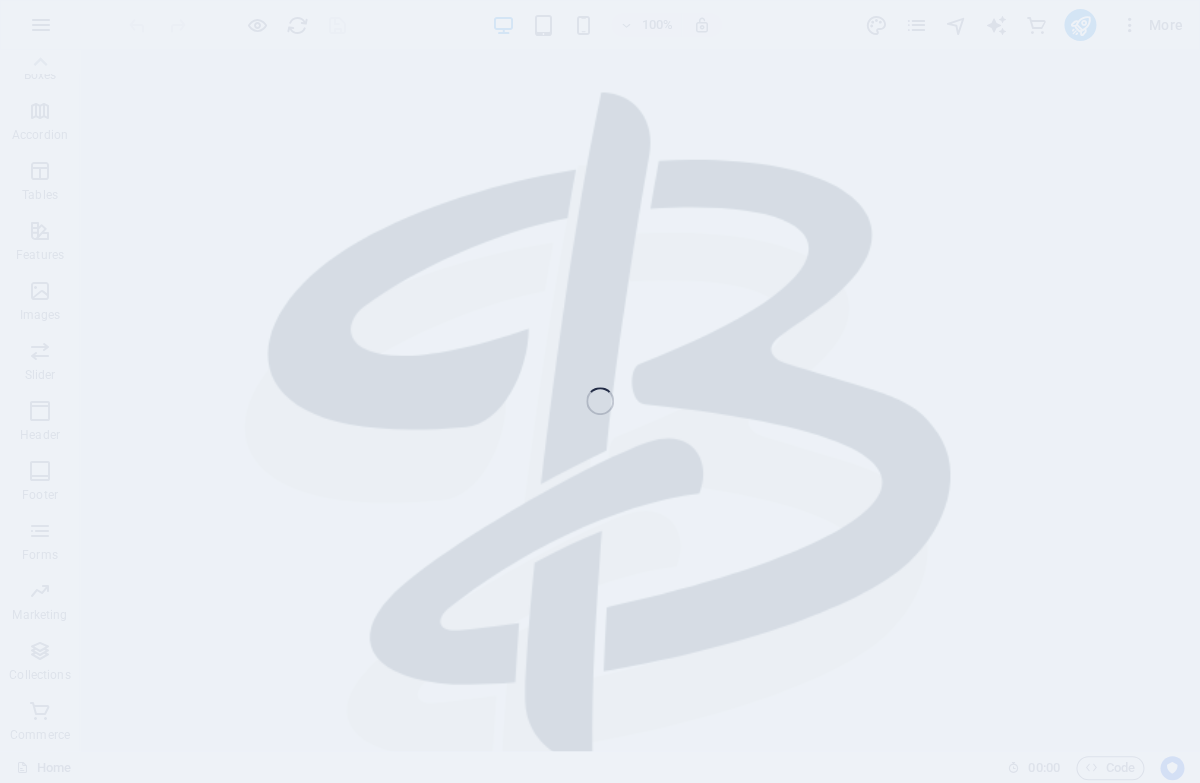 scroll, scrollTop: 259, scrollLeft: 0, axis: vertical 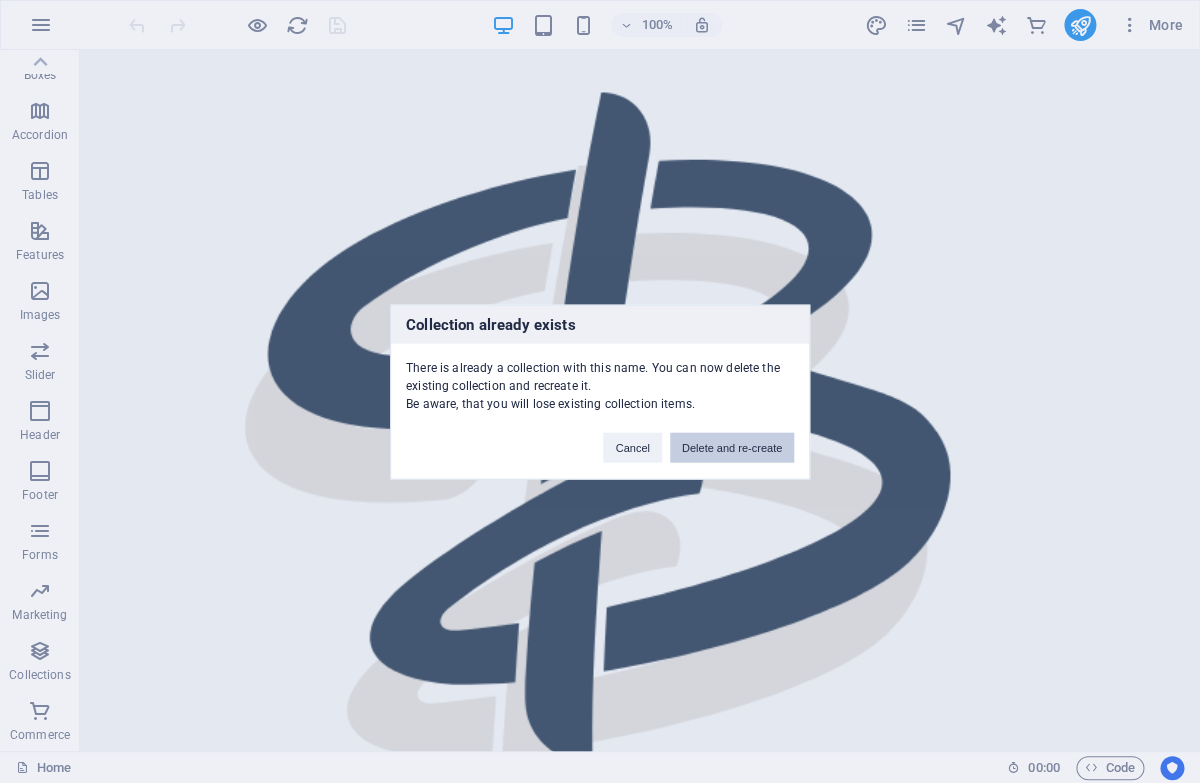 click on "Delete and re-create" at bounding box center (732, 447) 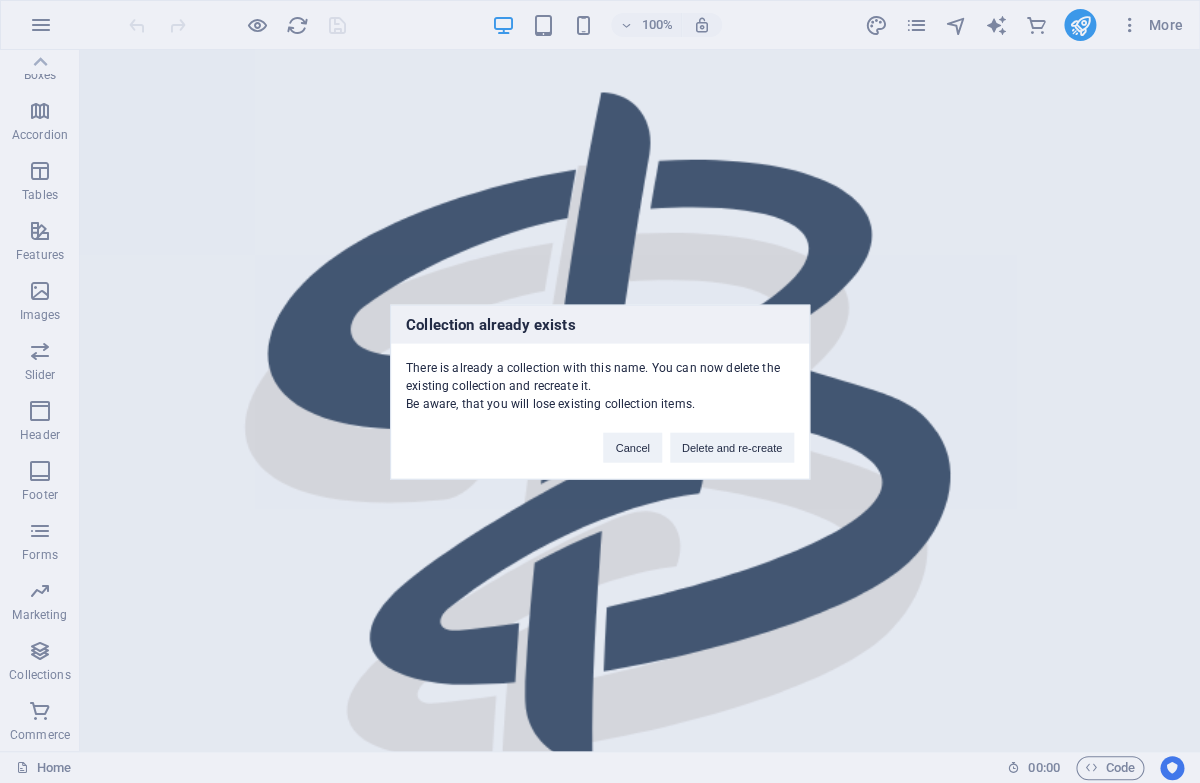 click on "Delete and re-create" at bounding box center [732, 447] 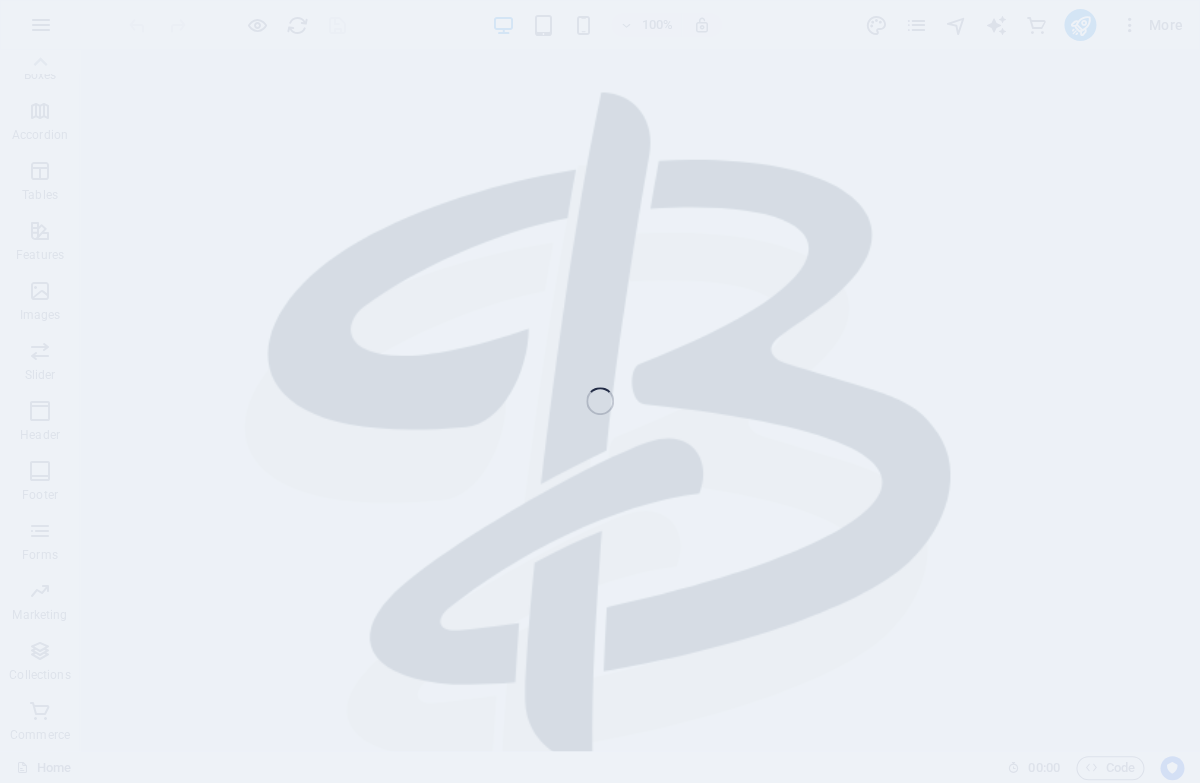 scroll, scrollTop: 208, scrollLeft: 0, axis: vertical 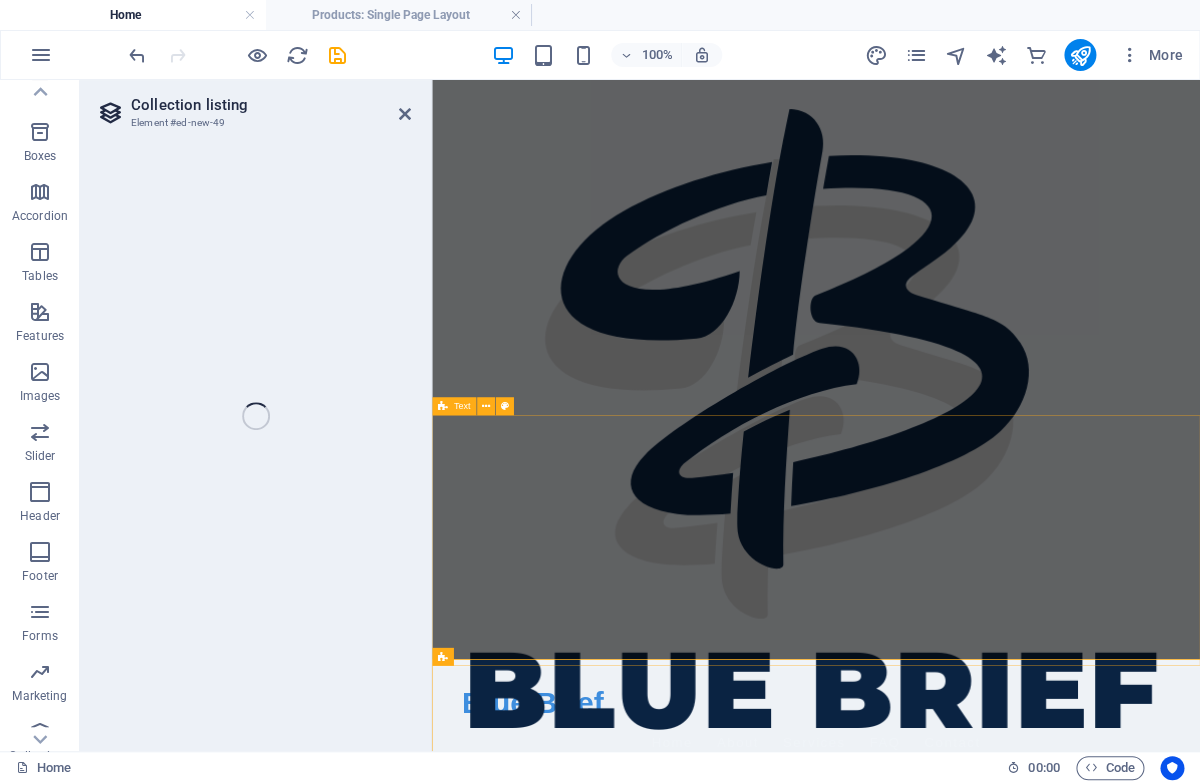 select on "68921e11b07485e47401ebb2" 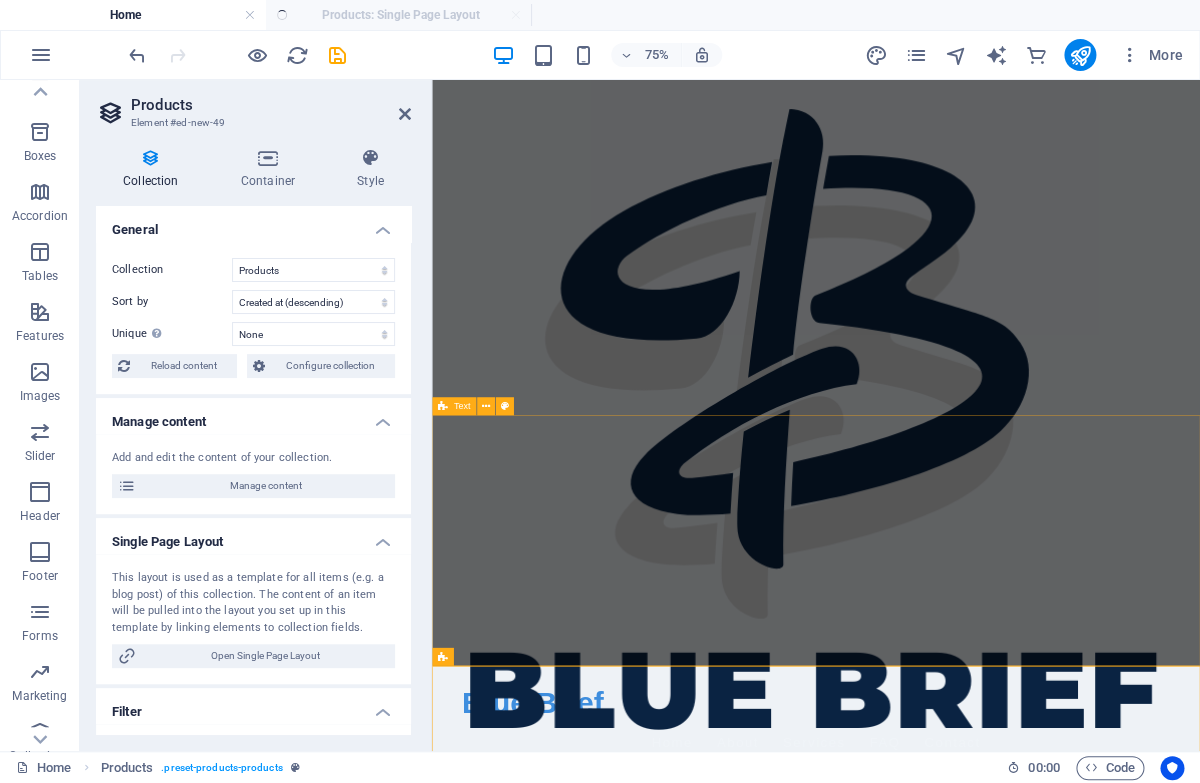 select on "createdAt_DESC" 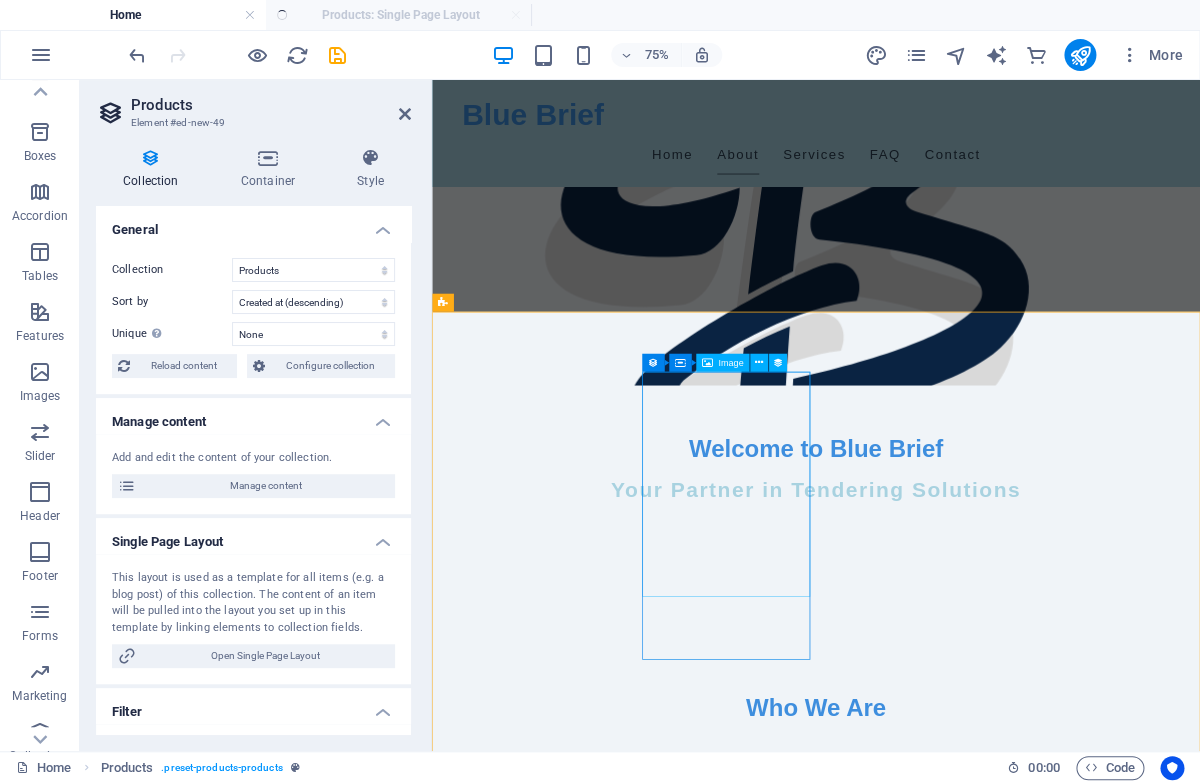 scroll, scrollTop: 489, scrollLeft: 0, axis: vertical 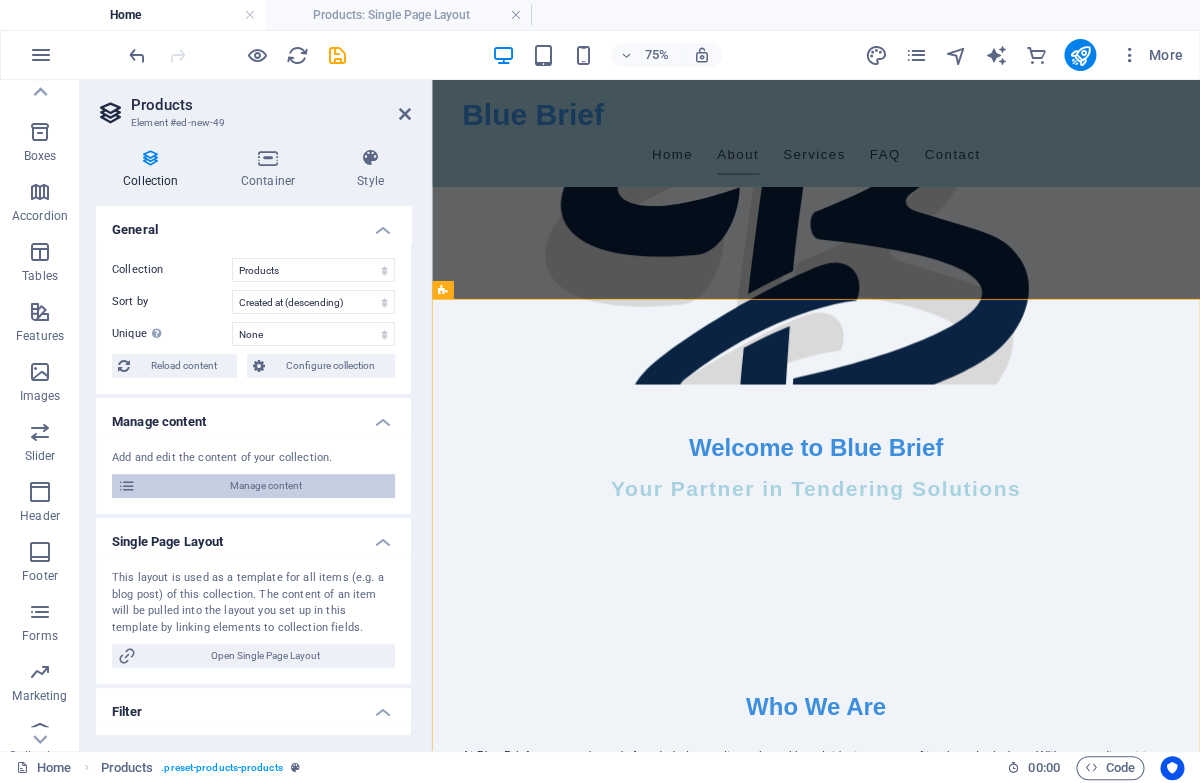 click on "Manage content" at bounding box center (265, 486) 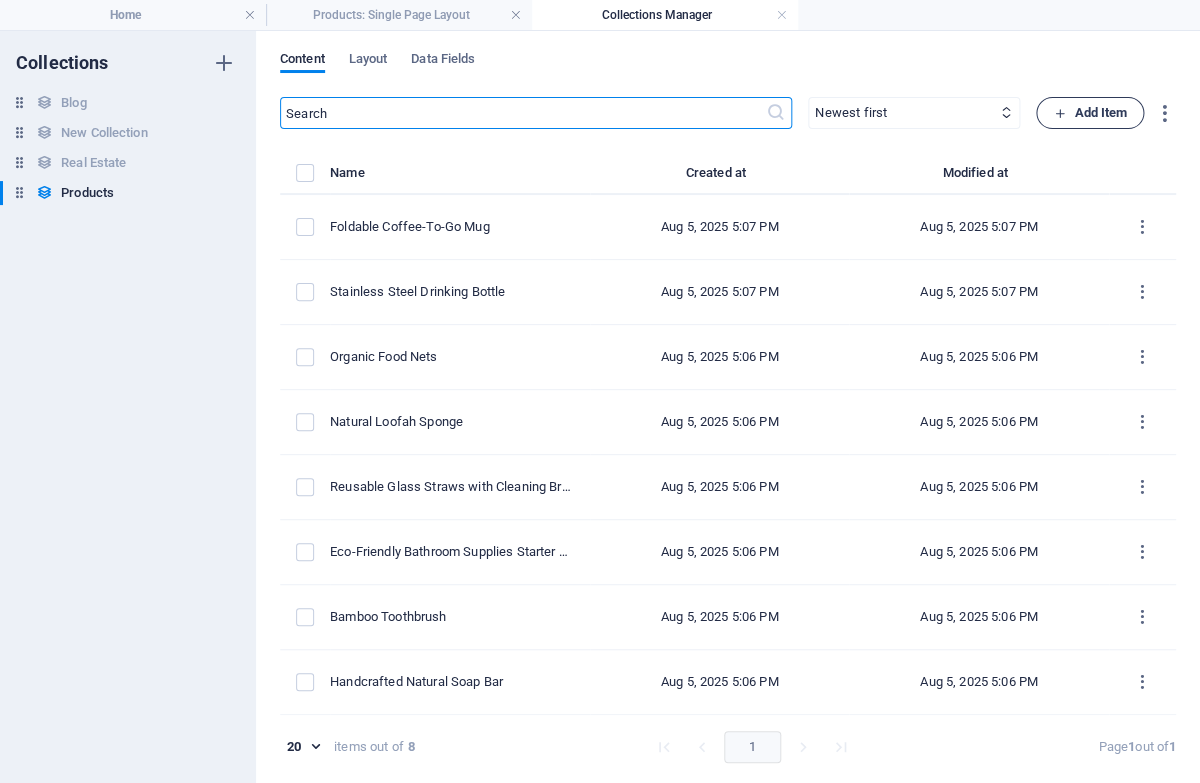 click on "Add Item" at bounding box center (1090, 113) 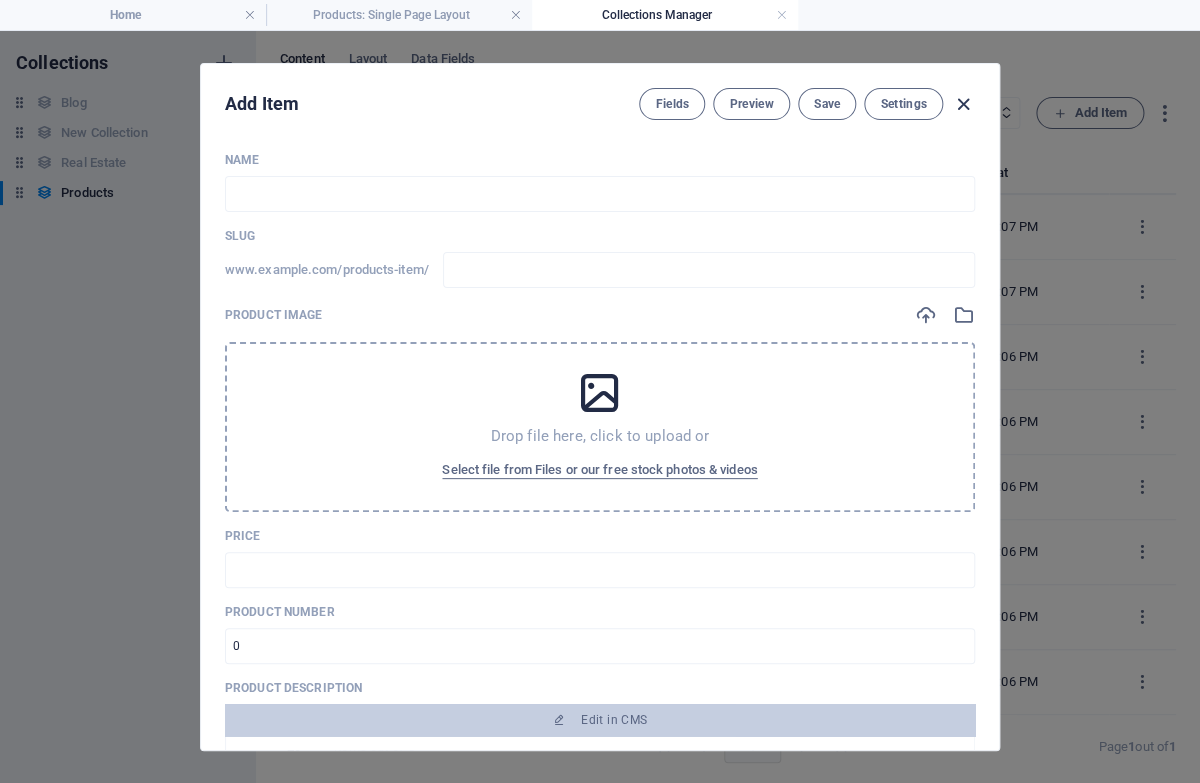 click at bounding box center [963, 104] 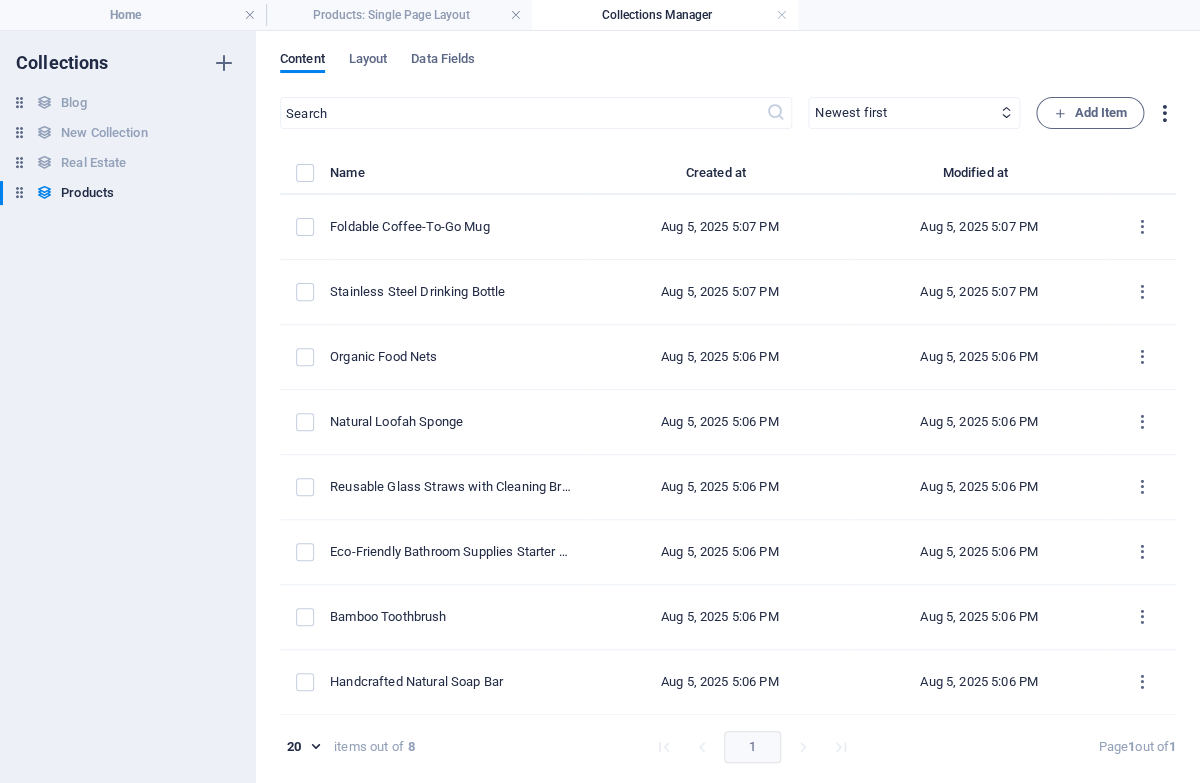 click at bounding box center (1164, 113) 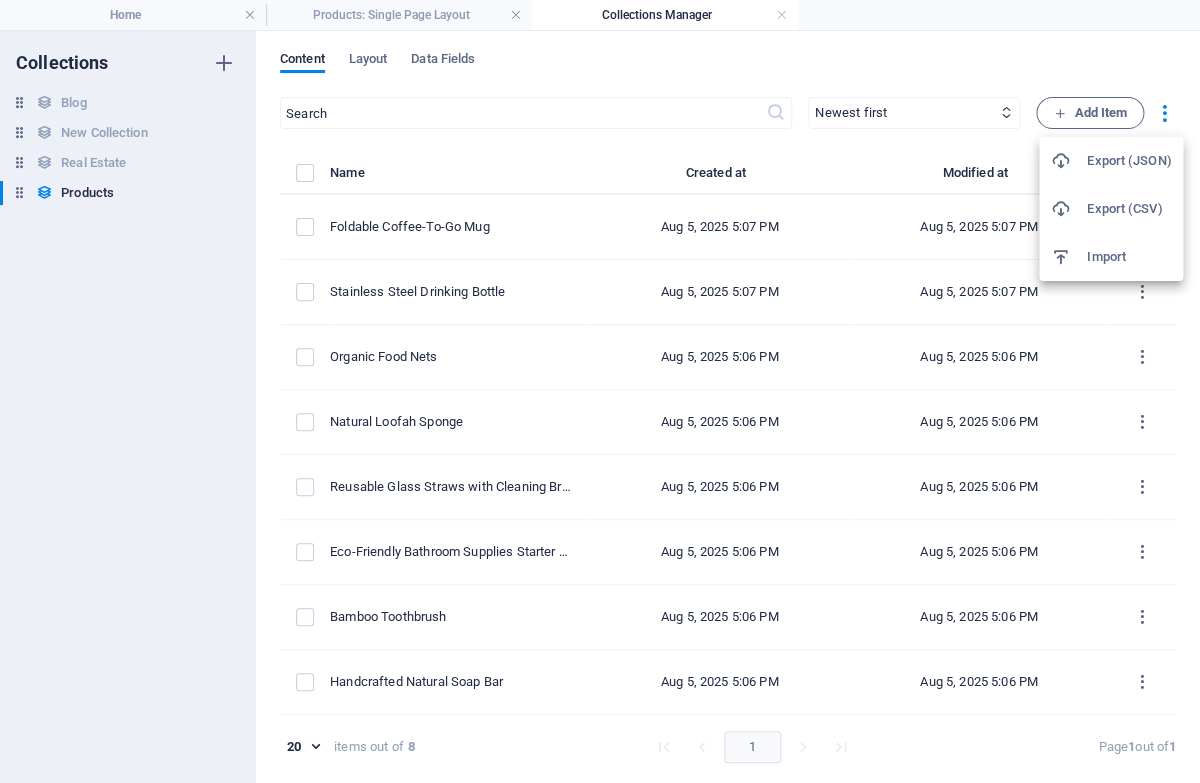 click on "Import" at bounding box center (1129, 257) 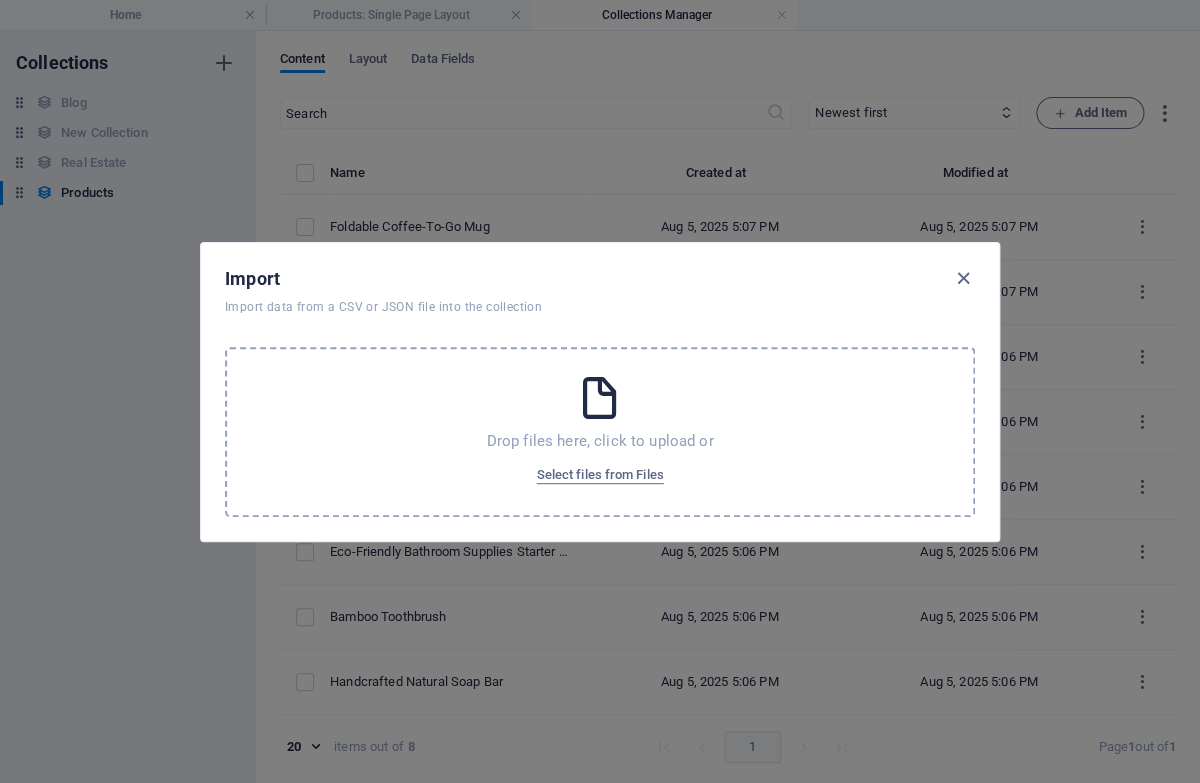 click at bounding box center [600, 398] 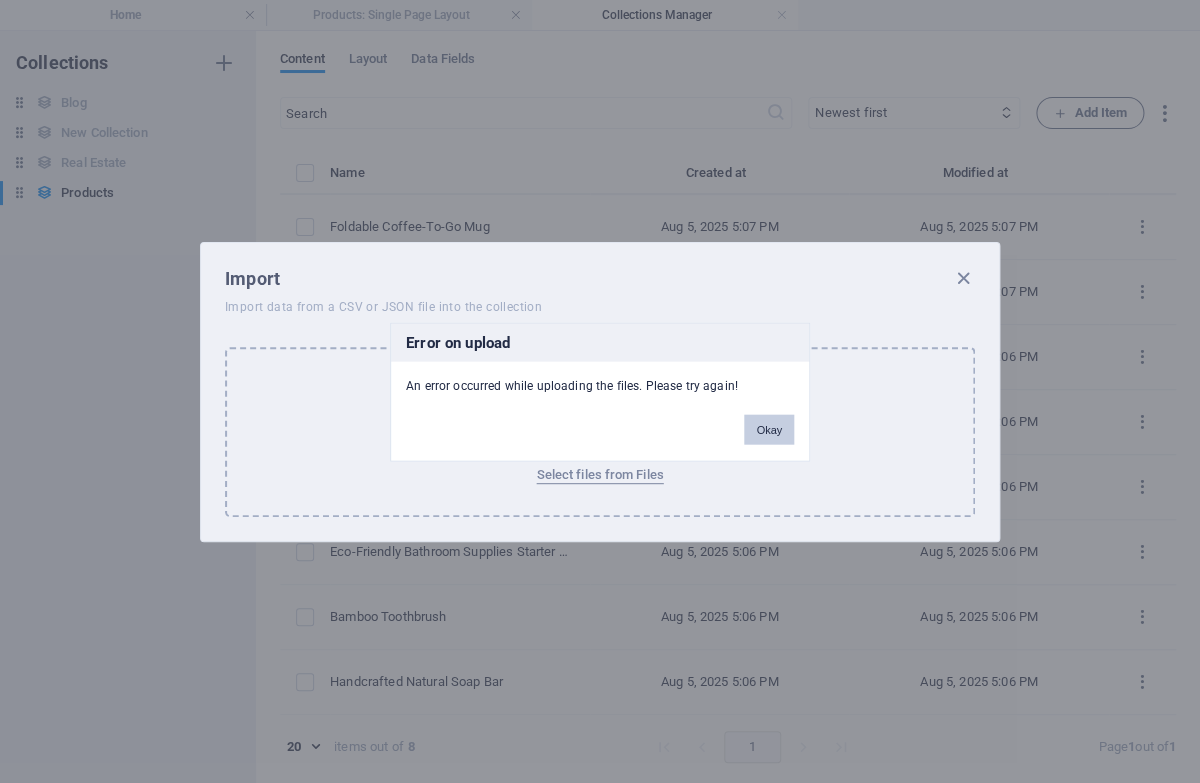 click on "Okay" at bounding box center (769, 429) 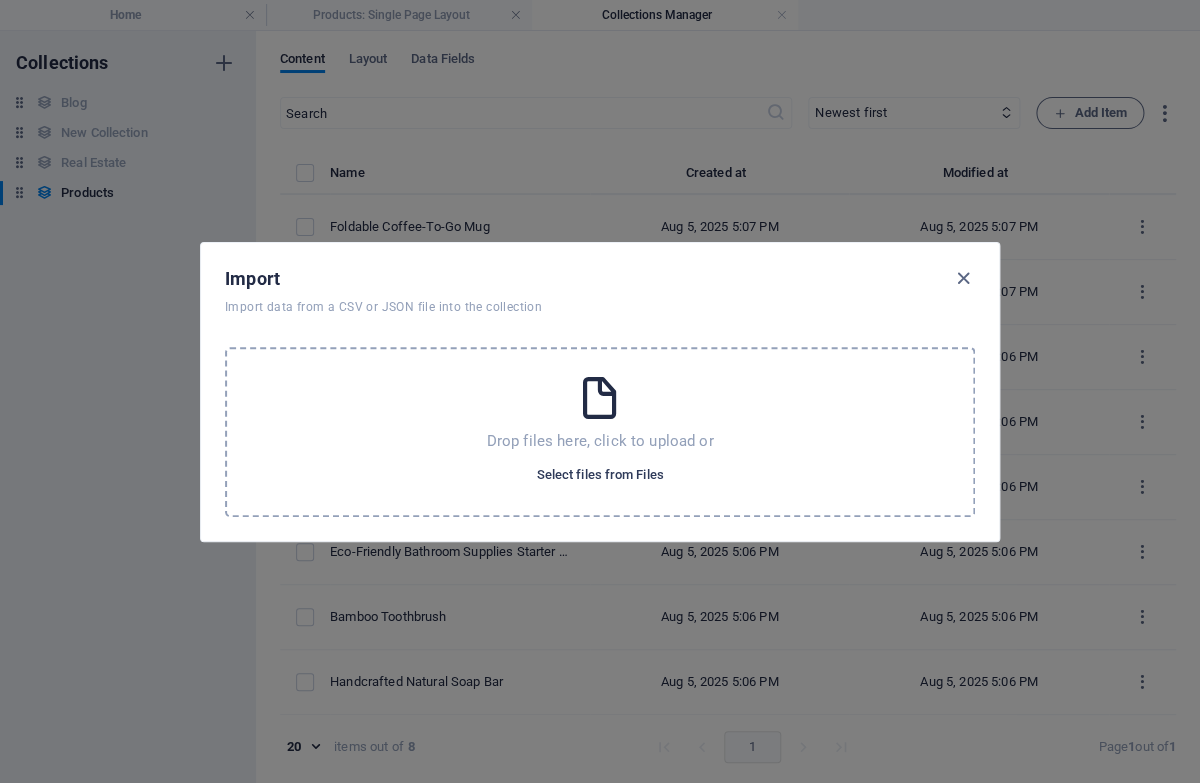 click on "Select files from Files" at bounding box center (599, 475) 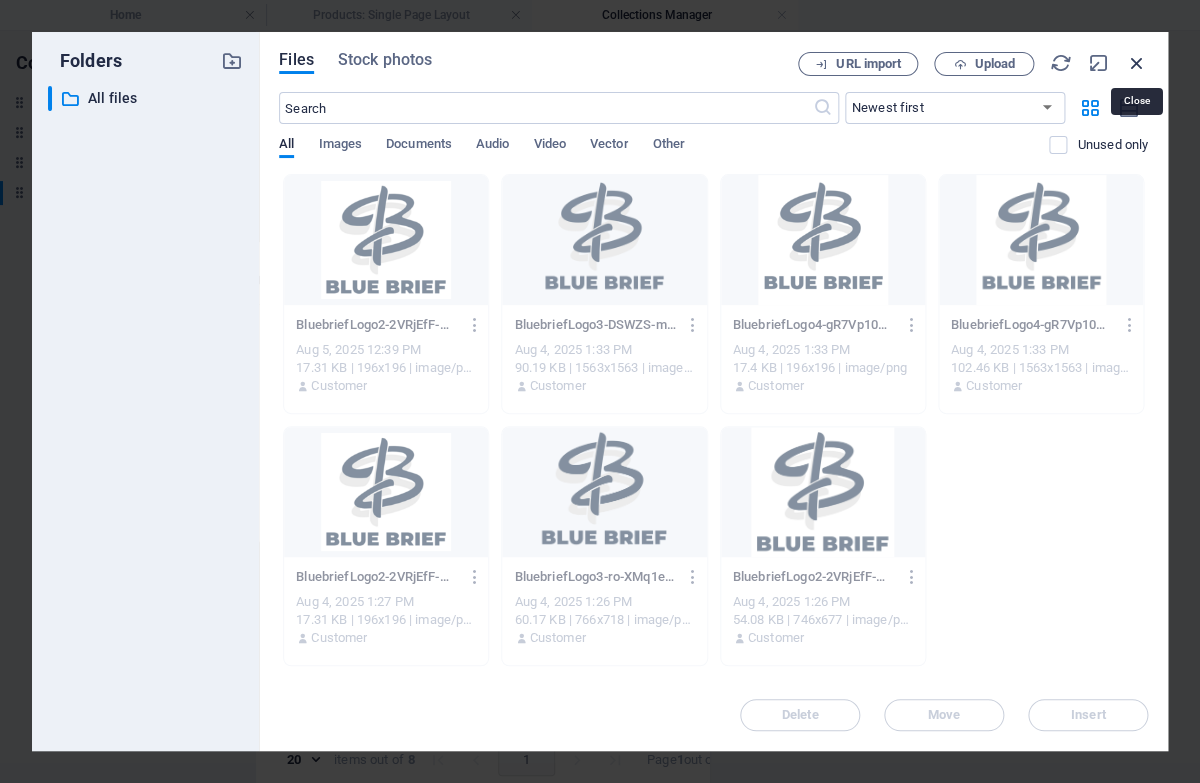 click at bounding box center [1137, 63] 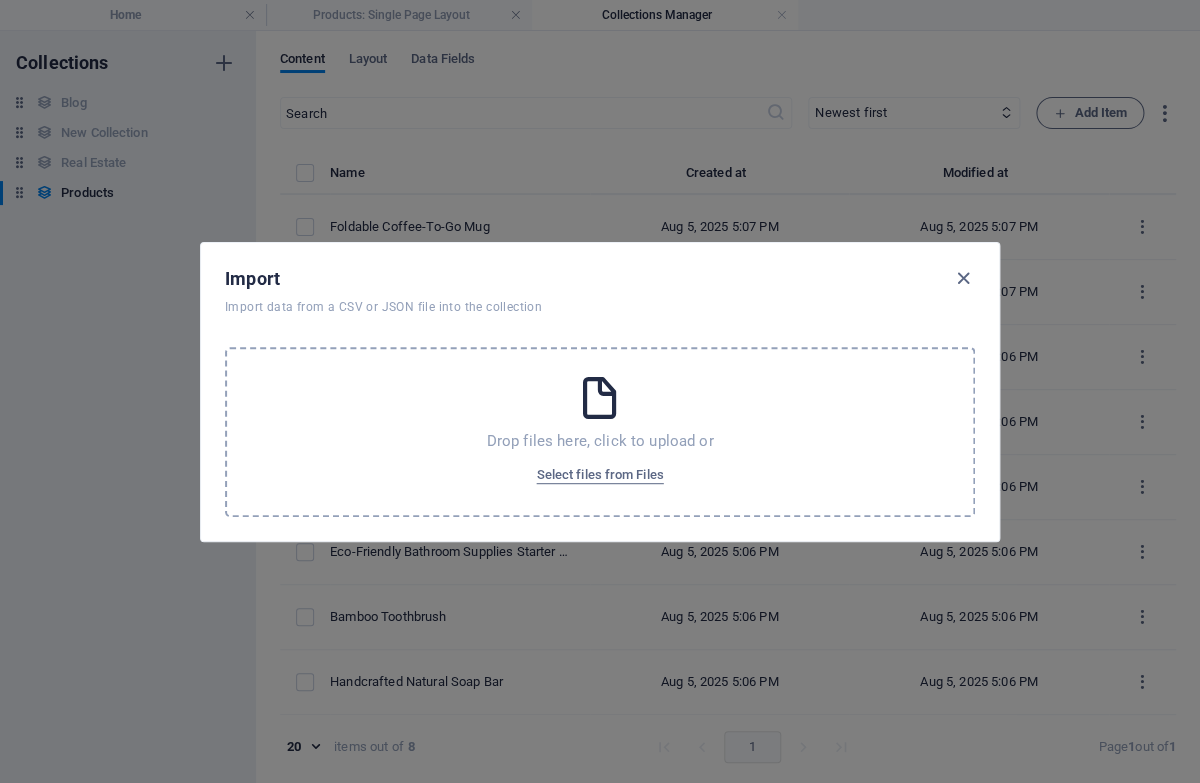 click at bounding box center (600, 398) 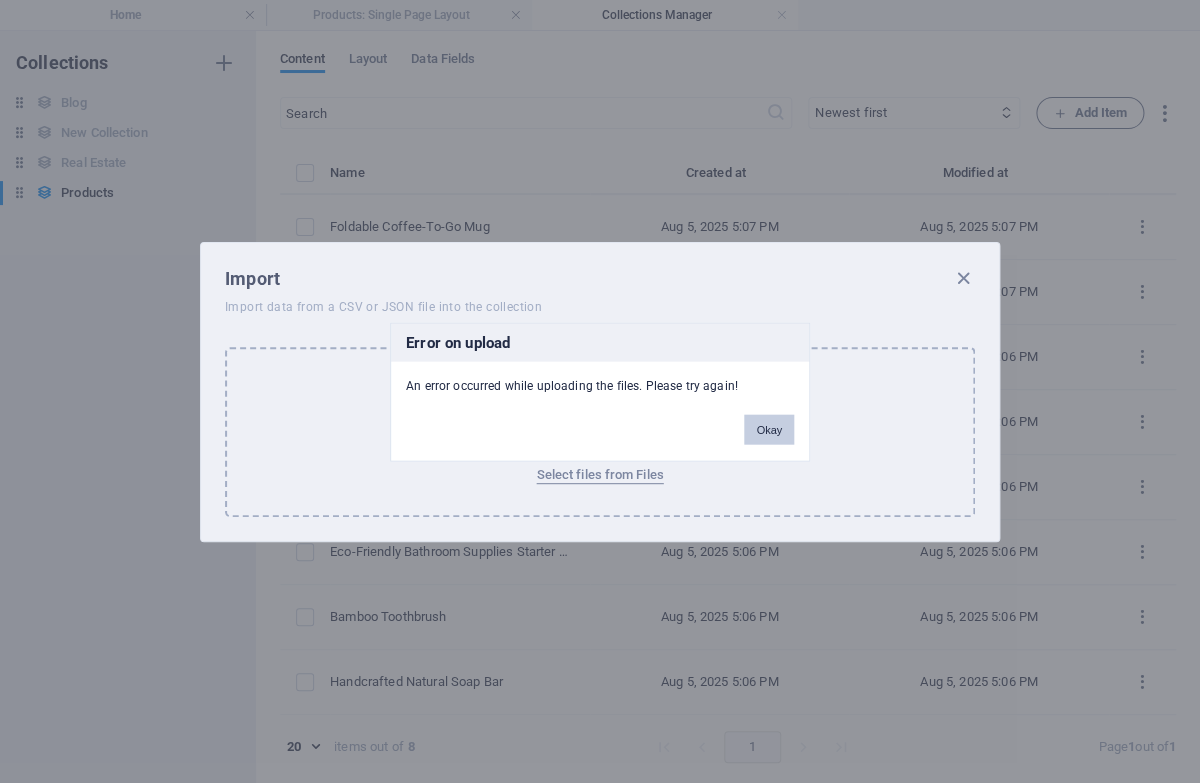 click on "Okay" at bounding box center [769, 429] 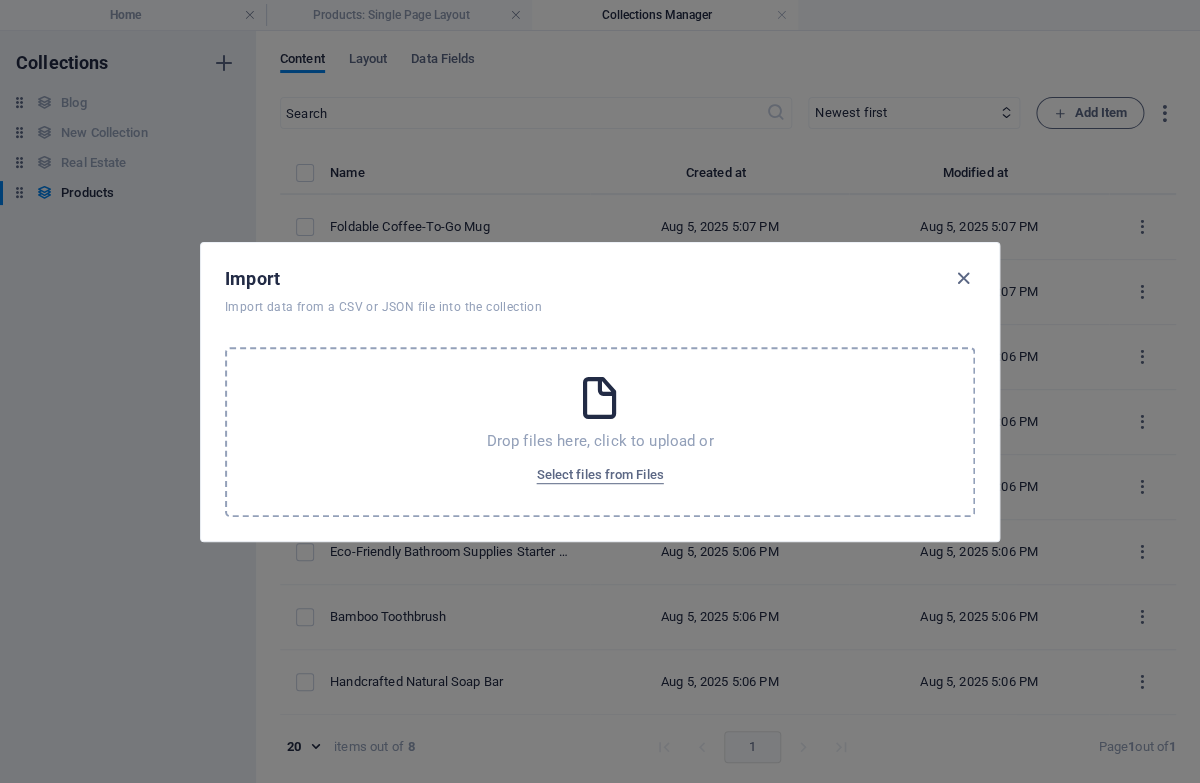 click at bounding box center (600, 398) 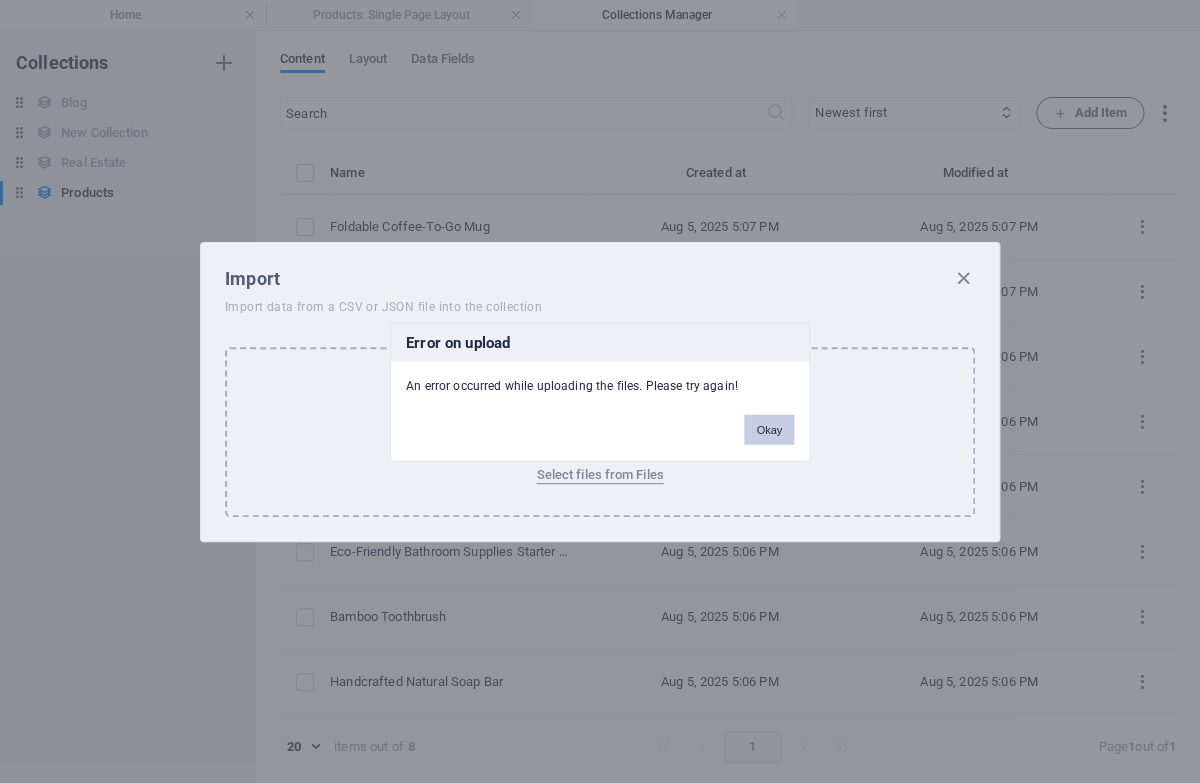click on "Okay" at bounding box center [769, 429] 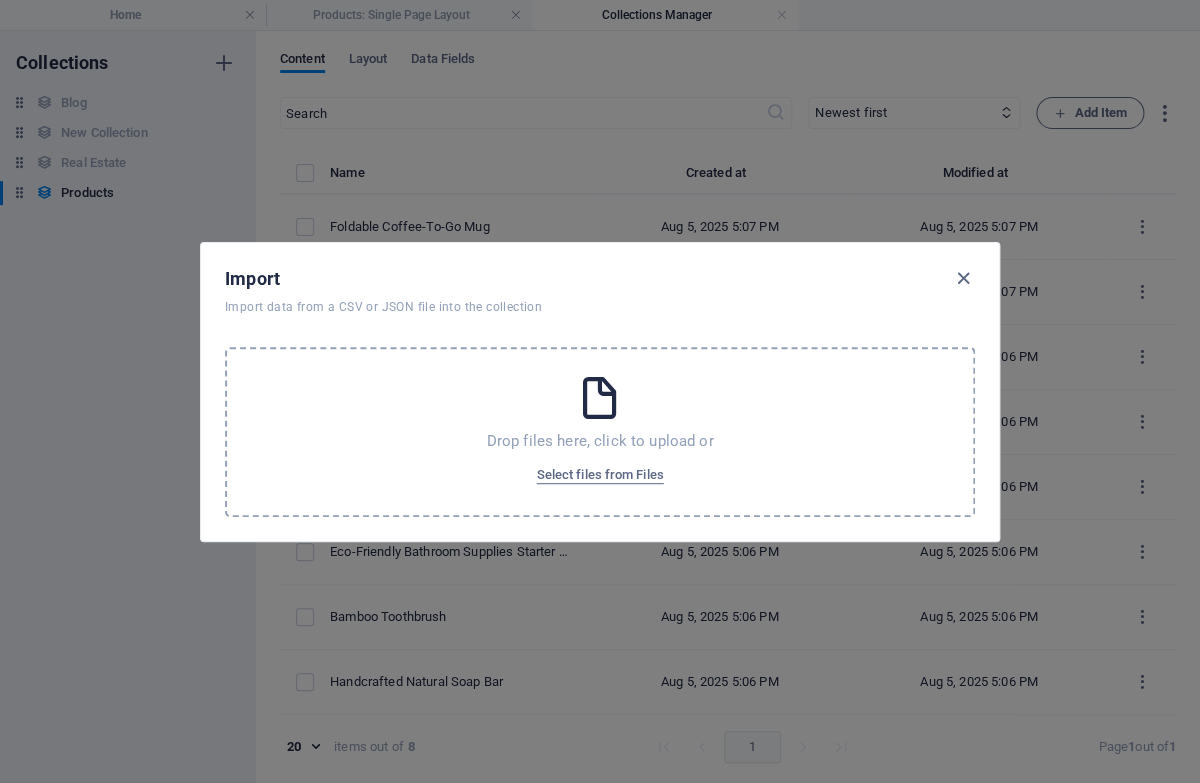 click at bounding box center [600, 398] 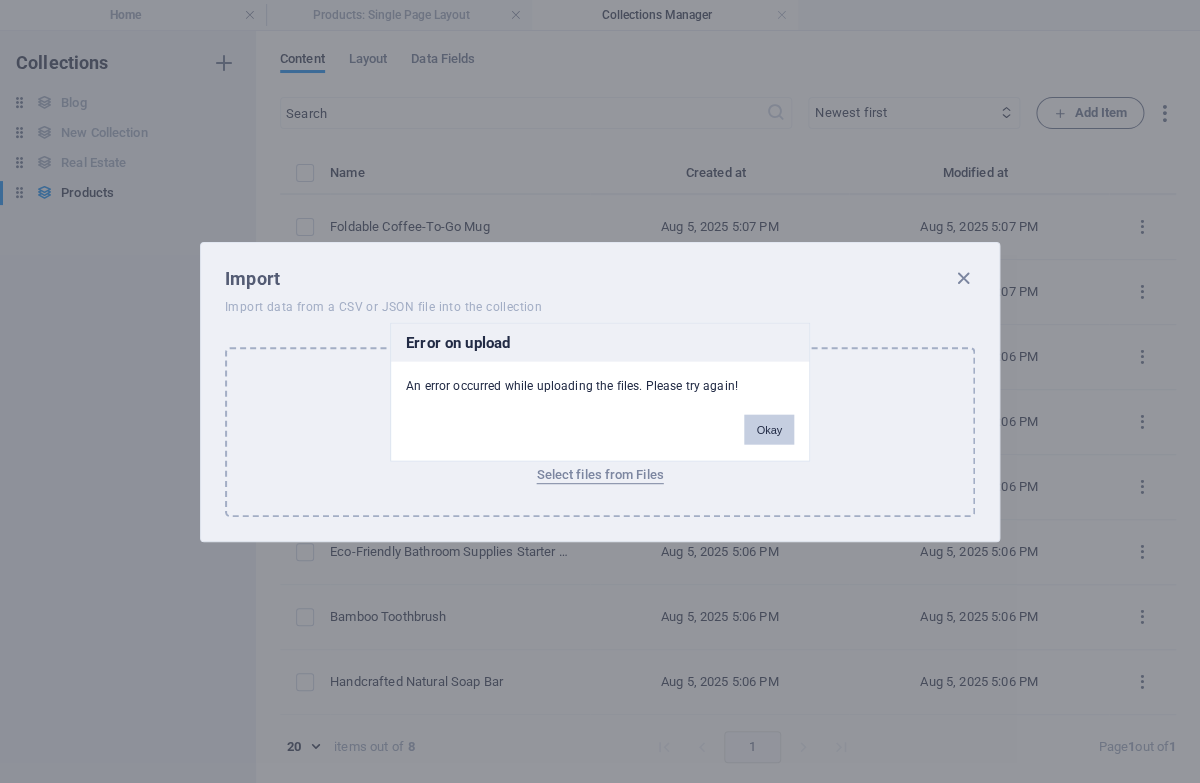 click on "Okay" at bounding box center (769, 429) 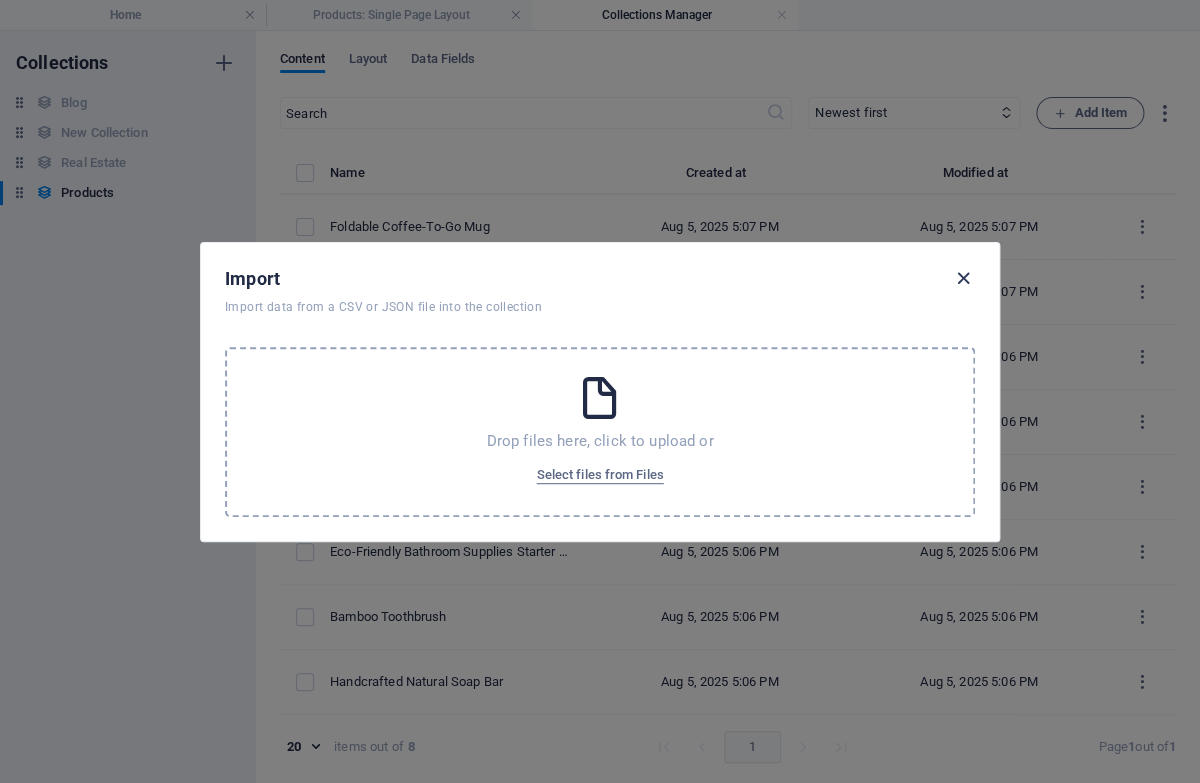 click at bounding box center (963, 278) 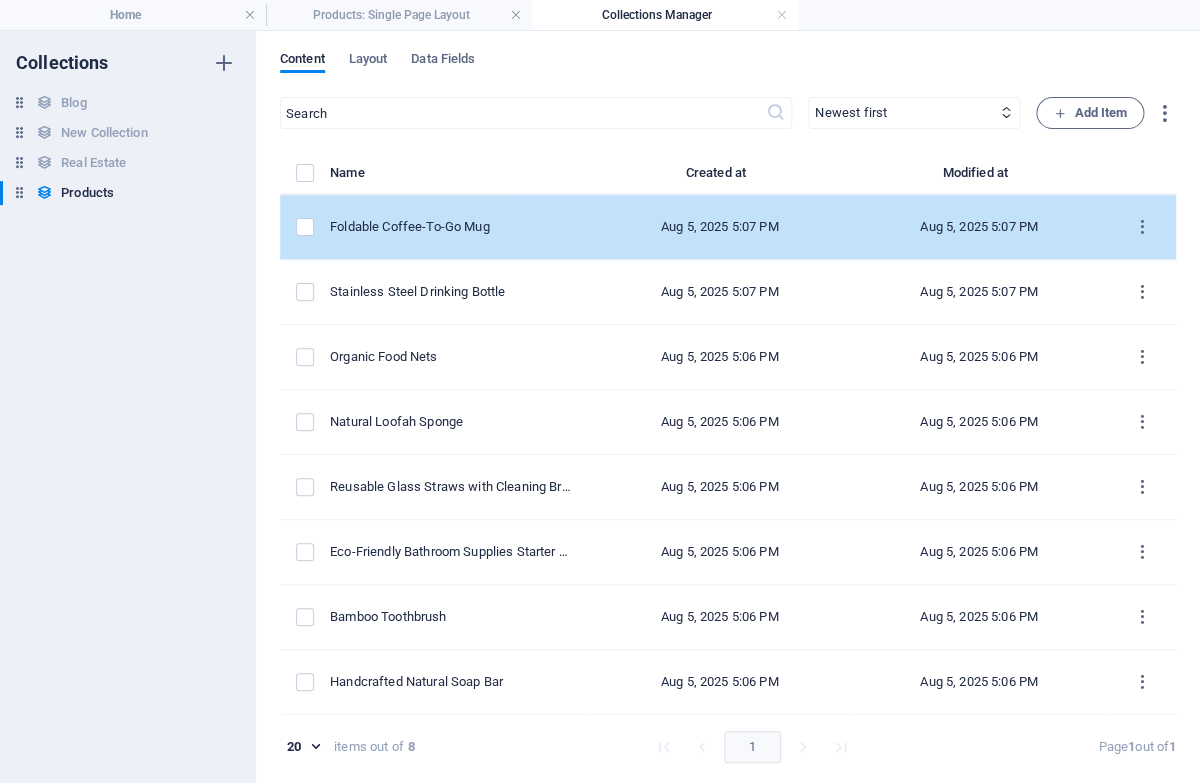 click on "Aug 5, 2025 5:07 PM" at bounding box center [719, 227] 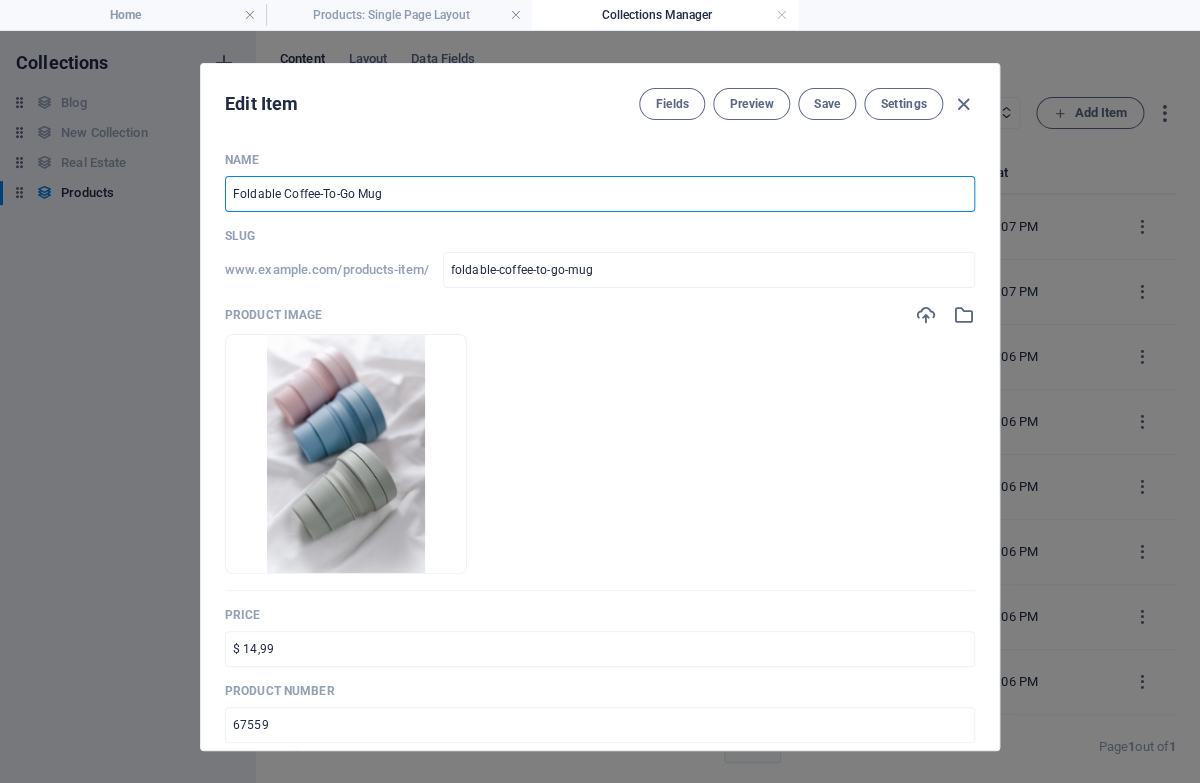 drag, startPoint x: 418, startPoint y: 205, endPoint x: 152, endPoint y: 164, distance: 269.14124 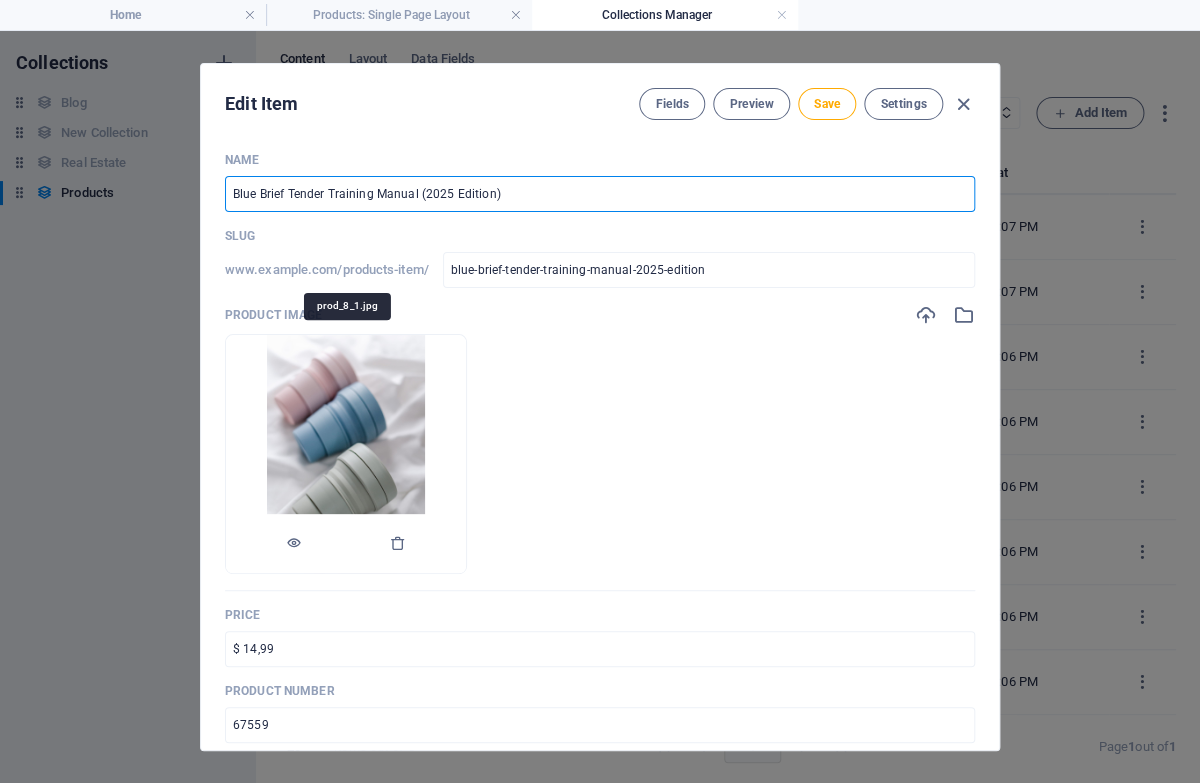 type on "Blue Brief Tender Training Manual (2025 Edition)" 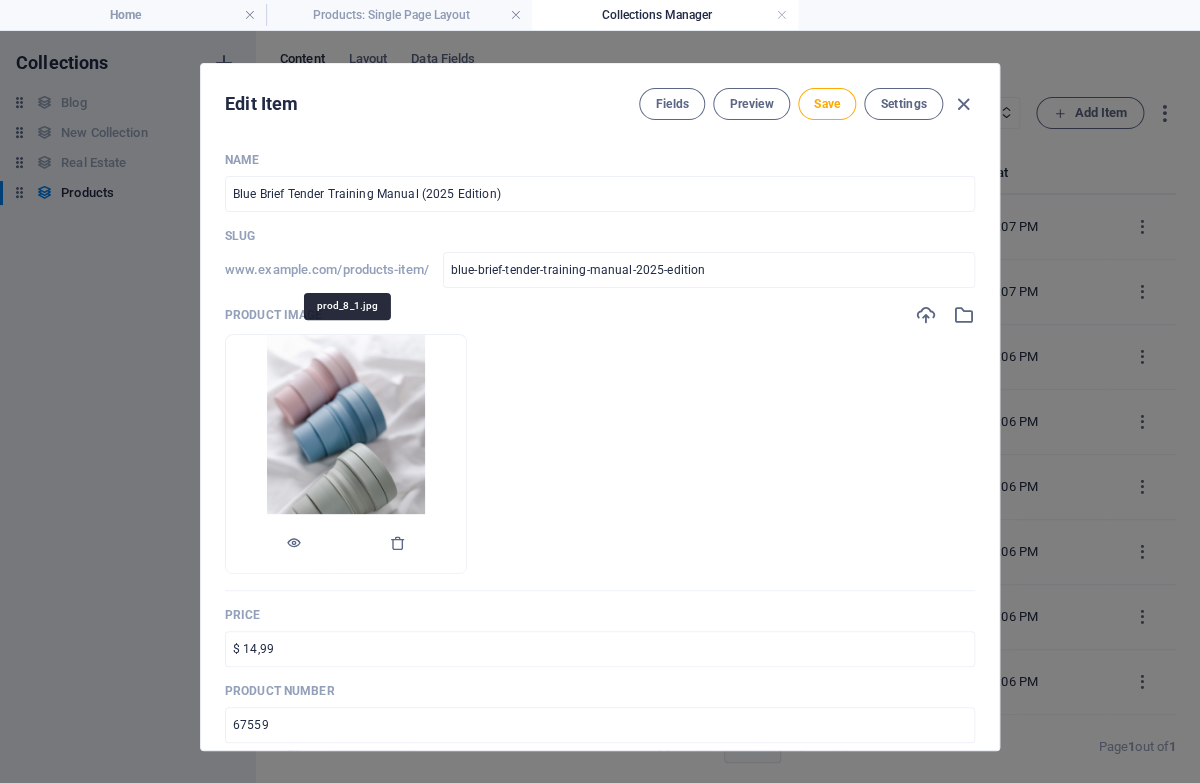 click at bounding box center (346, 454) 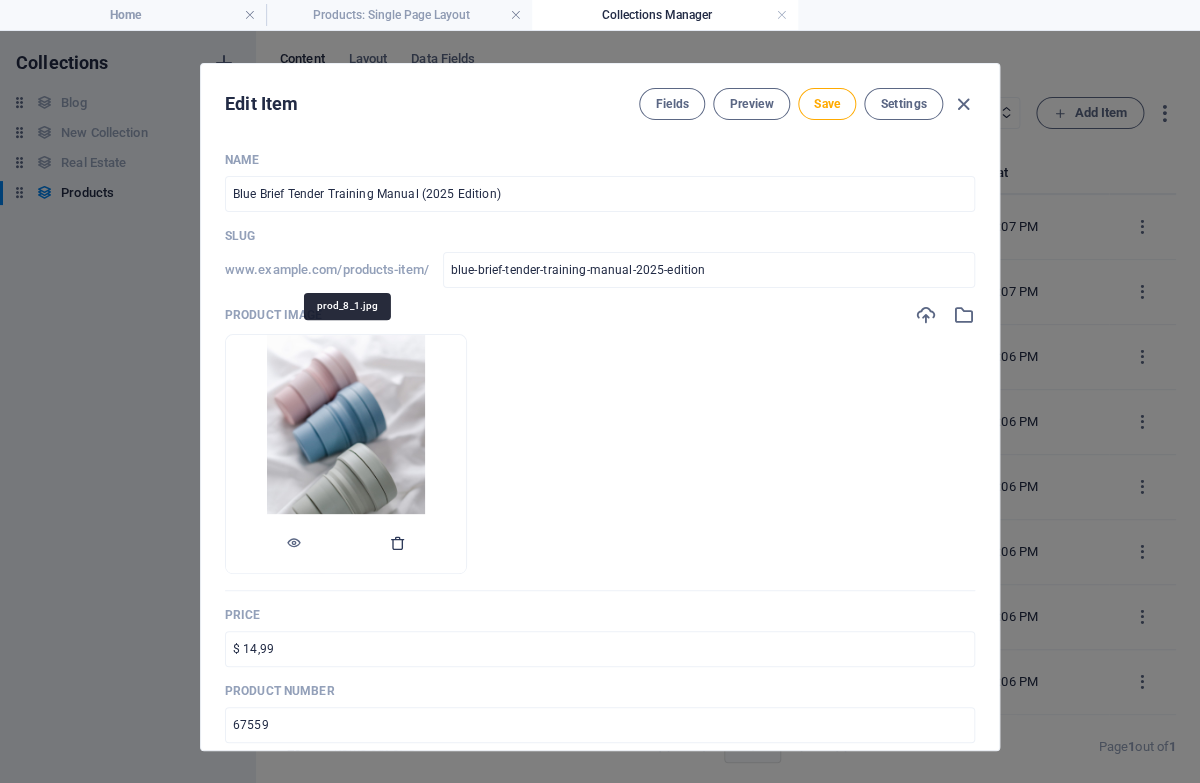 click at bounding box center (398, 544) 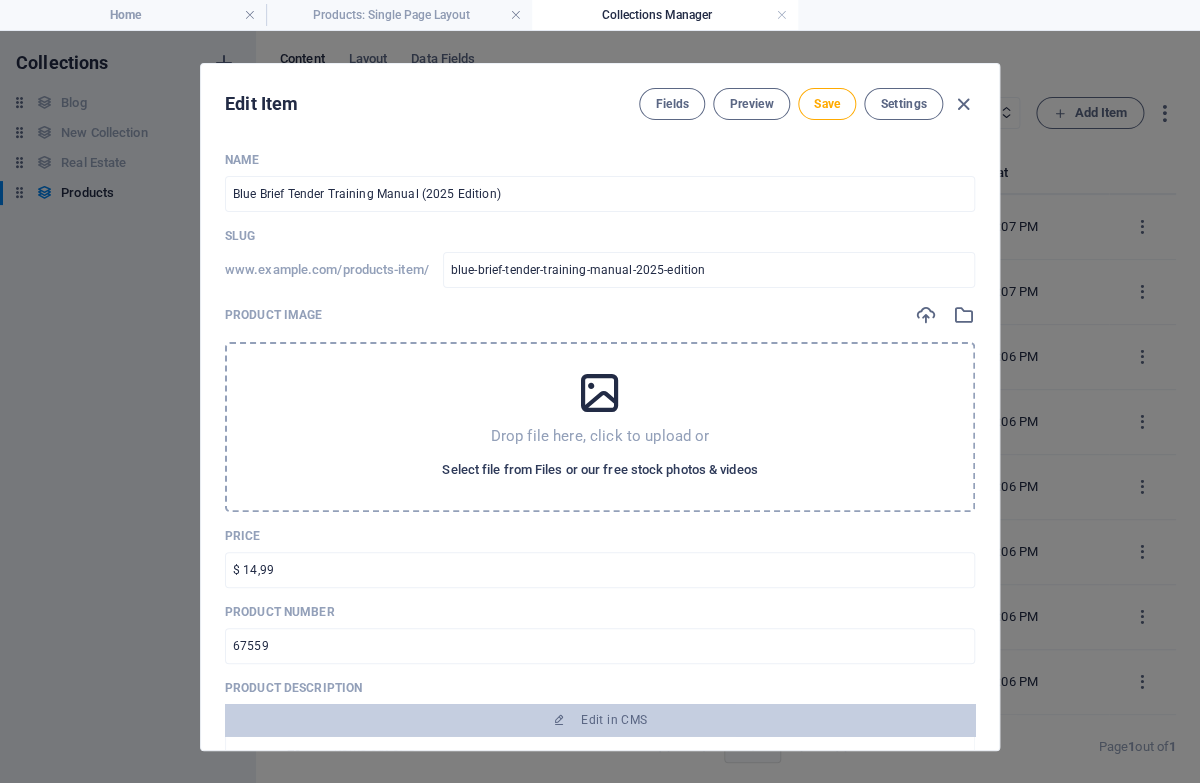 click on "Select file from Files or our free stock photos & videos" at bounding box center [599, 470] 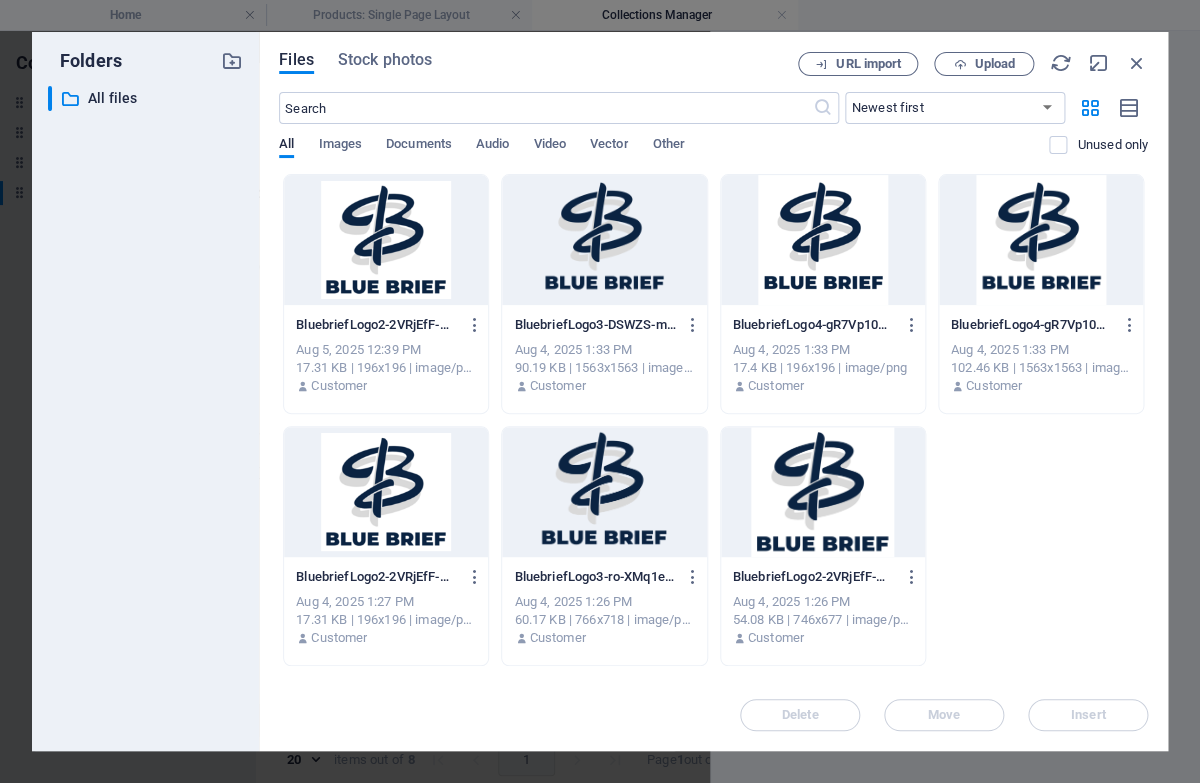 click on "Files Stock photos URL import Upload ​ Newest first Oldest first Name (A-Z) Name (Z-A) Size (0-9) Size (9-0) Resolution (0-9) Resolution (9-0) All Images Documents Audio Video Vector Other Unused only Drop files here to upload them instantly BluebriefLogo2-2VRjEfF-M3xnDzciKgySmA-tKXxsX4AkHUmzwIHE7-Axg.png BluebriefLogo2-2VRjEfF-M3xnDzciKgySmA-tKXxsX4AkHUmzwIHE7-Axg.png Aug 5, 2025 12:39 PM 17.31 KB | 196x196 | image/png Customer BluebriefLogo3-DSWZS-mWWXZRK8T4j-IPYQ.png BluebriefLogo3-DSWZS-mWWXZRK8T4j-IPYQ.png Aug 4, 2025 1:33 PM 90.19 KB | 1563x1563 | image/png Customer BluebriefLogo4-gR7Vp10Wxk4wnhARTY7zvQ-Z6vFDX_9eUDR6OraLf4RkA.png BluebriefLogo4-gR7Vp10Wxk4wnhARTY7zvQ-Z6vFDX_9eUDR6OraLf4RkA.png Aug 4, 2025 1:33 PM 17.4 KB | 196x196 | image/png Customer BluebriefLogo4-gR7Vp10Wxk4wnhARTY7zvQ.png BluebriefLogo4-gR7Vp10Wxk4wnhARTY7zvQ.png Aug 4, 2025 1:33 PM 102.46 KB | 1563x1563 | image/png Customer BluebriefLogo2-2VRjEfF-M3xnDzciKgySmA-6dNnnUITWAtXIJ-Xzp1ERQ.png Aug 4, 2025 1:27 PM Customer Customer Move" at bounding box center [713, 391] 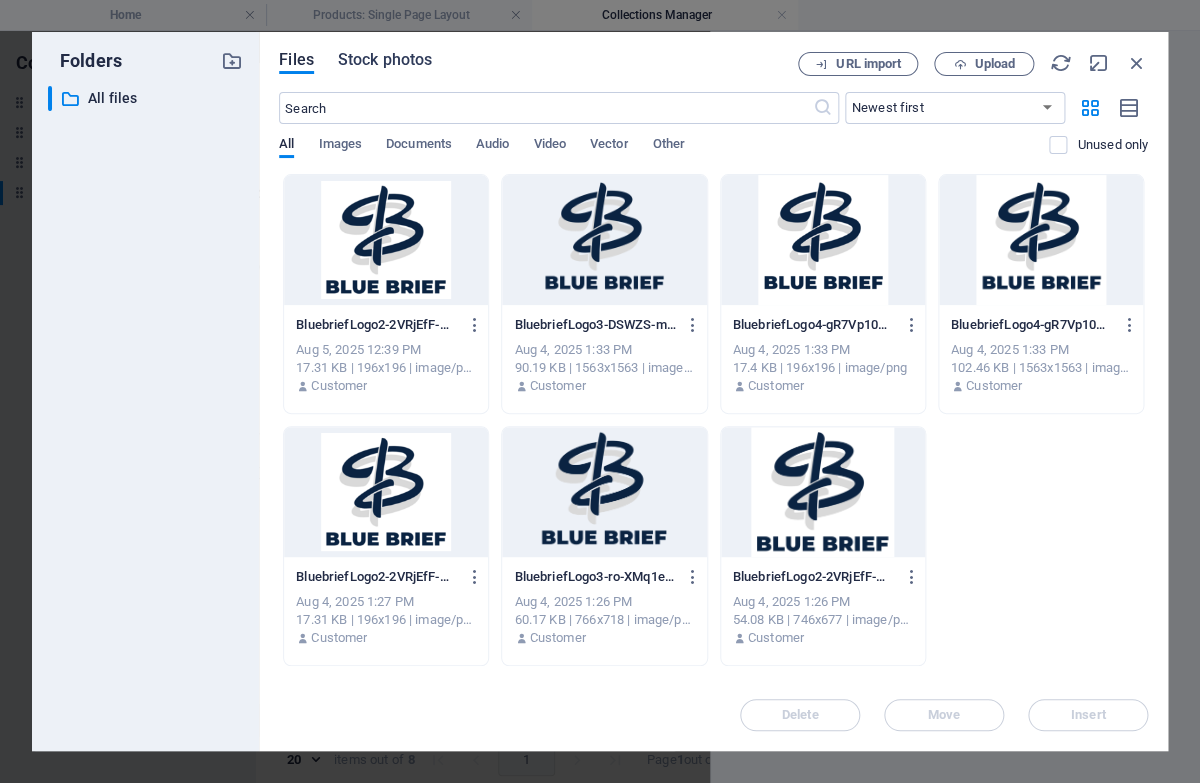 click on "Stock photos" at bounding box center (385, 60) 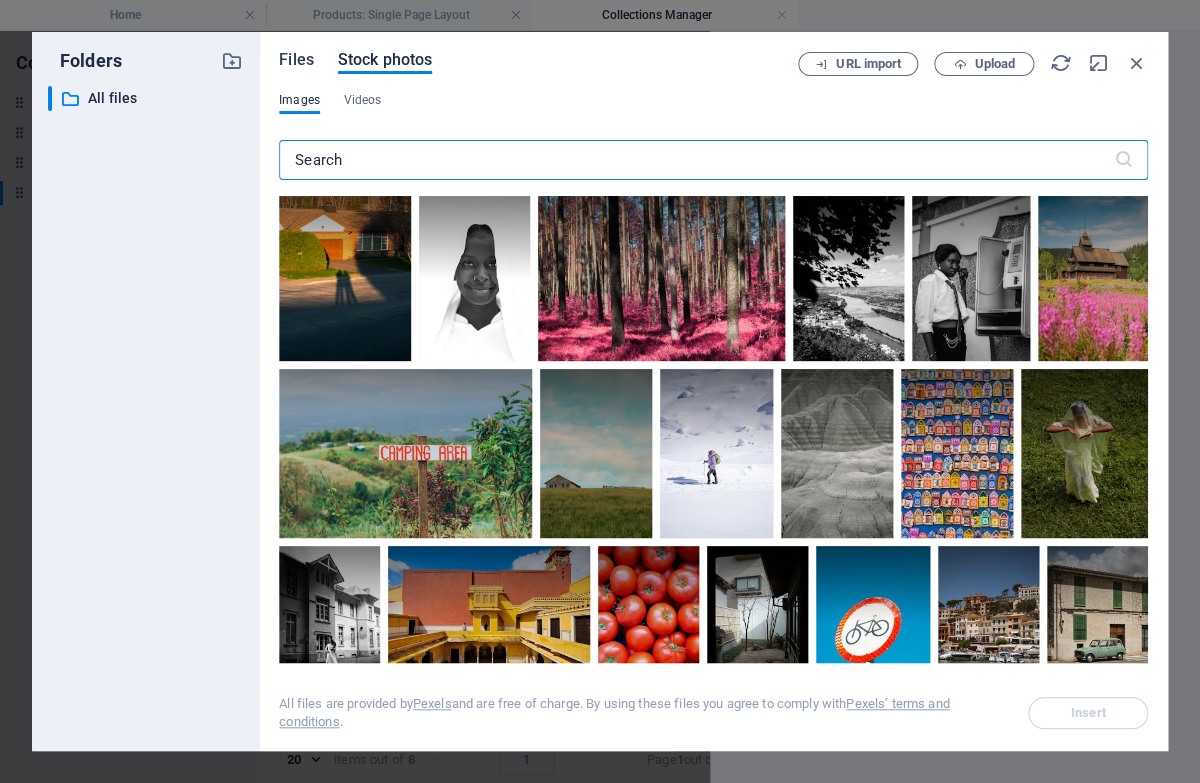 click on "Files" at bounding box center [296, 60] 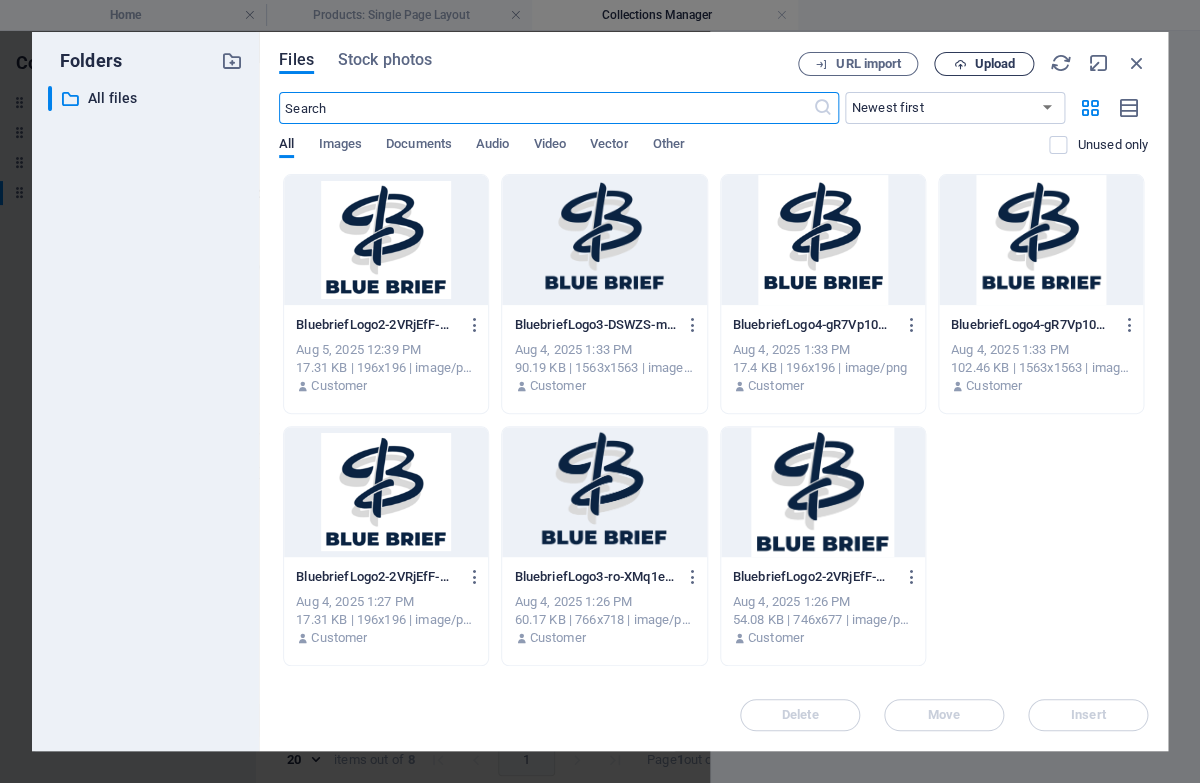 click on "Upload" at bounding box center [994, 64] 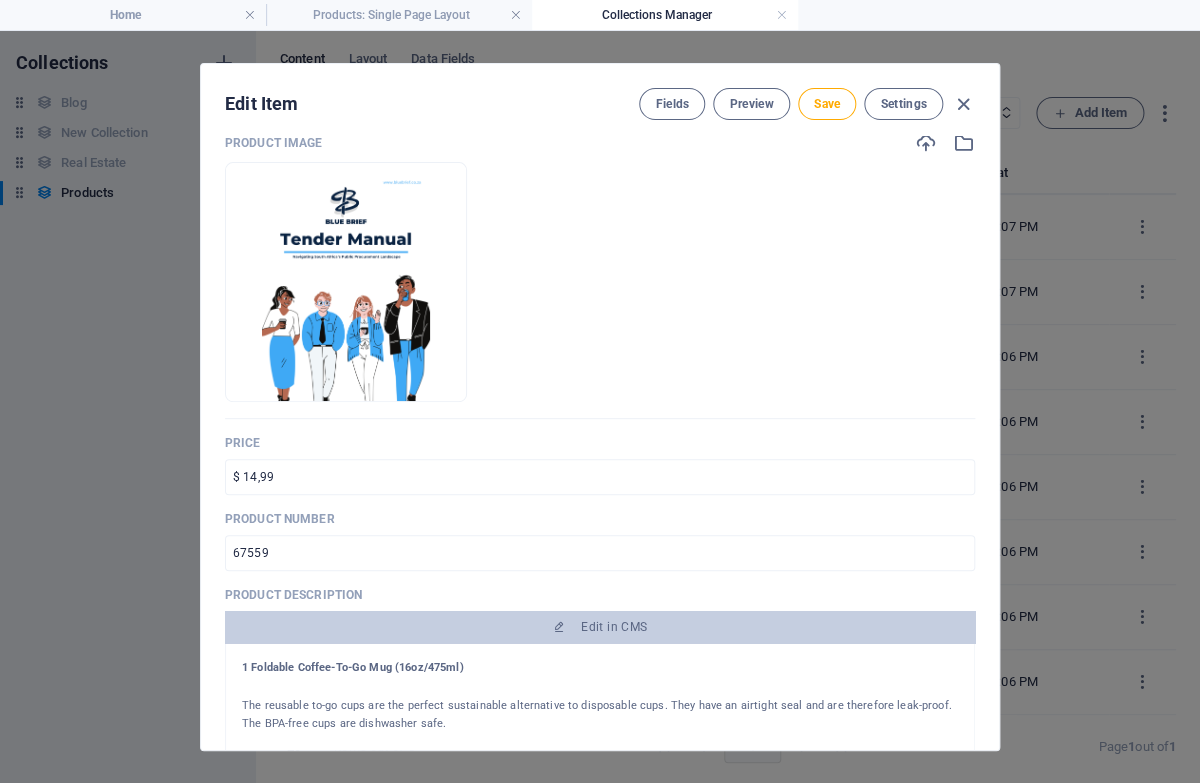 scroll, scrollTop: 316, scrollLeft: 0, axis: vertical 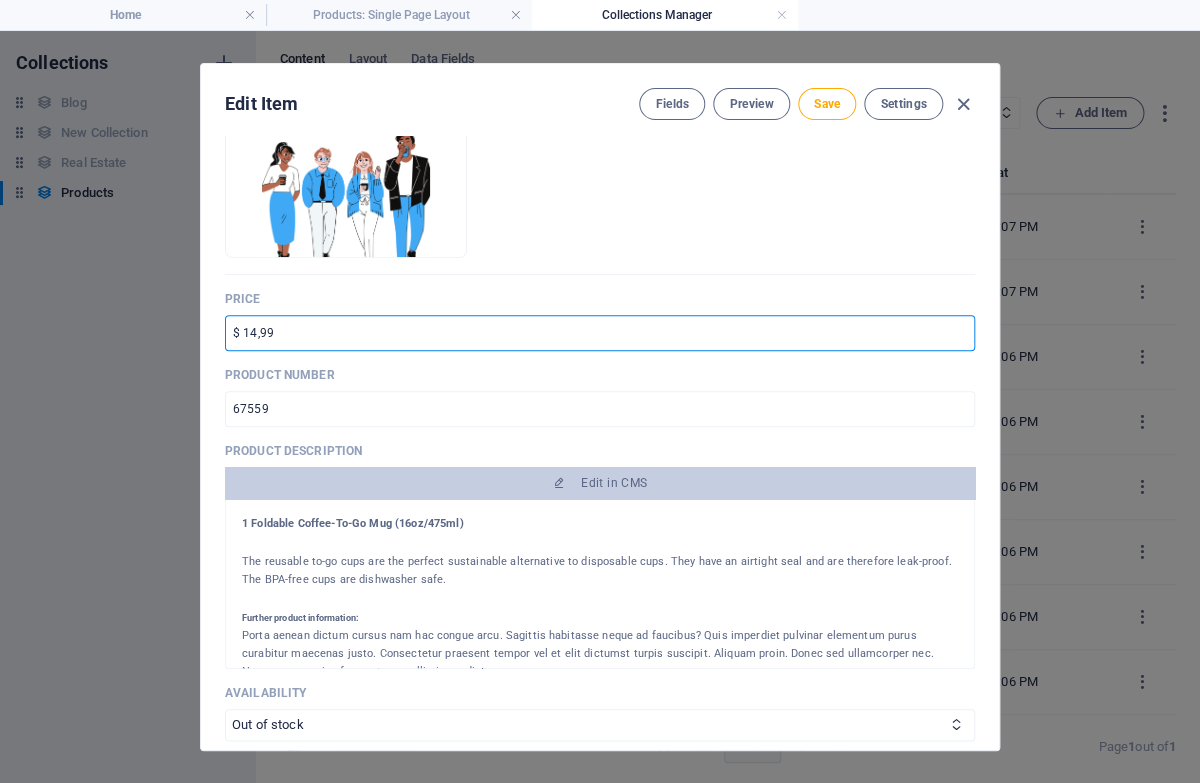 click on "$ 14,99" at bounding box center [600, 333] 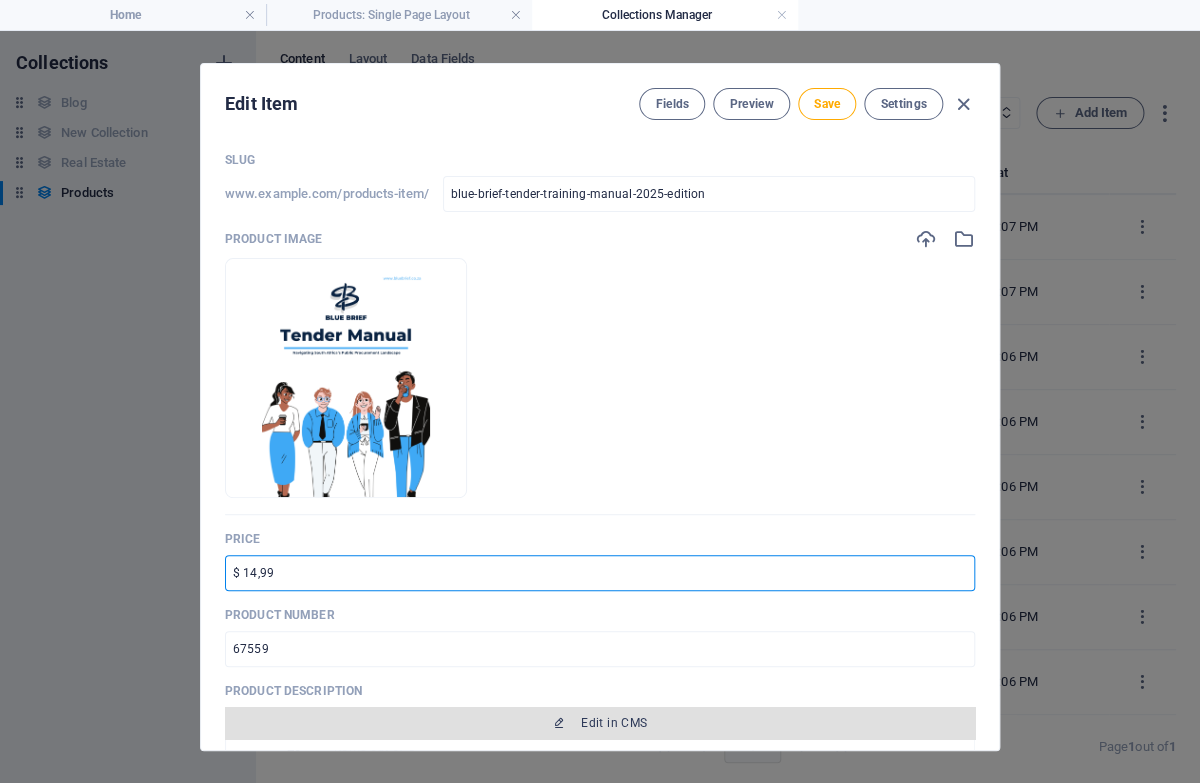 scroll, scrollTop: 22, scrollLeft: 0, axis: vertical 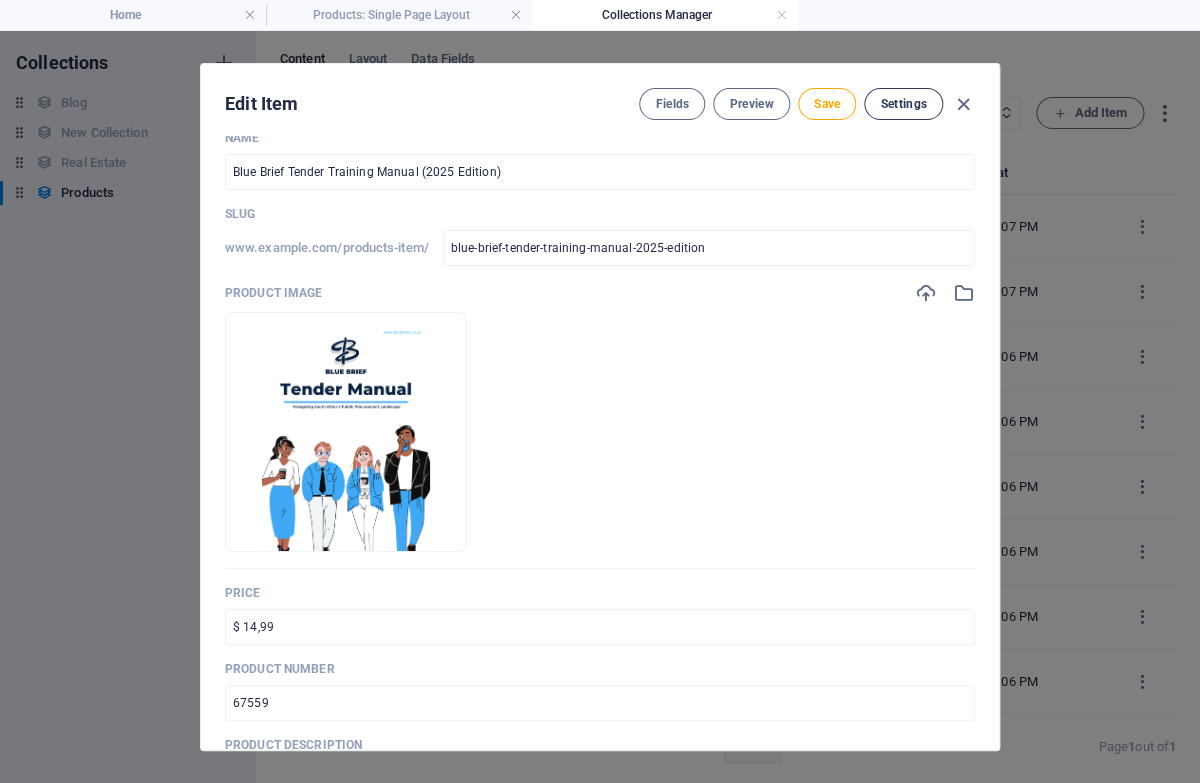 click on "Settings" at bounding box center [903, 104] 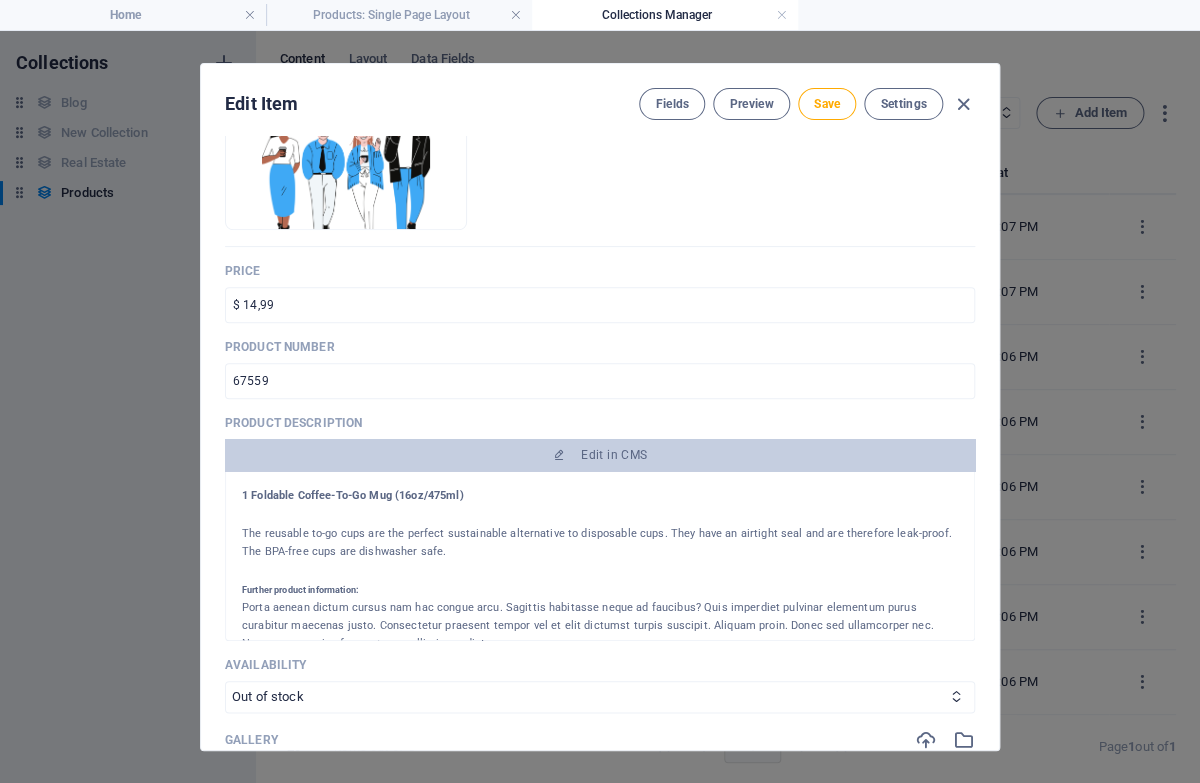 scroll, scrollTop: 269, scrollLeft: 0, axis: vertical 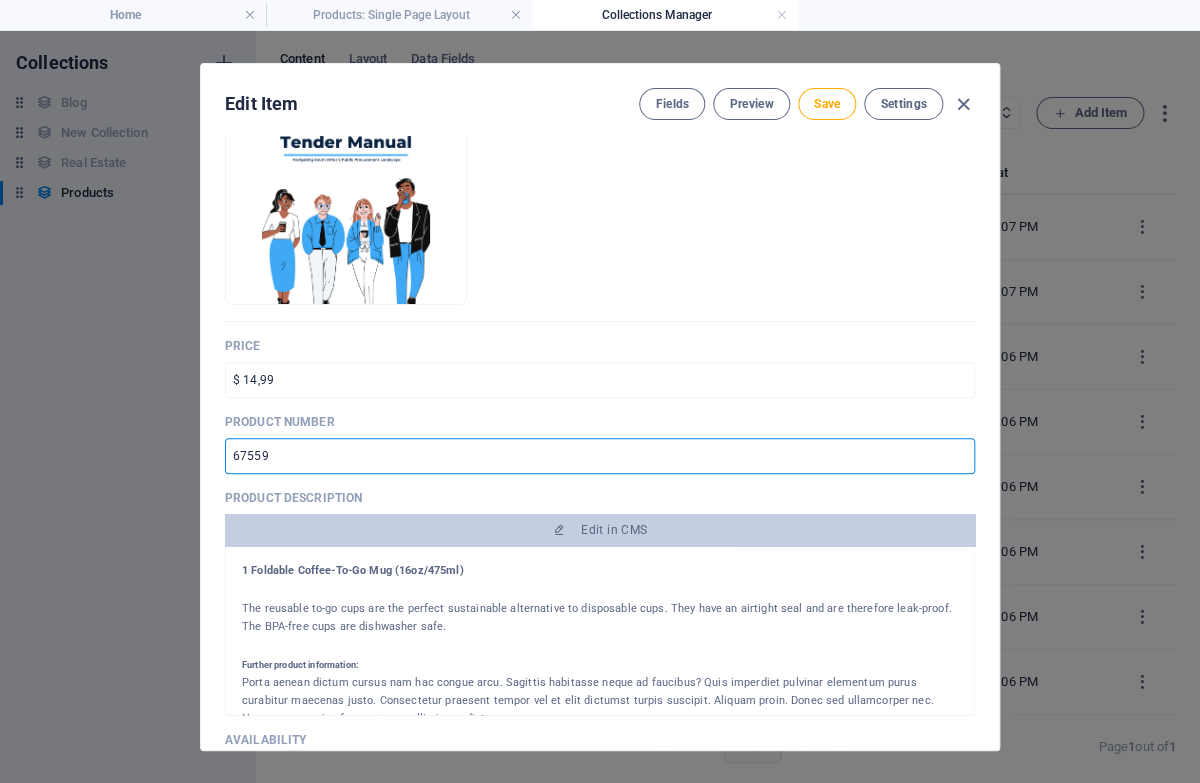 drag, startPoint x: 362, startPoint y: 459, endPoint x: 8, endPoint y: 414, distance: 356.8487 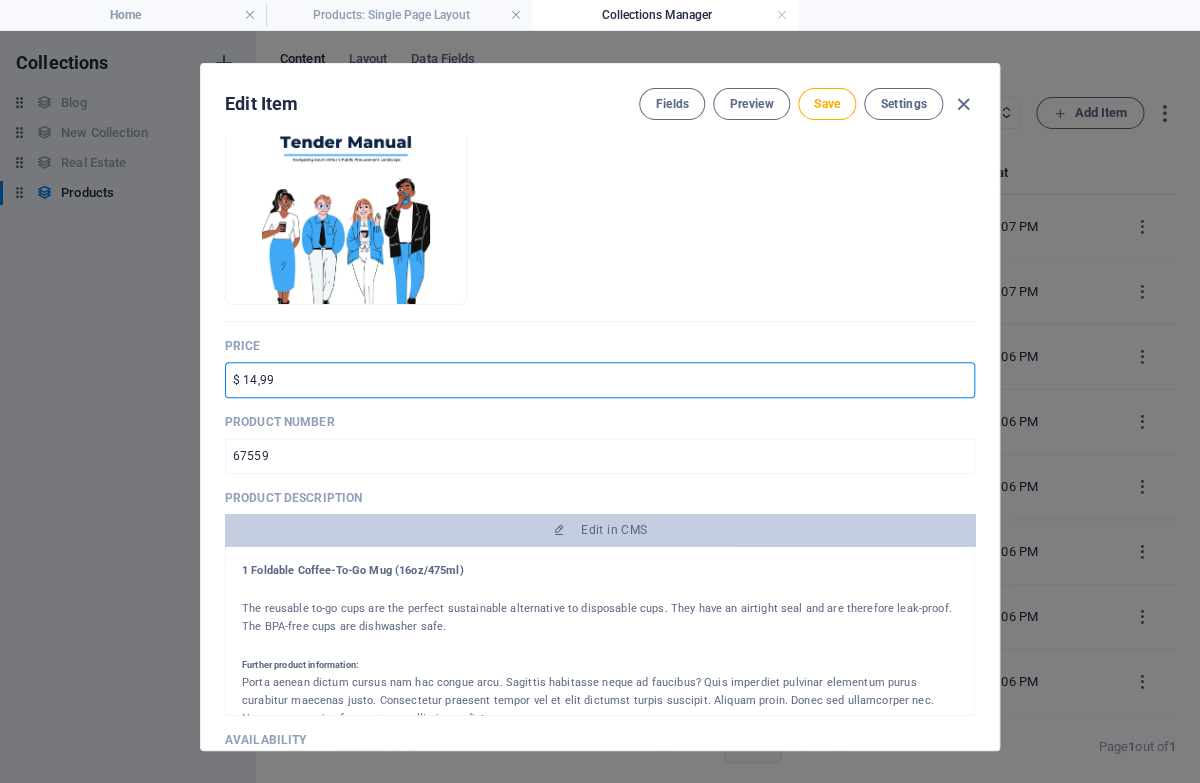 drag, startPoint x: 291, startPoint y: 373, endPoint x: 186, endPoint y: 370, distance: 105.04285 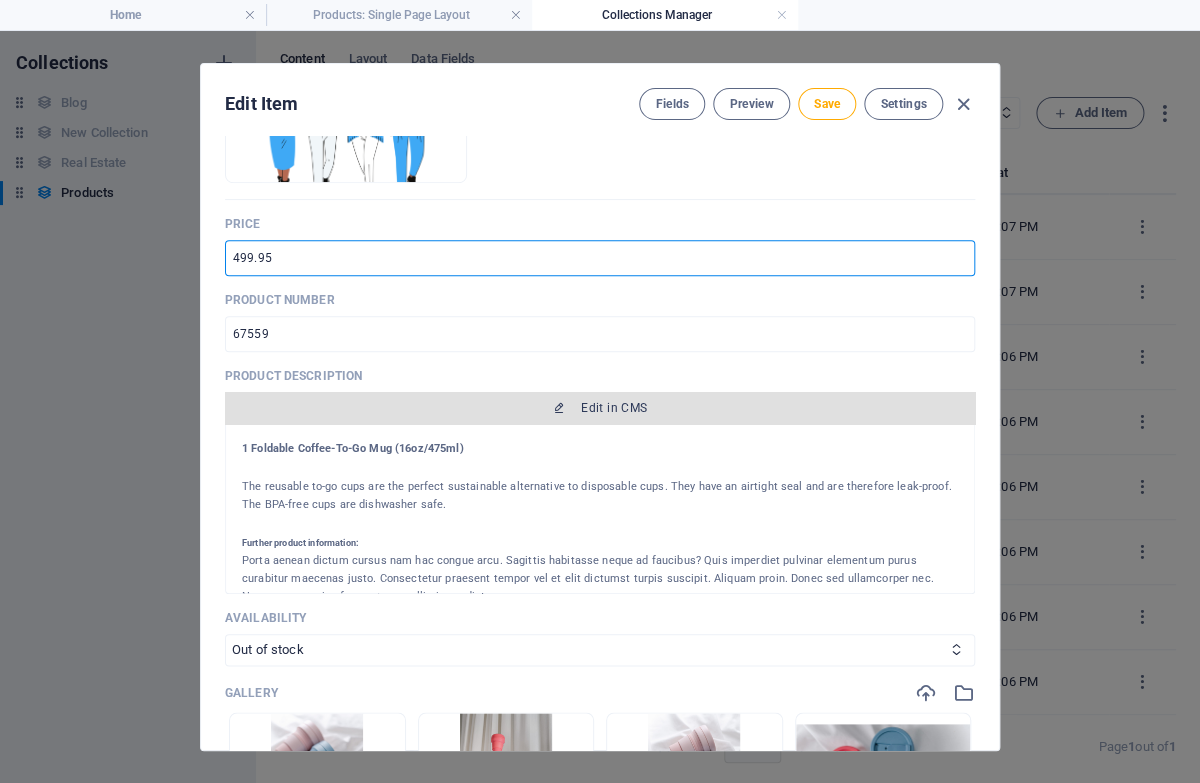 scroll, scrollTop: 407, scrollLeft: 0, axis: vertical 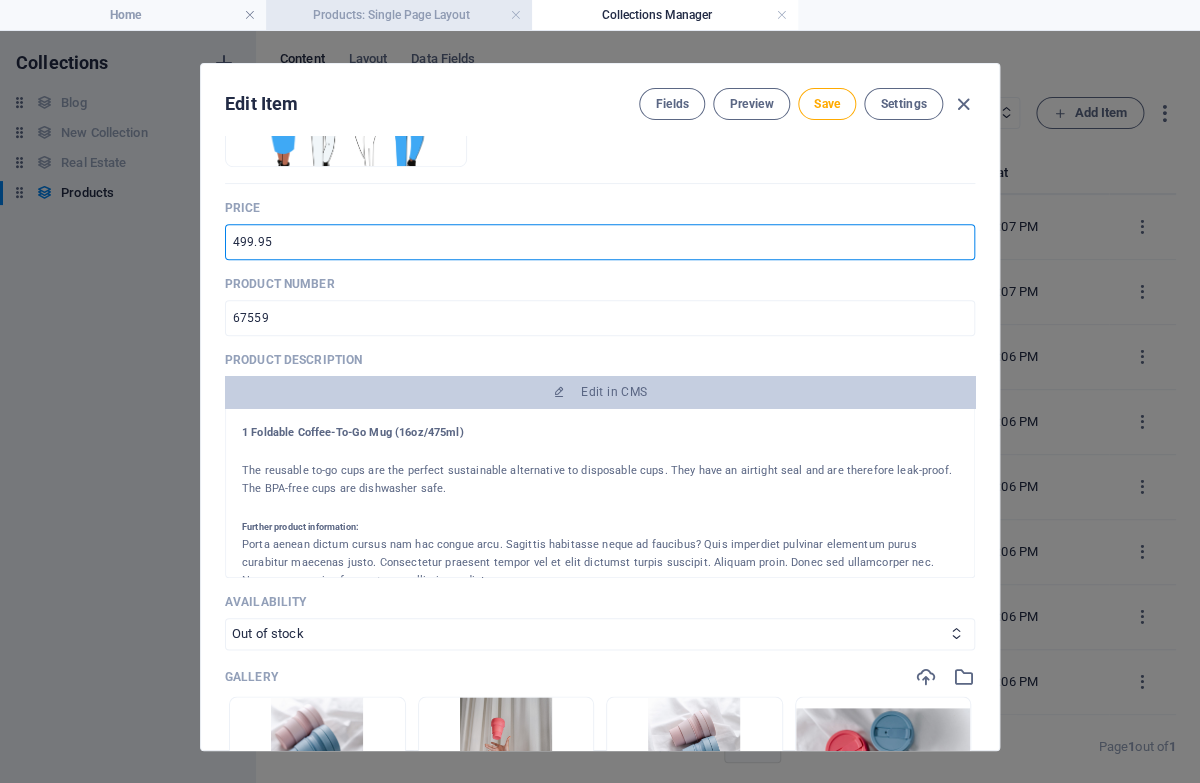 type on "499.95" 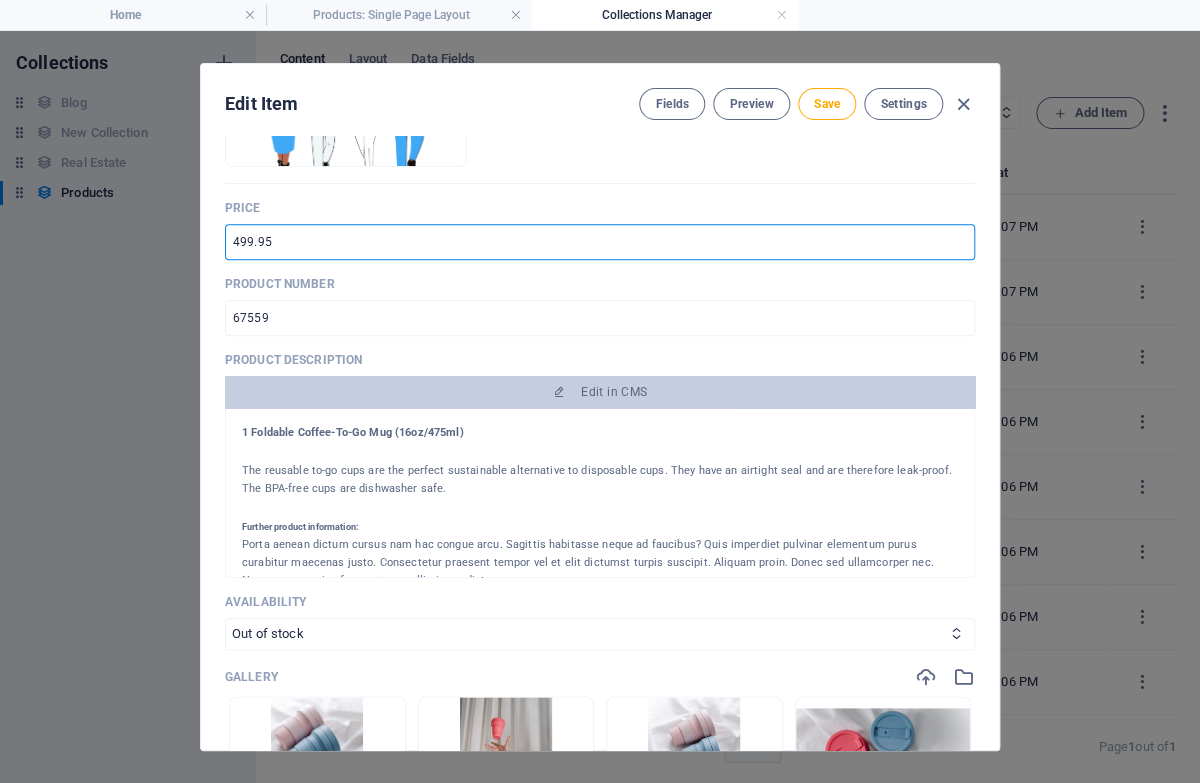 click on "The reusable to-go cups are the perfect sustainable alternative to disposable cups. They have an airtight seal and are therefore leak-proof. The BPA-free cups are dishwasher safe." at bounding box center (600, 480) 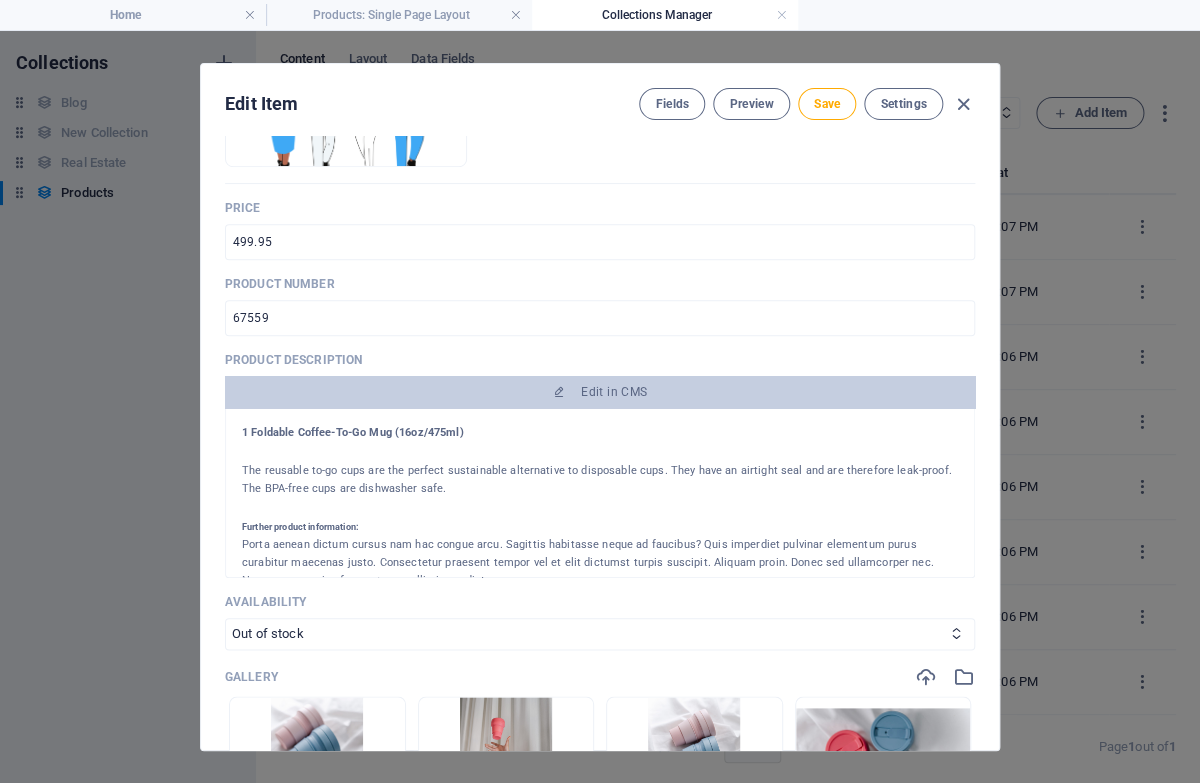 click on "The reusable to-go cups are the perfect sustainable alternative to disposable cups. They have an airtight seal and are therefore leak-proof. The BPA-free cups are dishwasher safe." at bounding box center [600, 480] 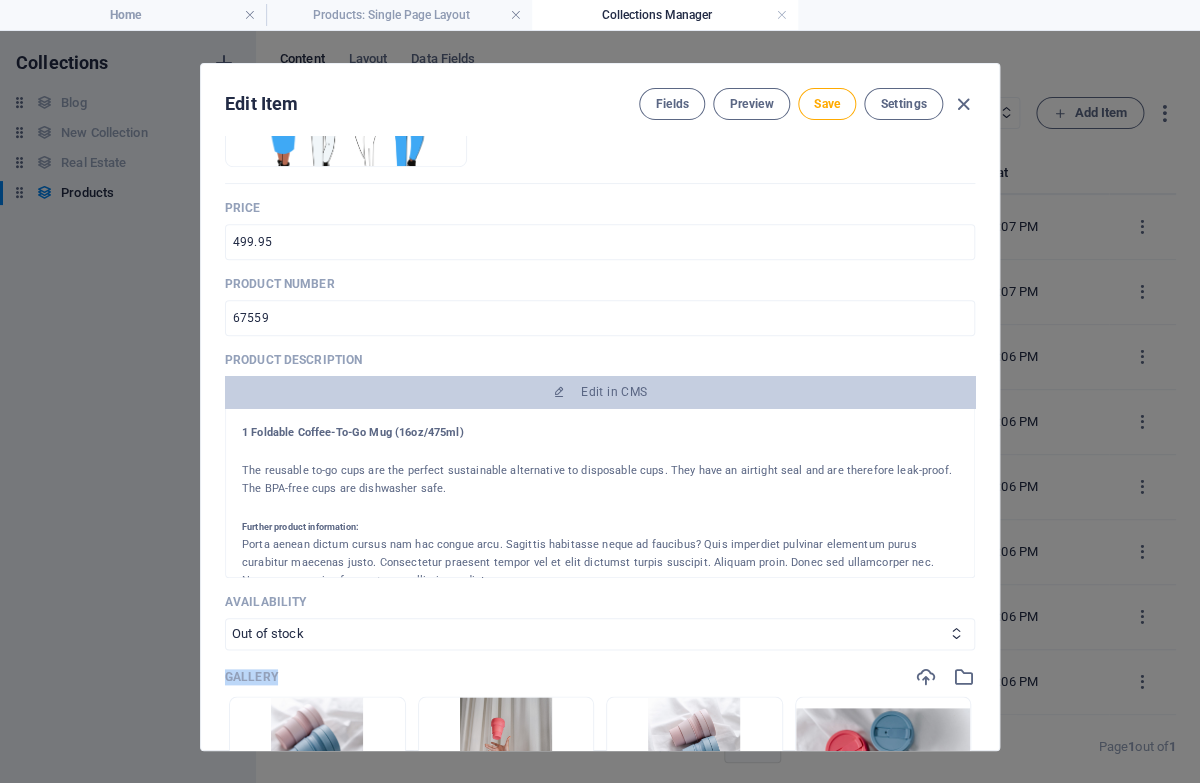 scroll, scrollTop: 123, scrollLeft: 0, axis: vertical 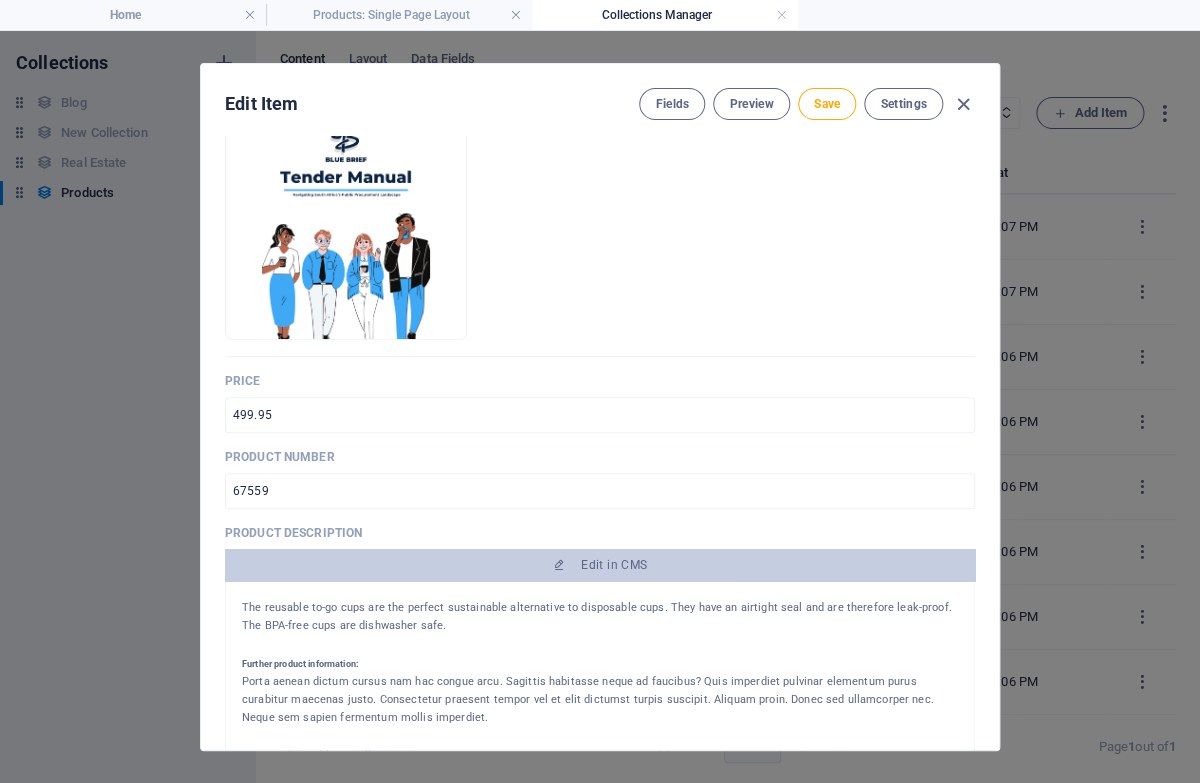 drag, startPoint x: 242, startPoint y: 432, endPoint x: 553, endPoint y: 745, distance: 441.2369 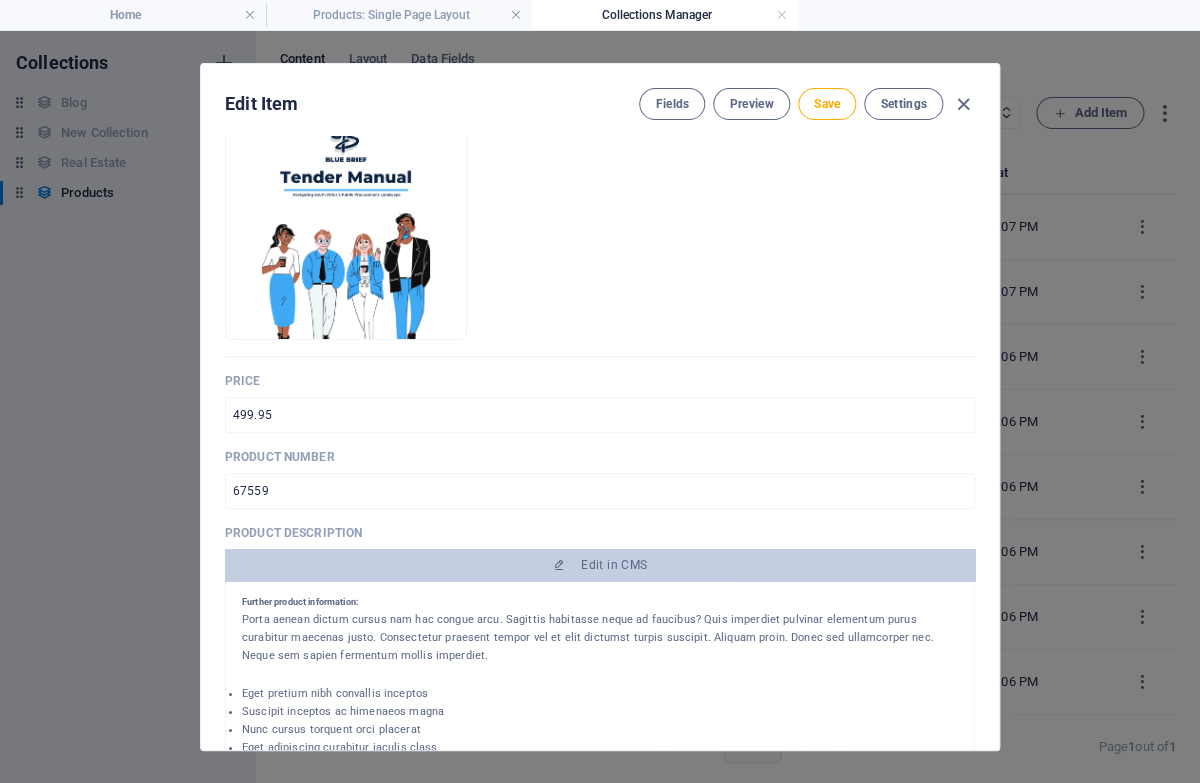 scroll, scrollTop: 123, scrollLeft: 0, axis: vertical 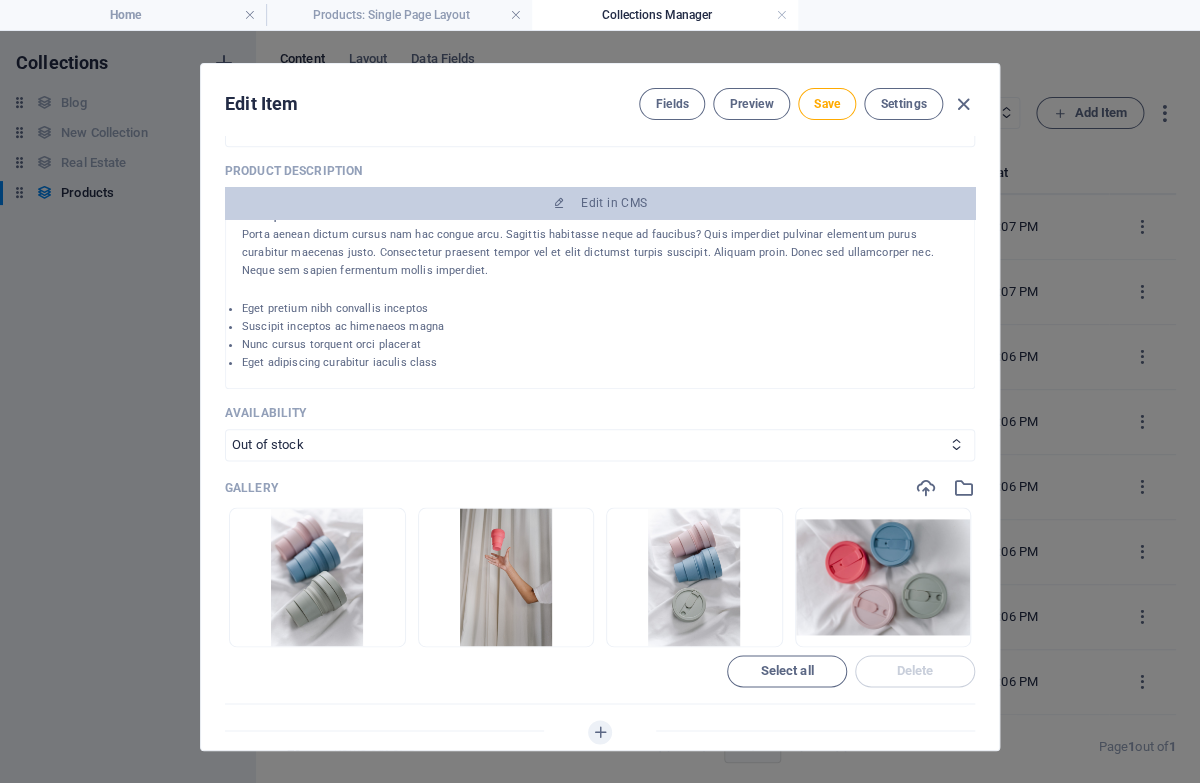 click on "1 Foldable Coffee-To-Go Mug (16oz/475ml) The reusable to-go cups are the perfect sustainable alternative to disposable cups. They have an airtight seal and are therefore leak-proof. The BPA-free cups are dishwasher safe. Further product information: Porta aenean dictum cursus nam hac congue arcu. Sagittis habitasse neque ad faucibus? Quis imperdiet pulvinar elementum purus curabitur maecenas justo. Consectetur praesent tempor vel et elit dictumst turpis suscipit. Aliquam proin. Donec sed ullamcorper nec. Neque sem sapien fermentum mollis imperdiet. Eget pretium nibh convallis inceptos
Suscipit inceptos ac himenaeos magna
Nunc cursus torquent orci placerat
Eget adipiscing curabitur iaculis class" at bounding box center [600, 304] 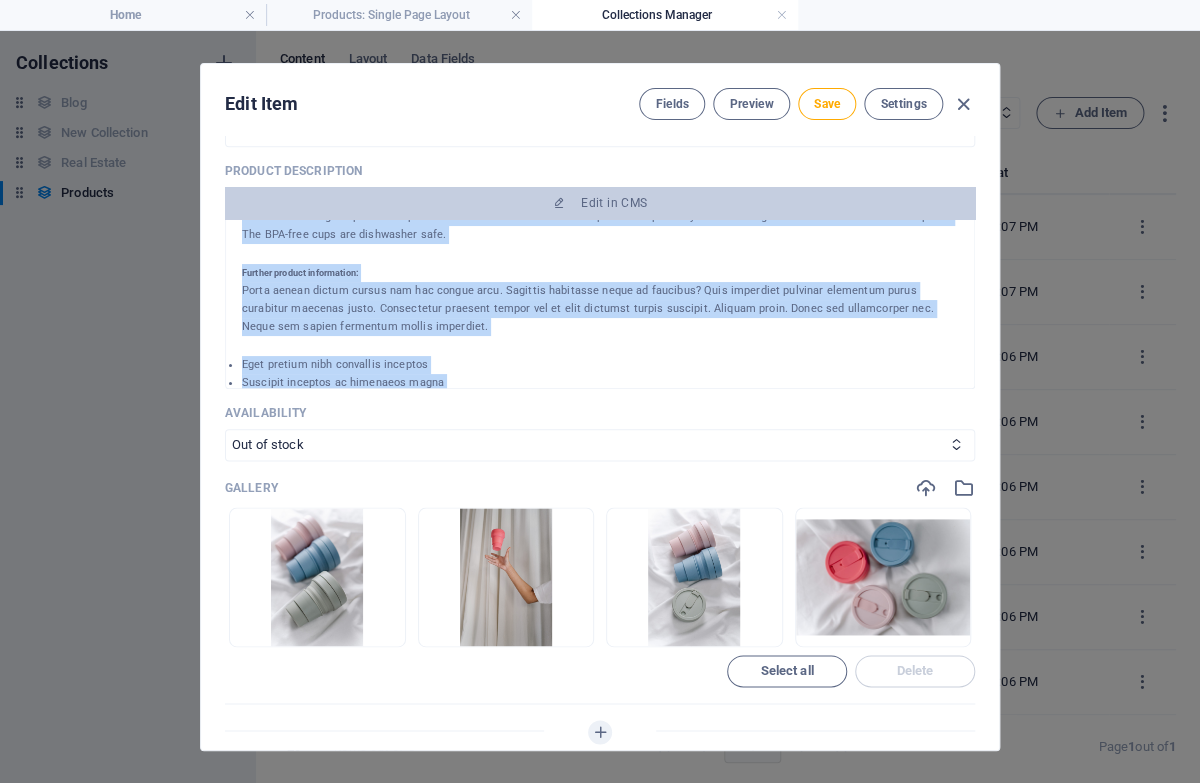 scroll, scrollTop: 123, scrollLeft: 0, axis: vertical 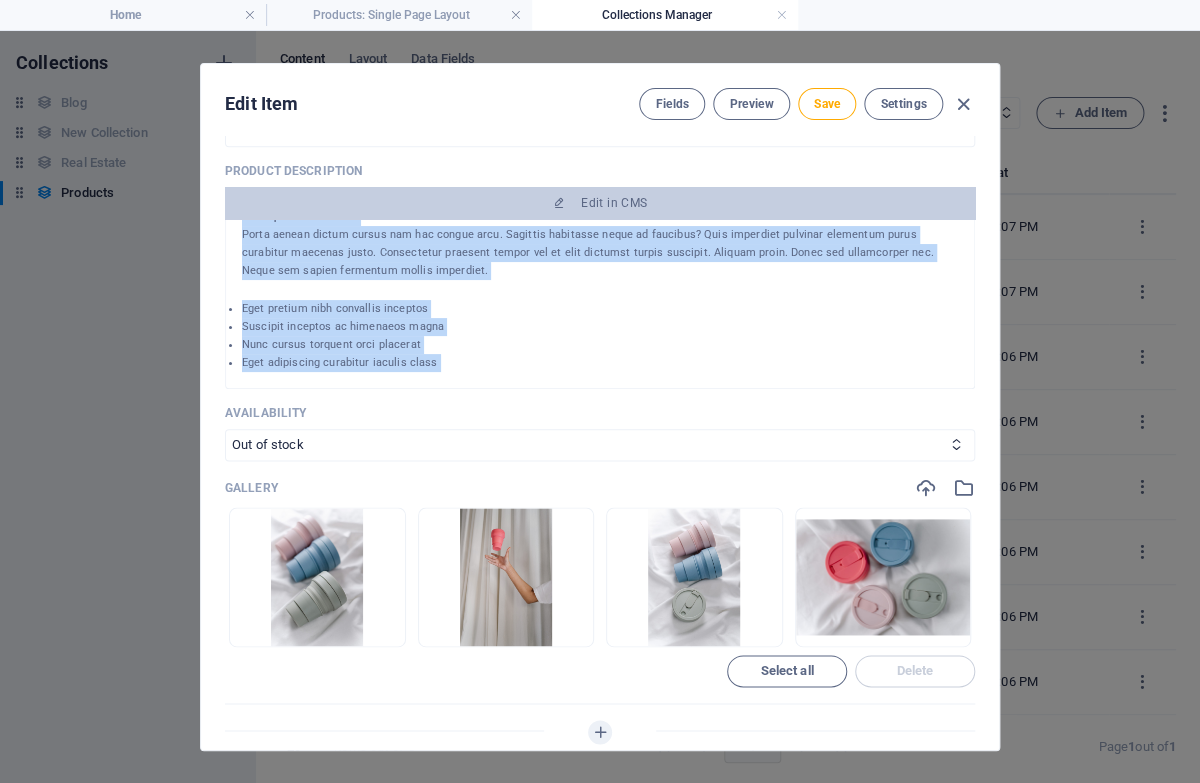 drag, startPoint x: 242, startPoint y: 277, endPoint x: 498, endPoint y: 400, distance: 284.01584 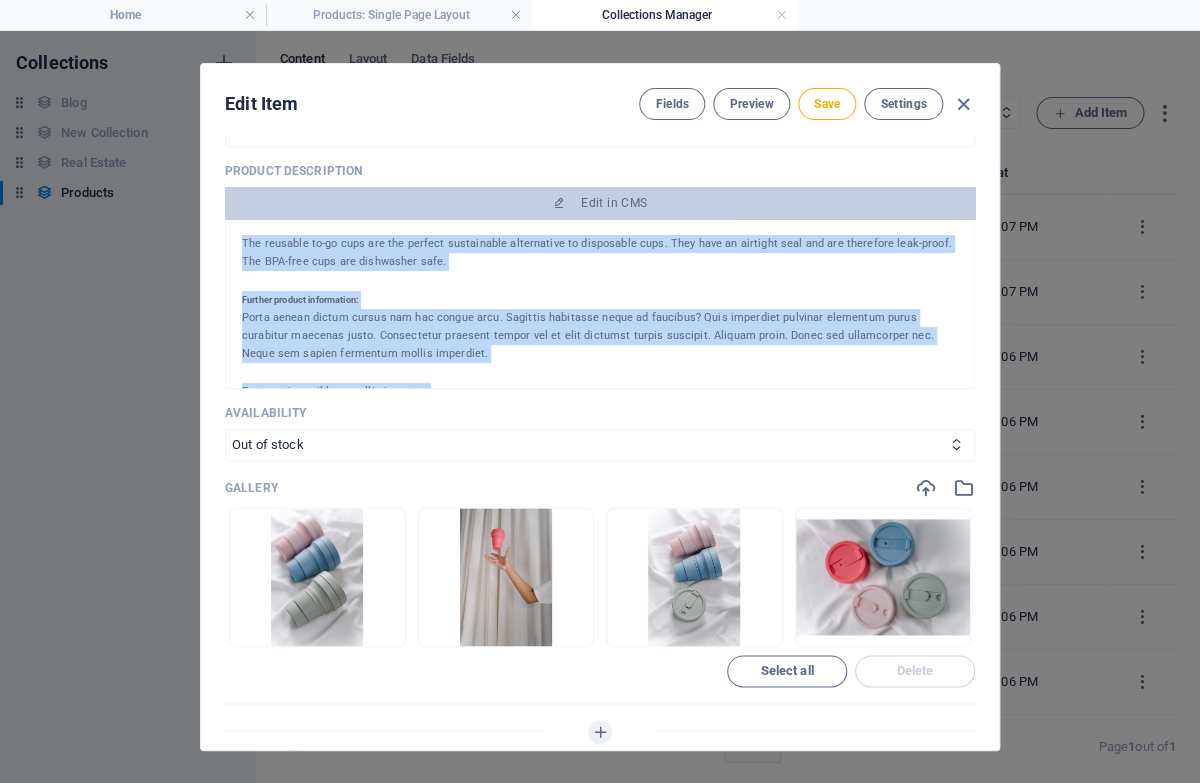 scroll, scrollTop: 0, scrollLeft: 0, axis: both 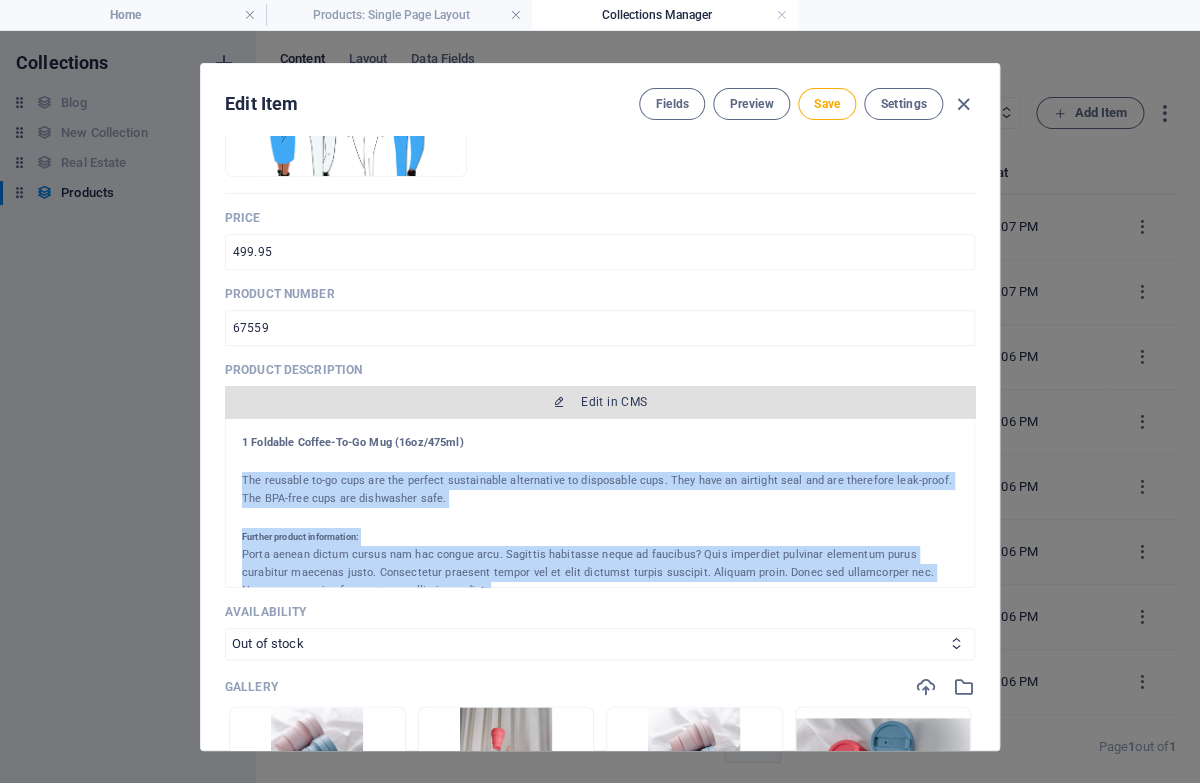 click on "Edit in CMS" at bounding box center (614, 402) 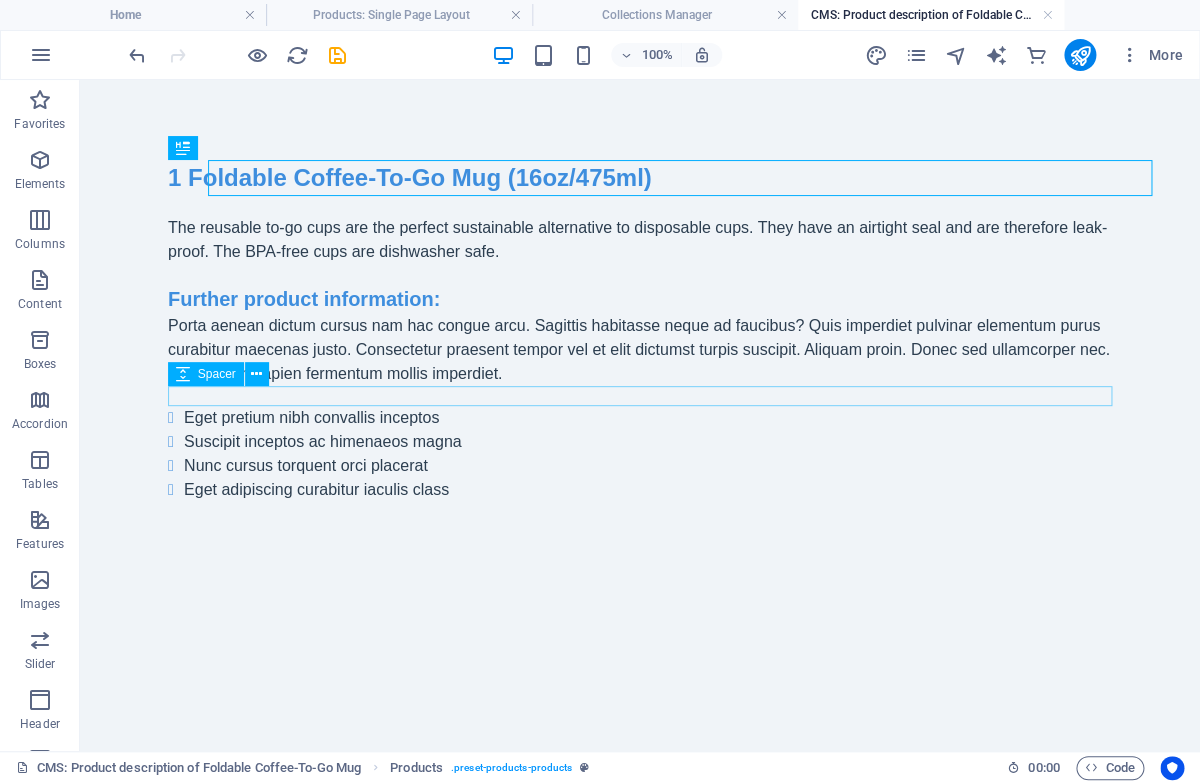 scroll, scrollTop: 0, scrollLeft: 0, axis: both 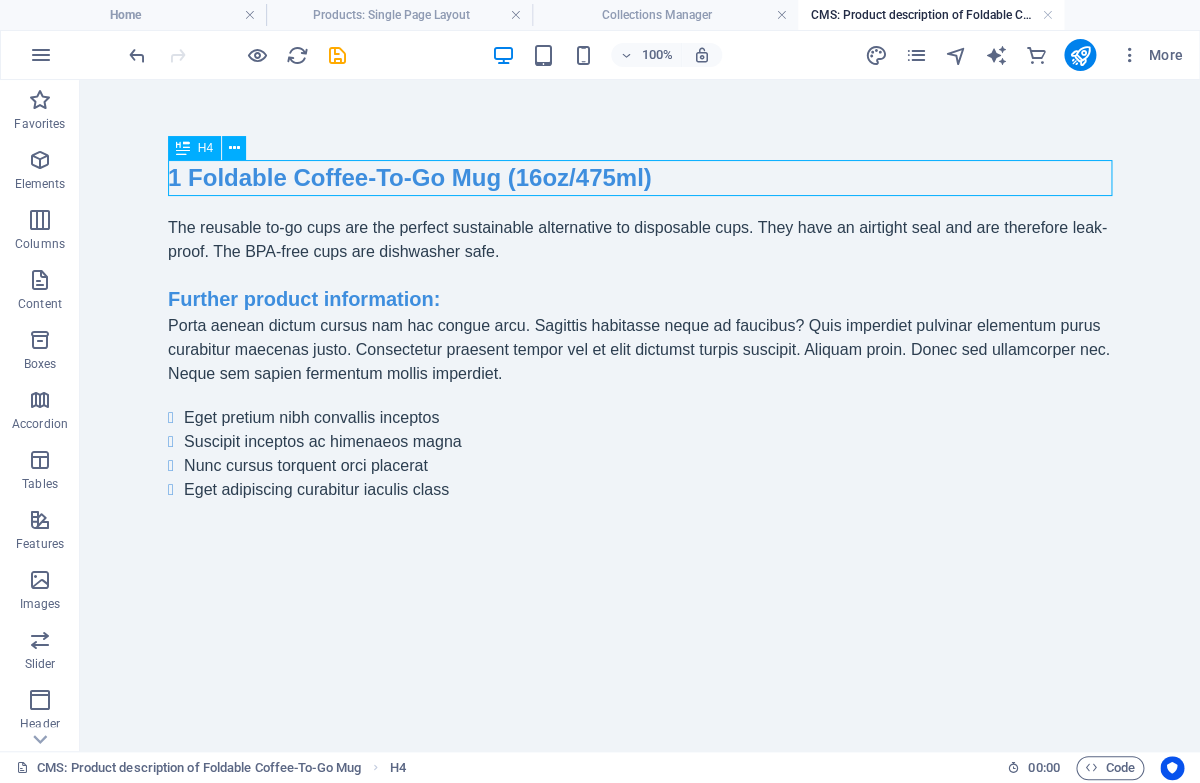 click on "1 Foldable Coffee-To-Go Mug (16oz/475ml)" at bounding box center (640, 178) 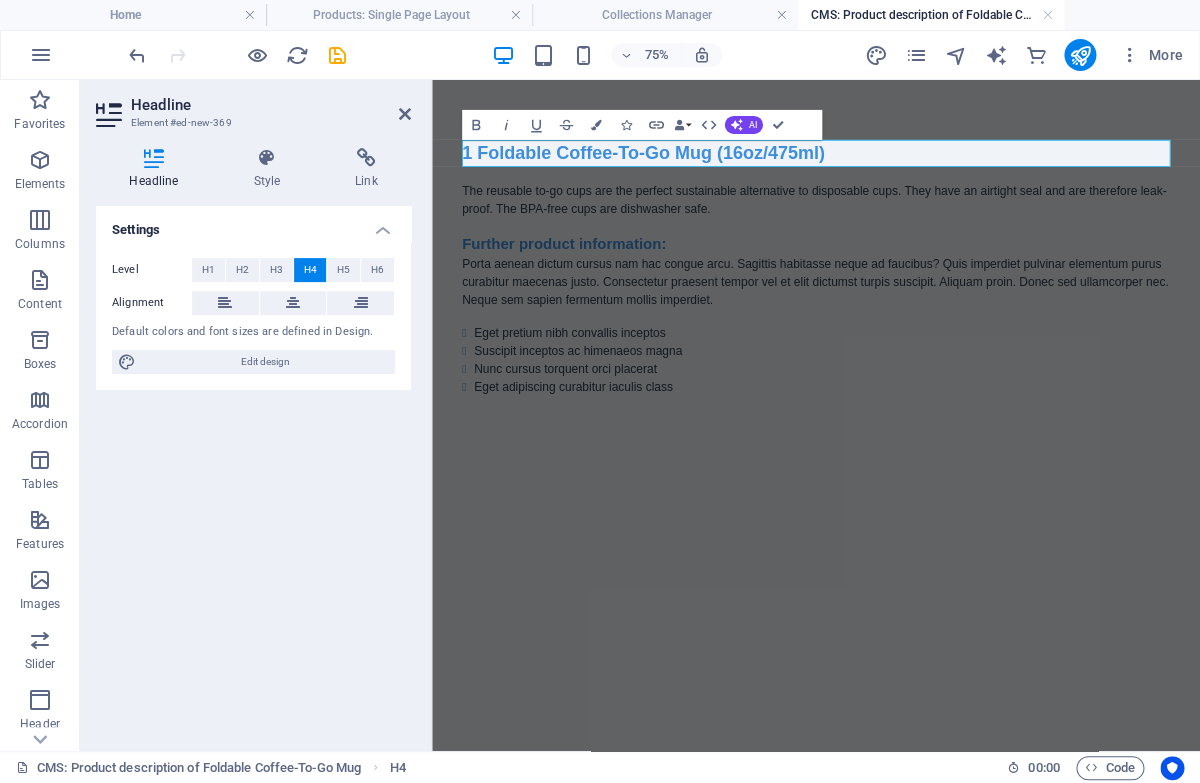 click on "1 Foldable Coffee-To-Go Mug (16oz/475ml)" at bounding box center [944, 178] 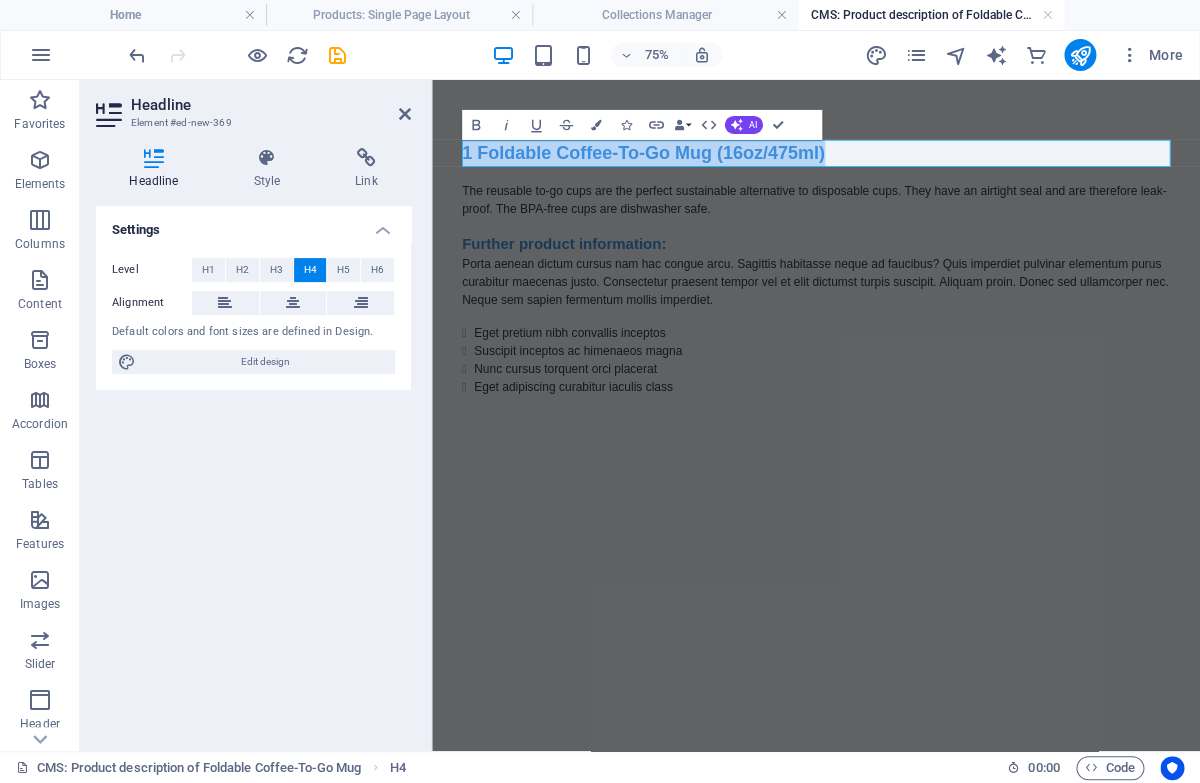 drag, startPoint x: 1001, startPoint y: 182, endPoint x: 448, endPoint y: 189, distance: 553.0443 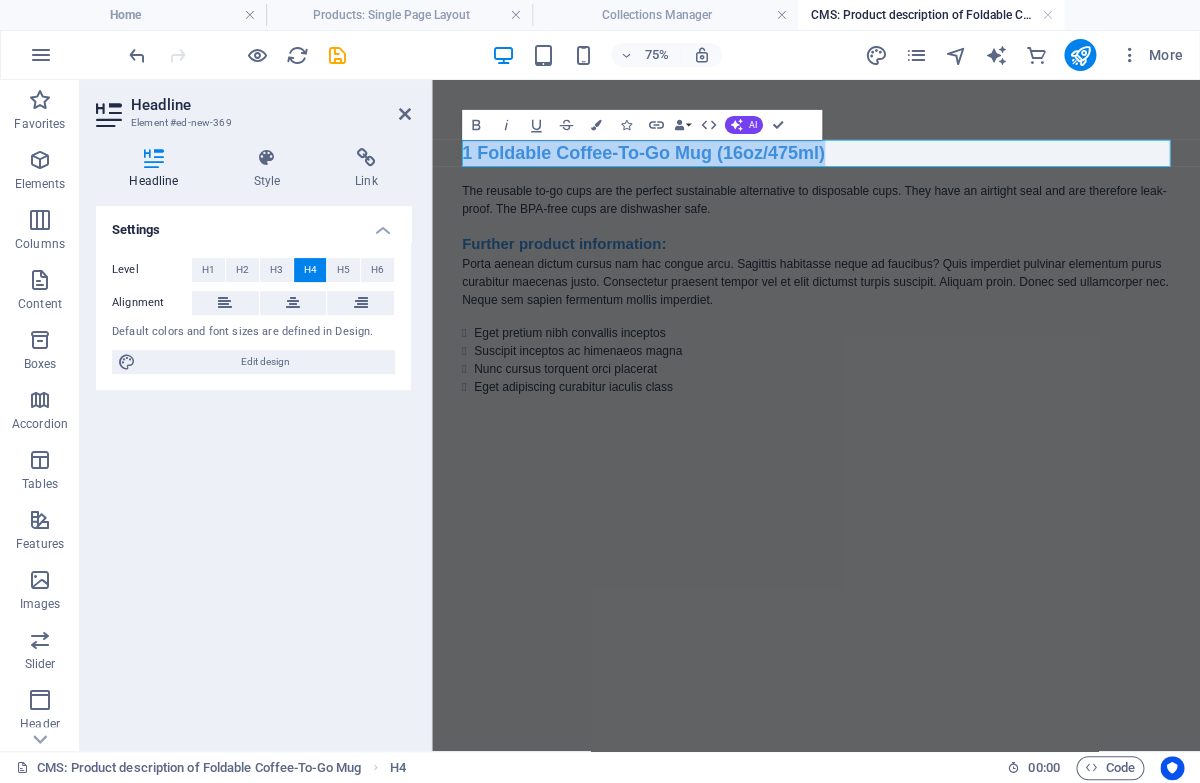 click on "Skip to main content
1 Foldable Coffee-To-Go Mug (16oz/475ml) The reusable to-go cups are the perfect sustainable alternative to disposable cups. They have an airtight seal and are therefore leak-proof. The BPA-free cups are dishwasher safe. Further product information: Porta aenean dictum cursus nam hac congue arcu. Sagittis habitasse neque ad faucibus? Quis imperdiet pulvinar elementum purus curabitur maecenas justo. Consectetur praesent tempor vel et elit dictumst turpis suscipit. Aliquam proin. Donec sed ullamcorper nec. Neque sem sapien fermentum mollis imperdiet. Eget pretium nibh convallis inceptos
Suscipit inceptos ac himenaeos magna
Nunc cursus torquent orci placerat
Eget adipiscing curabitur iaculis class" at bounding box center [944, 331] 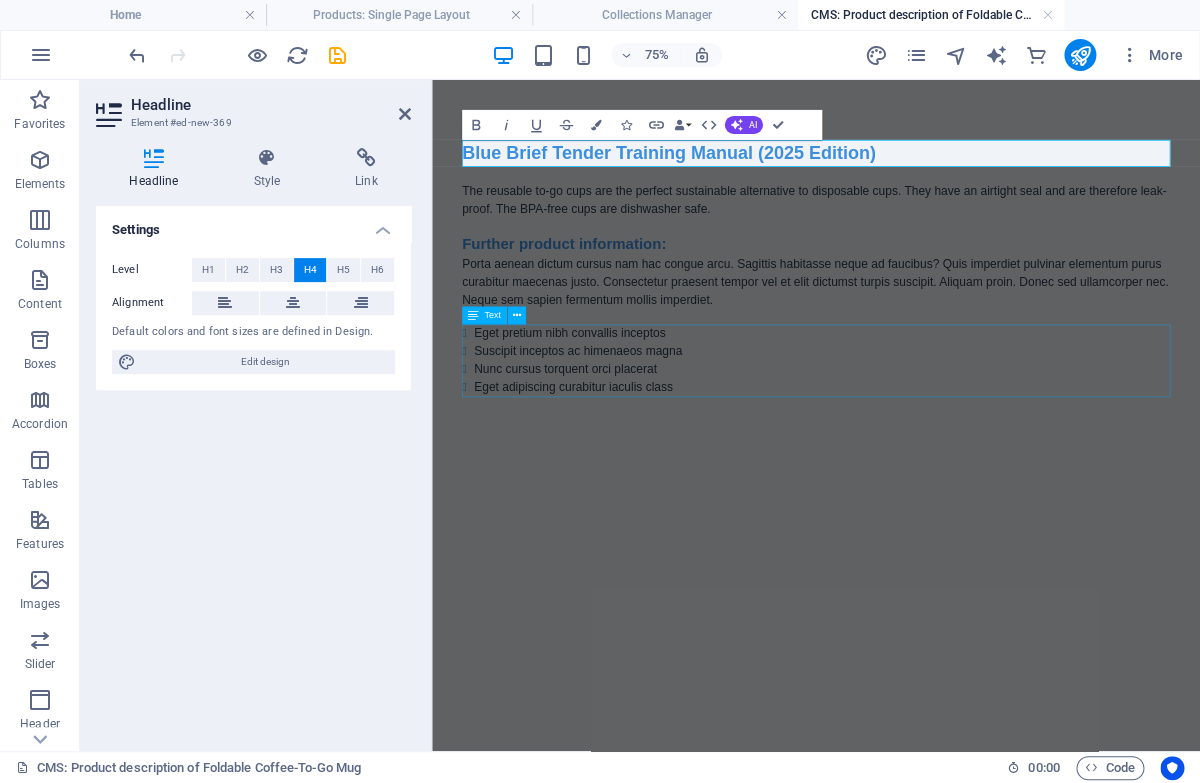 click on "Eget pretium nibh convallis inceptos
Suscipit inceptos ac himenaeos magna
Nunc cursus torquent orci placerat
Eget adipiscing curabitur iaculis class" at bounding box center (944, 454) 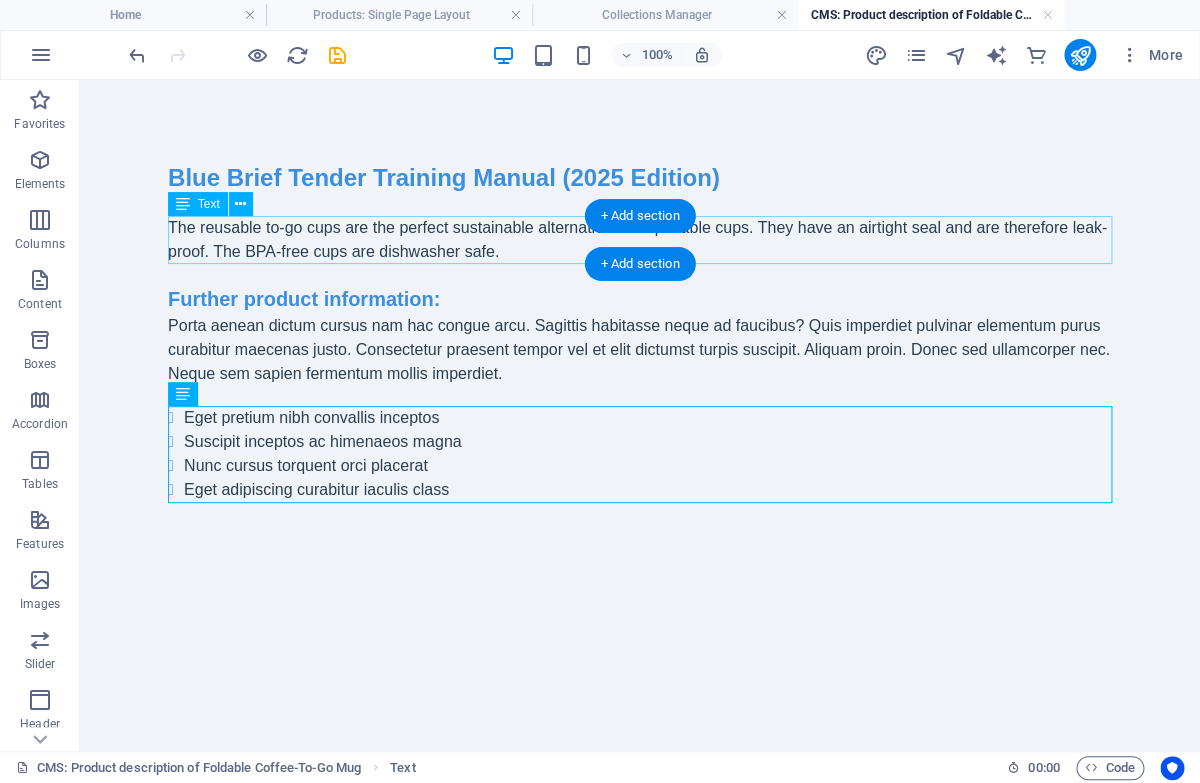 click on "The reusable to-go cups are the perfect sustainable alternative to disposable cups. They have an airtight seal and are therefore leak-proof. The BPA-free cups are dishwasher safe." at bounding box center [640, 240] 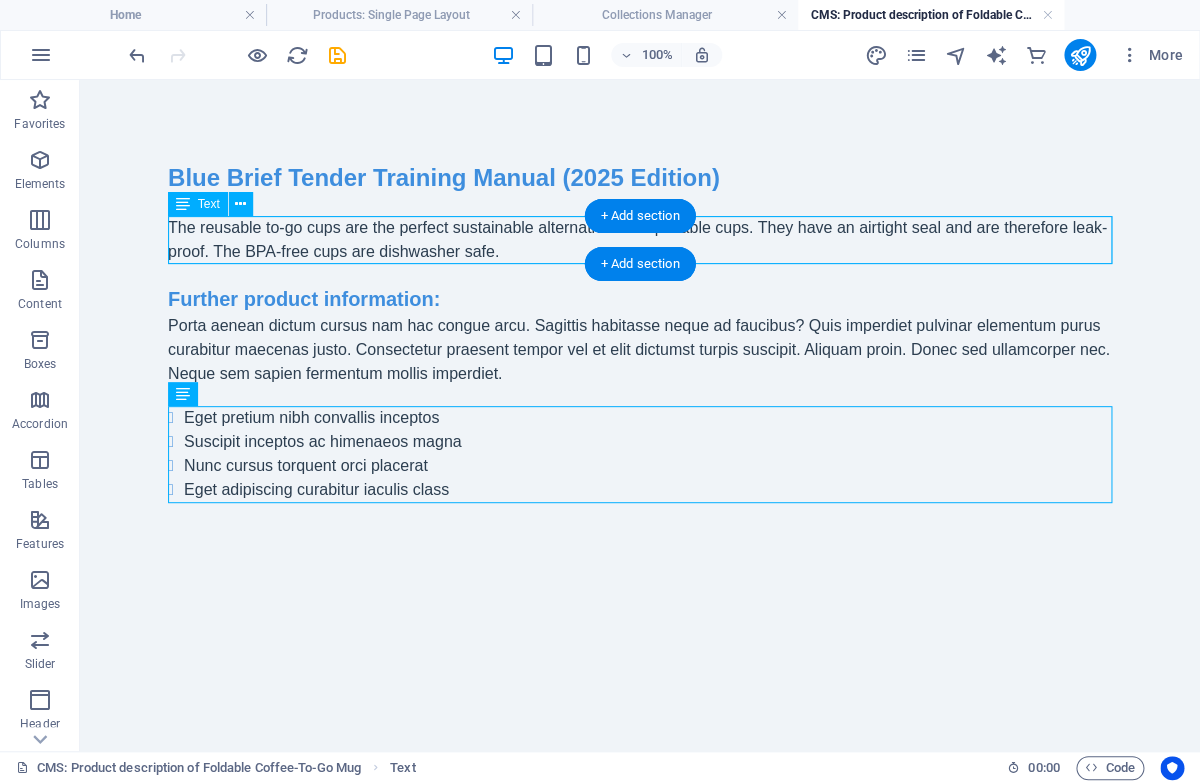 click on "The reusable to-go cups are the perfect sustainable alternative to disposable cups. They have an airtight seal and are therefore leak-proof. The BPA-free cups are dishwasher safe." at bounding box center [640, 240] 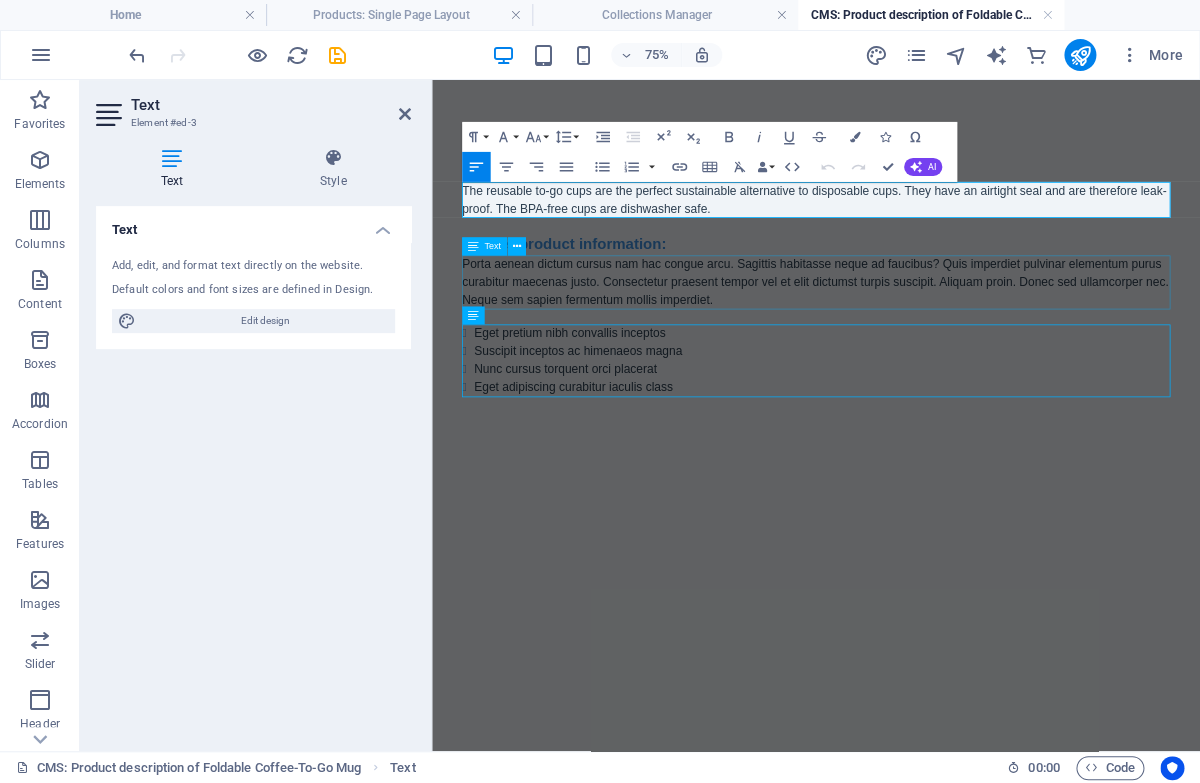 click on "Porta aenean dictum cursus nam hac congue arcu. Sagittis habitasse neque ad faucibus? Quis imperdiet pulvinar elementum purus curabitur maecenas justo. Consectetur praesent tempor vel et elit dictumst turpis suscipit. Aliquam proin. Donec sed ullamcorper nec. Neque sem sapien fermentum mollis imperdiet." at bounding box center (944, 350) 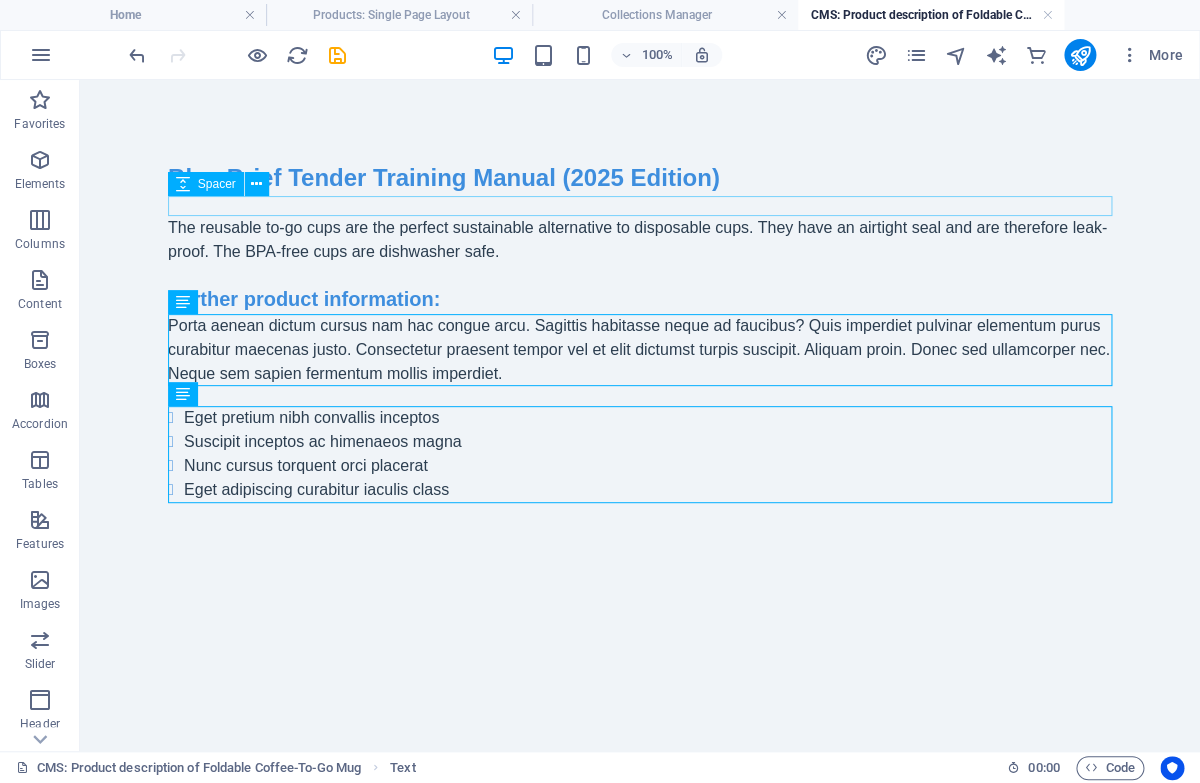 click at bounding box center (640, 206) 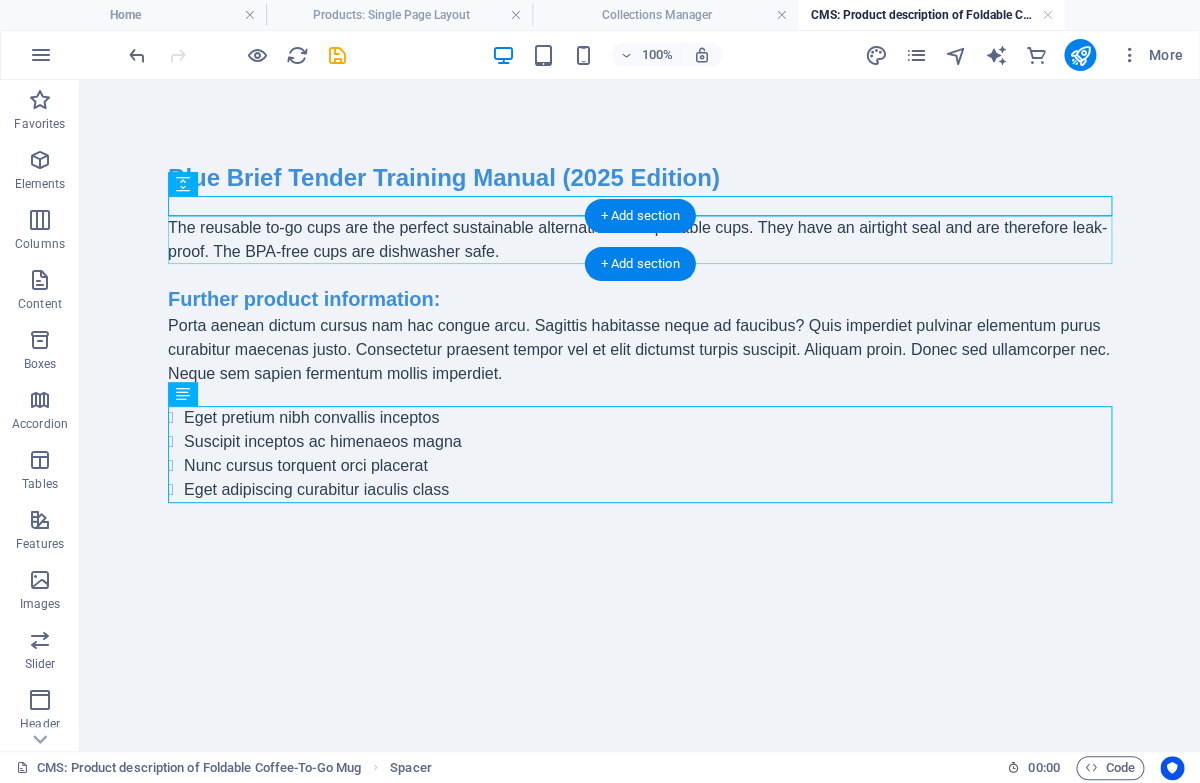 click on "+ Add section" at bounding box center (640, 264) 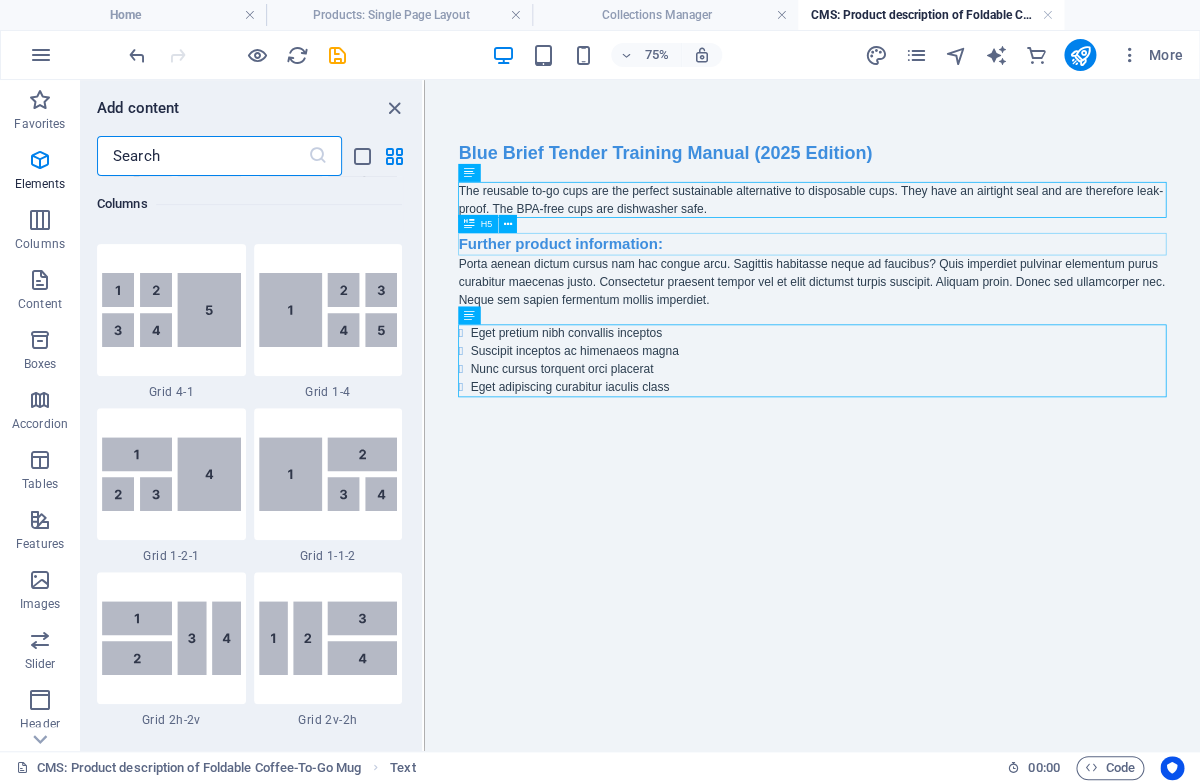 scroll, scrollTop: 3499, scrollLeft: 0, axis: vertical 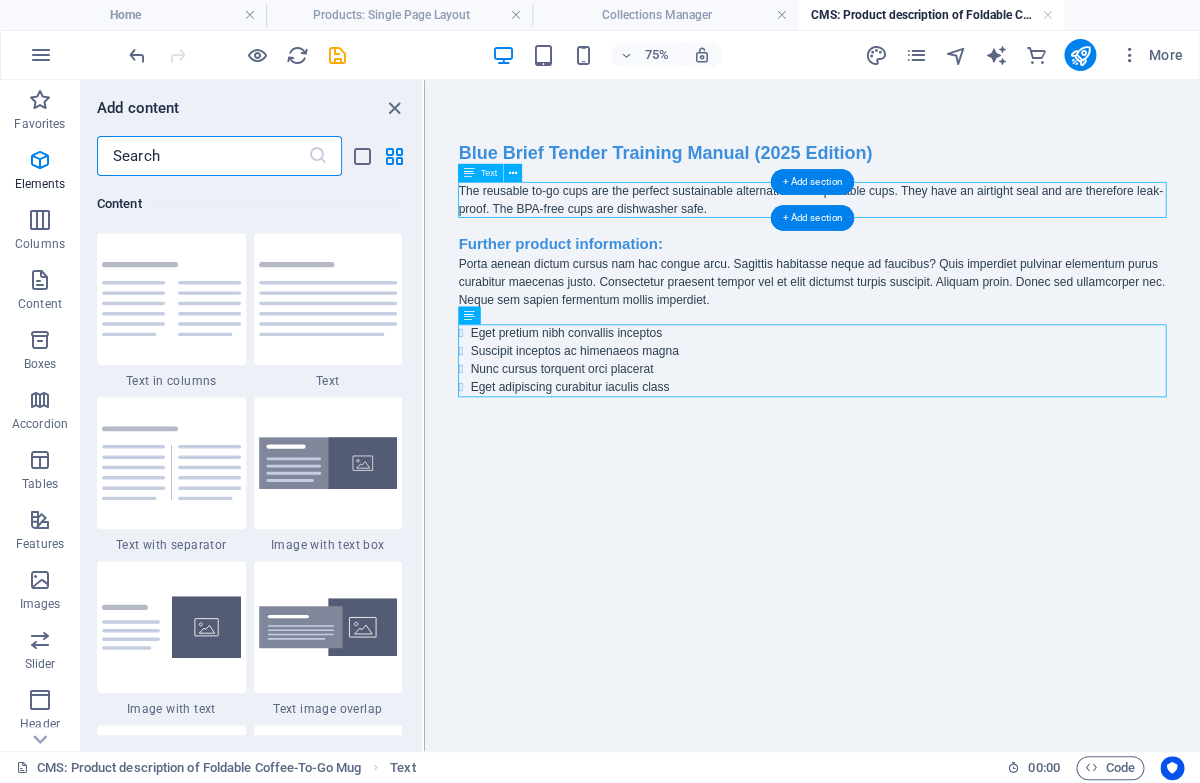 click on "The reusable to-go cups are the perfect sustainable alternative to disposable cups. They have an airtight seal and are therefore leak-proof. The BPA-free cups are dishwasher safe." at bounding box center (942, 240) 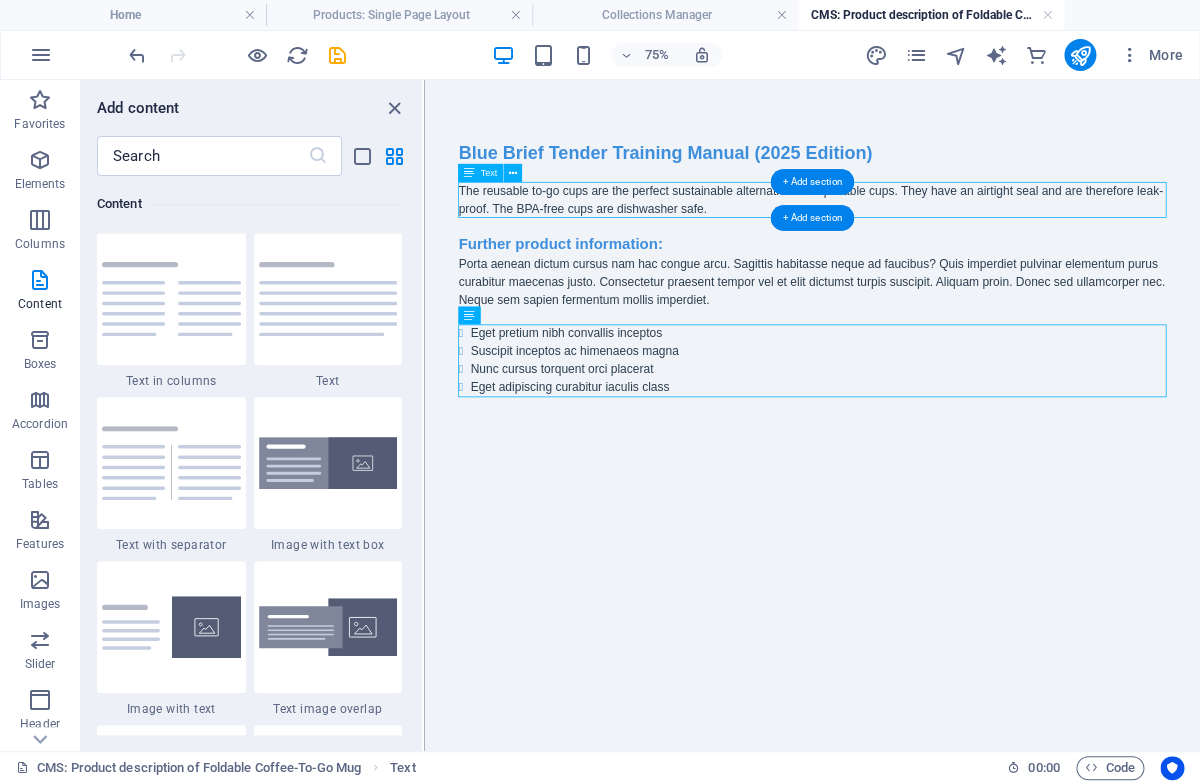 click on "The reusable to-go cups are the perfect sustainable alternative to disposable cups. They have an airtight seal and are therefore leak-proof. The BPA-free cups are dishwasher safe." at bounding box center (942, 240) 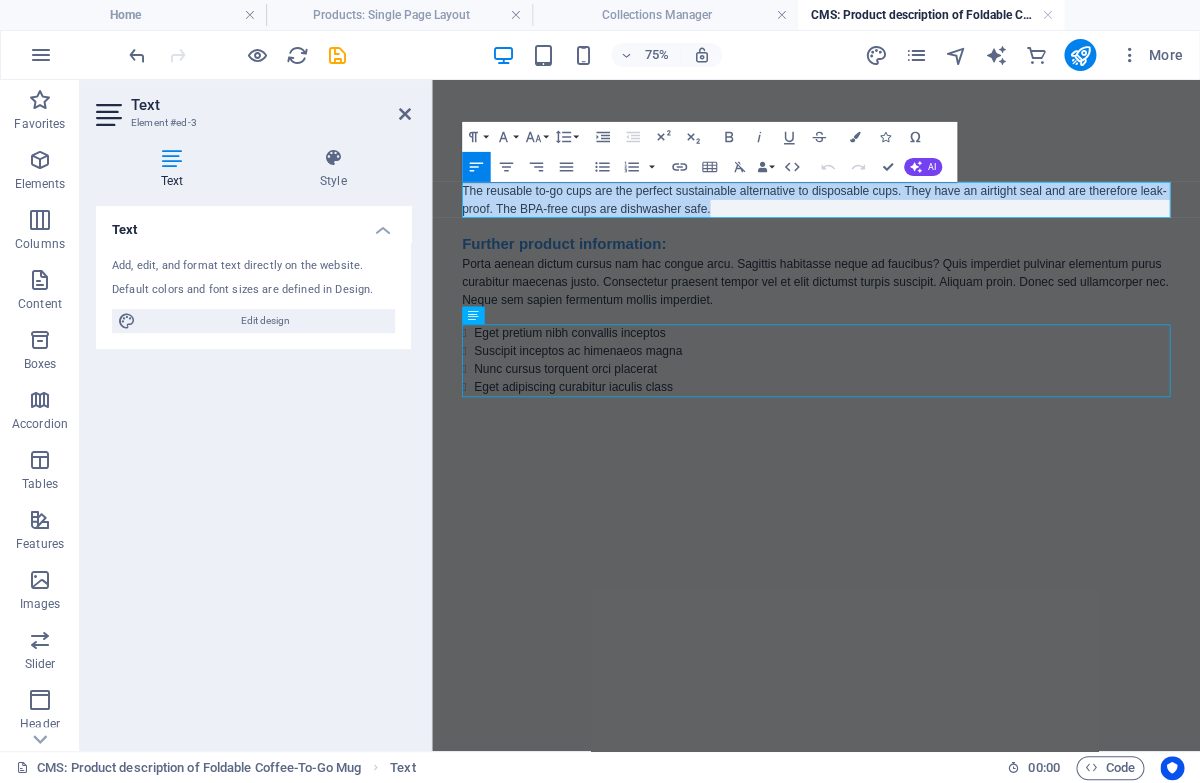 drag, startPoint x: 850, startPoint y: 255, endPoint x: 441, endPoint y: 230, distance: 409.76334 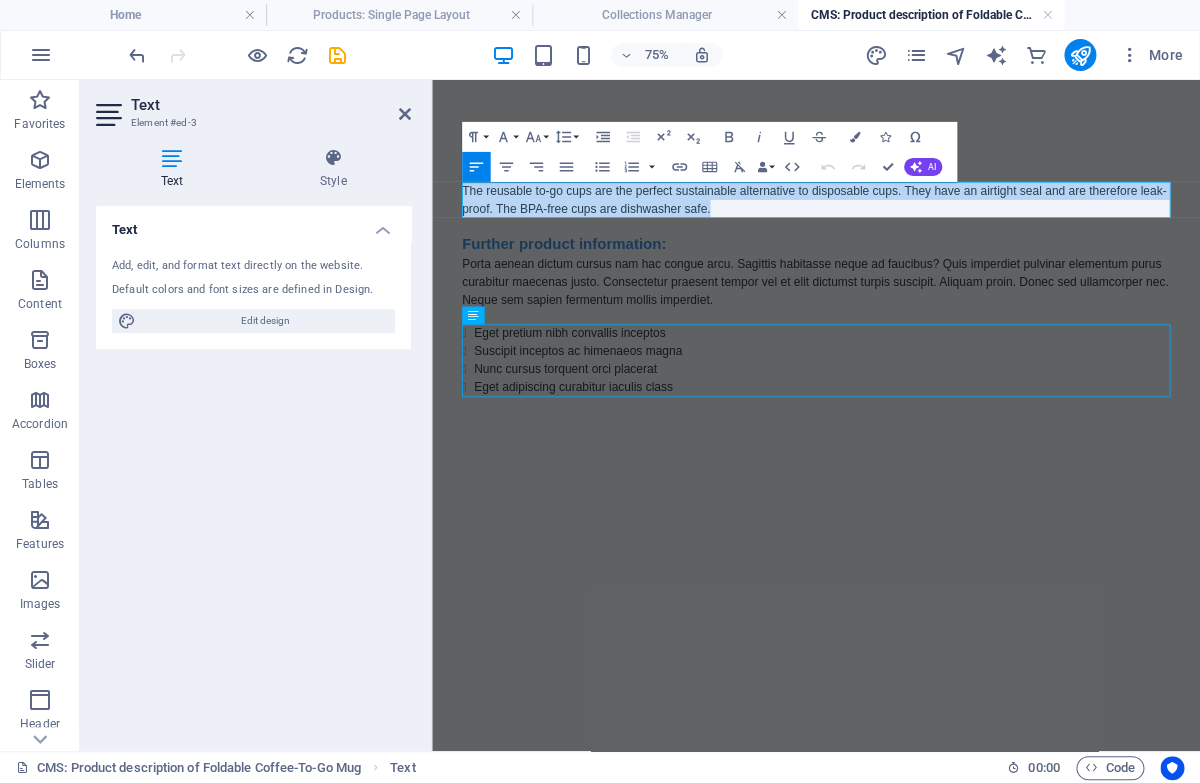 click on "Skip to main content
Blue Brief Tender Training Manual (2025 Edition) The reusable to-go cups are the perfect sustainable alternative to disposable cups. They have an airtight seal and are therefore leak-proof. The BPA-free cups are dishwasher safe. Further product information: Porta aenean dictum cursus nam hac congue arcu. Sagittis habitasse neque ad faucibus? Quis imperdiet pulvinar elementum purus curabitur maecenas justo. Consectetur praesent tempor vel et elit dictumst turpis suscipit. Aliquam proin. Donec sed ullamcorper nec. Neque sem sapien fermentum mollis imperdiet. Eget pretium nibh convallis inceptos
Suscipit inceptos ac himenaeos magna
Nunc cursus torquent orci placerat
Eget adipiscing curabitur iaculis class" at bounding box center [944, 331] 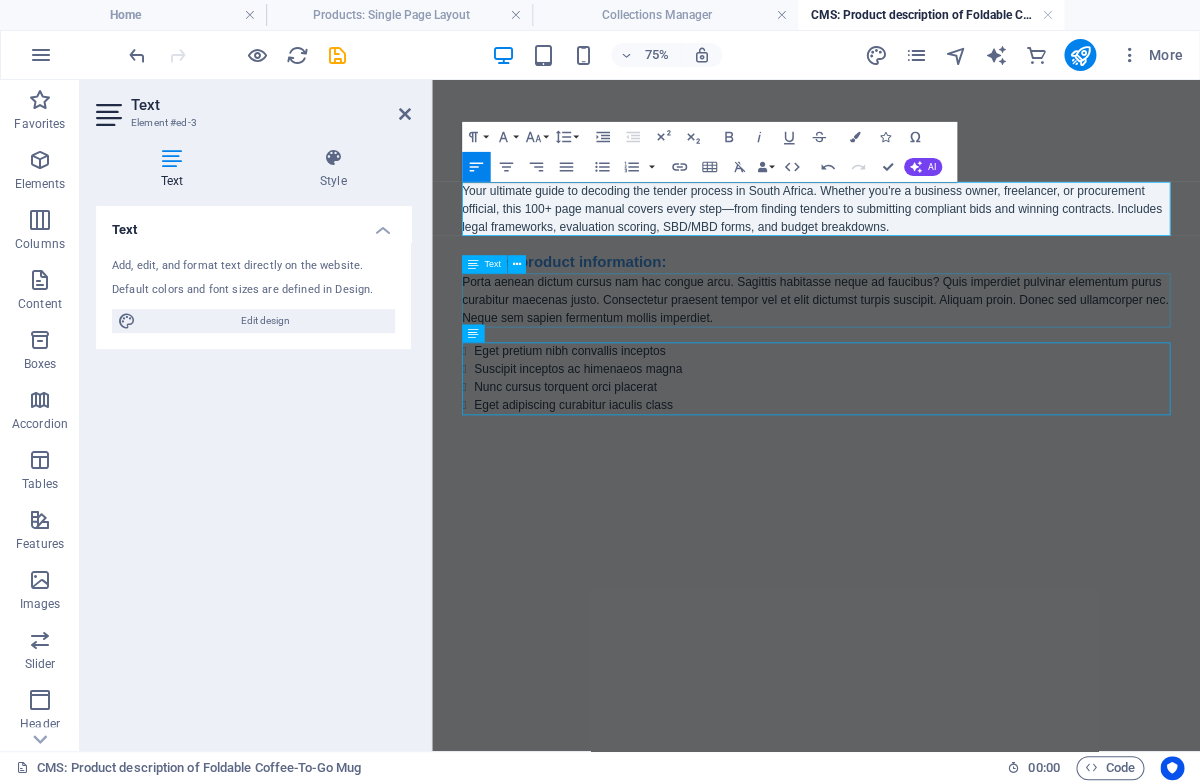 click on "Porta aenean dictum cursus nam hac congue arcu. Sagittis habitasse neque ad faucibus? Quis imperdiet pulvinar elementum purus curabitur maecenas justo. Consectetur praesent tempor vel et elit dictumst turpis suscipit. Aliquam proin. Donec sed ullamcorper nec. Neque sem sapien fermentum mollis imperdiet." at bounding box center [944, 374] 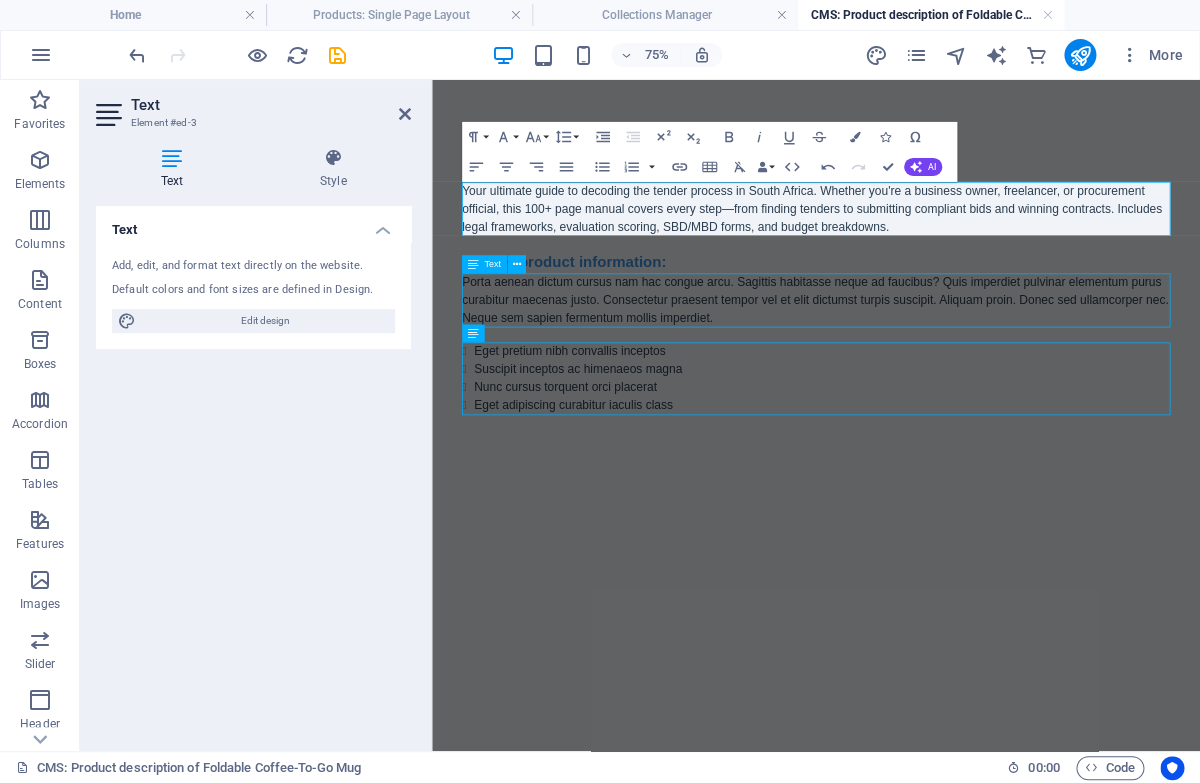 click on "Porta aenean dictum cursus nam hac congue arcu. Sagittis habitasse neque ad faucibus? Quis imperdiet pulvinar elementum purus curabitur maecenas justo. Consectetur praesent tempor vel et elit dictumst turpis suscipit. Aliquam proin. Donec sed ullamcorper nec. Neque sem sapien fermentum mollis imperdiet." at bounding box center (944, 374) 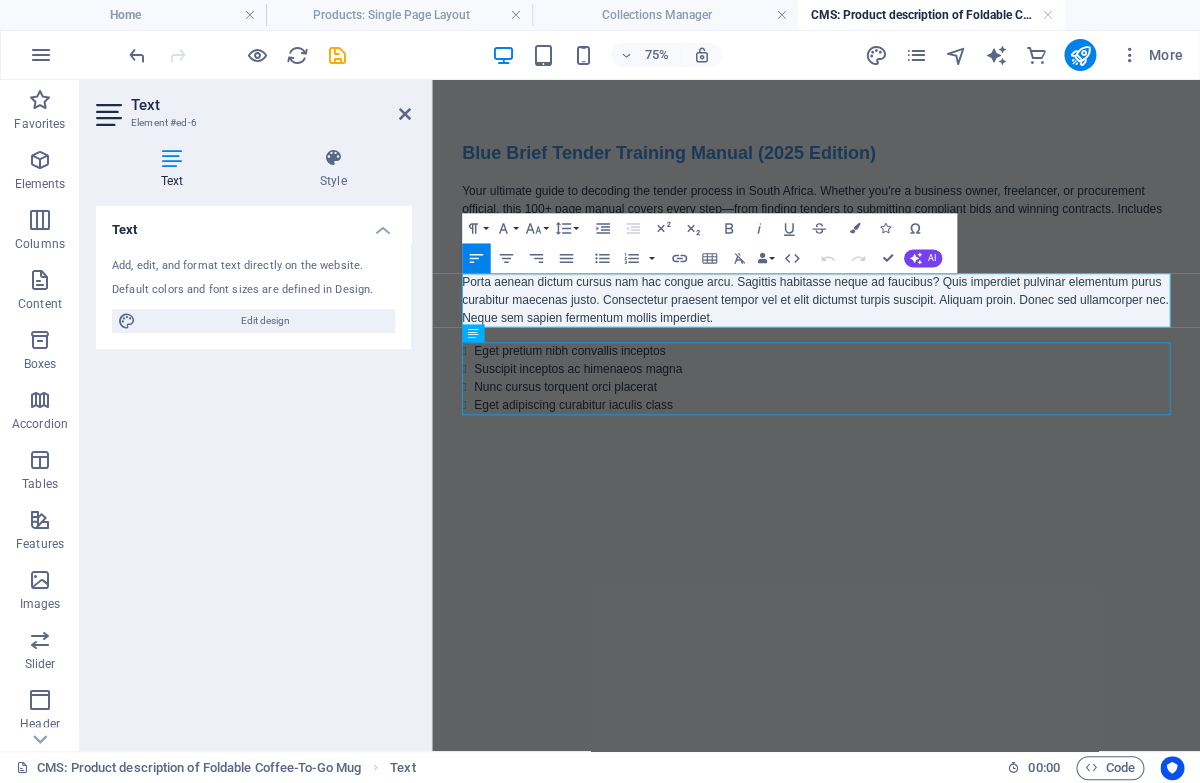 click on "Porta aenean dictum cursus nam hac congue arcu. Sagittis habitasse neque ad faucibus? Quis imperdiet pulvinar elementum purus curabitur maecenas justo. Consectetur praesent tempor vel et elit dictumst turpis suscipit. Aliquam proin. Donec sed ullamcorper nec. Neque sem sapien fermentum mollis imperdiet." at bounding box center (944, 374) 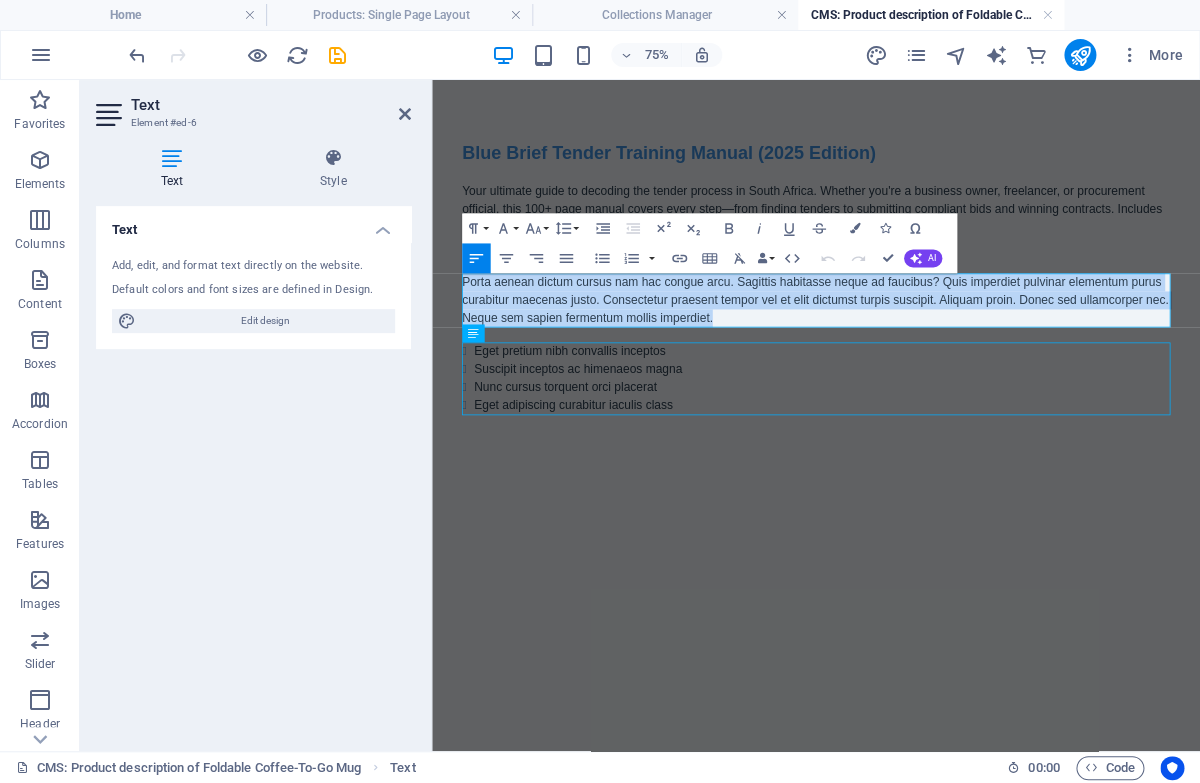 drag, startPoint x: 957, startPoint y: 403, endPoint x: 467, endPoint y: 351, distance: 492.75146 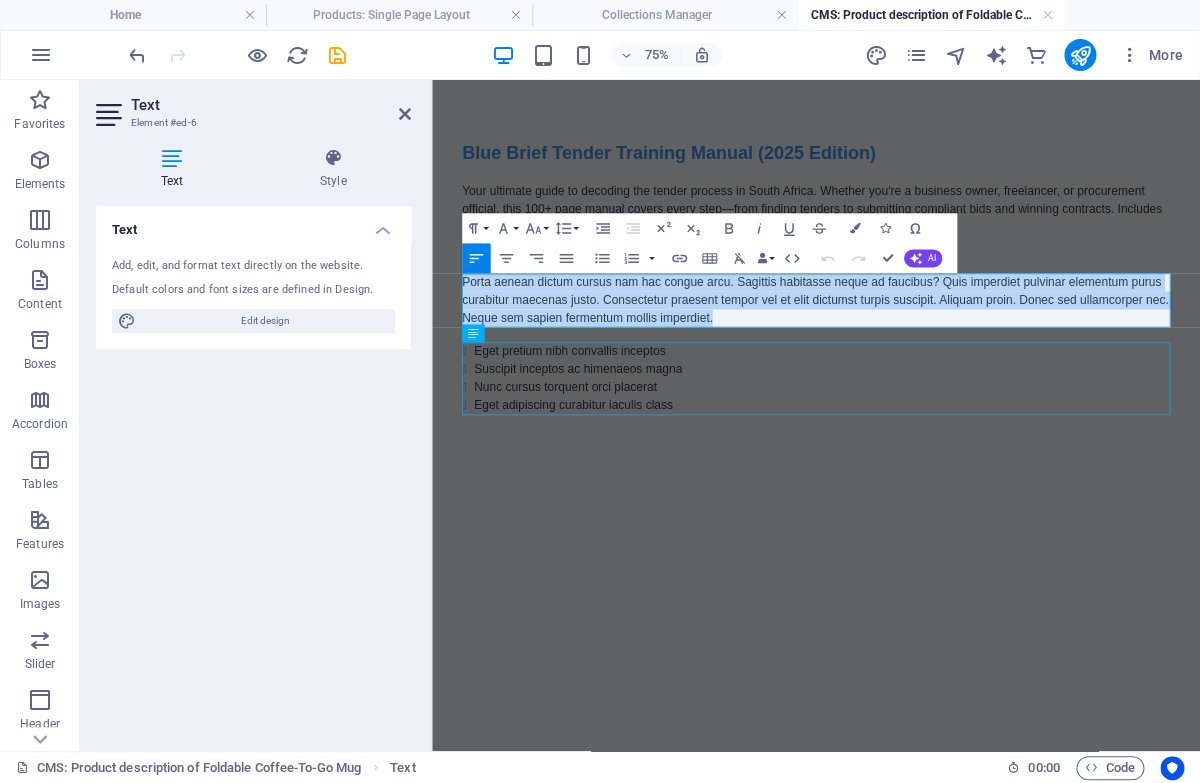 click on "Blue Brief Tender Training Manual (2025 Edition) Your ultimate guide to decoding the tender process in South Africa. Whether you're a business owner, freelancer, or procurement official, this 100+ page manual covers every step—from finding tenders to submitting compliant bids and winning contracts. Includes legal frameworks, evaluation scoring, SBD/MBD forms, and budget breakdowns. Further product information: Porta aenean dictum cursus nam hac congue arcu. Sagittis habitasse neque ad faucibus? Quis imperdiet pulvinar elementum purus curabitur maecenas justo. Consectetur praesent tempor vel et elit dictumst turpis suscipit. Aliquam proin. Donec sed ullamcorper nec. Neque sem sapien fermentum mollis imperdiet. Eget pretium nibh convallis inceptos
Suscipit inceptos ac himenaeos magna
Nunc cursus torquent orci placerat
Eget adipiscing curabitur iaculis class" at bounding box center (944, 343) 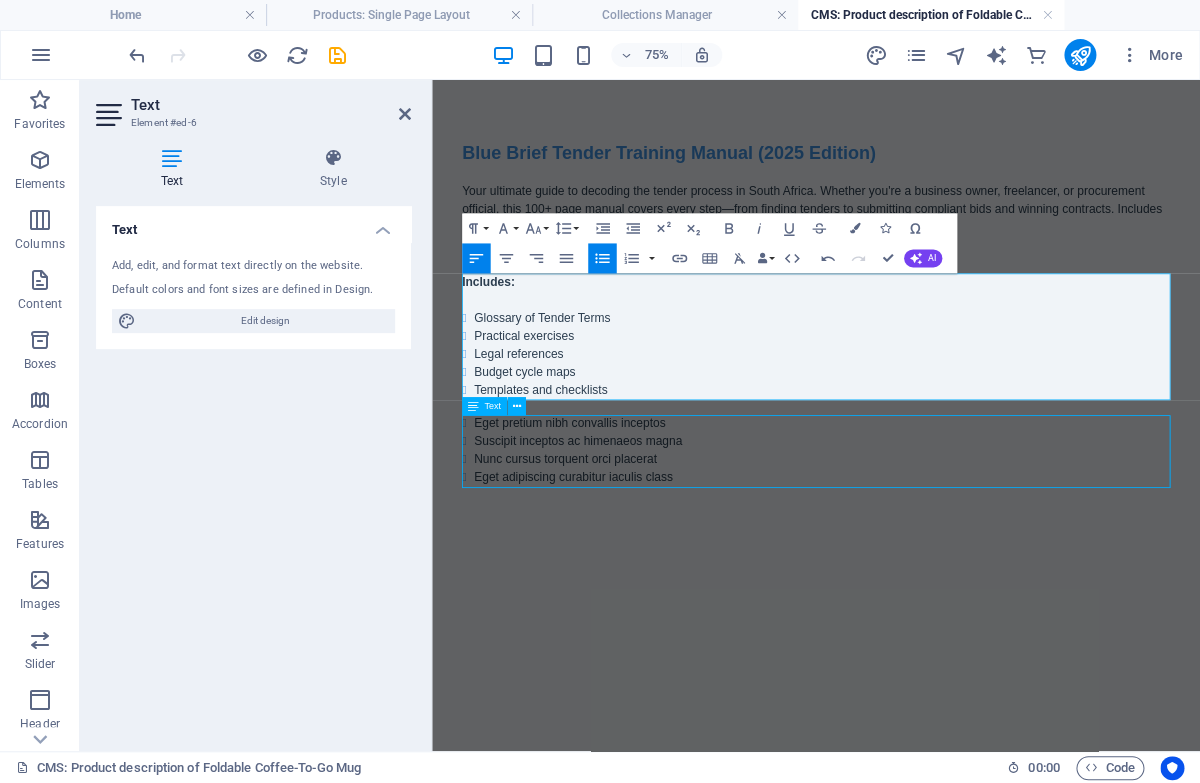 click on "Eget pretium nibh convallis inceptos
Suscipit inceptos ac himenaeos magna
Nunc cursus torquent orci placerat
Eget adipiscing curabitur iaculis class" at bounding box center [944, 574] 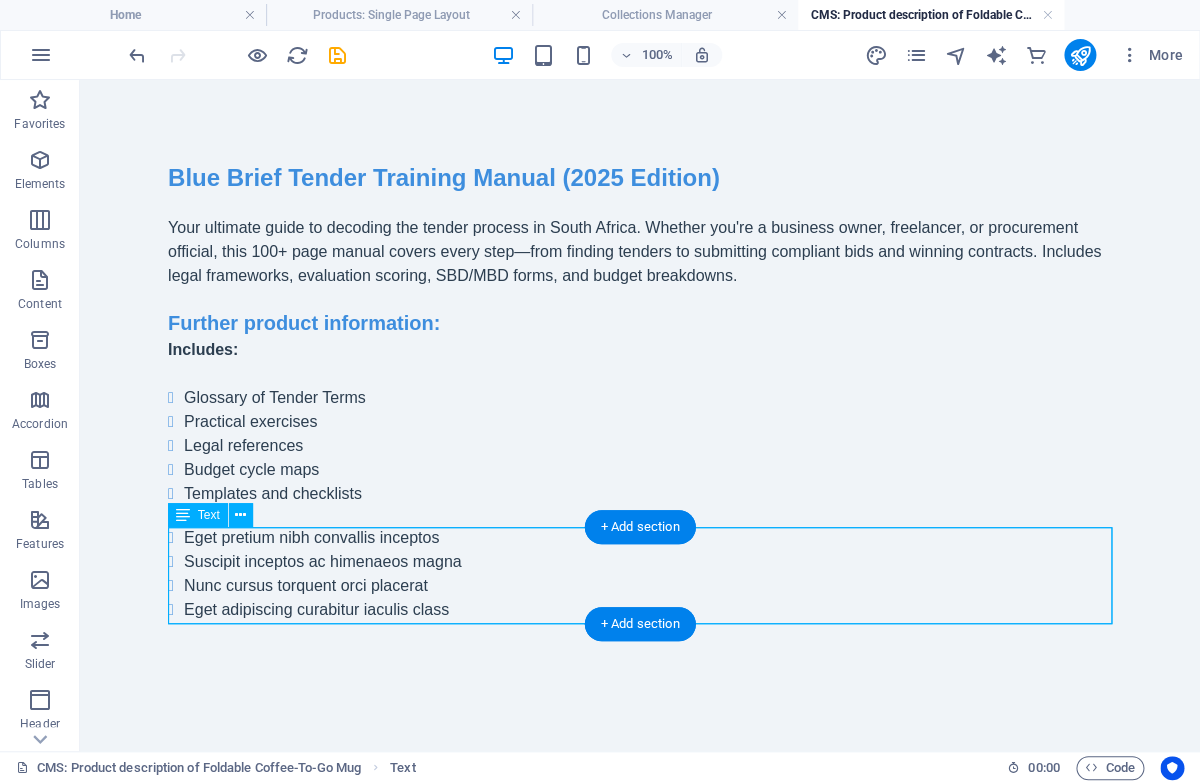 click on "Eget pretium nibh convallis inceptos
Suscipit inceptos ac himenaeos magna
Nunc cursus torquent orci placerat
Eget adipiscing curabitur iaculis class" at bounding box center [640, 574] 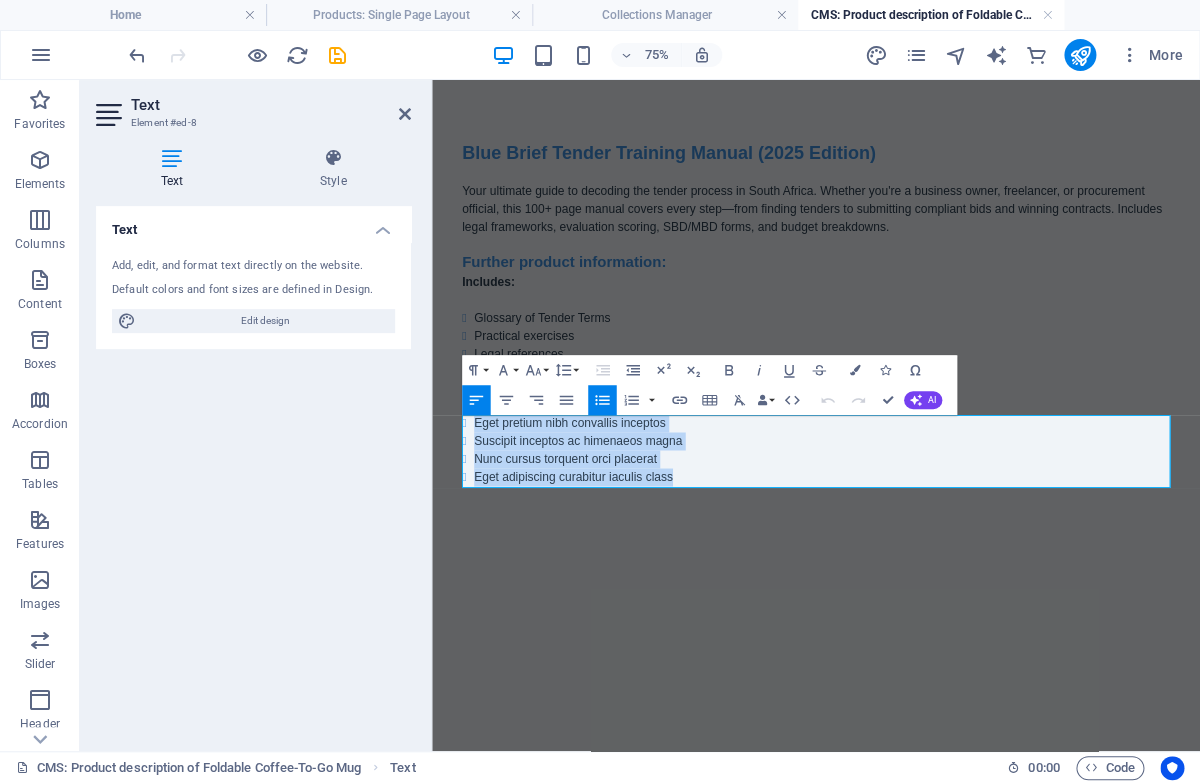 drag, startPoint x: 781, startPoint y: 618, endPoint x: 482, endPoint y: 529, distance: 311.96475 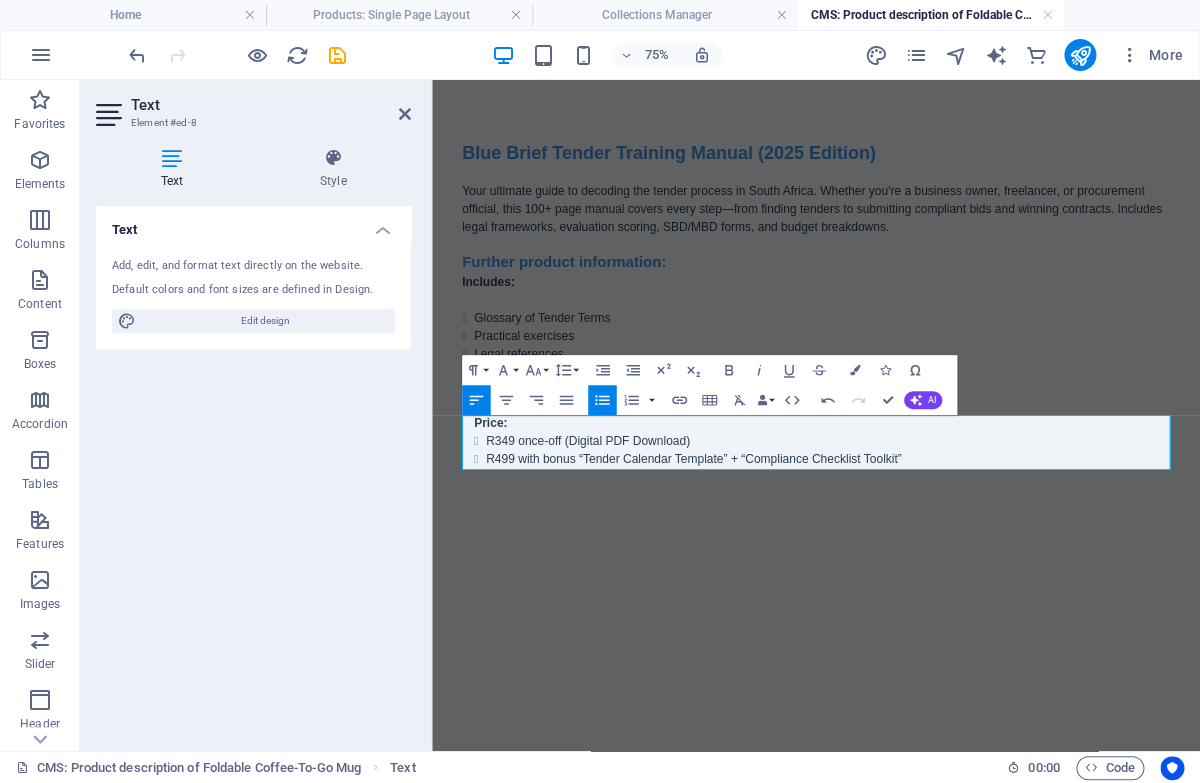 click on "Skip to main content
Blue Brief Tender Training Manual (2025 Edition) Your ultimate guide to decoding the tender process in South Africa. Whether you're a business owner, freelancer, or procurement official, this 100+ page manual covers every step—from finding tenders to submitting compliant bids and winning contracts. Includes legal frameworks, evaluation scoring, SBD/MBD forms, and budget breakdowns. Further product information: Includes:    Glossary of Tender Terms  Practical exercises  Legal references  Budget cycle maps  Templates and checklists Price:    R349 once-off (Digital PDF Download)  R499 with bonus “Tender Calendar Template” + “Compliance Checklist Toolkit”" at bounding box center [944, 379] 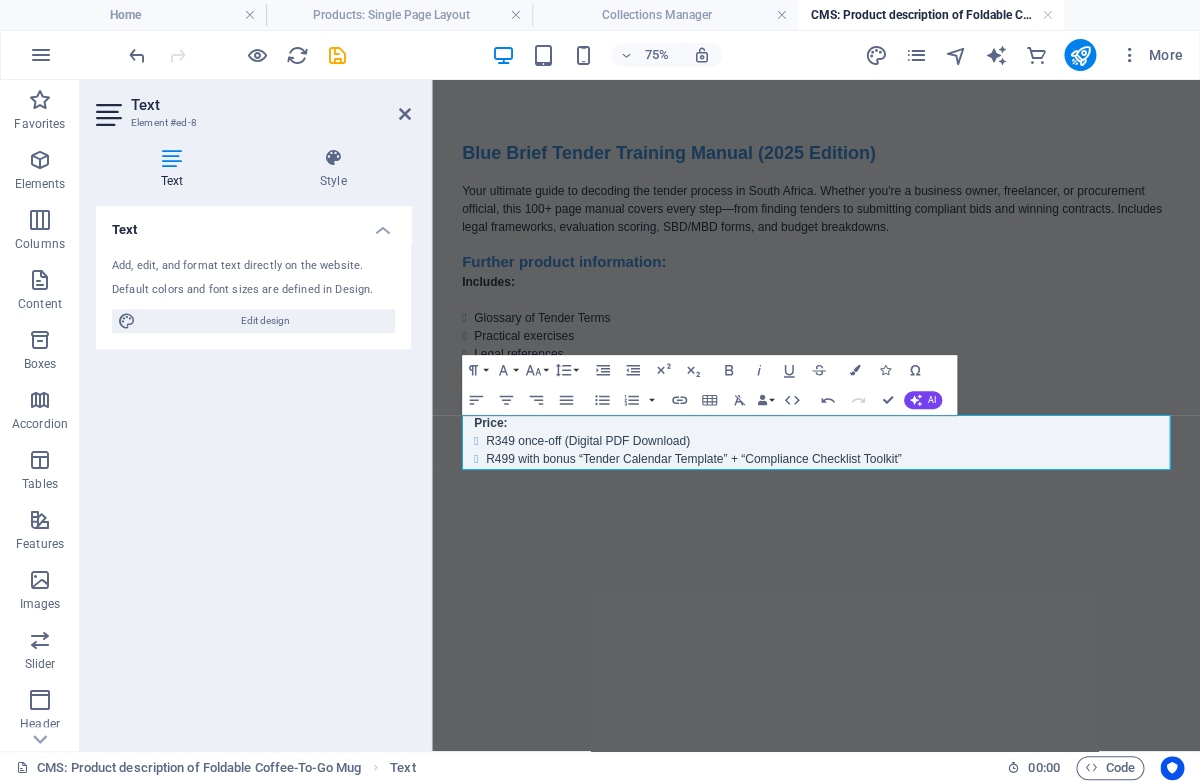 click on "Skip to main content
Blue Brief Tender Training Manual (2025 Edition) Your ultimate guide to decoding the tender process in South Africa. Whether you're a business owner, freelancer, or procurement official, this 100+ page manual covers every step—from finding tenders to submitting compliant bids and winning contracts. Includes legal frameworks, evaluation scoring, SBD/MBD forms, and budget breakdowns. Further product information: Includes:    Glossary of Tender Terms  Practical exercises  Legal references  Budget cycle maps  Templates and checklists Price:    R349 once-off (Digital PDF Download)  R499 with bonus “Tender Calendar Template” + “Compliance Checklist Toolkit”" at bounding box center [944, 379] 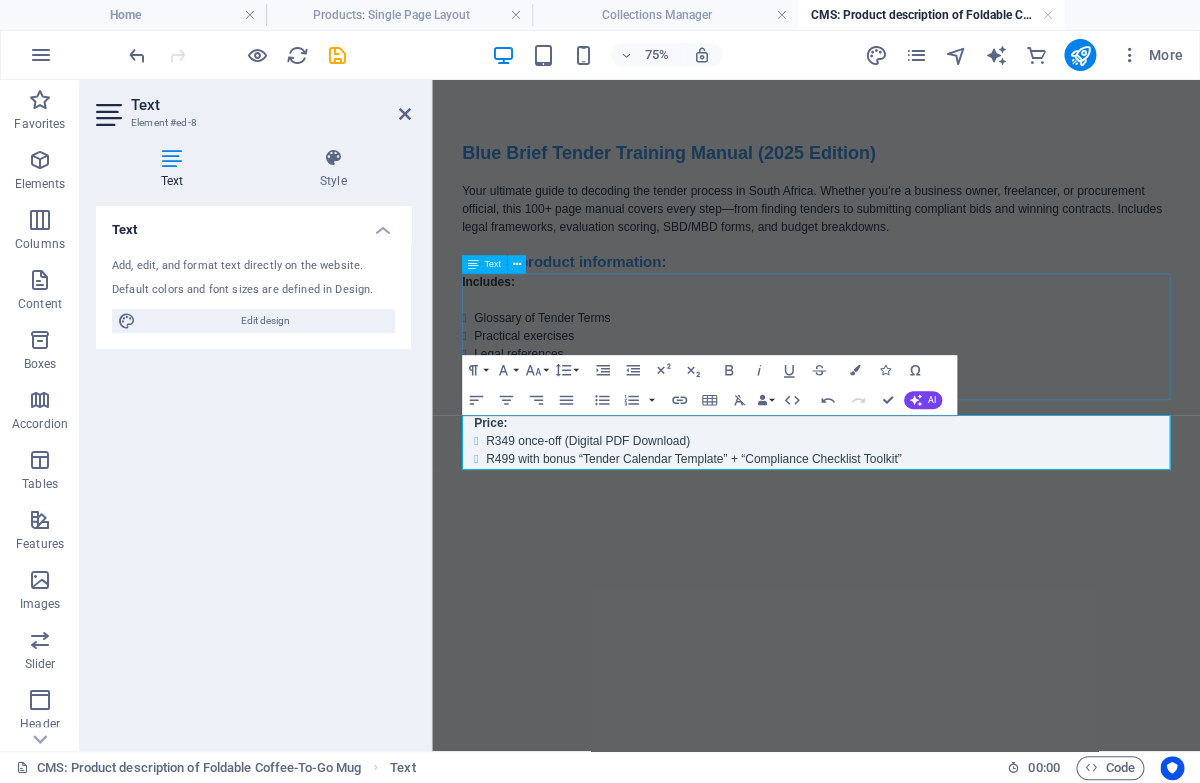 click on "Includes:    Glossary of Tender Terms  Practical exercises  Legal references  Budget cycle maps  Templates and checklists" at bounding box center [944, 422] 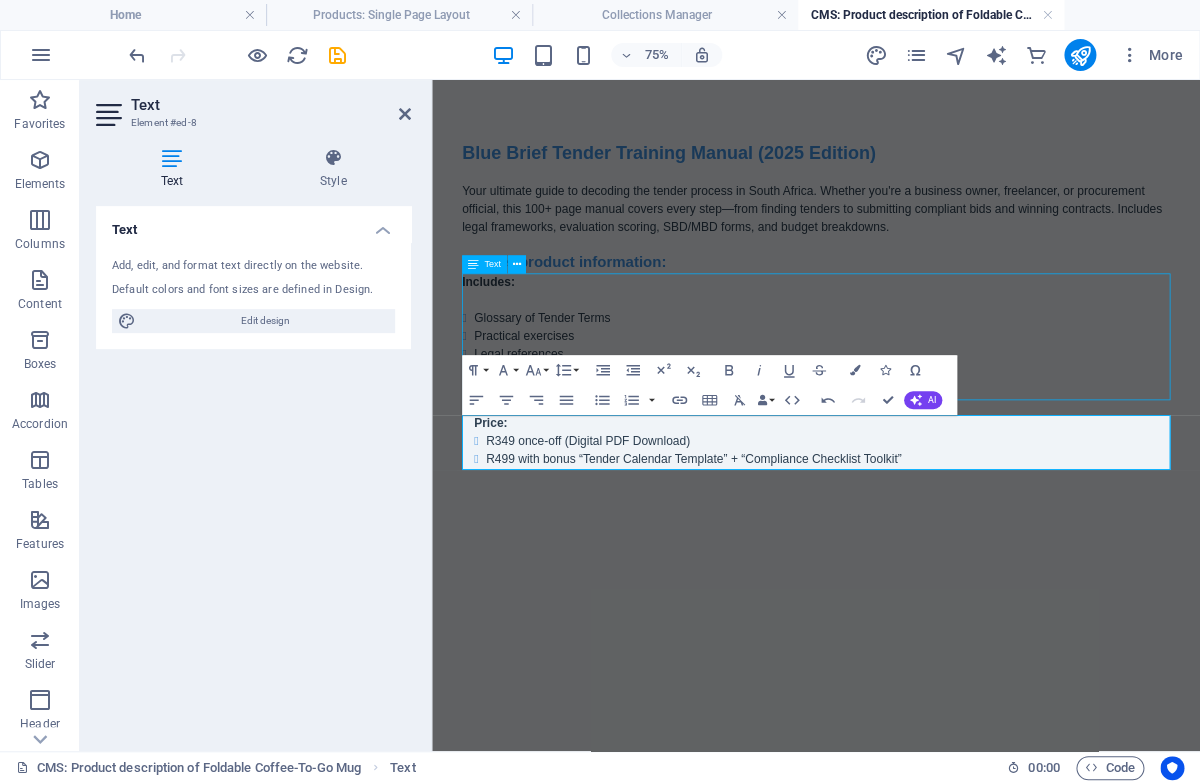 click on "Includes:    Glossary of Tender Terms  Practical exercises  Legal references  Budget cycle maps  Templates and checklists" at bounding box center (944, 422) 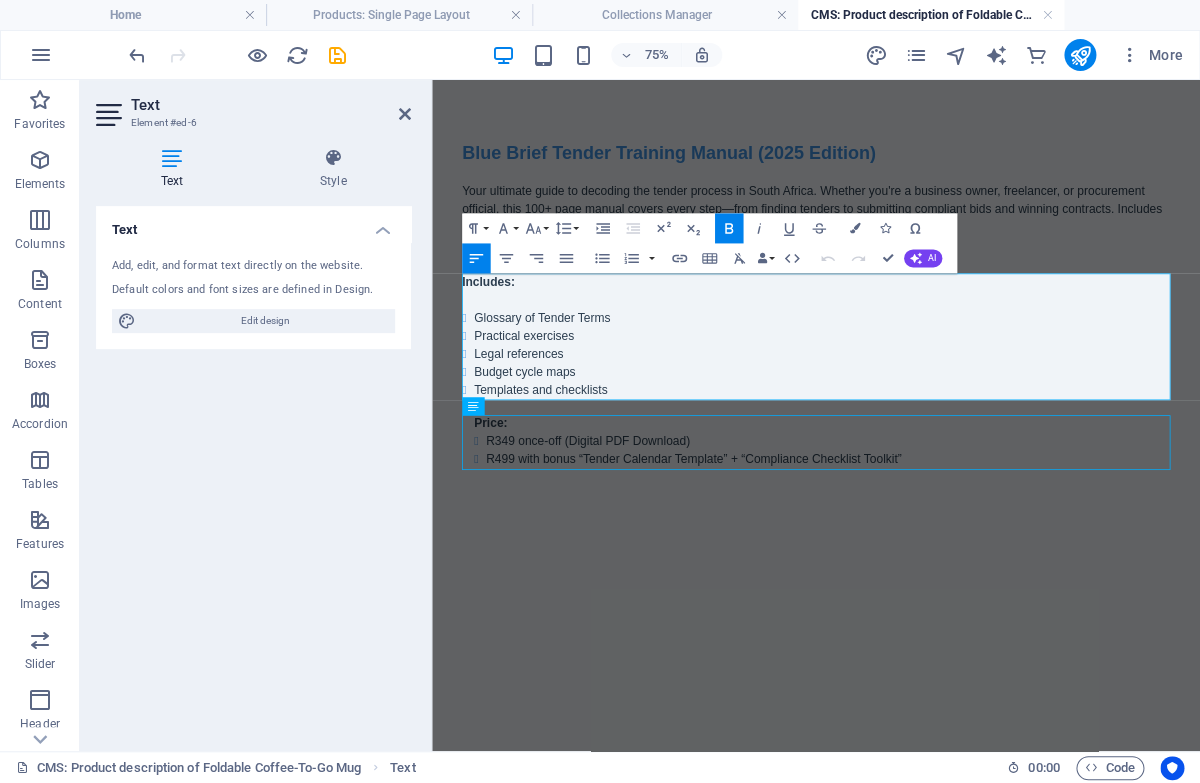 click on "Blue Brief Tender Training Manual (2025 Edition) Your ultimate guide to decoding the tender process in South Africa. Whether you're a business owner, freelancer, or procurement official, this 100+ page manual covers every step—from finding tenders to submitting compliant bids and winning contracts. Includes legal frameworks, evaluation scoring, SBD/MBD forms, and budget breakdowns. Further product information: Includes:    Glossary of Tender Terms  Practical exercises  Legal references  Budget cycle maps  Templates and checklists Price:    R349 once-off (Digital PDF Download)  R499 with bonus “Tender Calendar Template” + “Compliance Checklist Toolkit”" at bounding box center [944, 379] 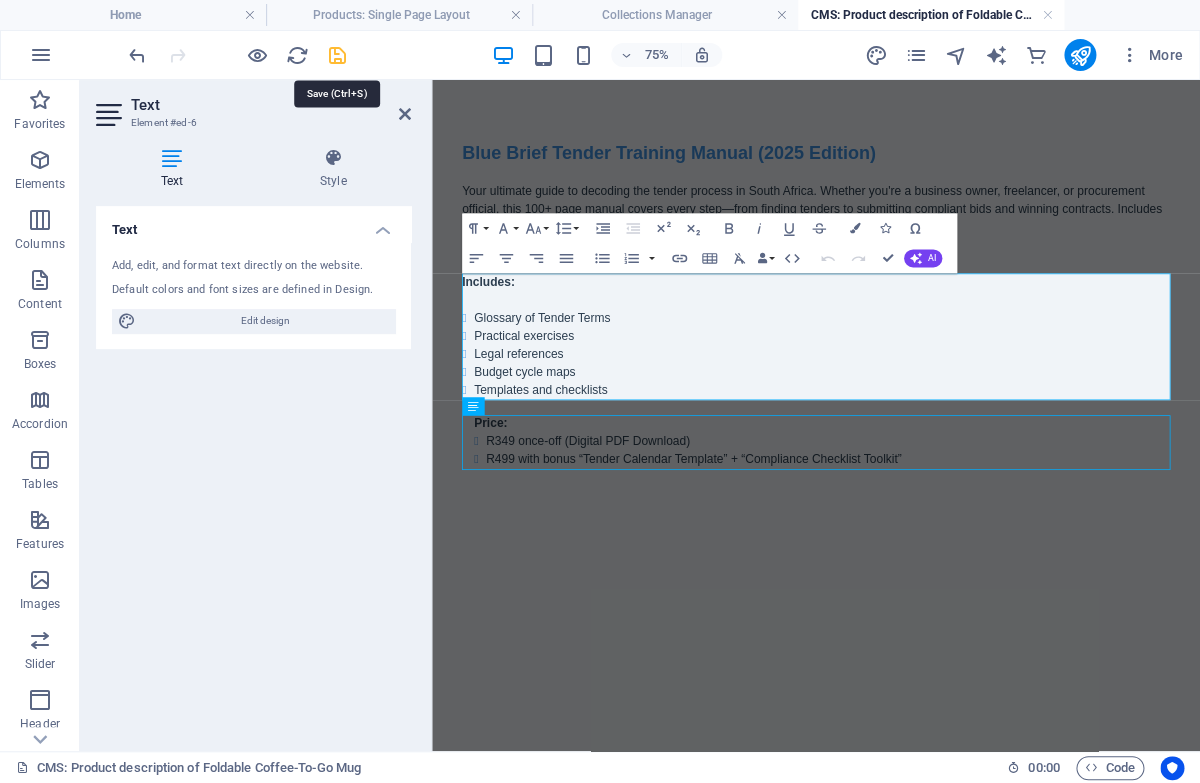 click at bounding box center (337, 55) 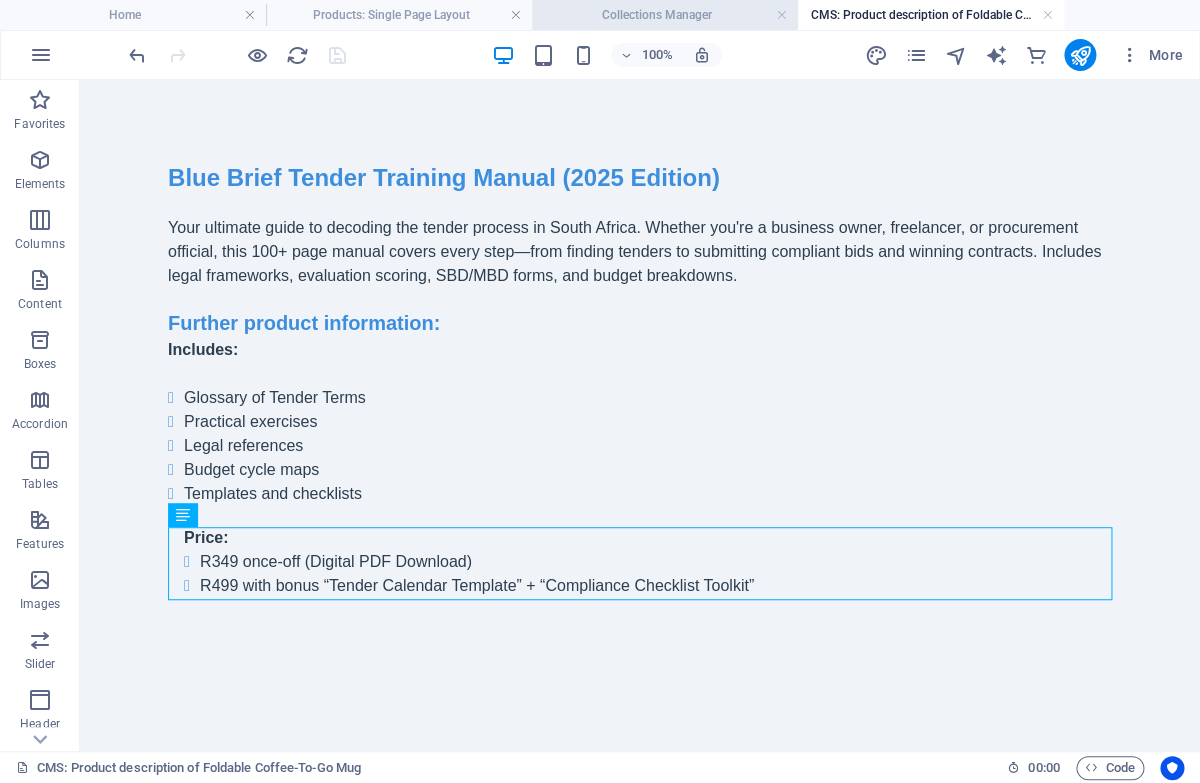 click on "Collections Manager" at bounding box center [665, 15] 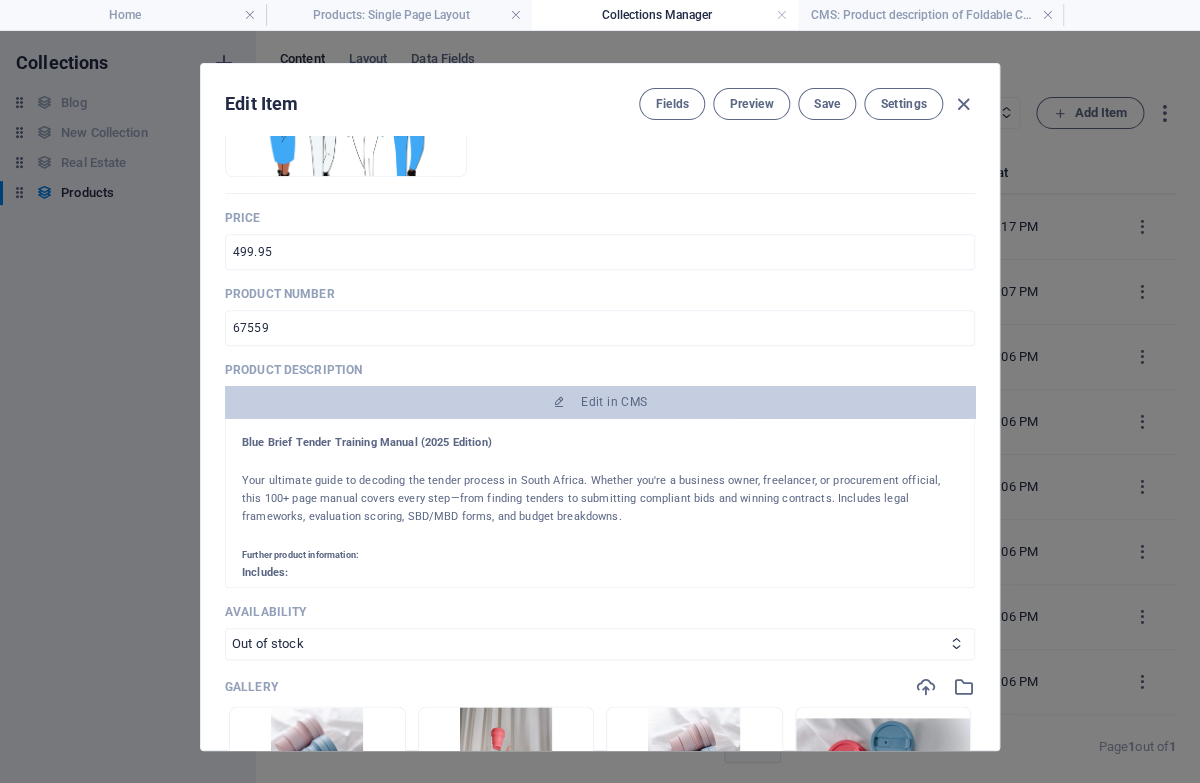 scroll, scrollTop: 397, scrollLeft: 0, axis: vertical 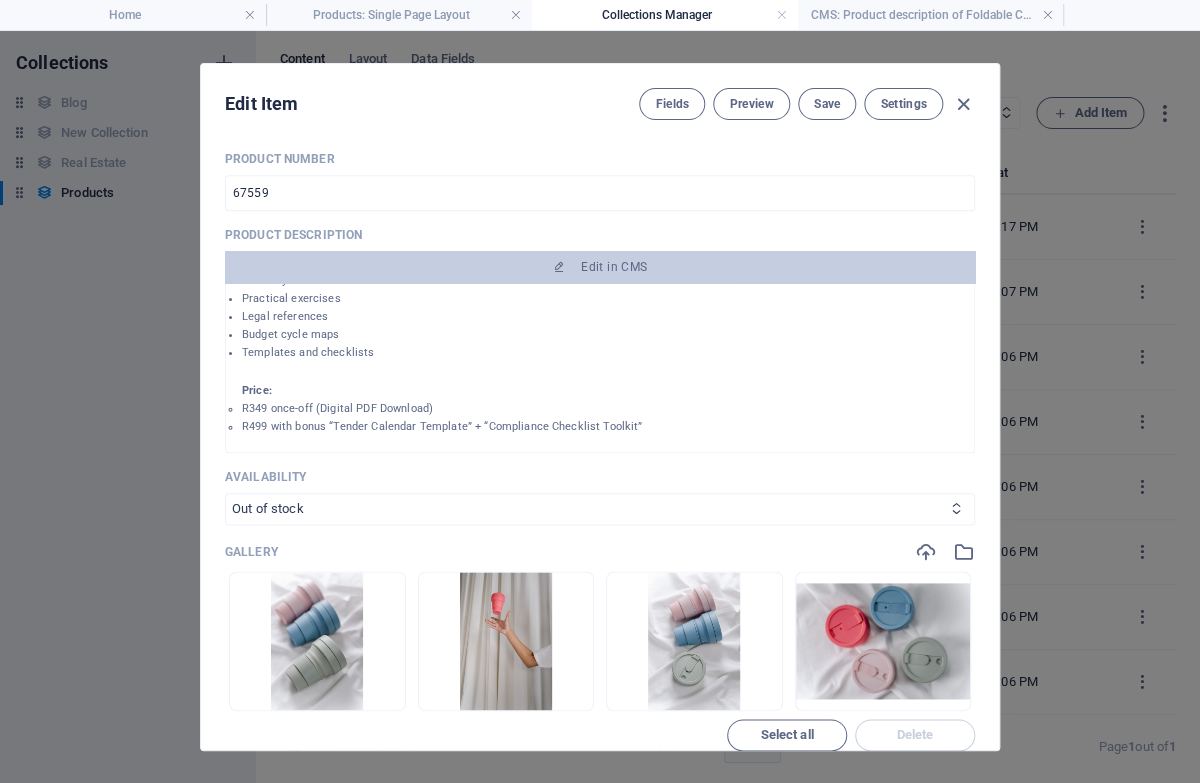 click on "In stock Out of stock" at bounding box center (600, 509) 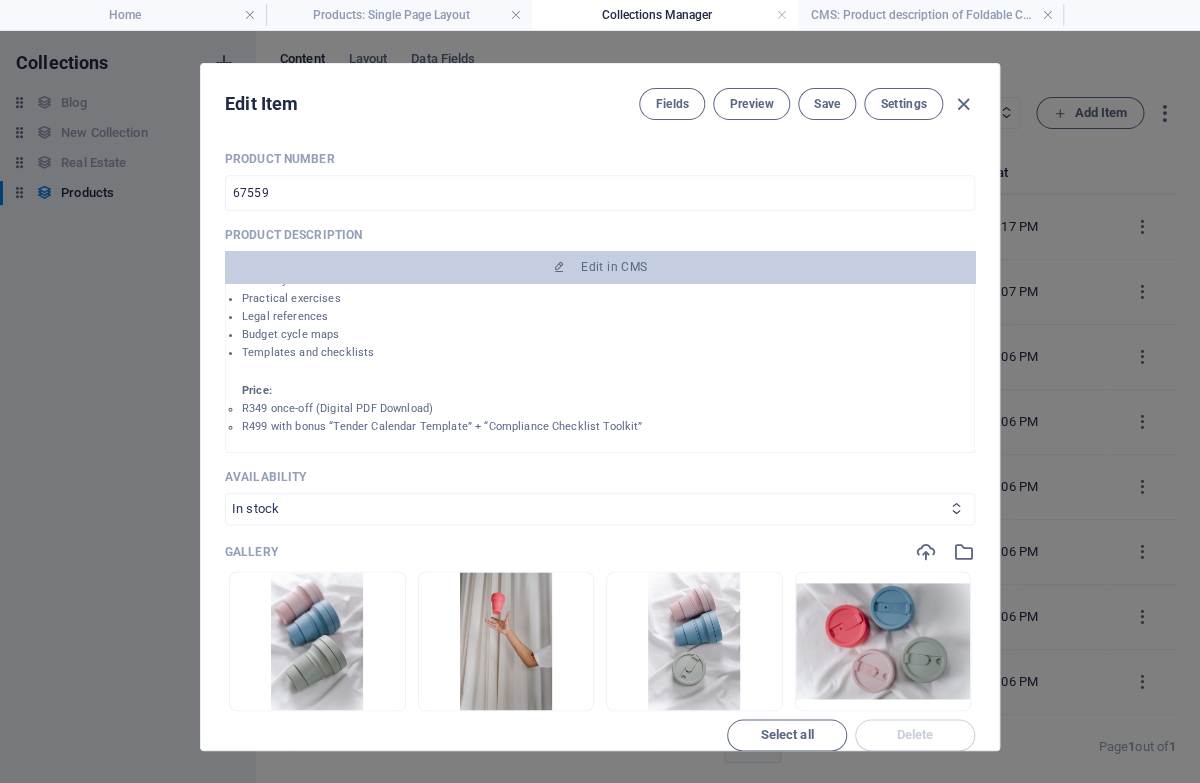 click on "In stock" at bounding box center [0, 0] 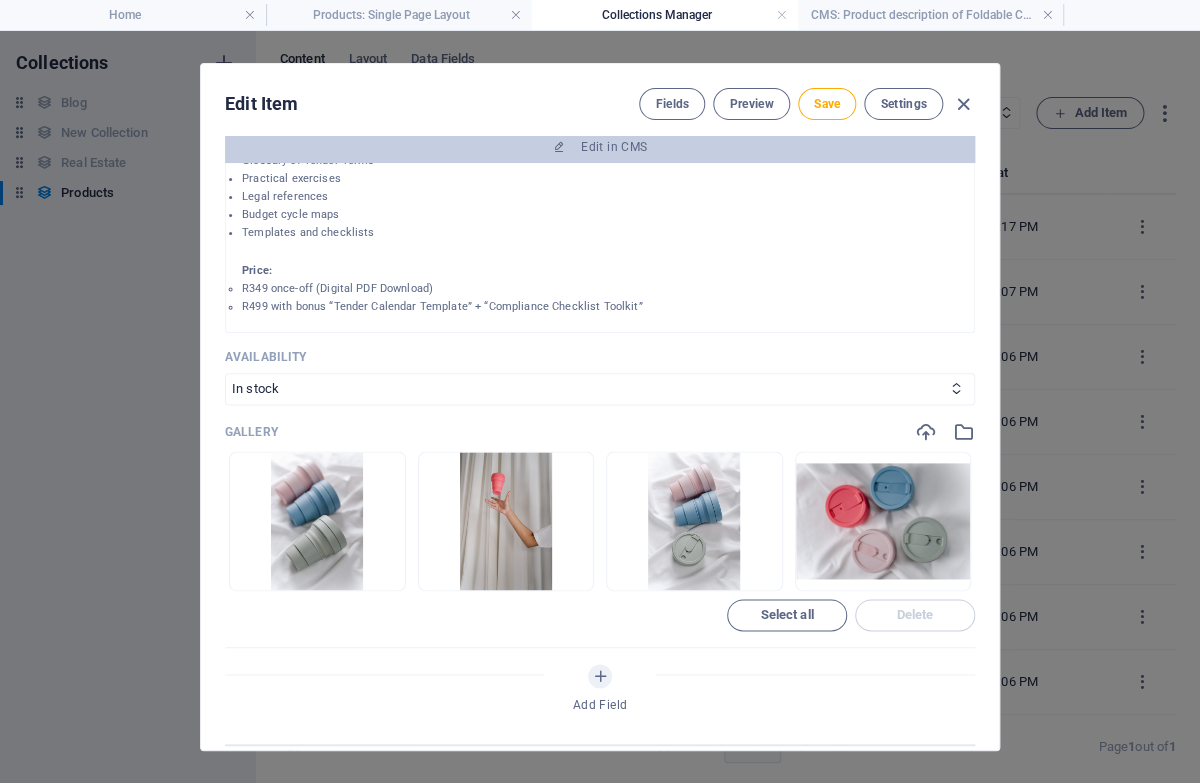 scroll, scrollTop: 686, scrollLeft: 0, axis: vertical 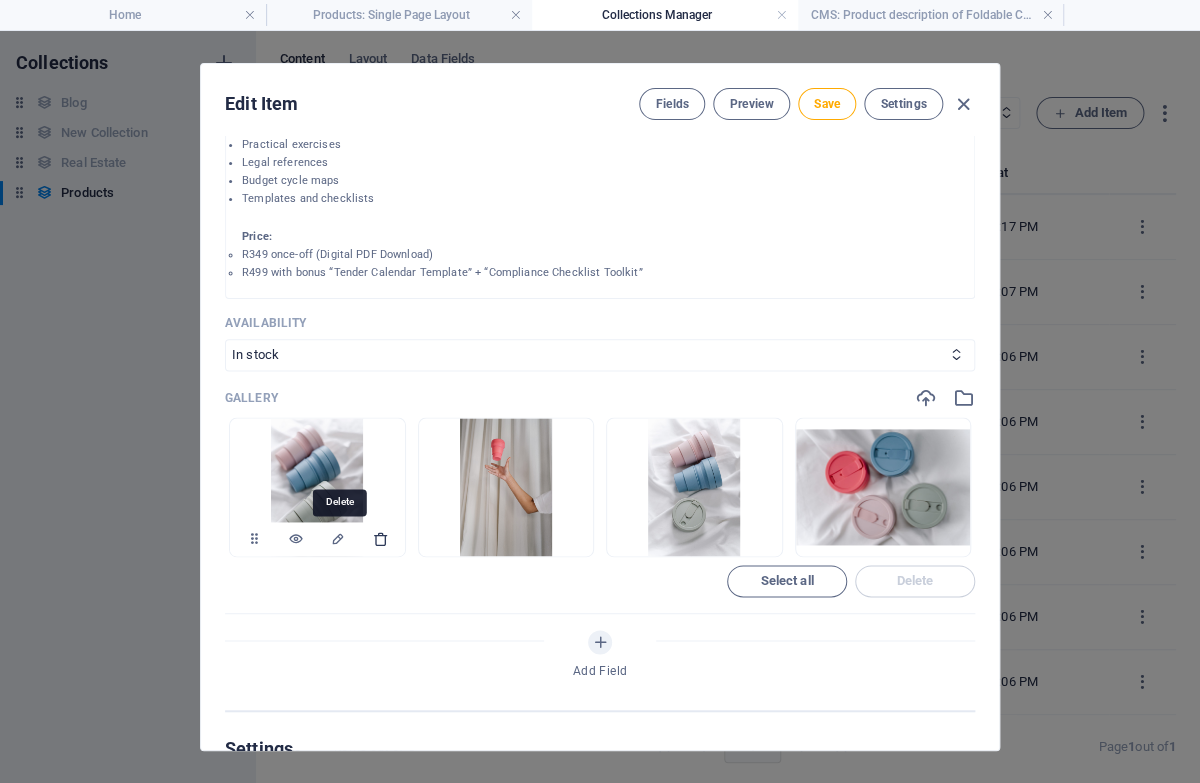 click at bounding box center (380, 539) 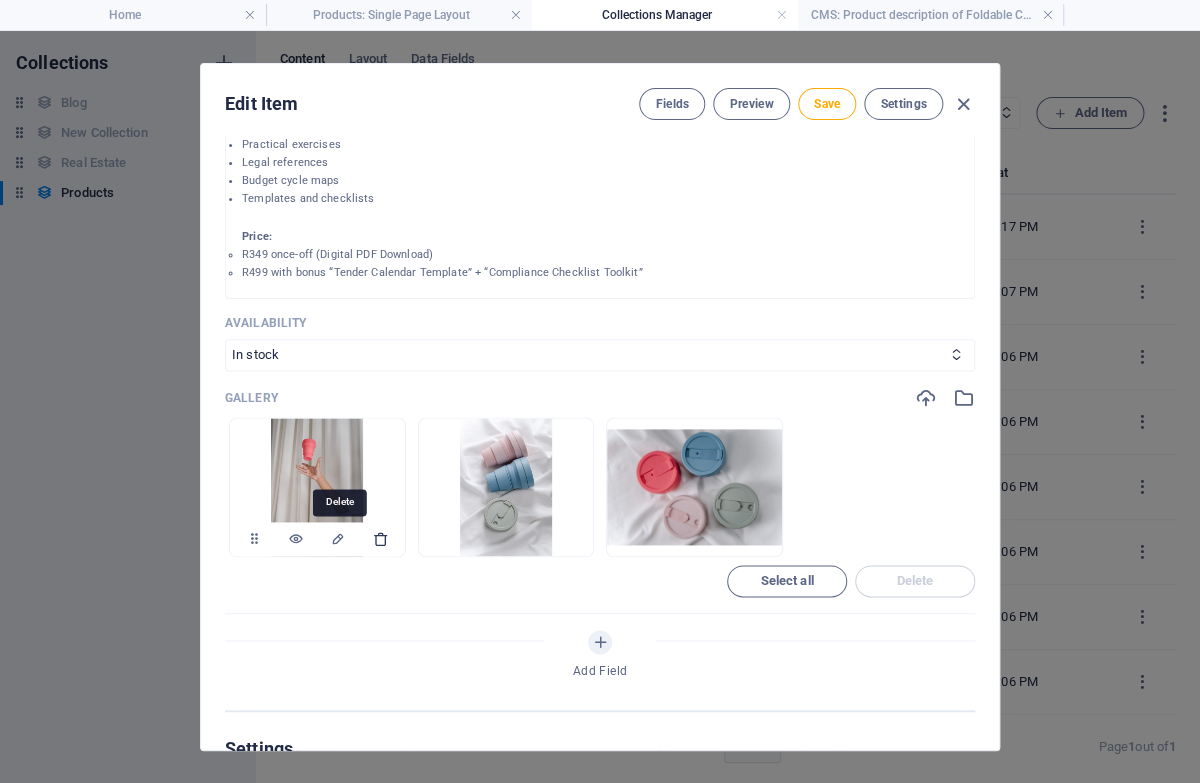 click at bounding box center [380, 539] 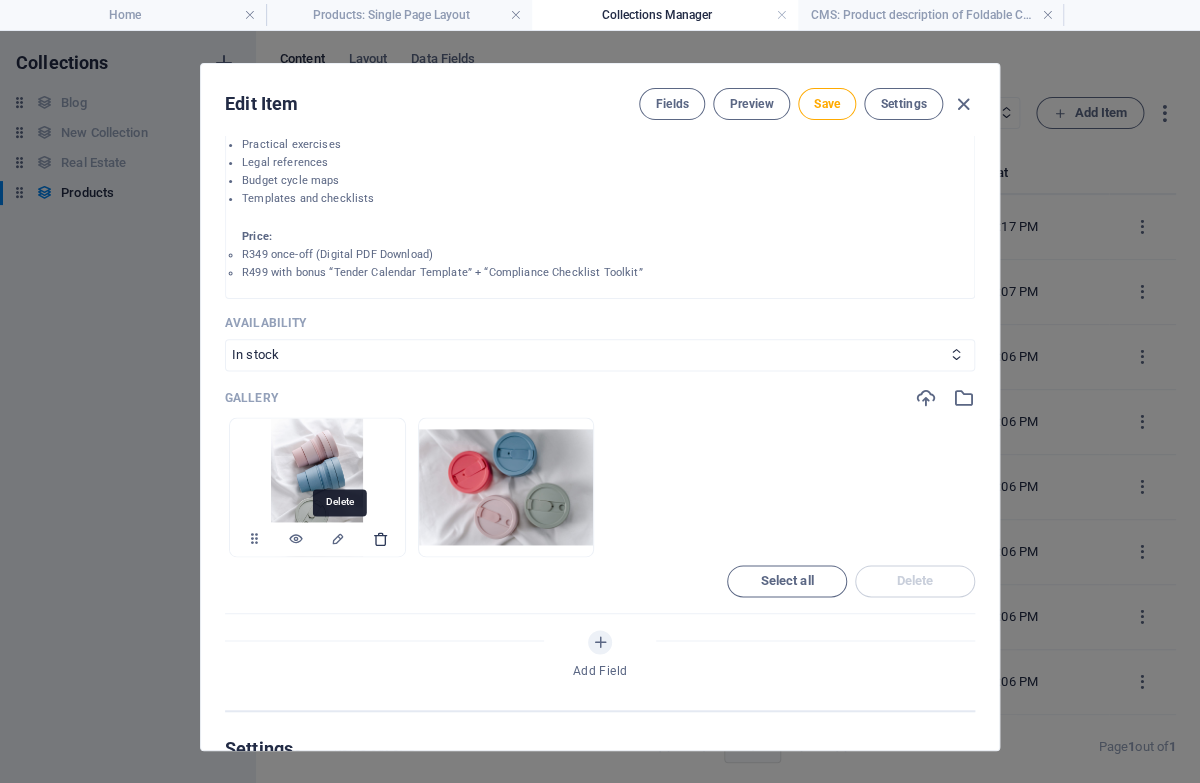 click at bounding box center (380, 539) 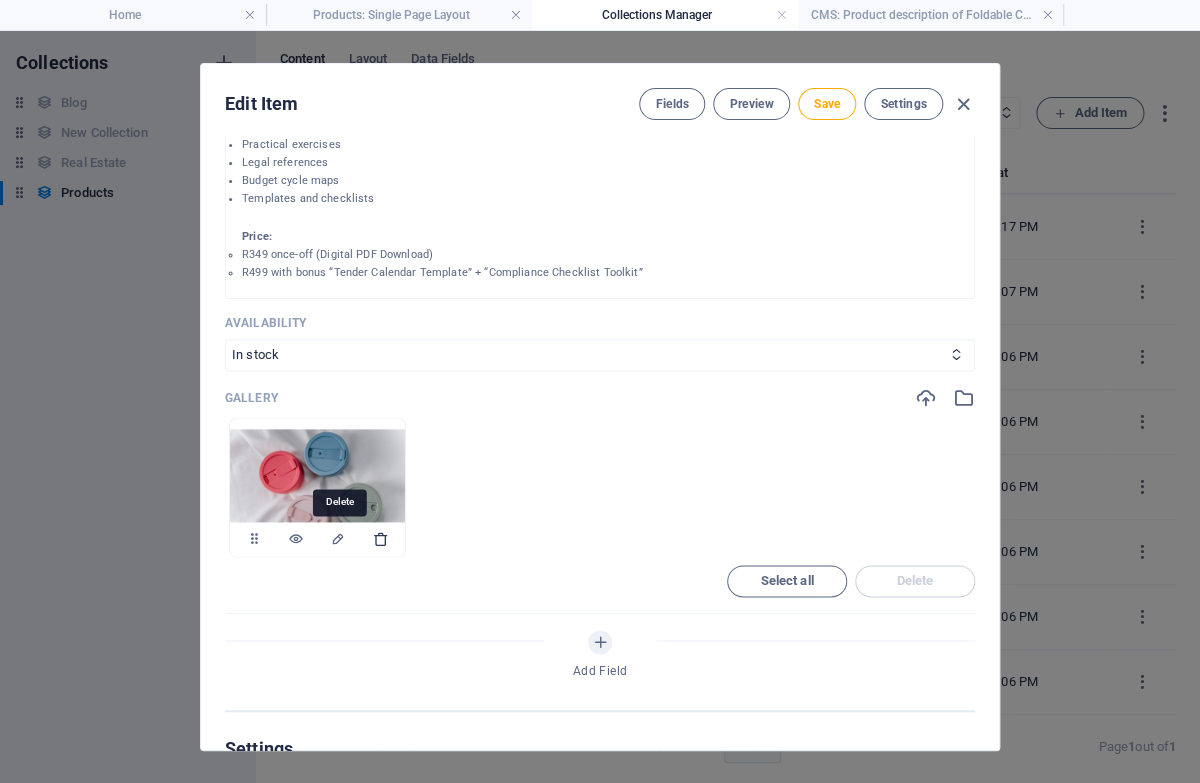 click at bounding box center [380, 539] 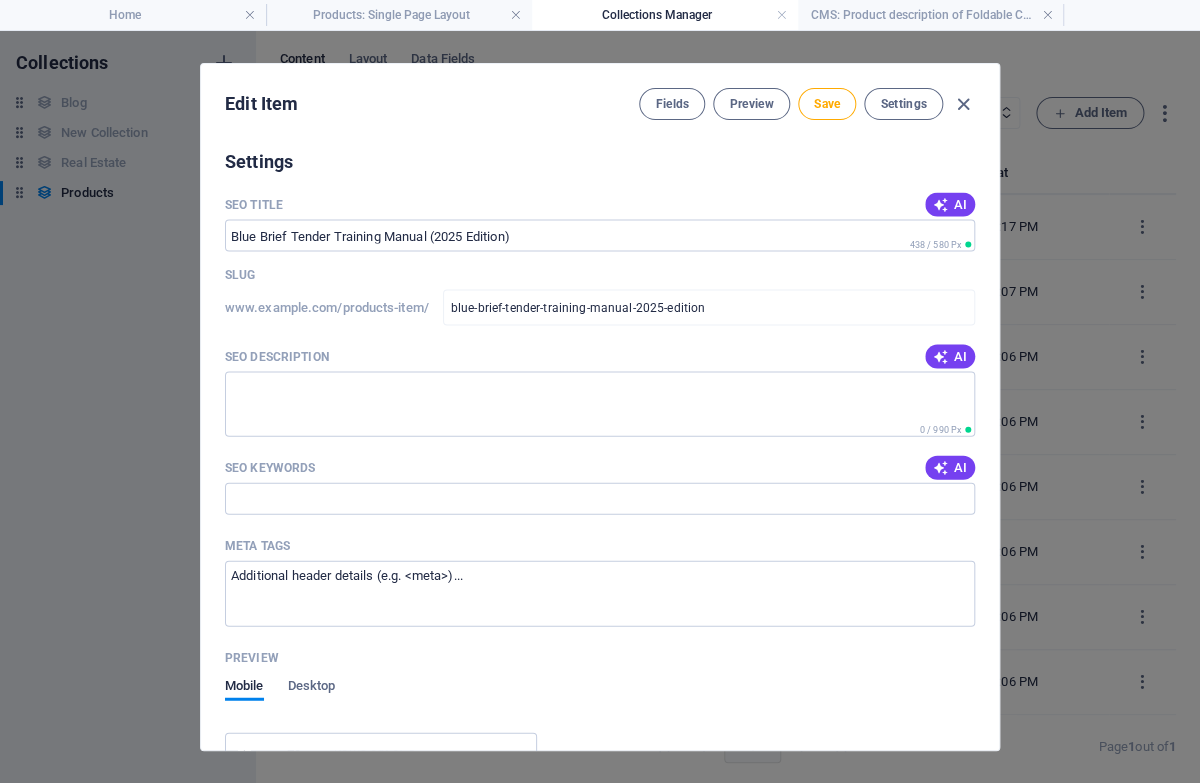 scroll, scrollTop: 1266, scrollLeft: 0, axis: vertical 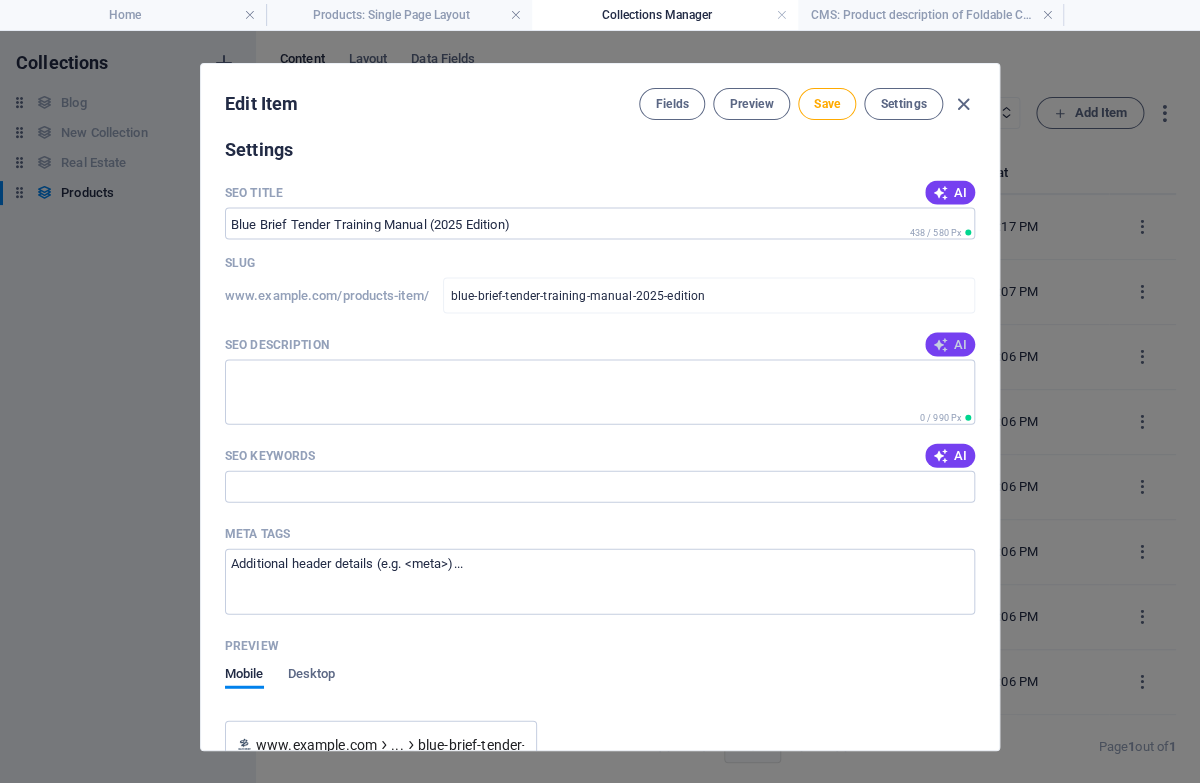 click on "AI" at bounding box center [950, 344] 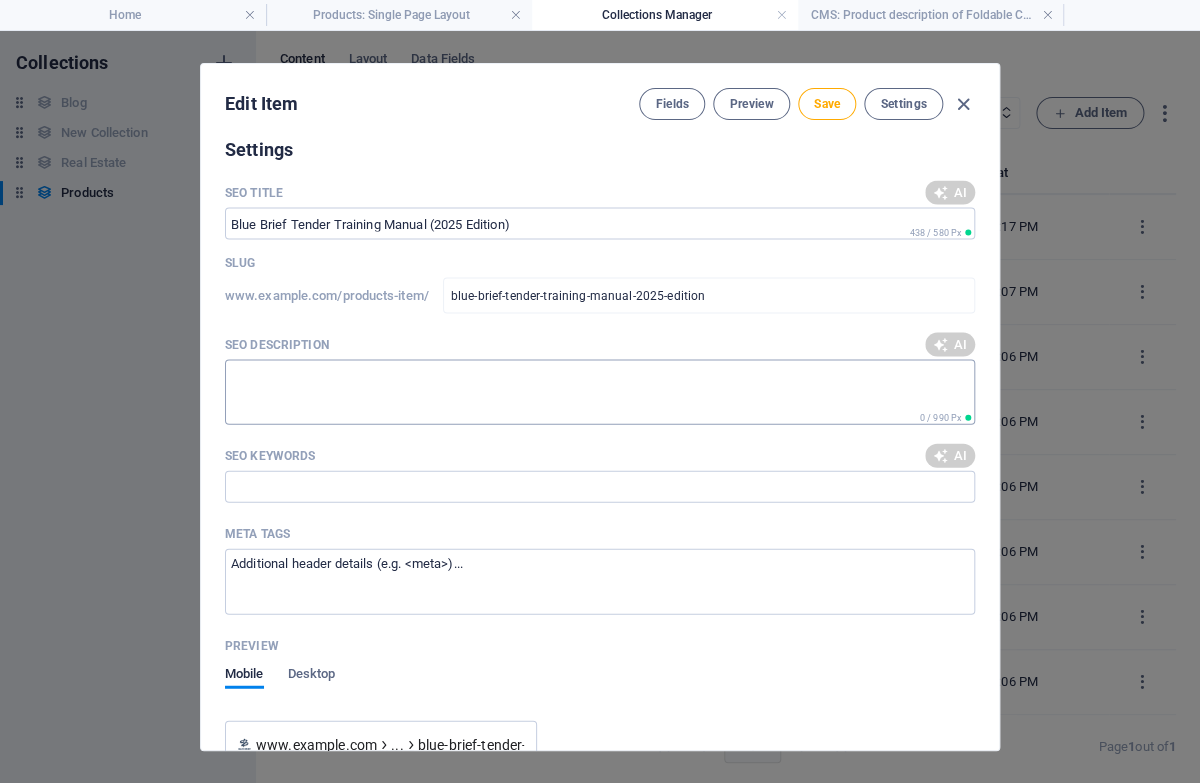 type on "Master the tender process in South Africa with the Blue Brief Tender Training Manual (2025 Edition). Get yours for just R499.95!" 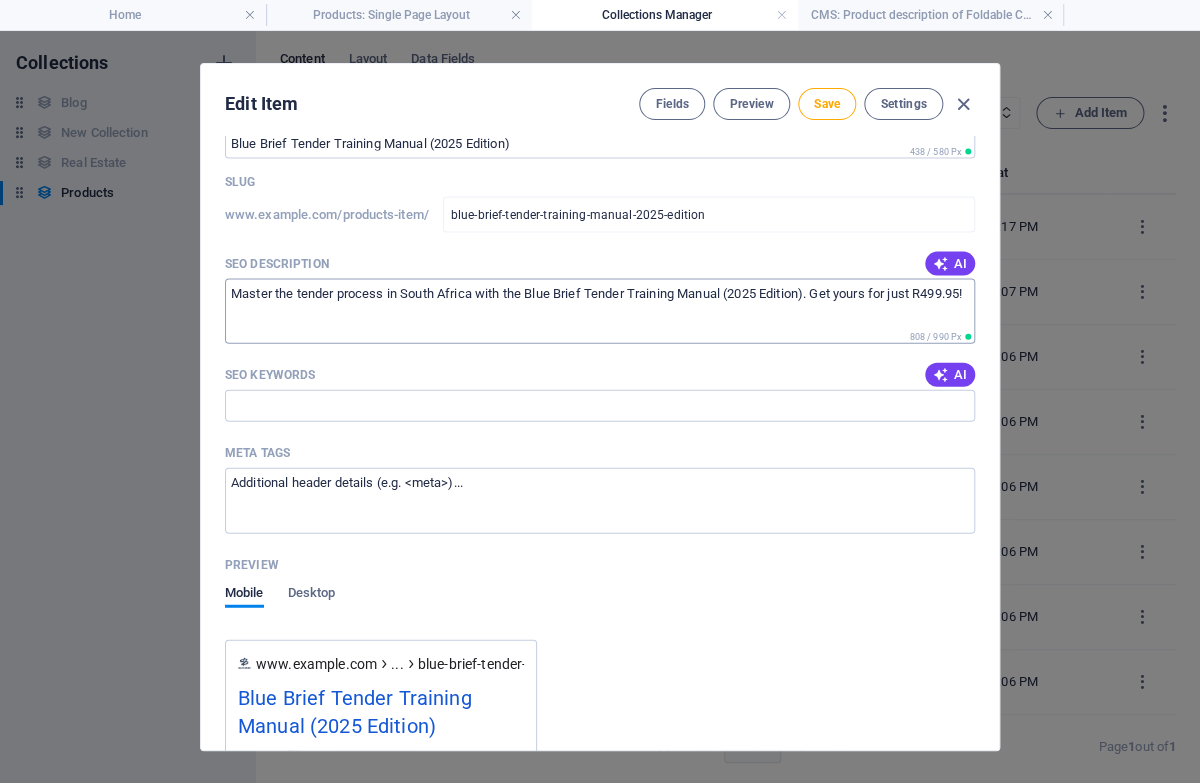 scroll, scrollTop: 1358, scrollLeft: 0, axis: vertical 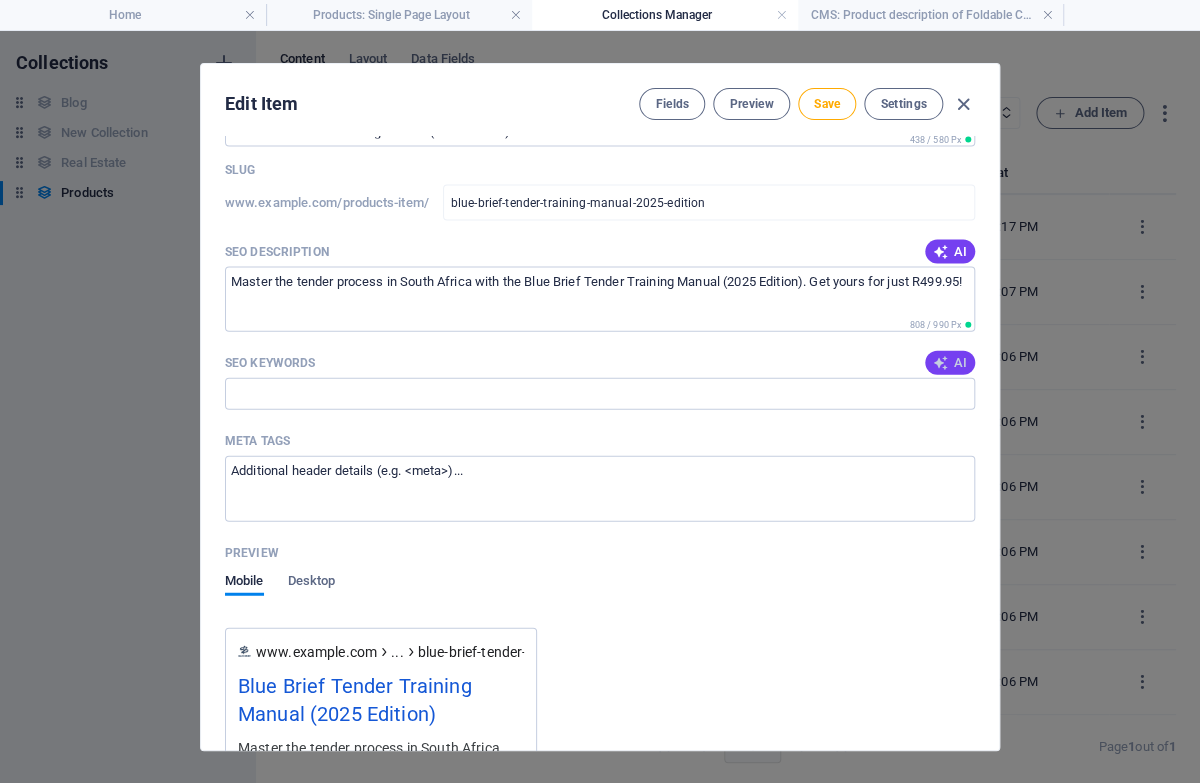 click at bounding box center [941, 363] 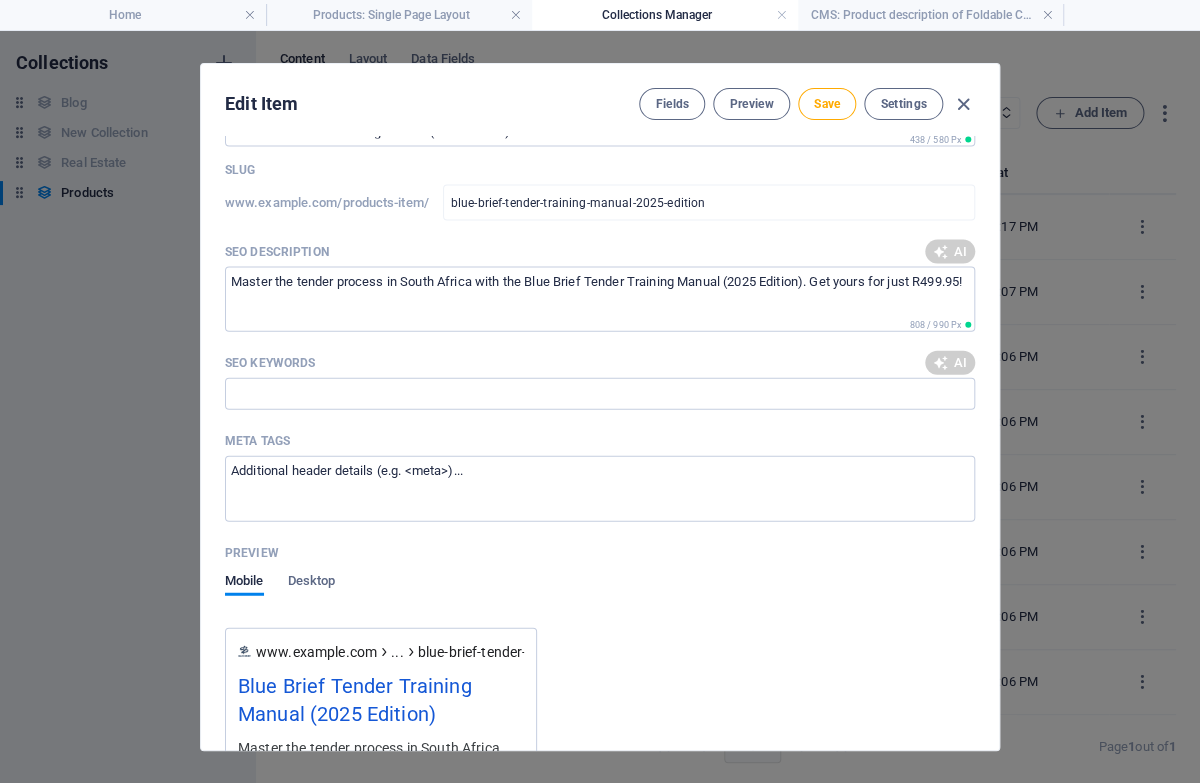 type on "tender training manual, South Africa tenders, procurement training guide, tender submission process, winning contracts guide, digital tender resources" 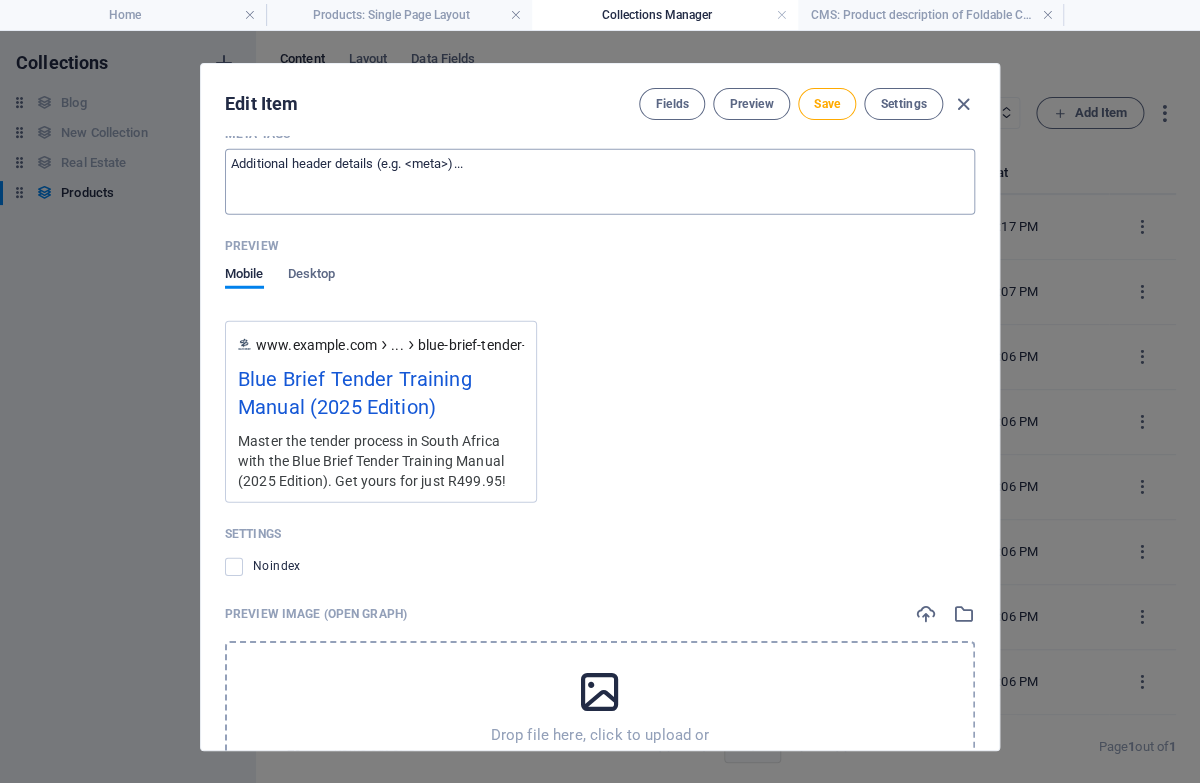 scroll, scrollTop: 1670, scrollLeft: 0, axis: vertical 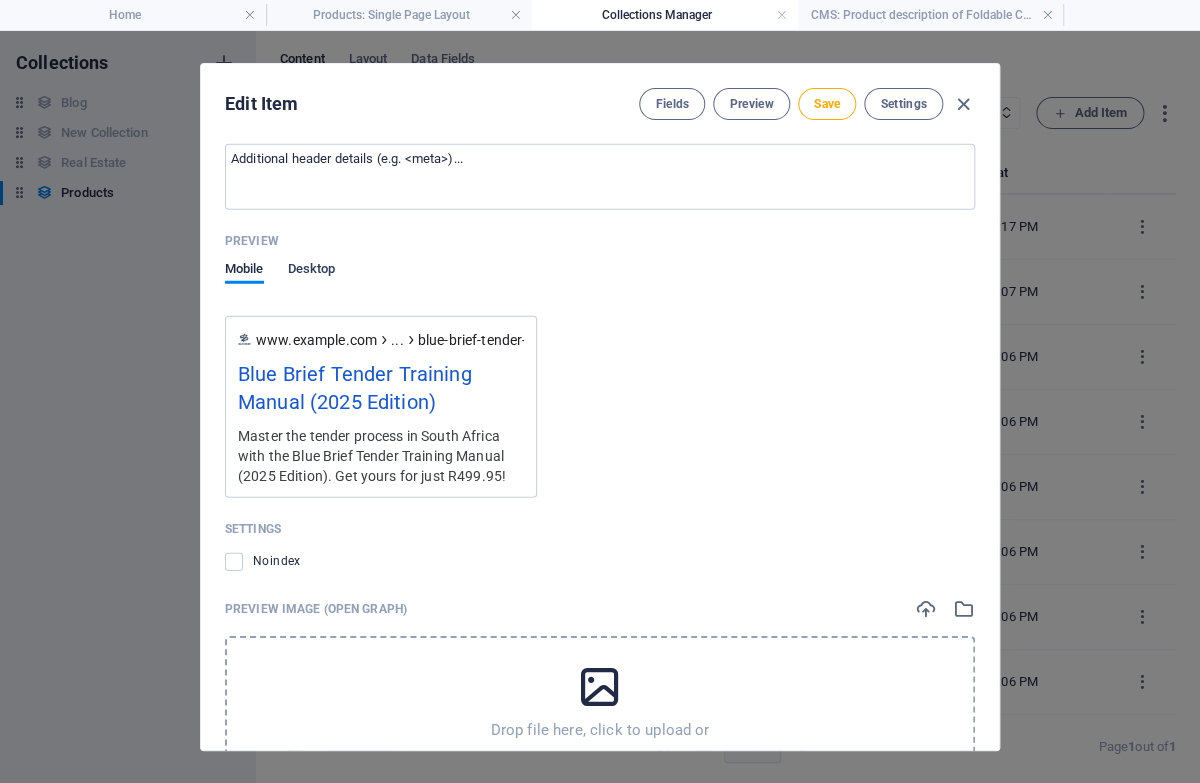 click on "Desktop" at bounding box center (312, 271) 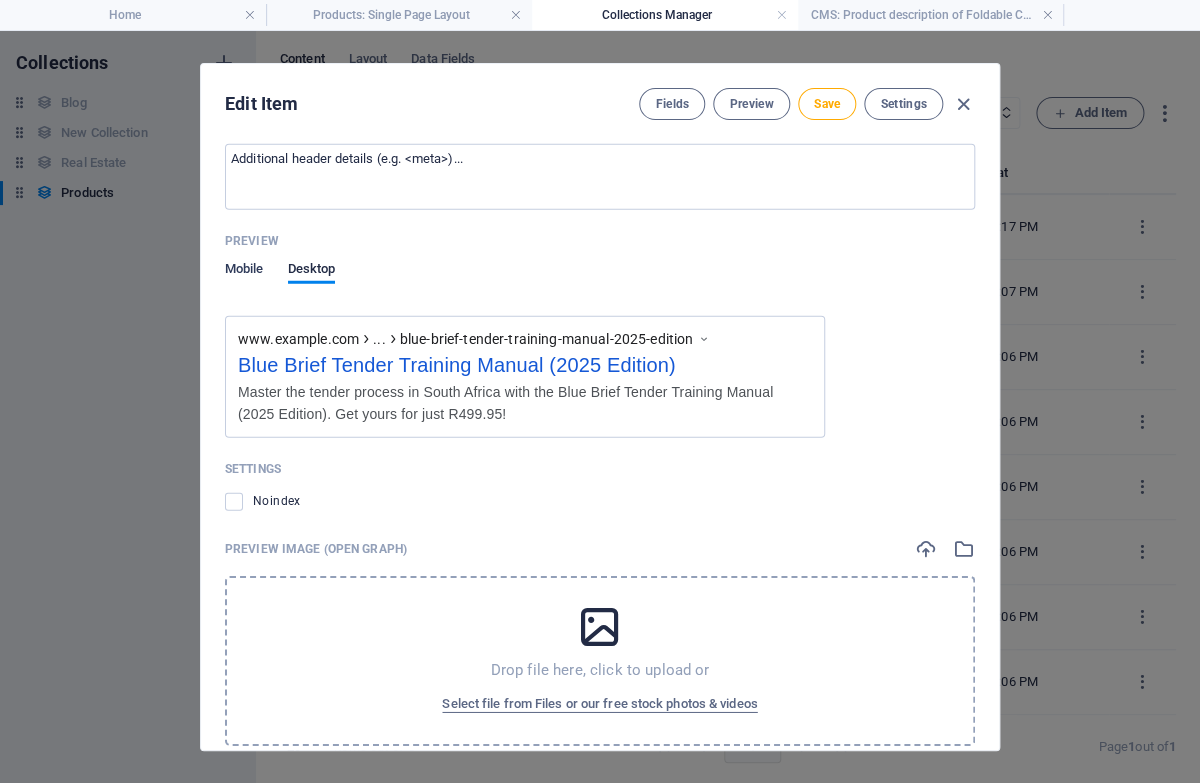 click on "Mobile" at bounding box center [244, 271] 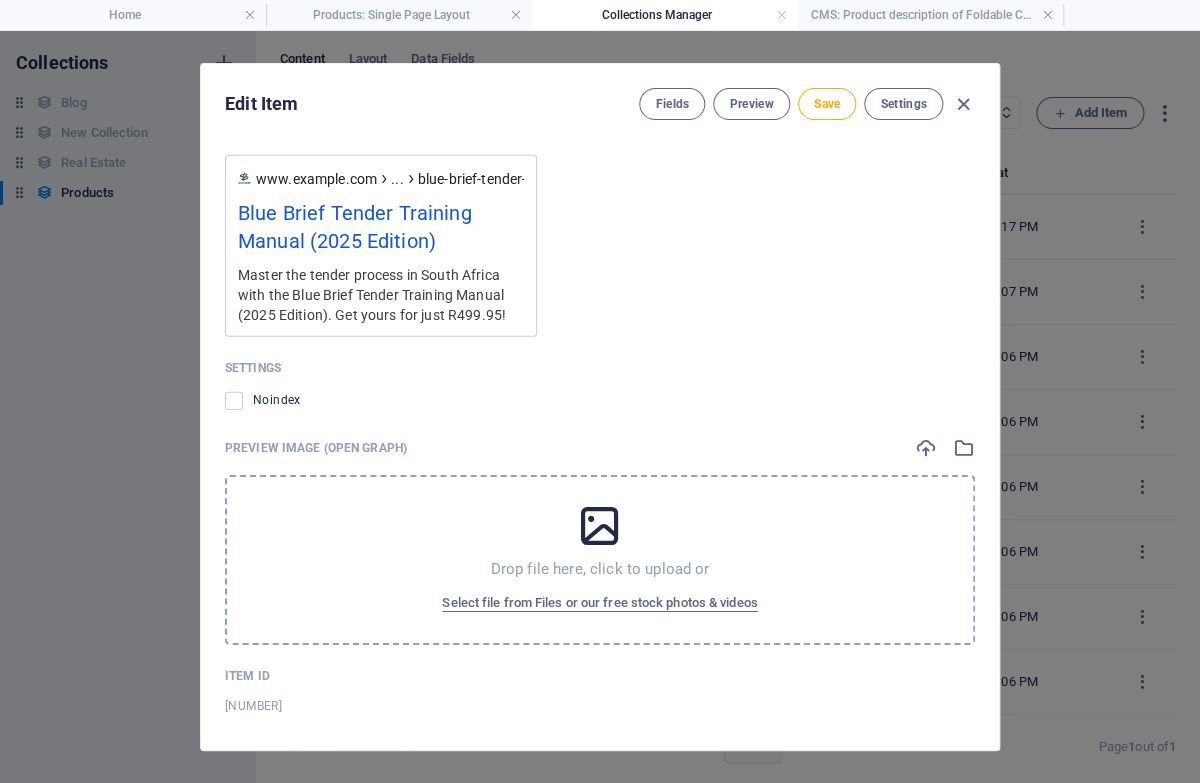 scroll, scrollTop: 1842, scrollLeft: 0, axis: vertical 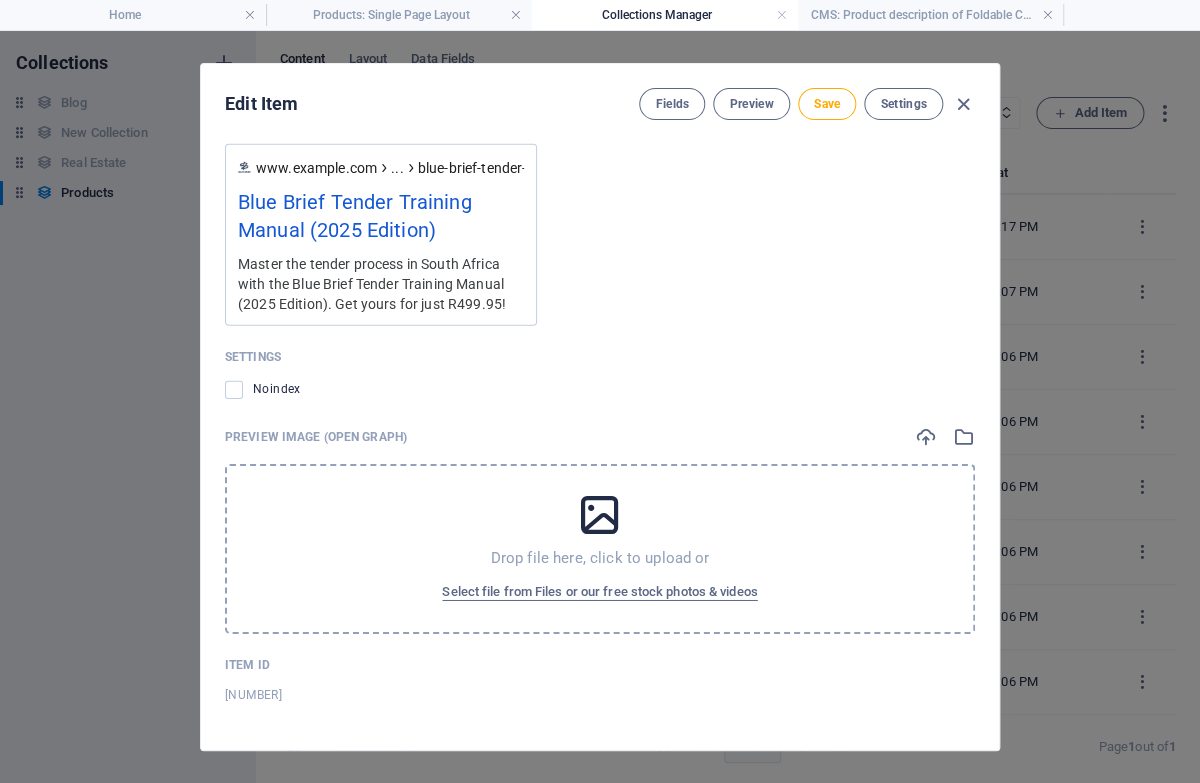 click at bounding box center (600, 515) 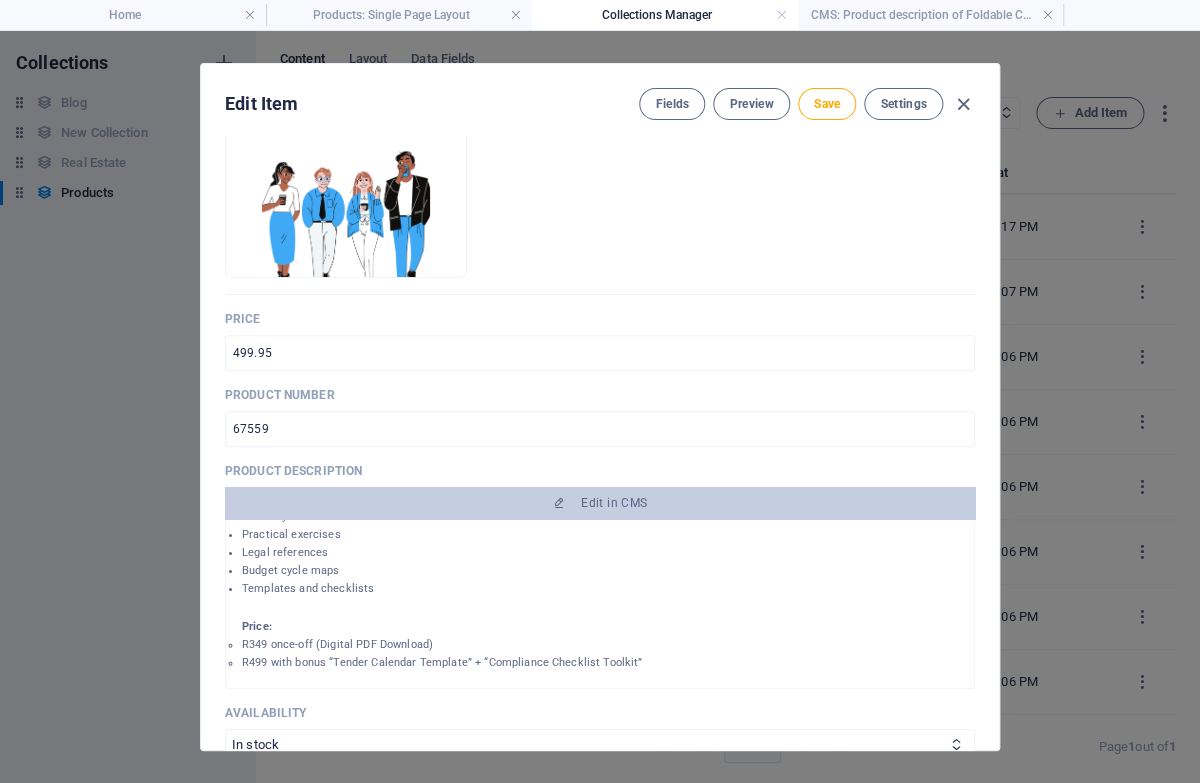 scroll, scrollTop: 272, scrollLeft: 0, axis: vertical 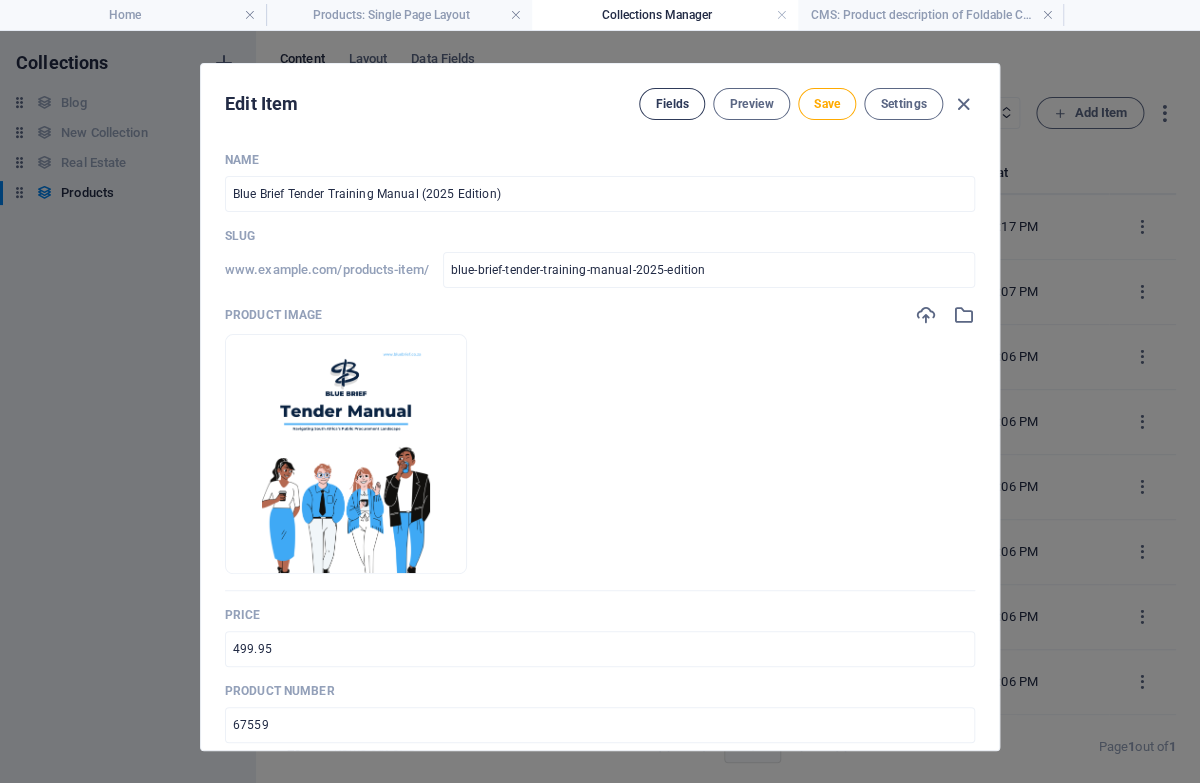 click on "Fields" at bounding box center (672, 104) 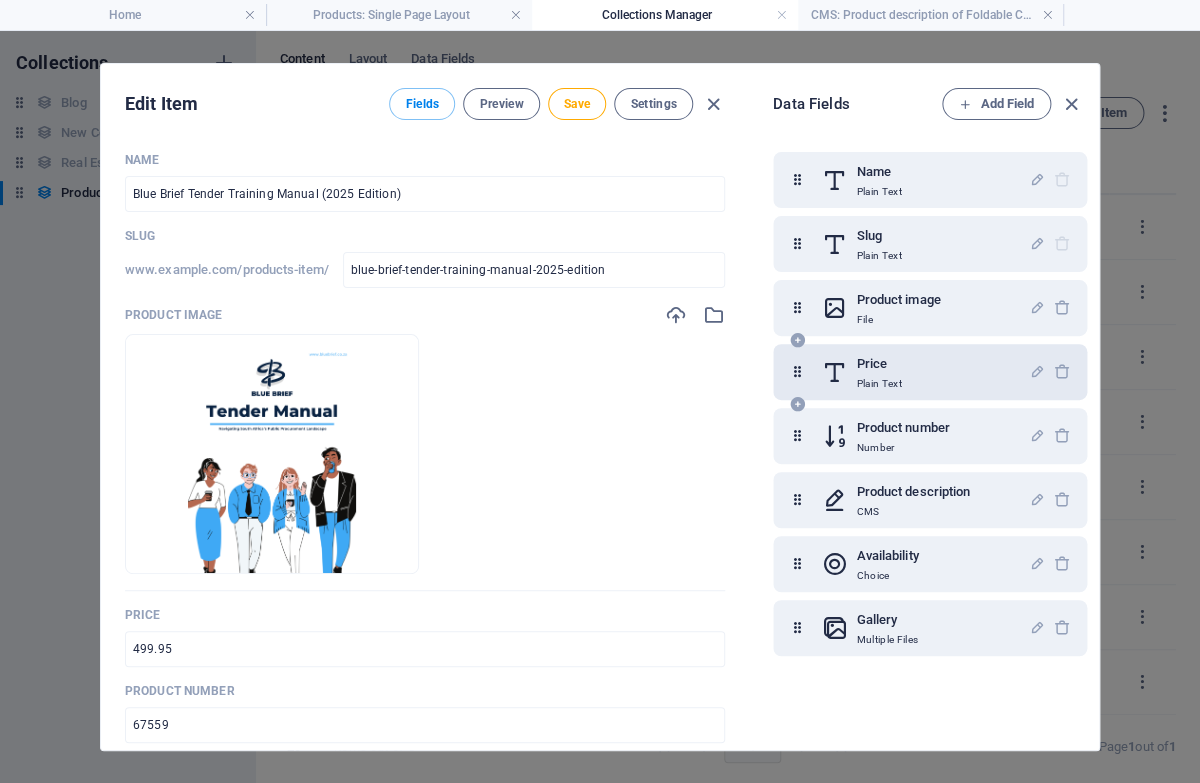 click on "Price Plain Text" at bounding box center (925, 372) 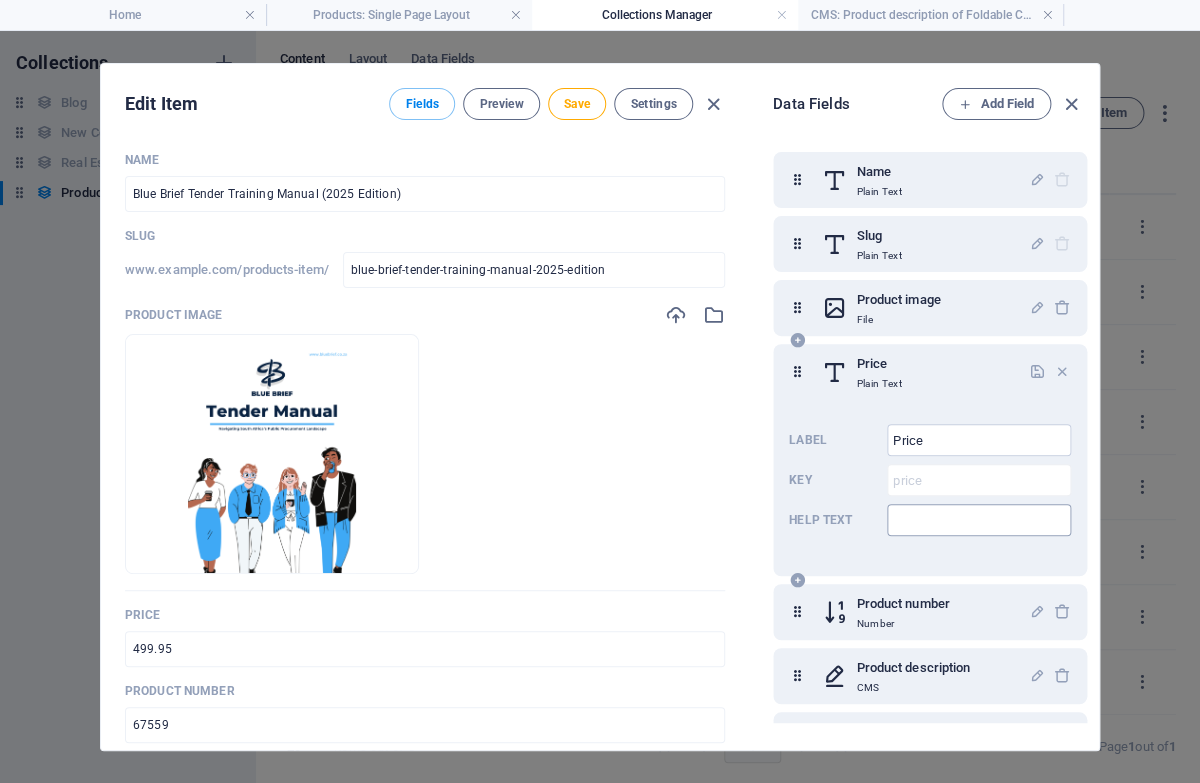 click at bounding box center [979, 520] 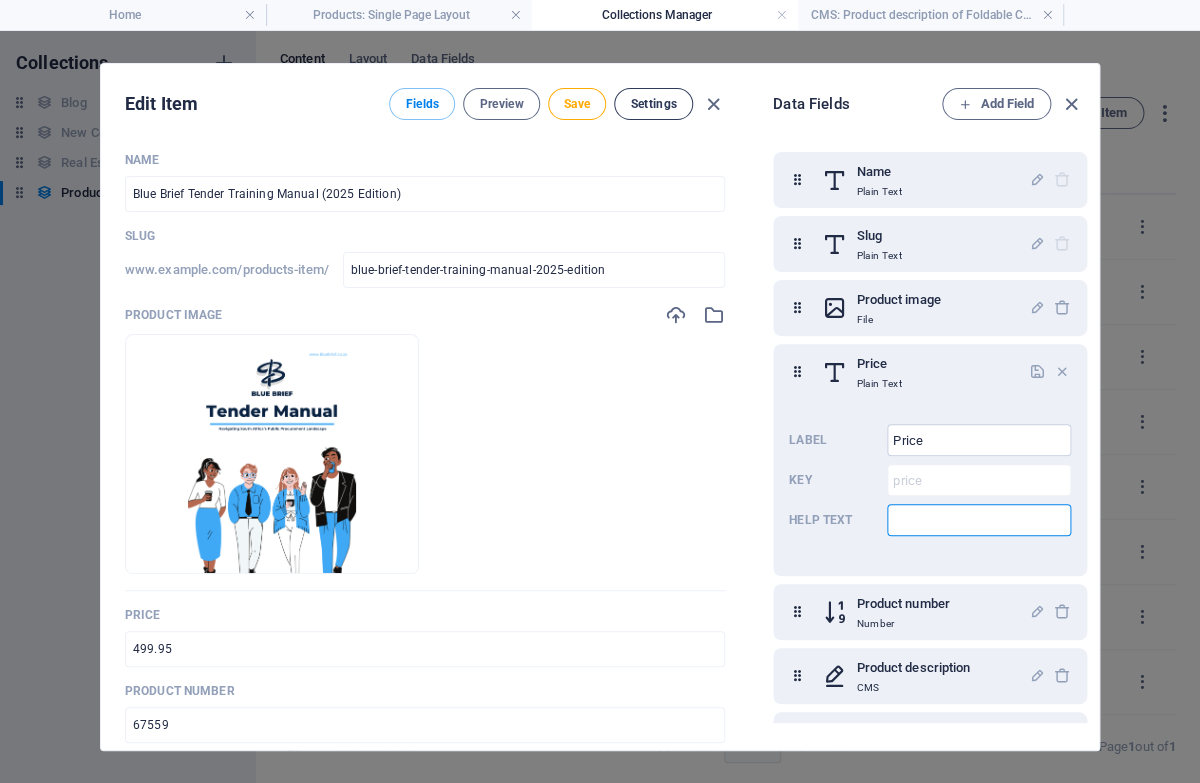 click on "Settings" at bounding box center (653, 104) 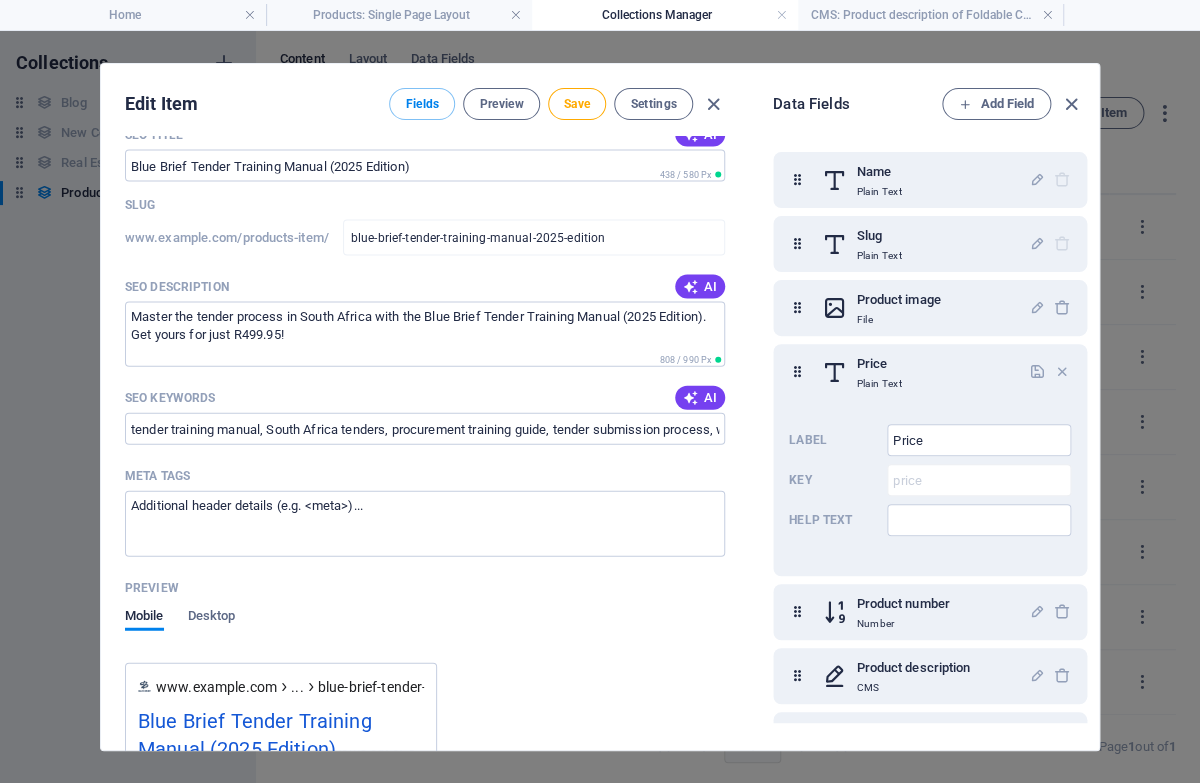 scroll, scrollTop: 1363, scrollLeft: 0, axis: vertical 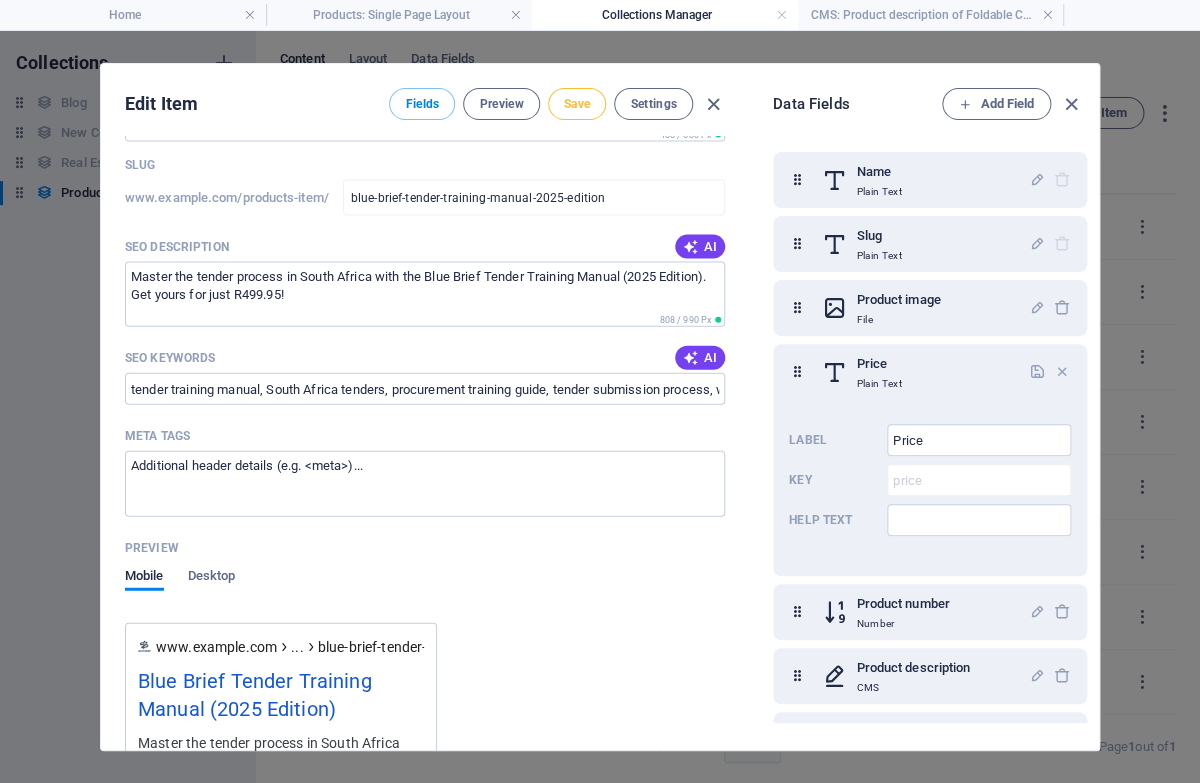click on "Save" at bounding box center (577, 104) 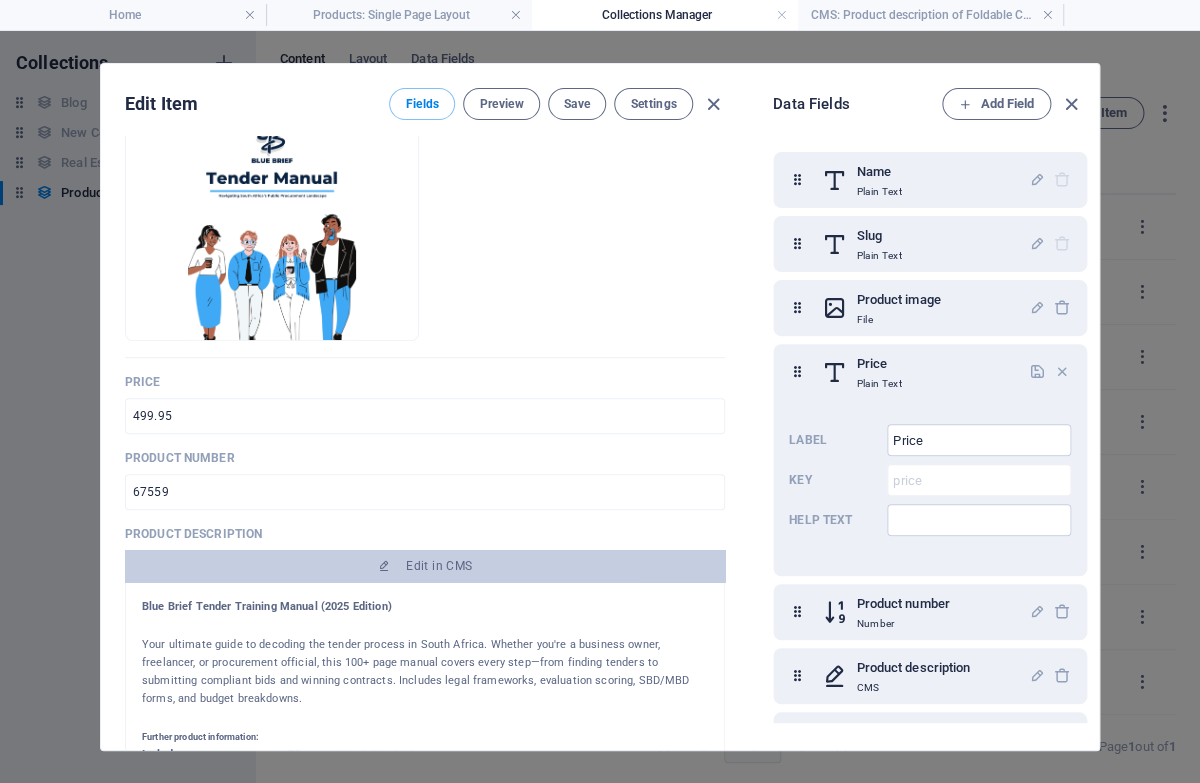 scroll, scrollTop: 0, scrollLeft: 0, axis: both 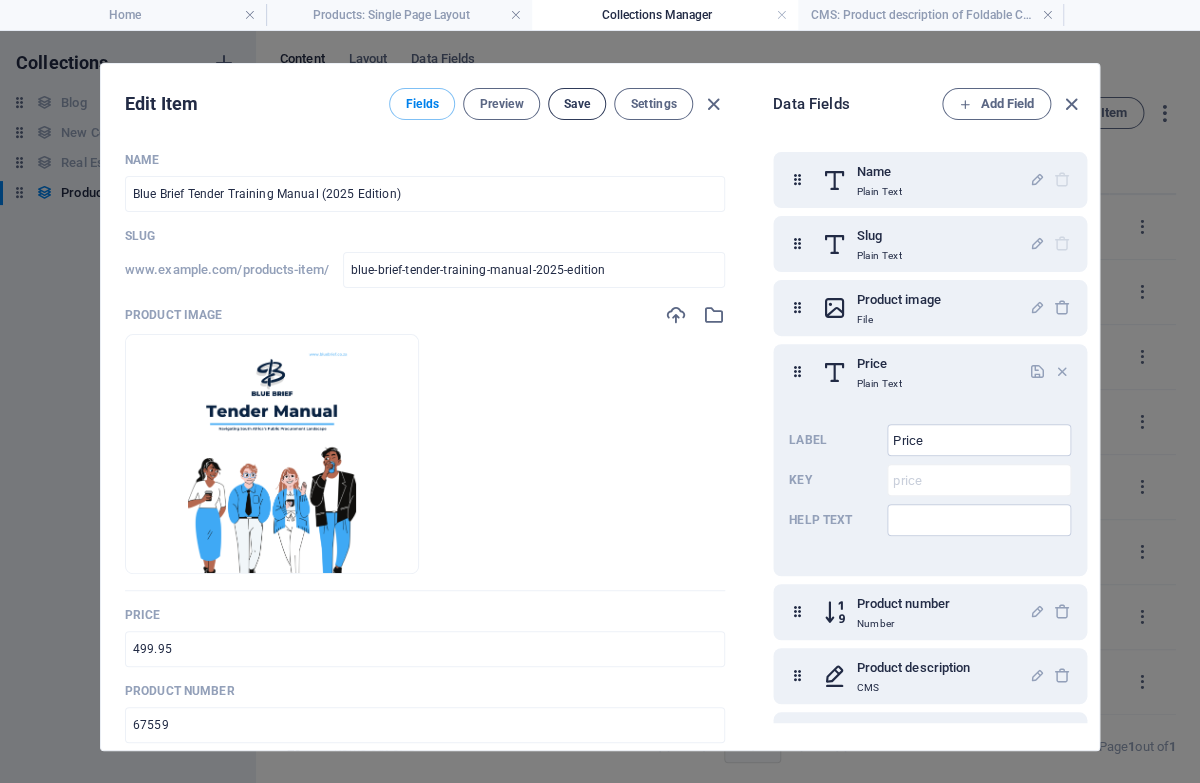 click on "Save" at bounding box center [577, 104] 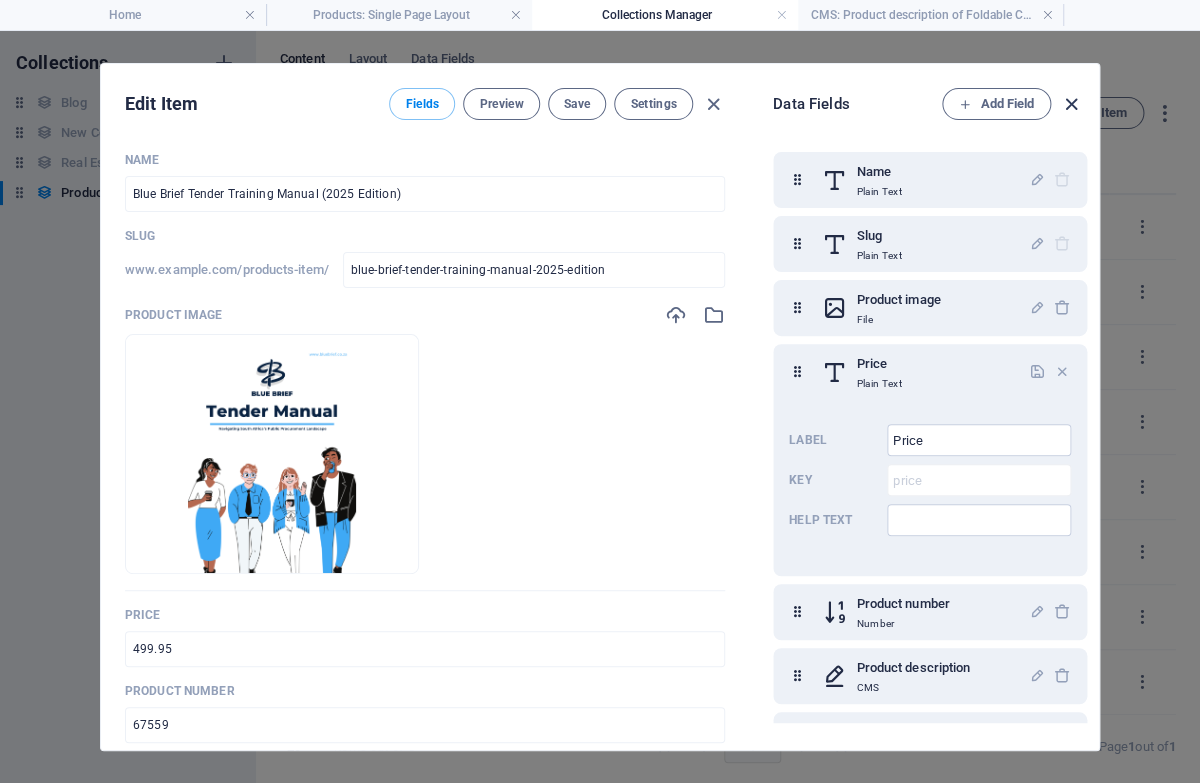 click at bounding box center [1071, 104] 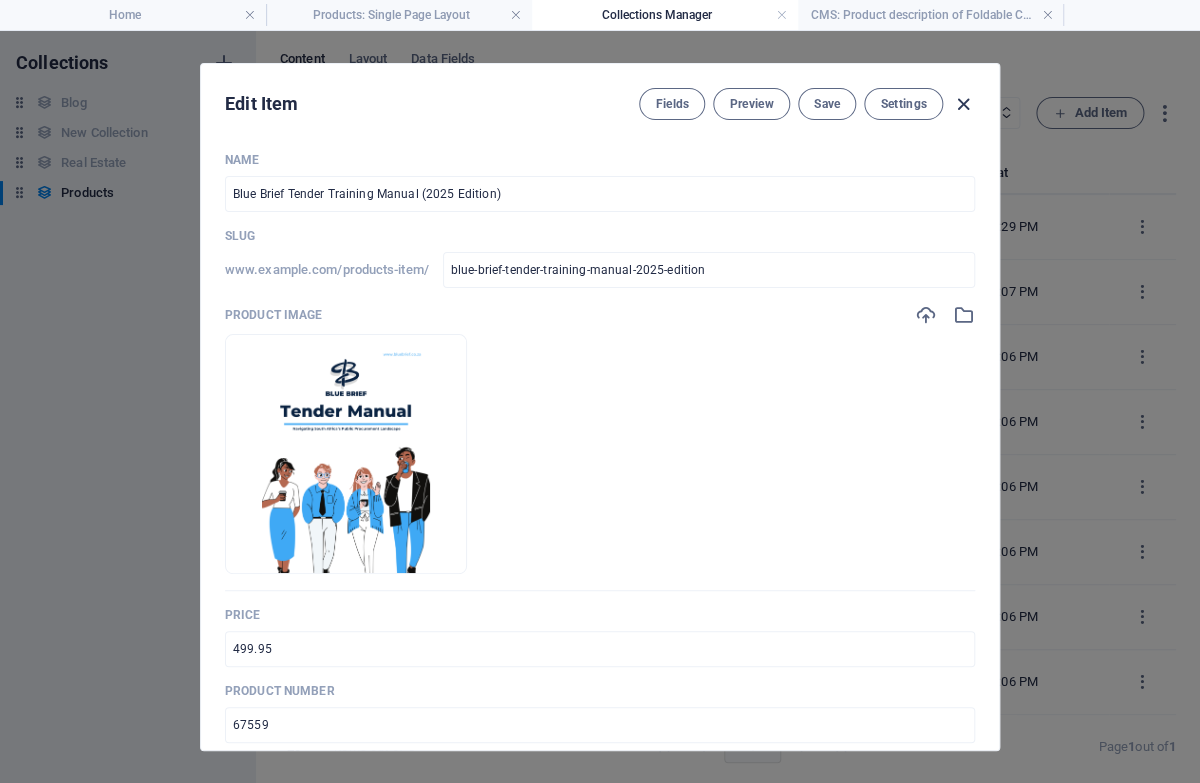 click at bounding box center (963, 104) 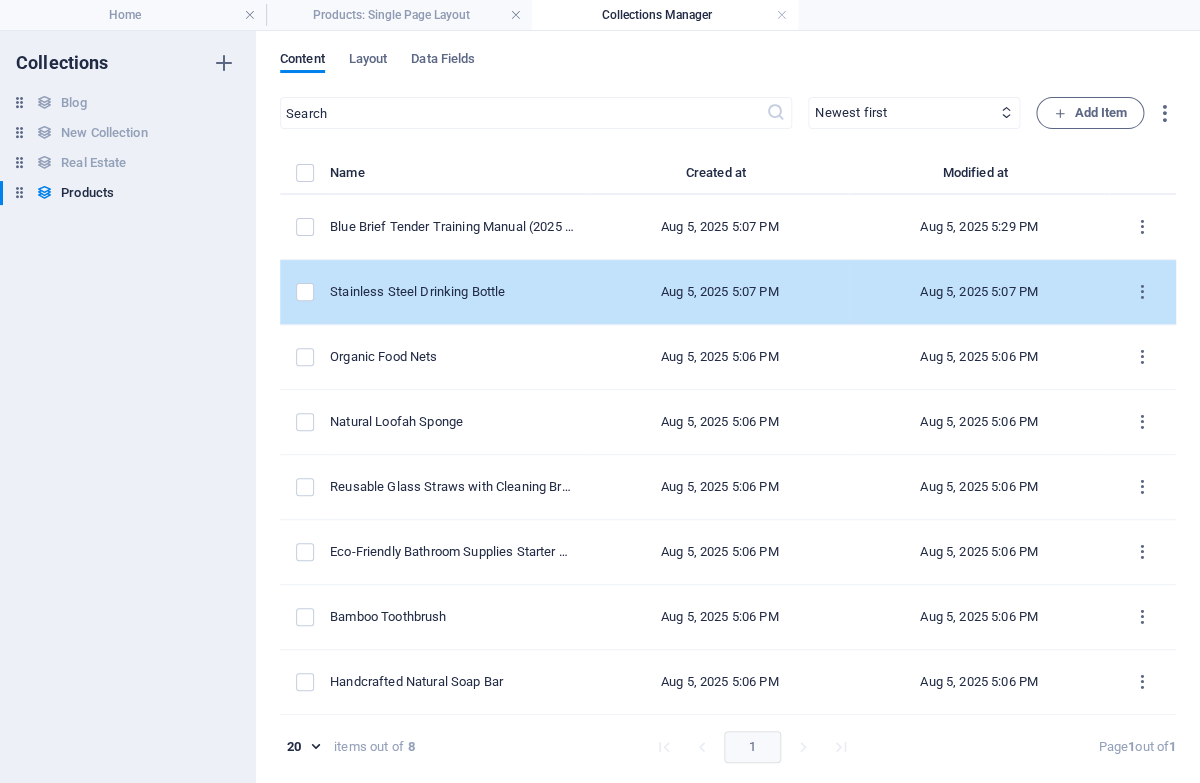 click at bounding box center [305, 292] 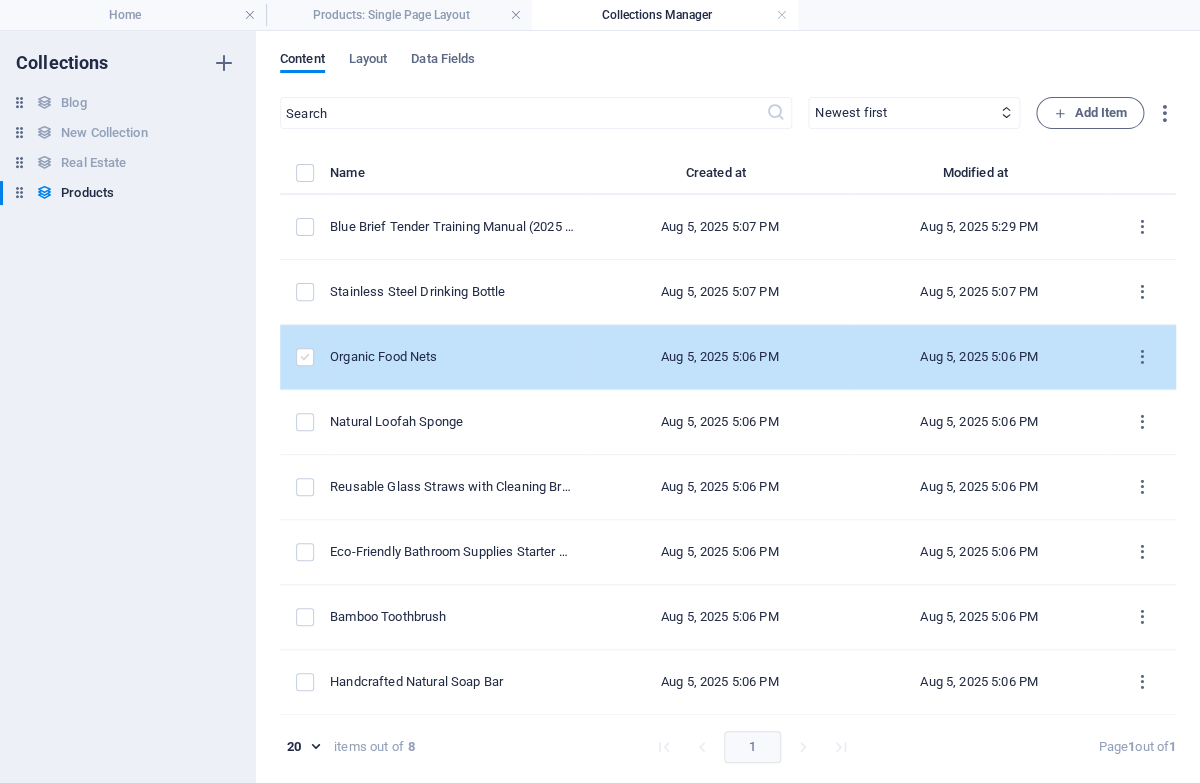 click at bounding box center [305, 357] 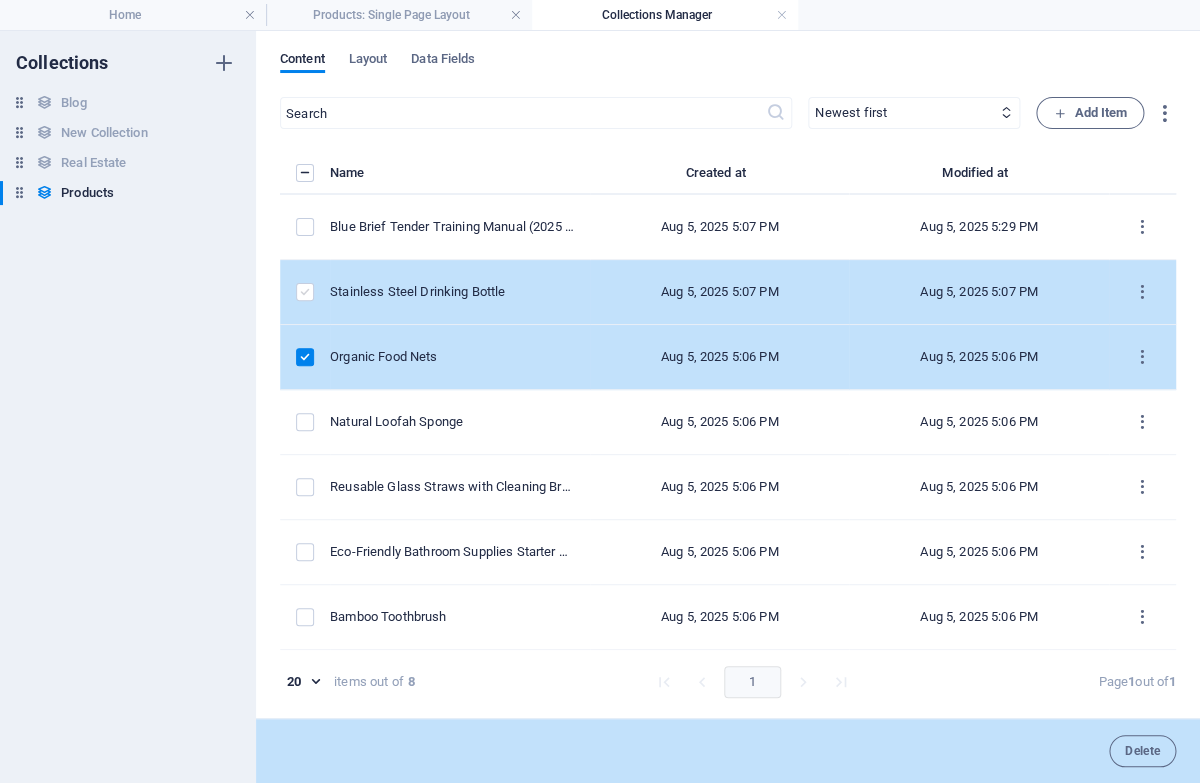 click at bounding box center [305, 292] 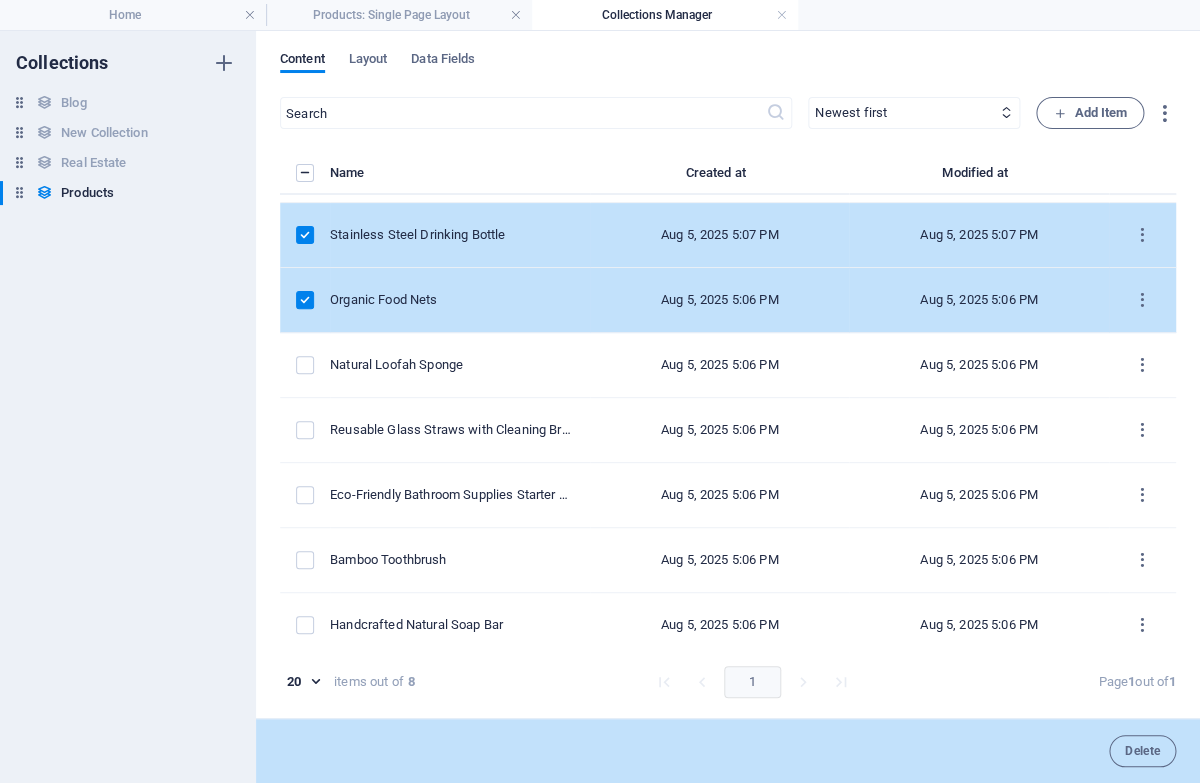 scroll, scrollTop: 65, scrollLeft: 0, axis: vertical 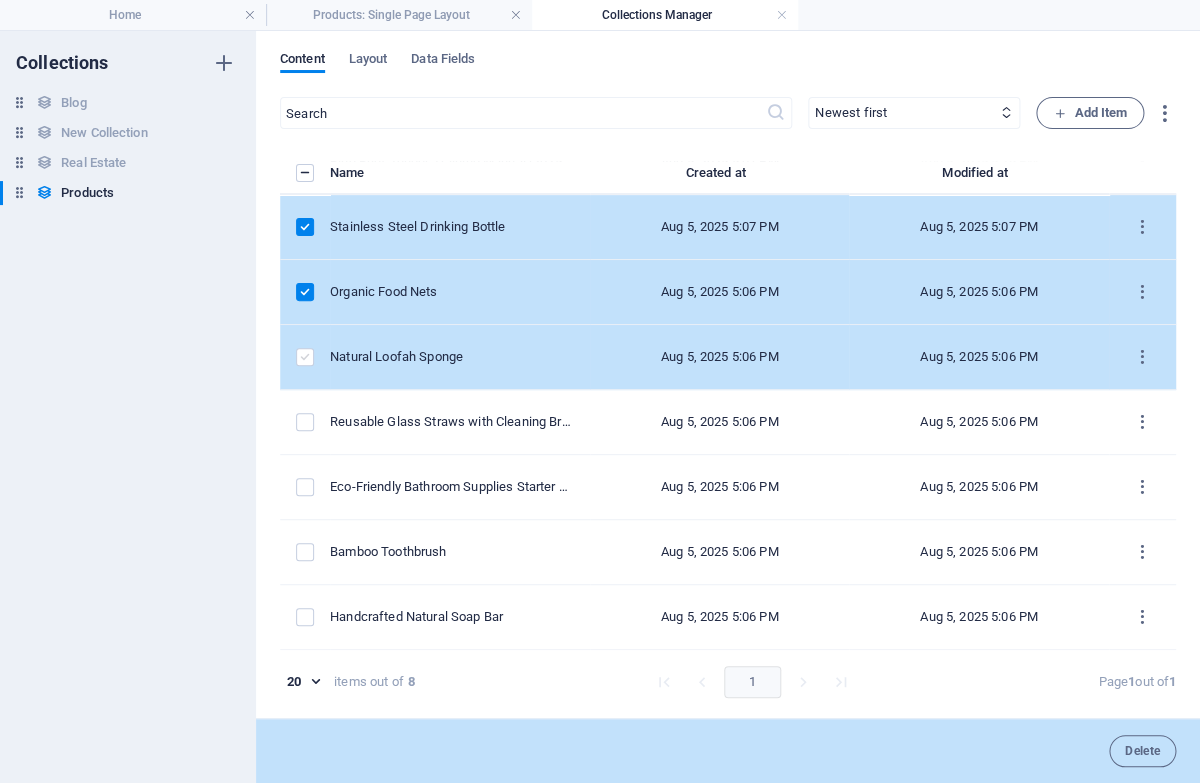 click at bounding box center [305, 357] 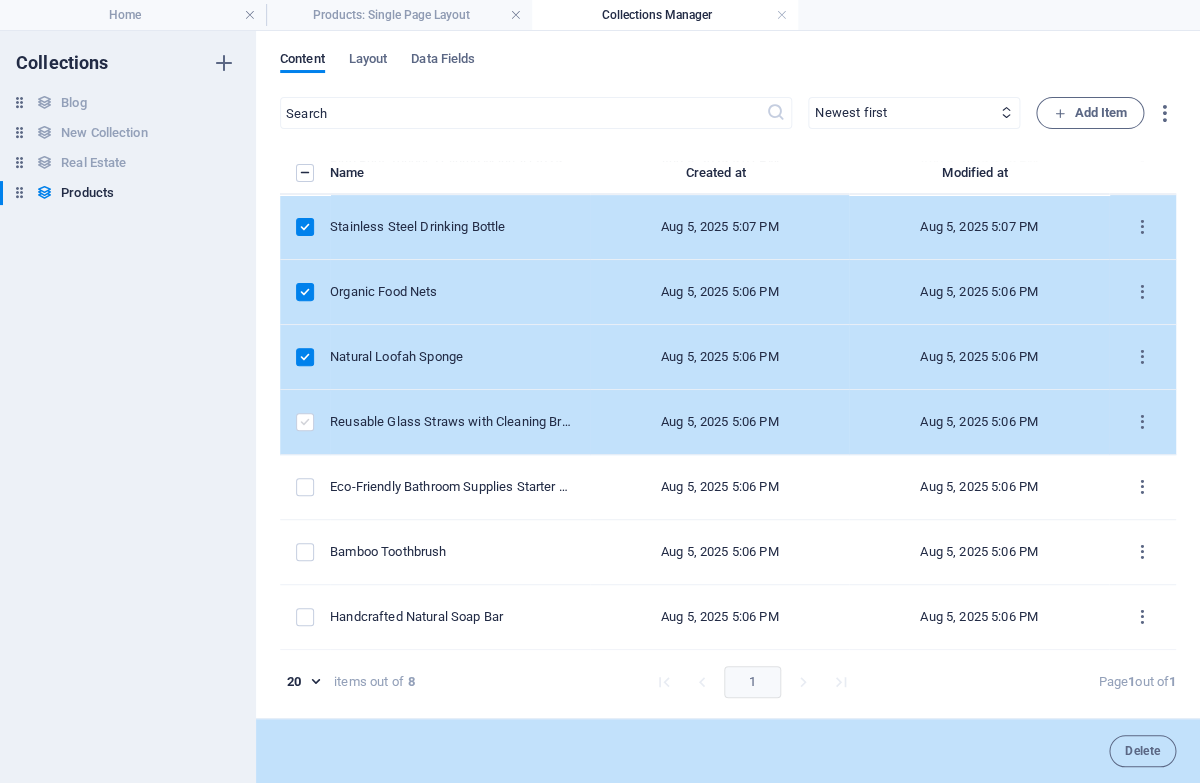 click at bounding box center (305, 422) 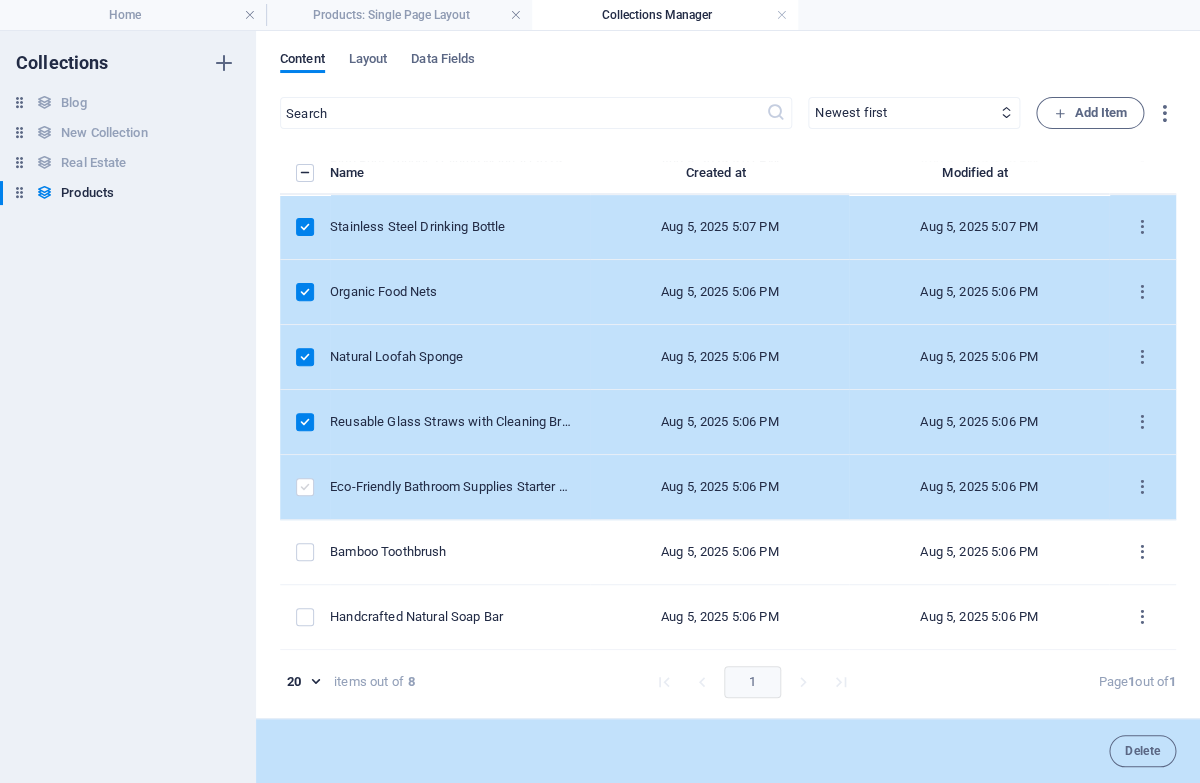 click at bounding box center [305, 487] 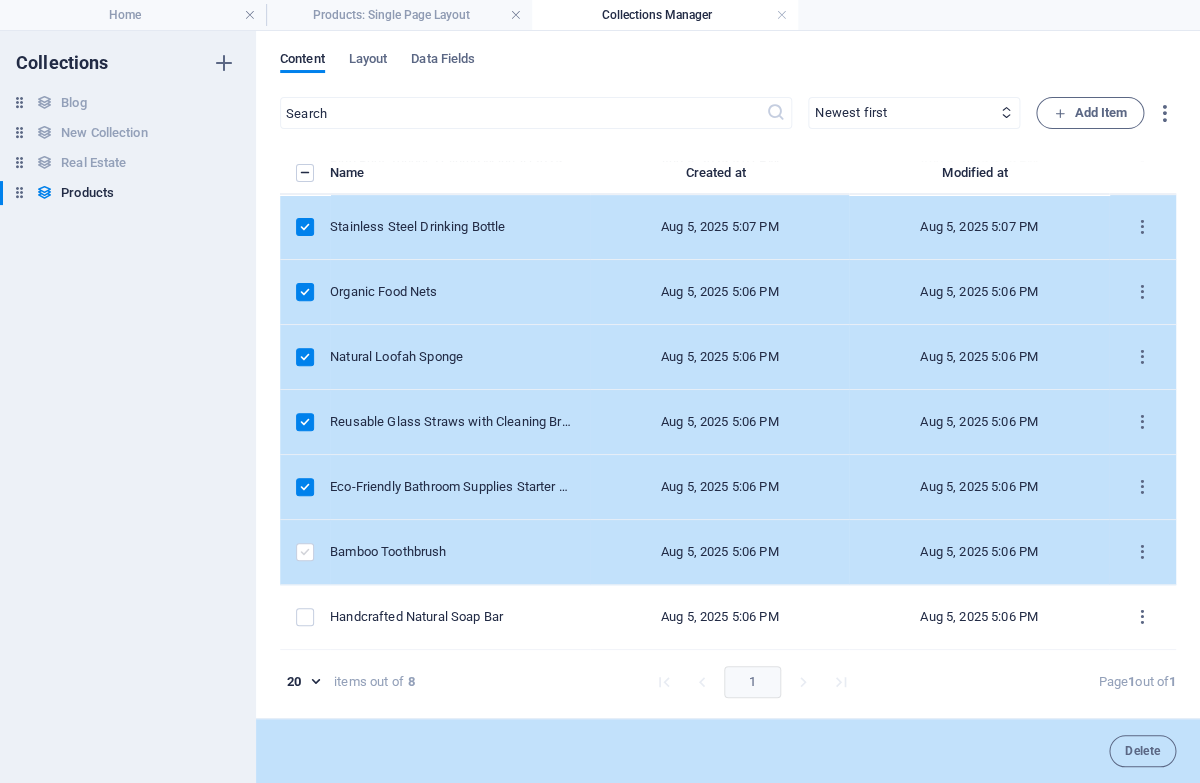 click at bounding box center (305, 552) 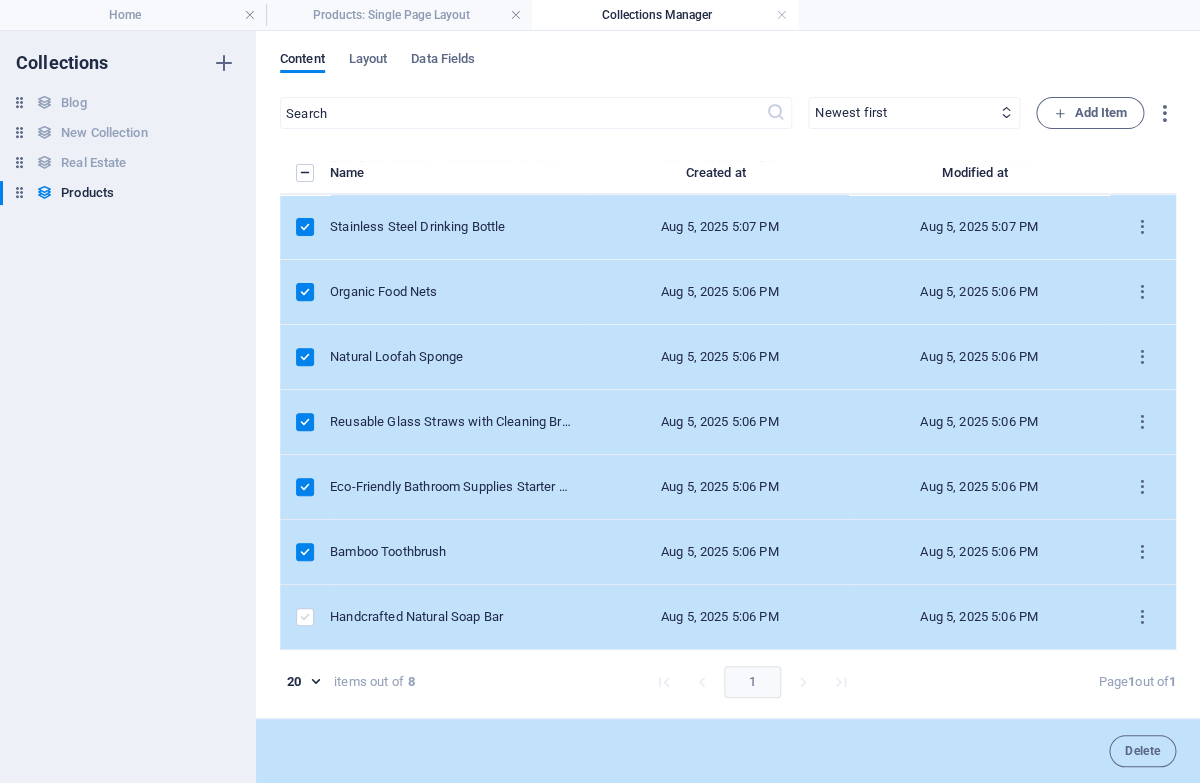click at bounding box center [305, 617] 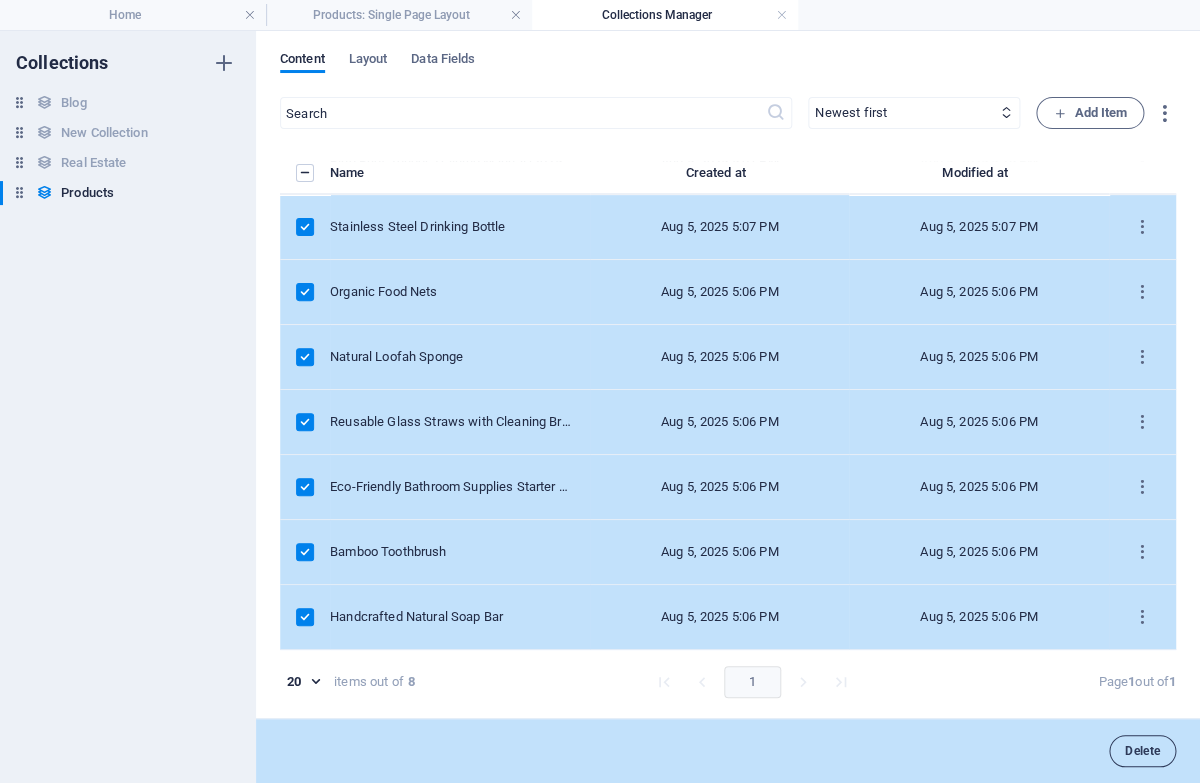 click on "Delete" at bounding box center (1142, 751) 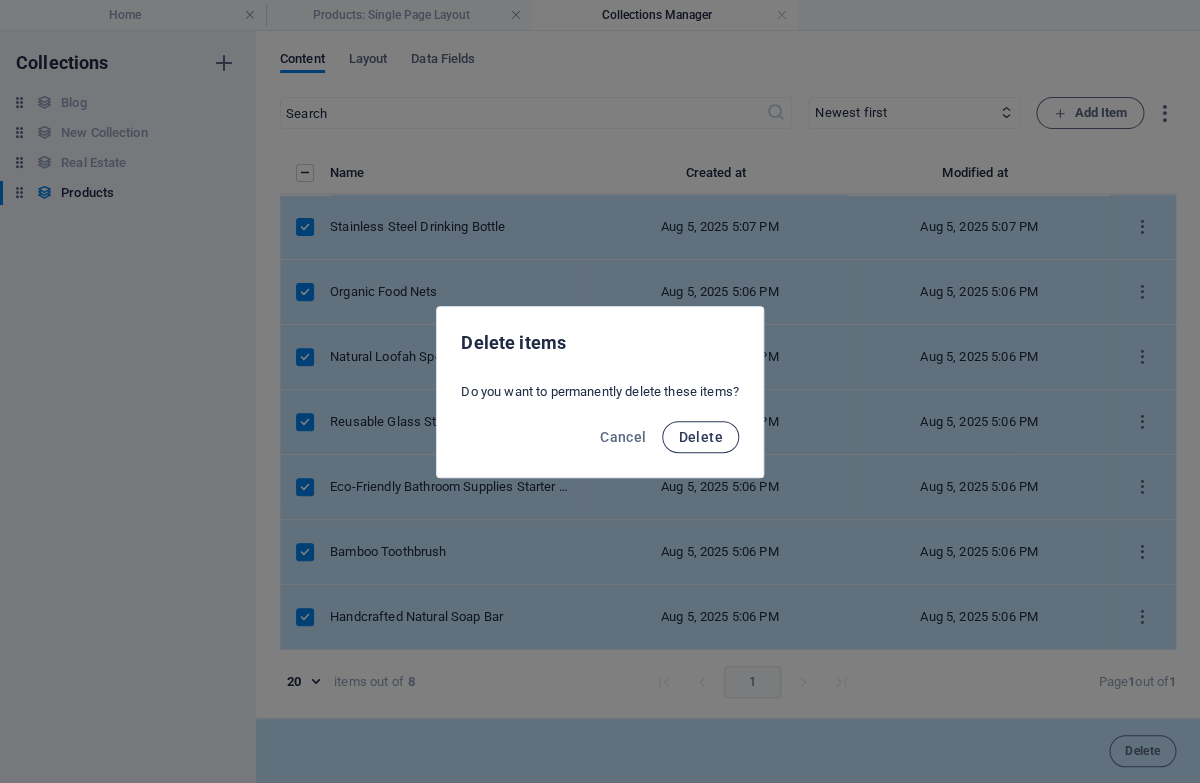 click on "Delete" at bounding box center [700, 437] 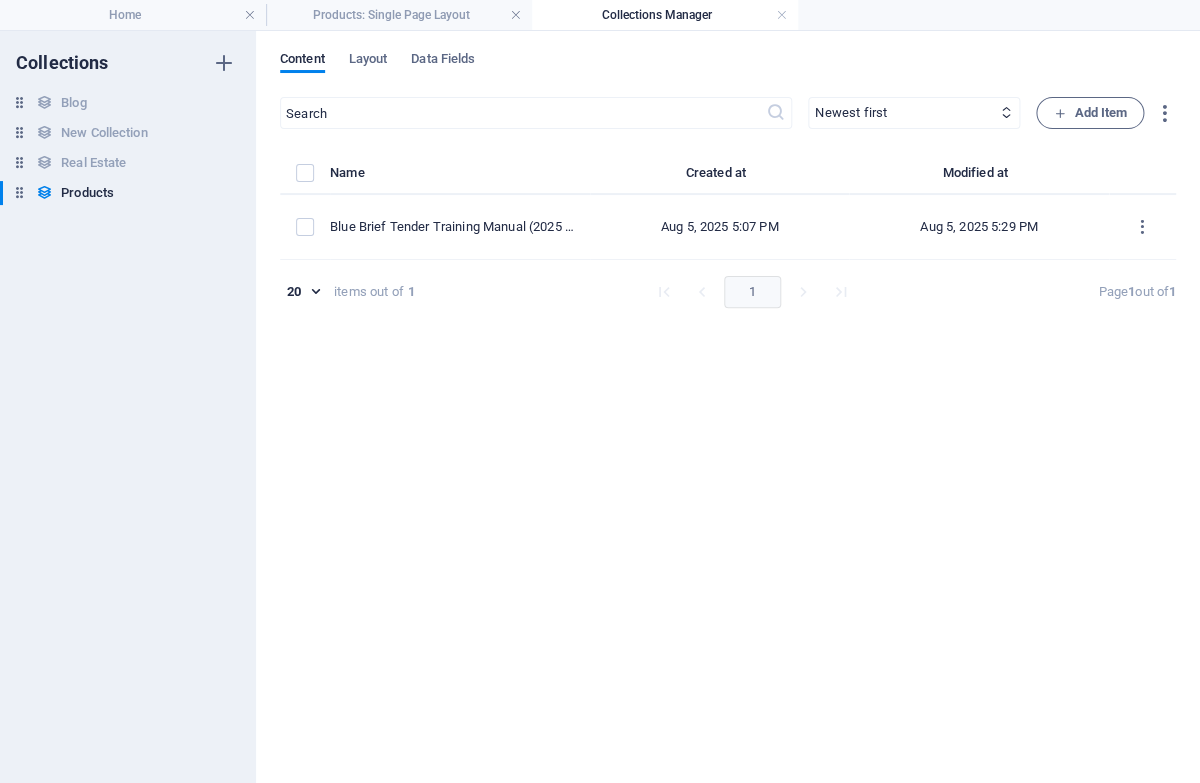 scroll, scrollTop: 0, scrollLeft: 0, axis: both 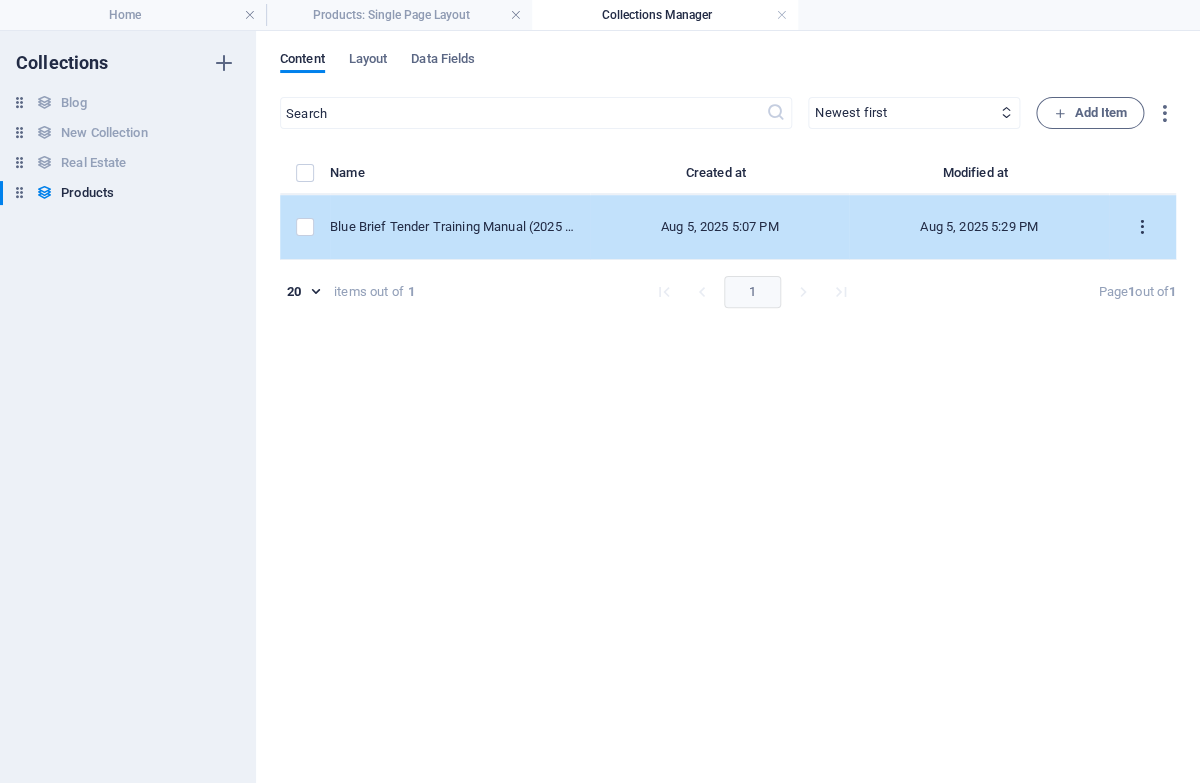 click at bounding box center [1142, 227] 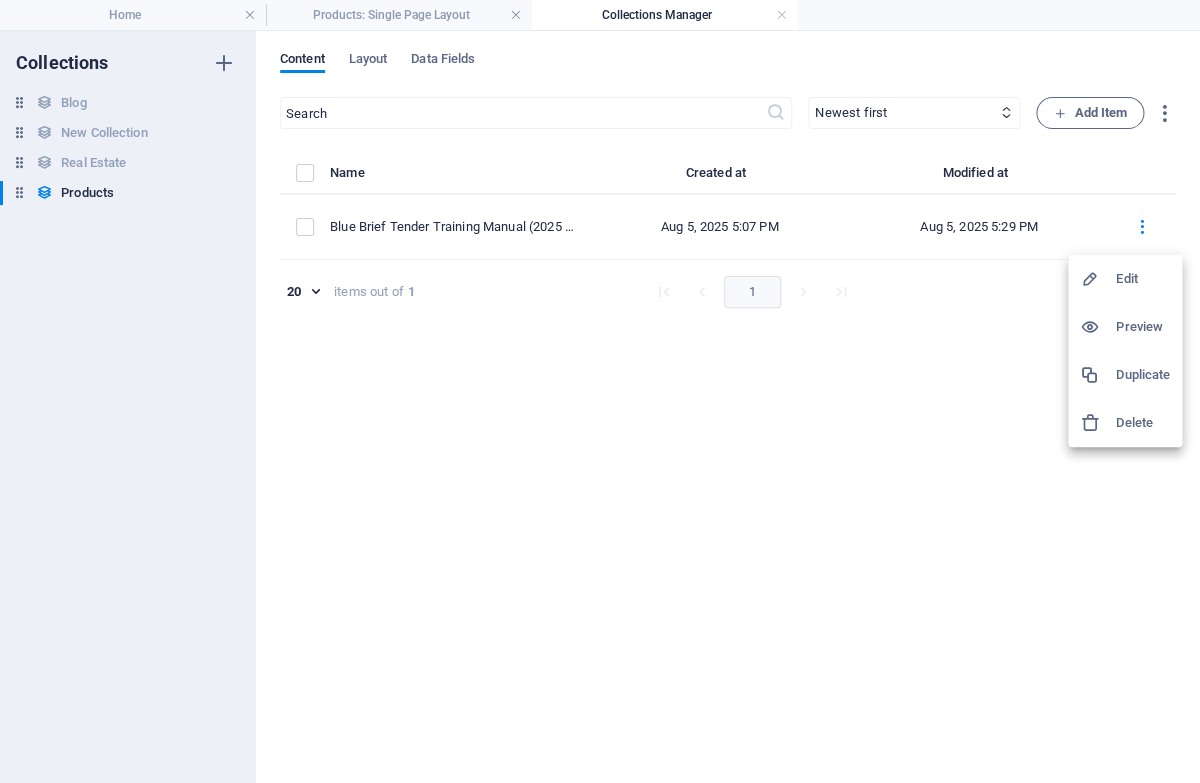 click on "Duplicate" at bounding box center [1143, 375] 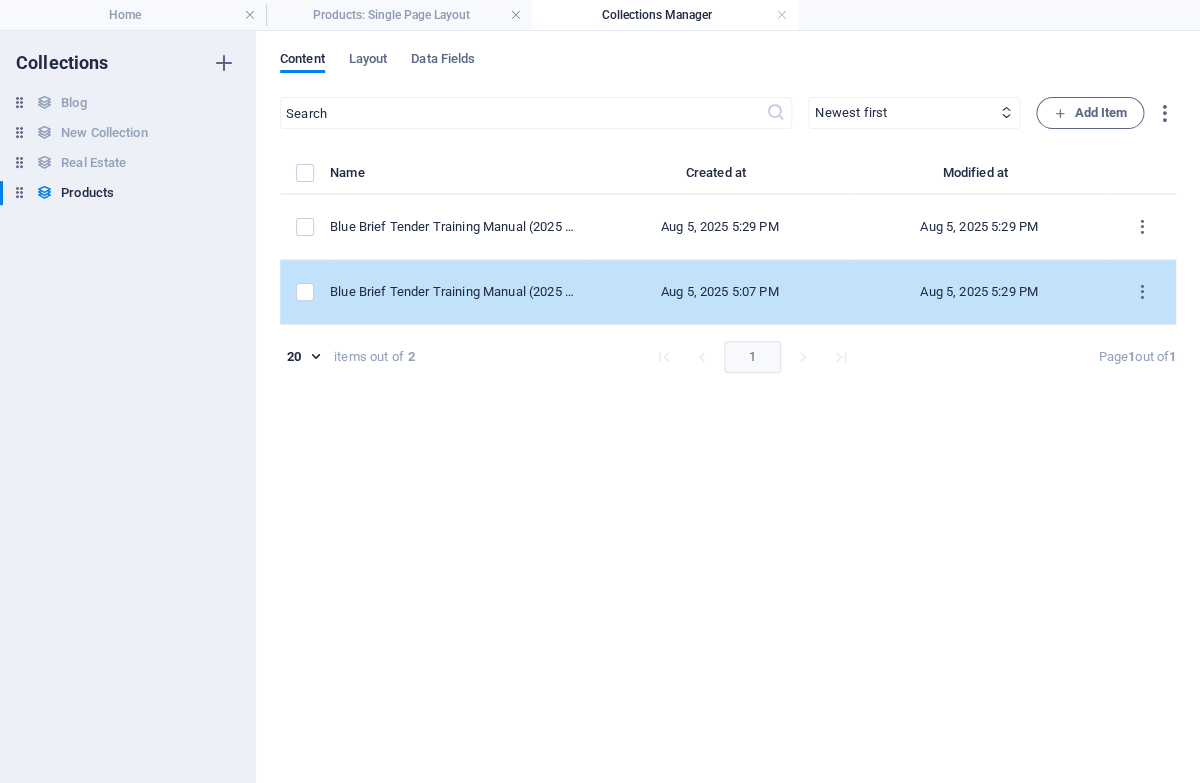 click on "Blue Brief Tender Training Manual (2025 Edition)" at bounding box center [452, 292] 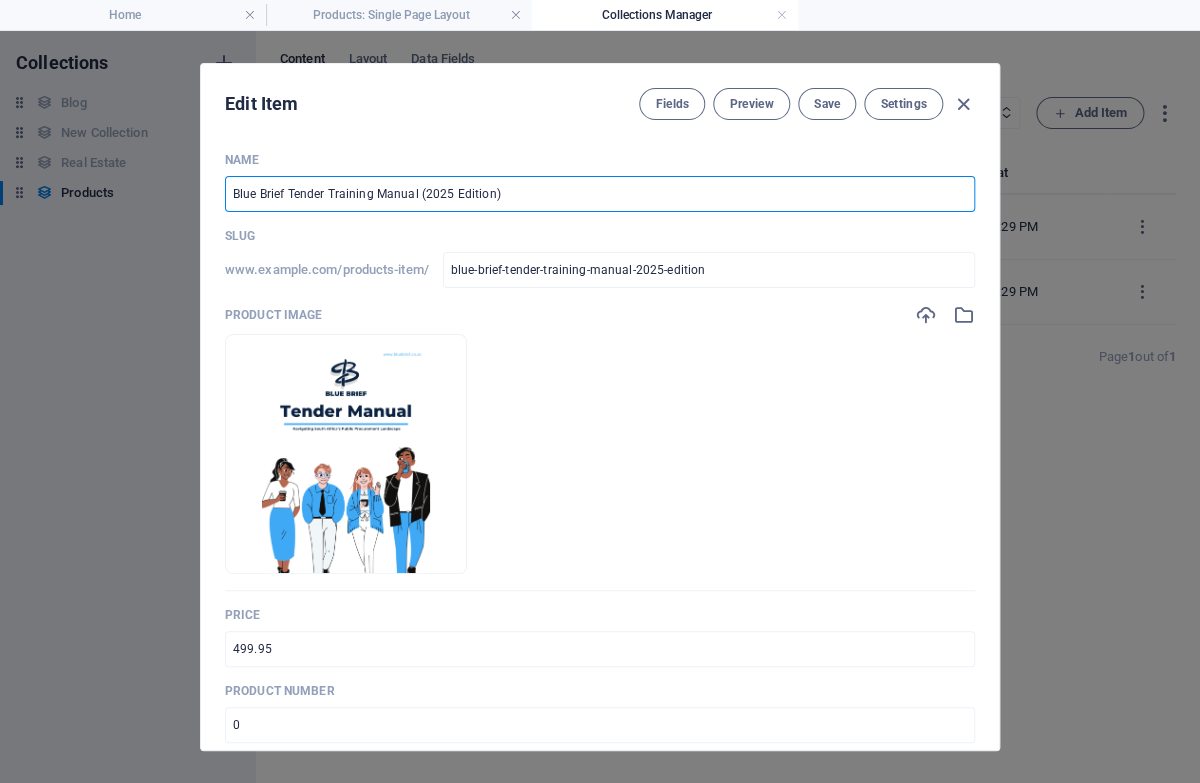 drag, startPoint x: 554, startPoint y: 200, endPoint x: 205, endPoint y: 198, distance: 349.00574 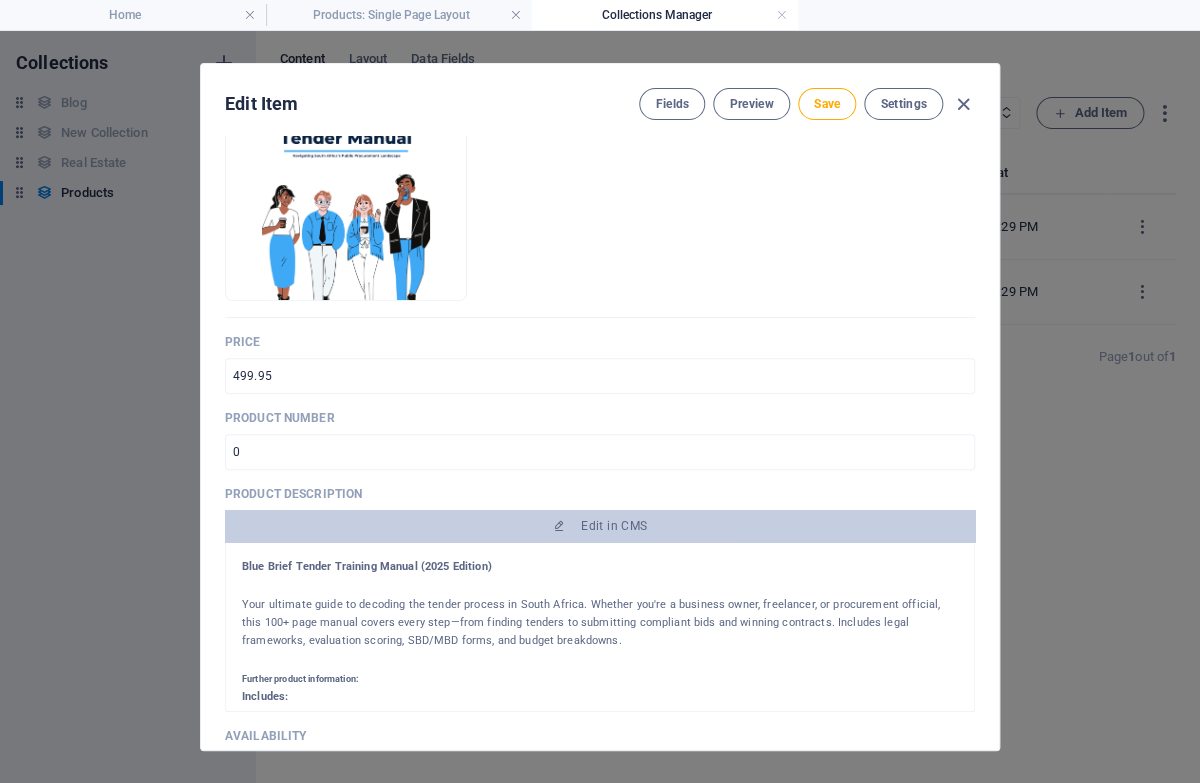 scroll, scrollTop: 275, scrollLeft: 0, axis: vertical 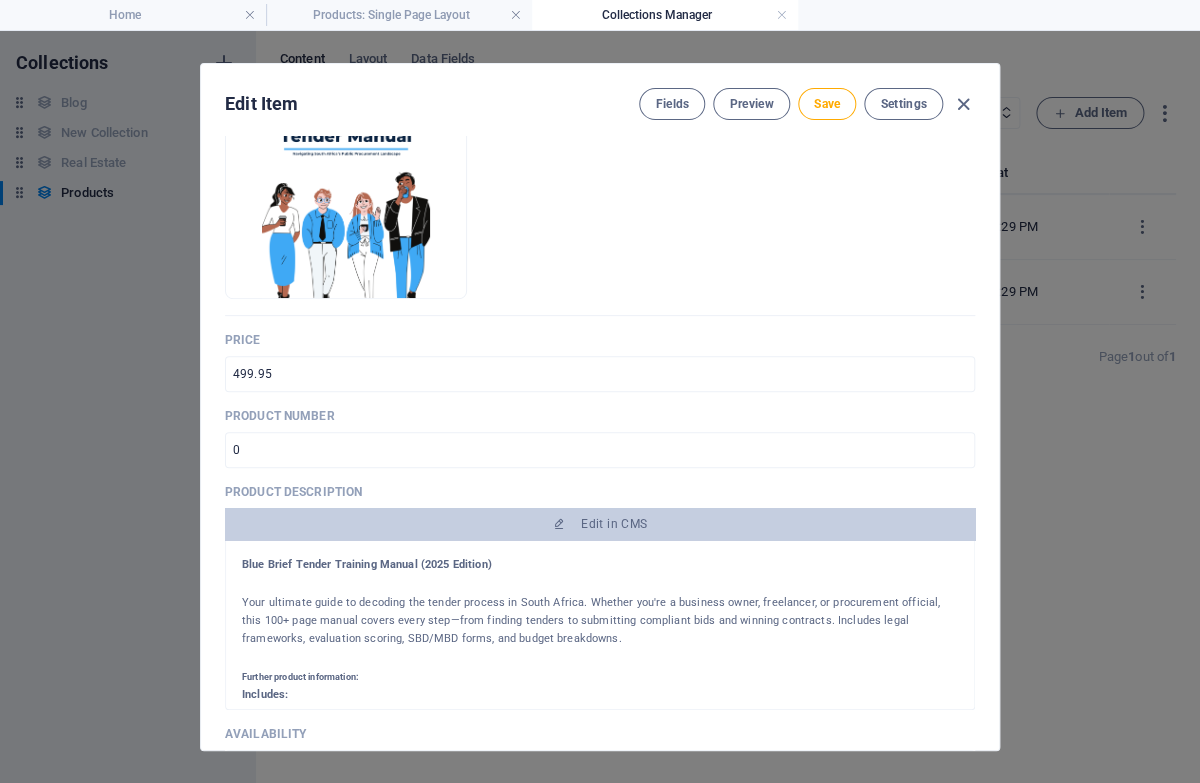 type on "Tendering for Beginners – Workshop (Individuals & Startups)" 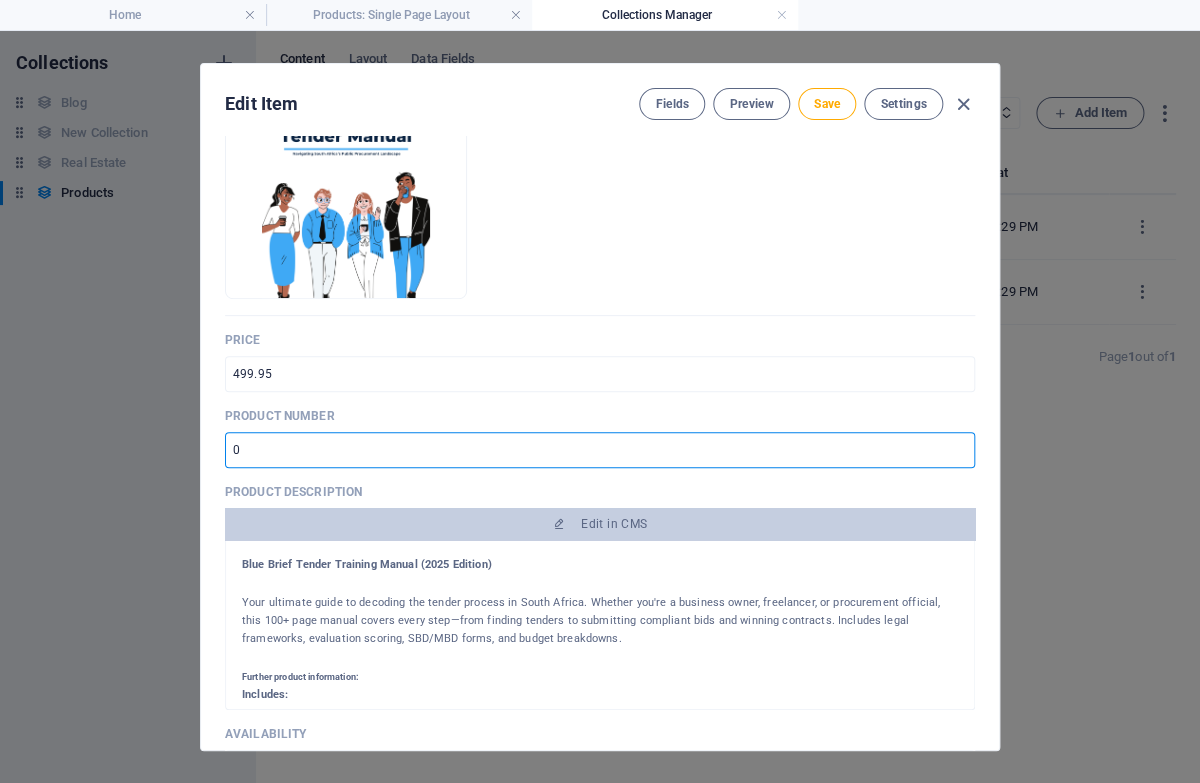 drag, startPoint x: 324, startPoint y: 450, endPoint x: 131, endPoint y: 448, distance: 193.01036 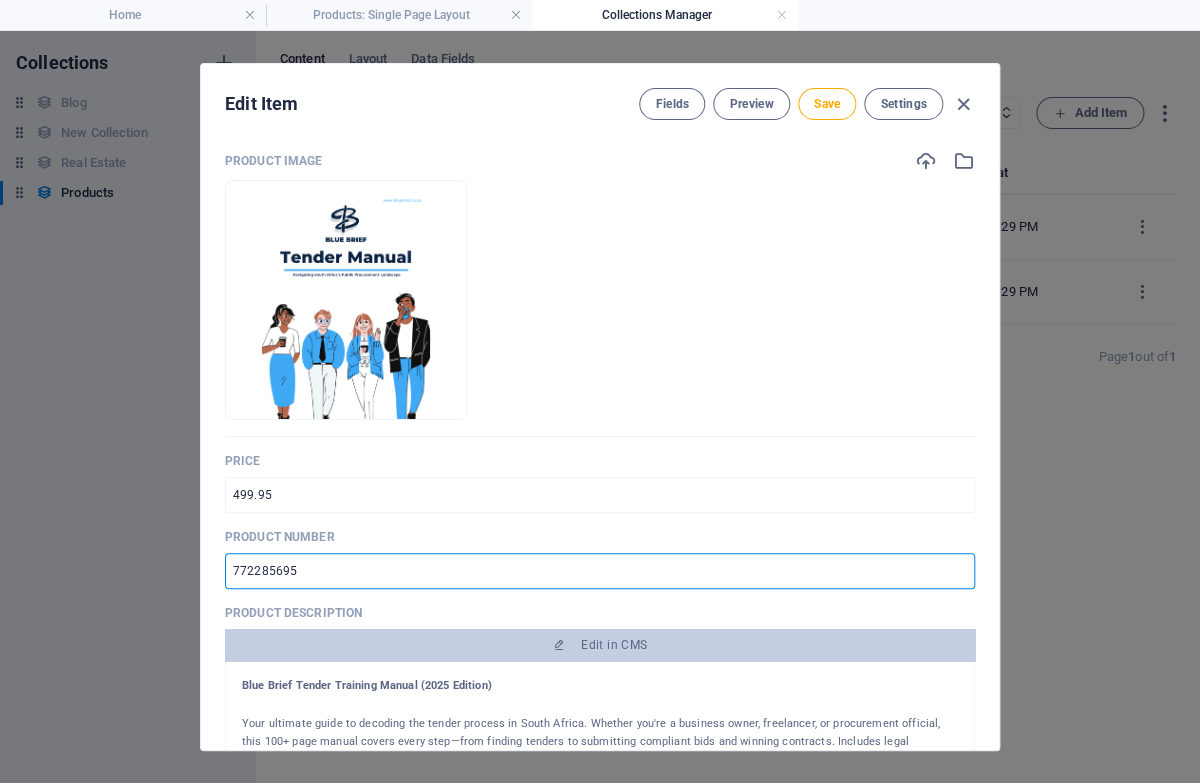 scroll, scrollTop: 151, scrollLeft: 0, axis: vertical 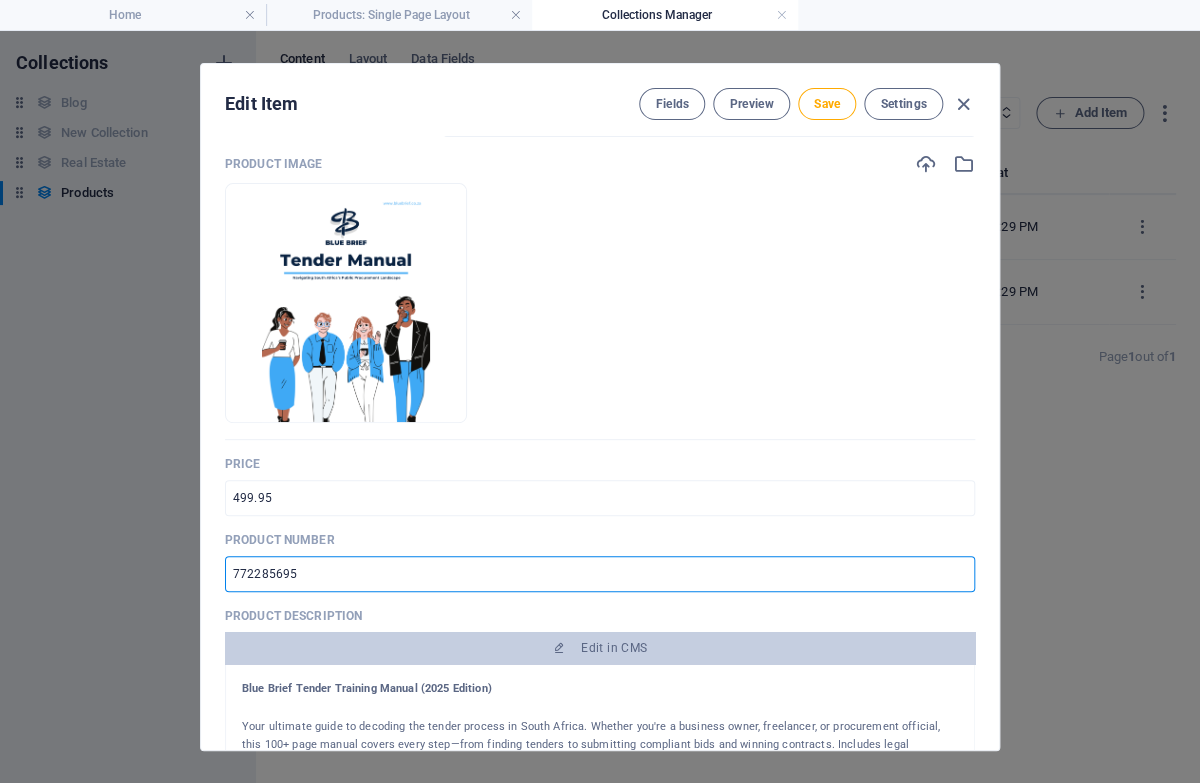 type on "772285695" 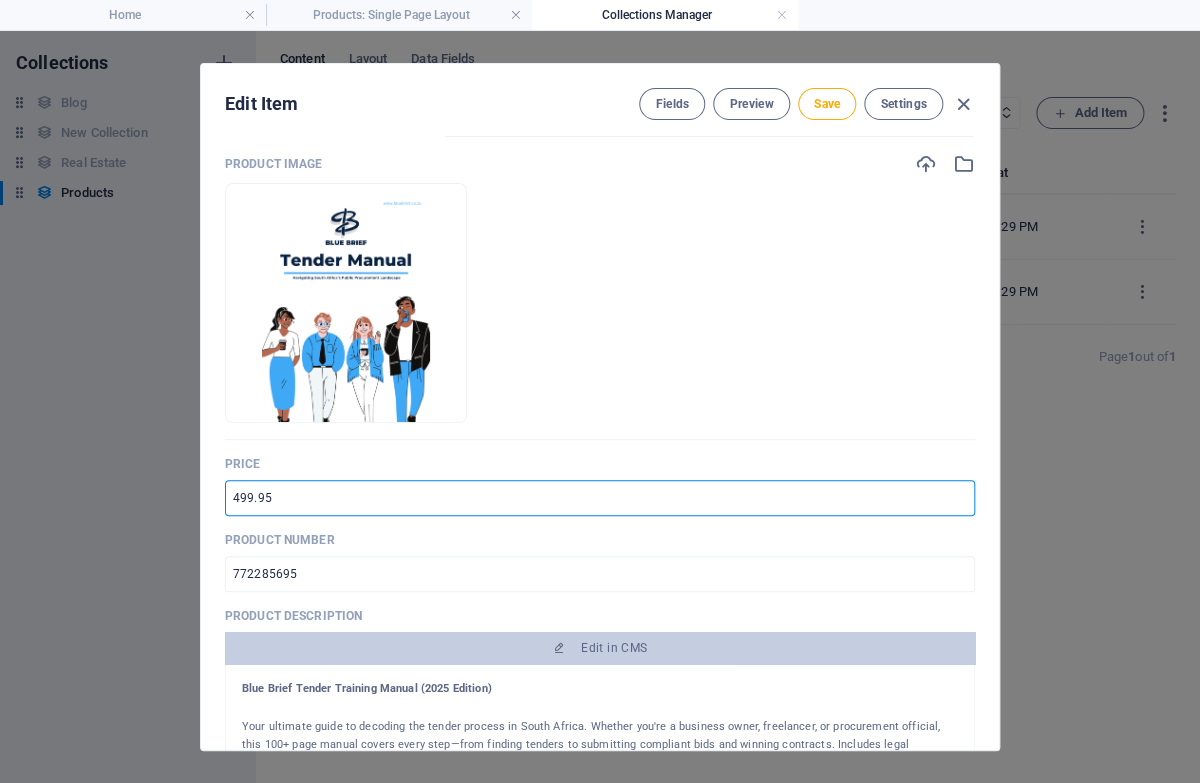 click on "499.95" at bounding box center [600, 498] 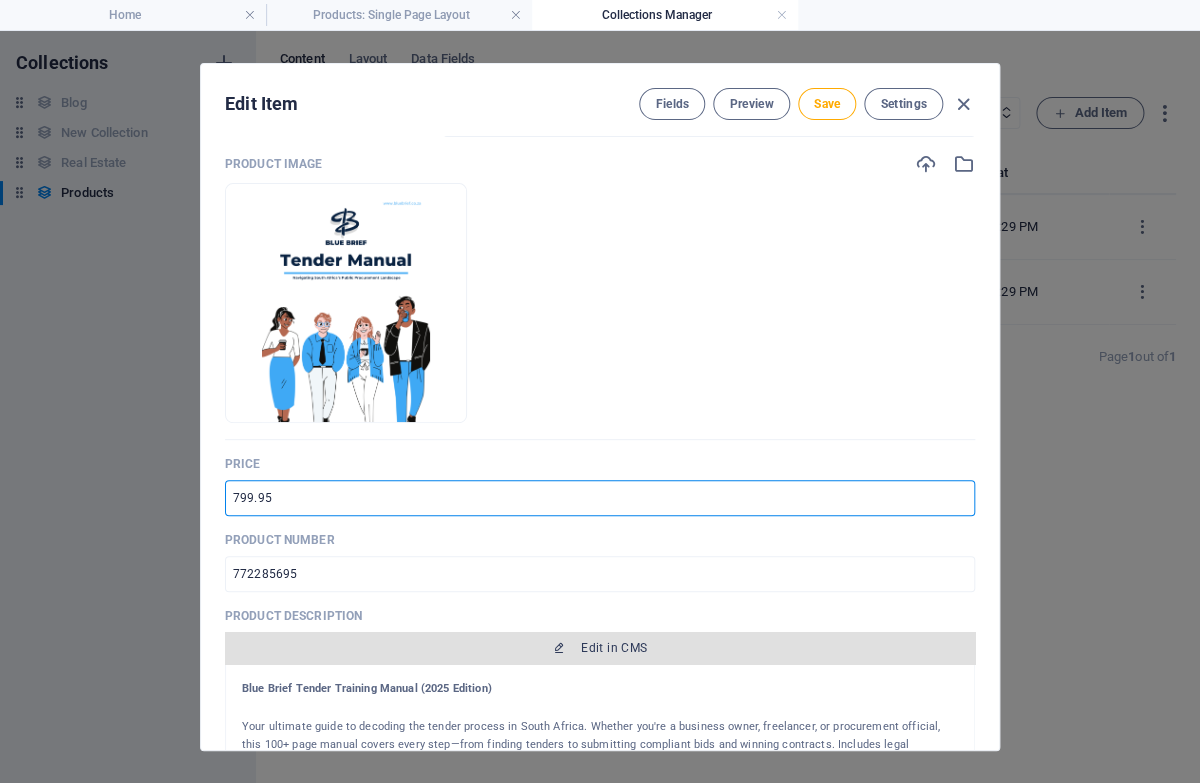 type on "799.95" 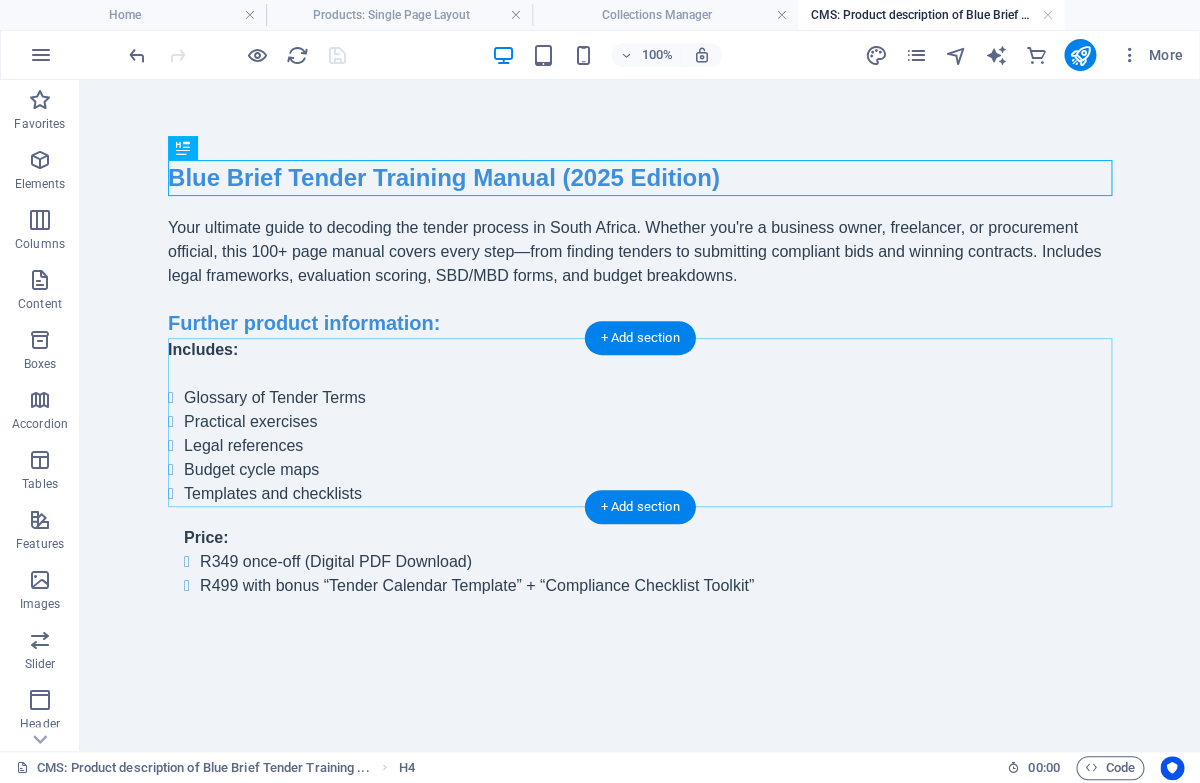scroll, scrollTop: 0, scrollLeft: 0, axis: both 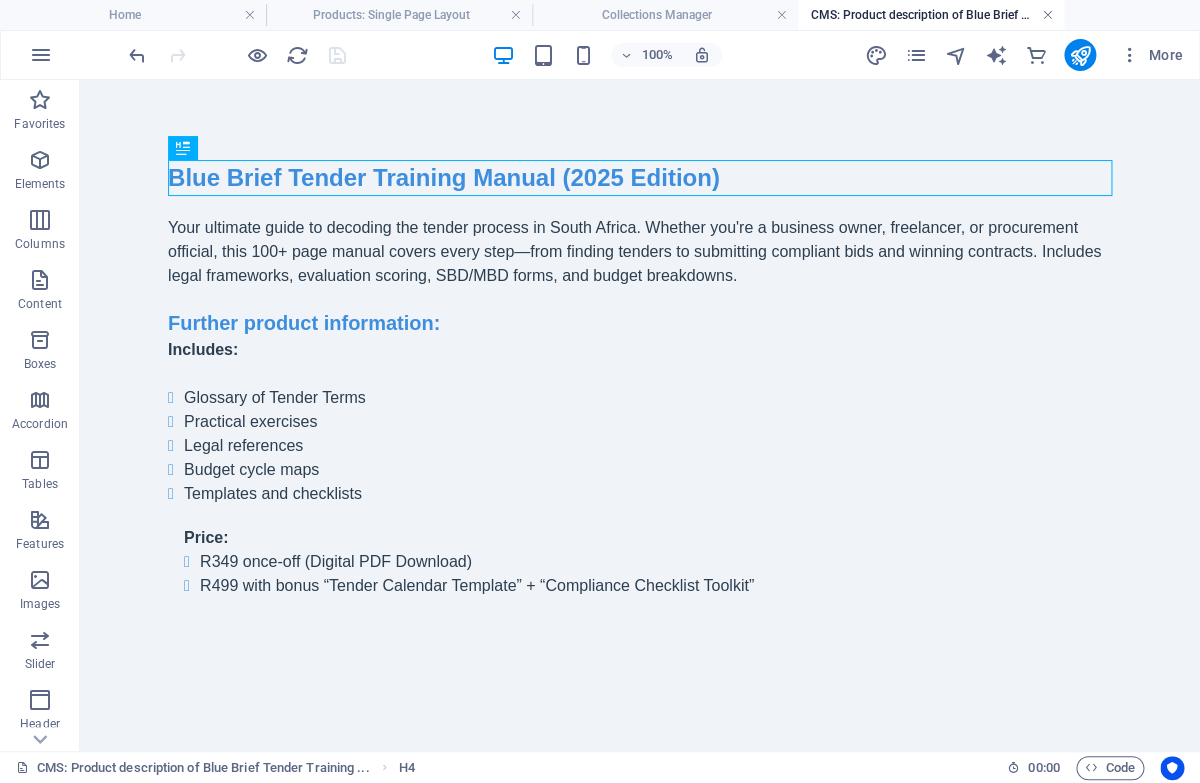 click at bounding box center [1048, 15] 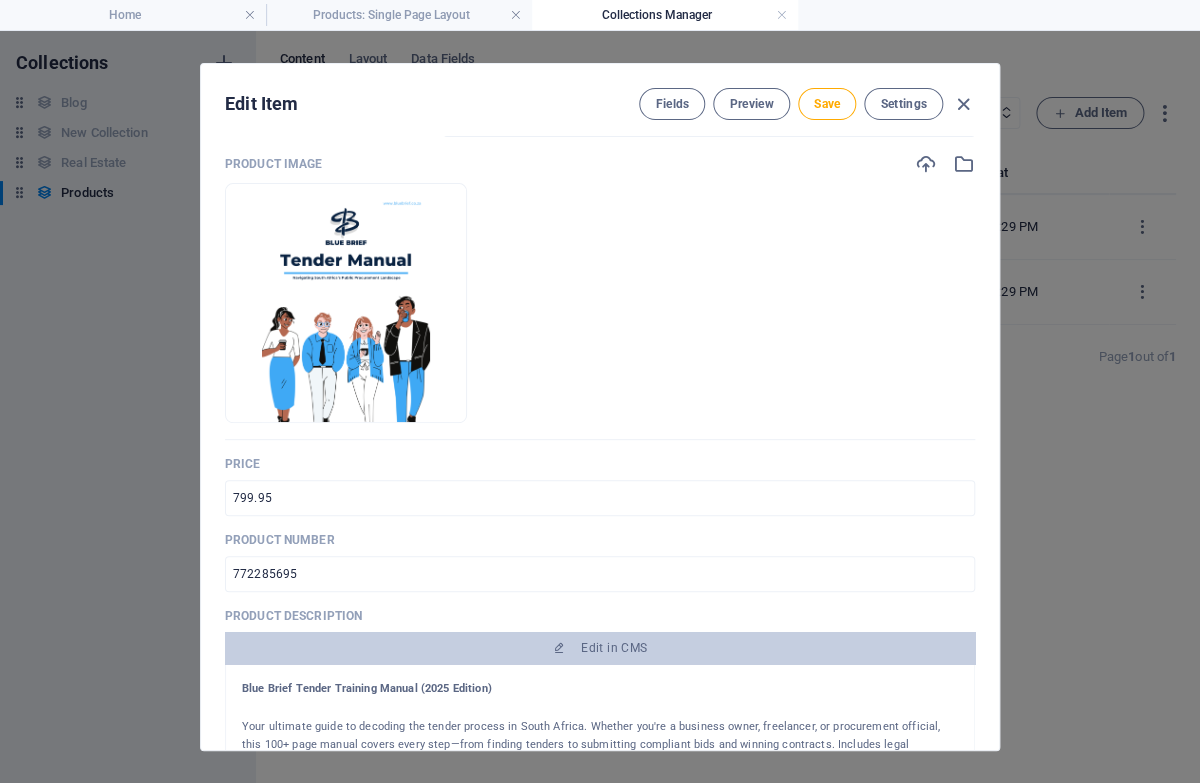 scroll, scrollTop: 153, scrollLeft: 0, axis: vertical 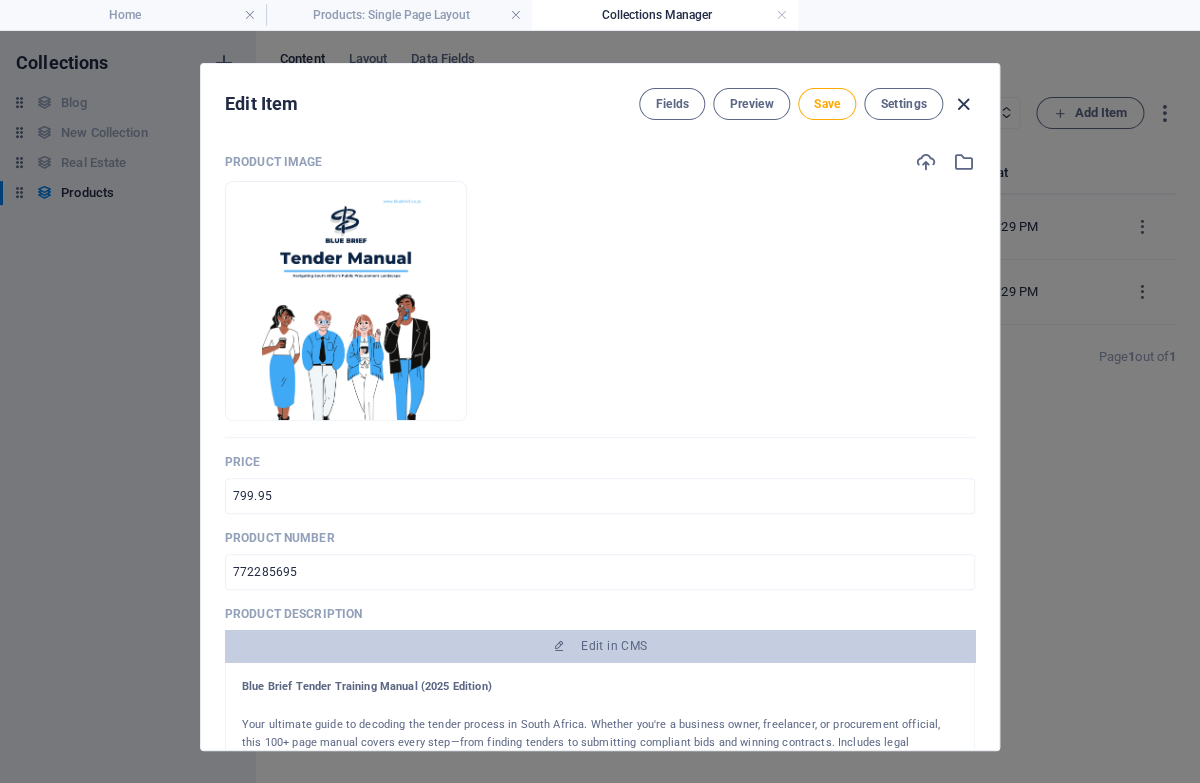 click at bounding box center (963, 104) 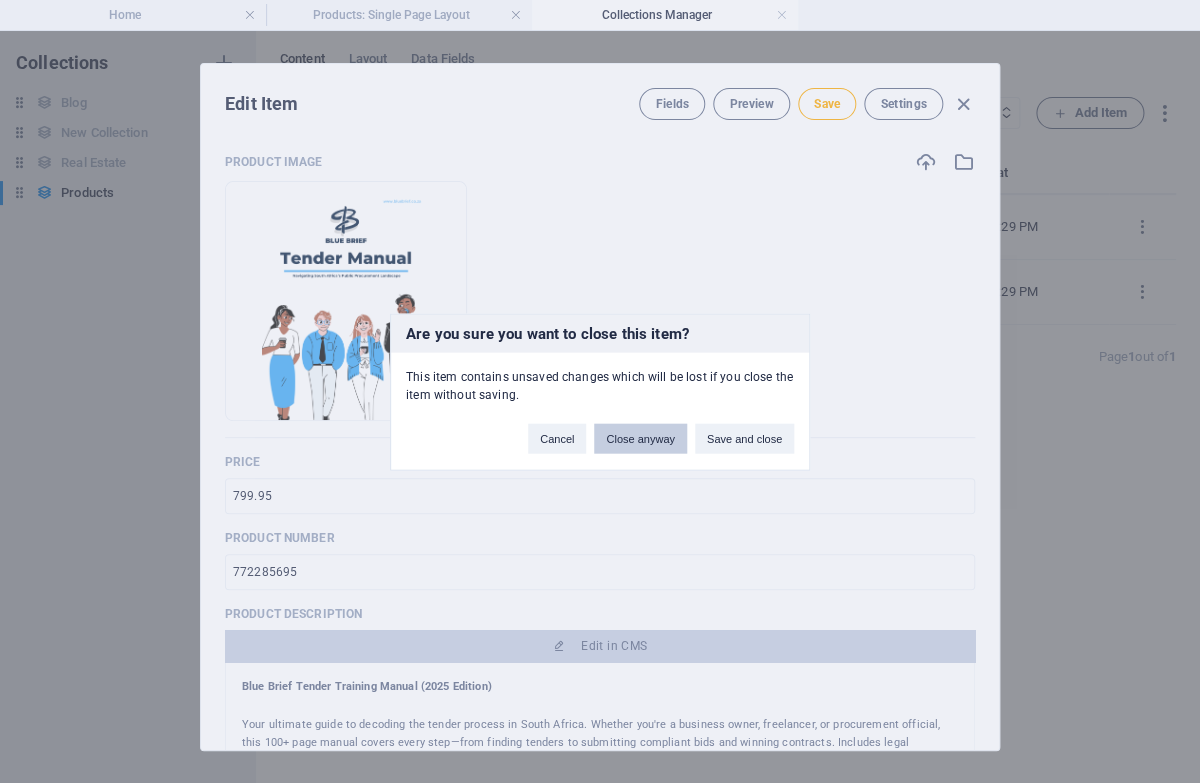 click on "Close anyway" at bounding box center [640, 438] 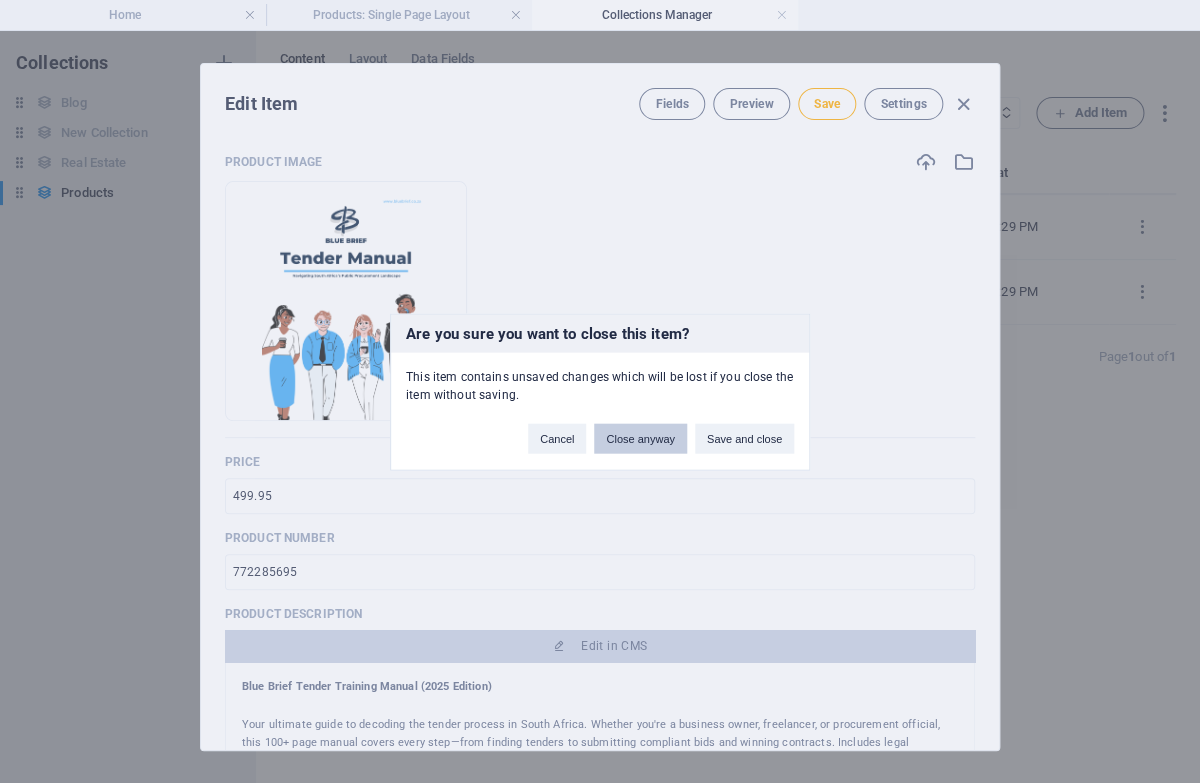 type on "blue-brief-tender-training-manual-2025-edition" 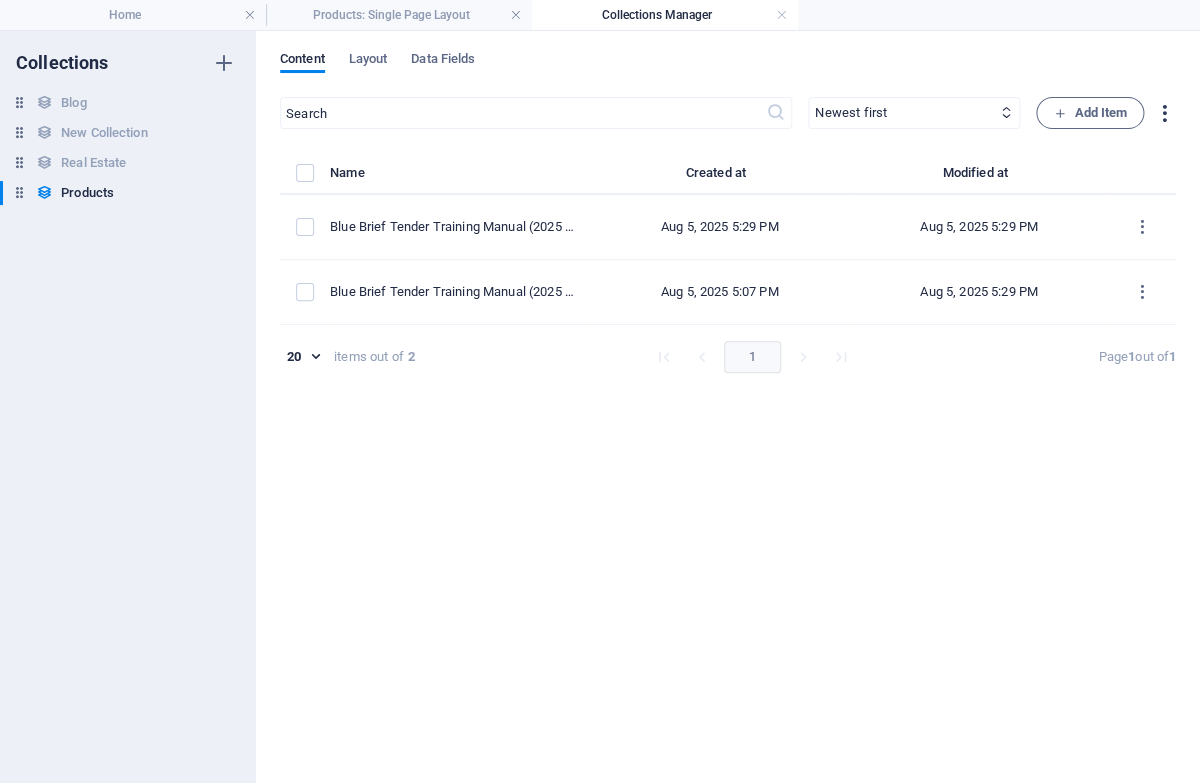 click at bounding box center (1164, 113) 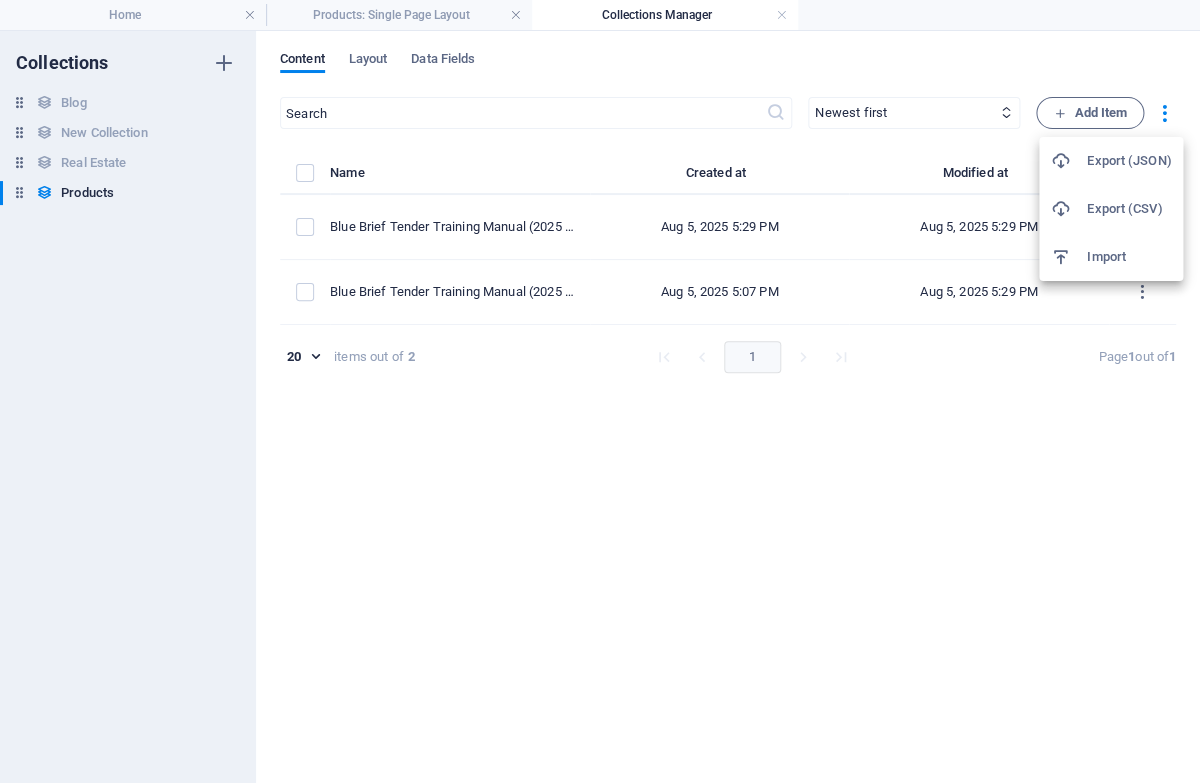 click on "Import" at bounding box center (1129, 257) 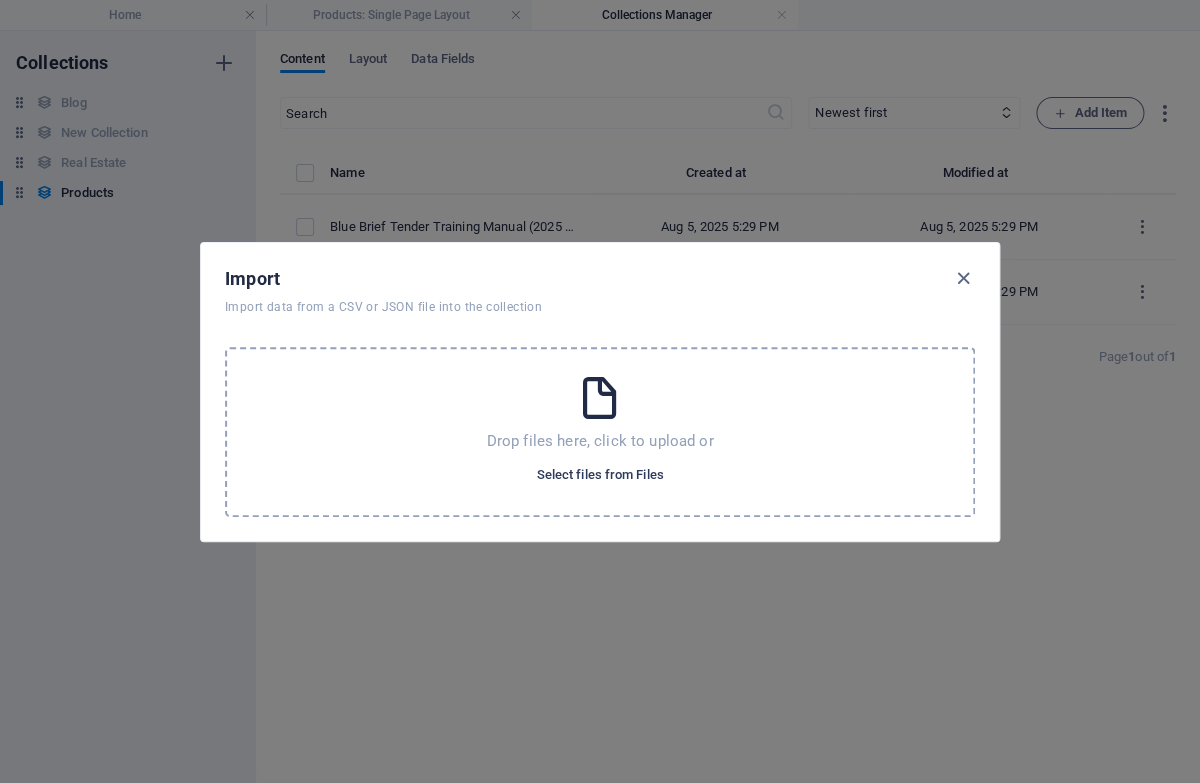 click on "Select files from Files" at bounding box center (599, 475) 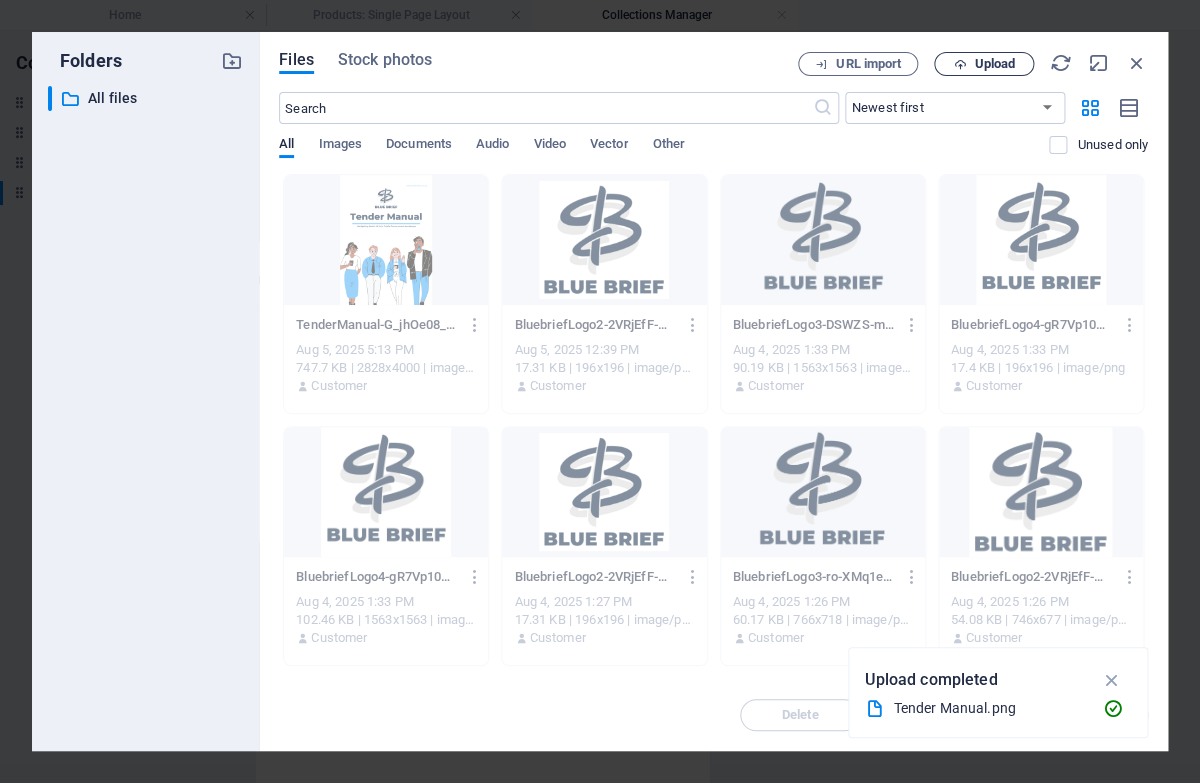 click on "Upload" at bounding box center (994, 64) 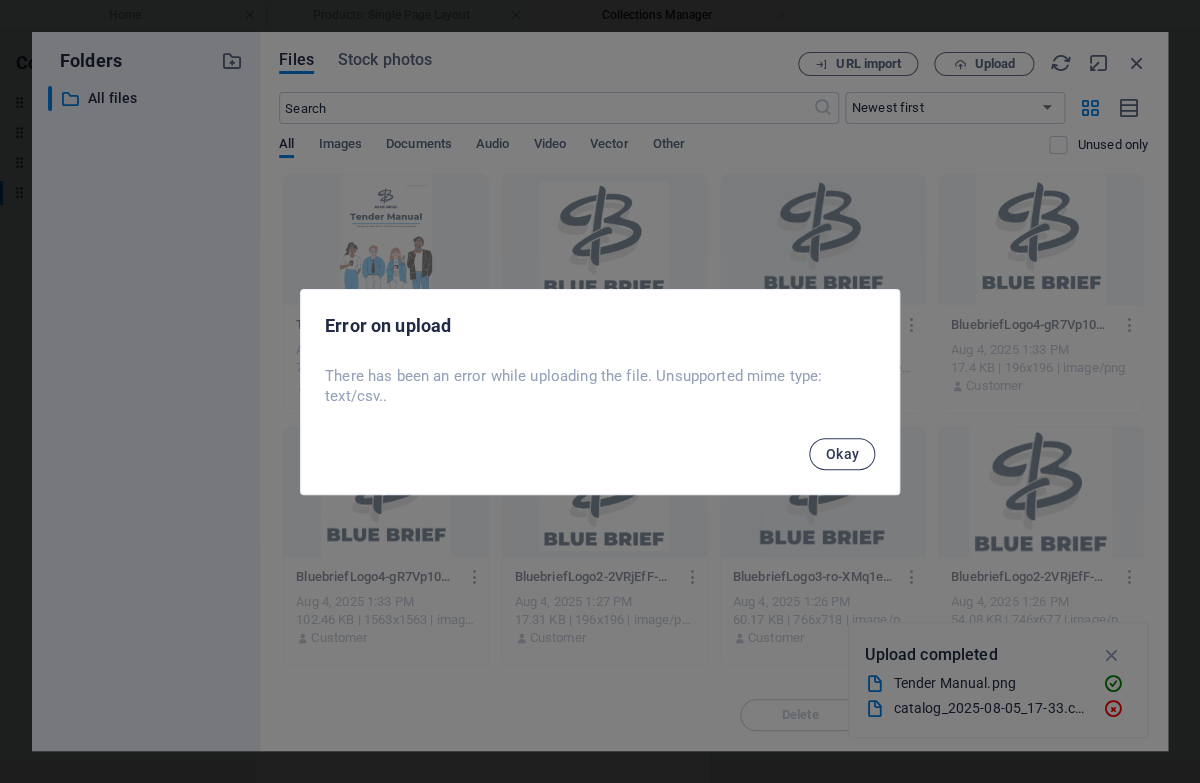 click on "Okay" at bounding box center [842, 454] 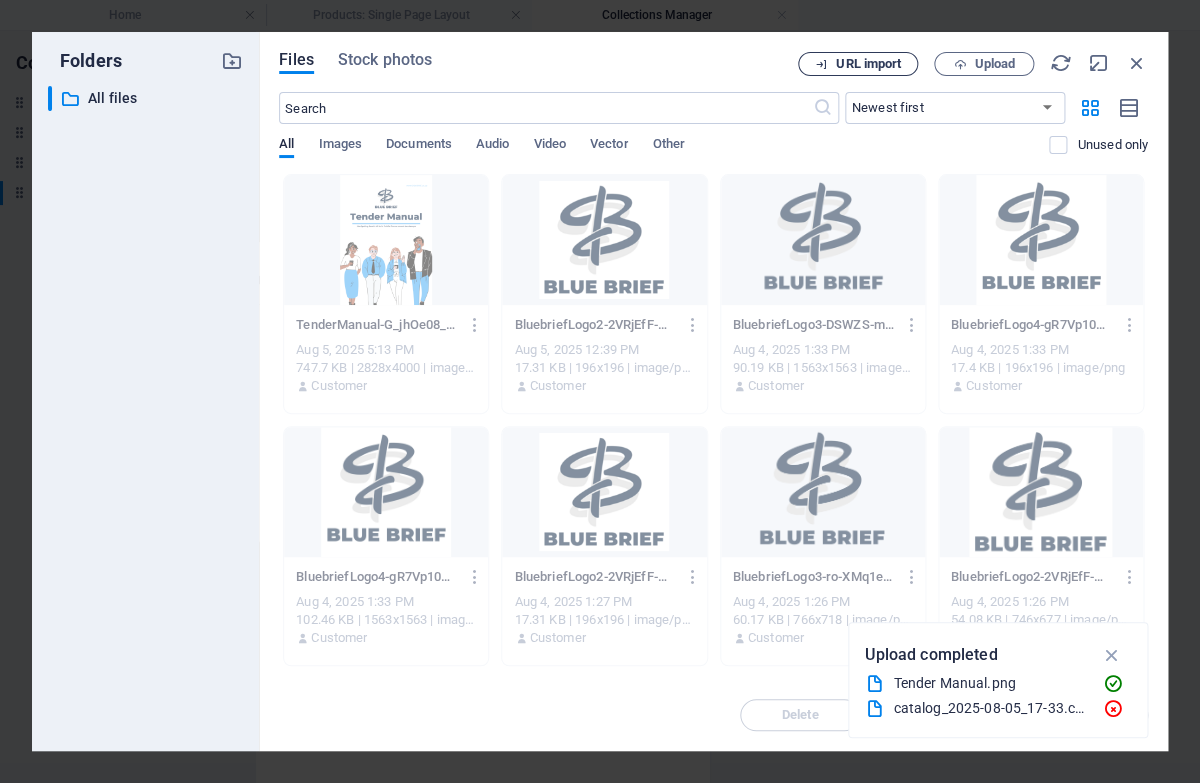 click on "URL import" at bounding box center (868, 64) 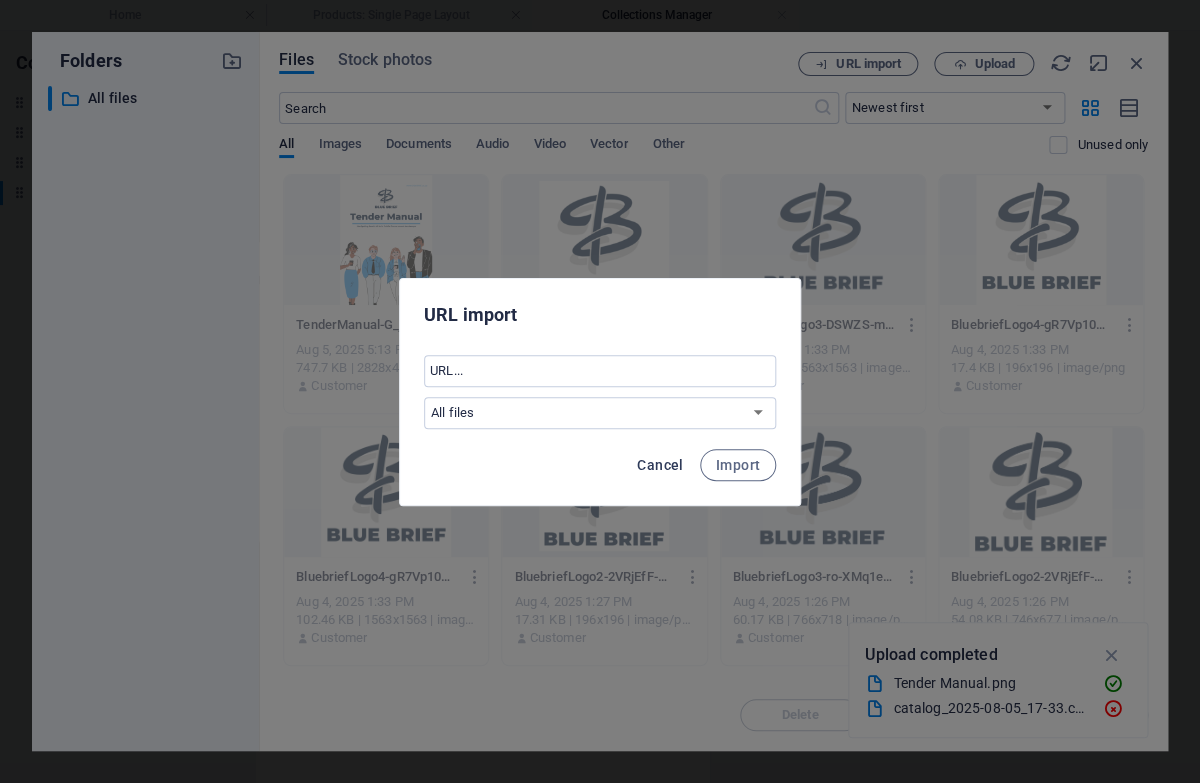 click on "Cancel" at bounding box center [660, 465] 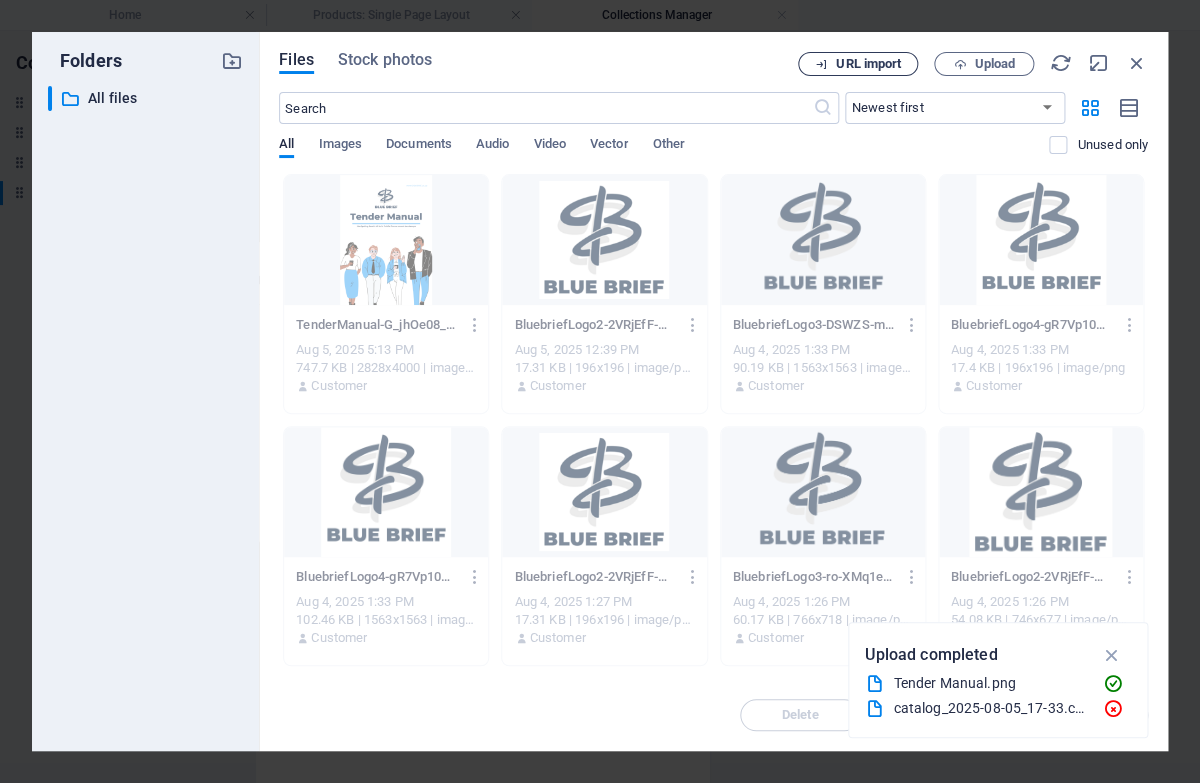 click on "URL import" at bounding box center (868, 64) 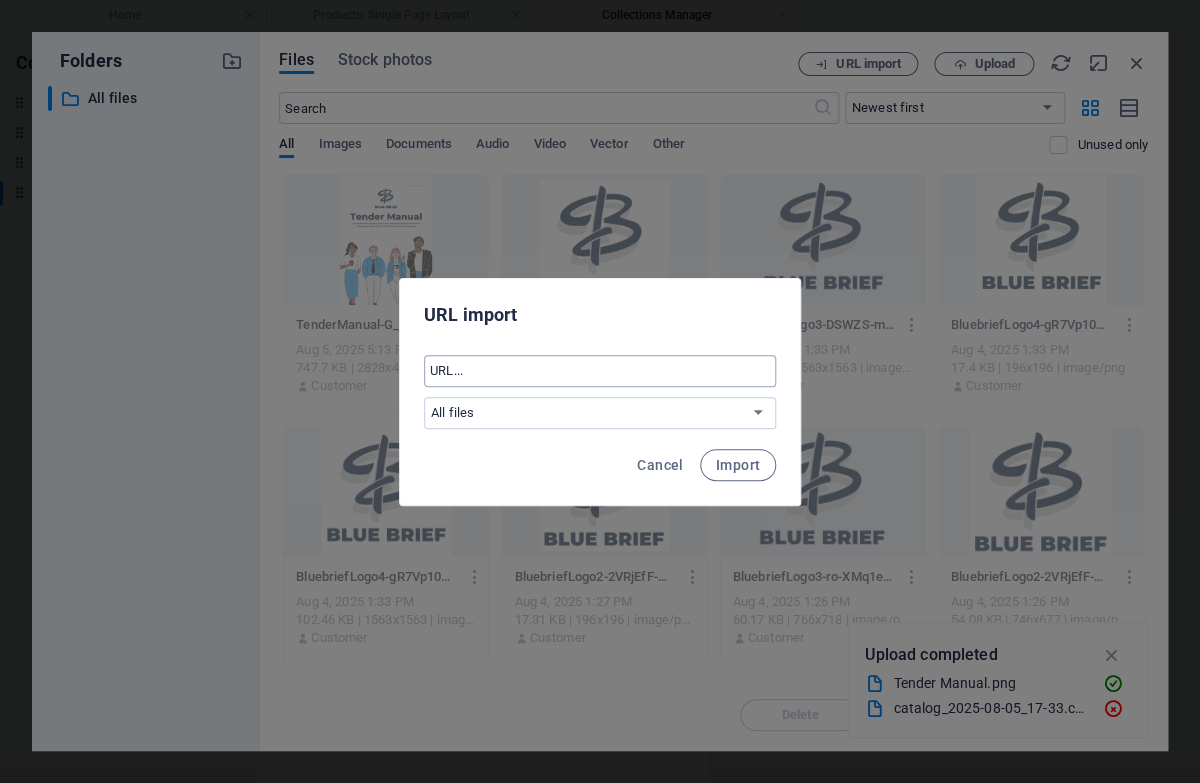 click at bounding box center [600, 371] 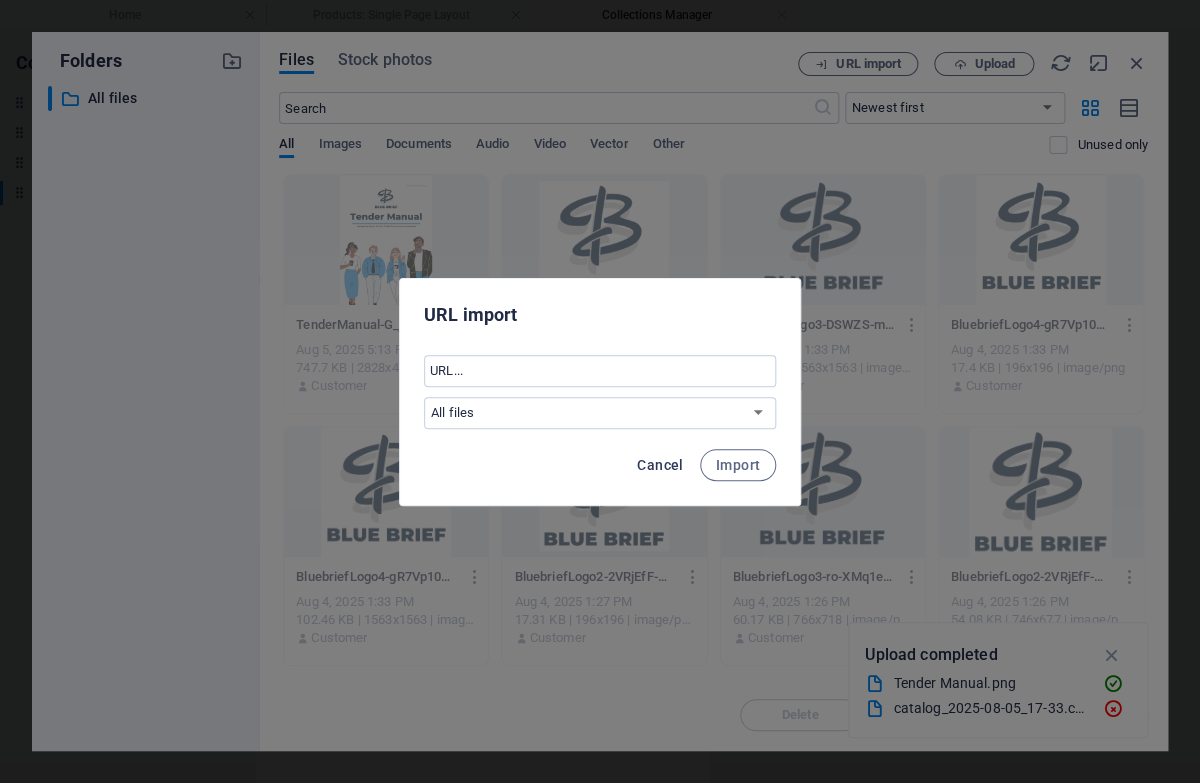 click on "Cancel" at bounding box center (660, 465) 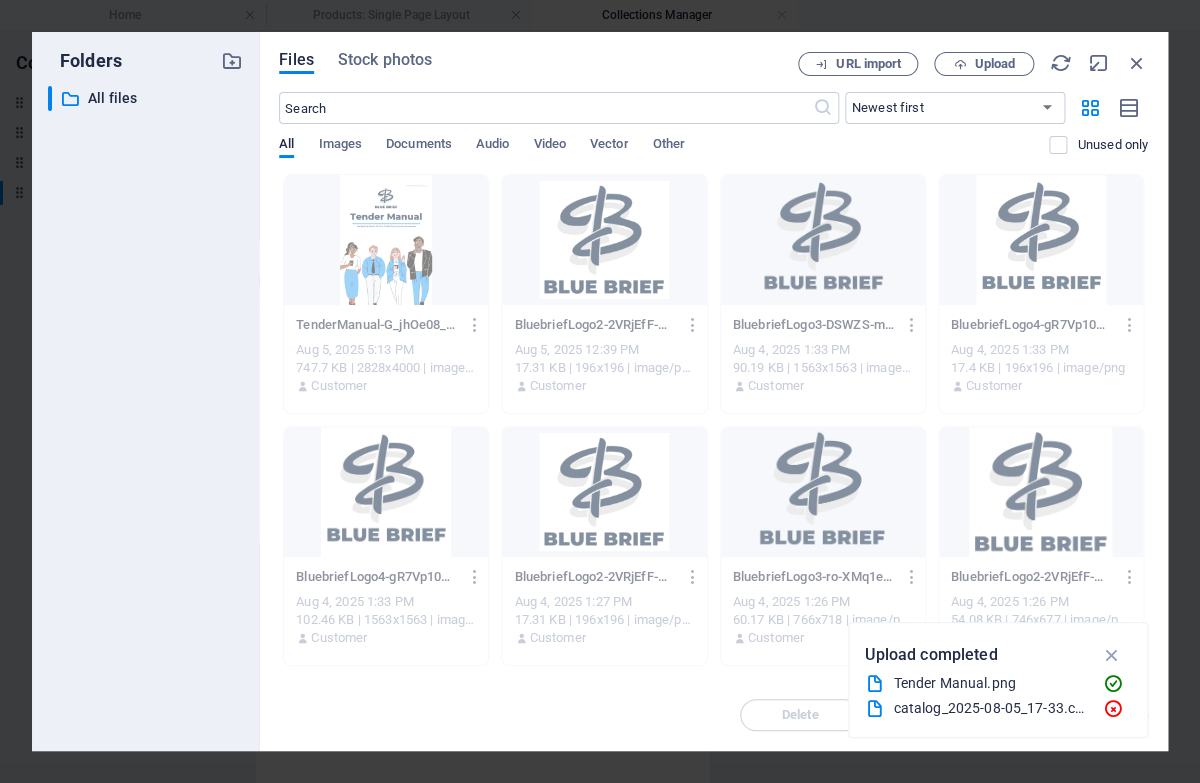 click on "catalog_2025-08-05_17-33.csv" at bounding box center (990, 708) 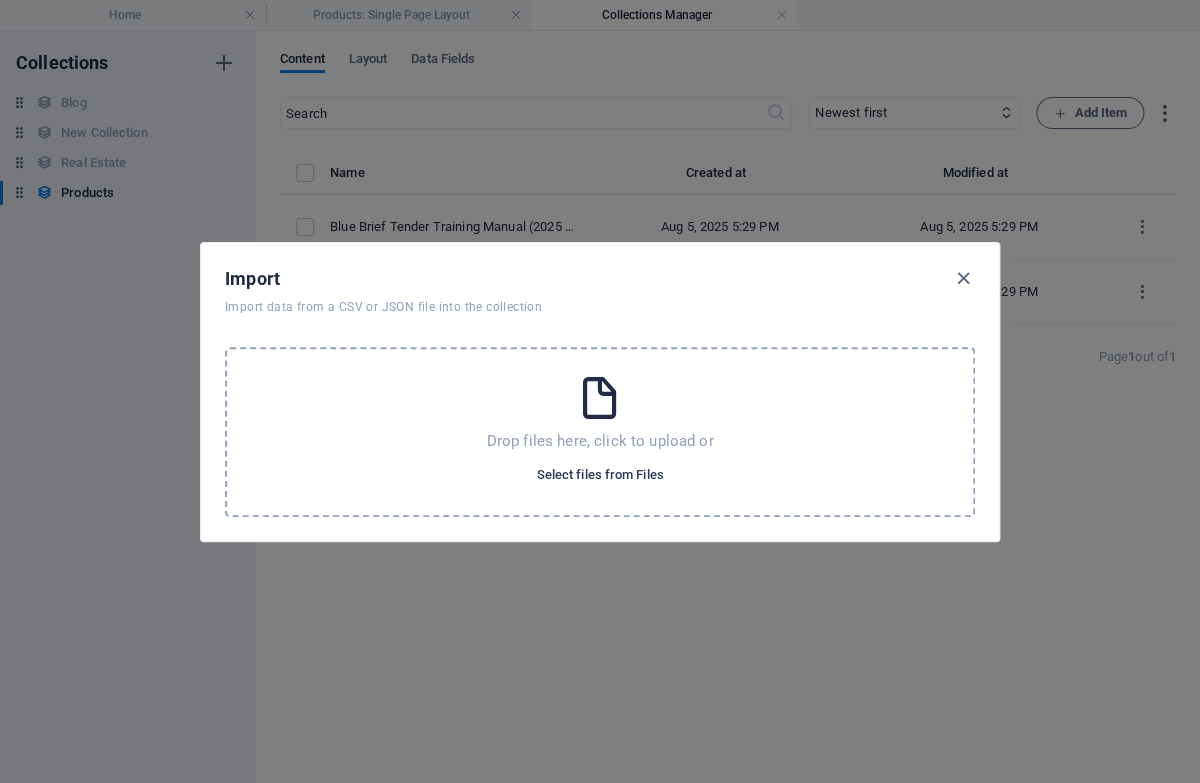 click on "Select files from Files" at bounding box center [599, 475] 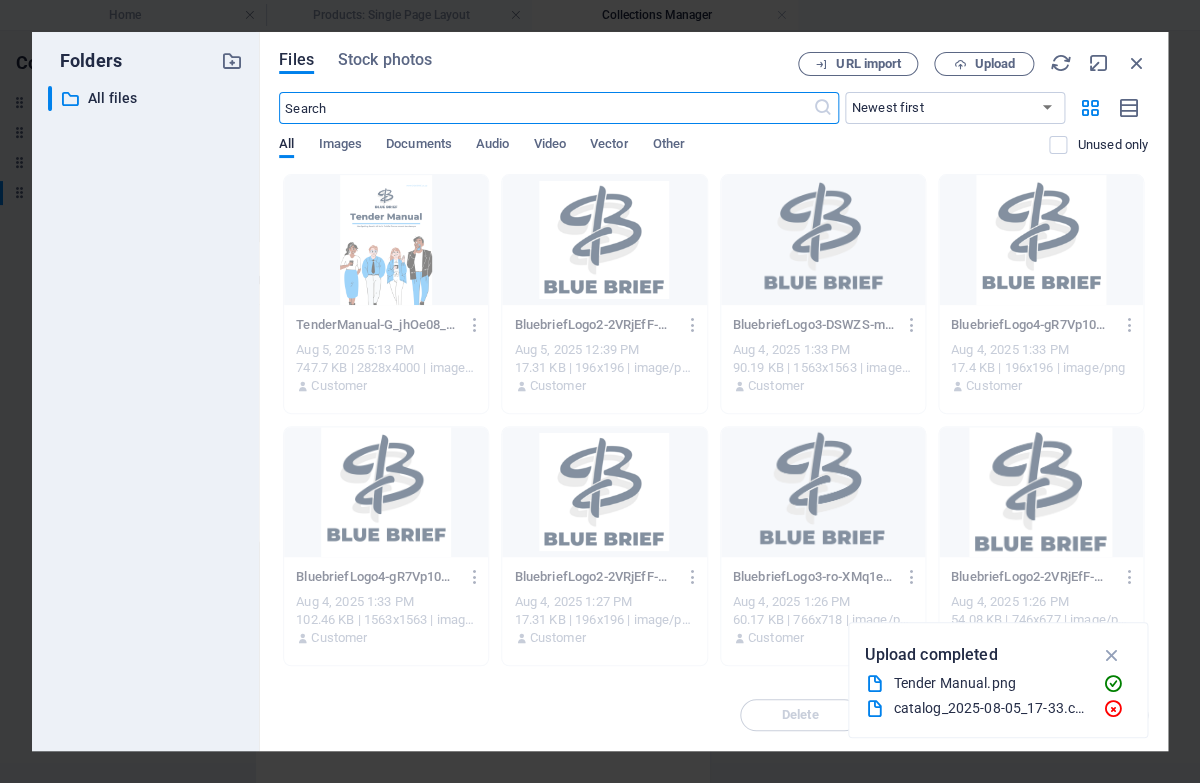 click on "​ Newest first Oldest first Name (A-Z) Name (Z-A) Size (0-9) Size (9-0) Resolution (0-9) Resolution (9-0) All Images Documents Audio Video Vector Other Unused only" at bounding box center [713, 133] 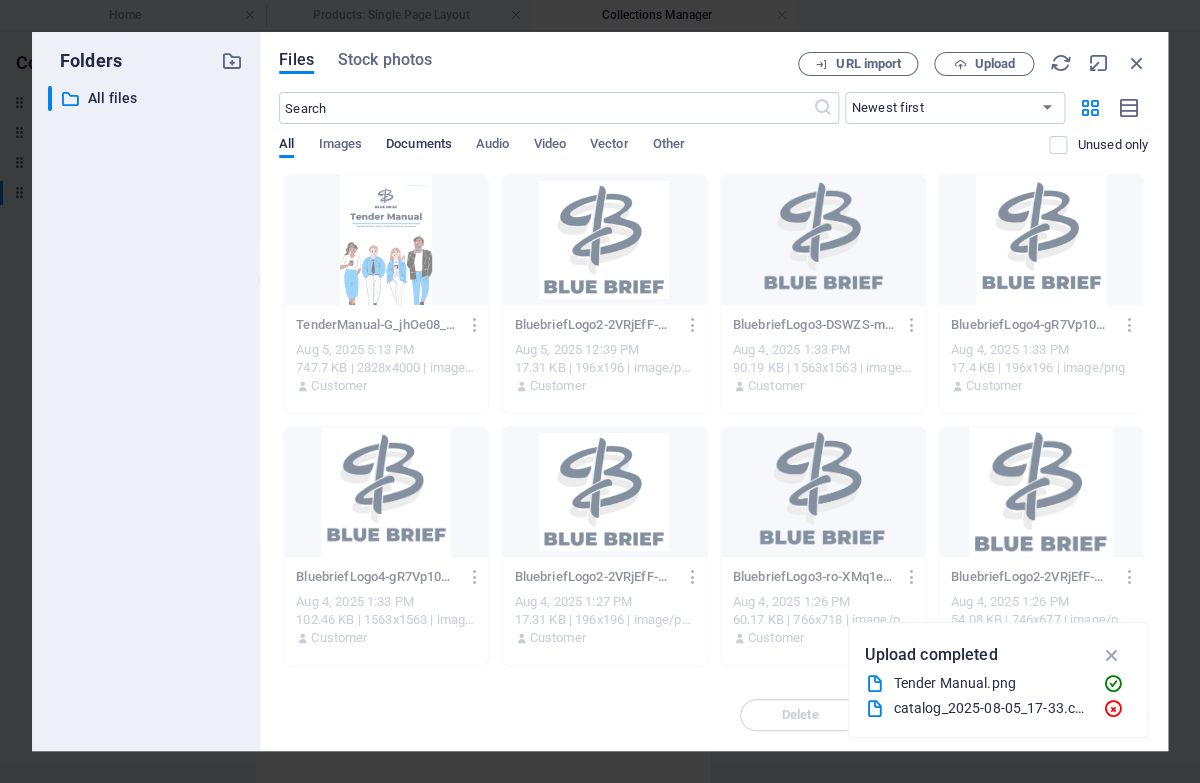 click on "Documents" at bounding box center (419, 146) 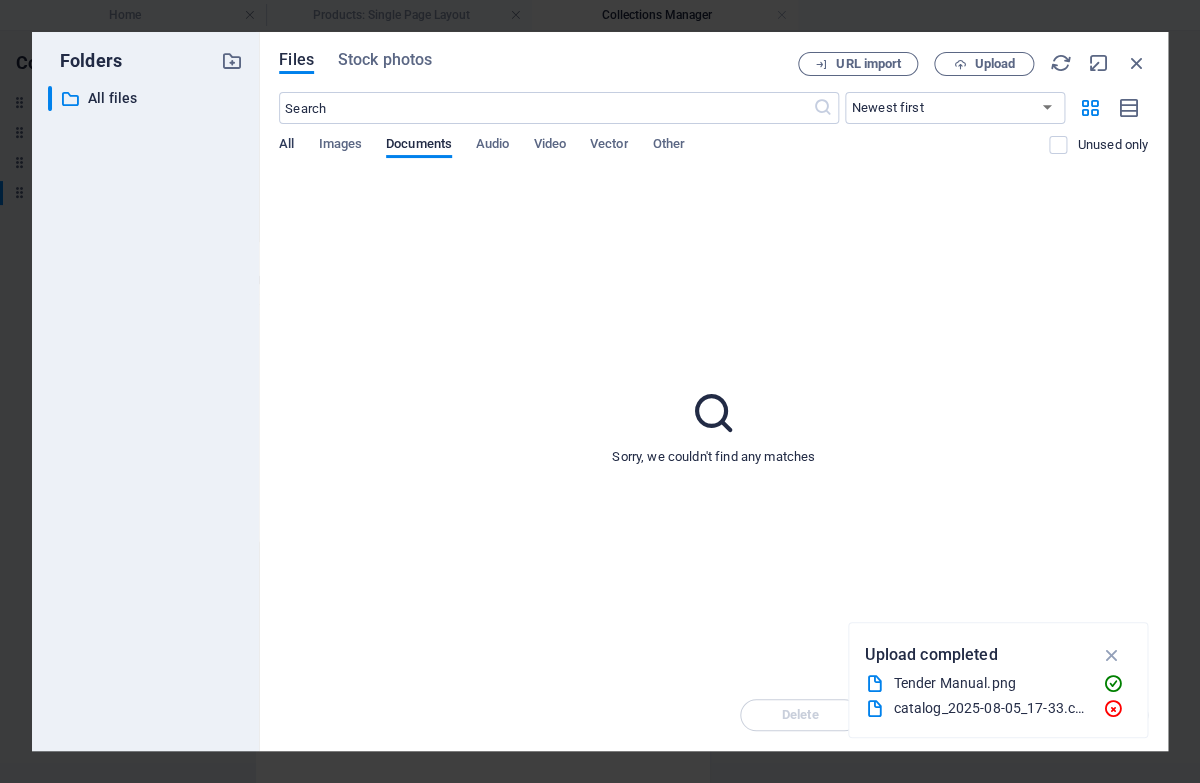 click on "All" at bounding box center [286, 146] 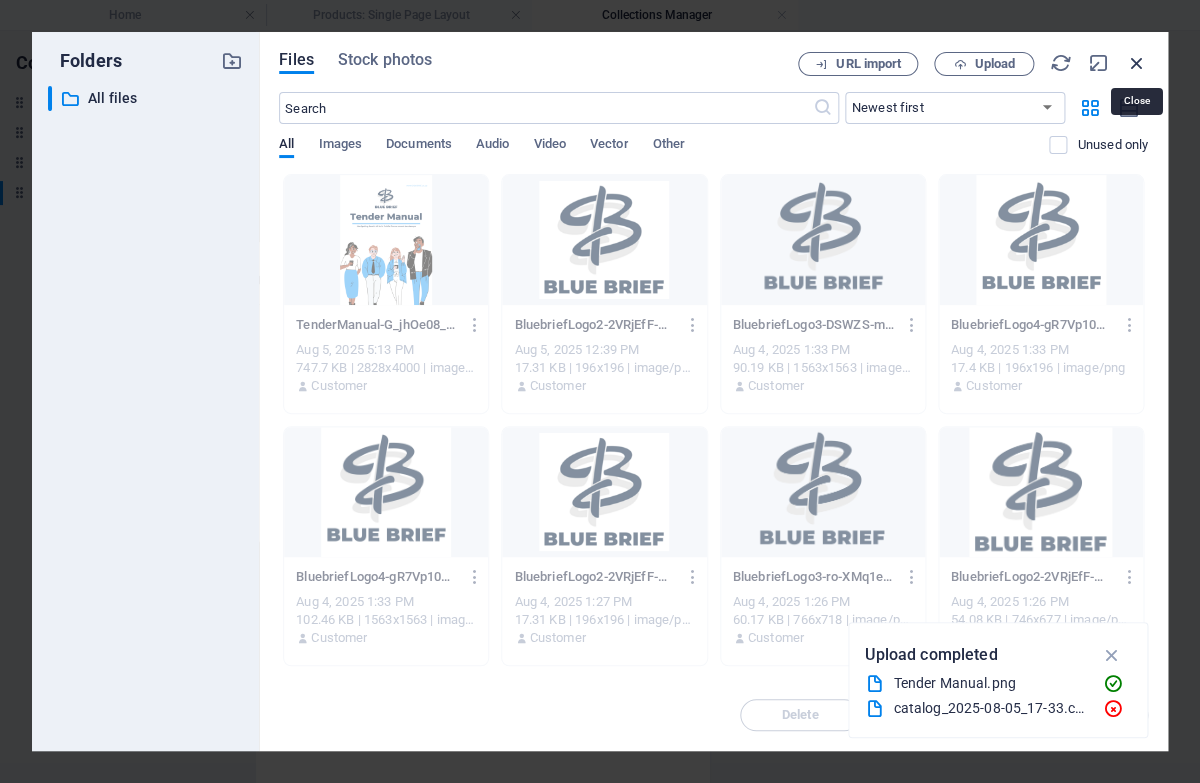 click at bounding box center [1137, 63] 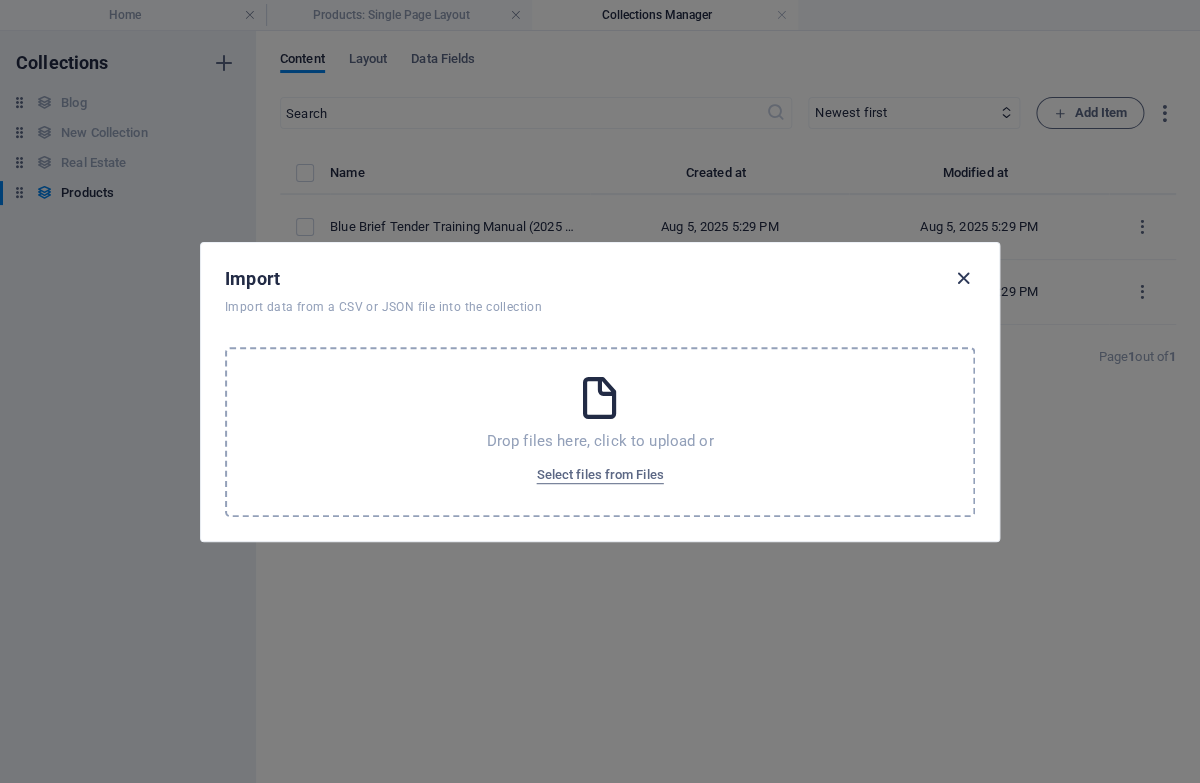 click at bounding box center [963, 278] 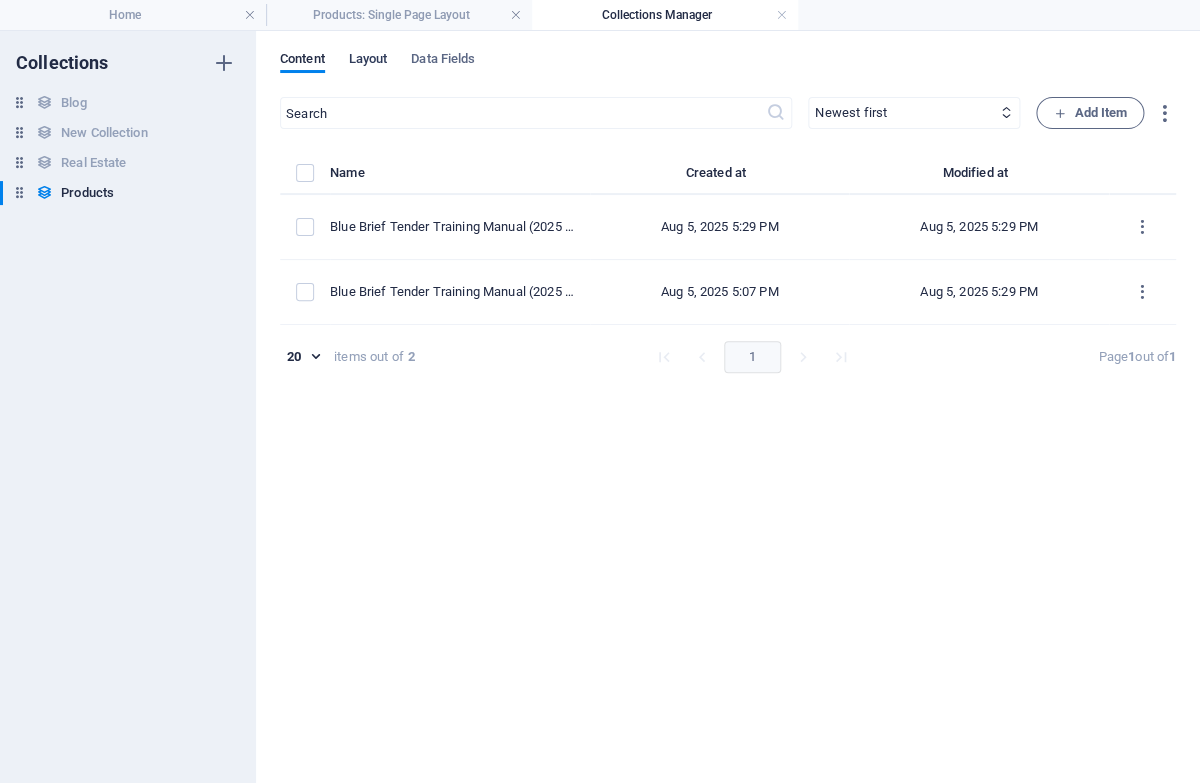 click on "Layout" at bounding box center [368, 61] 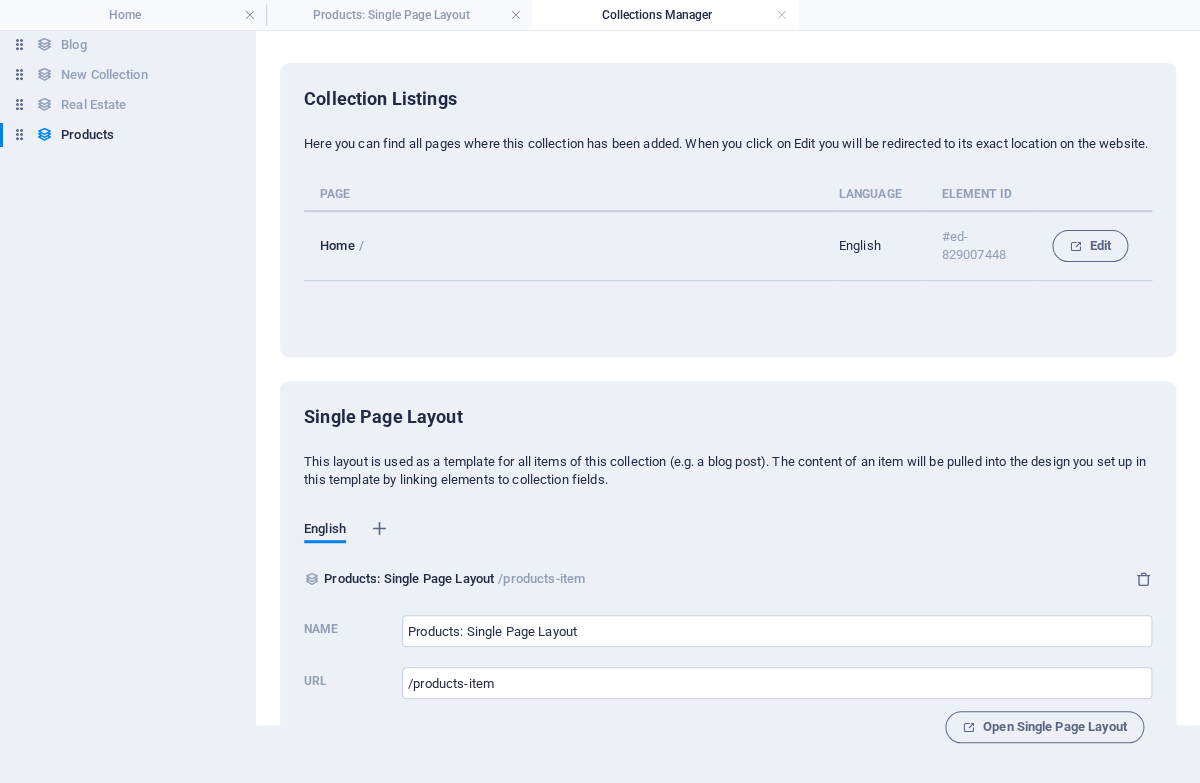 scroll, scrollTop: 0, scrollLeft: 0, axis: both 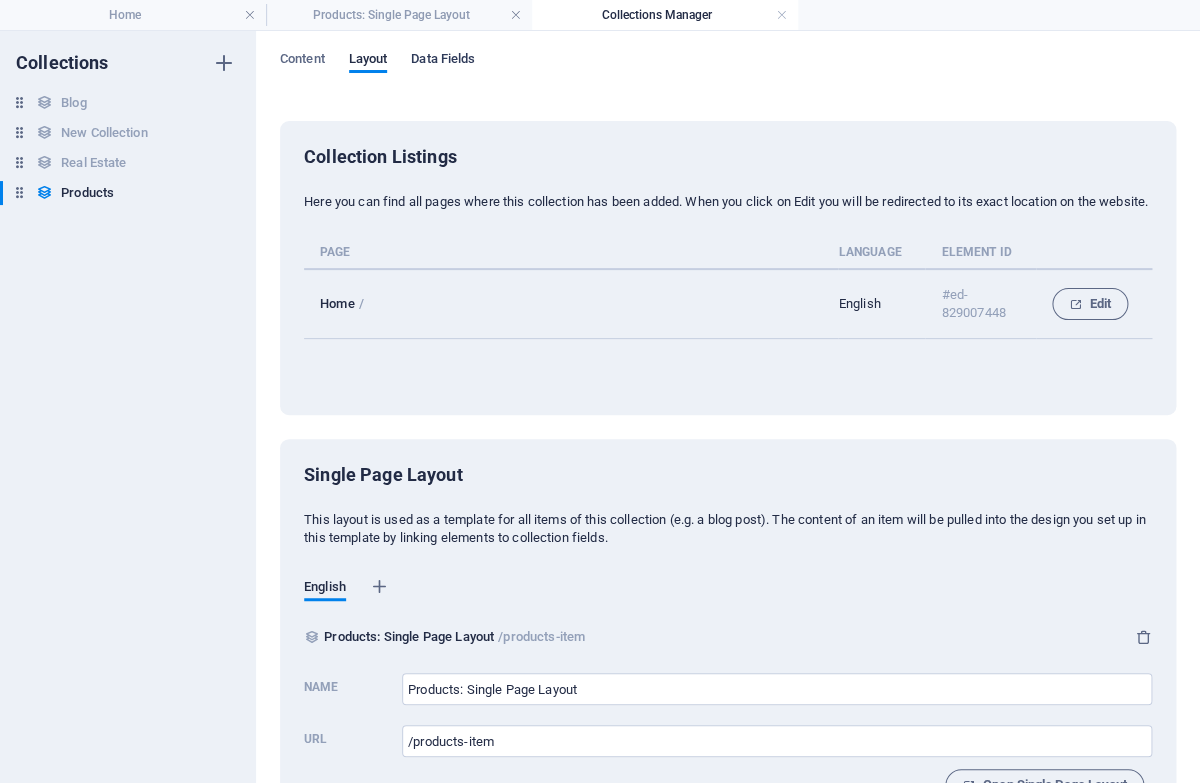 click on "Data Fields" at bounding box center [443, 61] 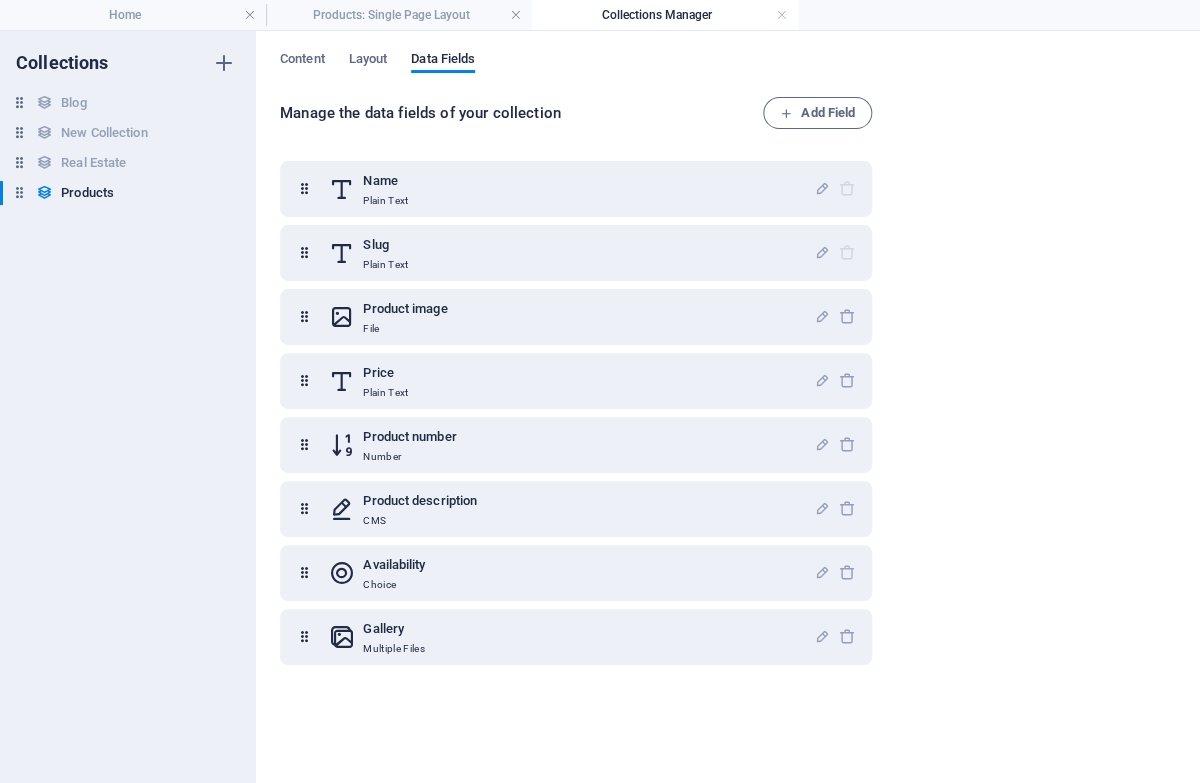 click on "Content Layout Data Fields Manage the data fields of your collection Add Field Name Plain Text Slug Plain Text Product image File Price Plain Text Product number Number Product description CMS Availability Choice Gallery Multiple Files" at bounding box center [728, 407] 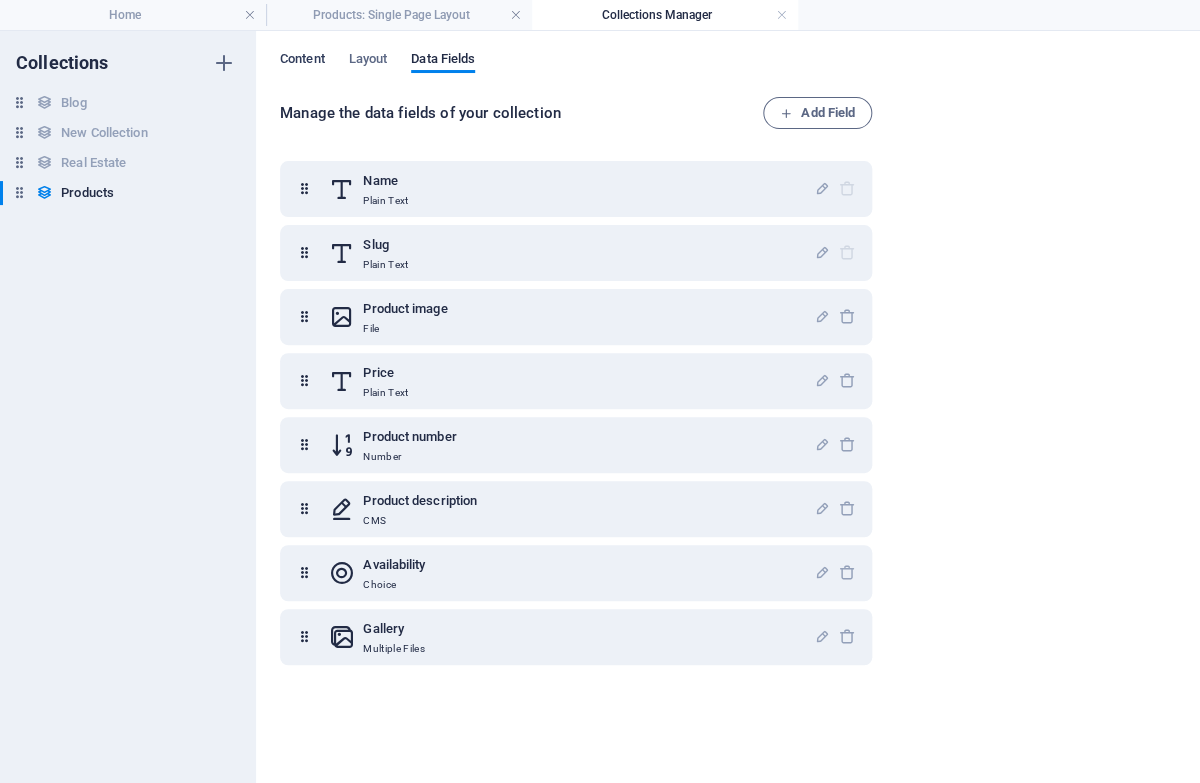 click on "Content" at bounding box center (302, 61) 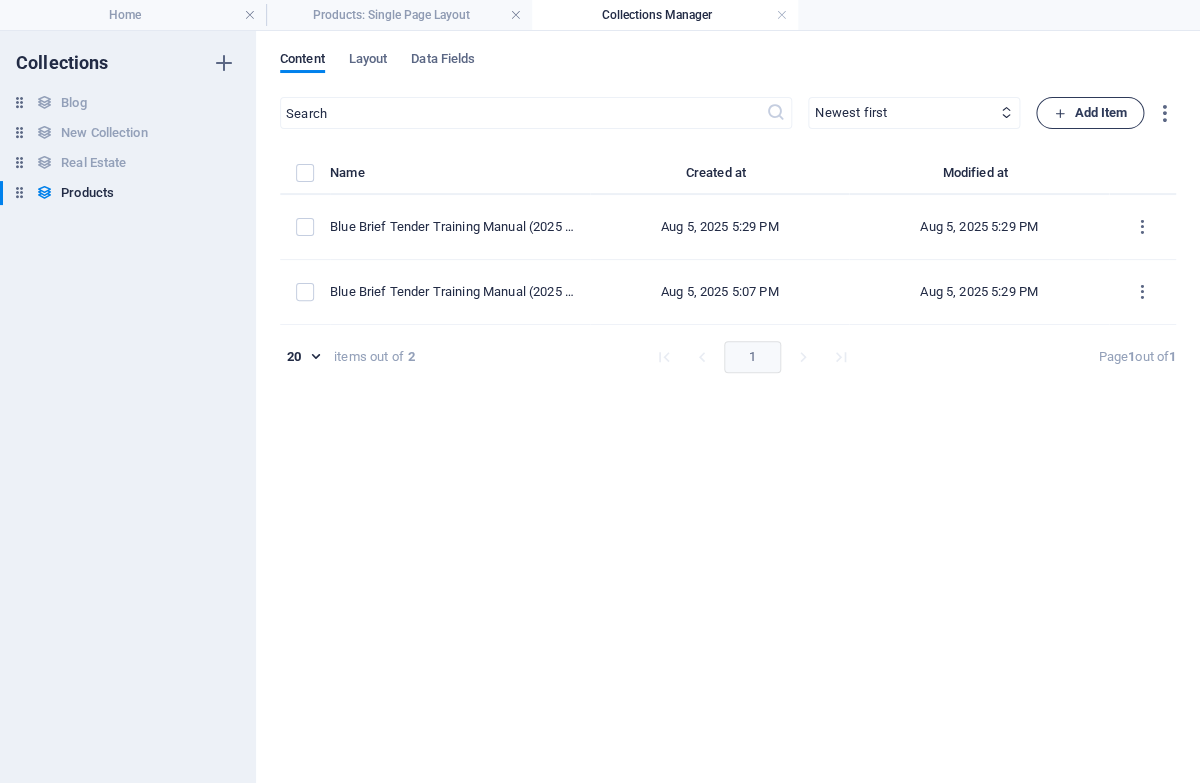 click on "Add Item" at bounding box center (1090, 113) 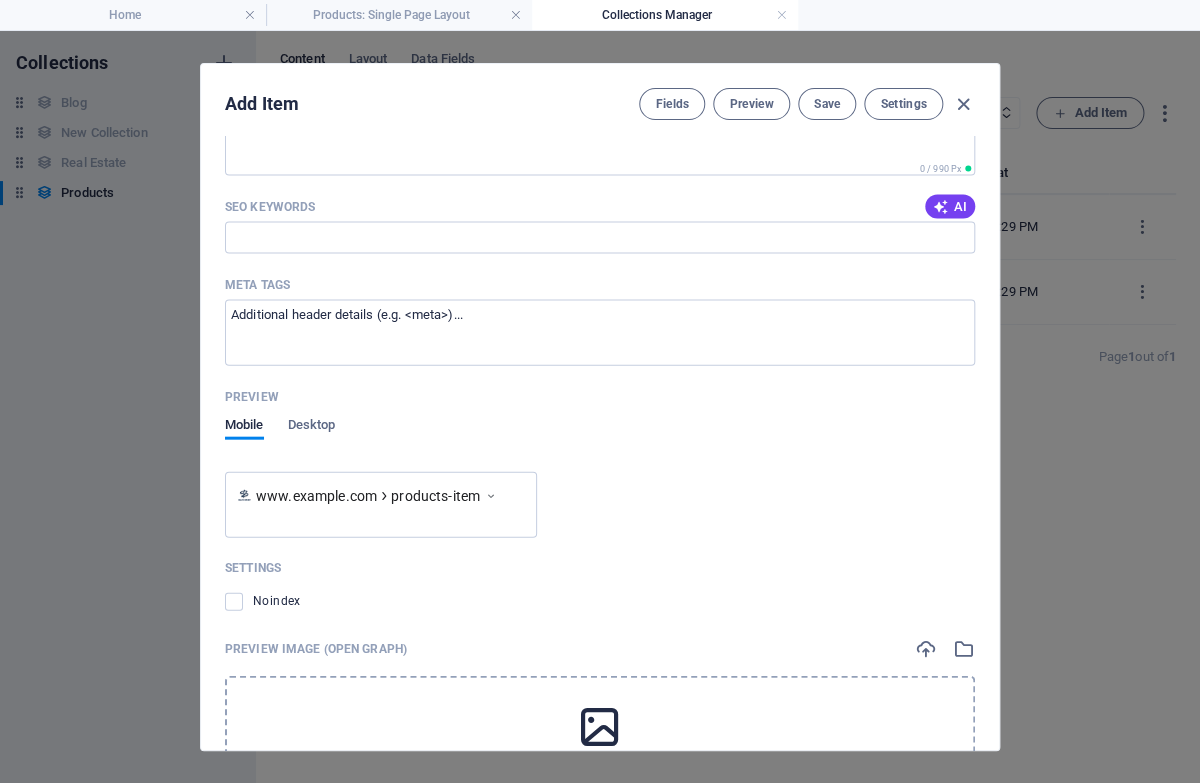 scroll, scrollTop: 1452, scrollLeft: 0, axis: vertical 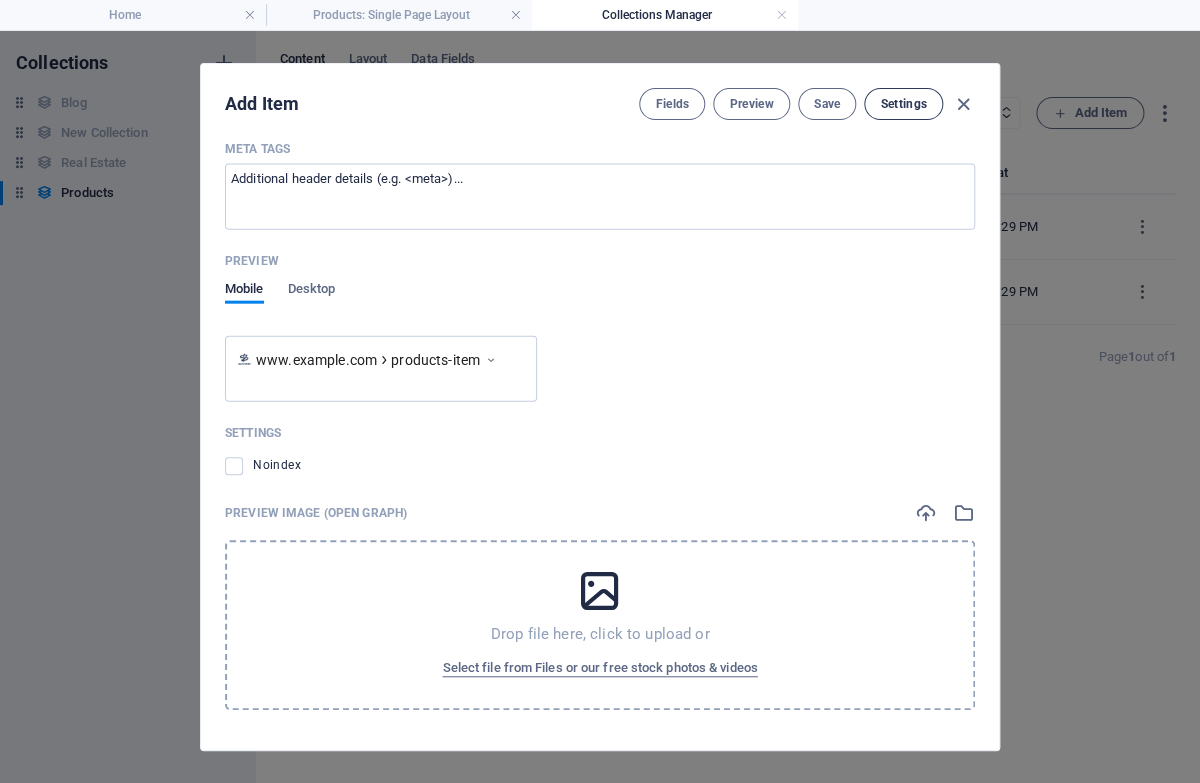 click on "Settings" at bounding box center (903, 104) 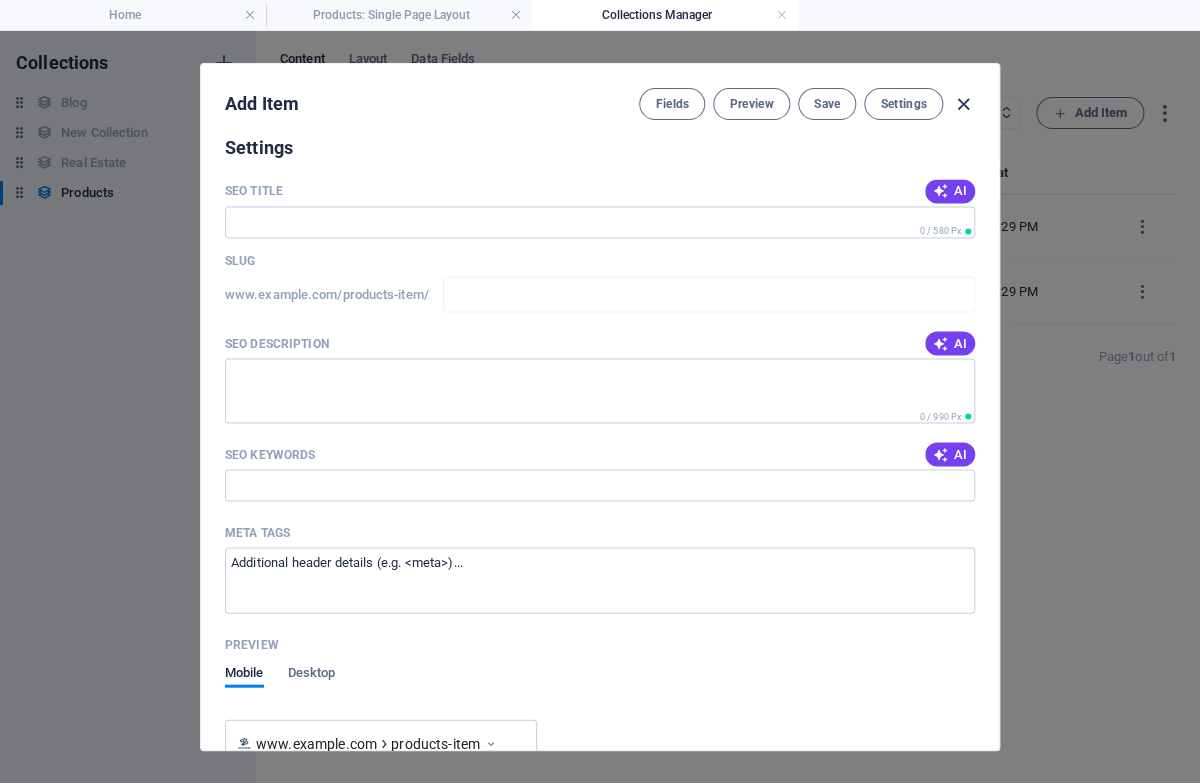 scroll, scrollTop: 1069, scrollLeft: 0, axis: vertical 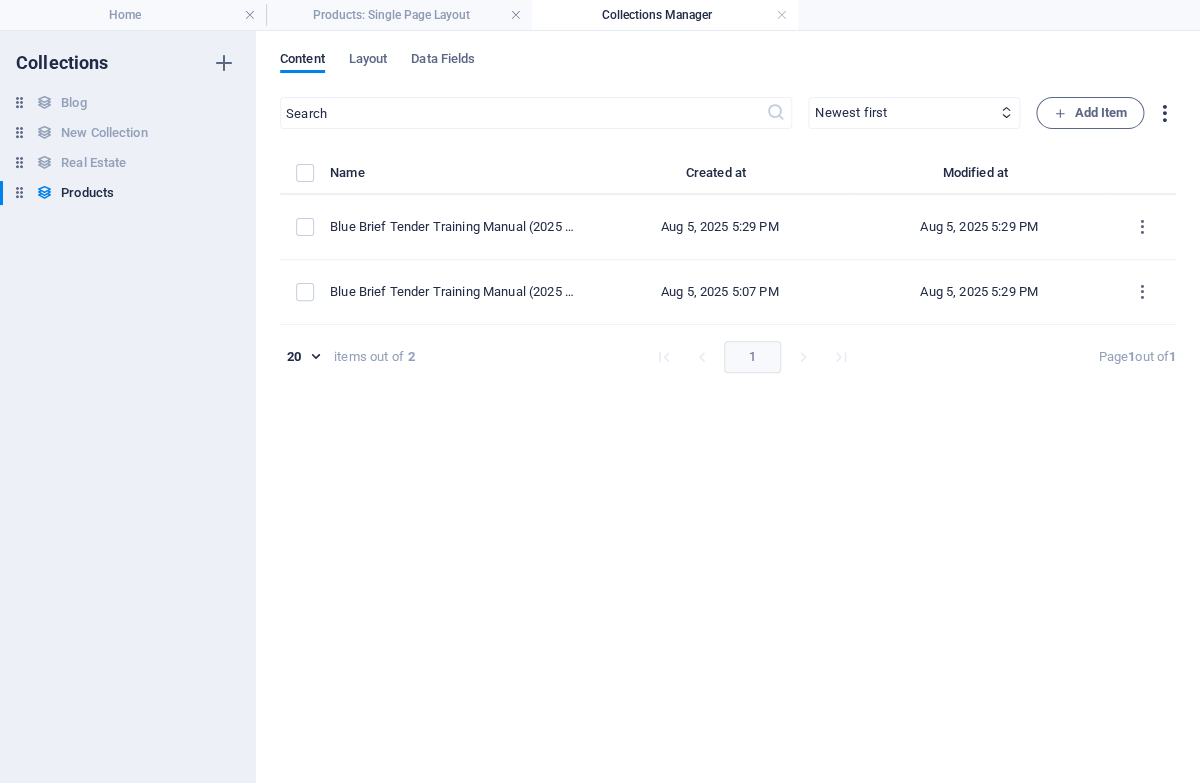 click at bounding box center [1164, 113] 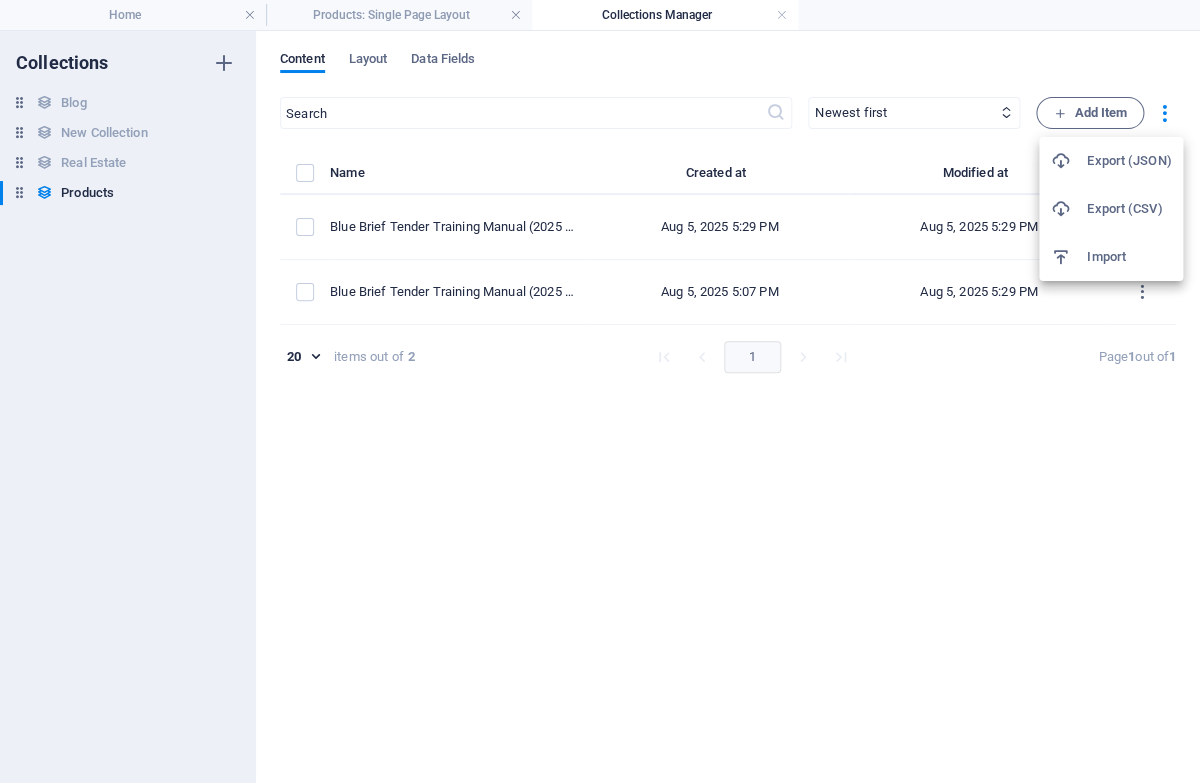 click on "Import" at bounding box center (1129, 257) 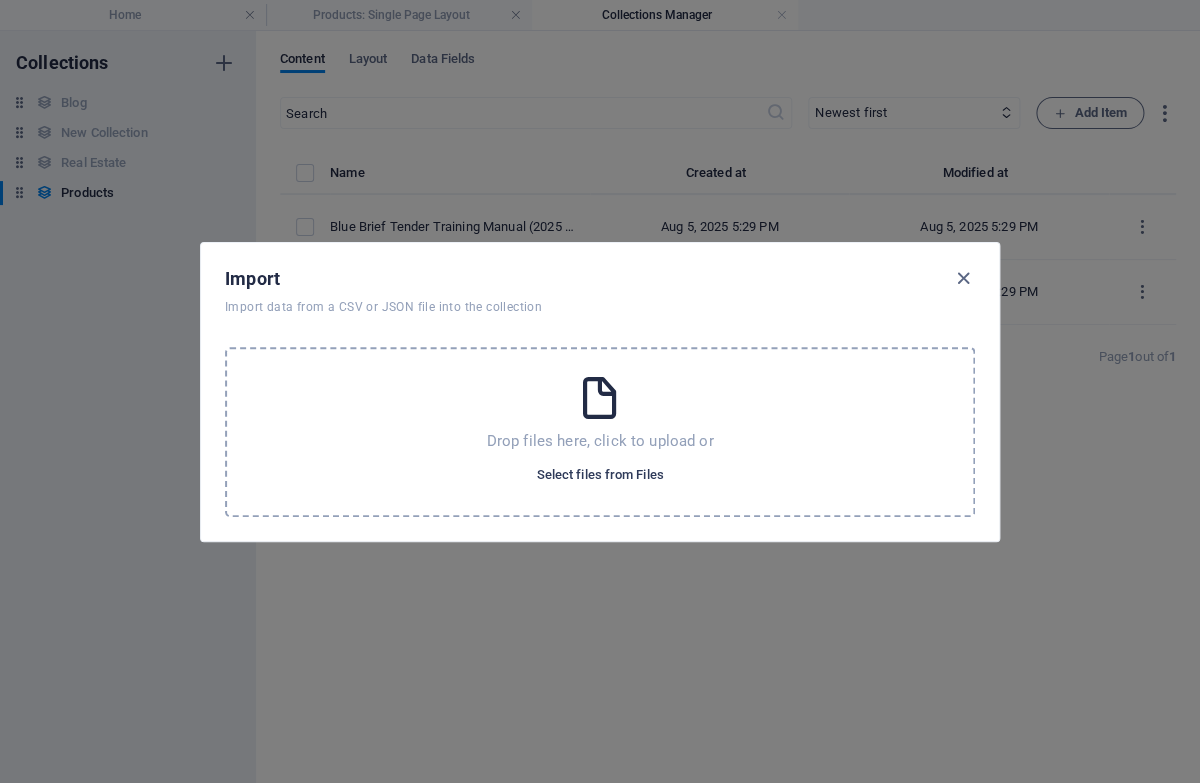click on "Select files from Files" at bounding box center [599, 475] 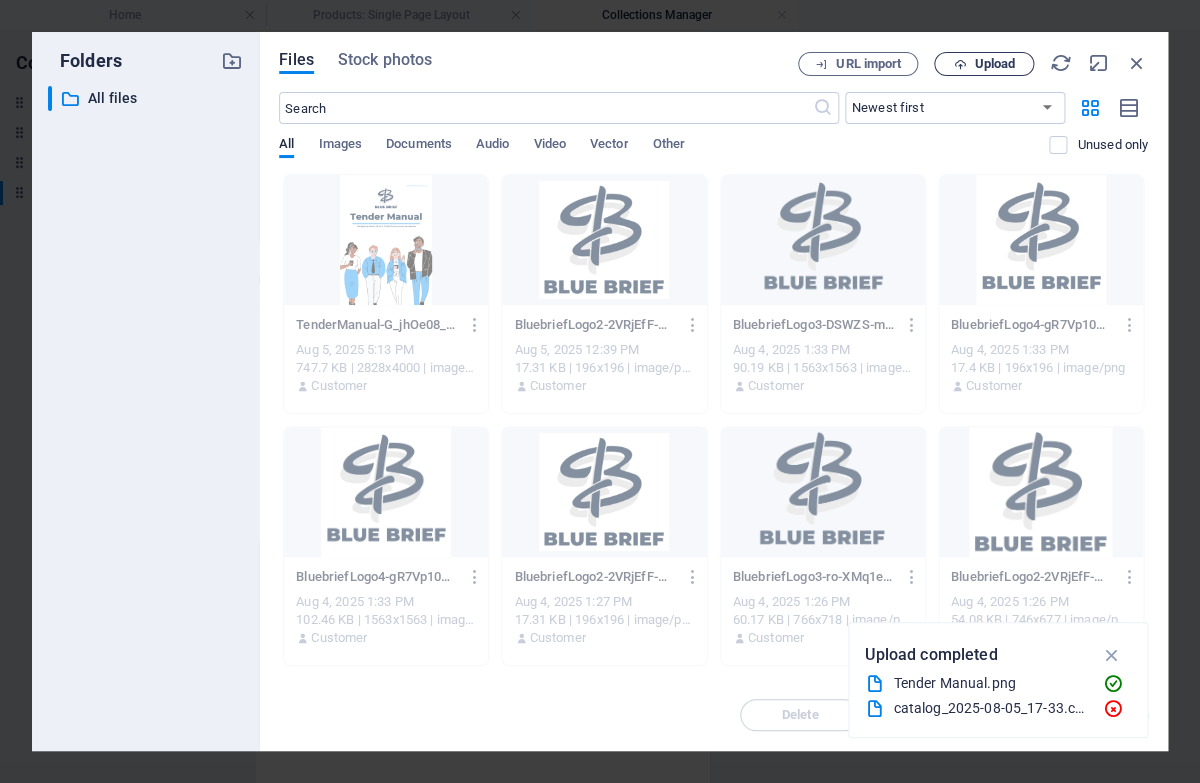 click at bounding box center (959, 64) 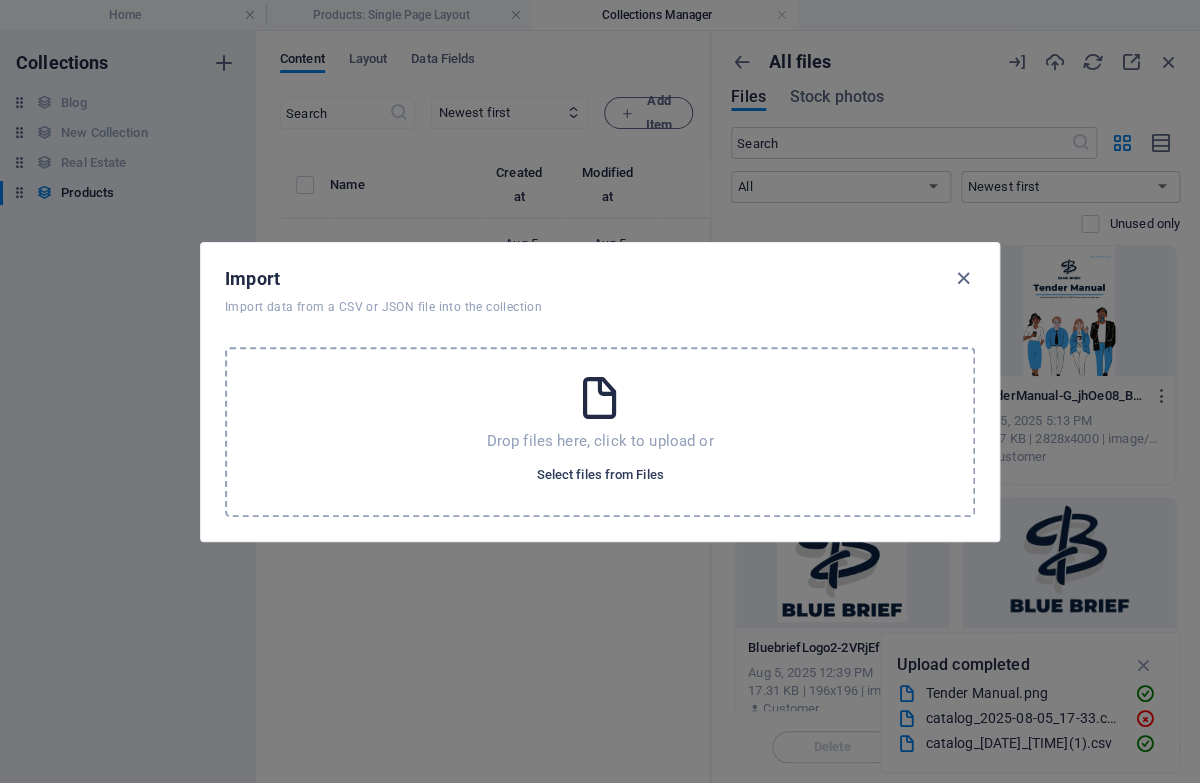 click on "Select files from Files" at bounding box center (599, 475) 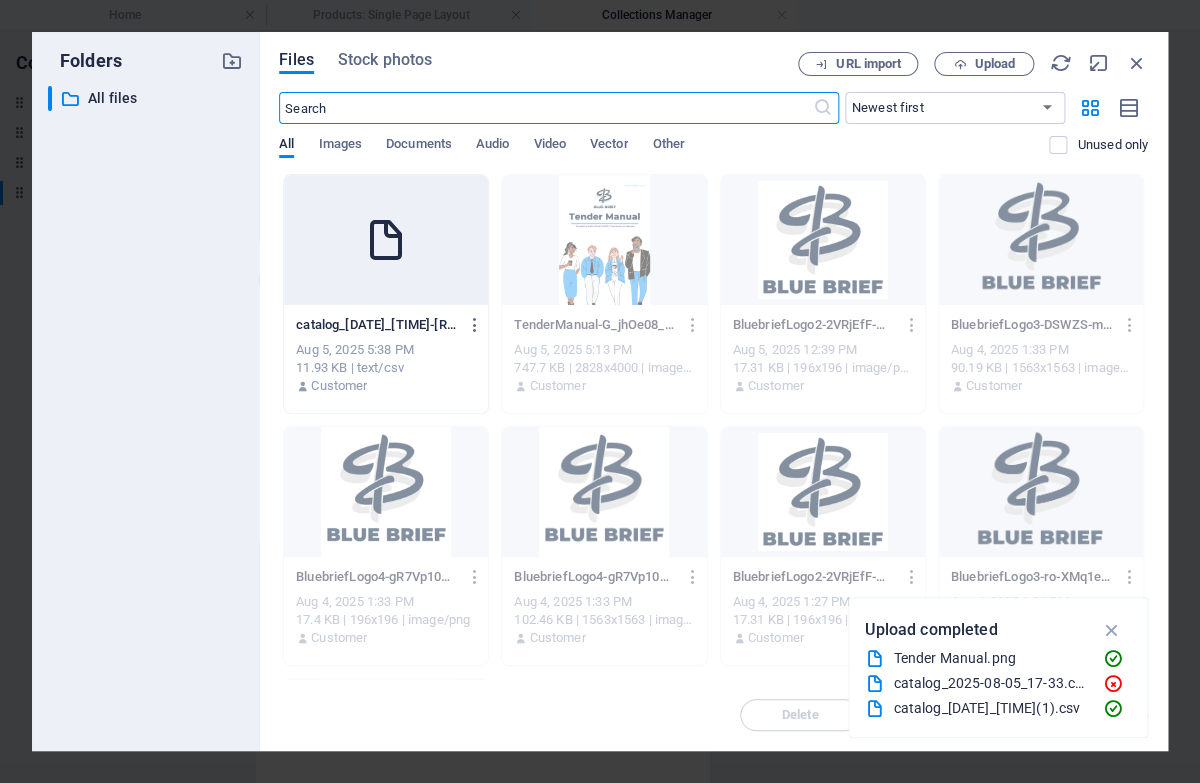 click at bounding box center (386, 240) 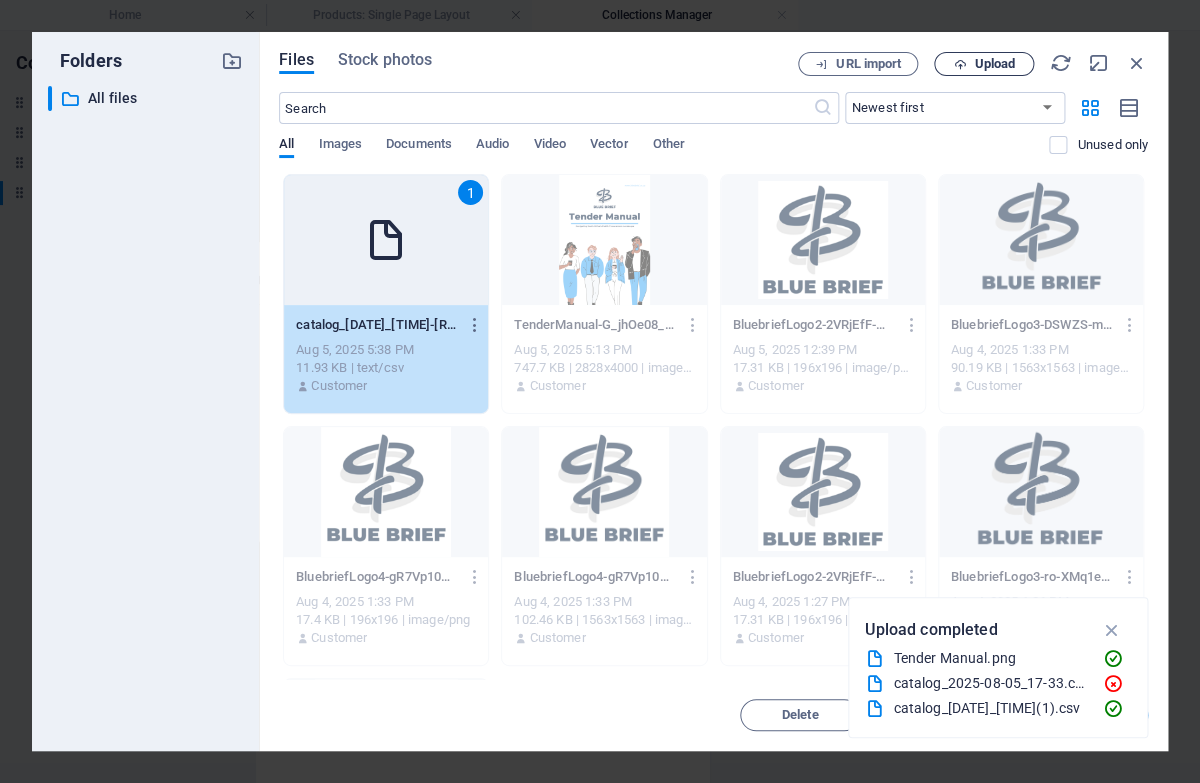 click on "Upload" at bounding box center [994, 64] 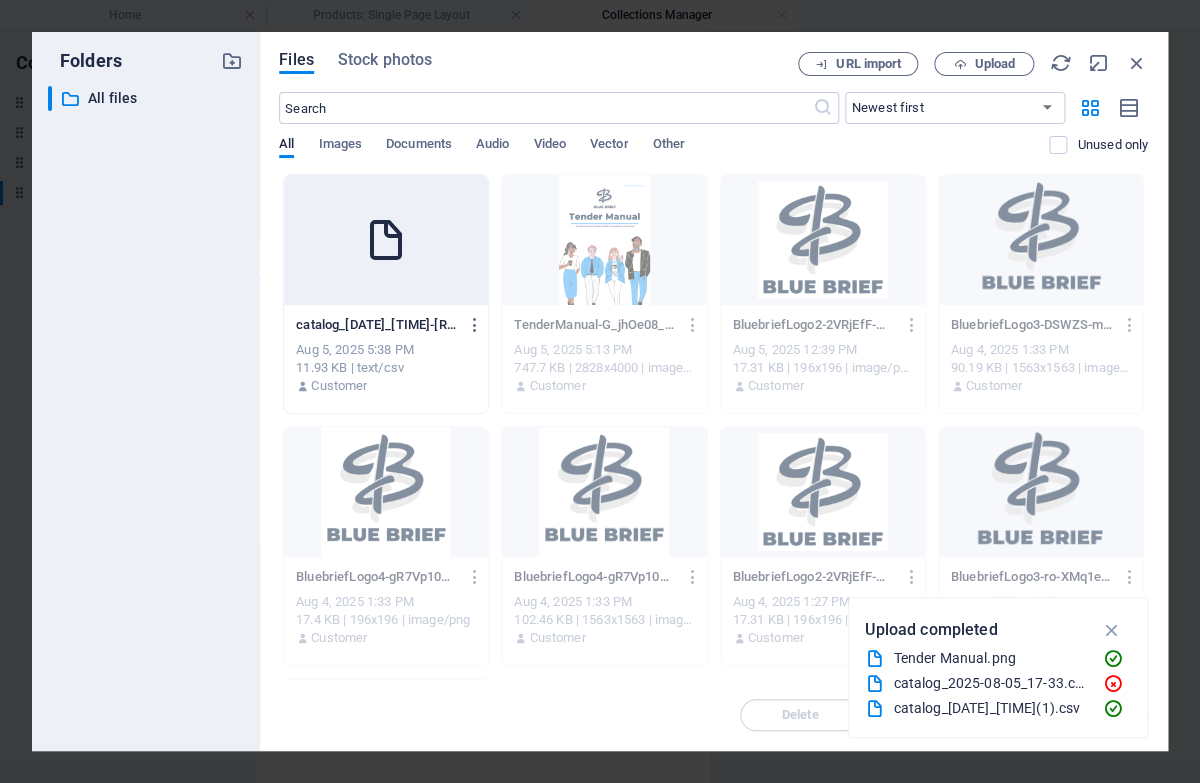click at bounding box center (386, 240) 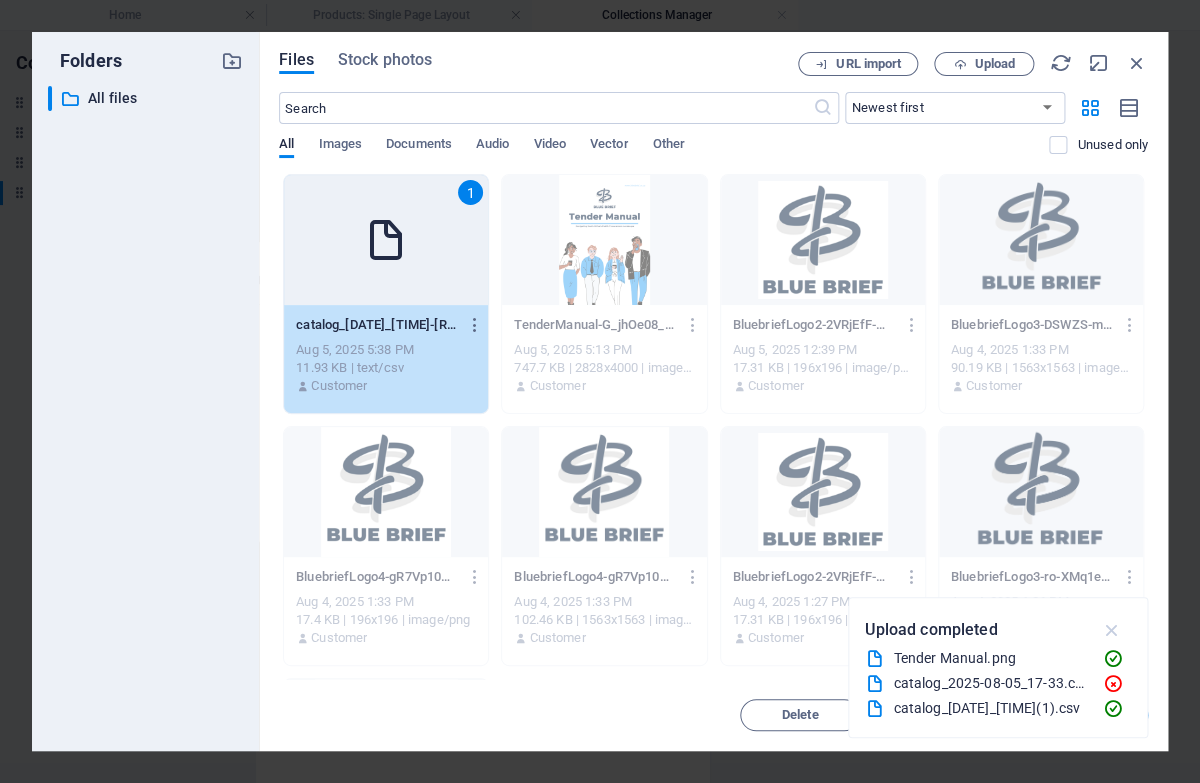 click at bounding box center [1111, 630] 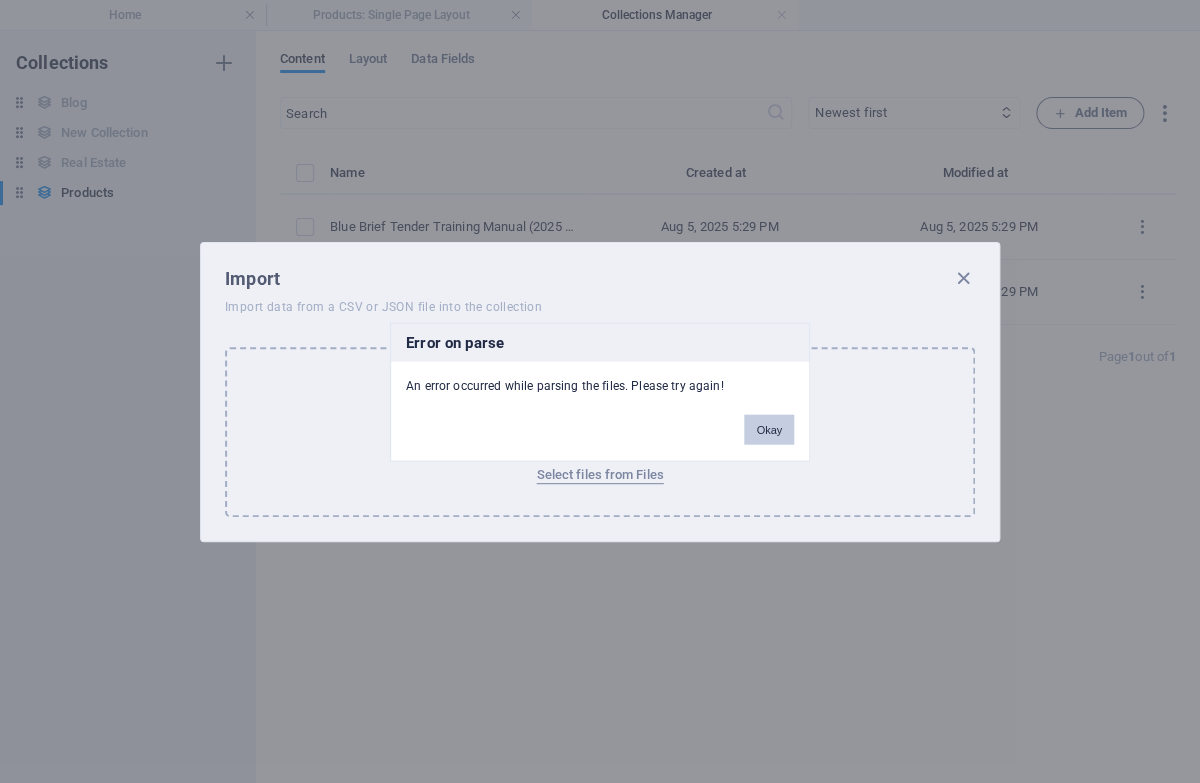 click on "Okay" at bounding box center [769, 429] 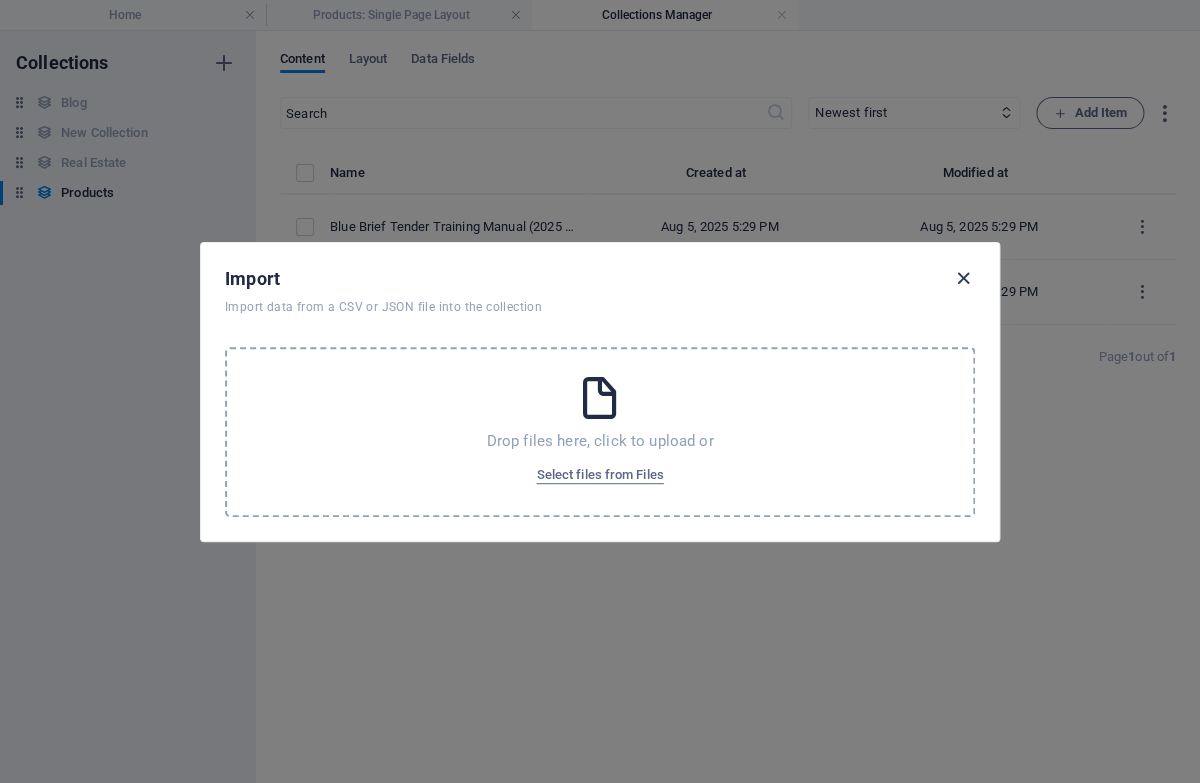 click at bounding box center [963, 278] 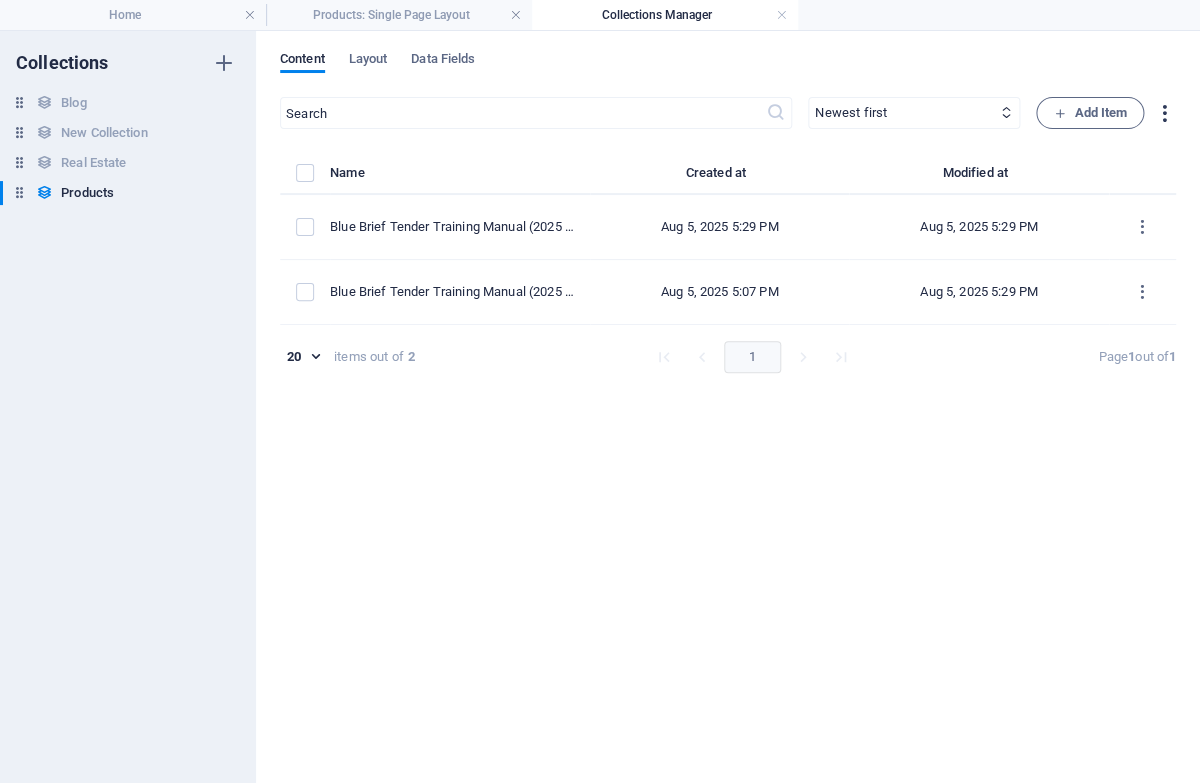 click at bounding box center [1164, 113] 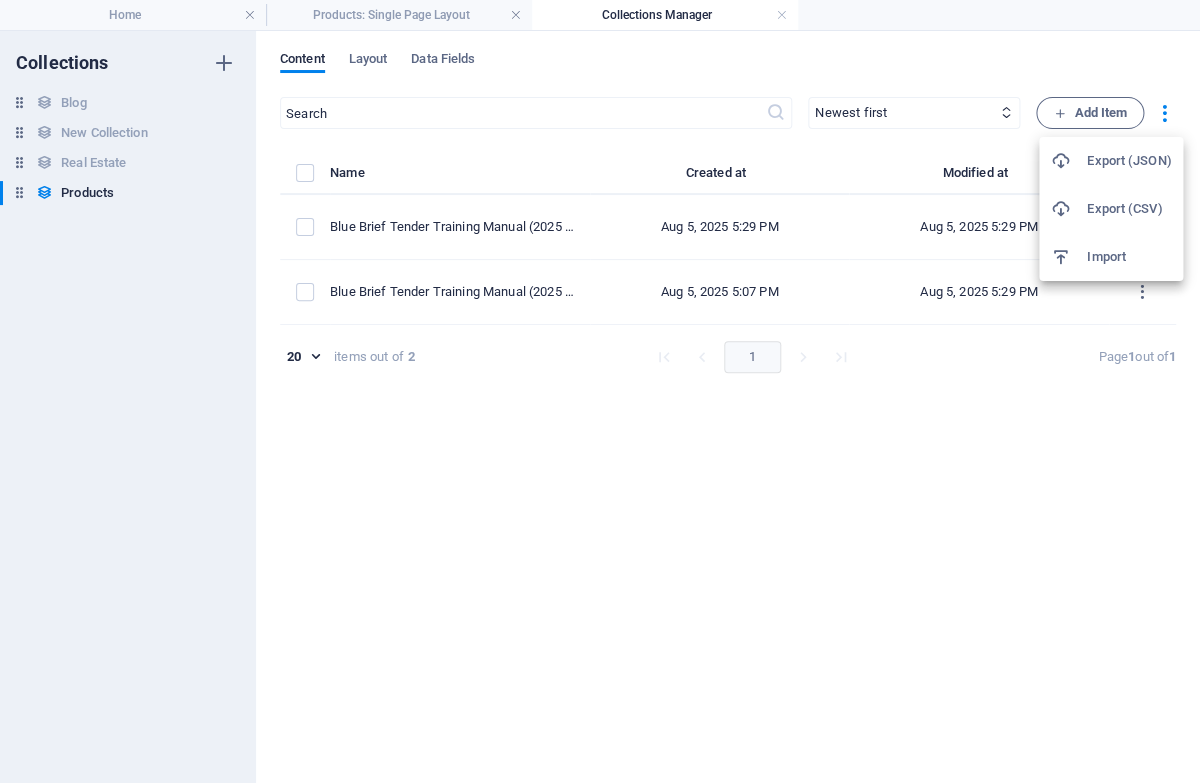 click on "Import" at bounding box center [1129, 257] 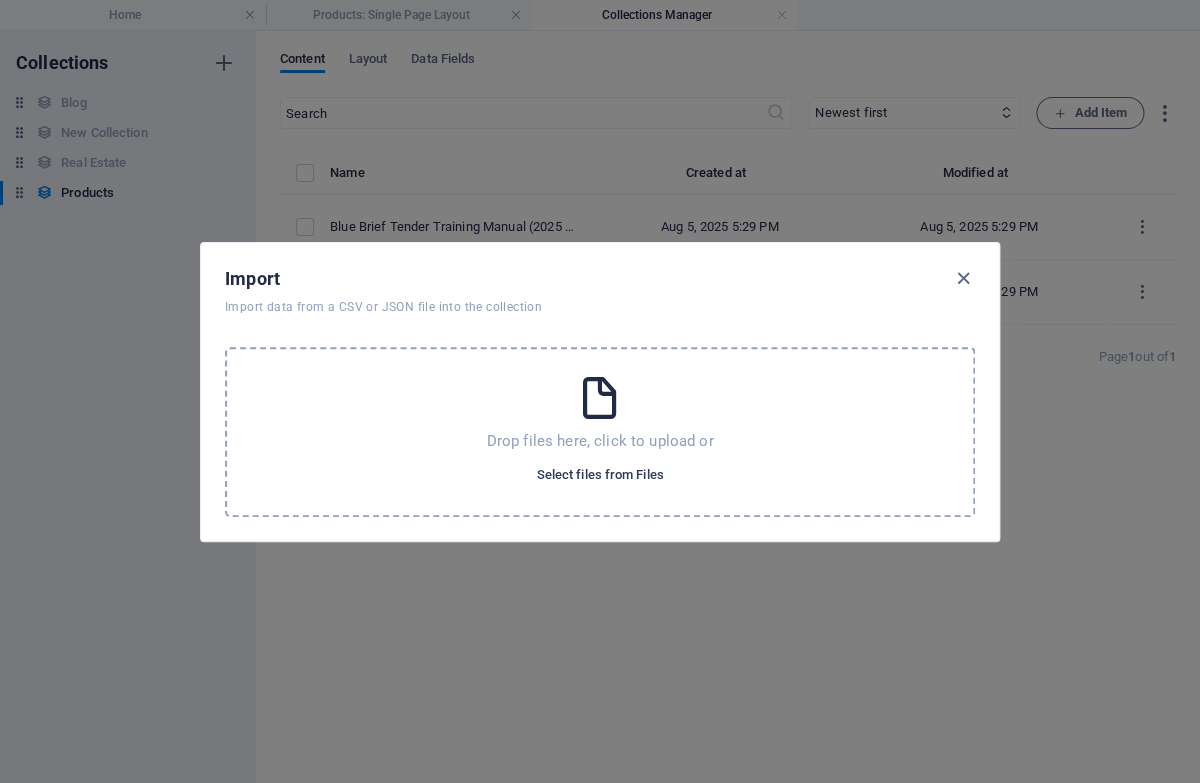 click on "Select files from Files" at bounding box center (599, 475) 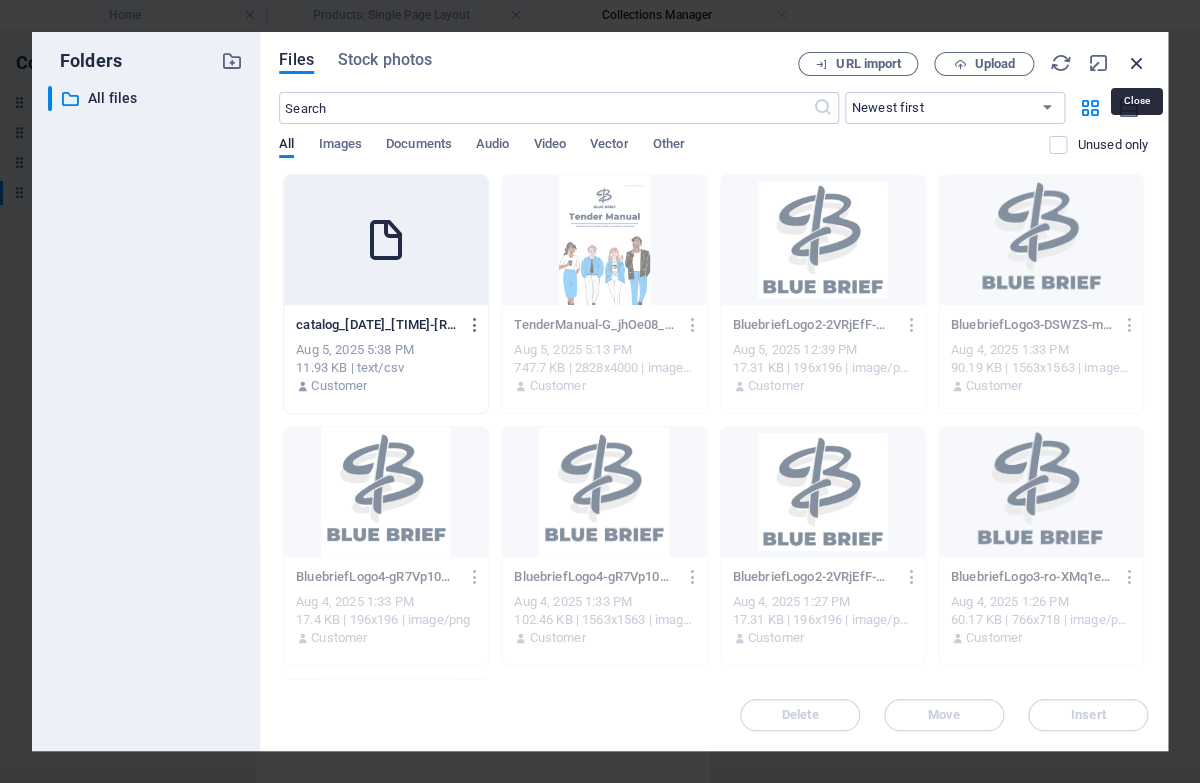 click at bounding box center [1137, 63] 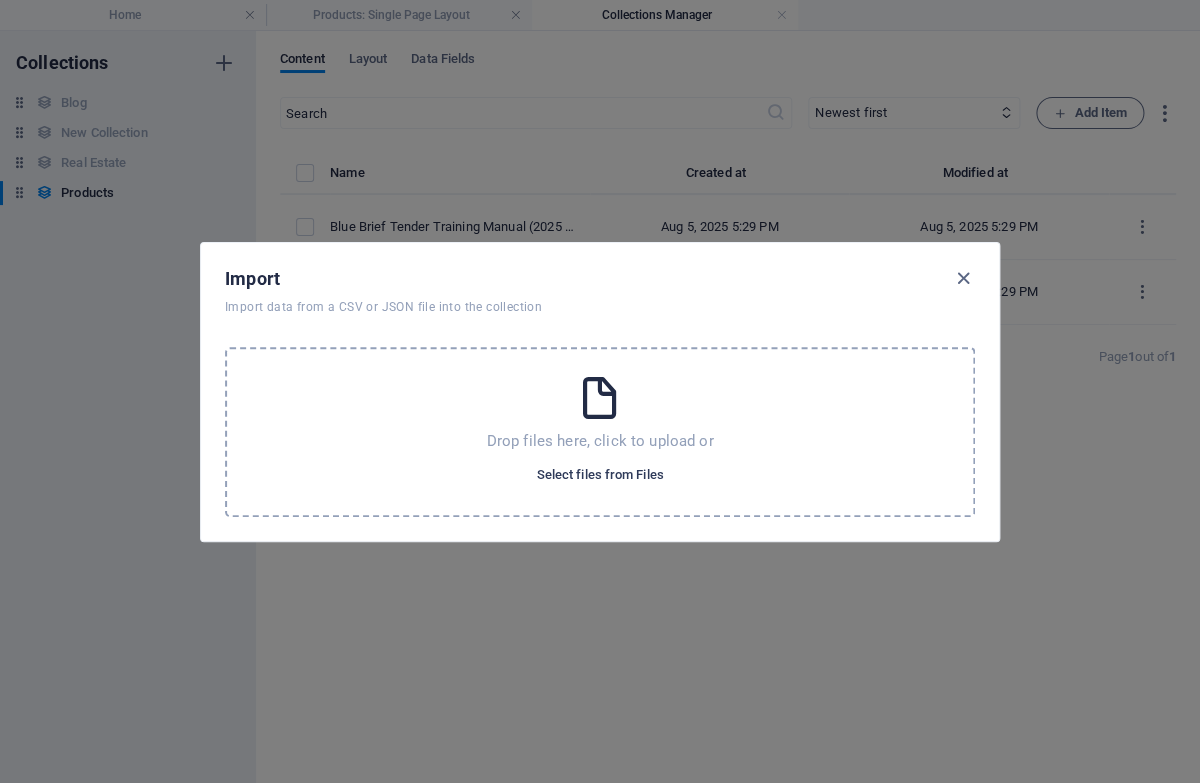 click on "Select files from Files" at bounding box center [599, 475] 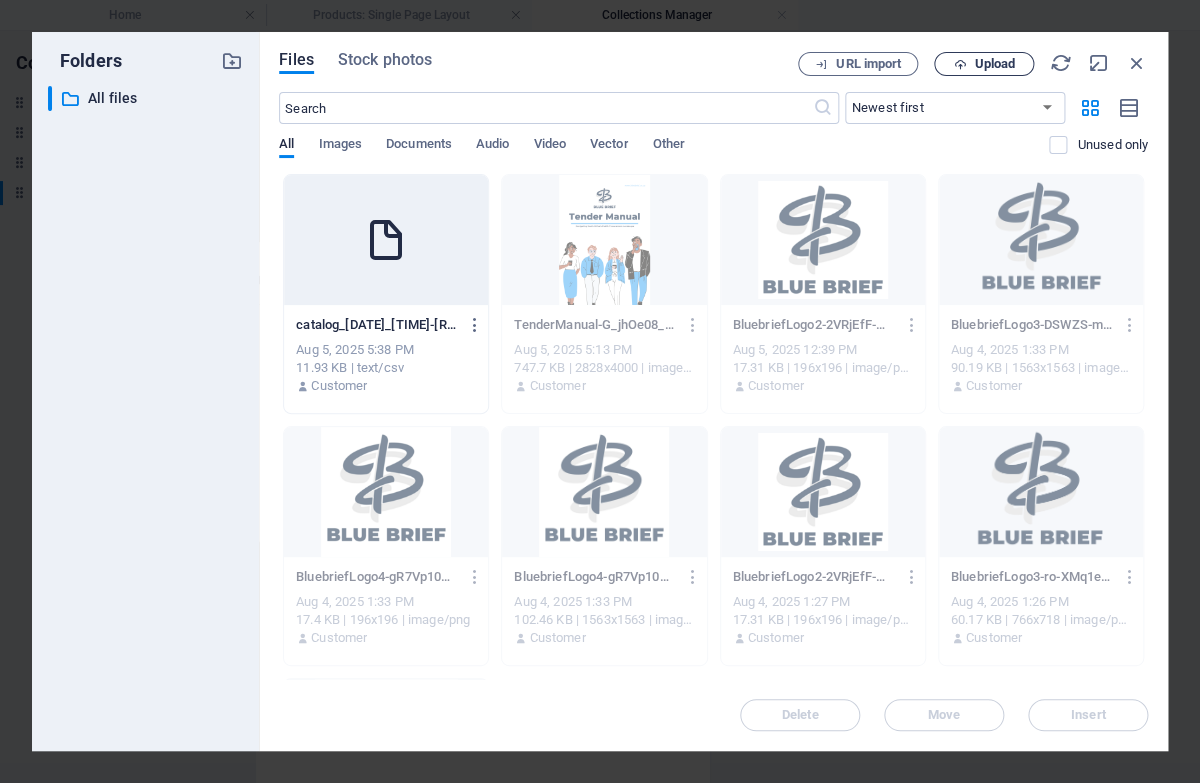 click on "Upload" at bounding box center (994, 64) 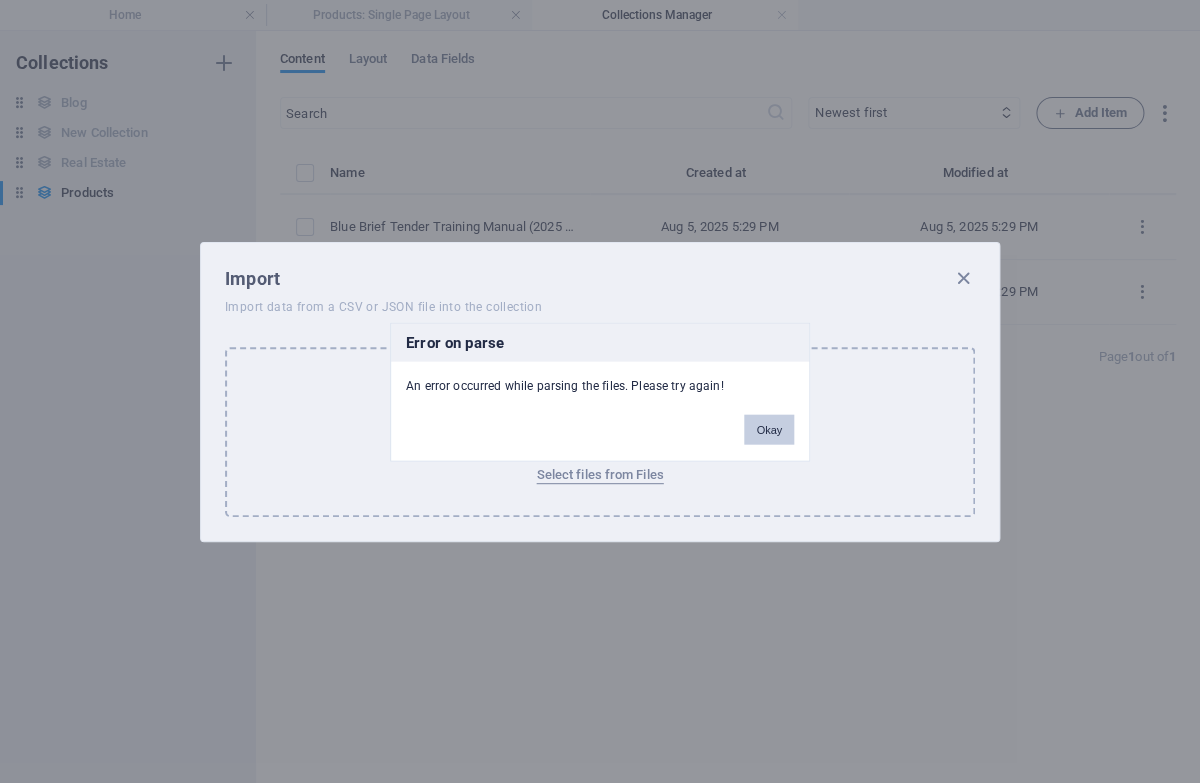 click on "Okay" at bounding box center [769, 429] 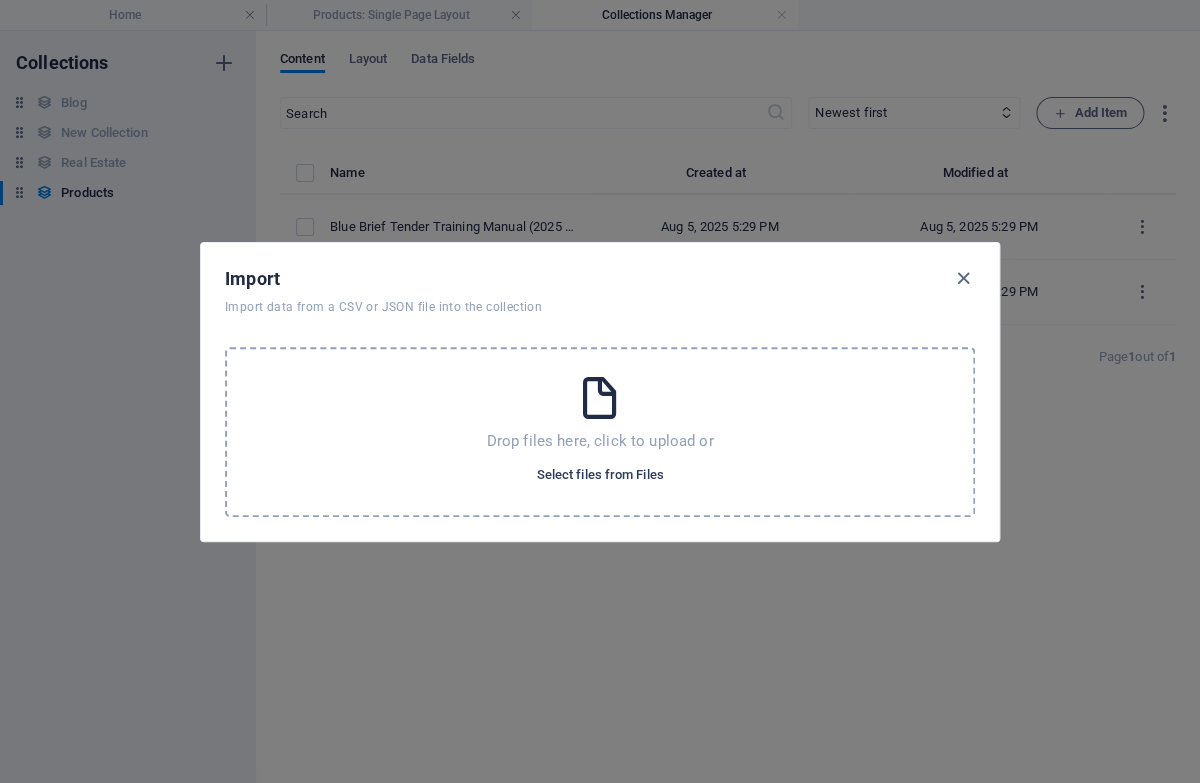 click on "Select files from Files" at bounding box center [599, 475] 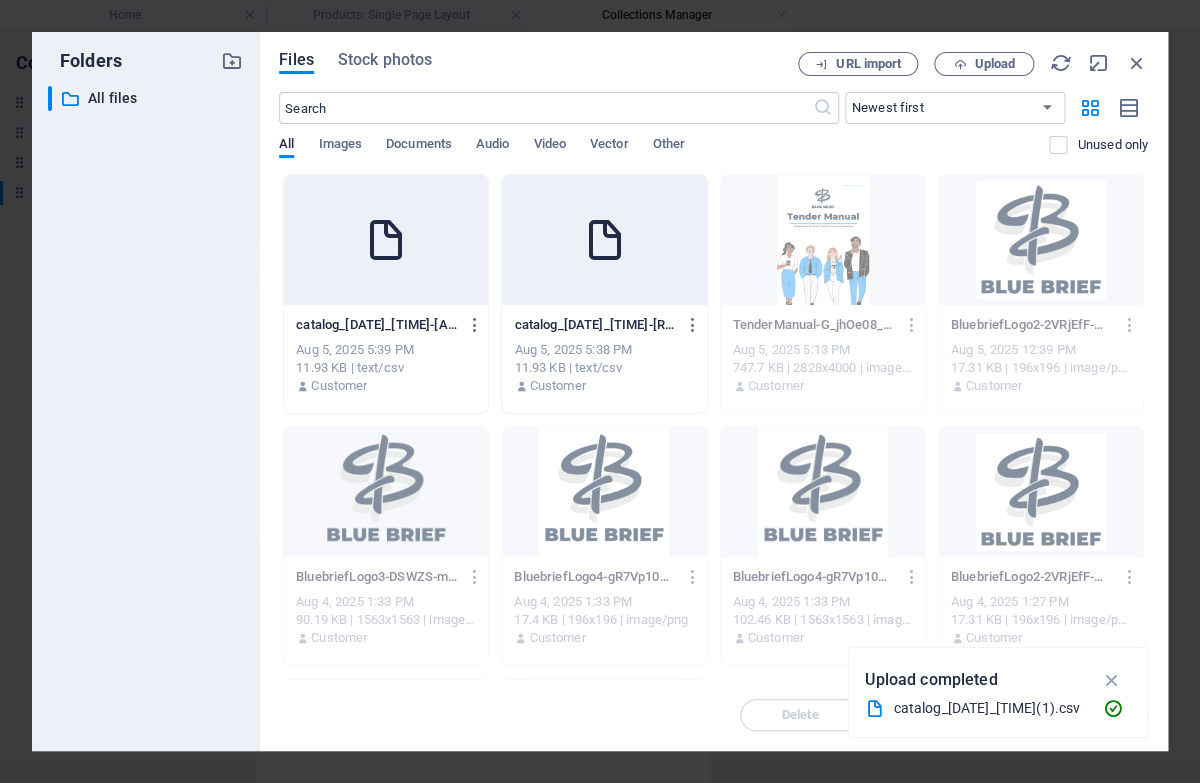 click at bounding box center (386, 240) 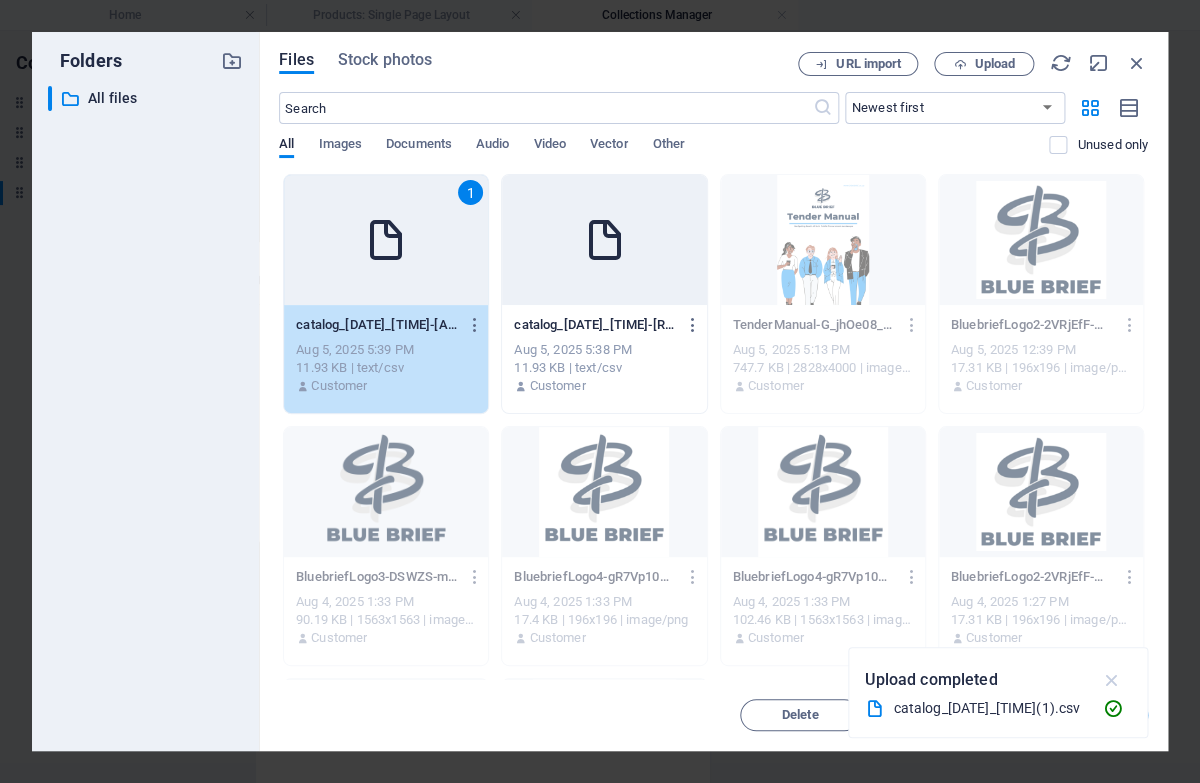 click at bounding box center (1111, 680) 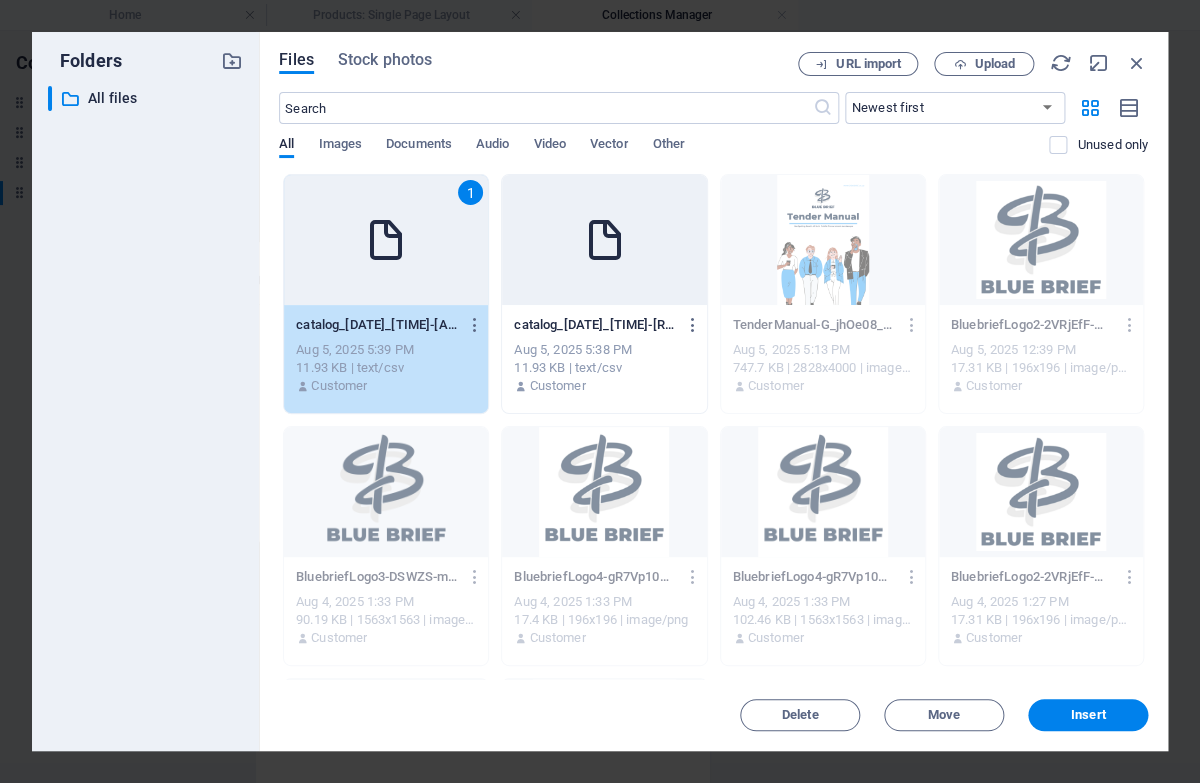click on "Files Stock photos URL import Upload ​ Newest first Oldest first Name (A-Z) Name (Z-A) Size (0-9) Size (9-0) Resolution (0-9) Resolution (9-0) All Images Documents Audio Video Vector Other Unused only Drop files here to upload them instantly 1 catalog_2025-08-05_17-341-aDcCVobd2wLXBbpd3SlJig.csv catalog_2025-08-05_17-341-aDcCVobd2wLXBbpd3SlJig.csv Aug 5, 2025 5:39 PM 11.93 KB | text/csv Customer catalog_2025-08-05_17-341-qQ6pdkKcTW0sXjIxmYY-XQ.csv catalog_2025-08-05_17-341-qQ6pdkKcTW0sXjIxmYY-XQ.csv Aug 5, 2025 5:38 PM 11.93 KB | text/csv Customer TenderManual-G_jhOe08_BEHILc07yq5aQ.png TenderManual-G_jhOe08_BEHILc07yq5aQ.png Aug 5, 2025 5:13 PM 747.7 KB | 2828x4000 | image/png Customer BluebriefLogo2-2VRjEfF-M3xnDzciKgySmA-tKXxsX4AkHUmzwIHE7-Axg.png BluebriefLogo2-2VRjEfF-M3xnDzciKgySmA-tKXxsX4AkHUmzwIHE7-Axg.png Aug 5, 2025 12:39 PM 17.31 KB | 196x196 | image/png Customer BluebriefLogo3-DSWZS-mWWXZRK8T4j-IPYQ.png BluebriefLogo3-DSWZS-mWWXZRK8T4j-IPYQ.png Aug 4, 2025 1:33 PM Customer Aug 4, 2025 1:33 PM" at bounding box center (713, 391) 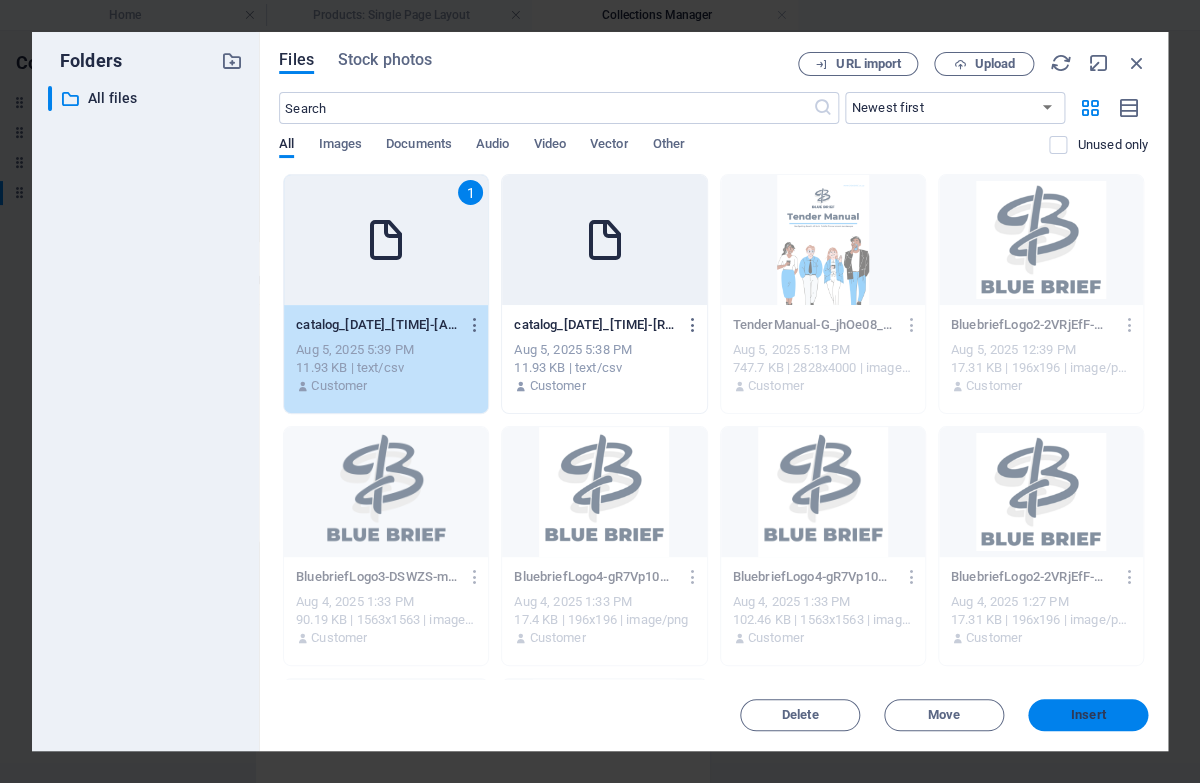 click on "Insert" at bounding box center (1088, 715) 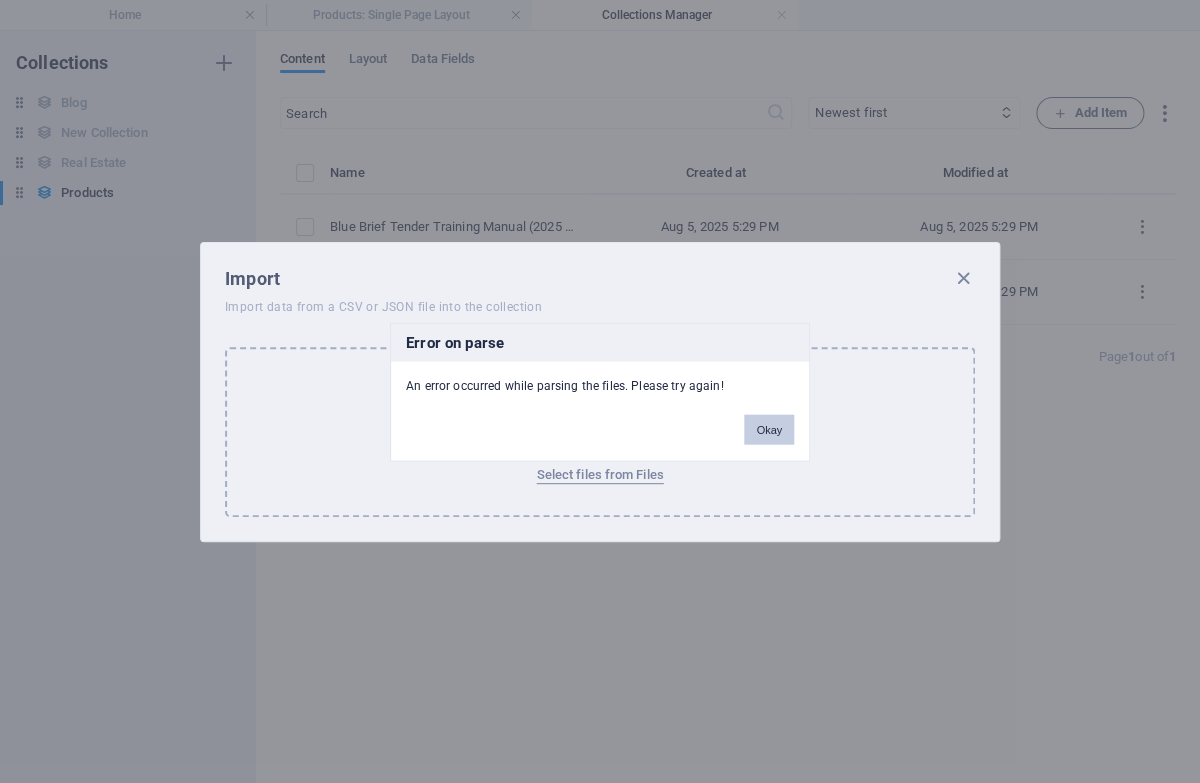 click on "Okay" at bounding box center [769, 429] 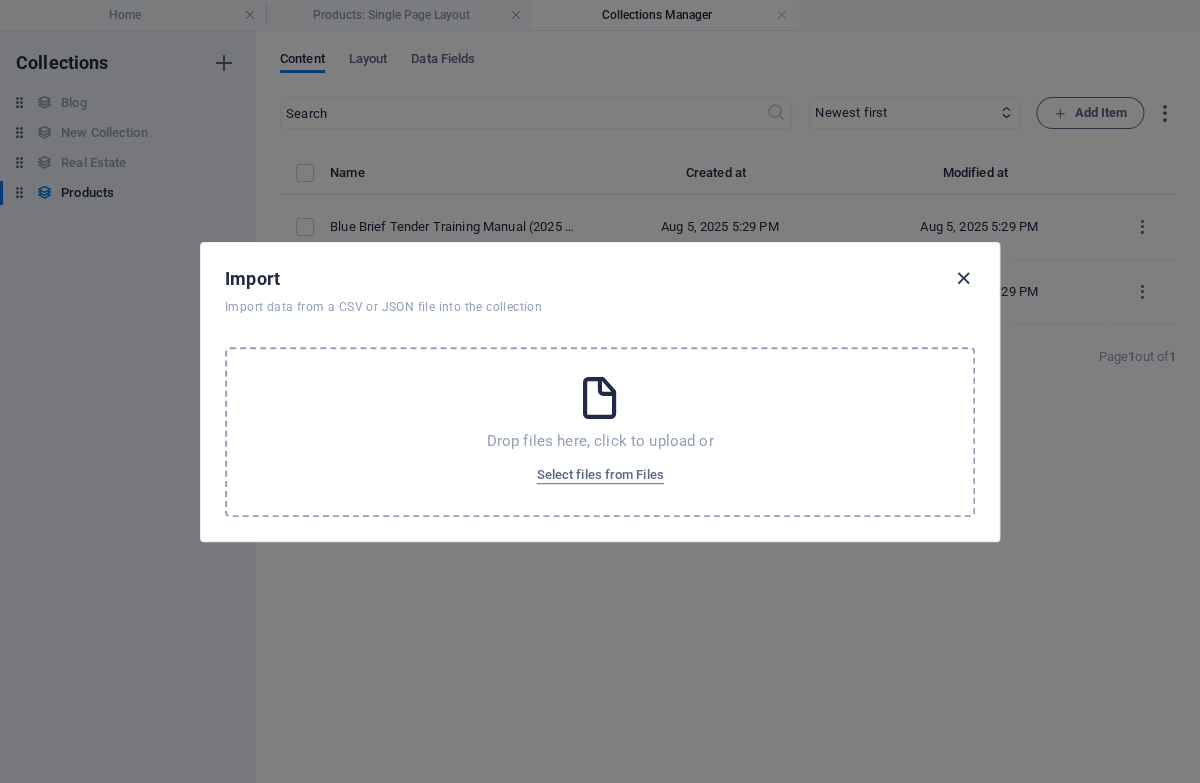 click at bounding box center (963, 278) 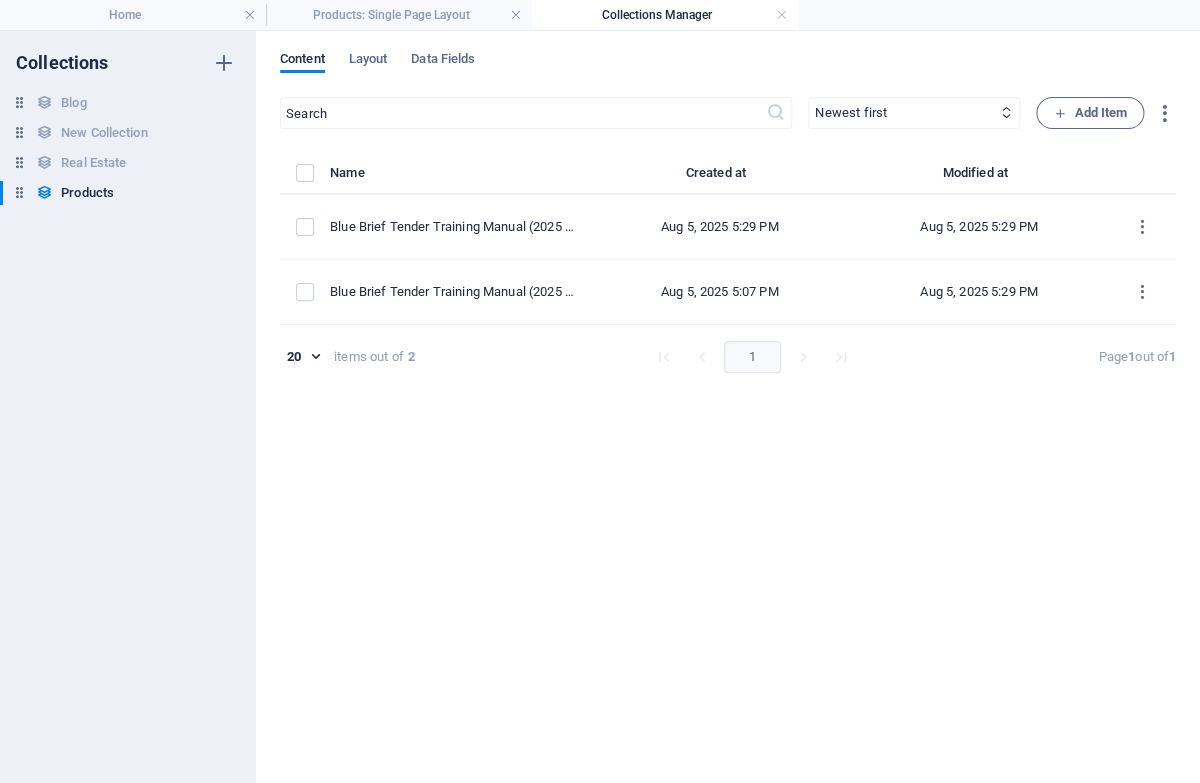 click on "Content Layout Data Fields ​ Newest first Oldest first Last modified Name (ascending) Name (descending) Slug (ascending) Slug (descending) Price (ascending) Price (descending) Product number (ascending) Product number (descending) Availability (ascending) Availability (descending) Add Item Name Created at Modified at Blue Brief Tender Training Manual (2025 Edition) (Copy) Aug 5, 2025 5:29 PM Aug 5, 2025 5:29 PM Blue Brief Tender Training Manual (2025 Edition) Aug 5, 2025 5:07 PM Aug 5, 2025 5:29 PM 20 20 items out of 2 1 Page  1  out of  1" at bounding box center [728, 407] 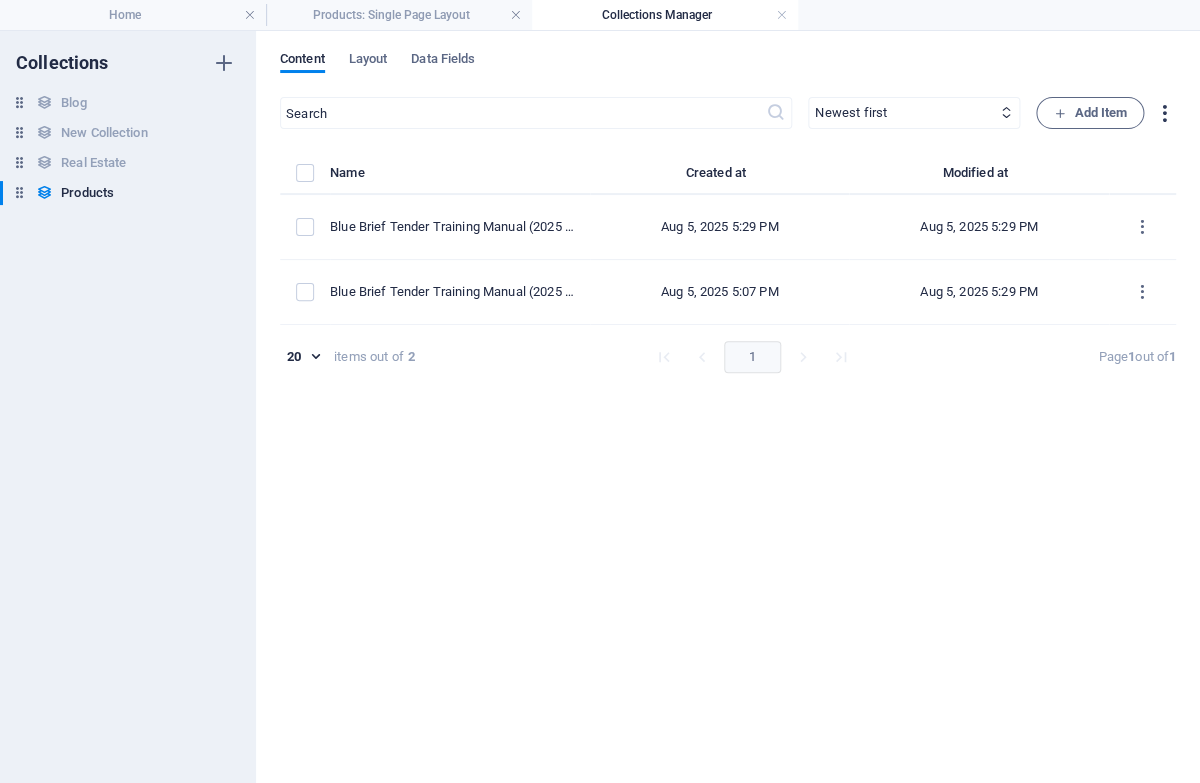 click at bounding box center [1164, 113] 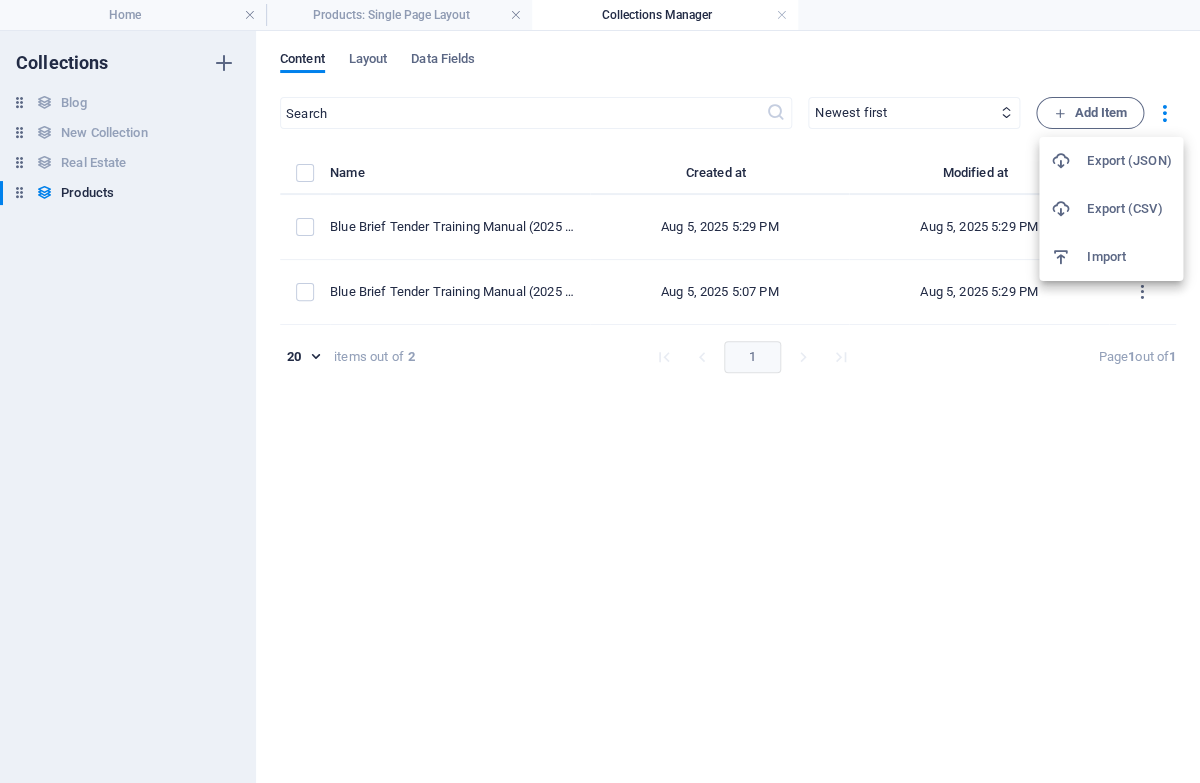 click on "Import" at bounding box center (1129, 257) 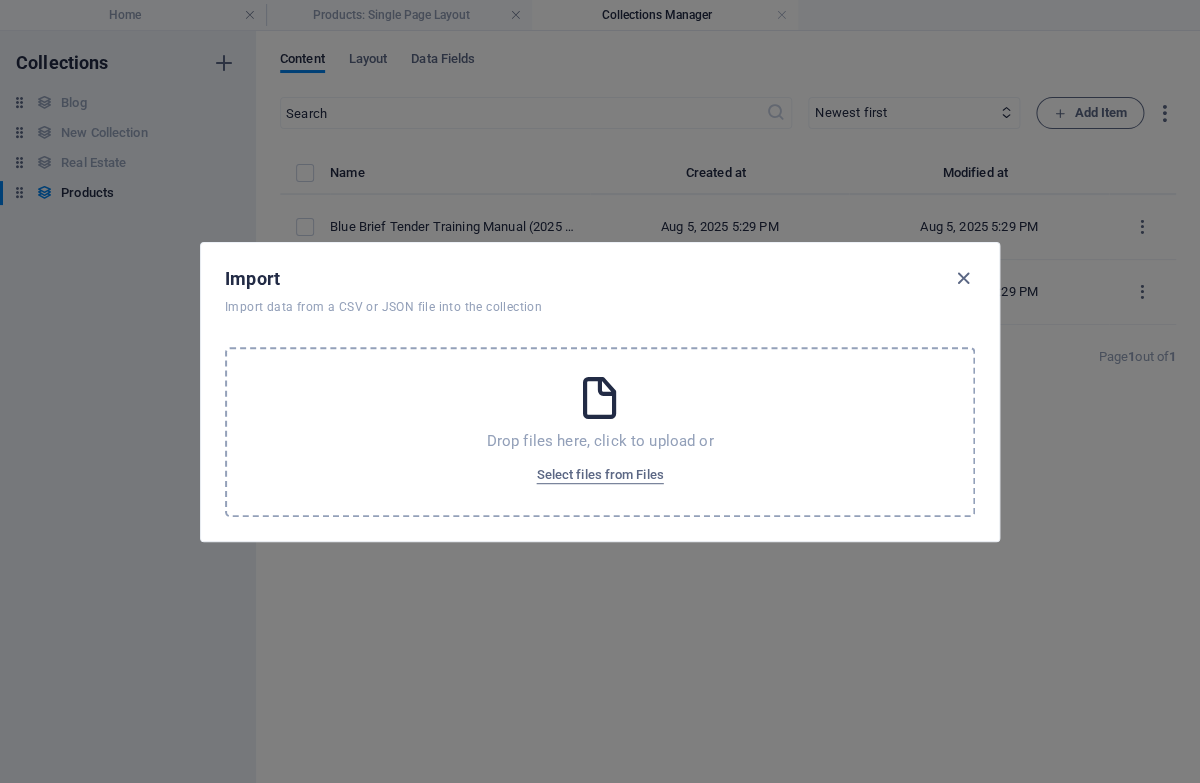 click at bounding box center [600, 398] 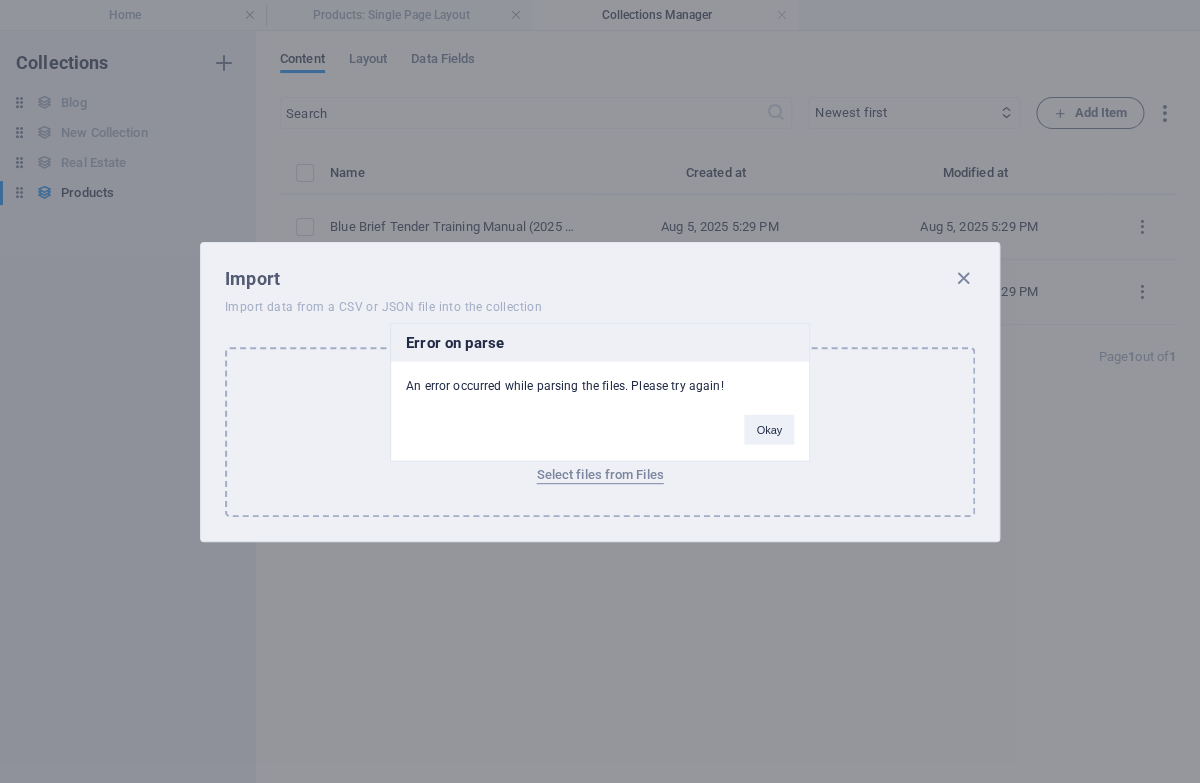 click on "Okay" at bounding box center [769, 419] 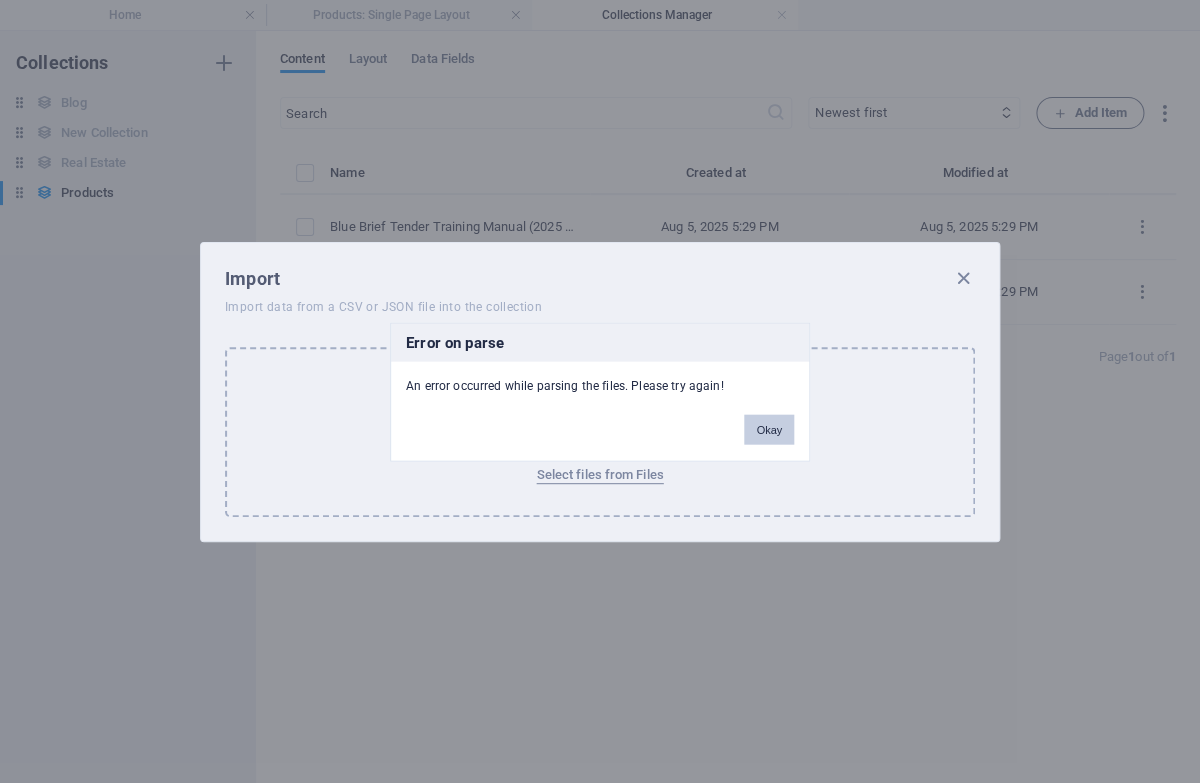 click on "Okay" at bounding box center (769, 429) 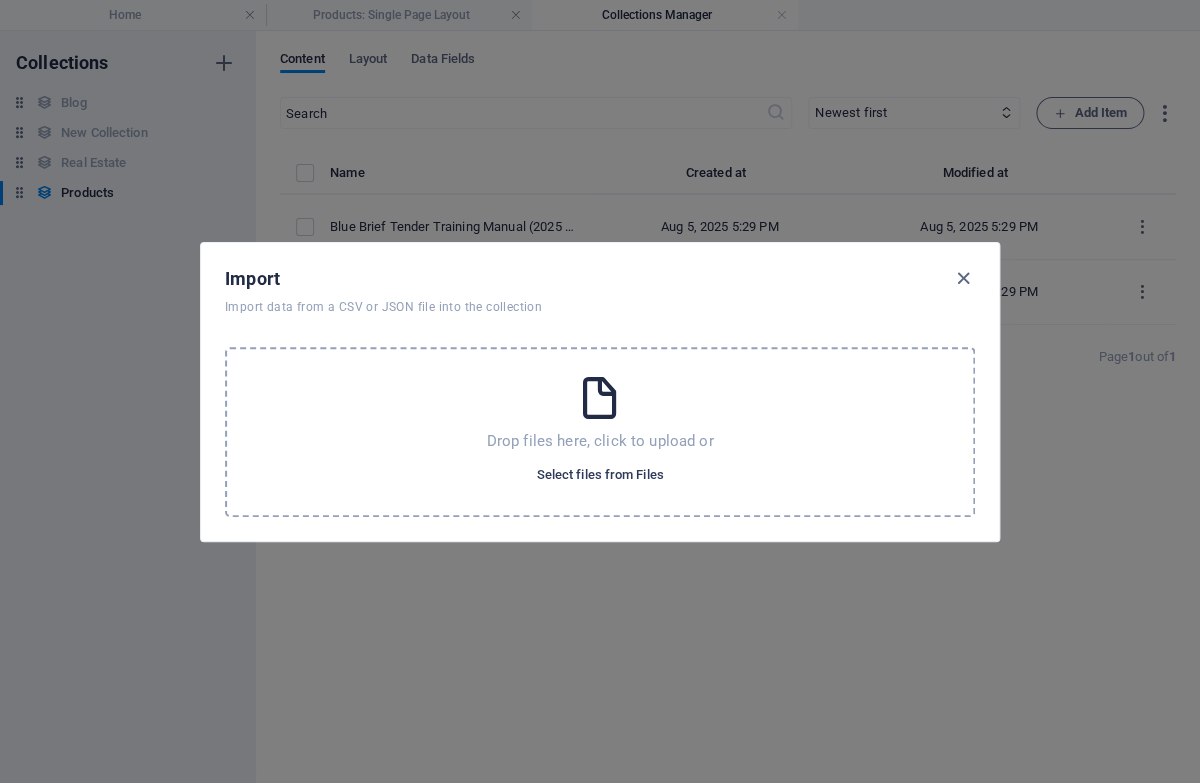 click on "Select files from Files" at bounding box center [599, 475] 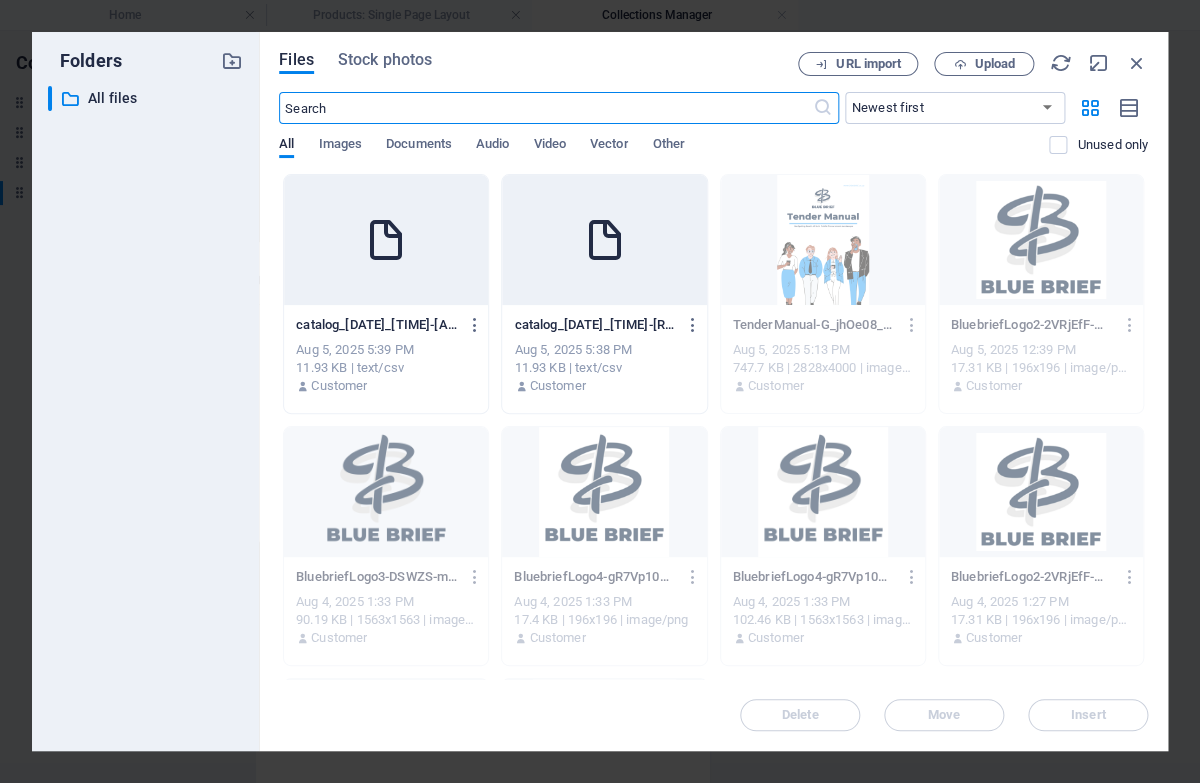 click at bounding box center (604, 240) 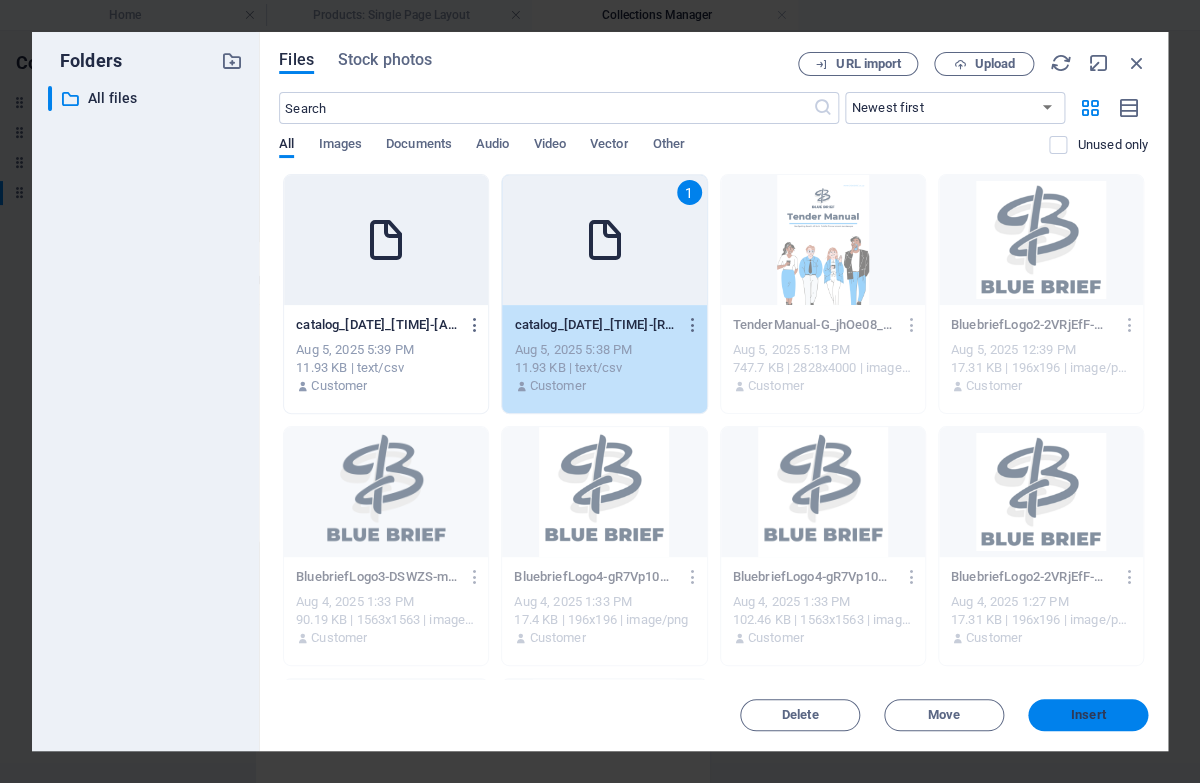 click on "Insert" at bounding box center [1088, 715] 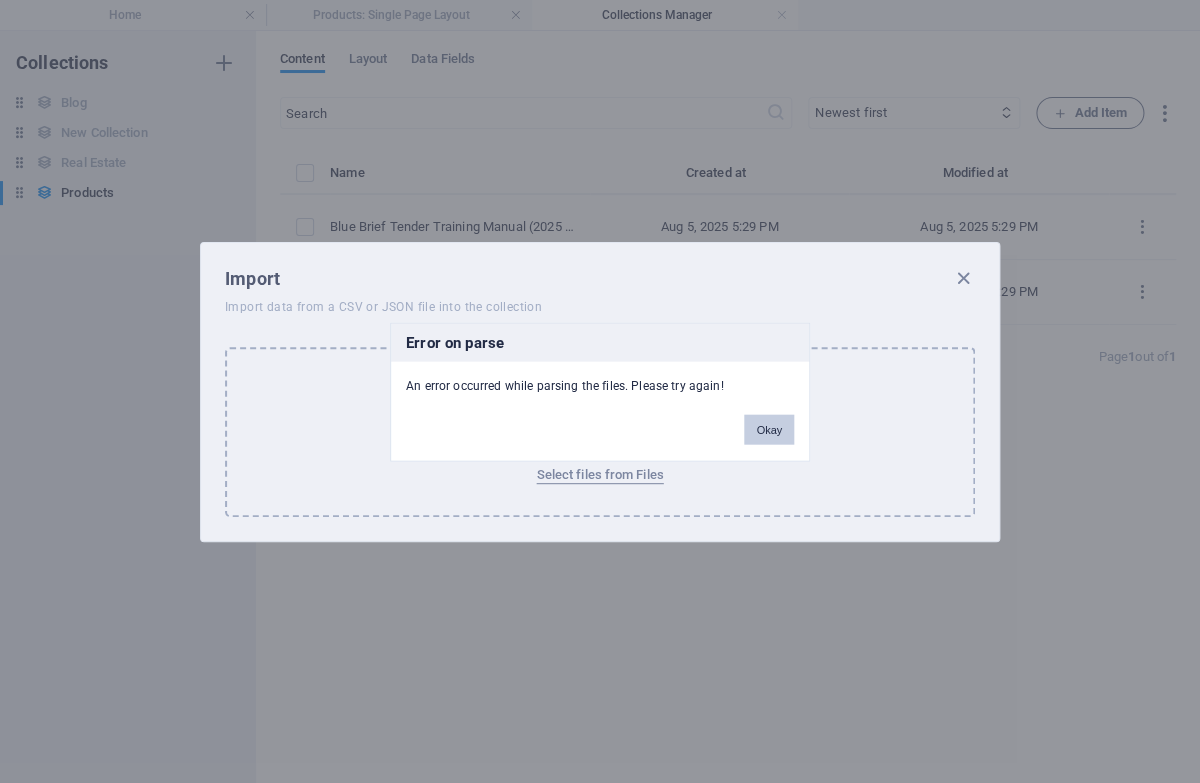 click on "Okay" at bounding box center (769, 429) 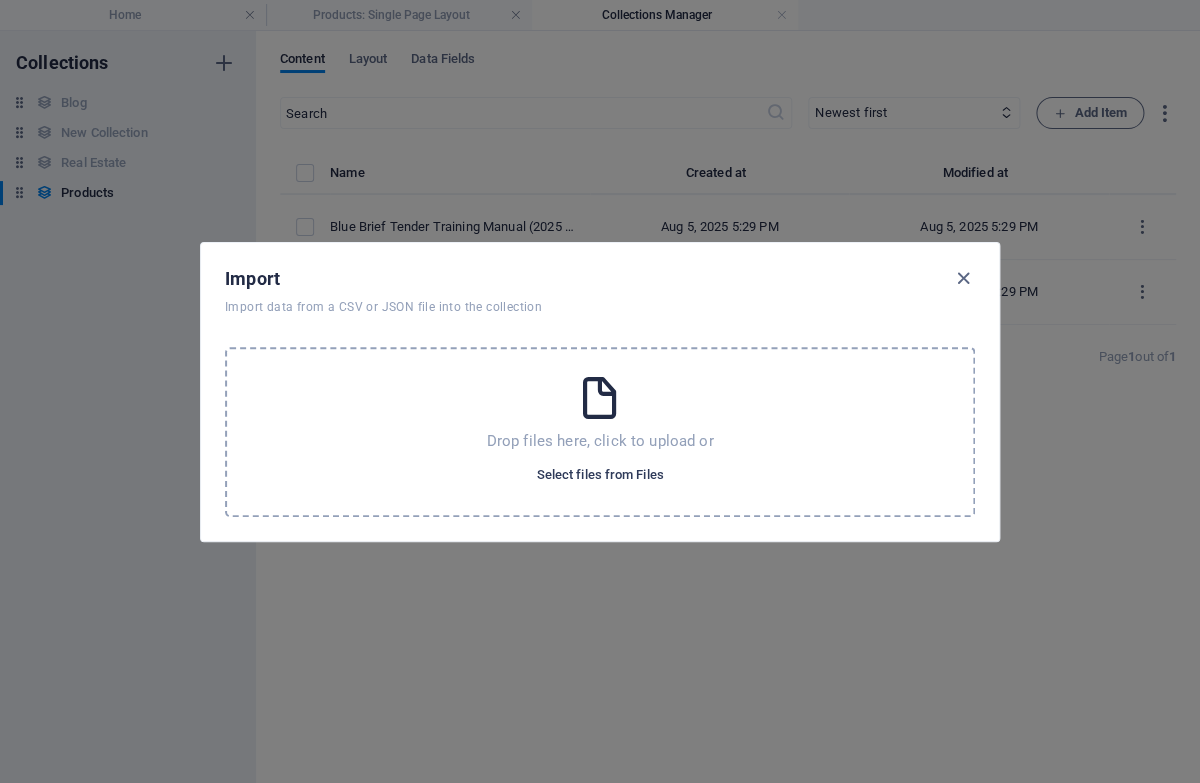 click on "Select files from Files" at bounding box center [599, 475] 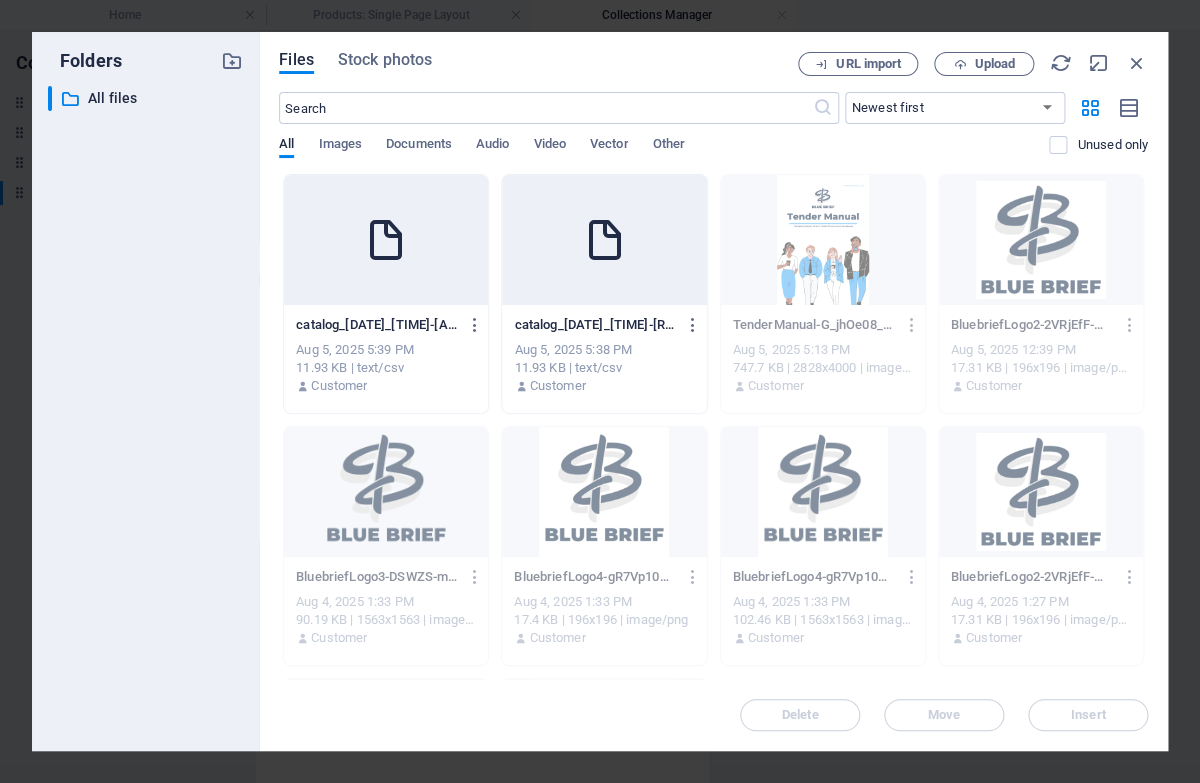 click at bounding box center (604, 240) 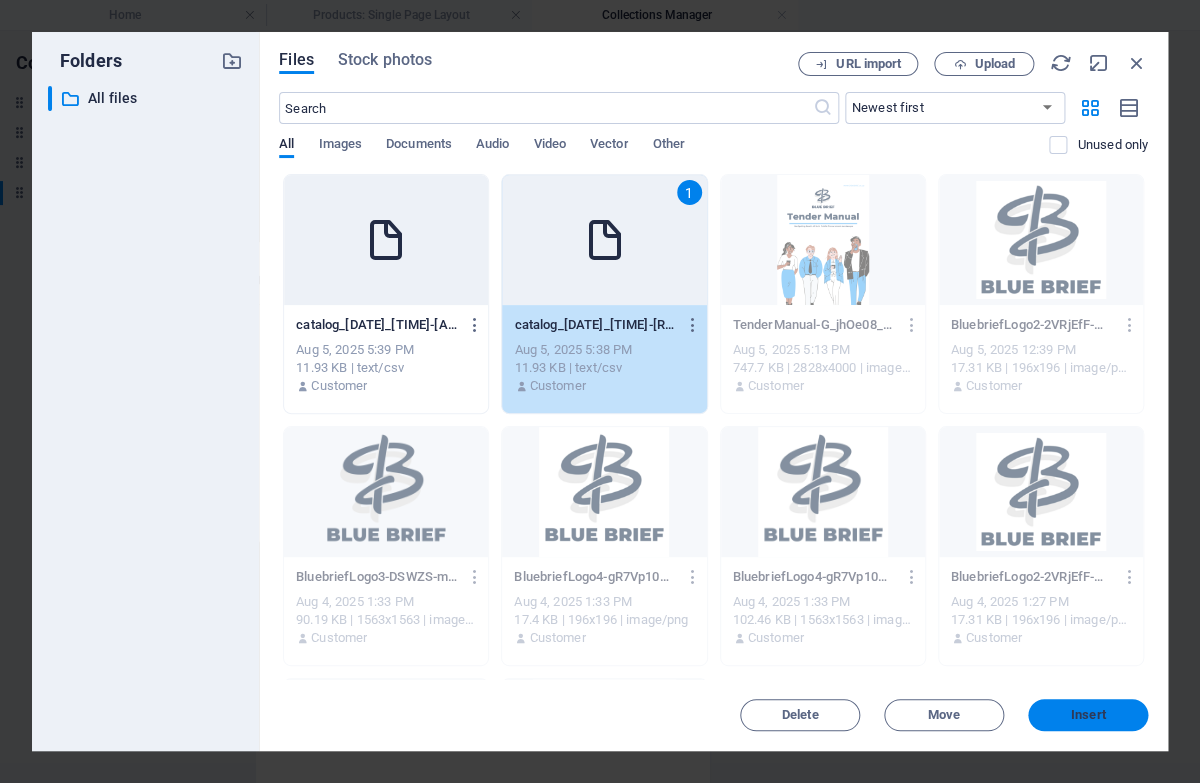 click on "Insert" at bounding box center (1088, 715) 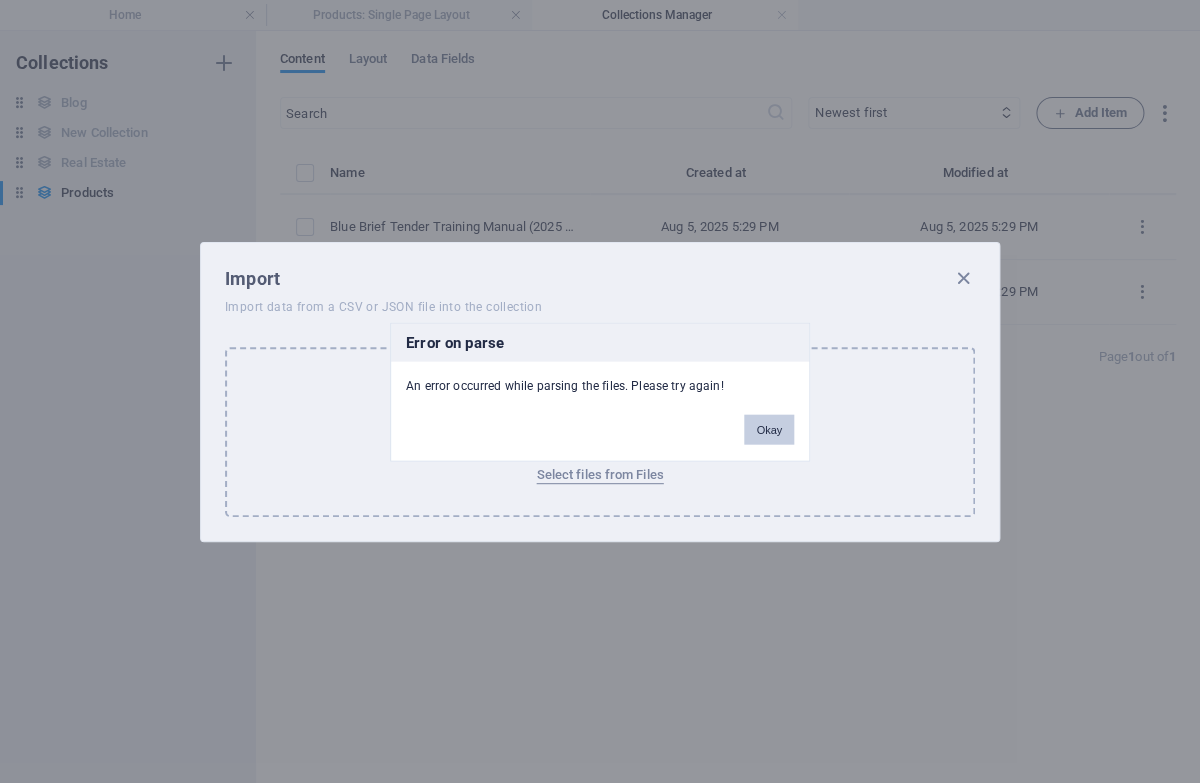 click on "Okay" at bounding box center [769, 429] 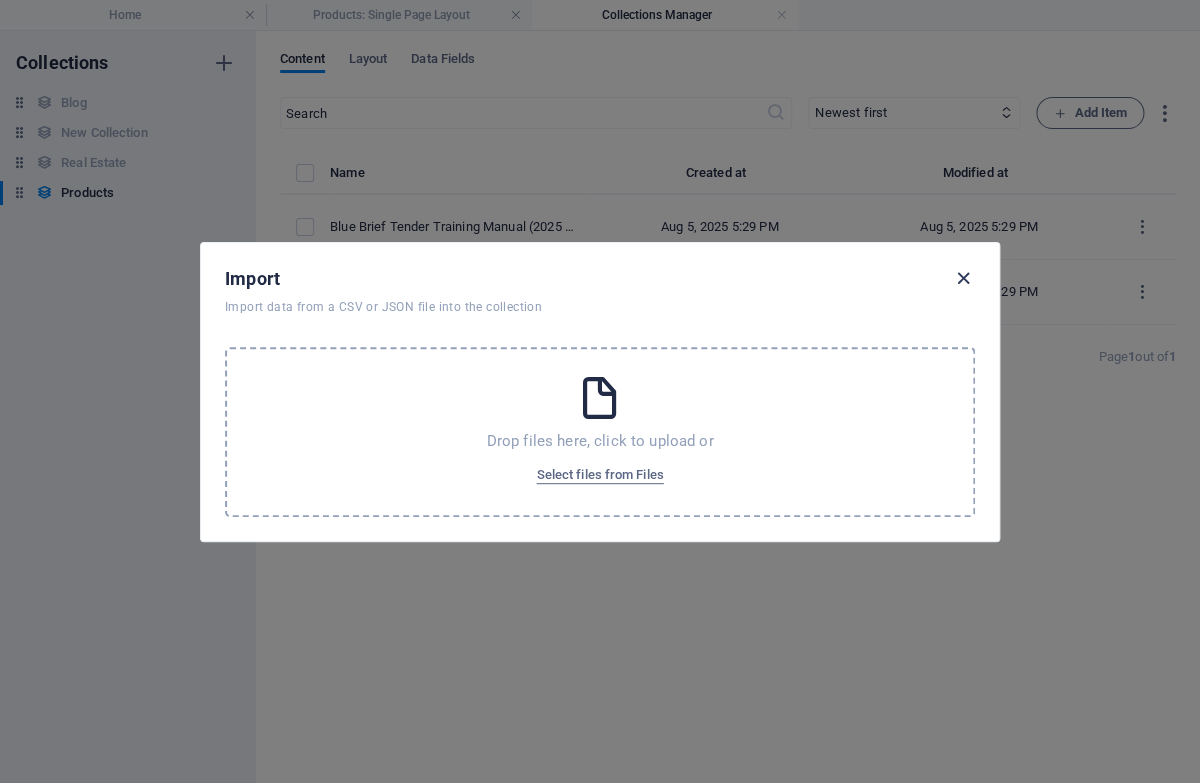 click at bounding box center [963, 278] 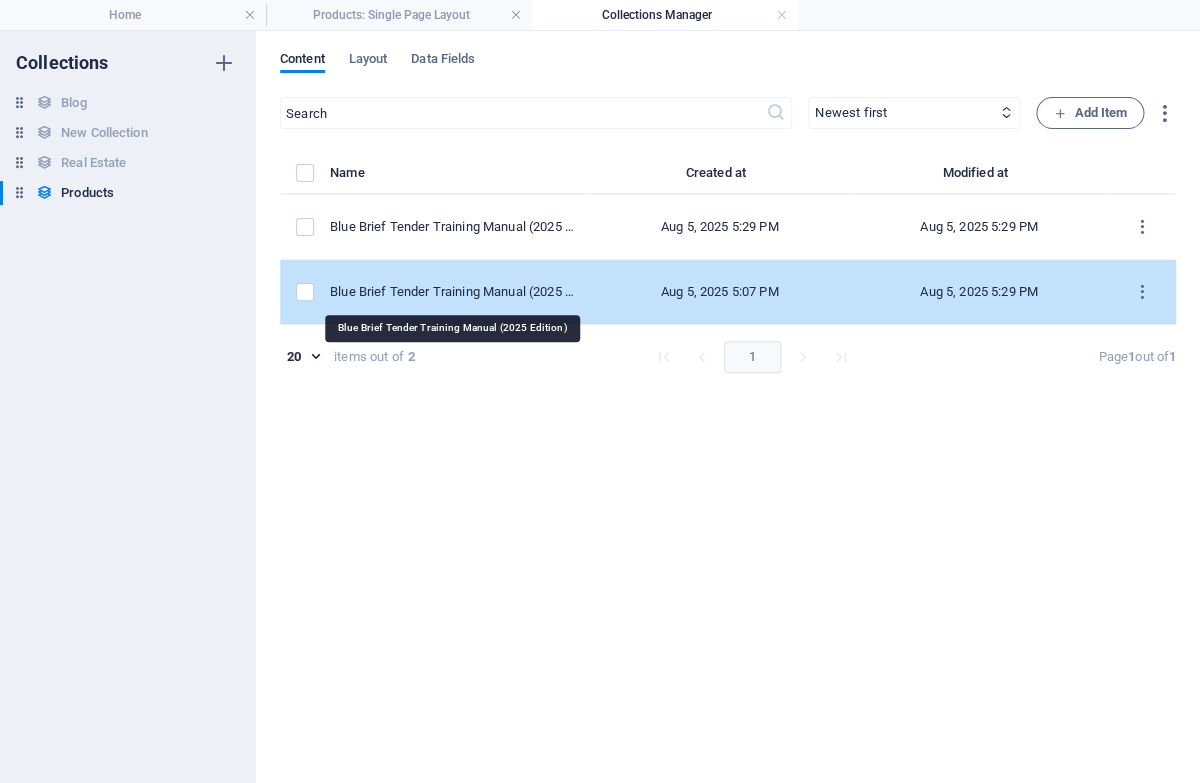 click on "Blue Brief Tender Training Manual (2025 Edition)" at bounding box center [452, 292] 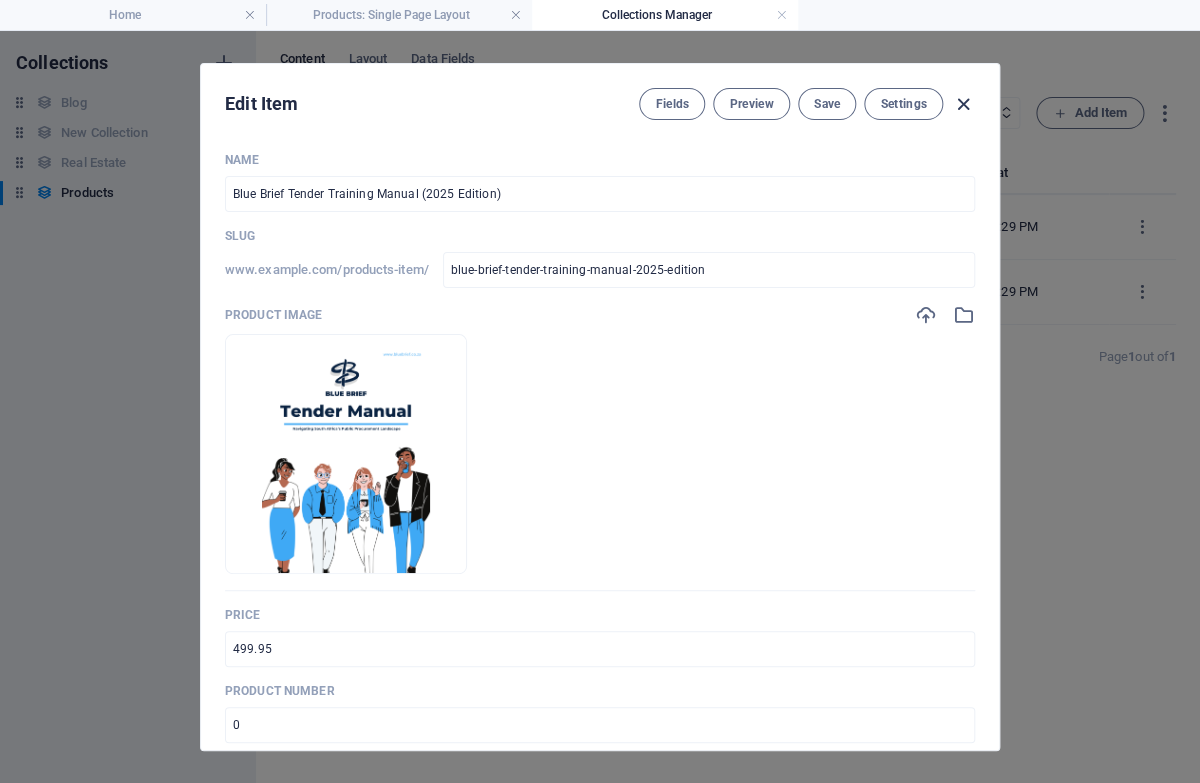 click at bounding box center (963, 104) 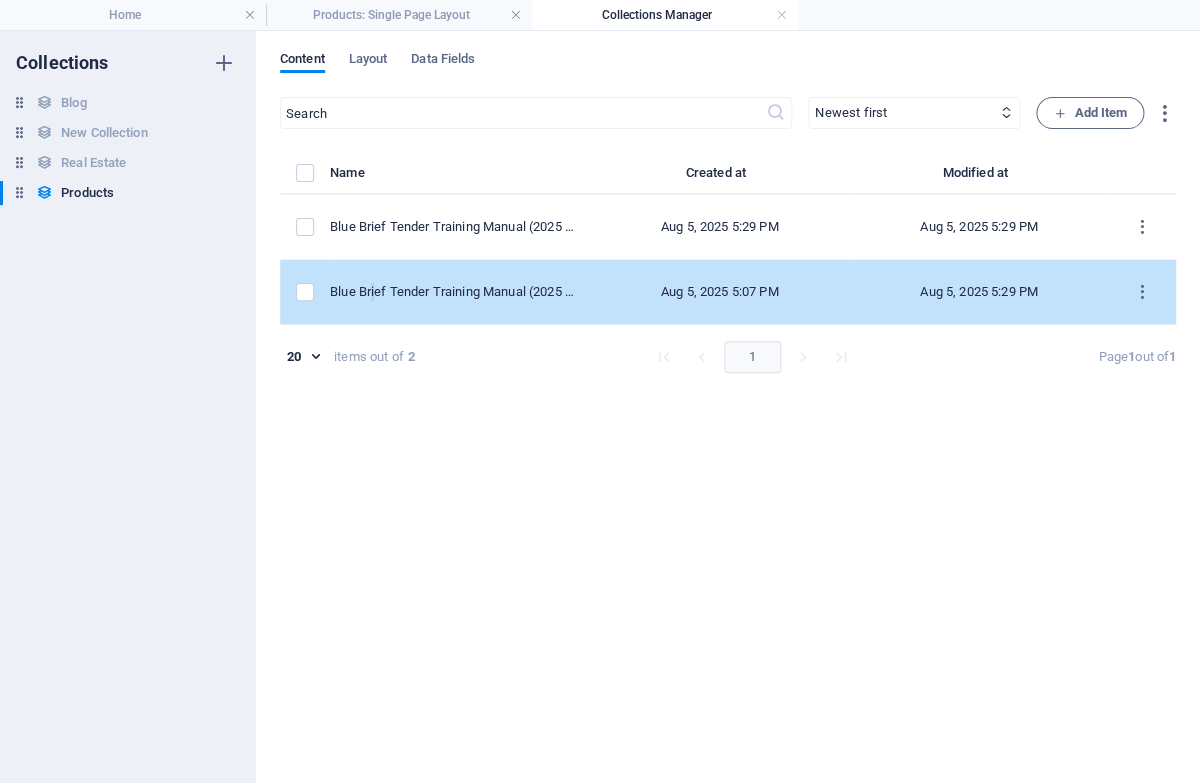 click on "Blue Brief Tender Training Manual (2025 Edition)" at bounding box center [452, 292] 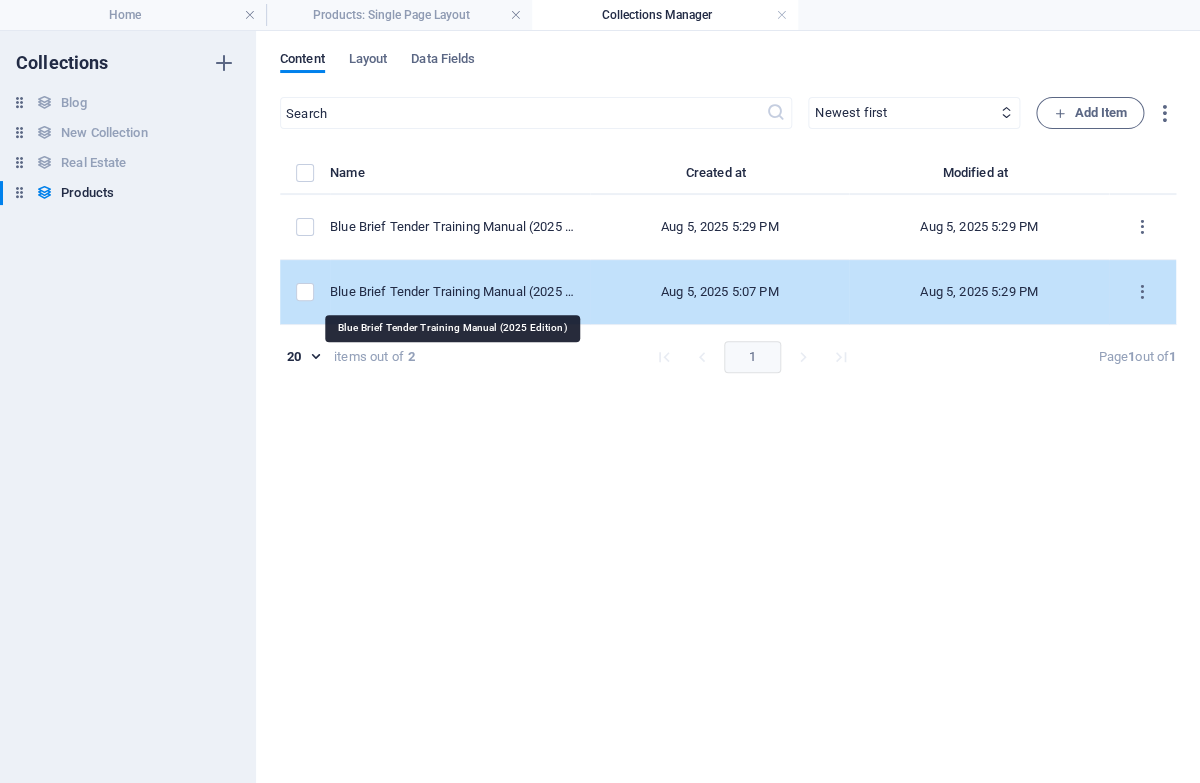 select on "In stock" 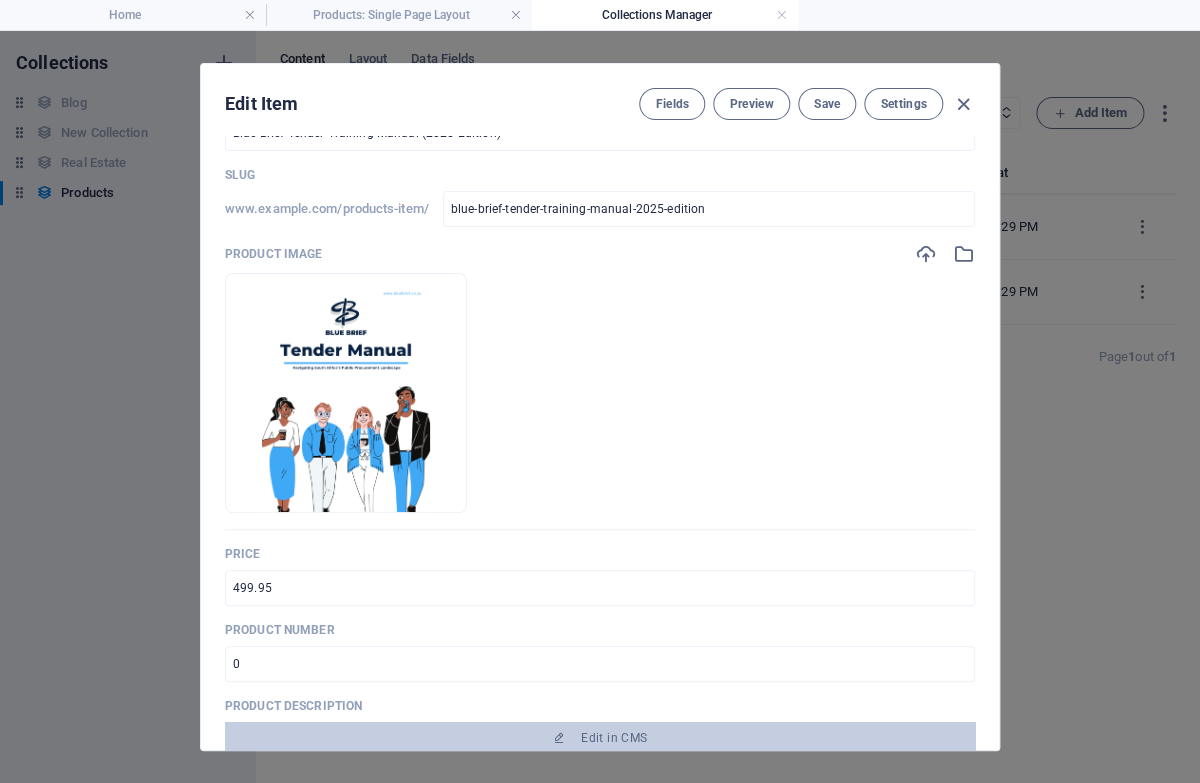 scroll, scrollTop: 66, scrollLeft: 0, axis: vertical 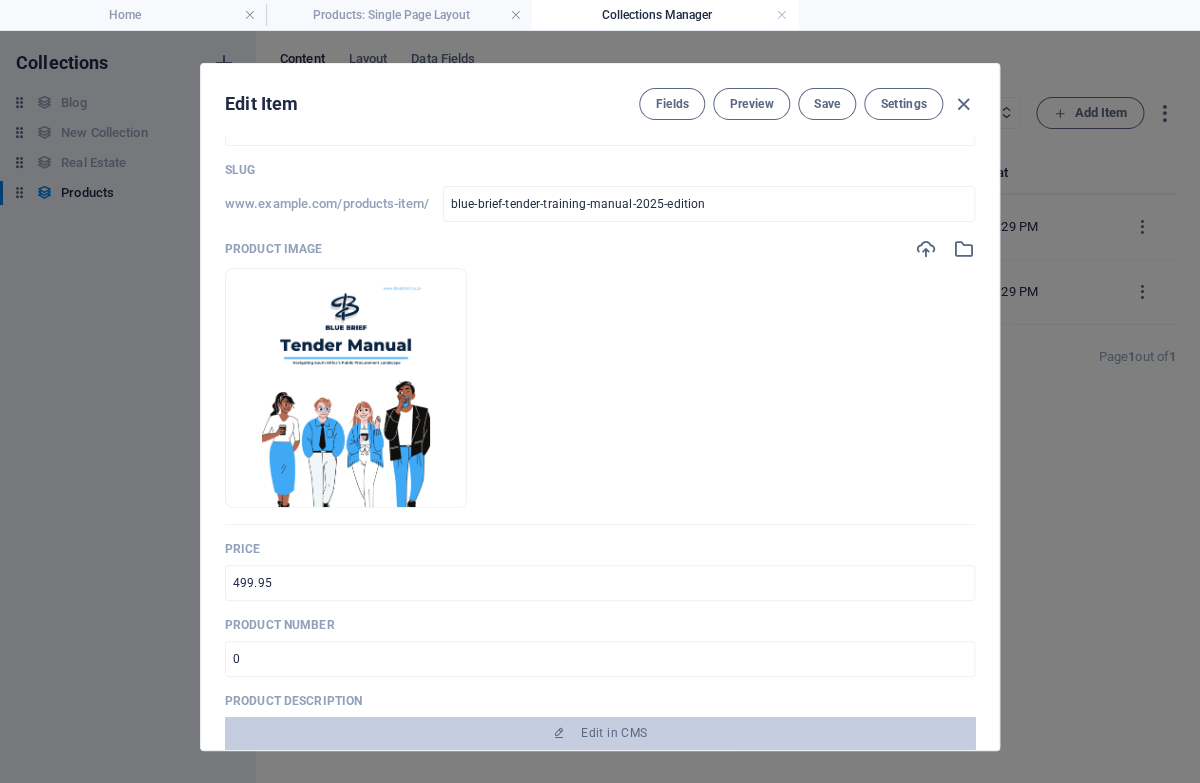 click on "Fields Preview Save Settings" at bounding box center (807, 104) 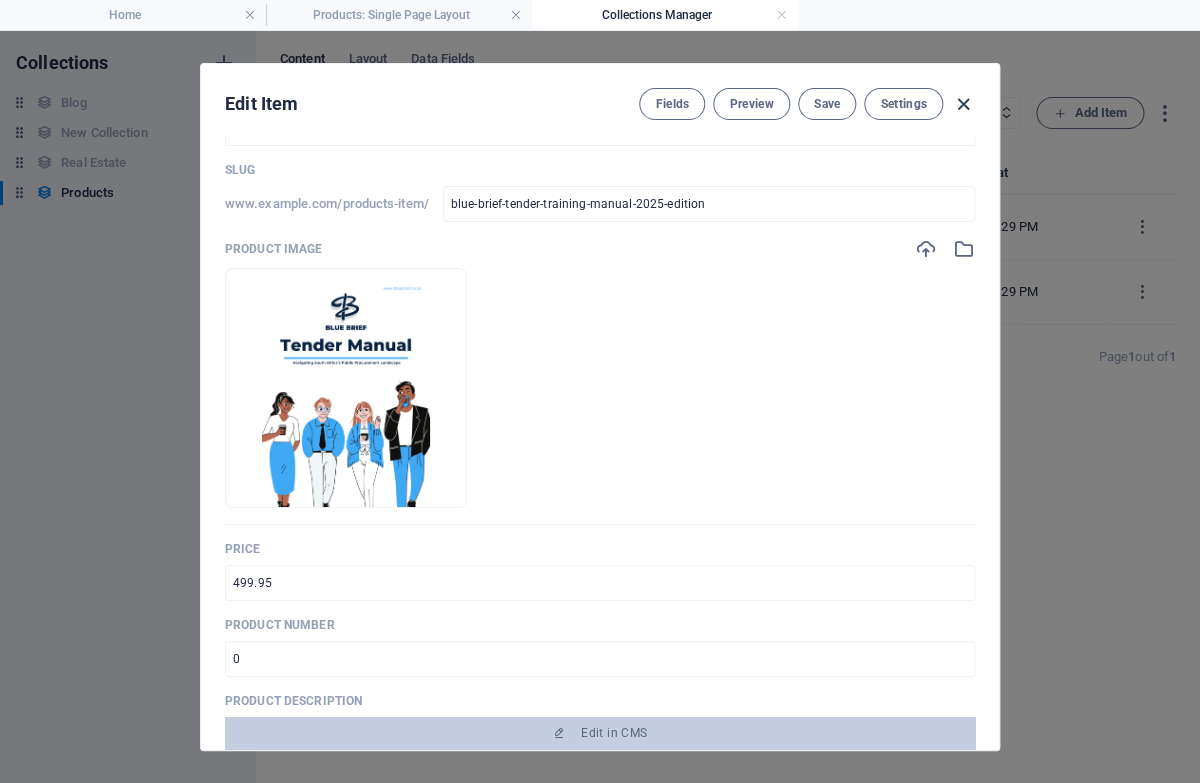 click at bounding box center (963, 104) 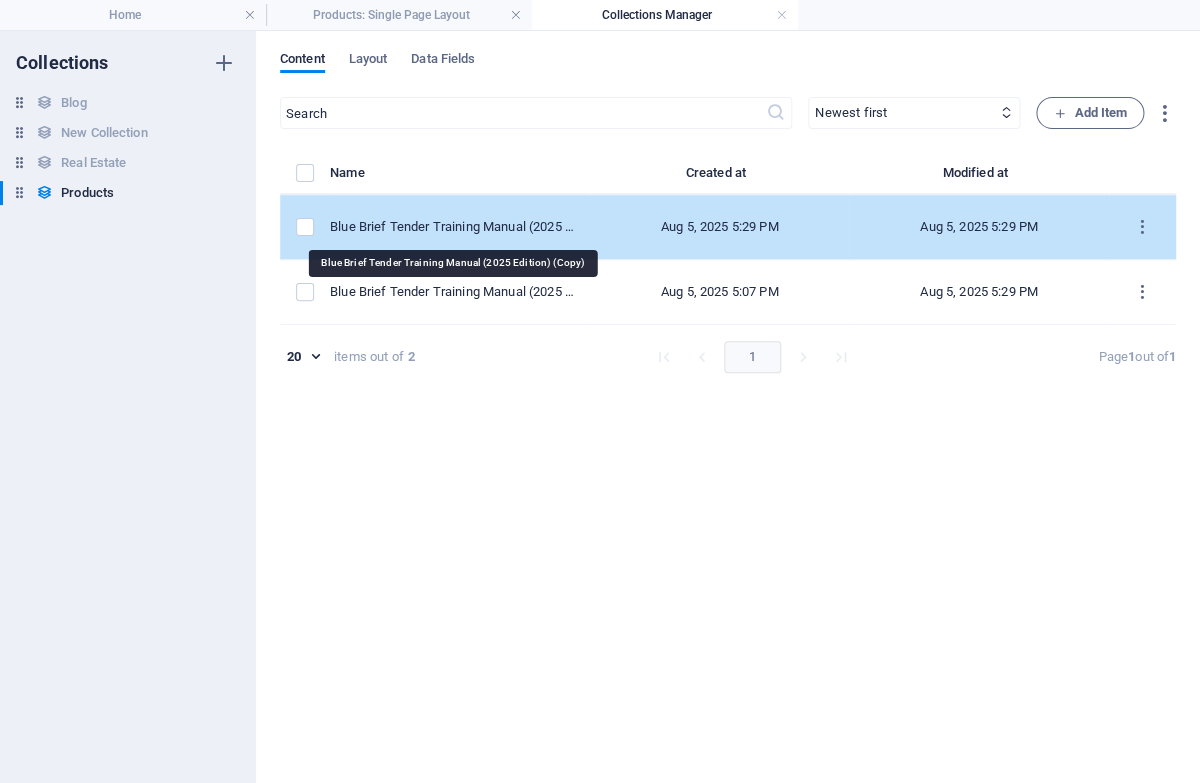 click on "Blue Brief Tender Training Manual (2025 Edition) (Copy)" at bounding box center [452, 227] 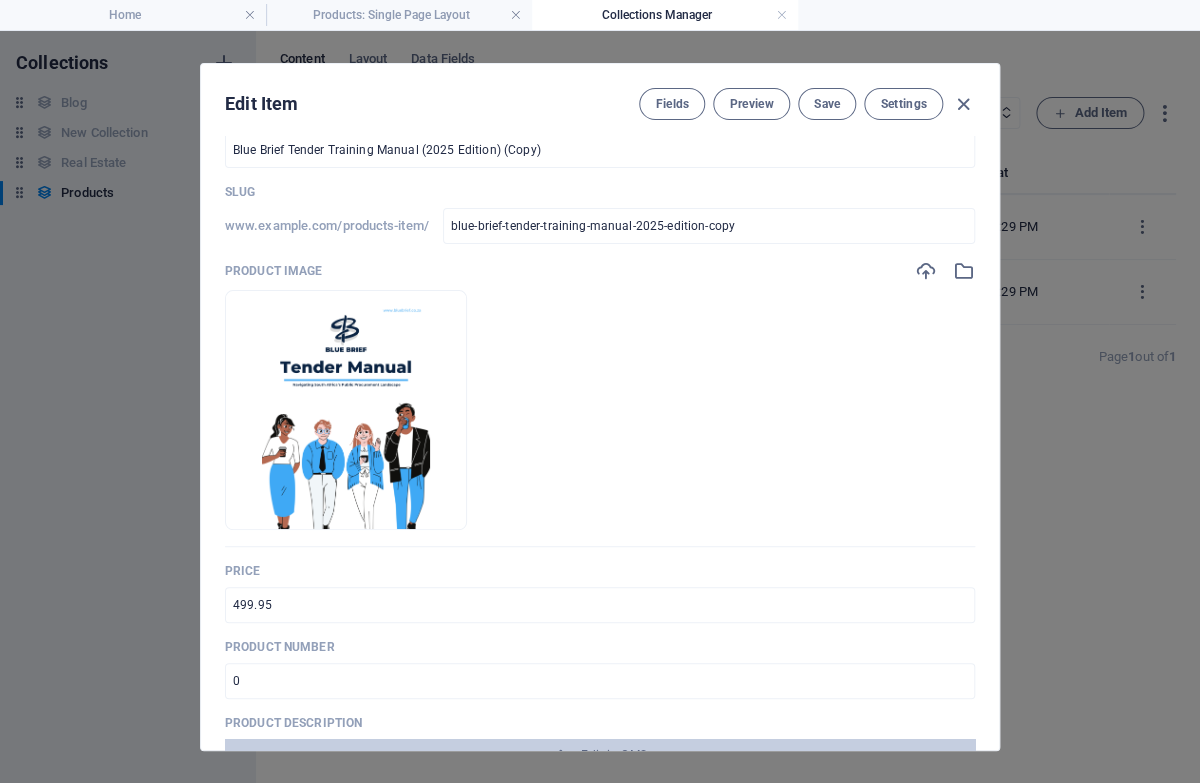 scroll, scrollTop: 0, scrollLeft: 0, axis: both 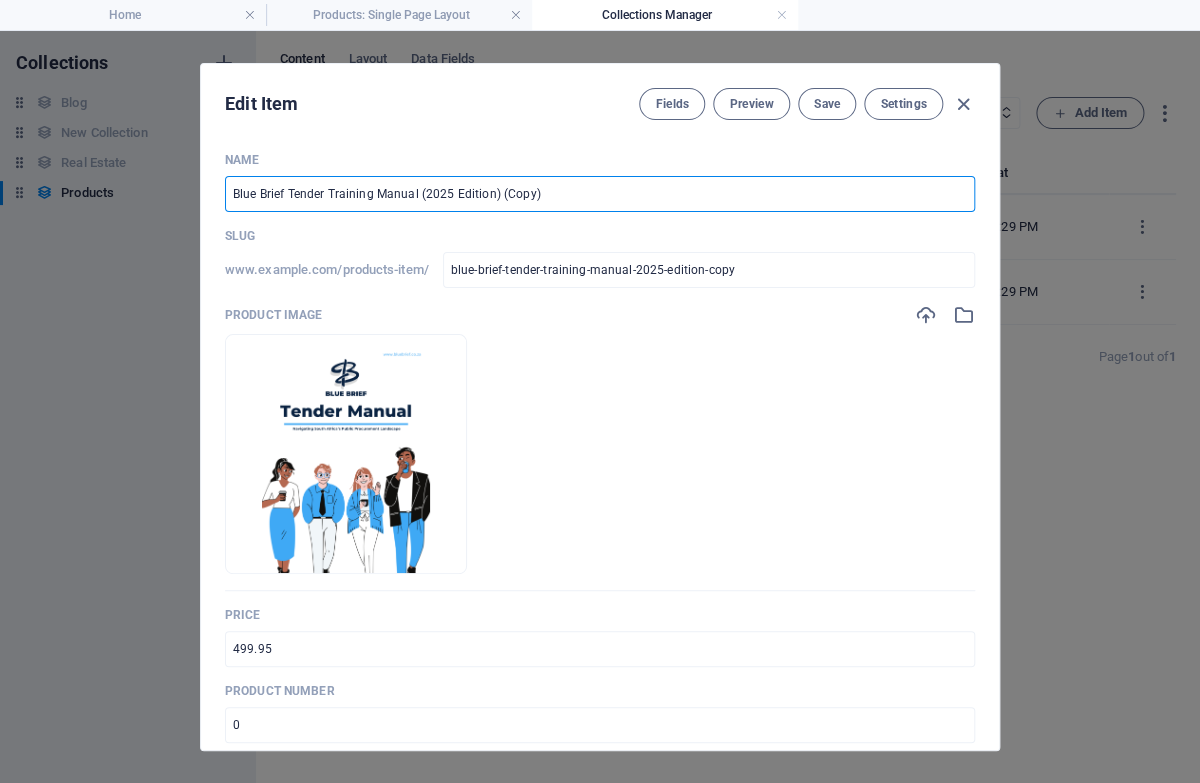 drag, startPoint x: 568, startPoint y: 197, endPoint x: 108, endPoint y: 163, distance: 461.25482 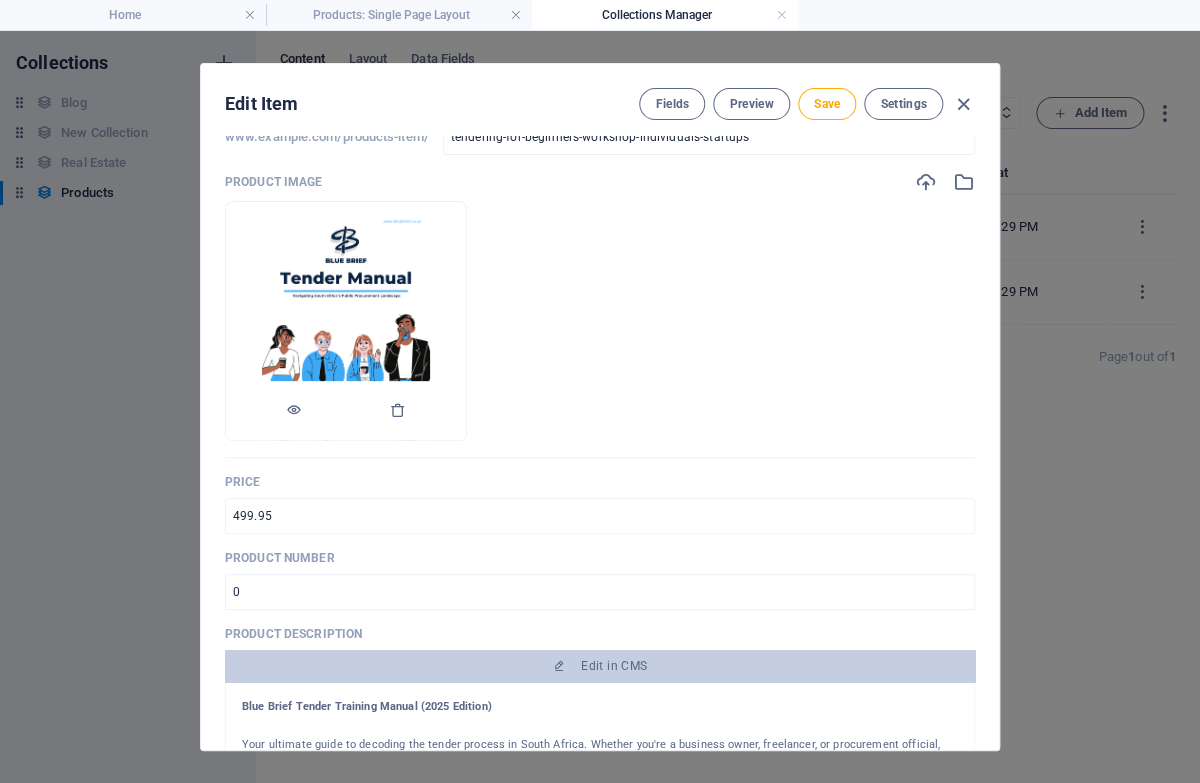 scroll, scrollTop: 208, scrollLeft: 0, axis: vertical 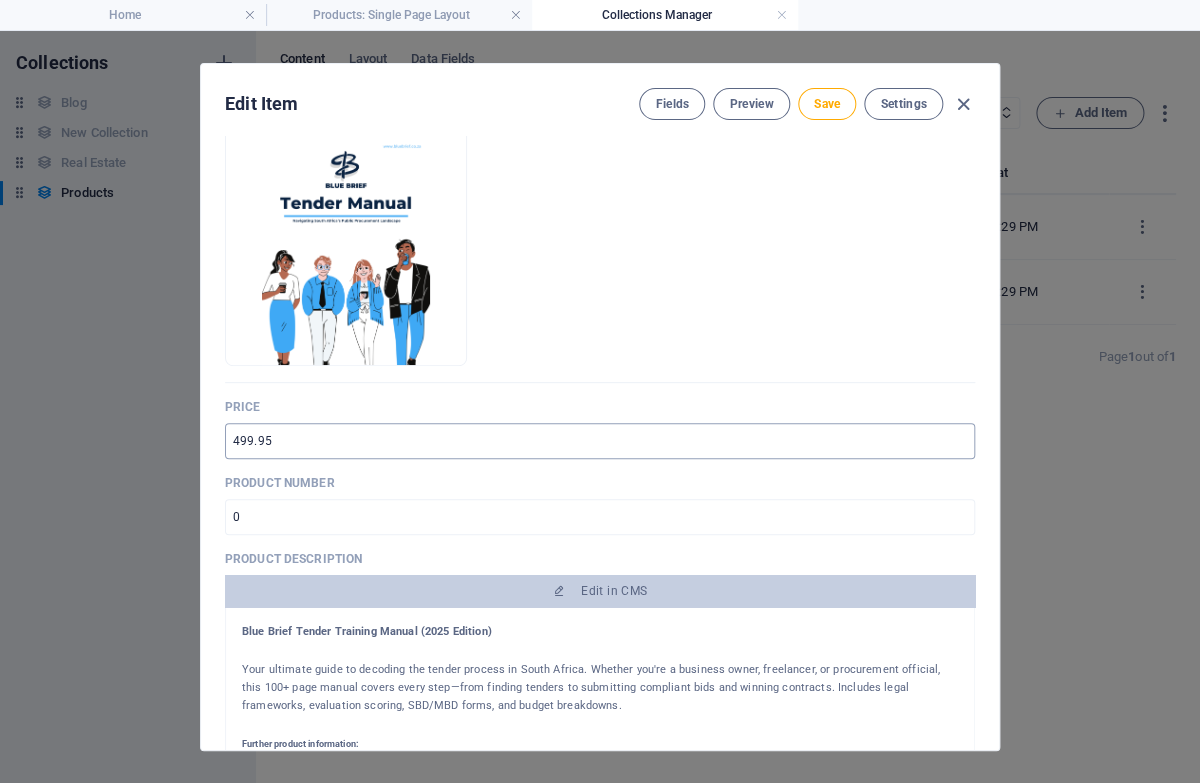 type on "Tendering for Beginners – Workshop (Individuals & Startups)" 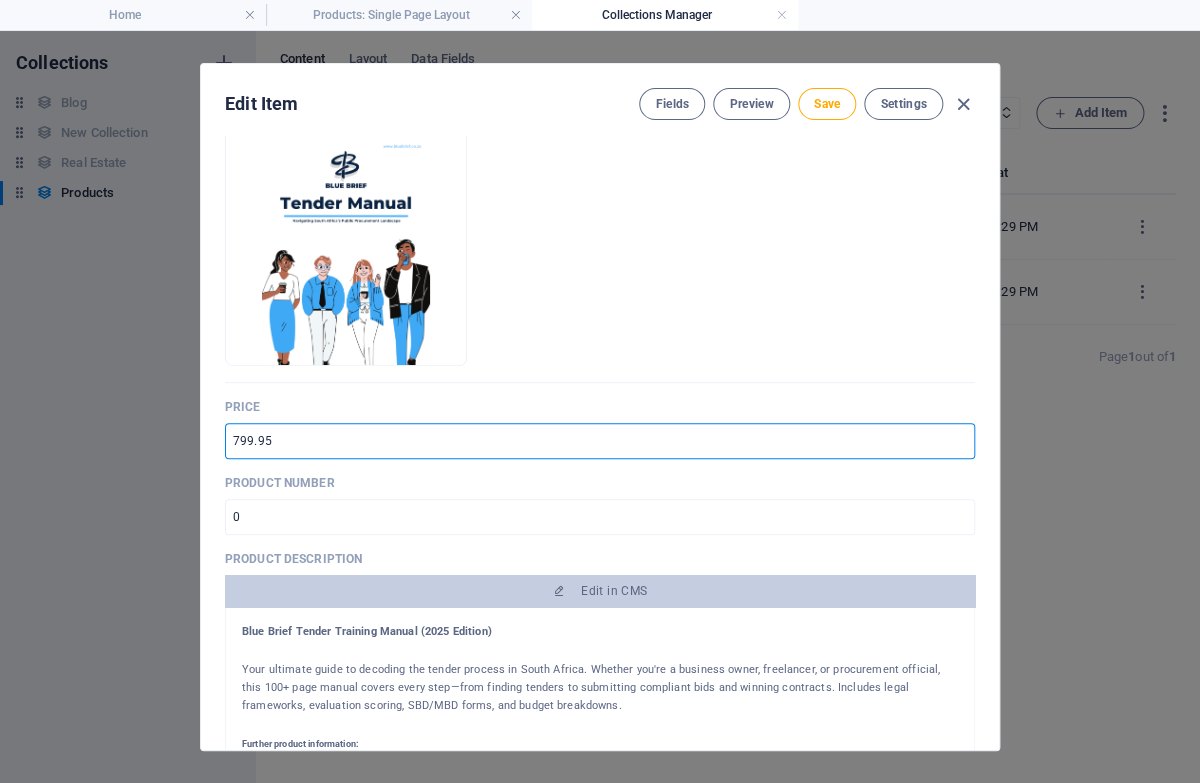 type on "799.95" 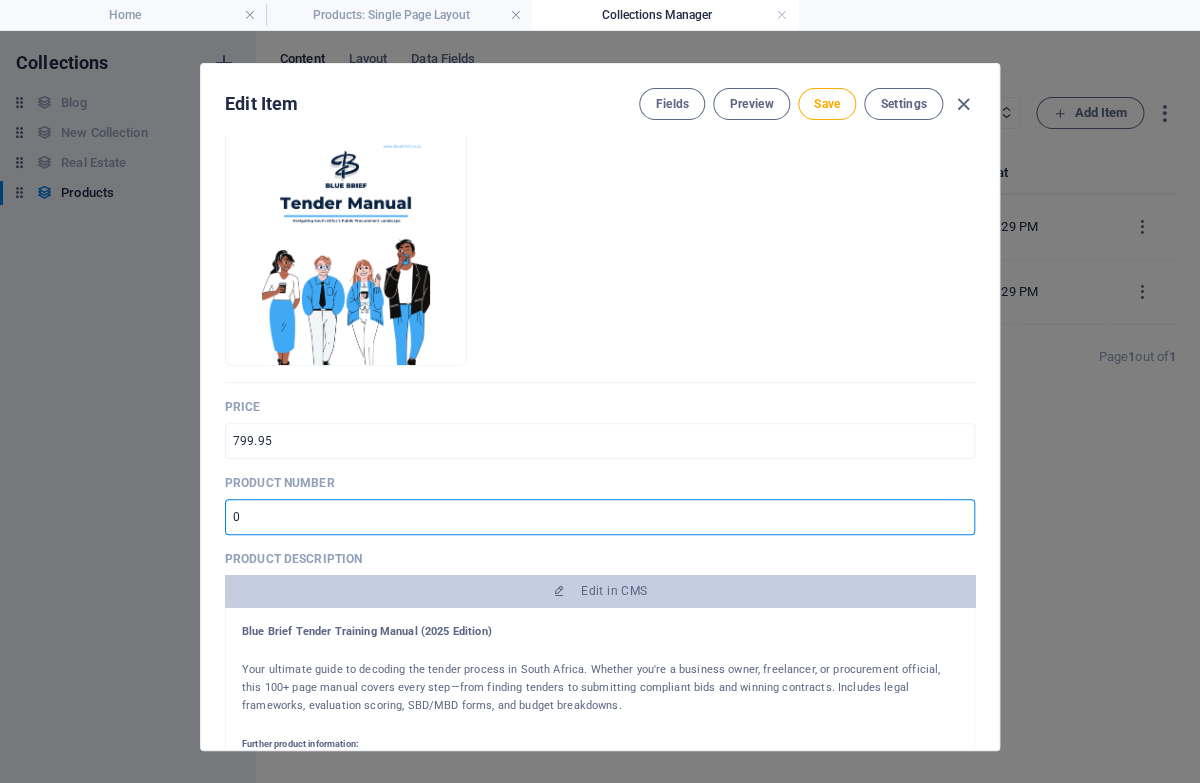 drag, startPoint x: 350, startPoint y: 510, endPoint x: 155, endPoint y: 512, distance: 195.01025 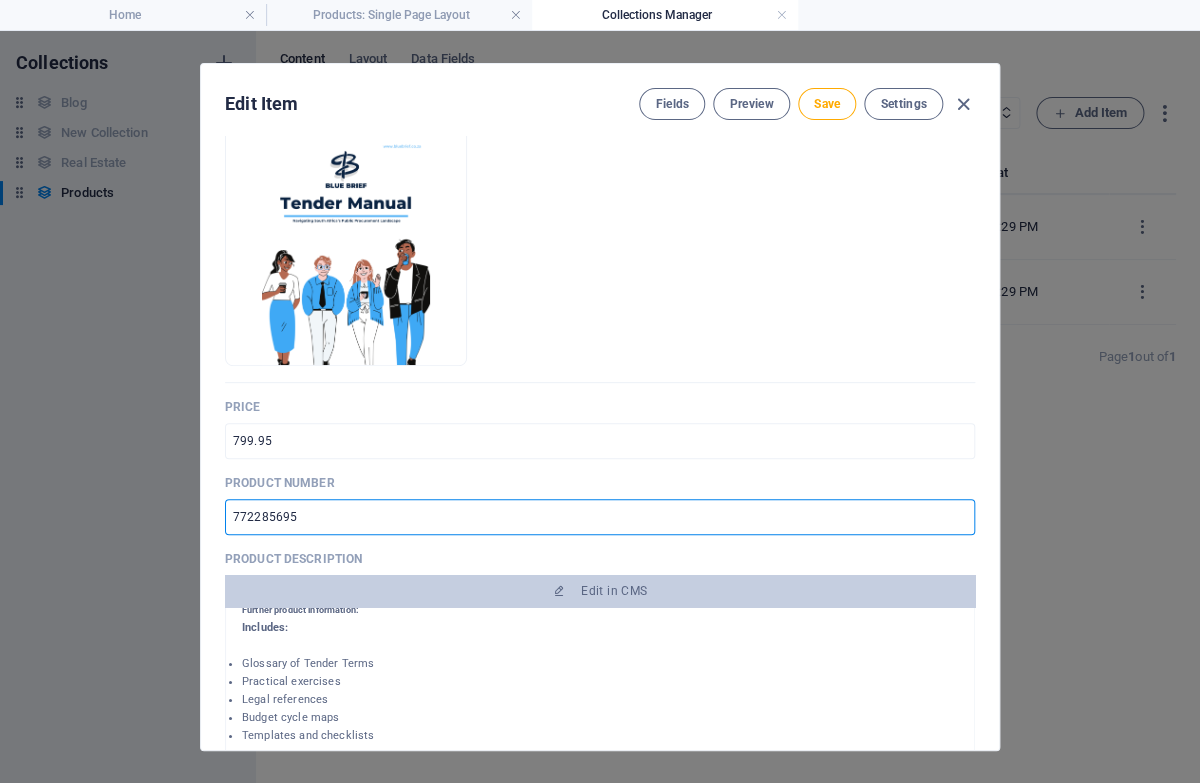 scroll, scrollTop: 142, scrollLeft: 0, axis: vertical 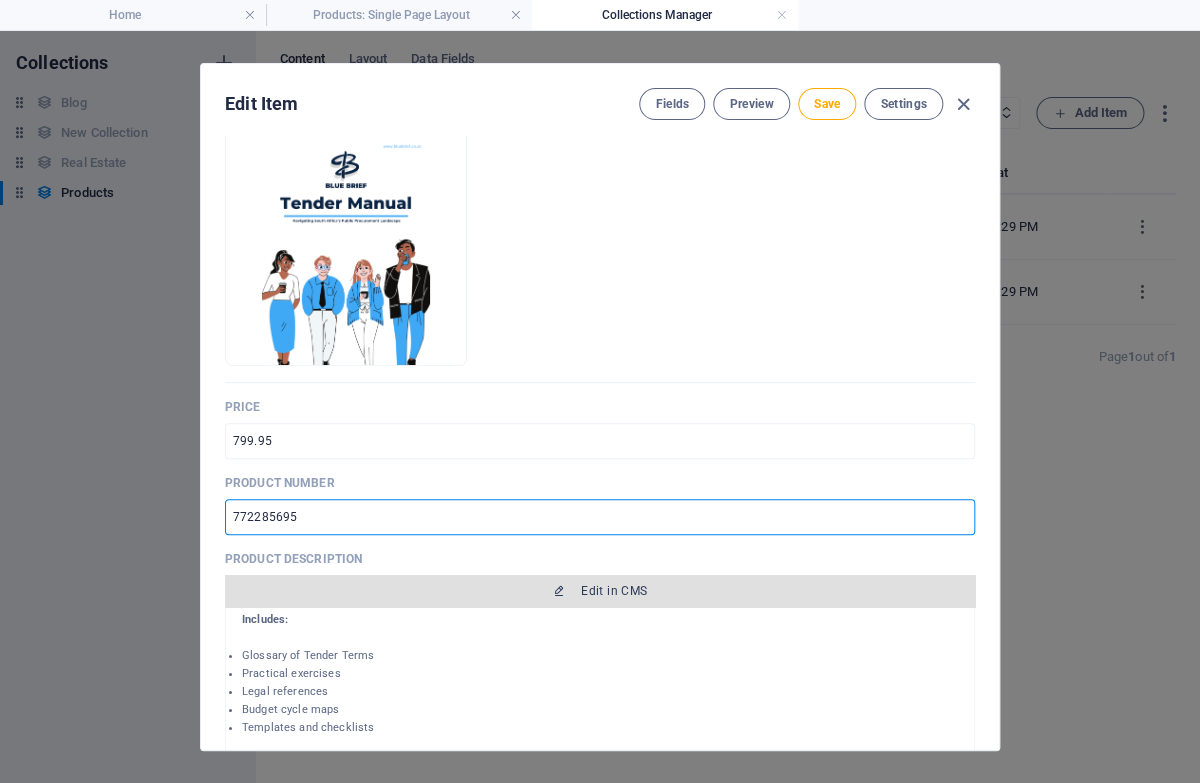 type on "772285695" 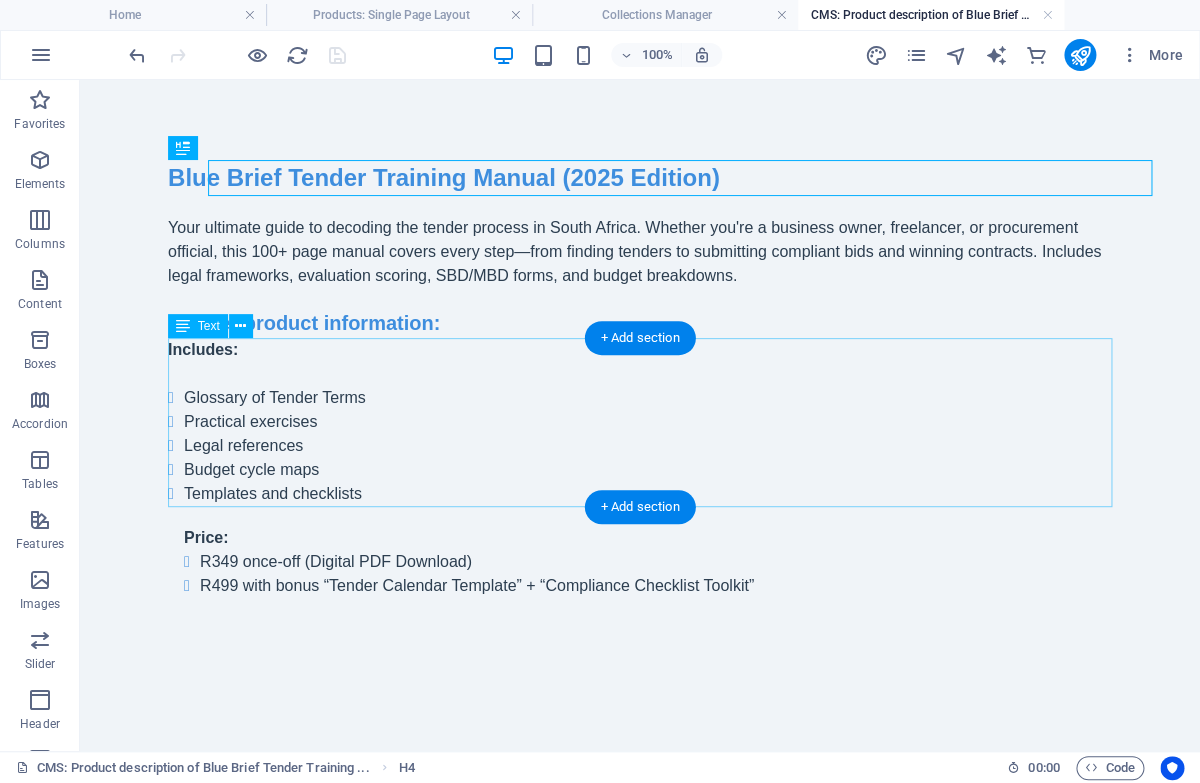 scroll, scrollTop: 0, scrollLeft: 0, axis: both 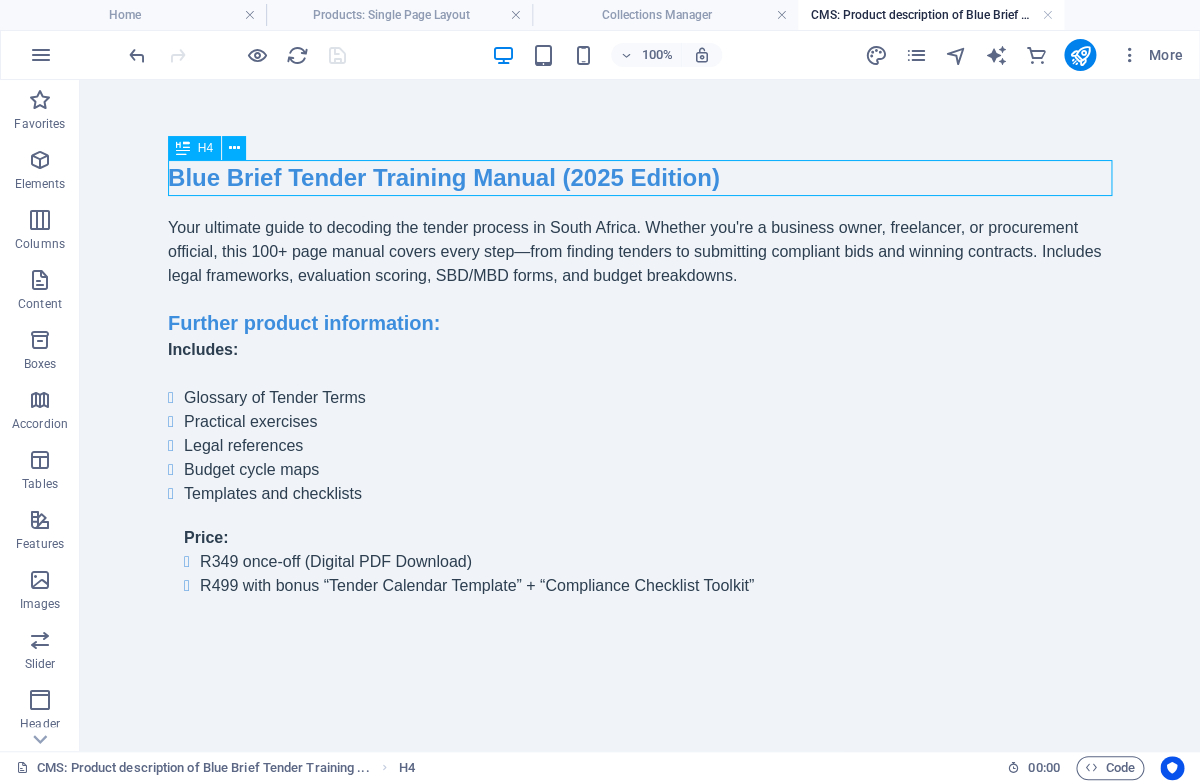 click on "Blue Brief Tender Training Manual (2025 Edition)" at bounding box center [640, 178] 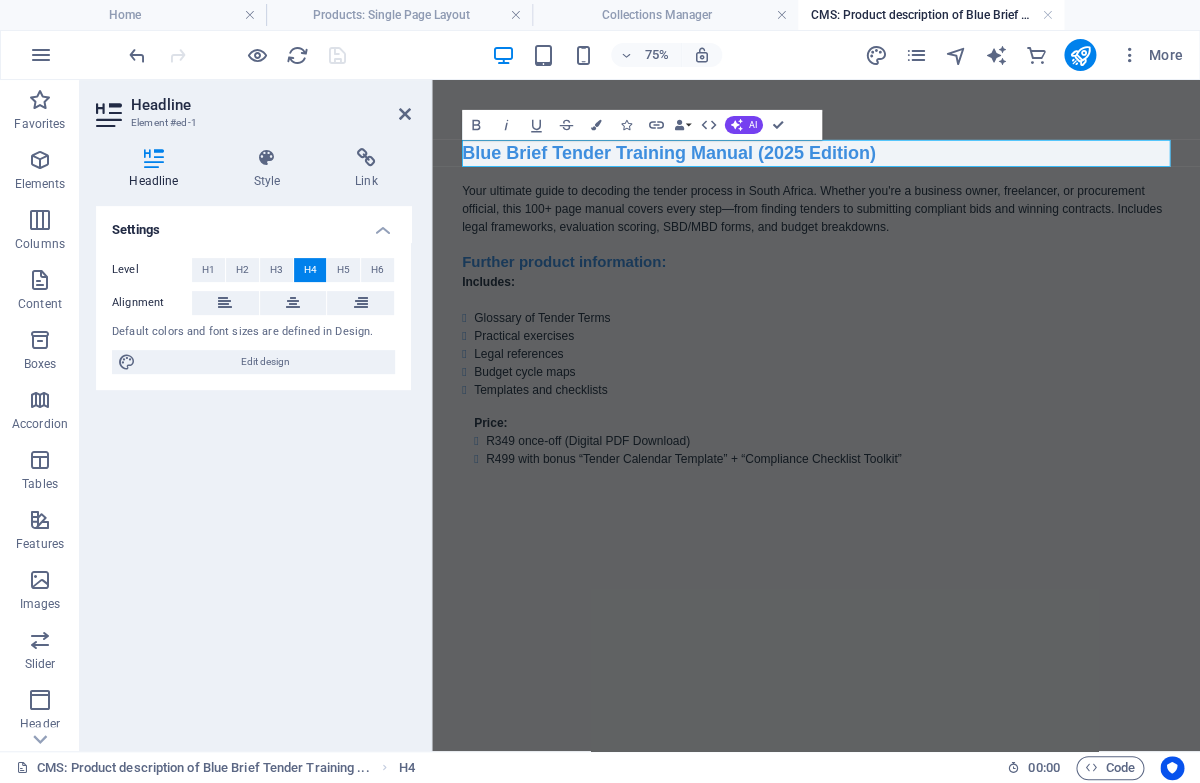 drag, startPoint x: 1017, startPoint y: 187, endPoint x: 497, endPoint y: 160, distance: 520.7005 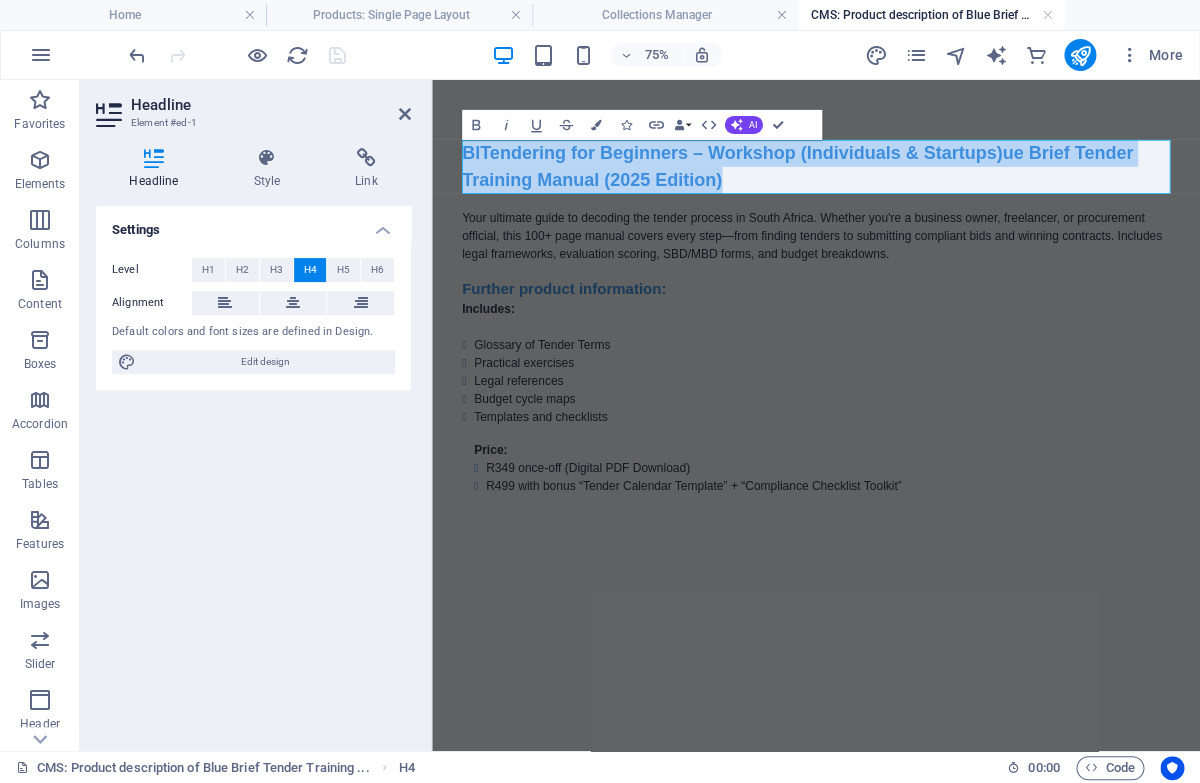 drag, startPoint x: 902, startPoint y: 221, endPoint x: 434, endPoint y: 171, distance: 470.66336 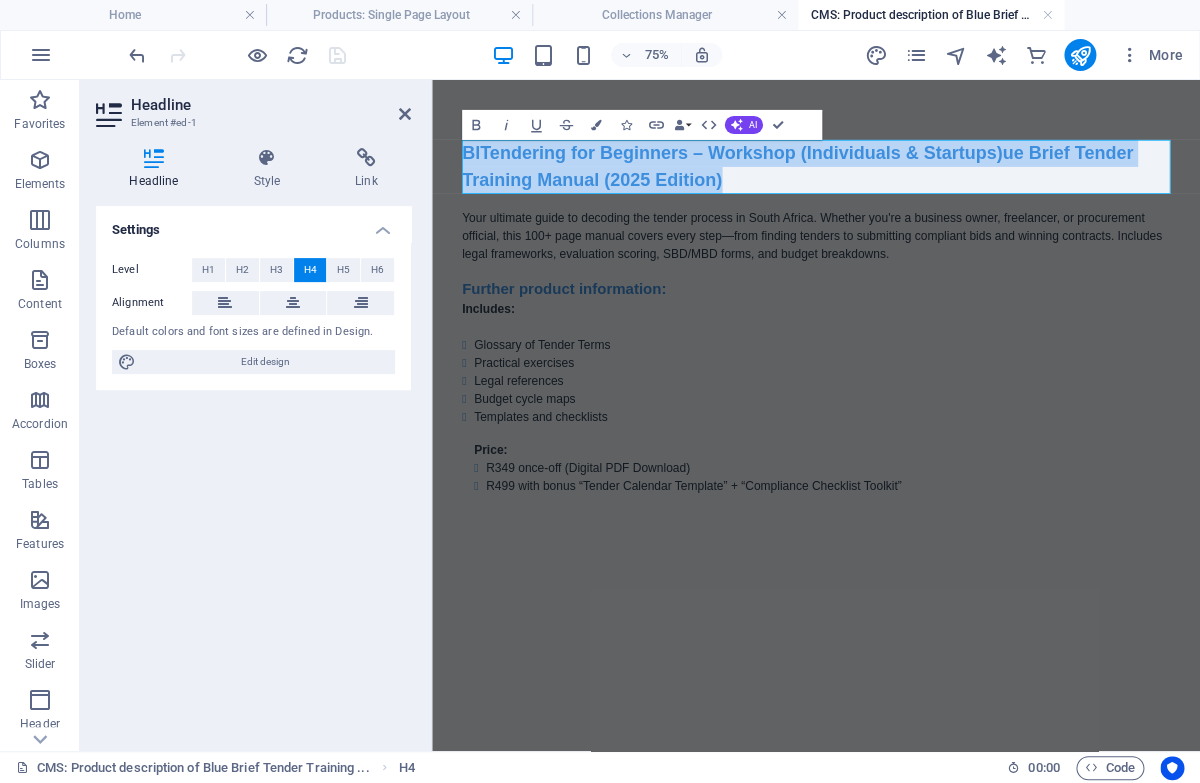 click on "Skip to main content
BlTendering for Beginners – Workshop (Individuals & Startups)ue Brief Tender Training Manual (2025 Edition) Your ultimate guide to decoding the tender process in South Africa. Whether you're a business owner, freelancer, or procurement official, this 100+ page manual covers every step—from finding tenders to submitting compliant bids and winning contracts. Includes legal frameworks, evaluation scoring, SBD/MBD forms, and budget breakdowns. Further product information: Includes:    Glossary of Tender Terms  Practical exercises  Legal references  Budget cycle maps  Templates and checklists Price:    R349 once-off (Digital PDF Download)  R499 with bonus “Tender Calendar Template” + “Compliance Checklist Toolkit”" at bounding box center (944, 397) 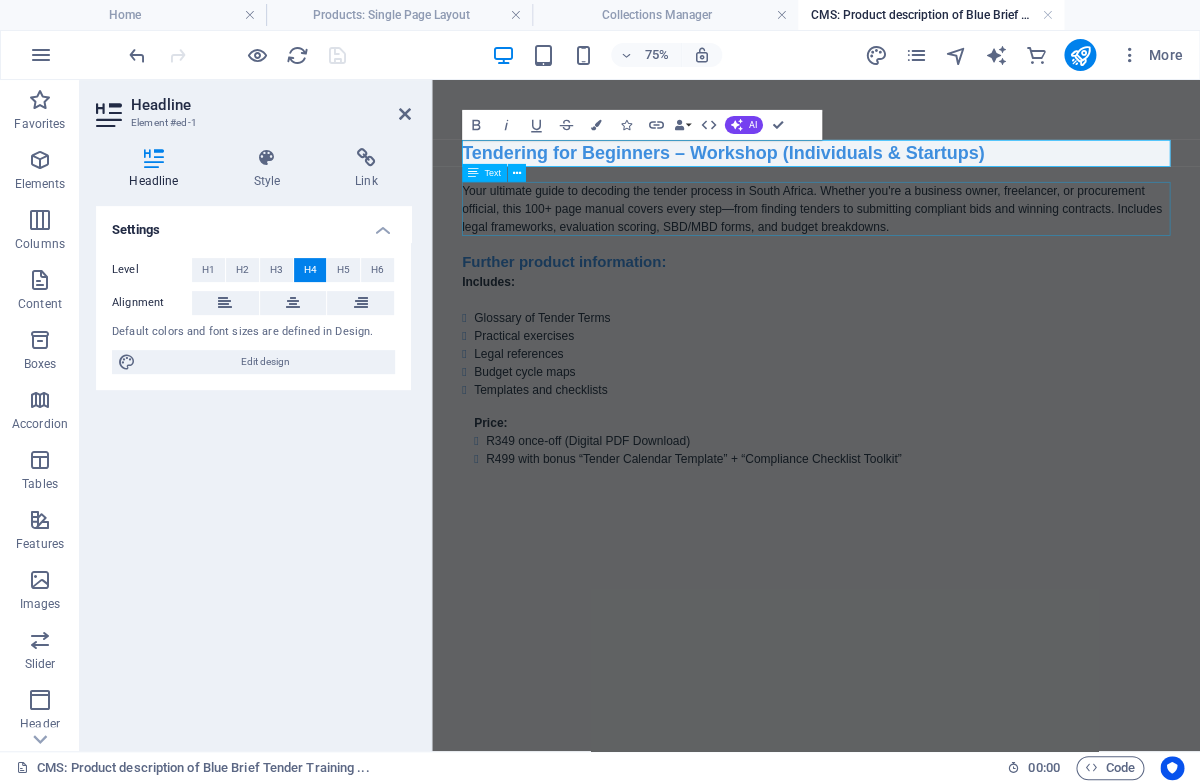 click on "Your ultimate guide to decoding the tender process in South Africa. Whether you're a business owner, freelancer, or procurement official, this 100+ page manual covers every step—from finding tenders to submitting compliant bids and winning contracts. Includes legal frameworks, evaluation scoring, SBD/MBD forms, and budget breakdowns." at bounding box center (944, 252) 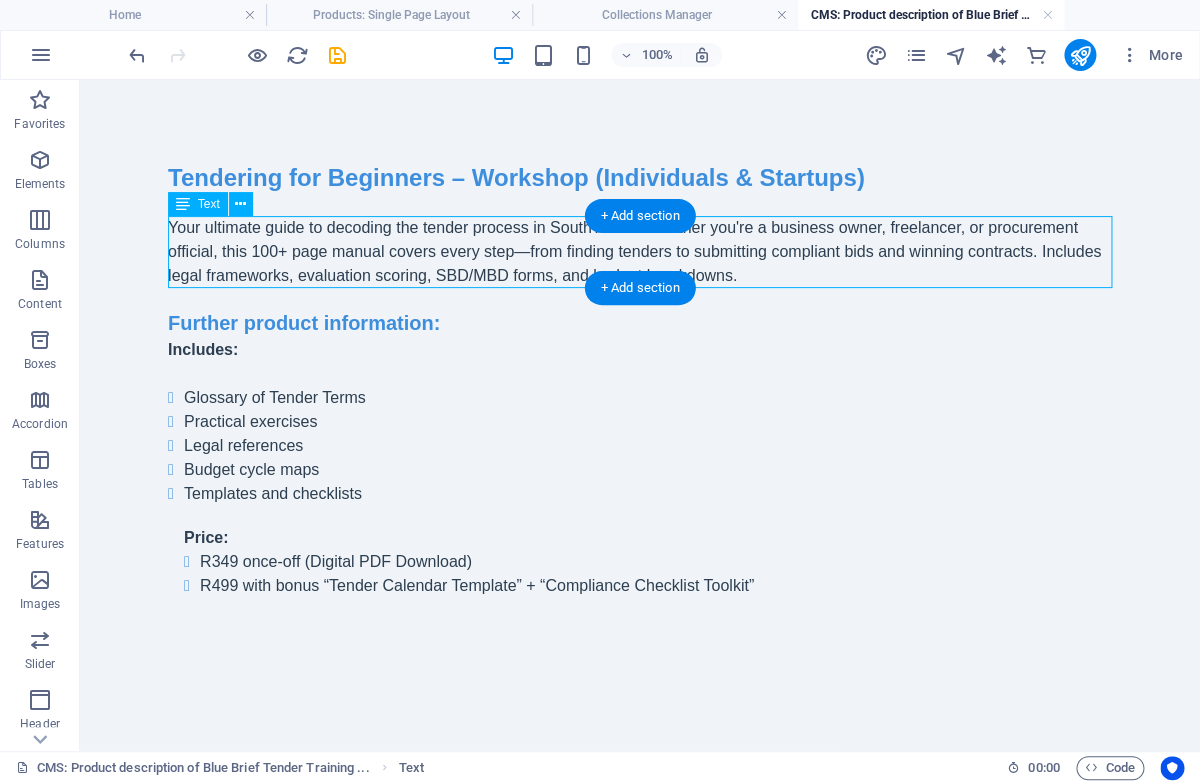 click on "Your ultimate guide to decoding the tender process in South Africa. Whether you're a business owner, freelancer, or procurement official, this 100+ page manual covers every step—from finding tenders to submitting compliant bids and winning contracts. Includes legal frameworks, evaluation scoring, SBD/MBD forms, and budget breakdowns." at bounding box center [640, 252] 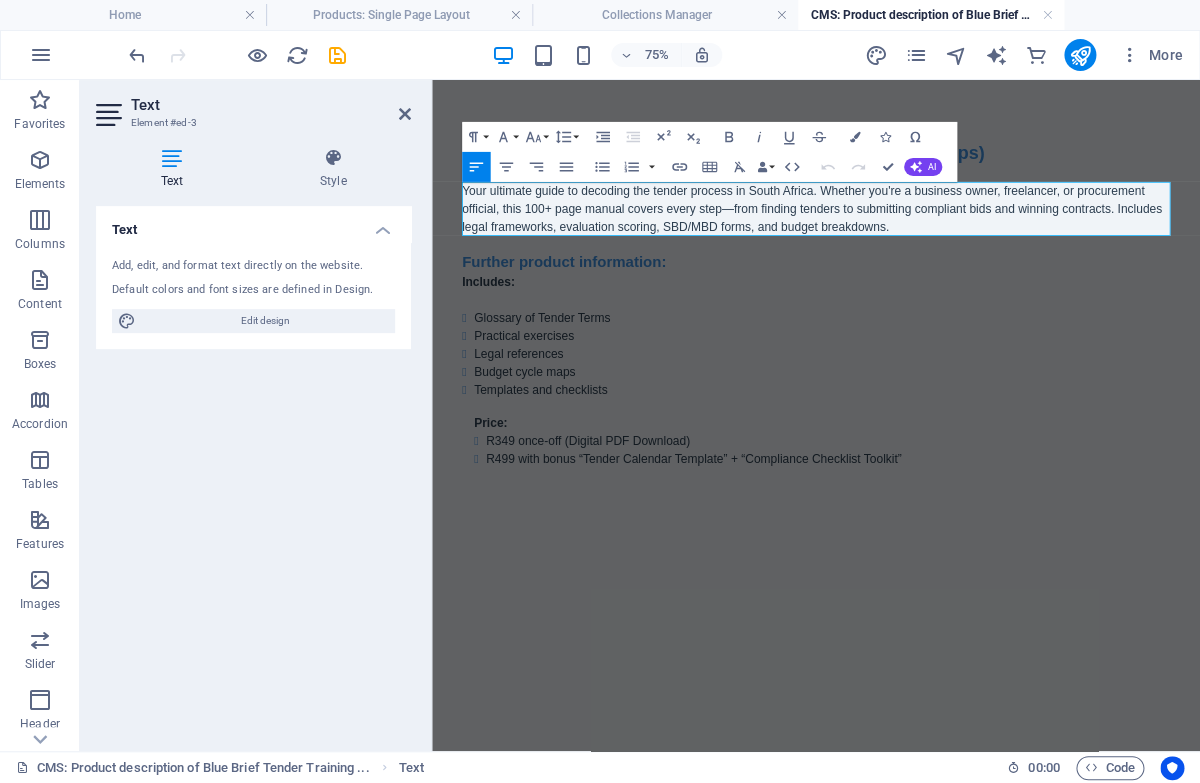 click on "Your ultimate guide to decoding the tender process in South Africa. Whether you're a business owner, freelancer, or procurement official, this 100+ page manual covers every step—from finding tenders to submitting compliant bids and winning contracts. Includes legal frameworks, evaluation scoring, SBD/MBD forms, and budget breakdowns." at bounding box center [944, 252] 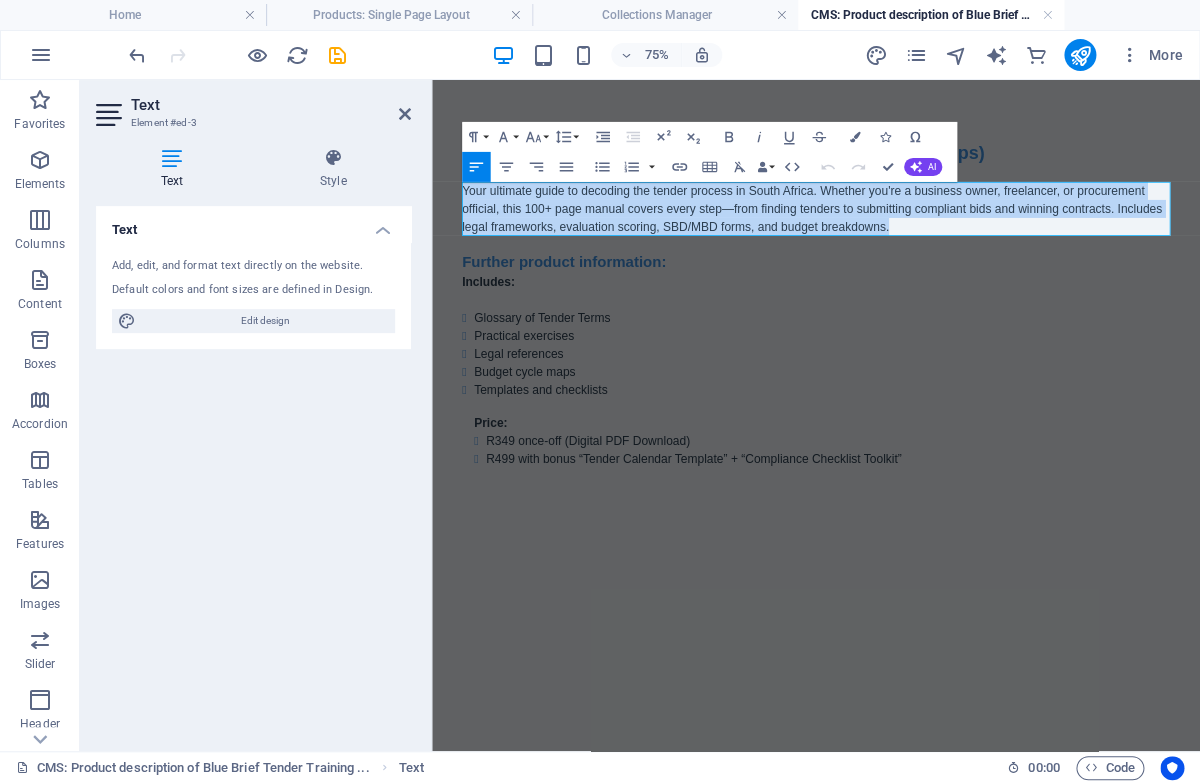 drag, startPoint x: 1139, startPoint y: 275, endPoint x: 466, endPoint y: 230, distance: 674.5028 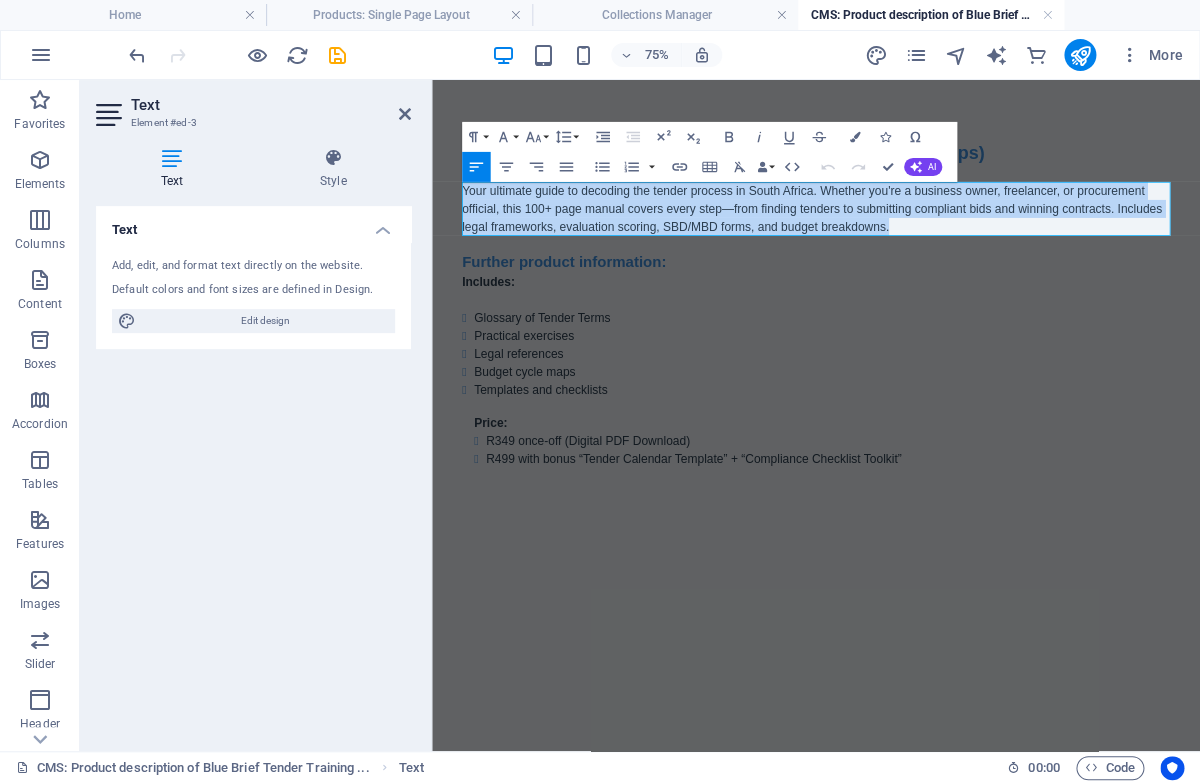click on "Tendering for Beginners – Workshop (Individuals & Startups) Your ultimate guide to decoding the tender process in South Africa. Whether you're a business owner, freelancer, or procurement official, this 100+ page manual covers every step—from finding tenders to submitting compliant bids and winning contracts. Includes legal frameworks, evaluation scoring, SBD/MBD forms, and budget breakdowns. Further product information: Includes:    Glossary of Tender Terms  Practical exercises  Legal references  Budget cycle maps  Templates and checklists Price:    R349 once-off (Digital PDF Download)  R499 with bonus “Tender Calendar Template” + “Compliance Checklist Toolkit”" at bounding box center (944, 379) 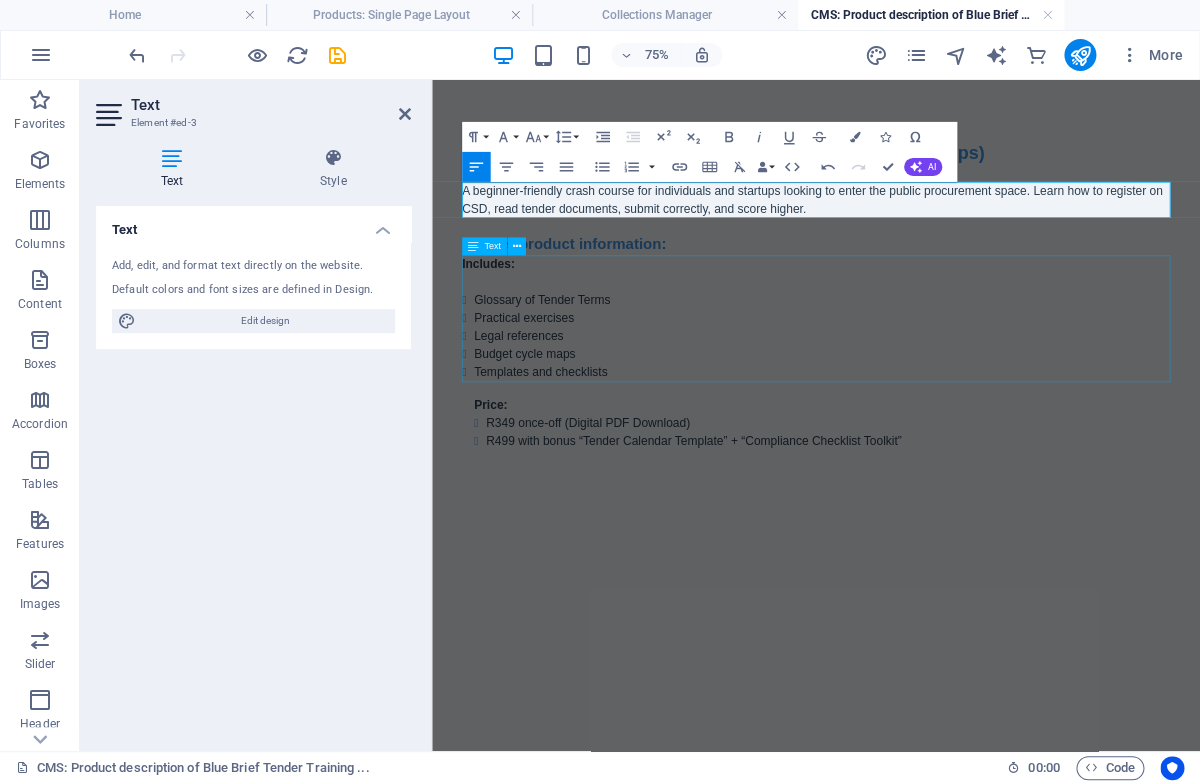 click on "Includes:    Glossary of Tender Terms  Practical exercises  Legal references  Budget cycle maps  Templates and checklists" at bounding box center [944, 398] 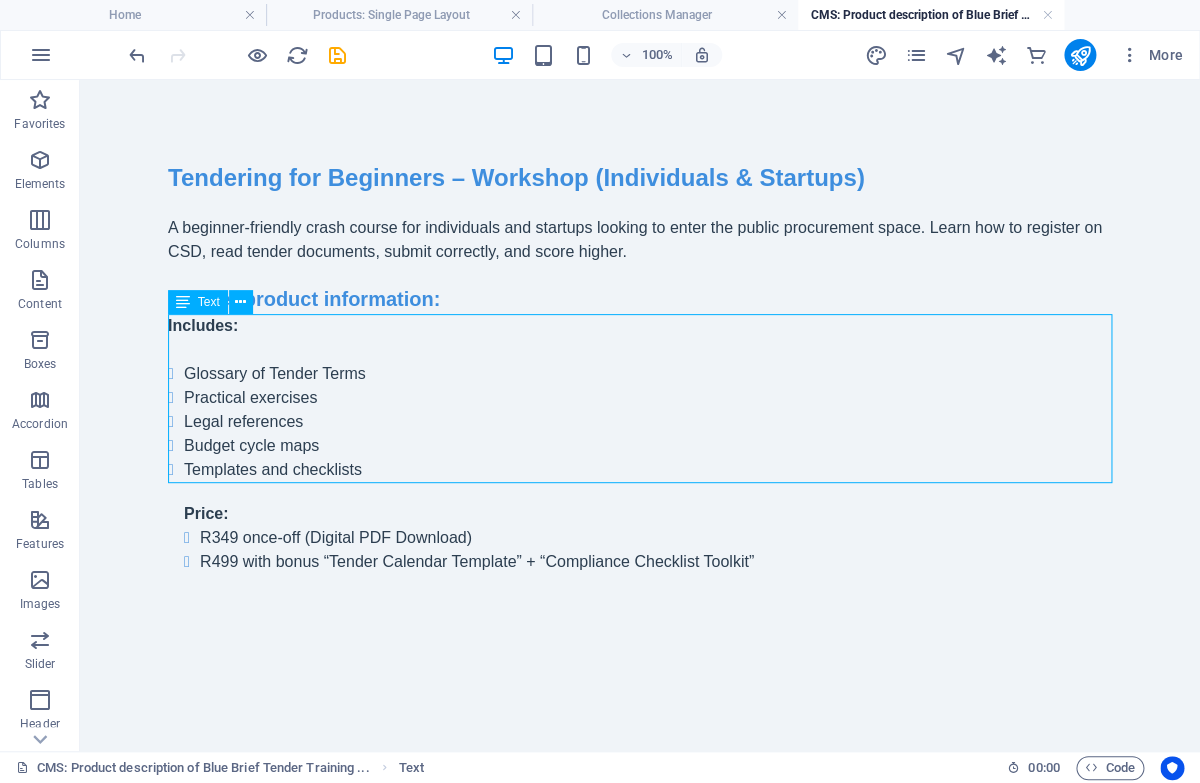 click on "Includes:    Glossary of Tender Terms  Practical exercises  Legal references  Budget cycle maps  Templates and checklists" at bounding box center (640, 398) 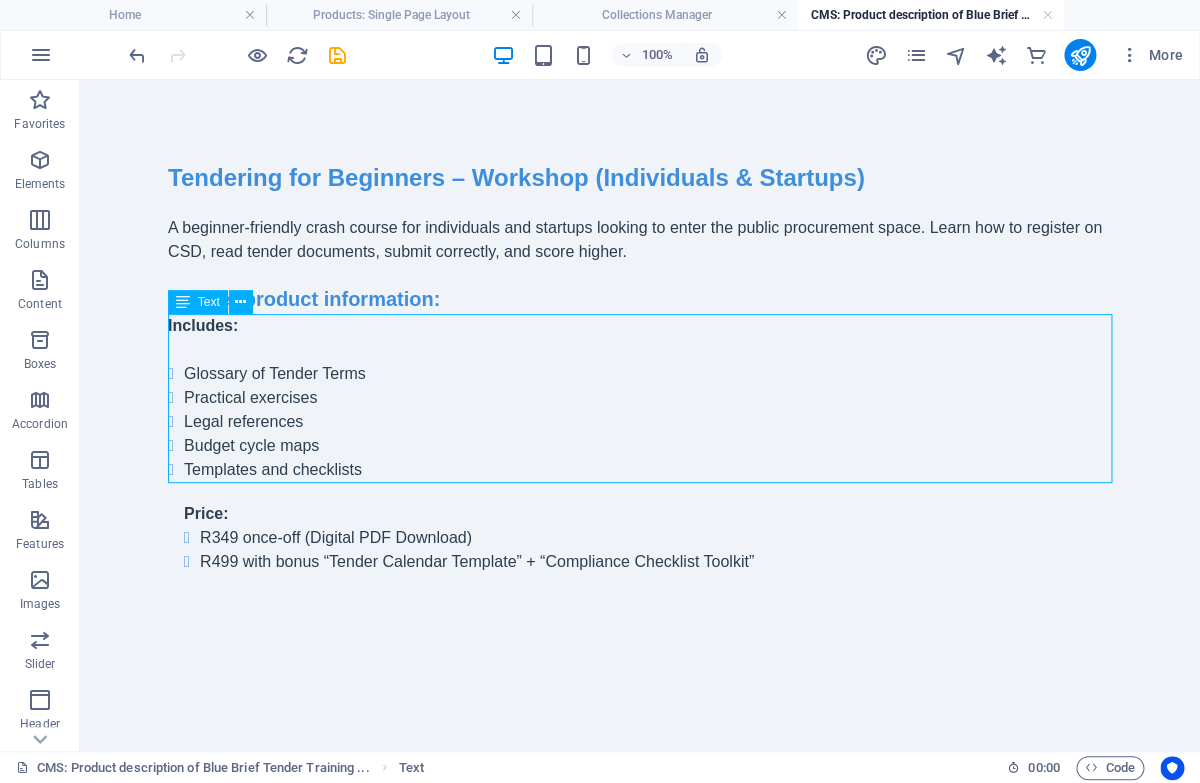 click on "Includes:    Glossary of Tender Terms  Practical exercises  Legal references  Budget cycle maps  Templates and checklists" at bounding box center [640, 398] 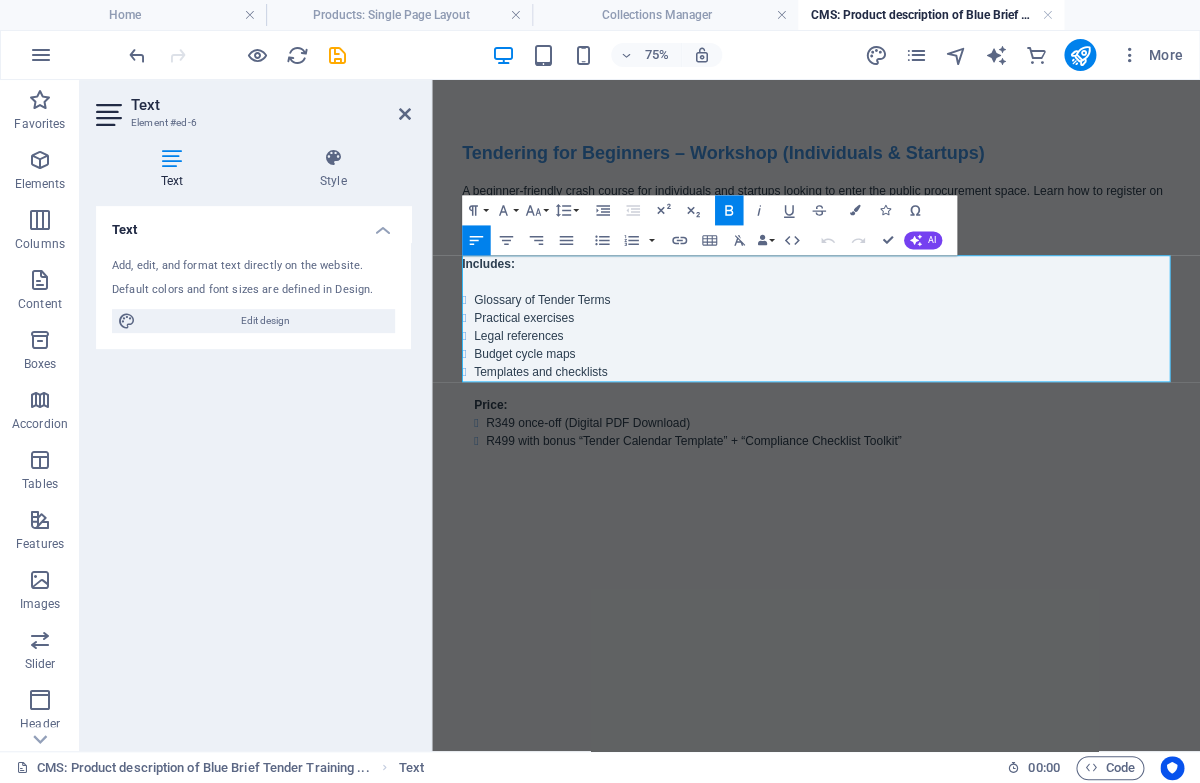 drag, startPoint x: 680, startPoint y: 471, endPoint x: 457, endPoint y: 340, distance: 258.631 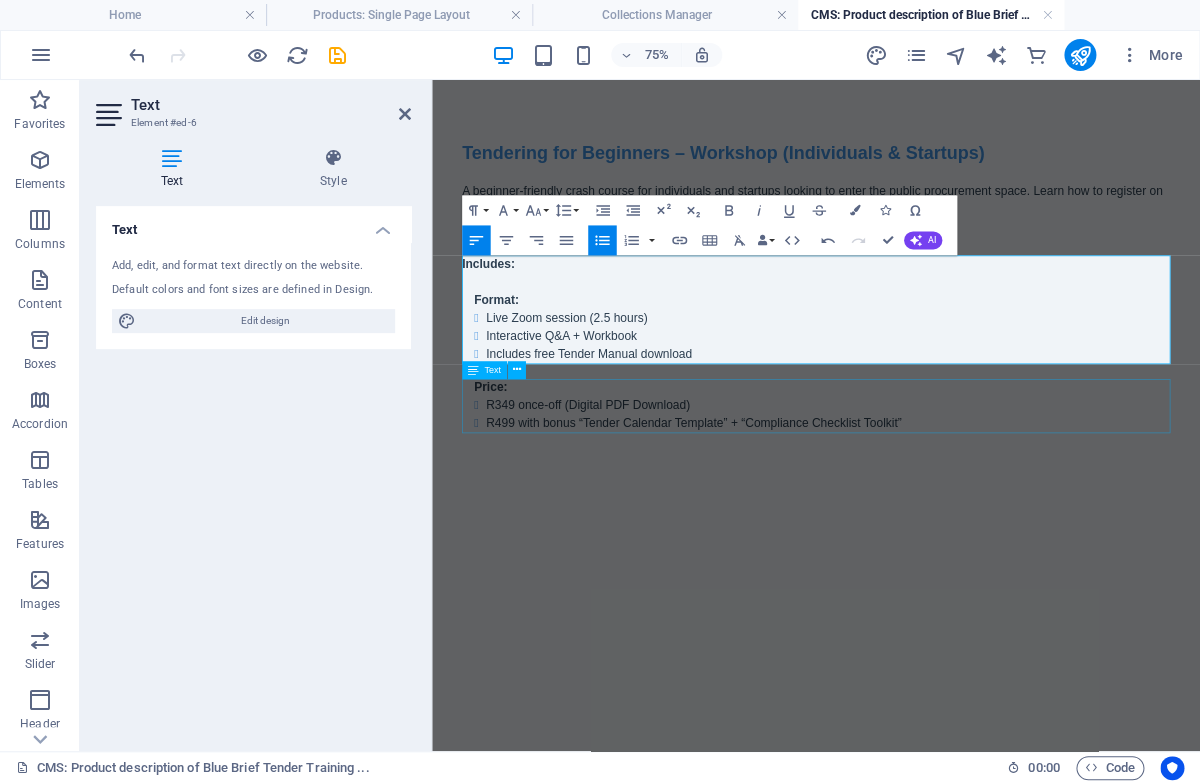 click on "Price:    R349 once-off (Digital PDF Download)  R499 with bonus “Tender Calendar Template” + “Compliance Checklist Toolkit”" at bounding box center (944, 514) 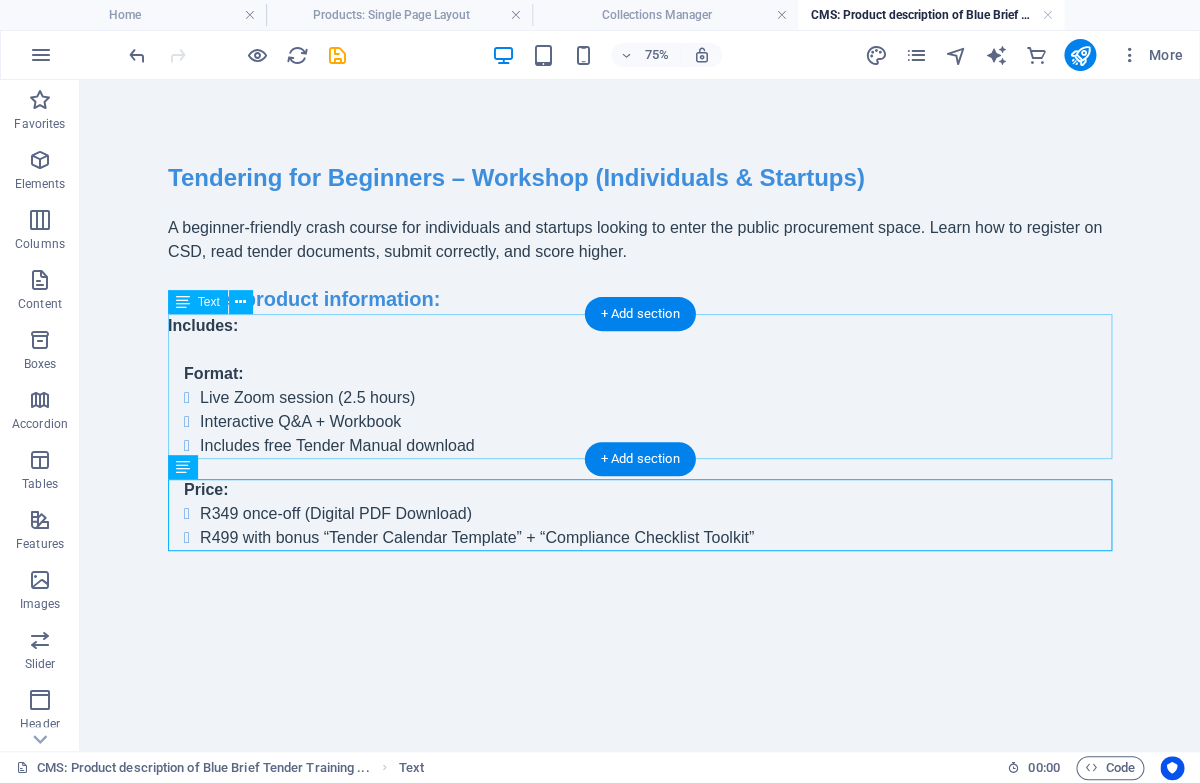 click on "Includes:   Format:    Live Zoom session (2.5 hours)  Interactive Q&A + Workbook  Includes free Tender Manual download" at bounding box center [640, 386] 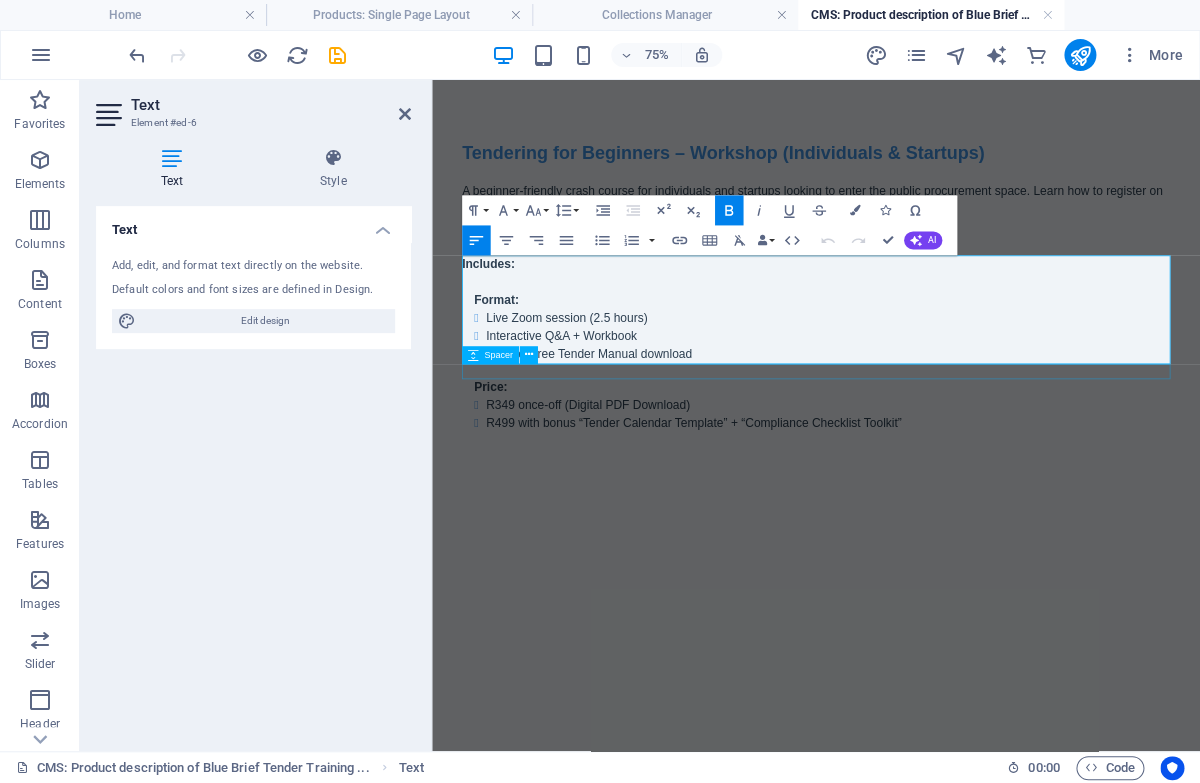 click on "Price:    R349 once-off (Digital PDF Download)  R499 with bonus “Tender Calendar Template” + “Compliance Checklist Toolkit”" at bounding box center [944, 514] 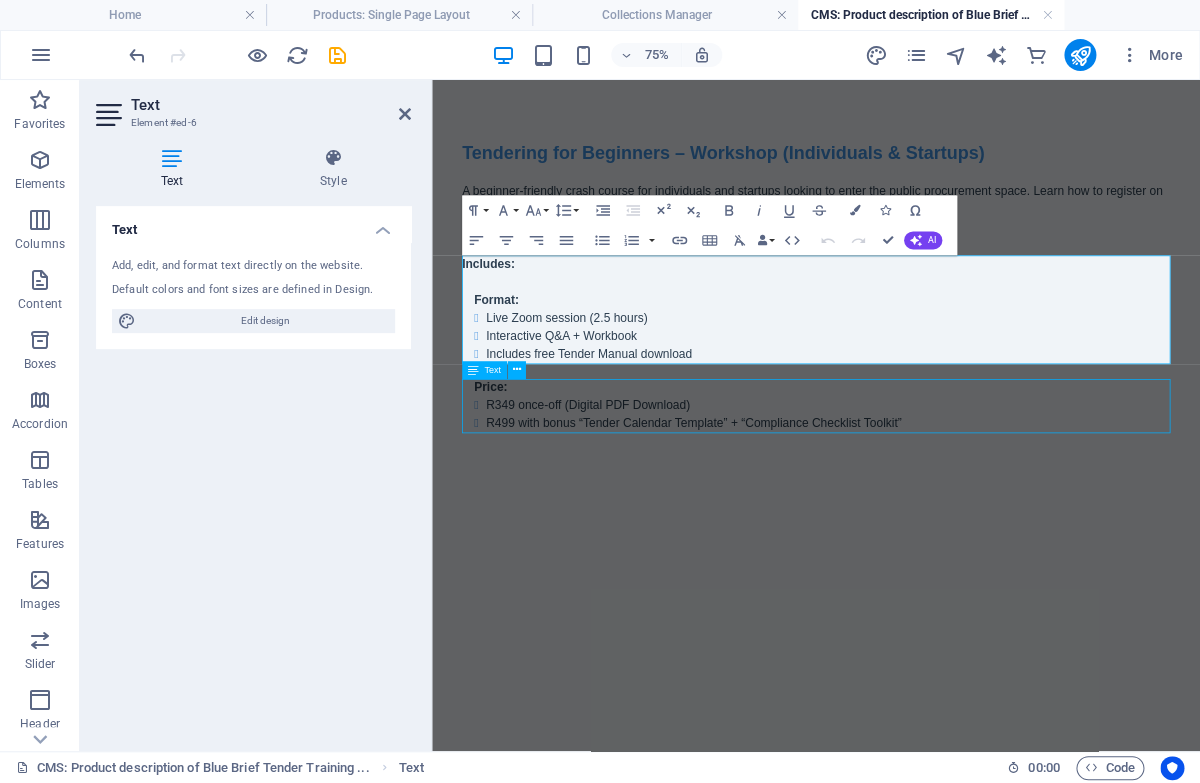 click on "Price:    R349 once-off (Digital PDF Download)  R499 with bonus “Tender Calendar Template” + “Compliance Checklist Toolkit”" at bounding box center (944, 514) 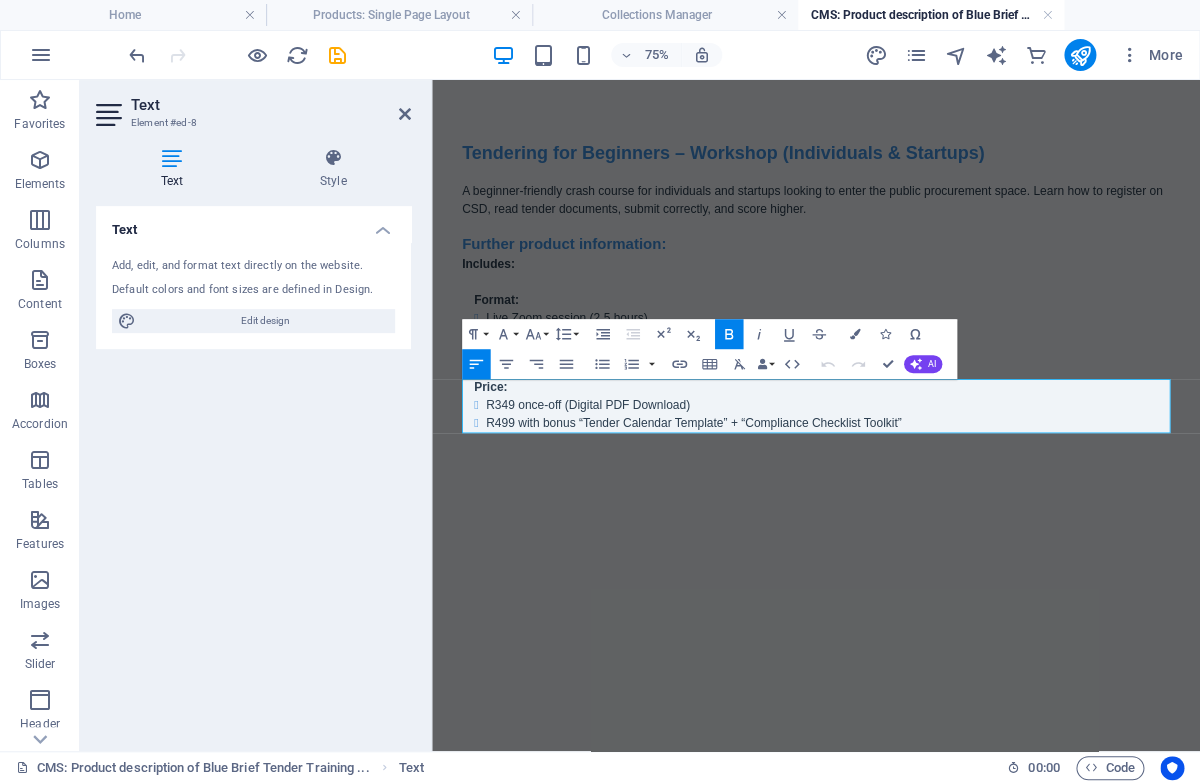 drag, startPoint x: 1093, startPoint y: 543, endPoint x: 492, endPoint y: 487, distance: 603.60333 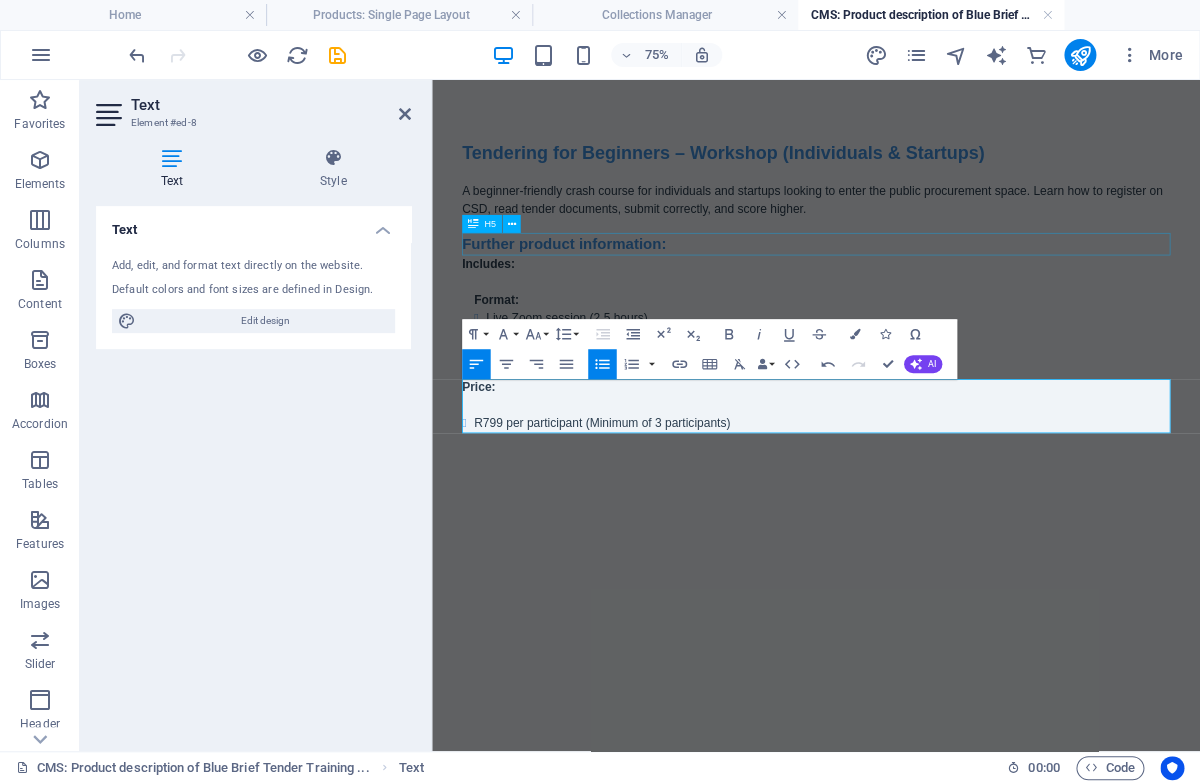 click on "Further product information:" at bounding box center [944, 299] 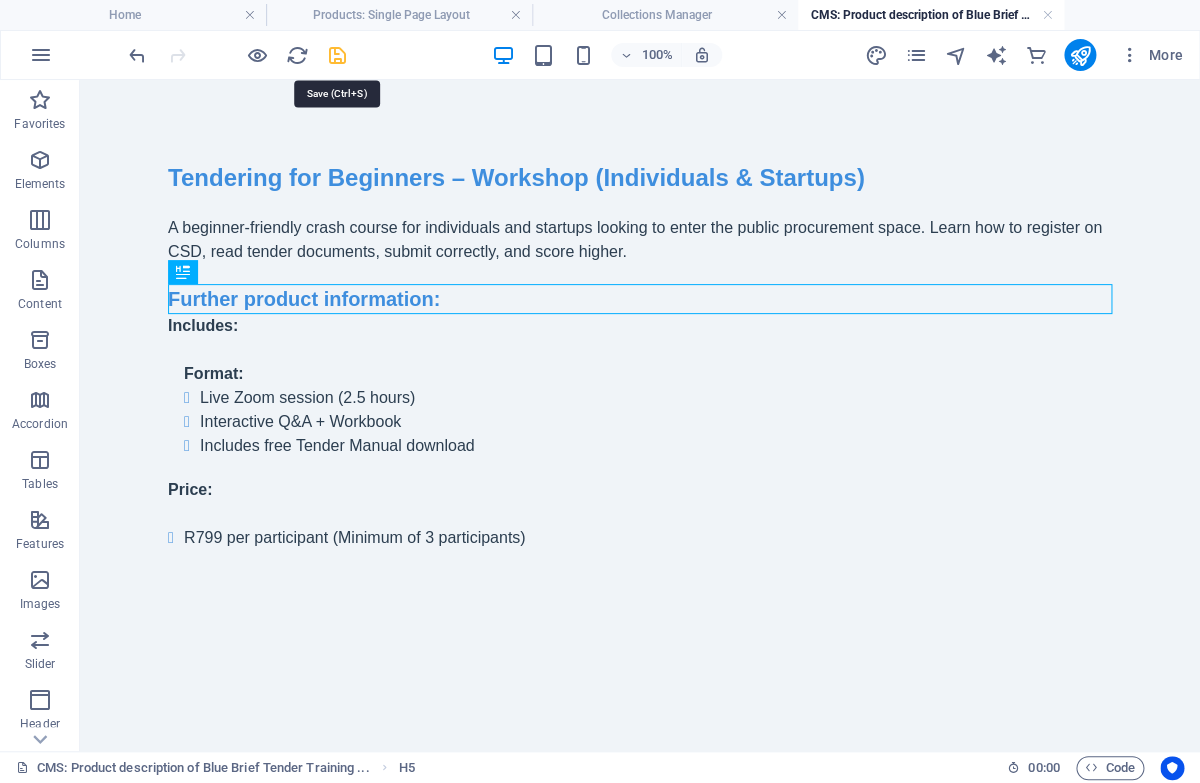 click at bounding box center (337, 55) 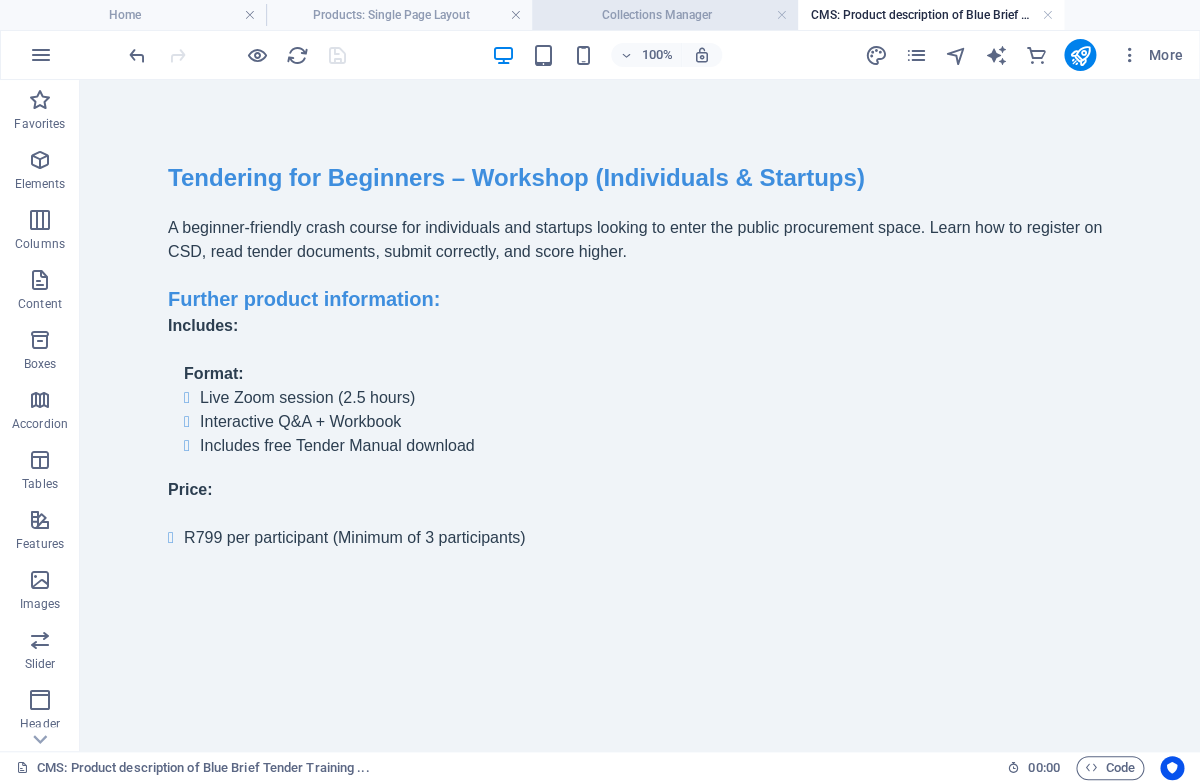 click on "Collections Manager" at bounding box center [665, 15] 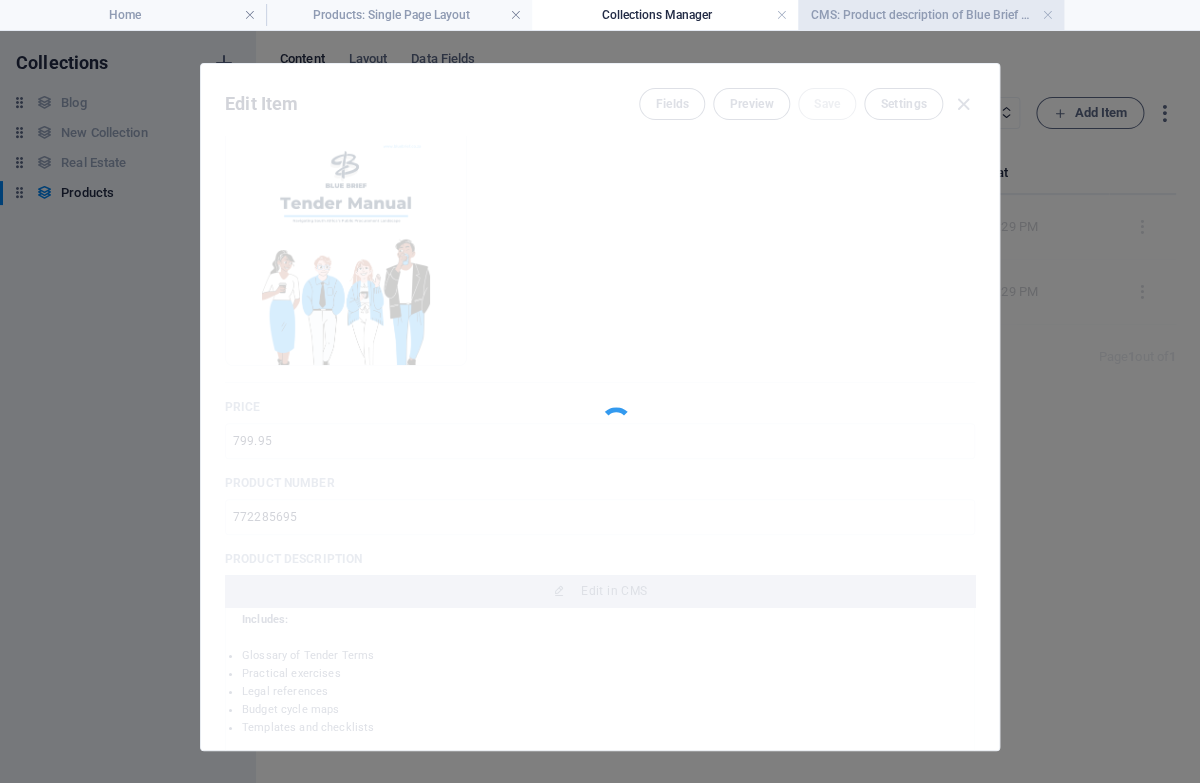 click on "CMS: Product description of Blue Brief Tender Training ..." at bounding box center (931, 15) 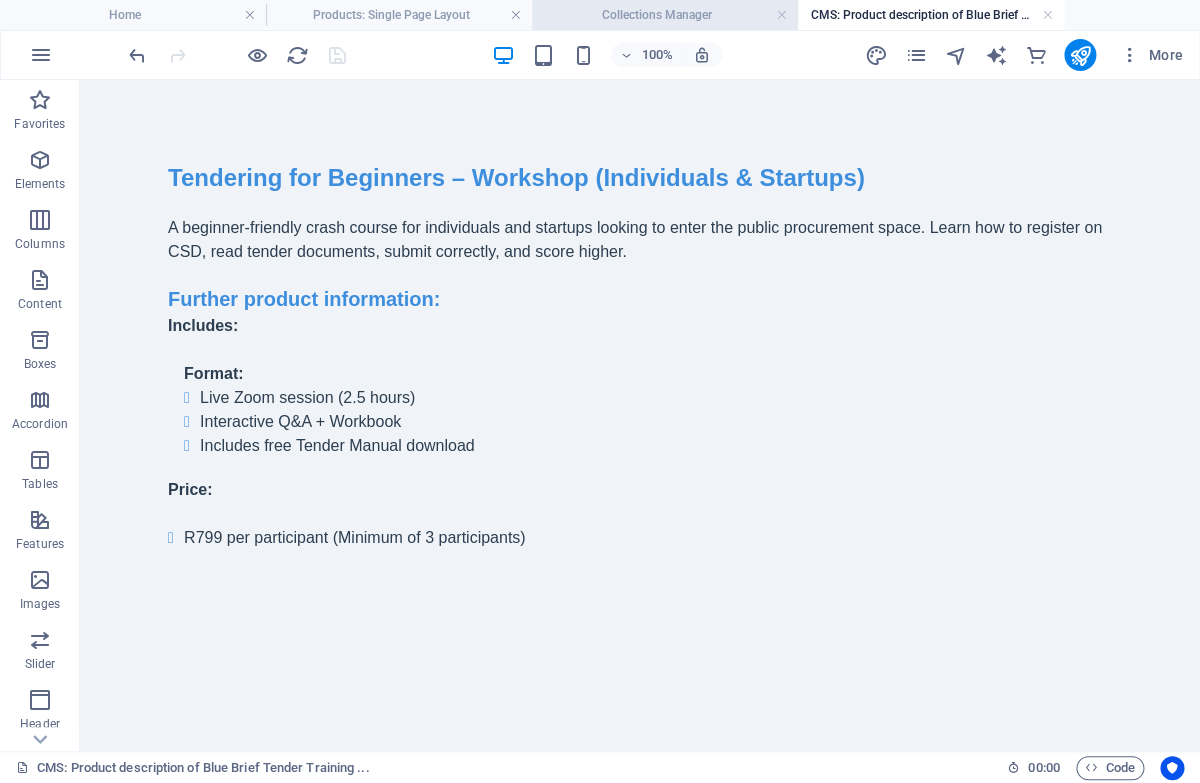 click on "Collections Manager" at bounding box center [665, 15] 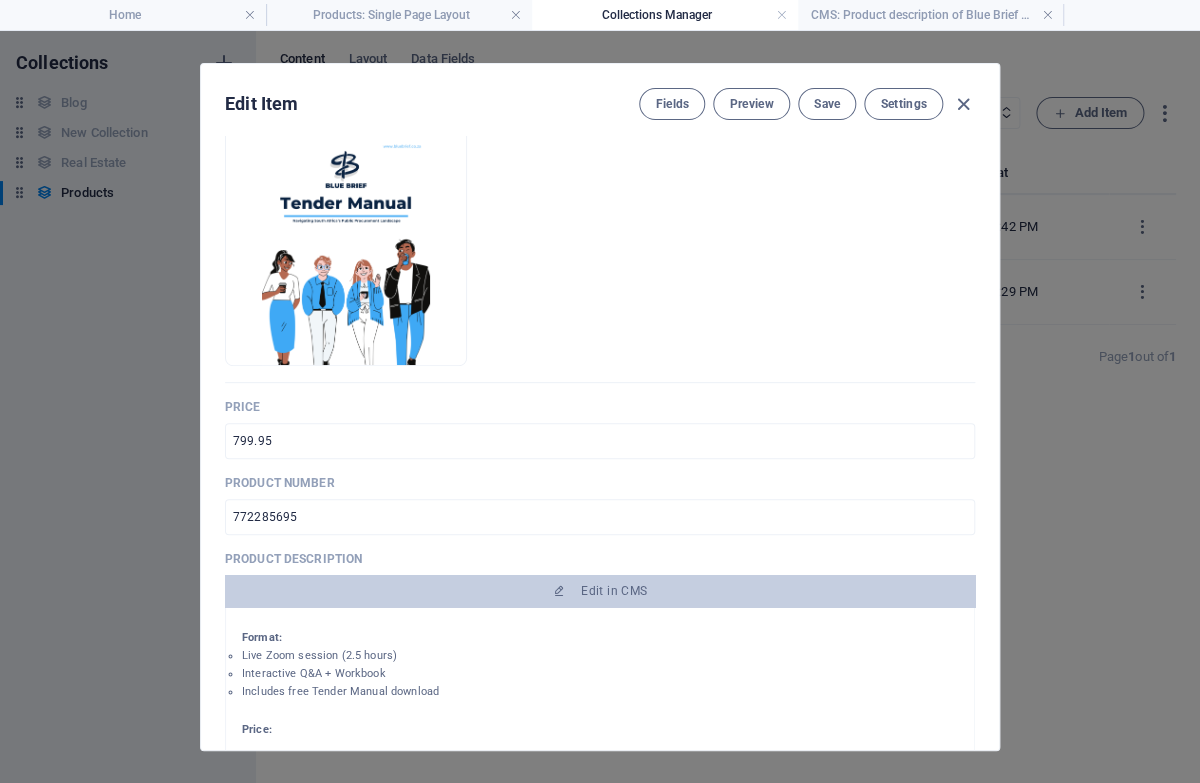 scroll, scrollTop: 142, scrollLeft: 0, axis: vertical 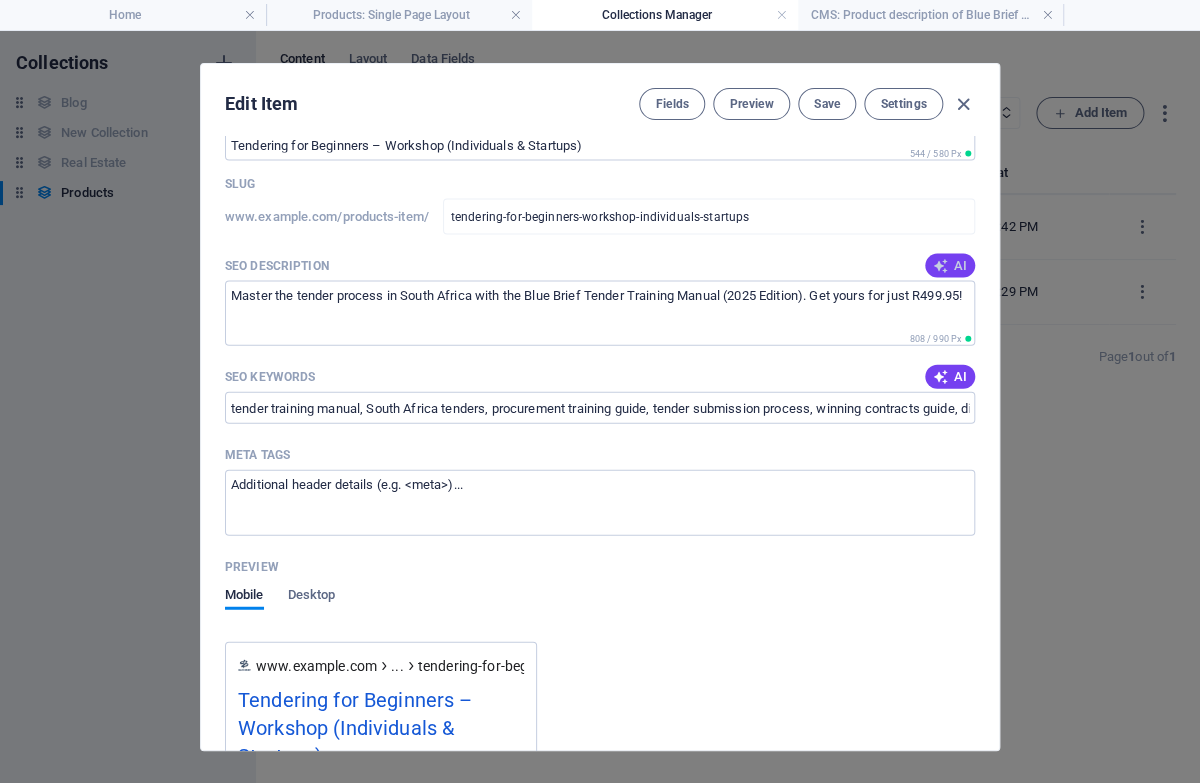 click on "AI" at bounding box center [950, 266] 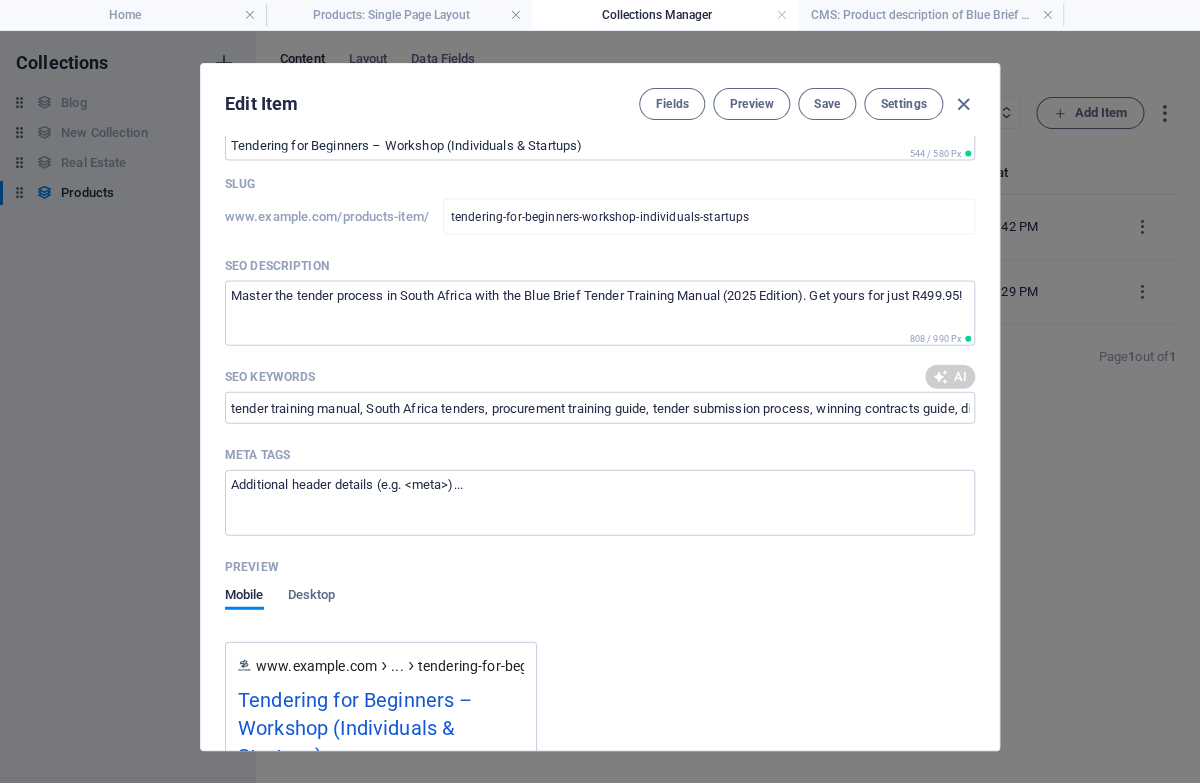 type on "Unlock public procurement success! Join our 2.5-hour live workshop for beginners to master tendering essentials." 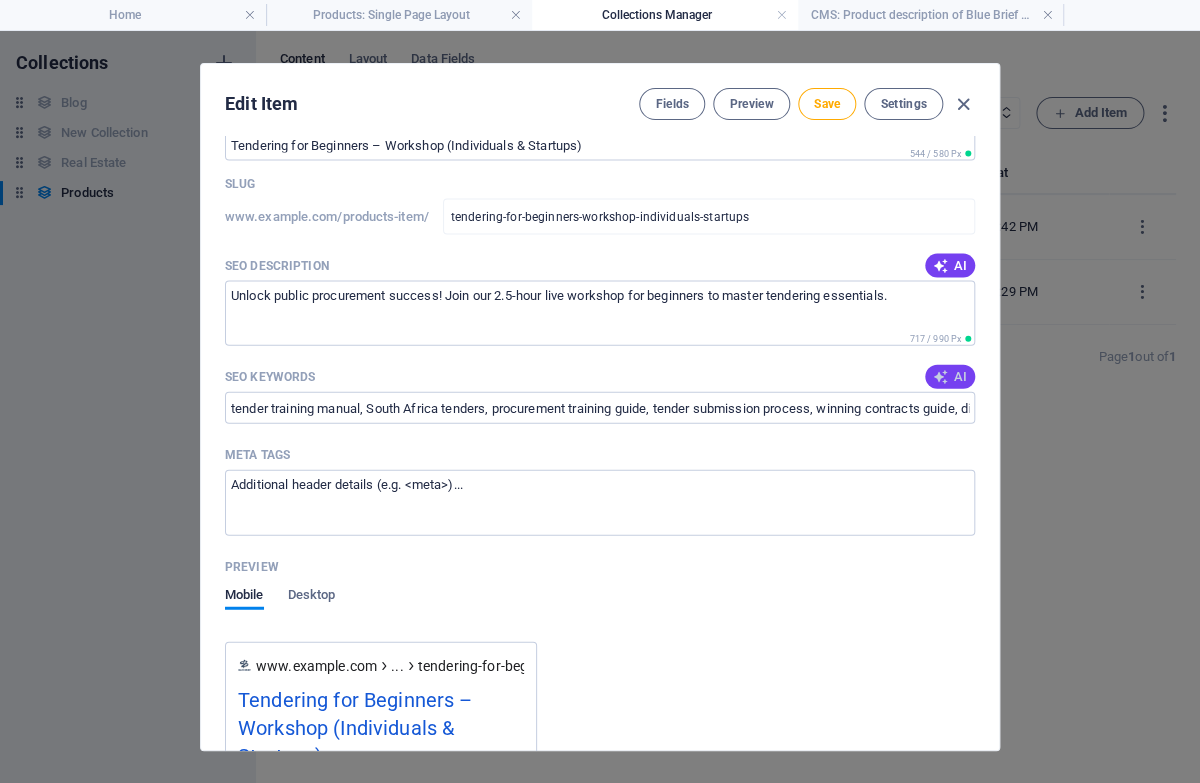 click on "AI" at bounding box center (950, 377) 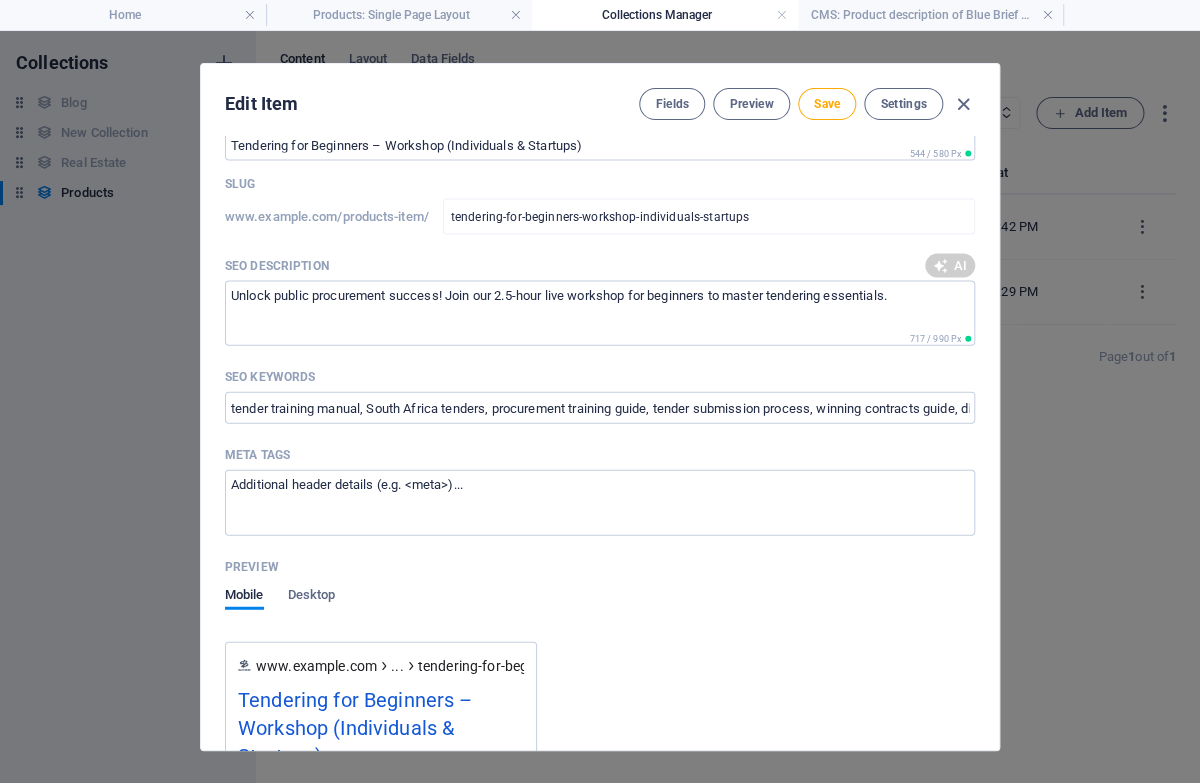 type on "tendering workshop, public procurement course, beginners tendering training, startup tendering workshop, online tendering session, tender document submission" 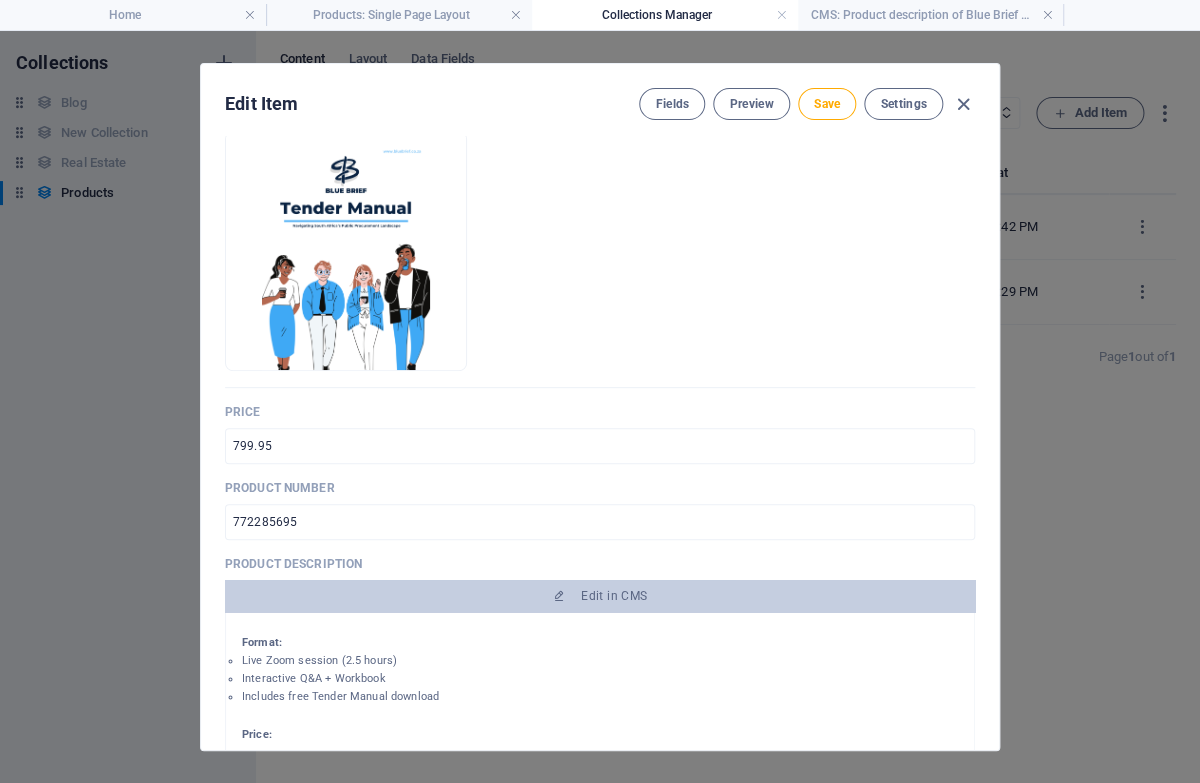 scroll, scrollTop: 0, scrollLeft: 0, axis: both 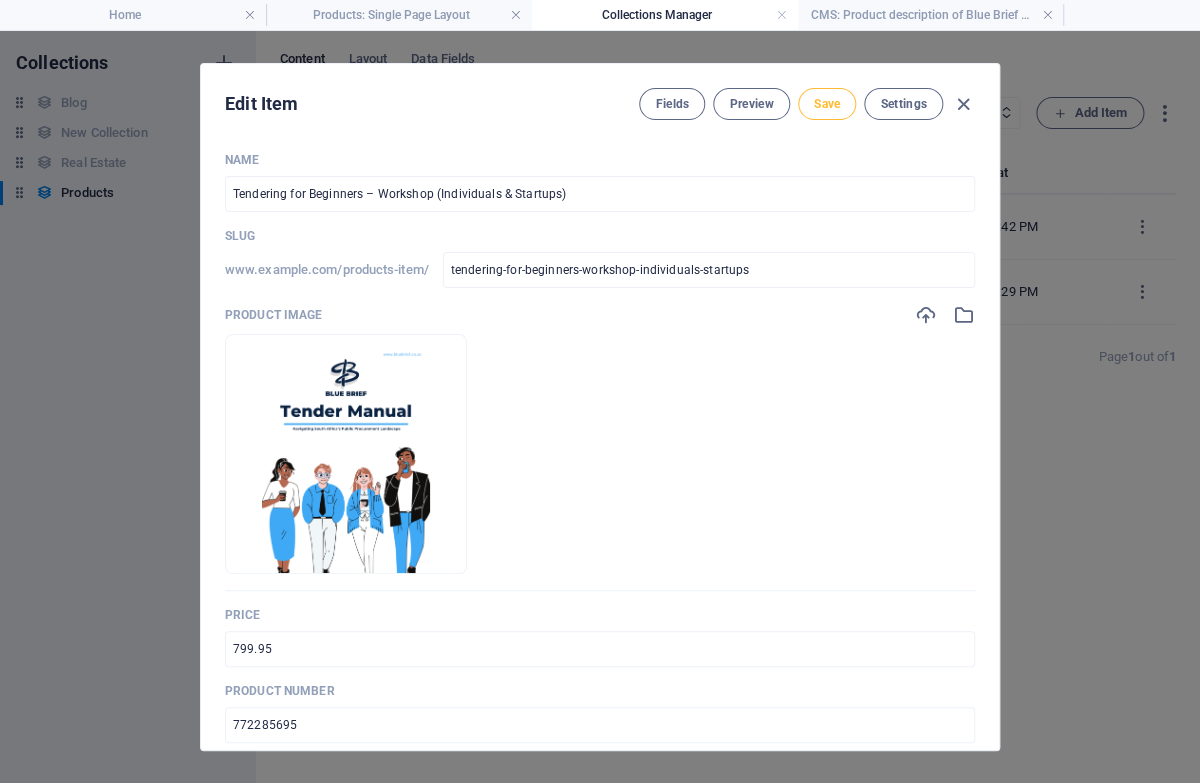 click on "Save" at bounding box center [827, 104] 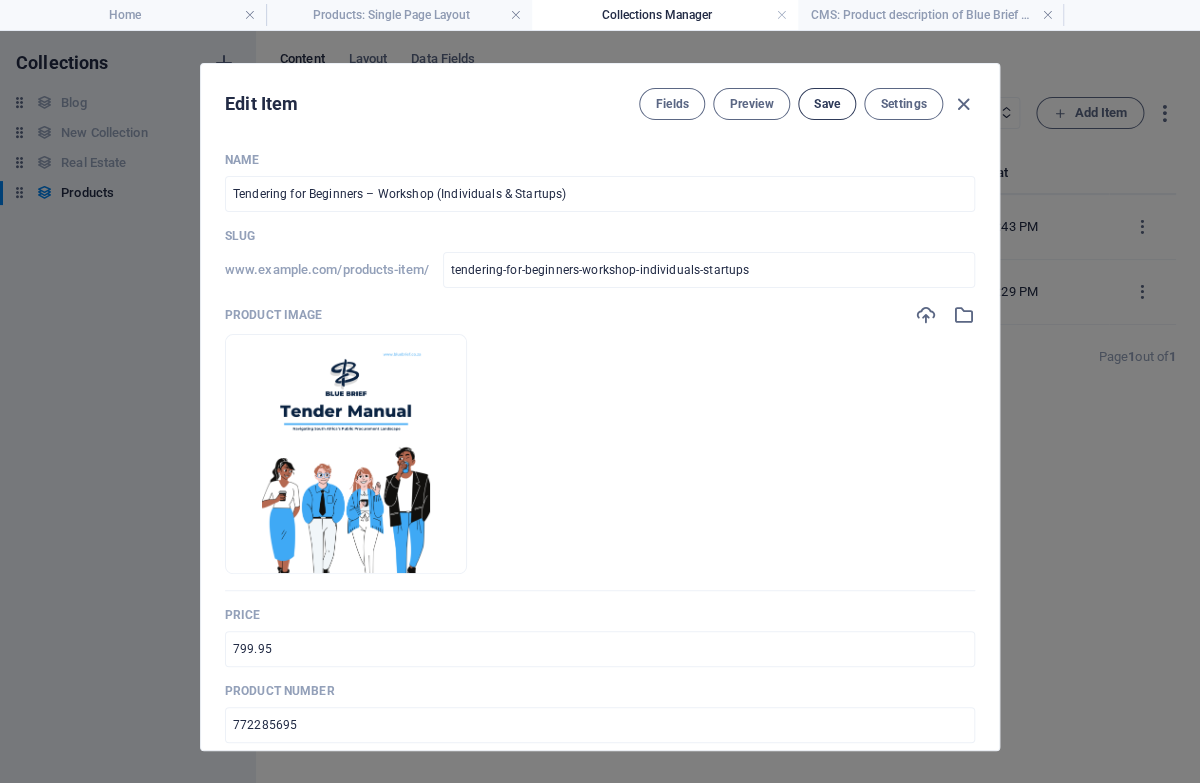 click on "Save" at bounding box center [827, 104] 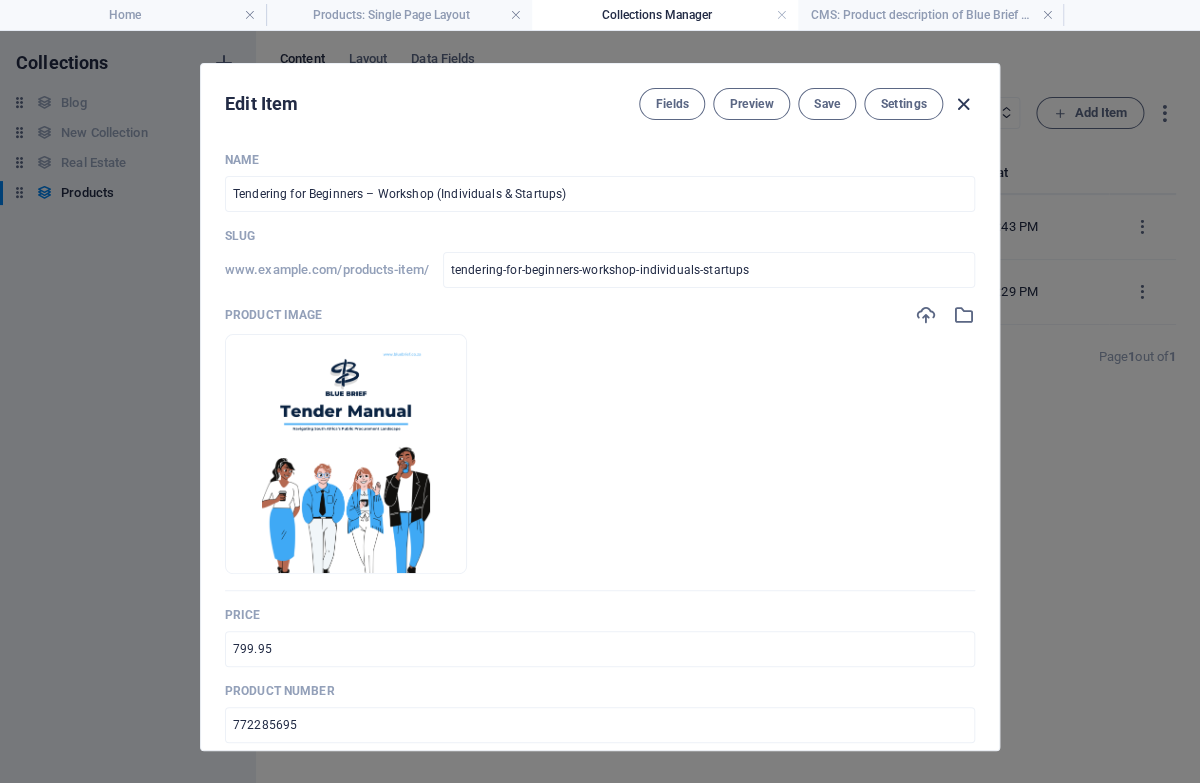 click at bounding box center [963, 104] 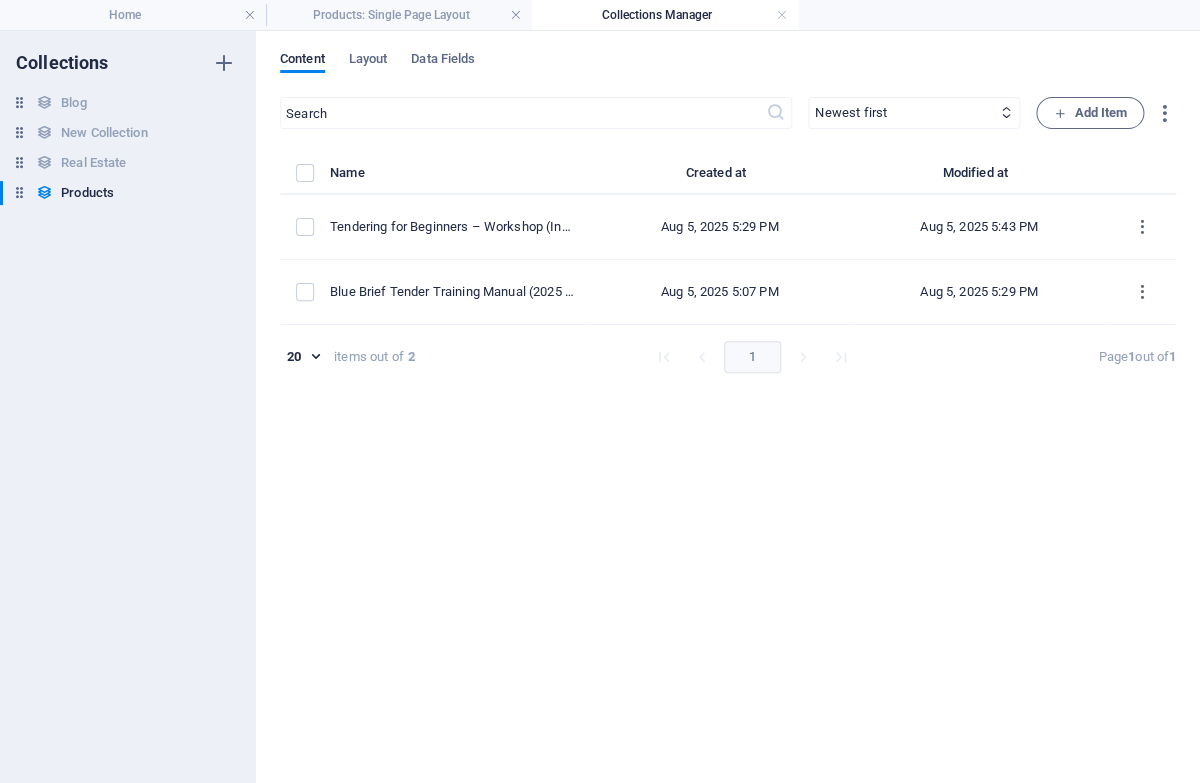 type on "tendering-for-beginners-workshop-individuals-startups" 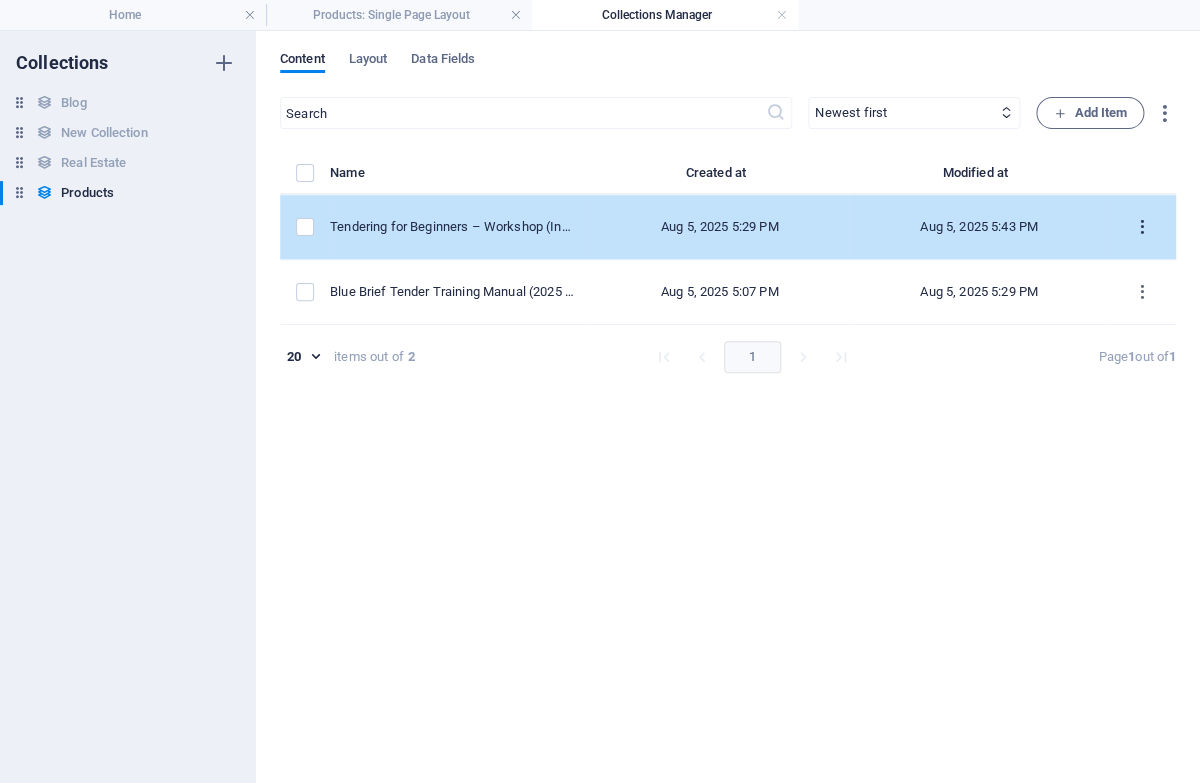 click at bounding box center (1142, 227) 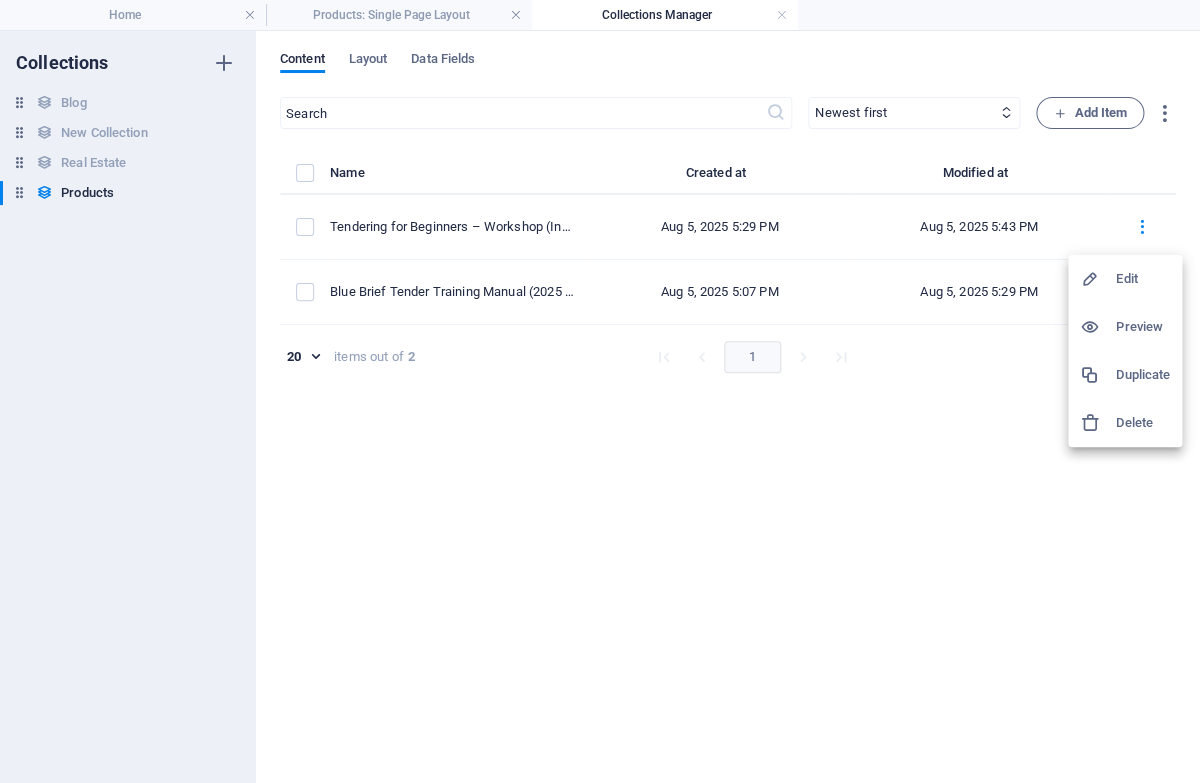 click on "Duplicate" at bounding box center (1143, 375) 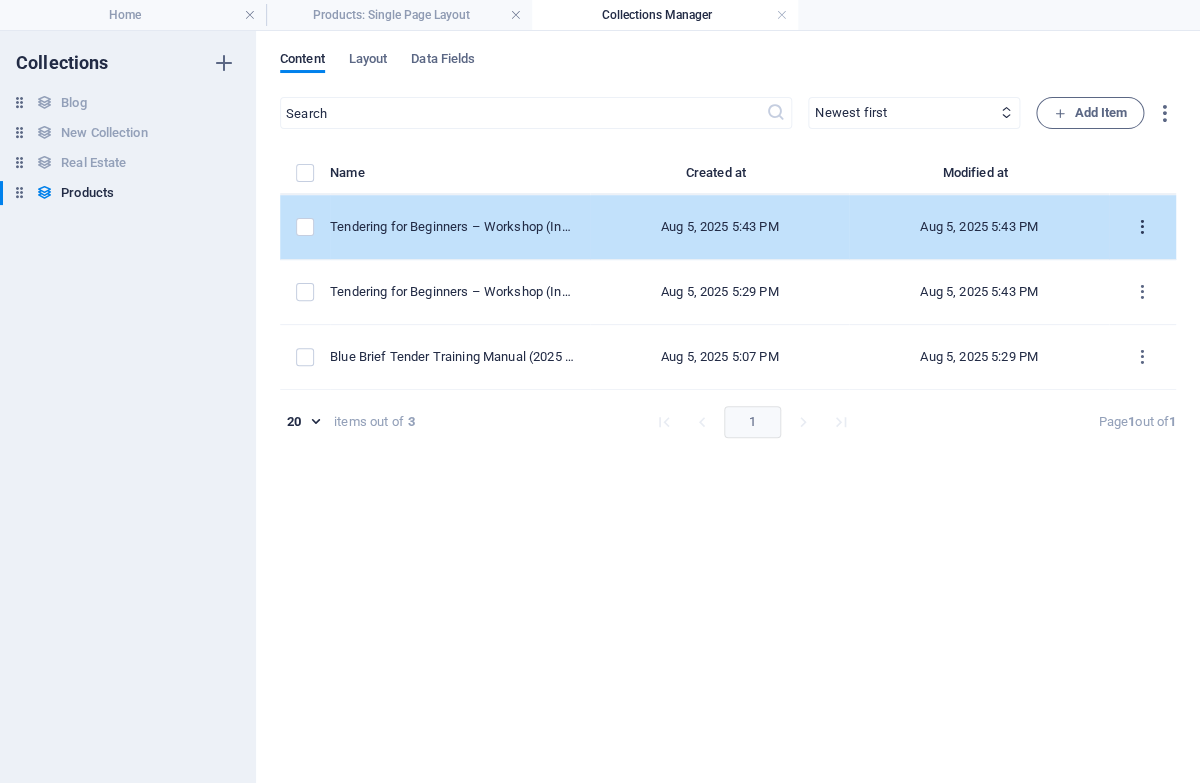 click at bounding box center [1142, 227] 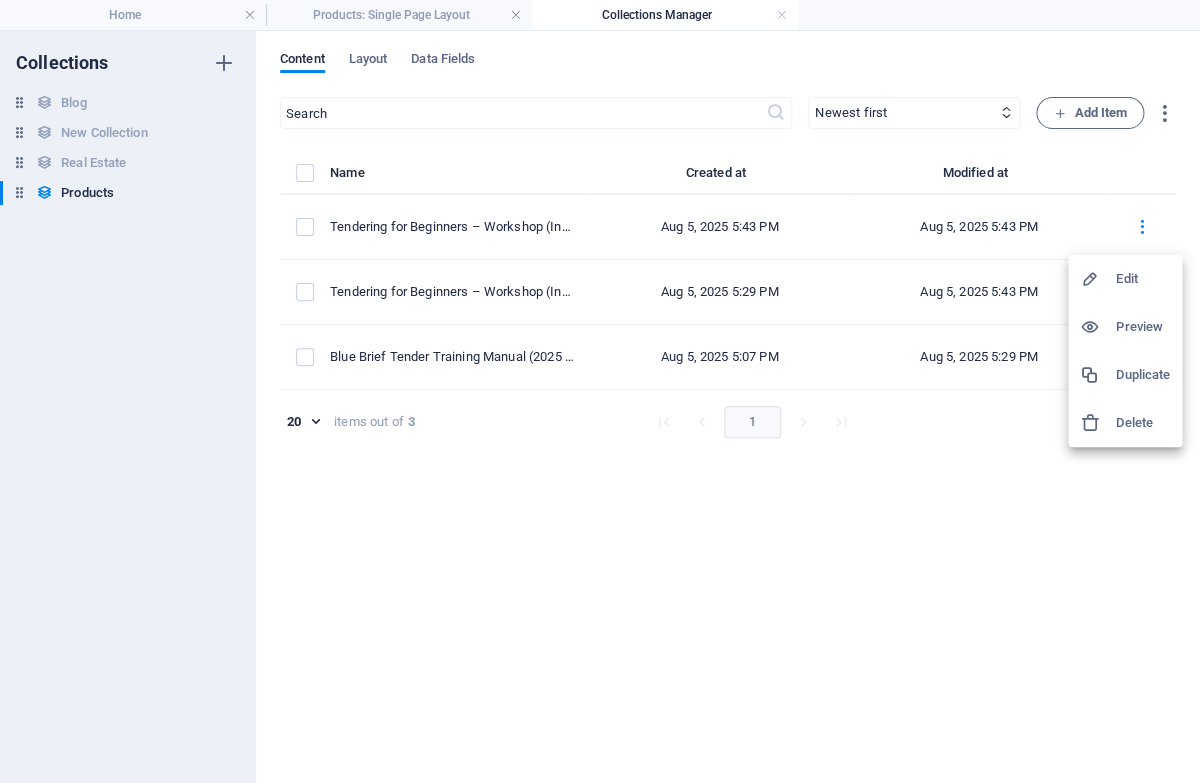 click on "Edit" at bounding box center (1143, 279) 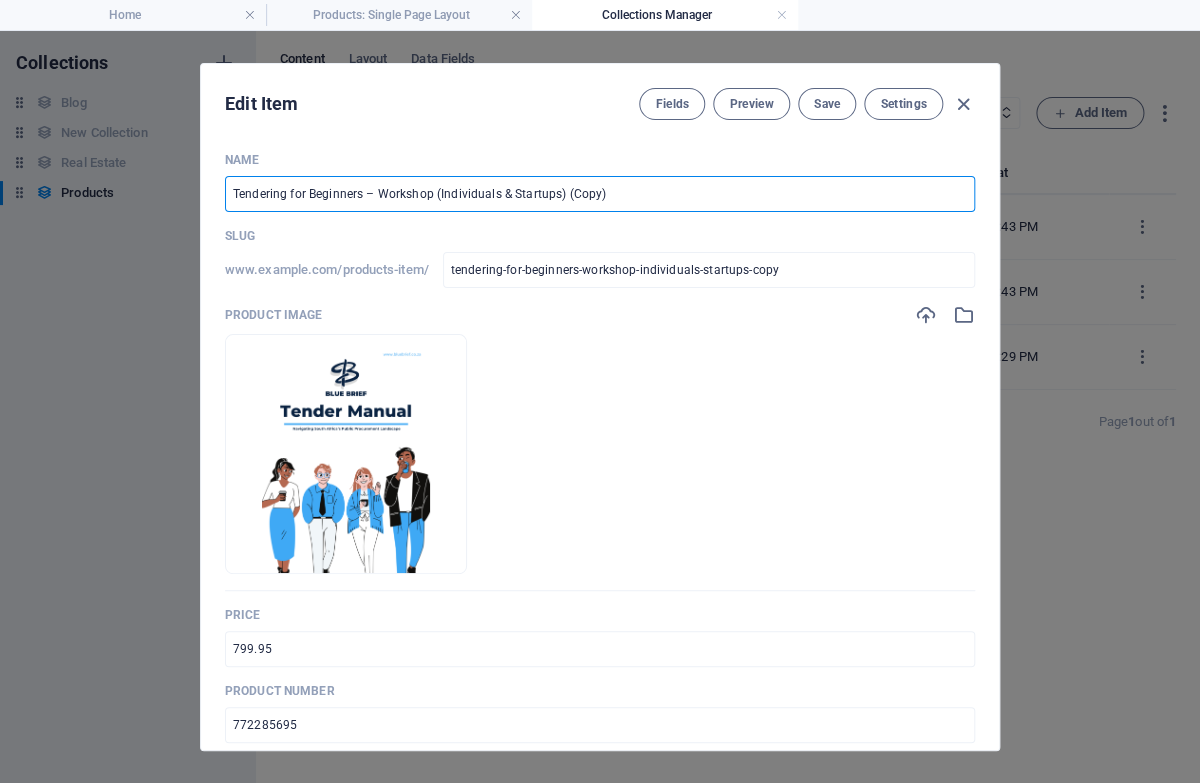drag, startPoint x: 620, startPoint y: 203, endPoint x: 221, endPoint y: 180, distance: 399.66235 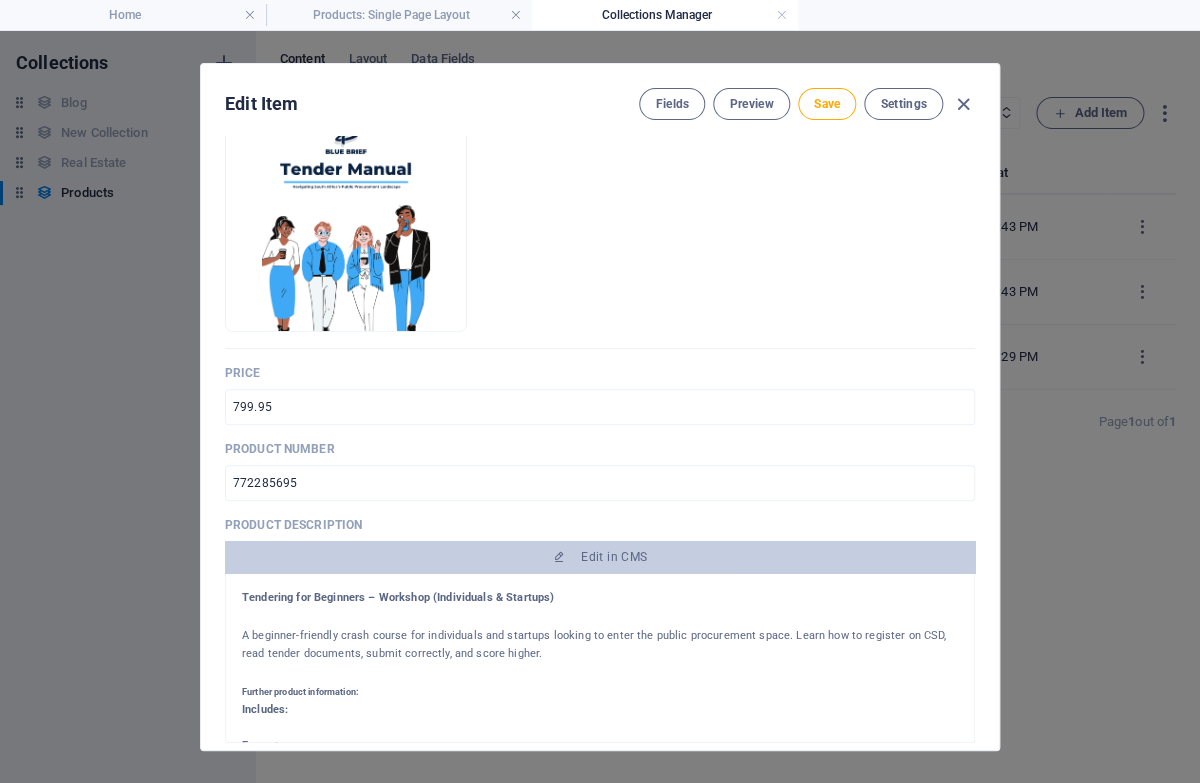 scroll, scrollTop: 255, scrollLeft: 0, axis: vertical 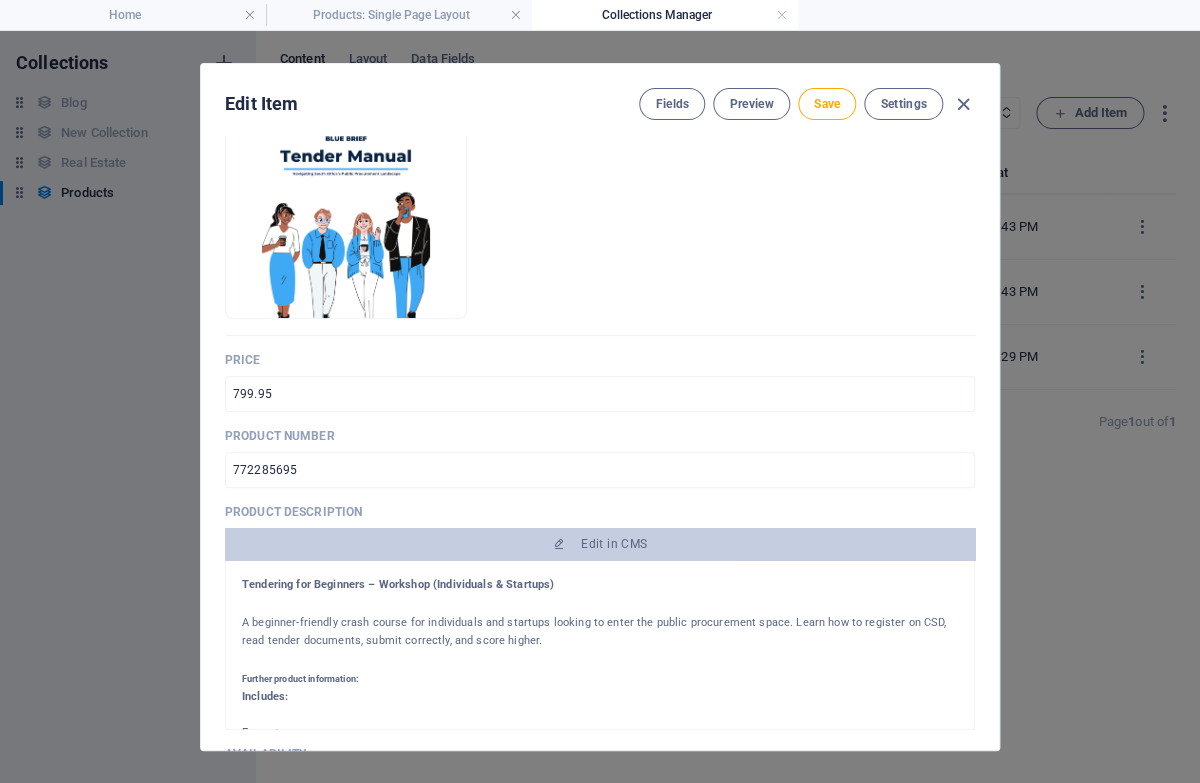 type on "Tender Compliance Masterclass (SMMEs & Professionals)" 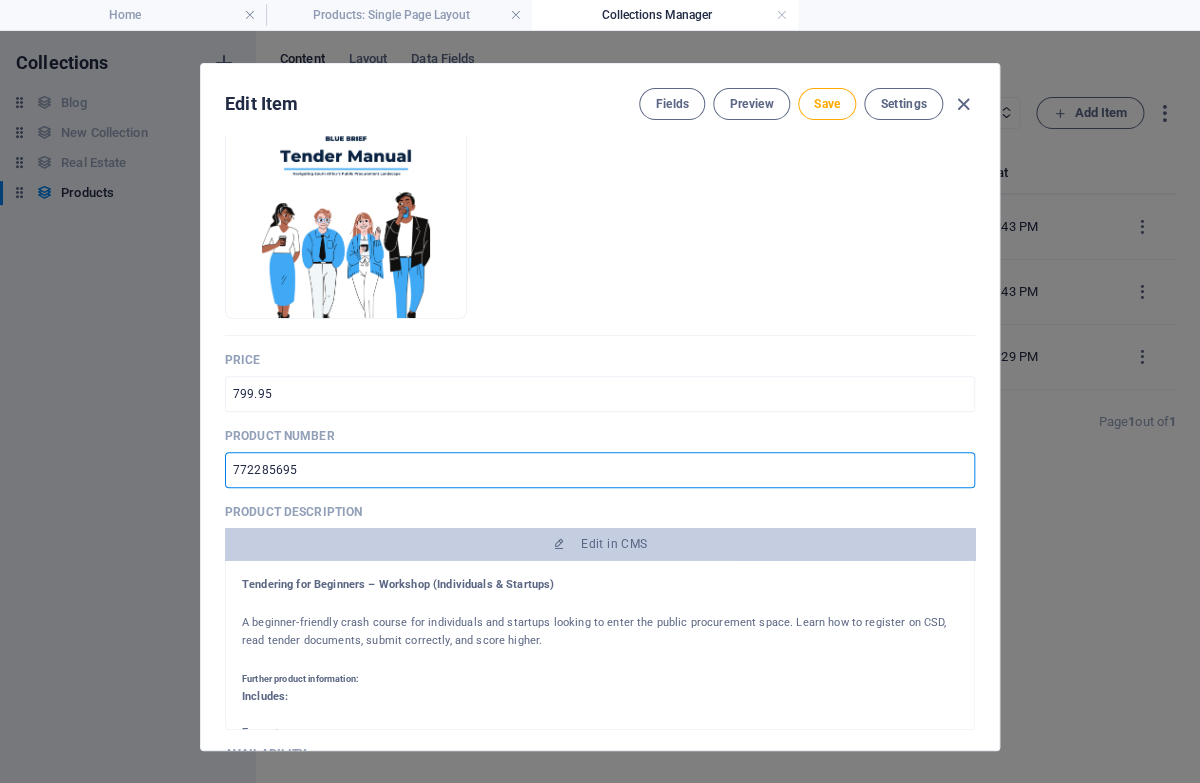 drag, startPoint x: 327, startPoint y: 476, endPoint x: 158, endPoint y: 470, distance: 169.10648 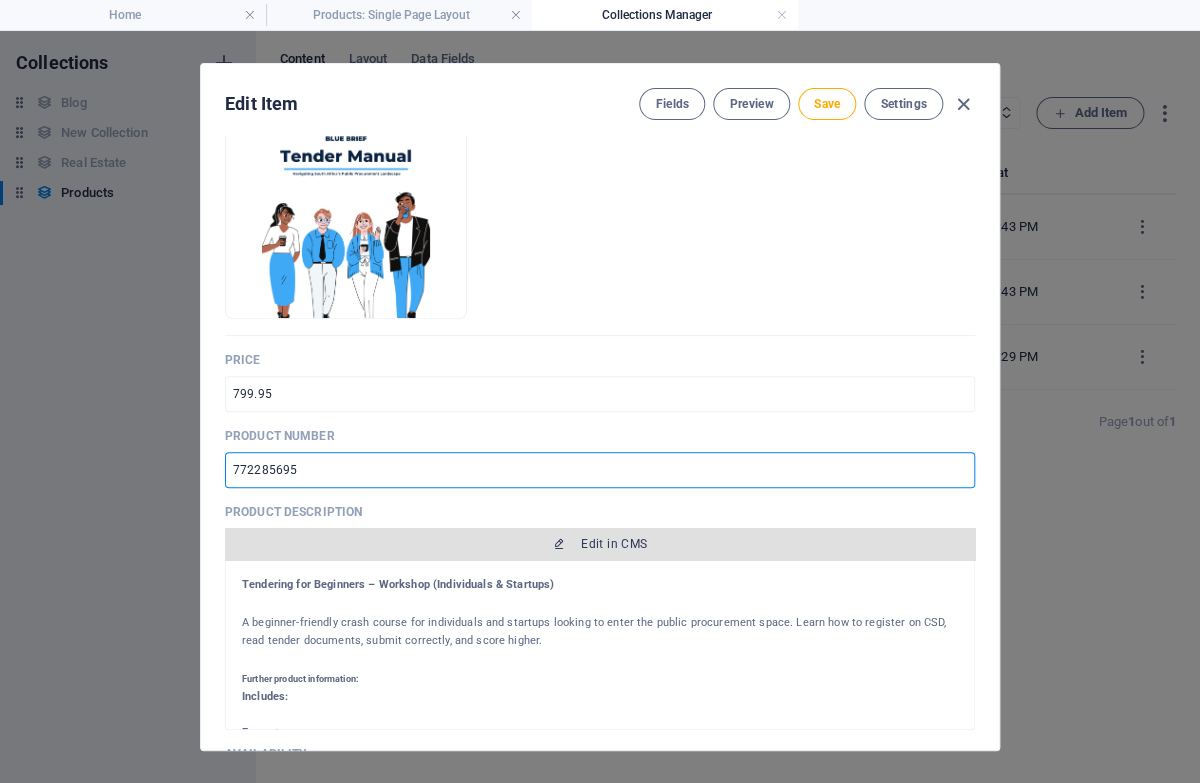 type on "772316287" 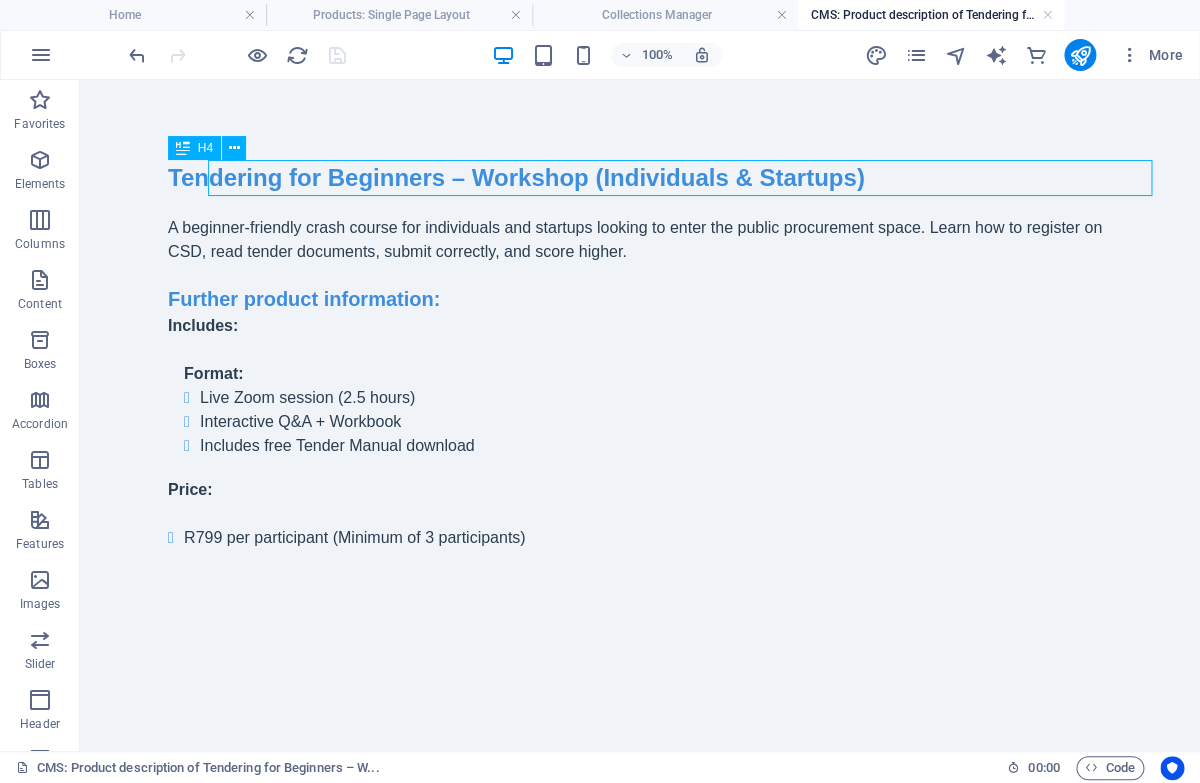 scroll, scrollTop: 0, scrollLeft: 0, axis: both 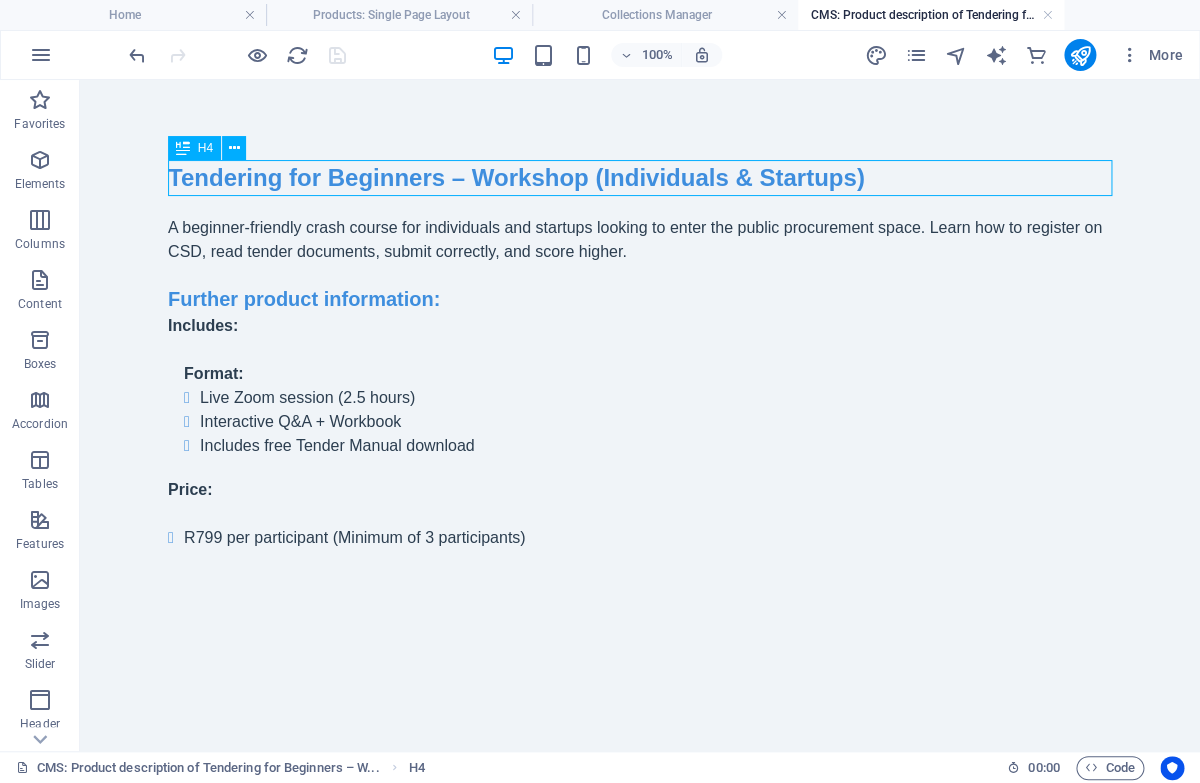 click on "Tendering for Beginners – Workshop (Individuals & Startups)" at bounding box center [640, 178] 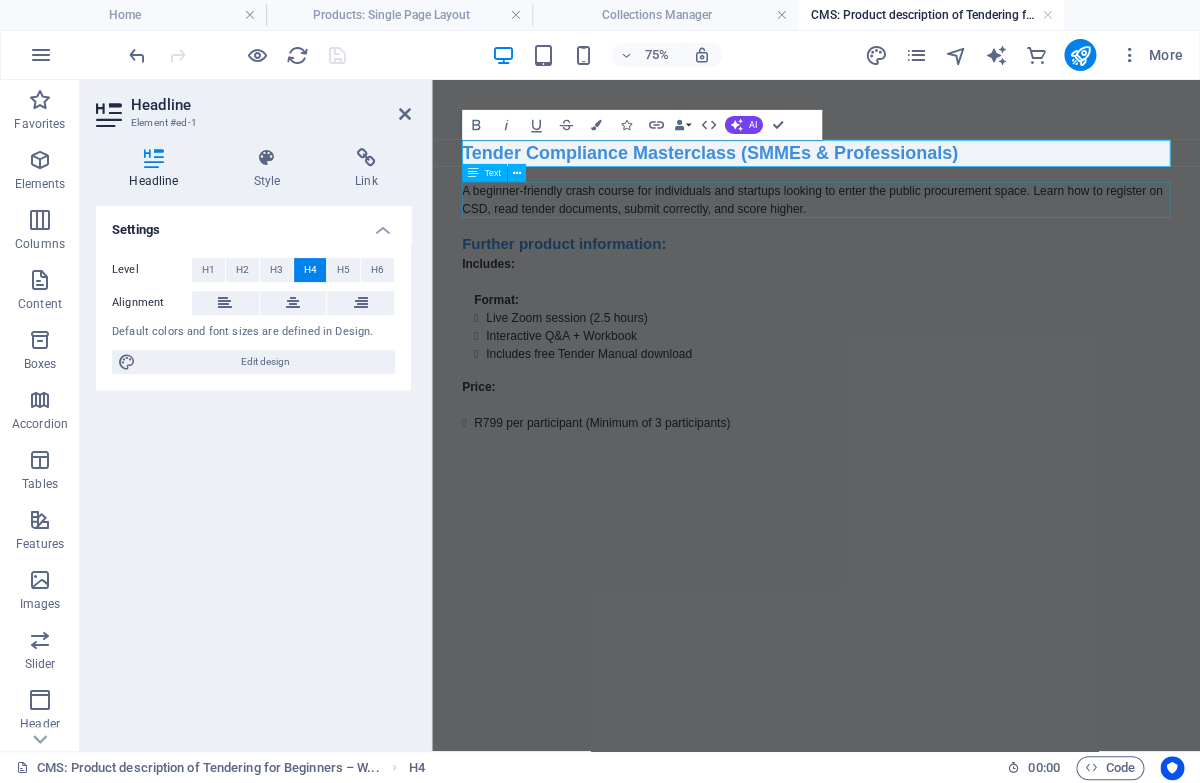 click on "A beginner-friendly crash course for individuals and startups looking to enter the public procurement space. Learn how to register on CSD, read tender documents, submit correctly, and score higher." at bounding box center [944, 240] 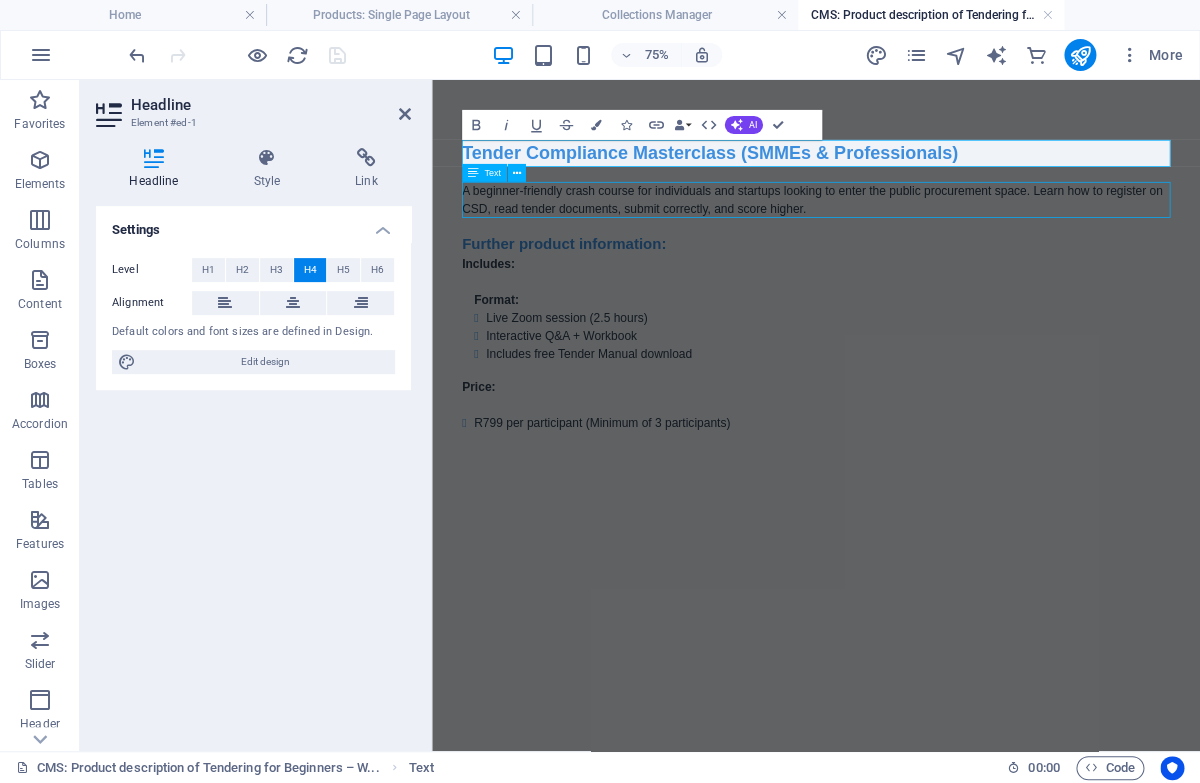 click on "A beginner-friendly crash course for individuals and startups looking to enter the public procurement space. Learn how to register on CSD, read tender documents, submit correctly, and score higher." at bounding box center [944, 240] 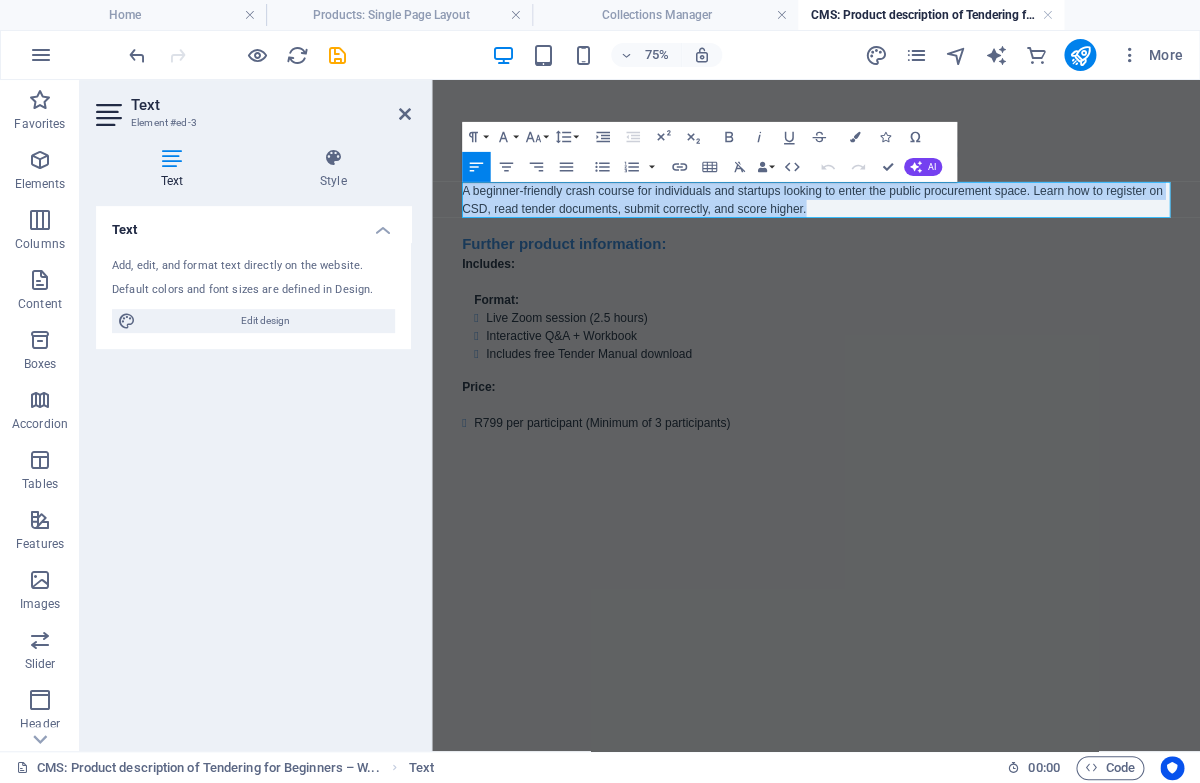 drag, startPoint x: 1005, startPoint y: 253, endPoint x: 473, endPoint y: 225, distance: 532.7363 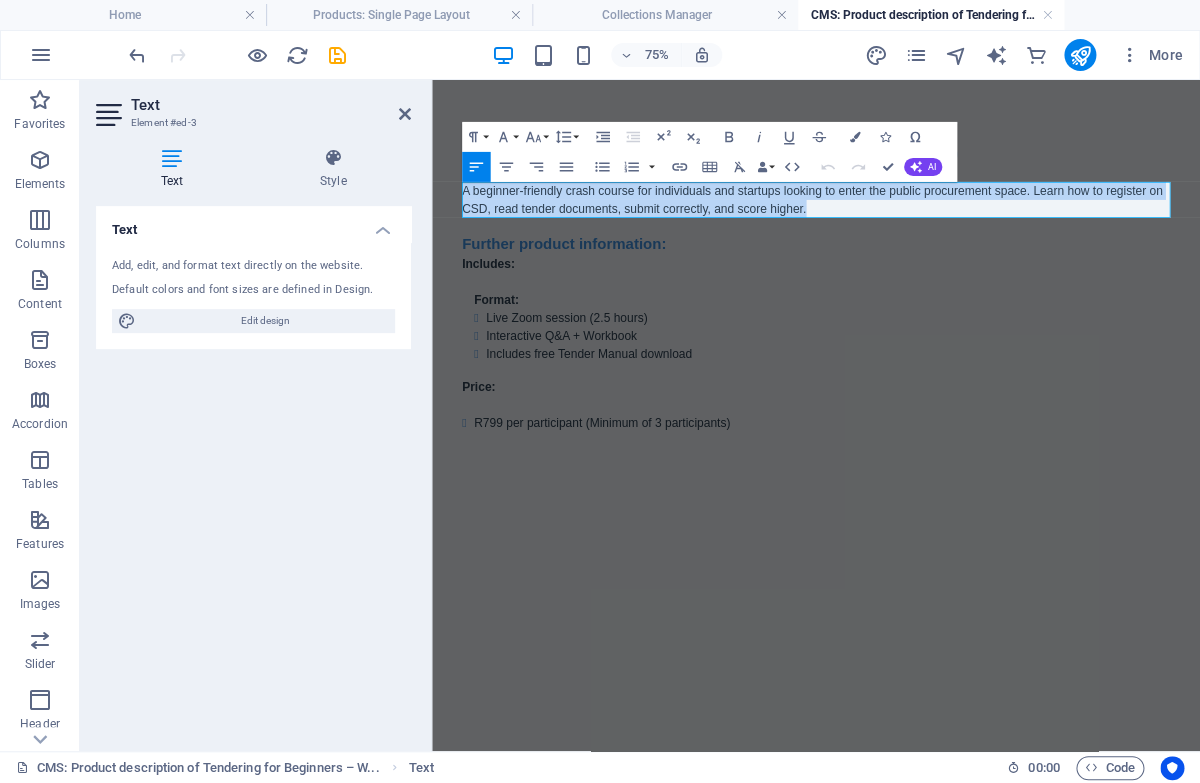 click on "A beginner-friendly crash course for individuals and startups looking to enter the public procurement space. Learn how to register on CSD, read tender documents, submit correctly, and score higher." at bounding box center [944, 240] 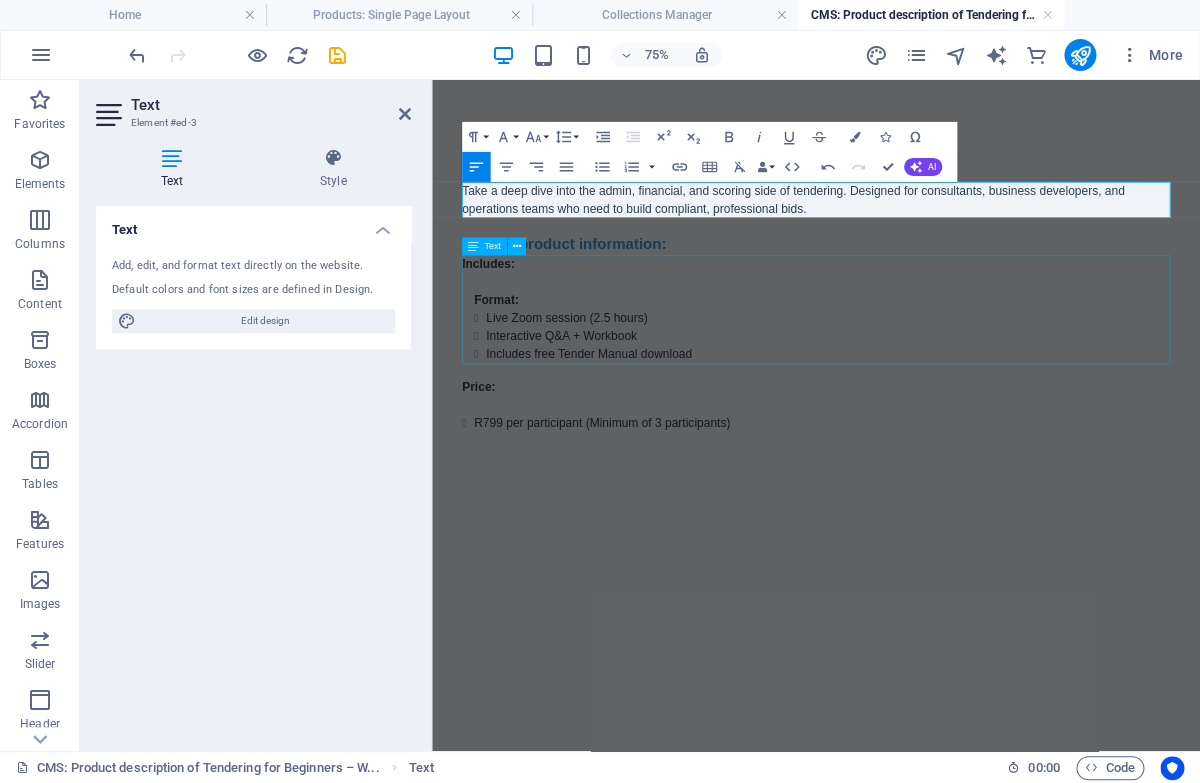 click on "Includes:   Format:    Live Zoom session (2.5 hours)  Interactive Q&A + Workbook  Includes free Tender Manual download" at bounding box center (944, 386) 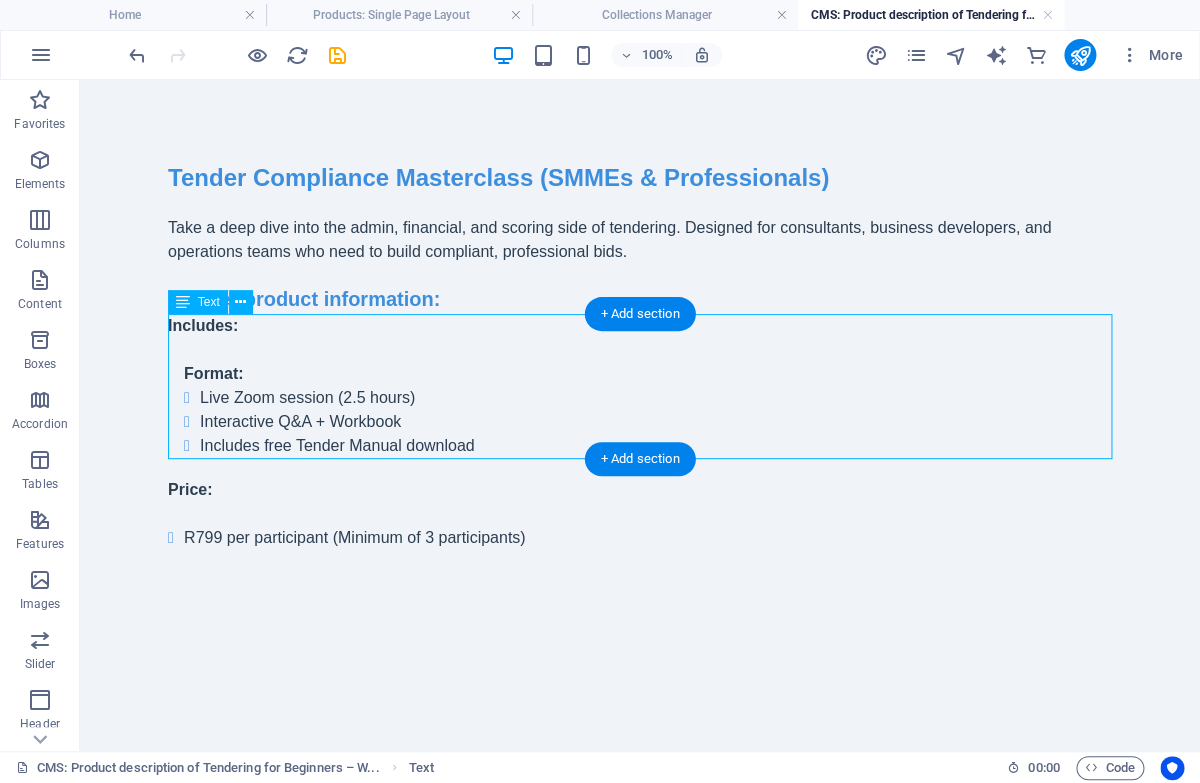 click on "Includes:   Format:    Live Zoom session (2.5 hours)  Interactive Q&A + Workbook  Includes free Tender Manual download" at bounding box center [640, 386] 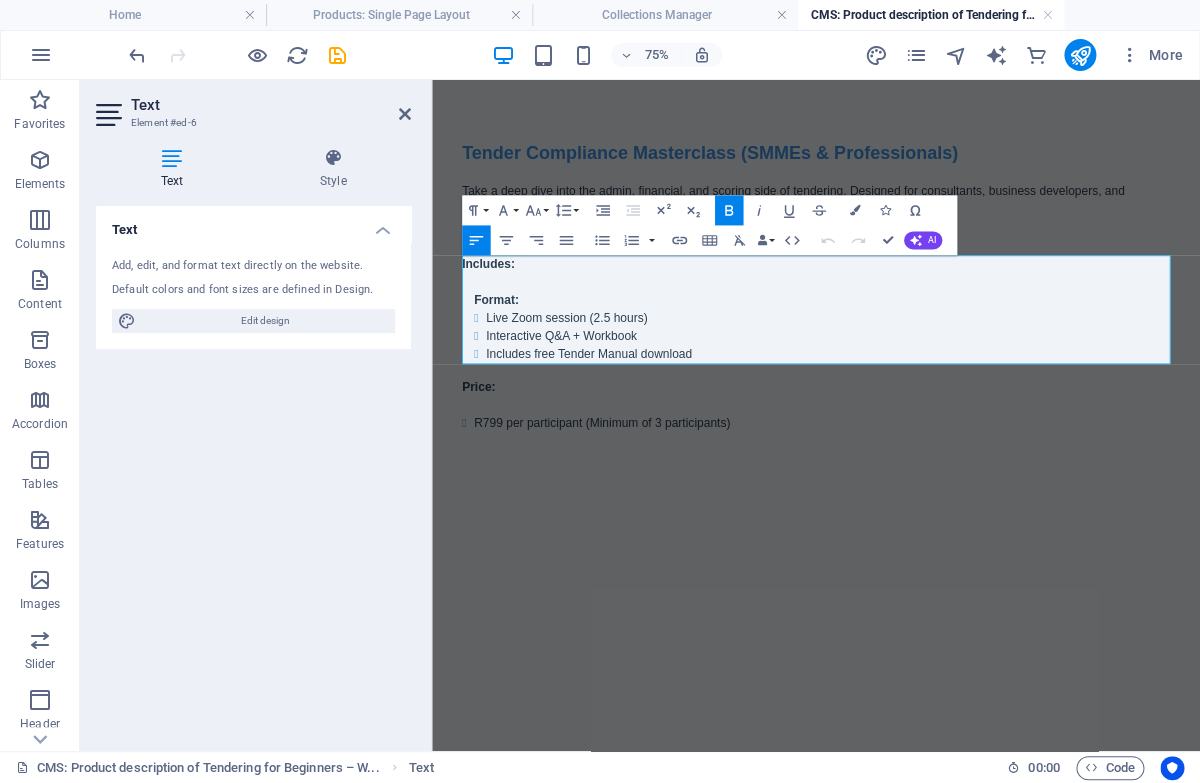 click on "Includes free Tender Manual download" at bounding box center [960, 446] 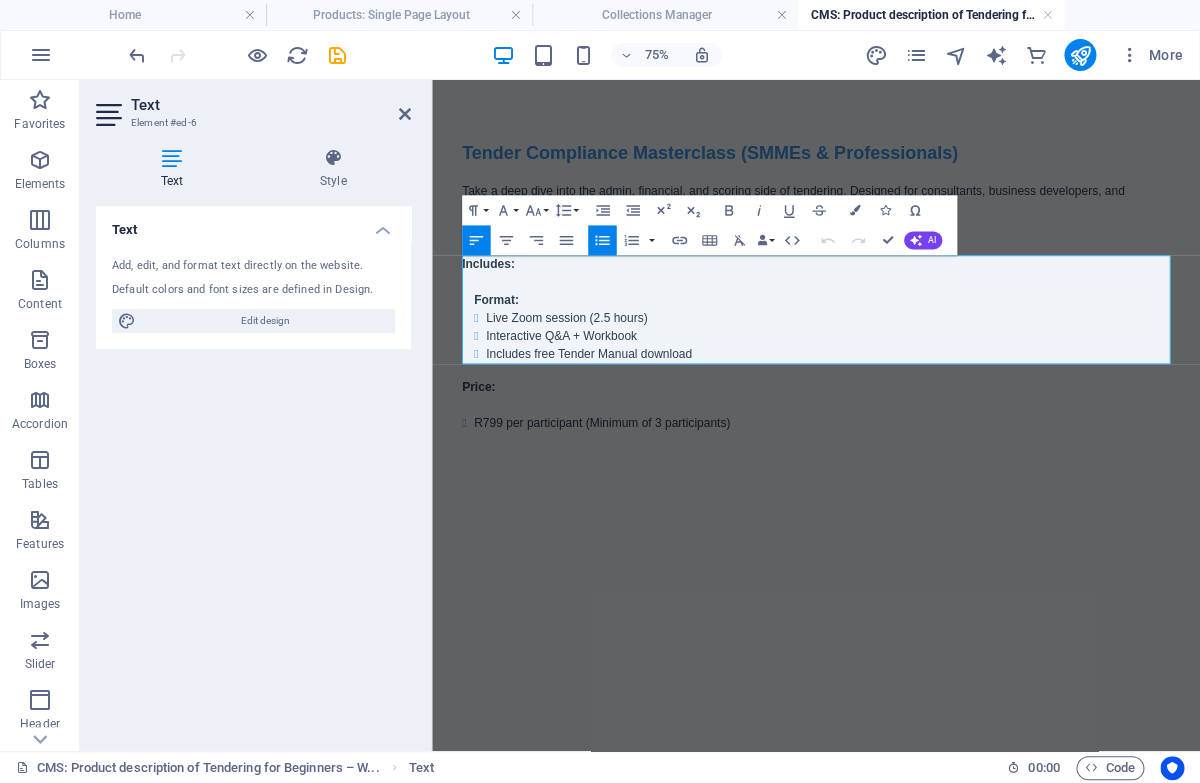 drag, startPoint x: 867, startPoint y: 441, endPoint x: 473, endPoint y: 363, distance: 401.6466 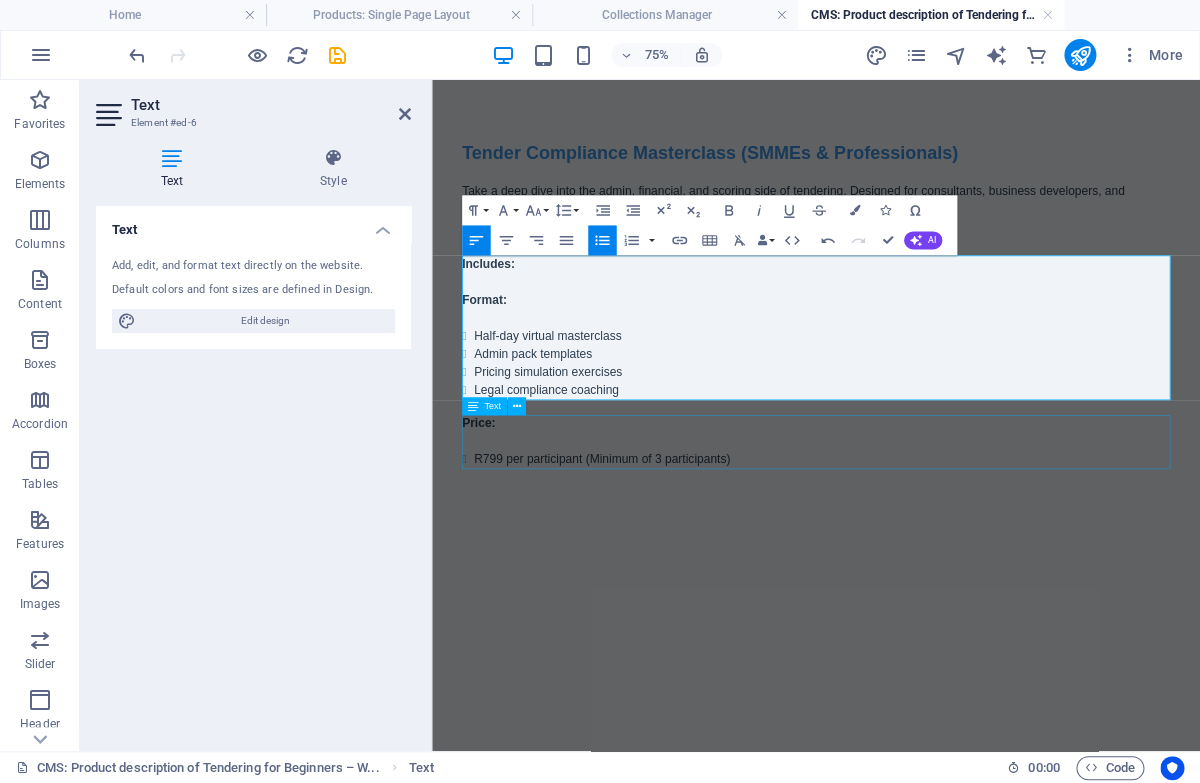 click on "Price:    R799 per participant (Minimum of 3 participants)" at bounding box center (944, 562) 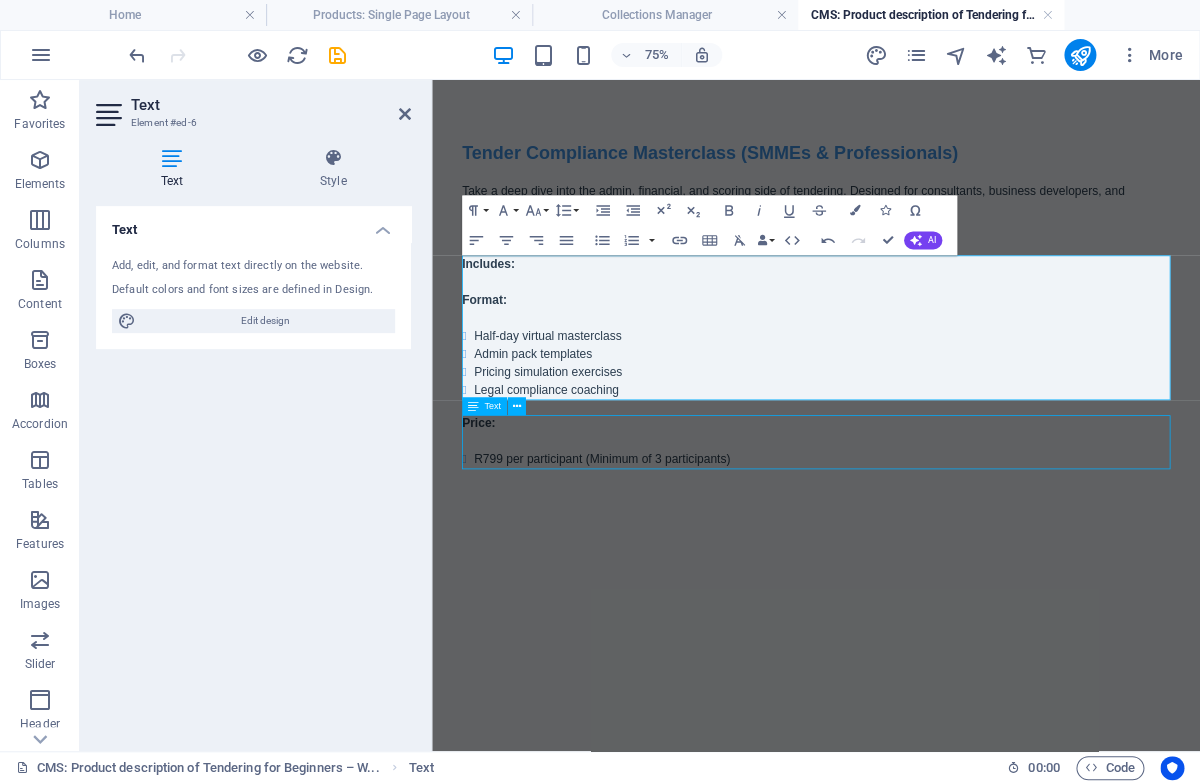 click on "Price:    R799 per participant (Minimum of 3 participants)" at bounding box center (944, 562) 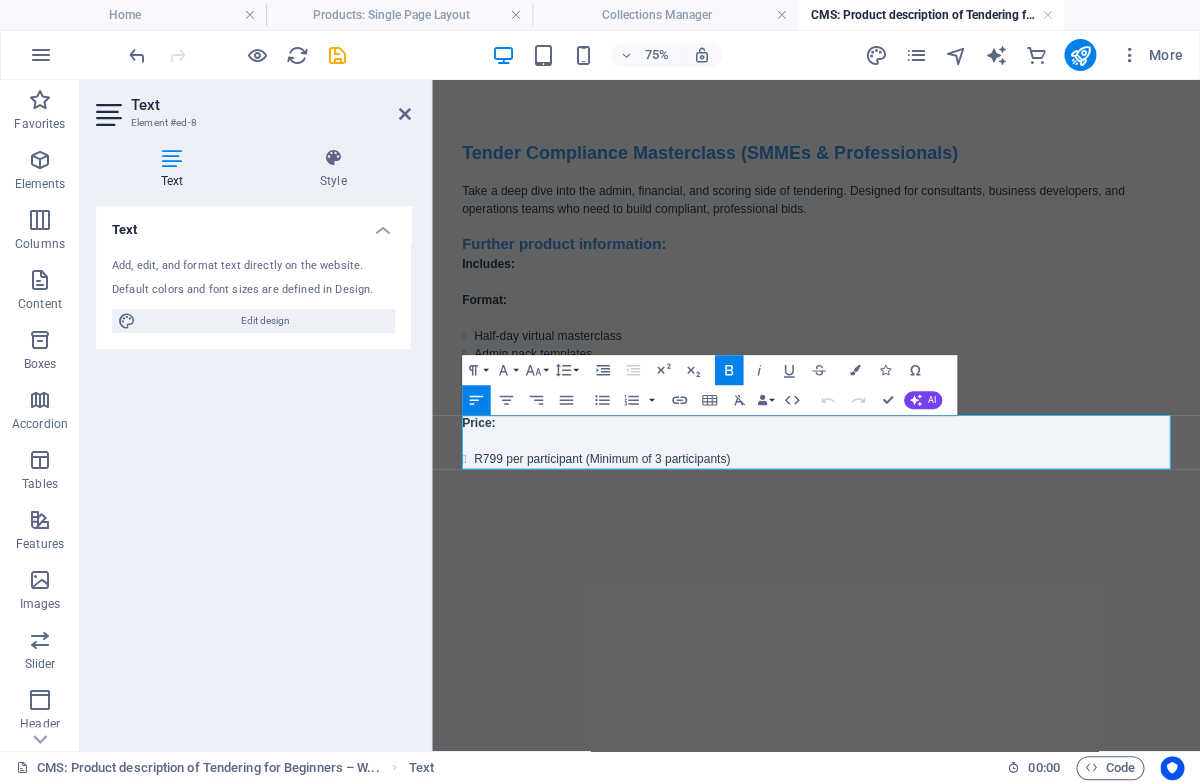 drag, startPoint x: 855, startPoint y: 591, endPoint x: 406, endPoint y: 537, distance: 452.23557 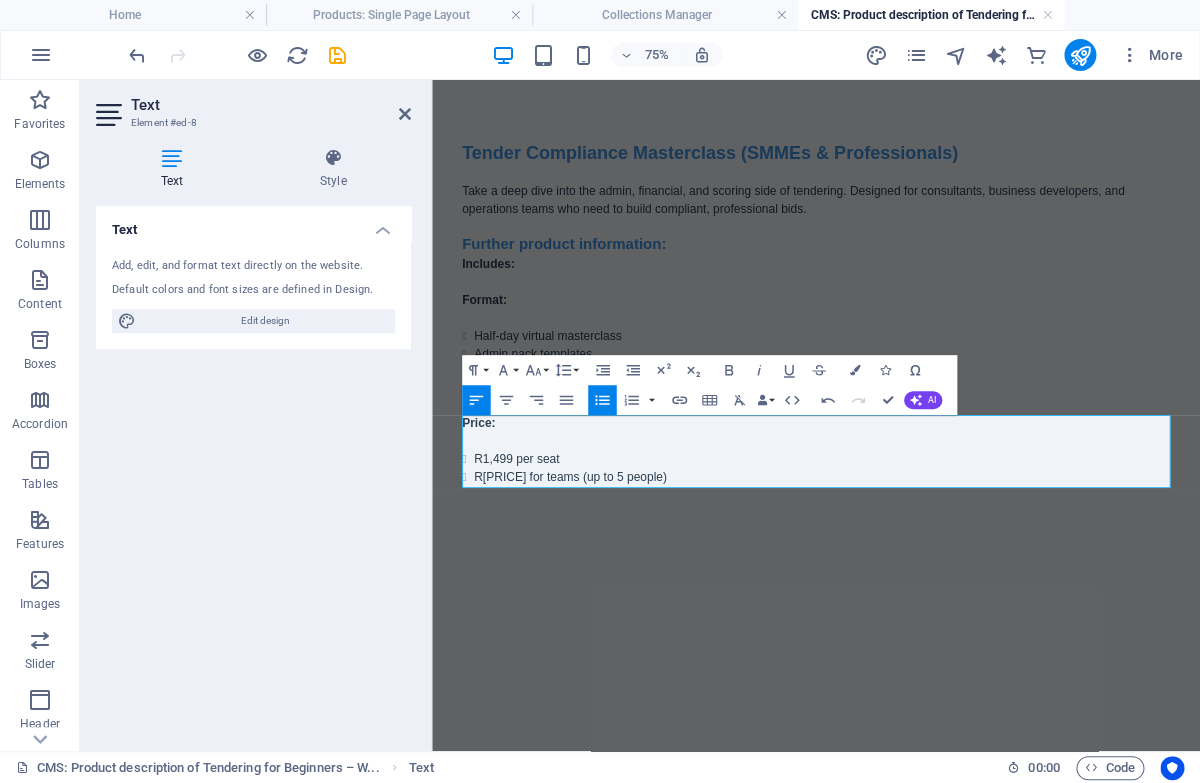 click on "Skip to main content
Tender Compliance Masterclass (SMMEs & Professionals) Take a deep dive into the admin, financial, and scoring side of tendering. Designed for consultants, business developers, and operations teams who need to build compliant, professional bids. Further product information: Includes:   Format:    Half-day virtual masterclass  Admin pack templates  Pricing simulation exercises Legal compliance coaching Price:    R1,499 per seat  R5,999 for teams (up to 5 people)" at bounding box center (944, 391) 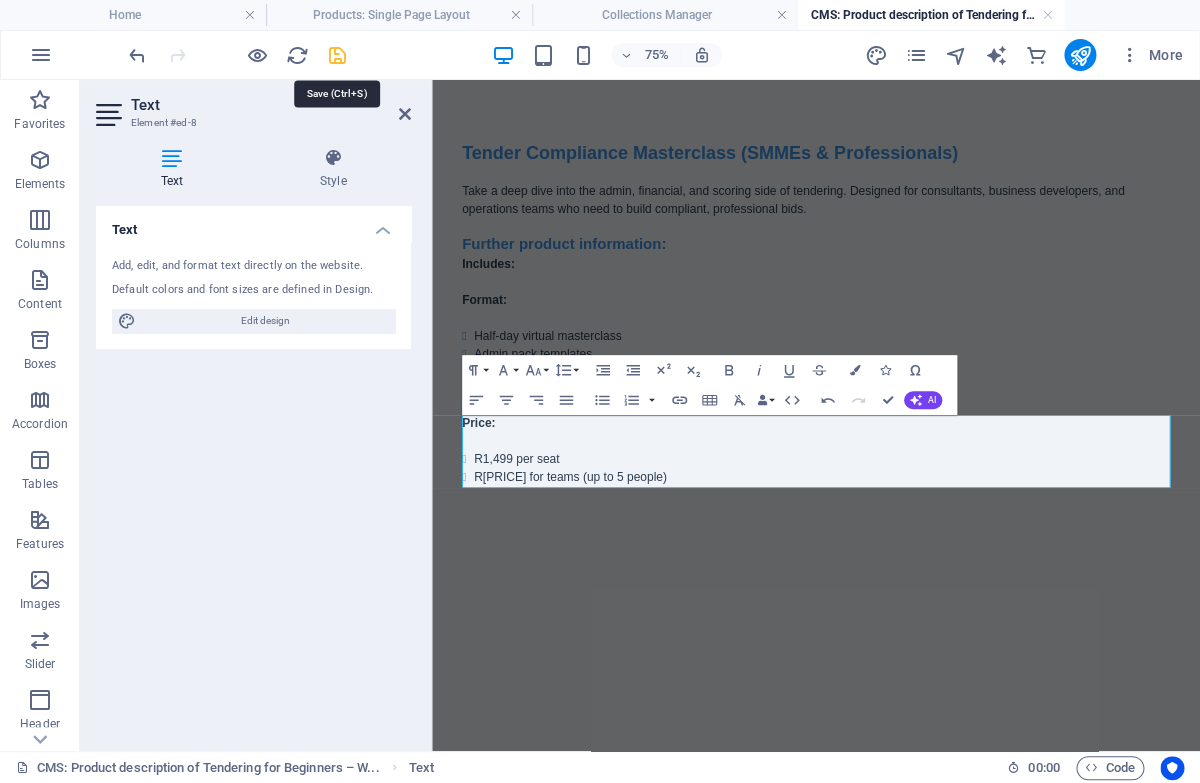 click at bounding box center [337, 55] 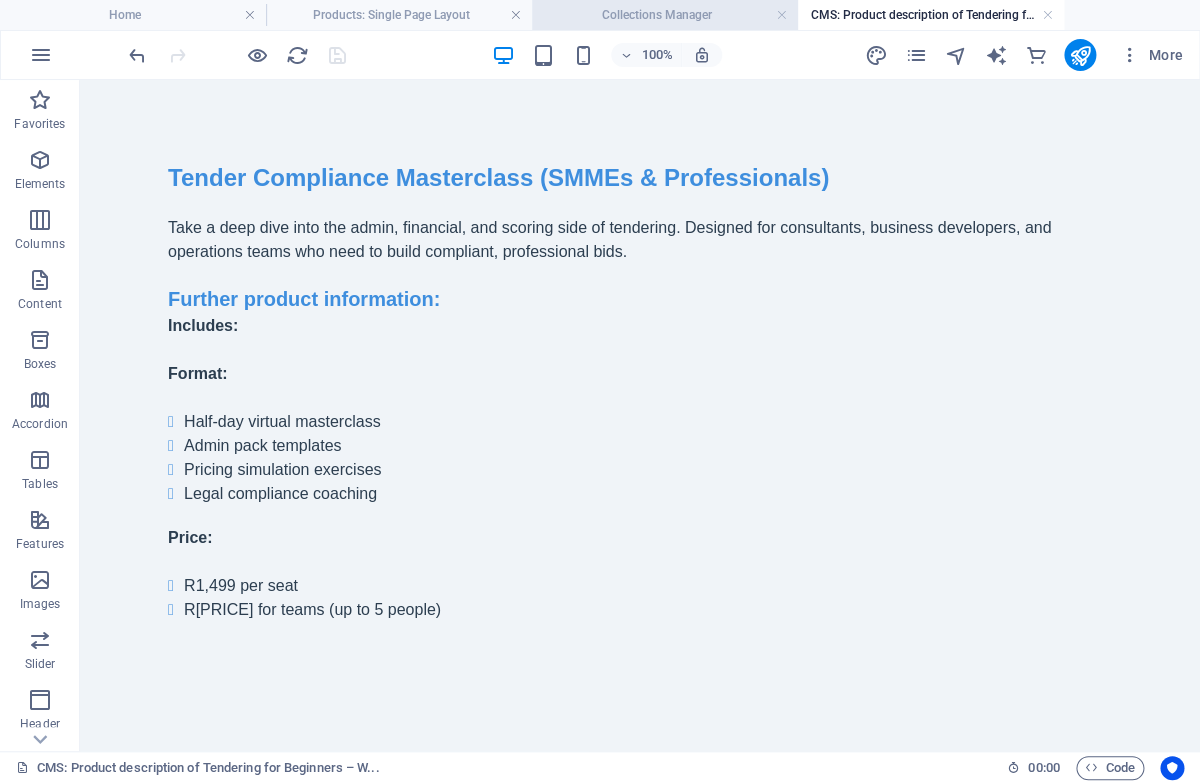 click on "Collections Manager" at bounding box center [665, 15] 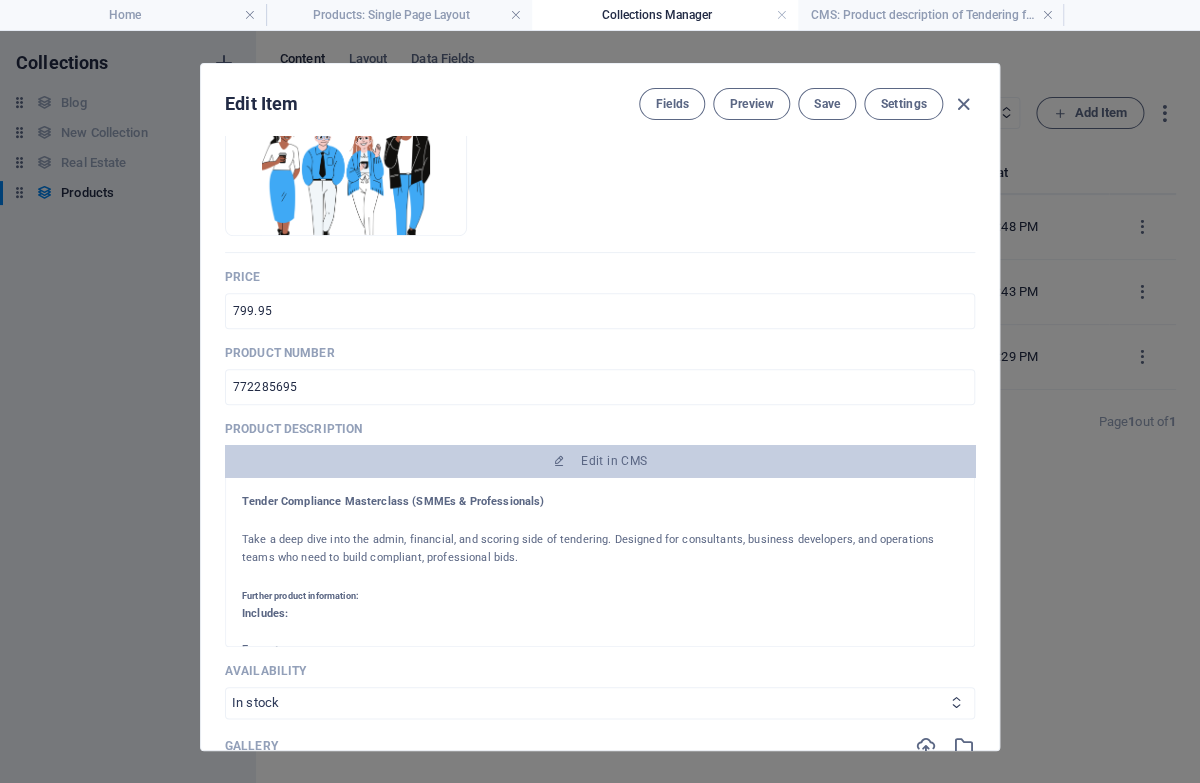 scroll, scrollTop: 334, scrollLeft: 0, axis: vertical 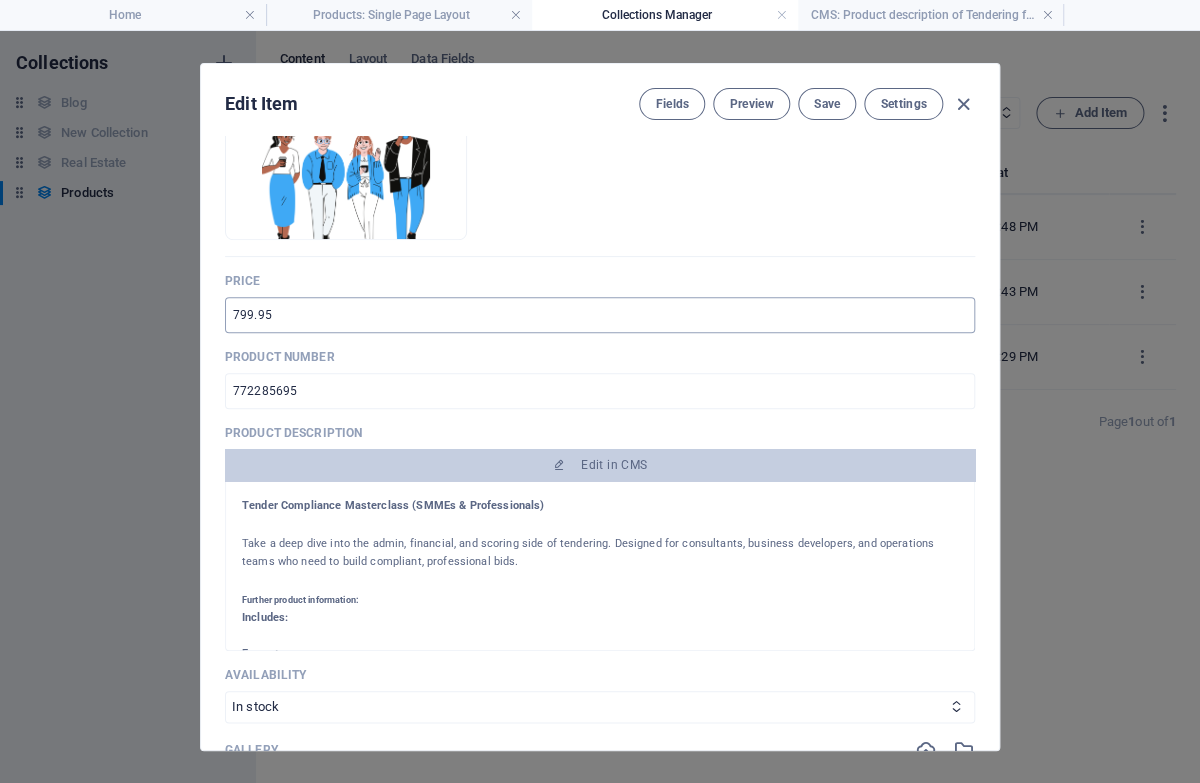 click on "799.95" at bounding box center (600, 315) 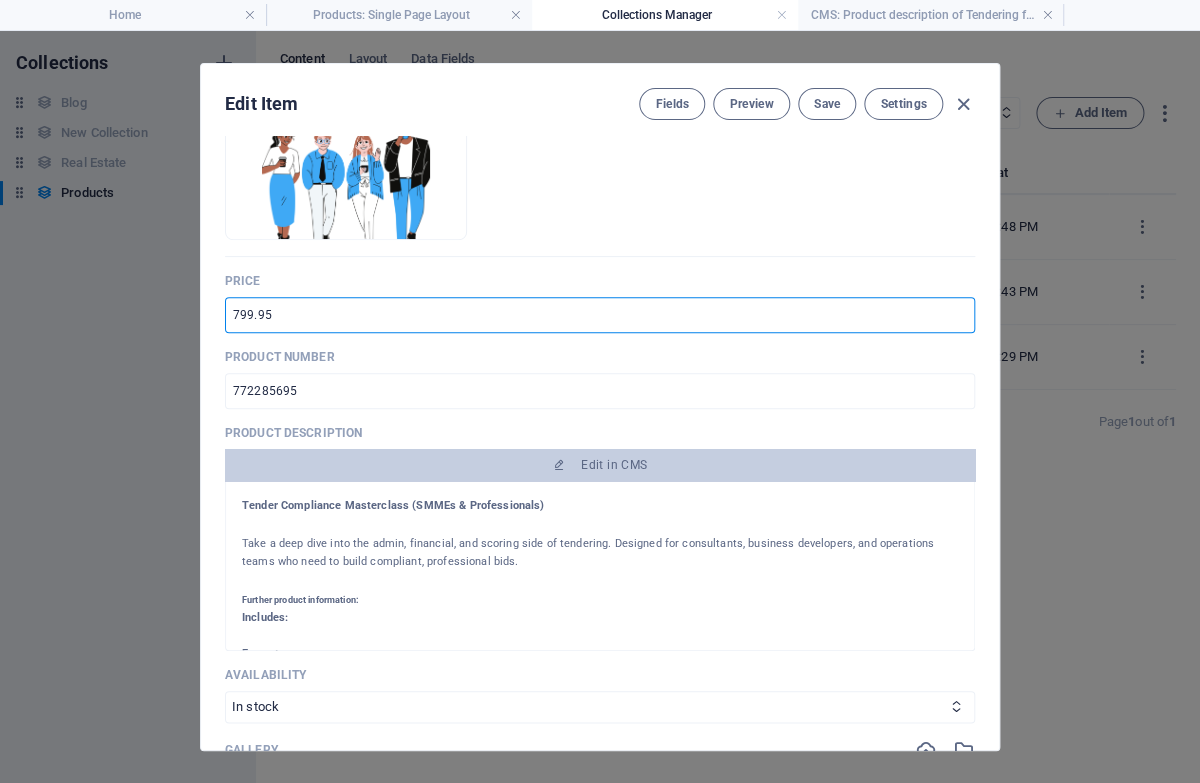 click on "799.95" at bounding box center [600, 315] 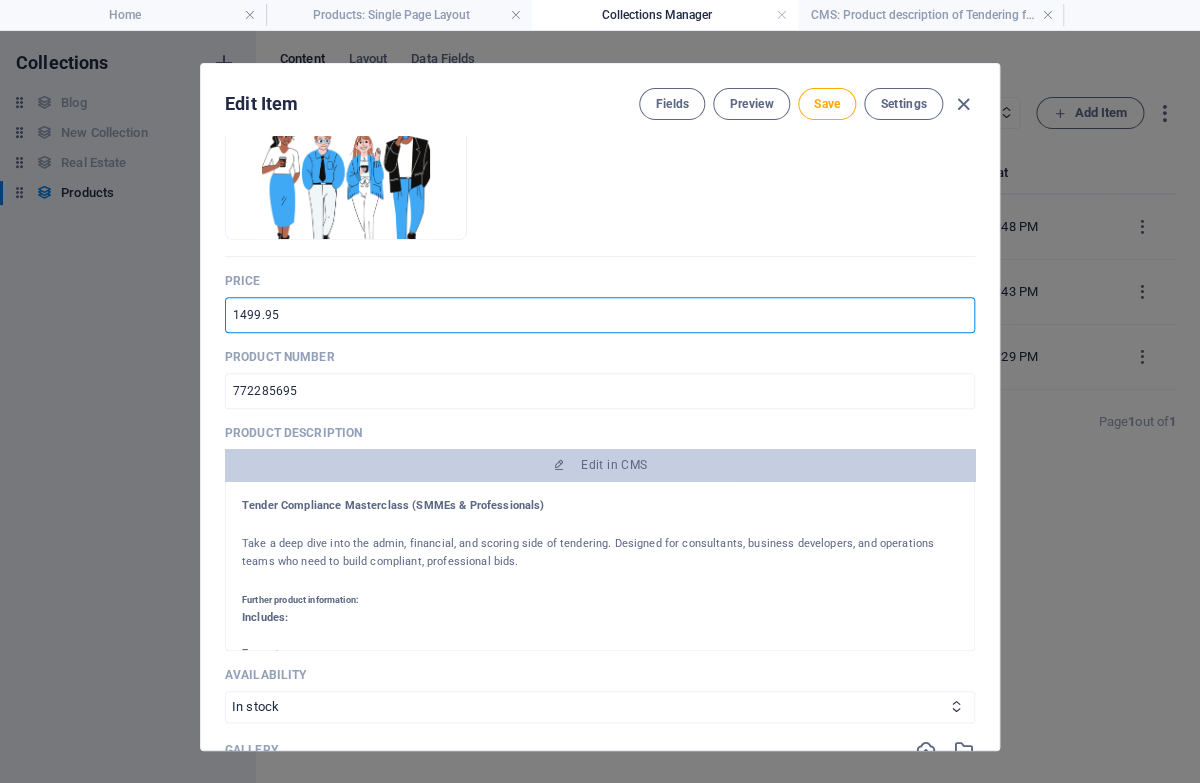 type on "1499.95" 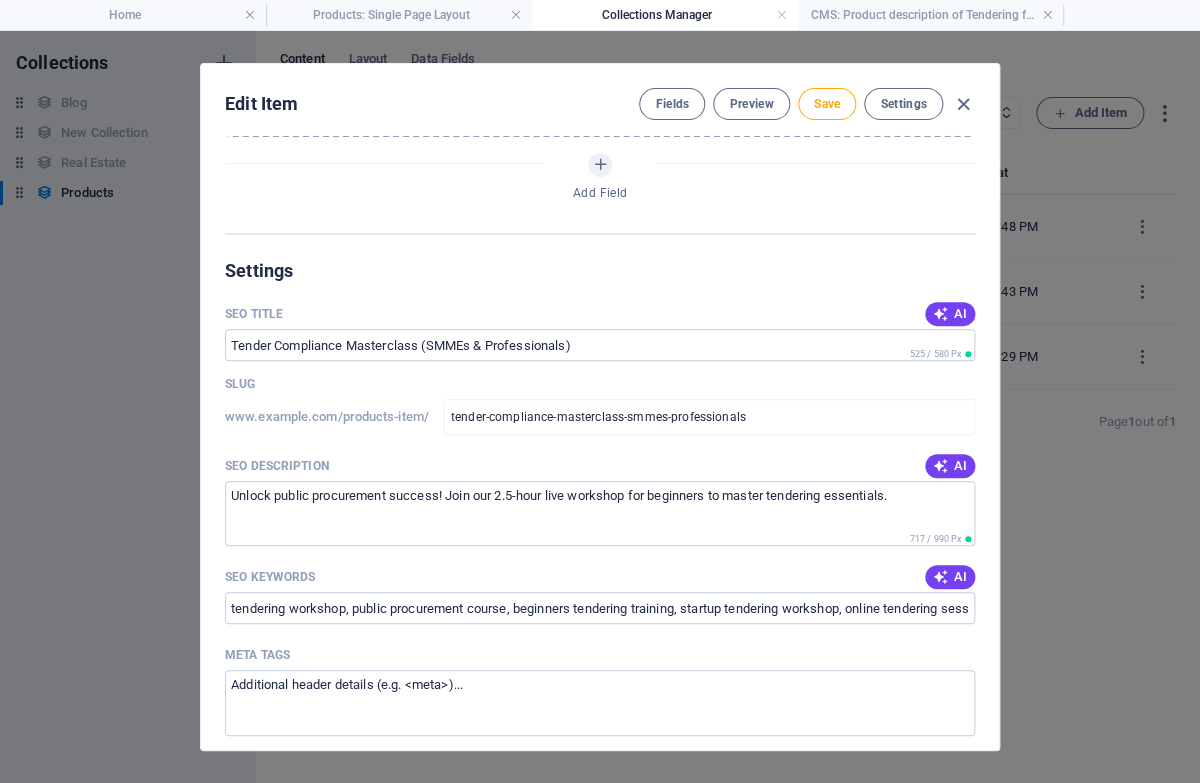 scroll, scrollTop: 1148, scrollLeft: 0, axis: vertical 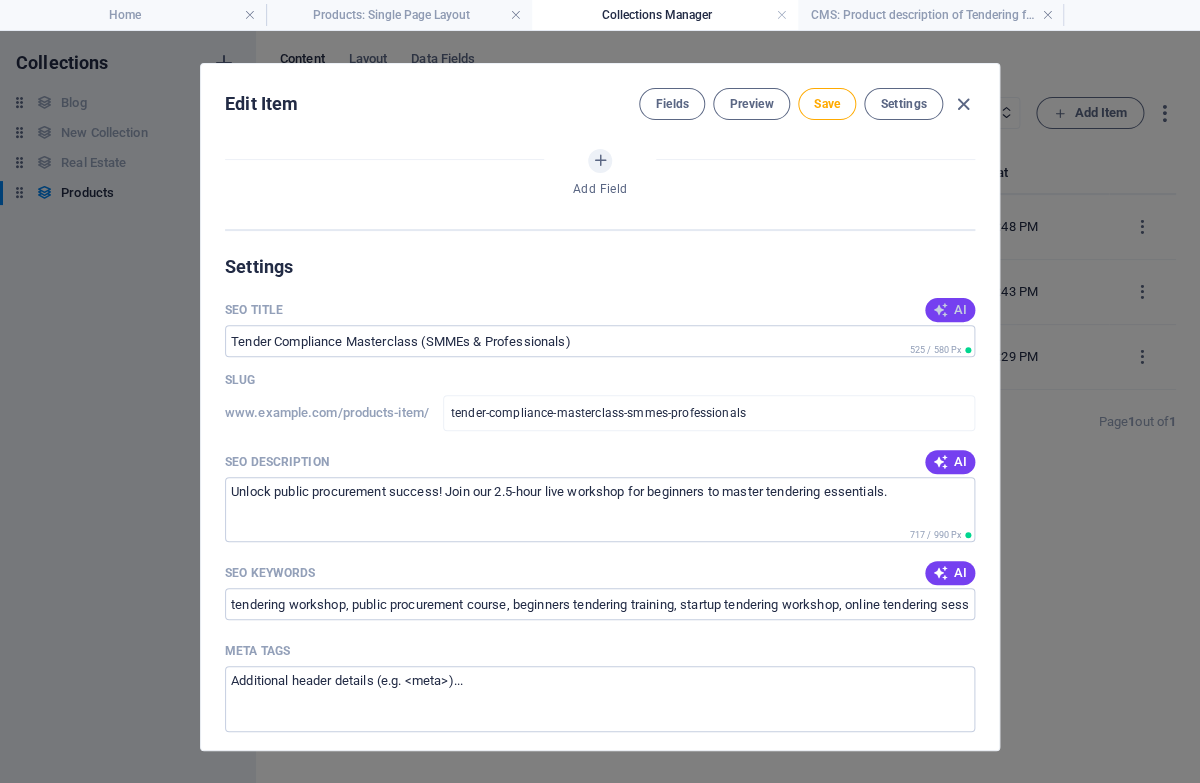 click on "AI" at bounding box center (950, 310) 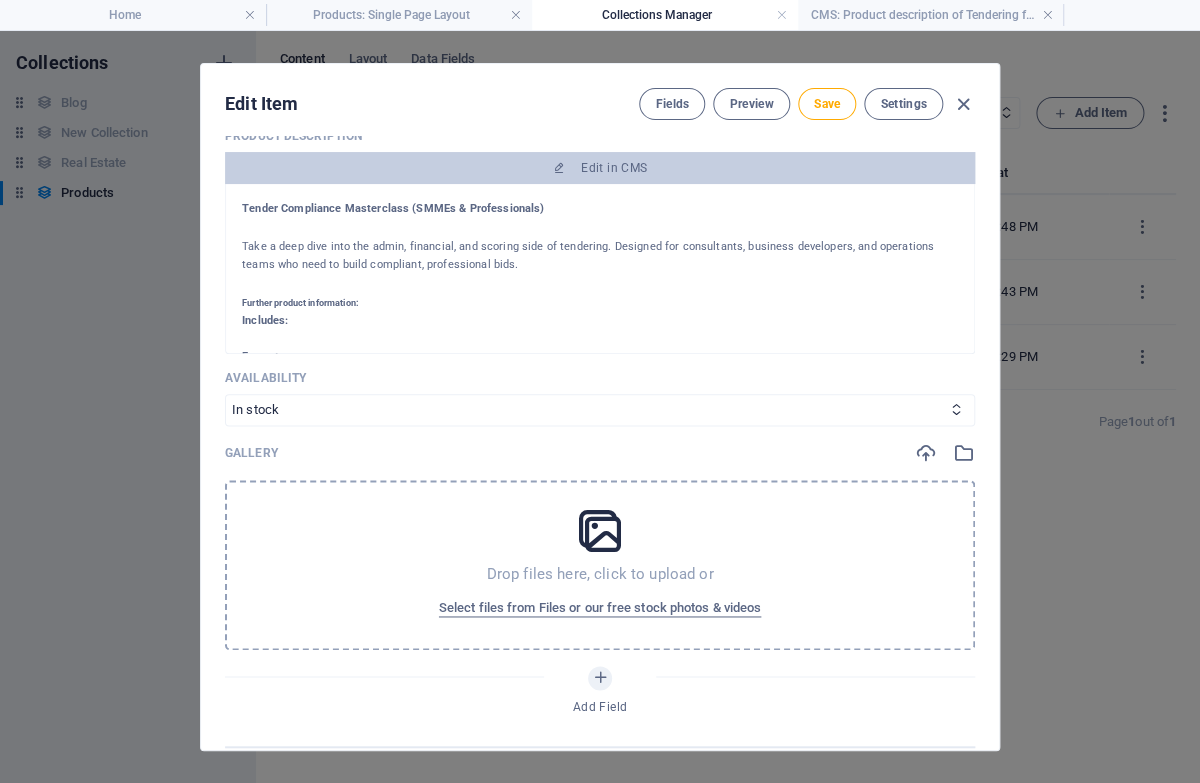 scroll, scrollTop: 650, scrollLeft: 0, axis: vertical 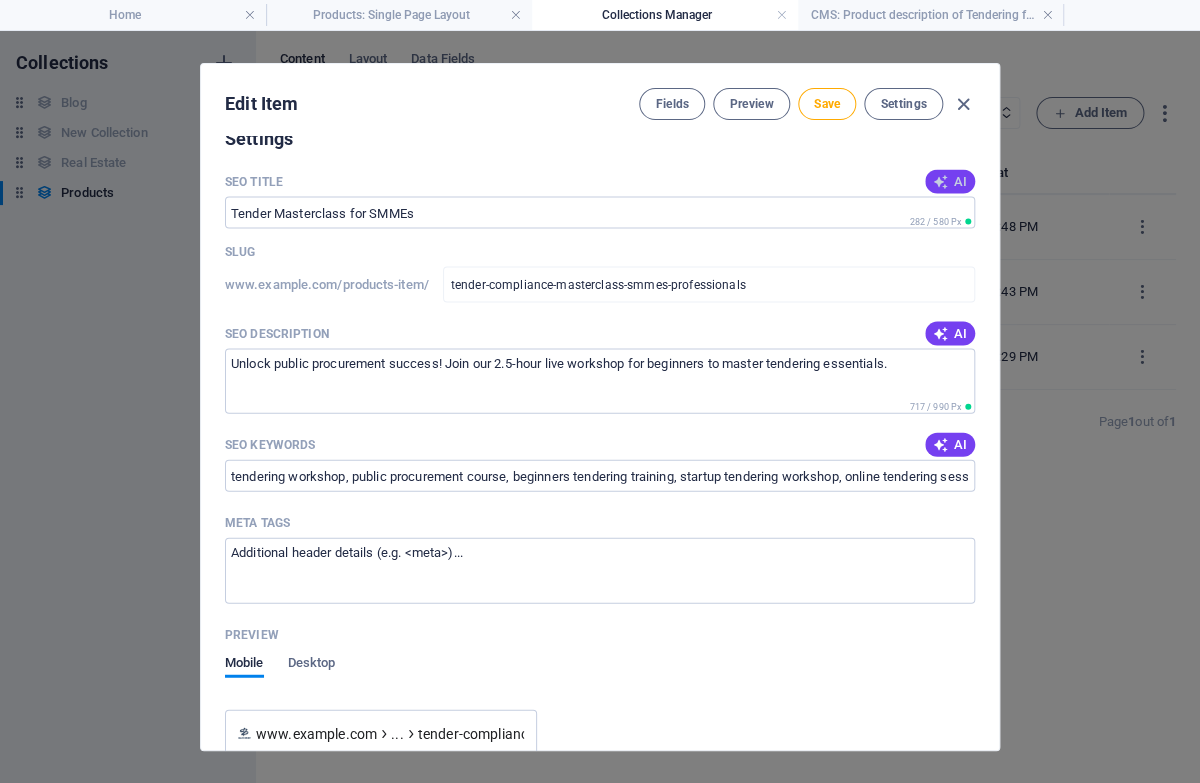 click on "AI" at bounding box center (950, 181) 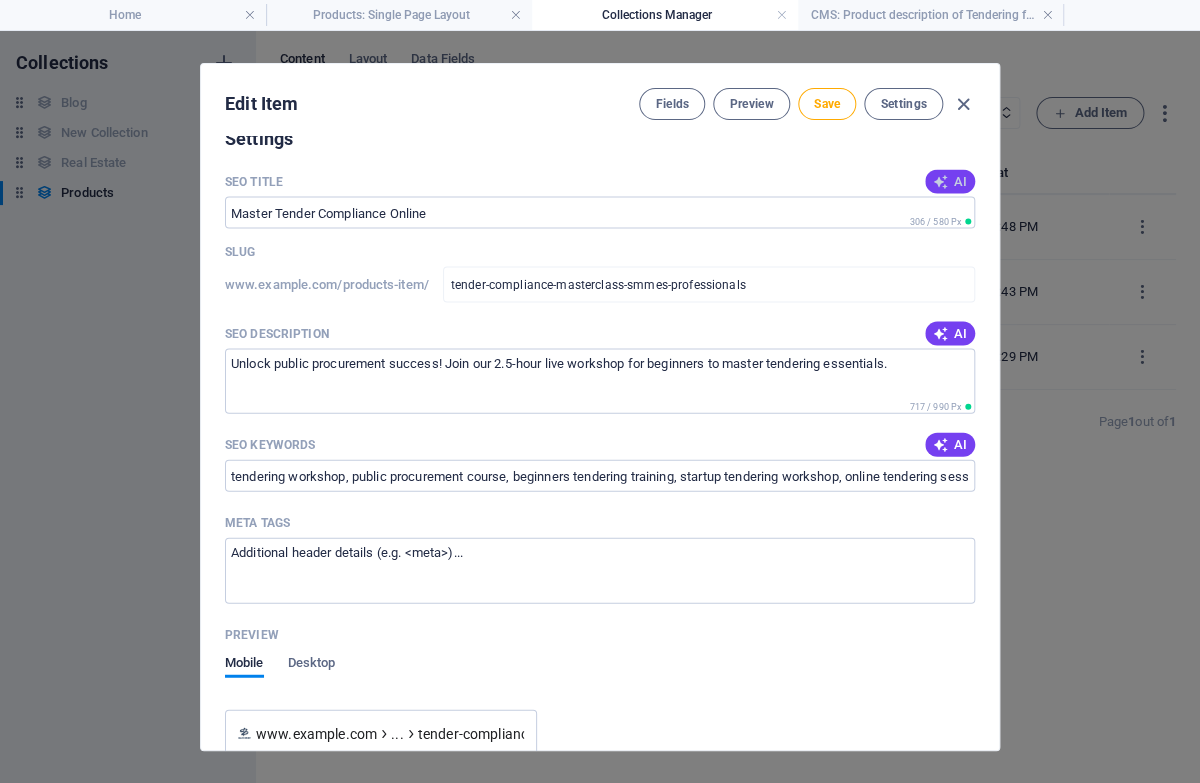click on "AI" at bounding box center (950, 181) 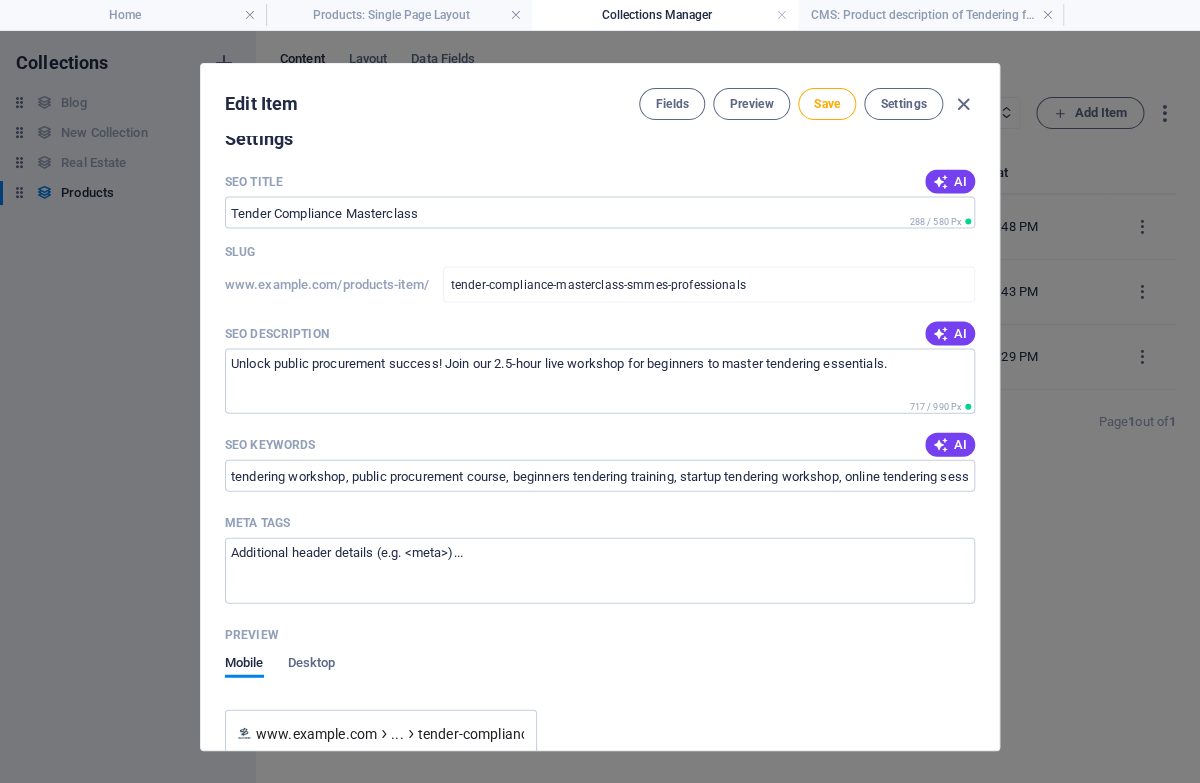 click on "AI" at bounding box center [950, 181] 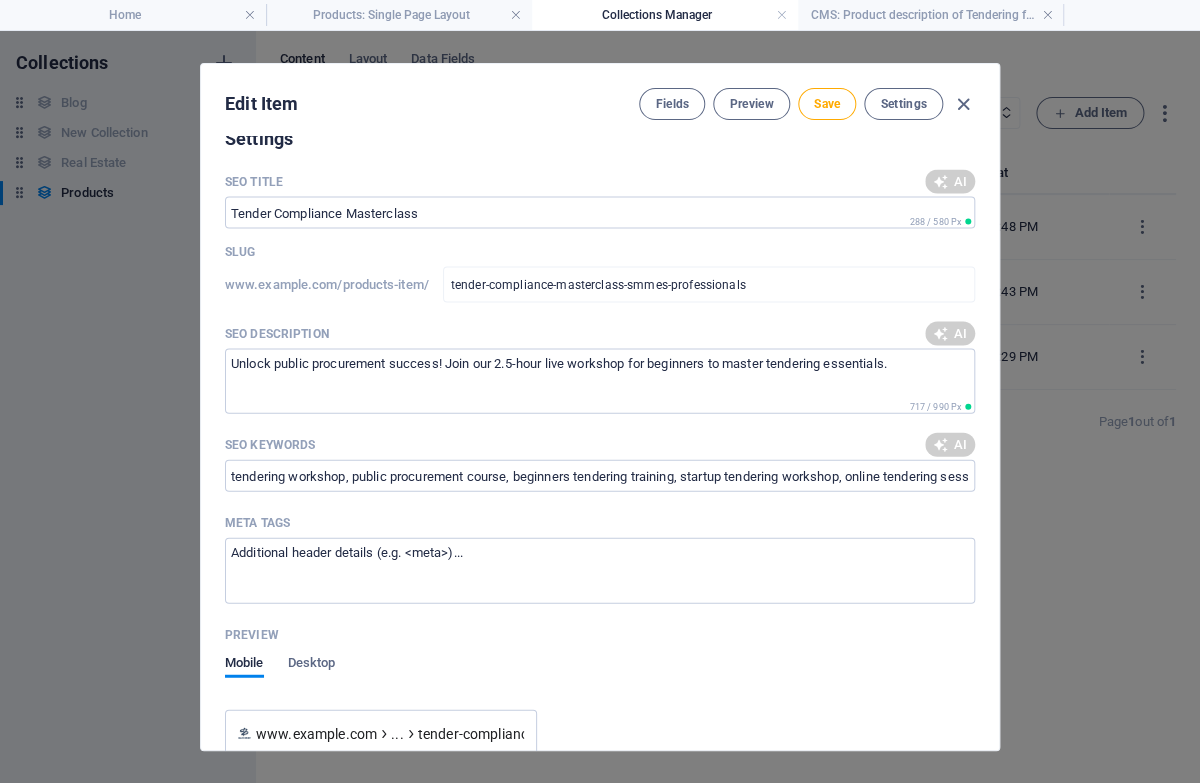 type on "Master Tender Compliance Now!" 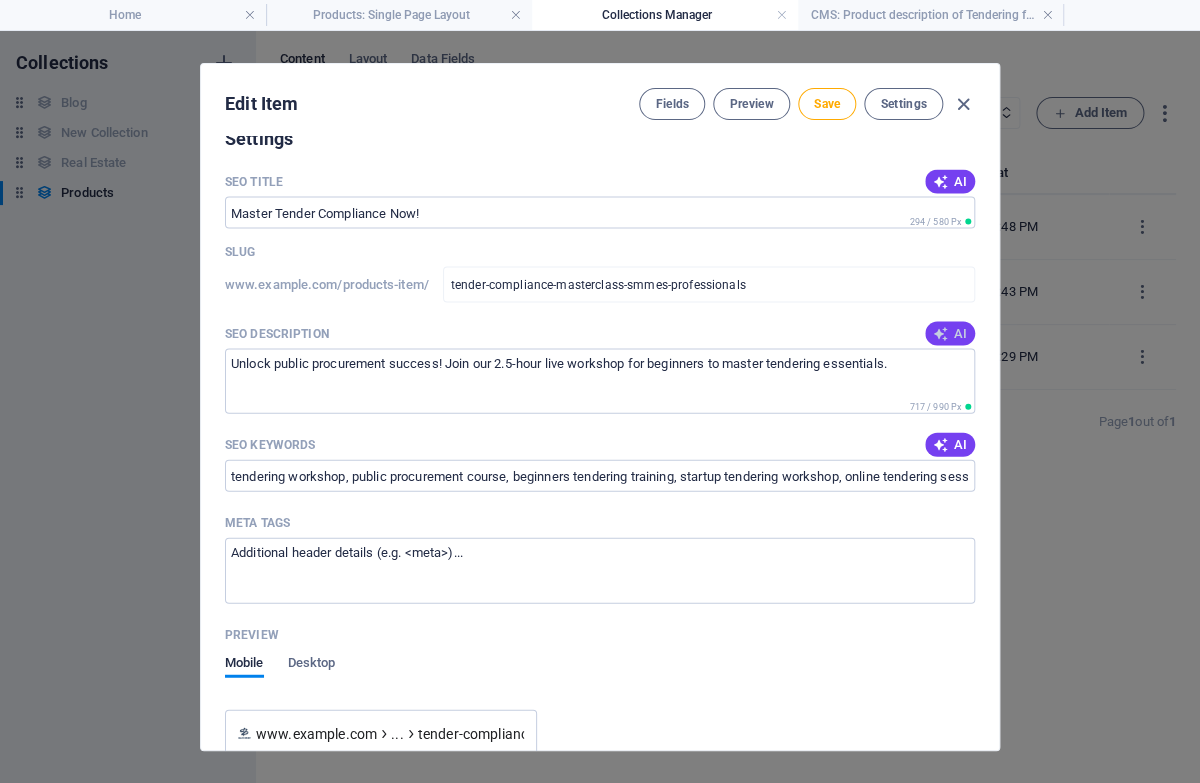 click on "AI" at bounding box center (950, 333) 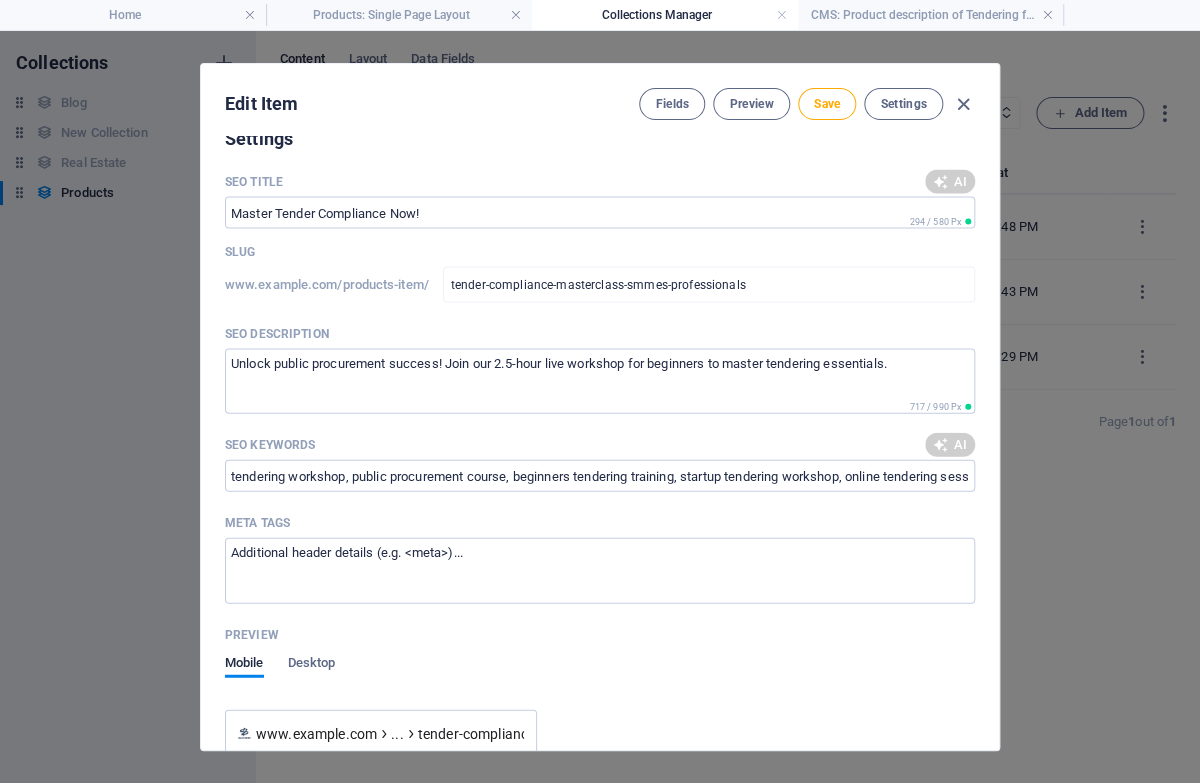 type on "Master tendering with our Compliance Masterclass! Join now for just R1,499 and elevate your bidding skills!" 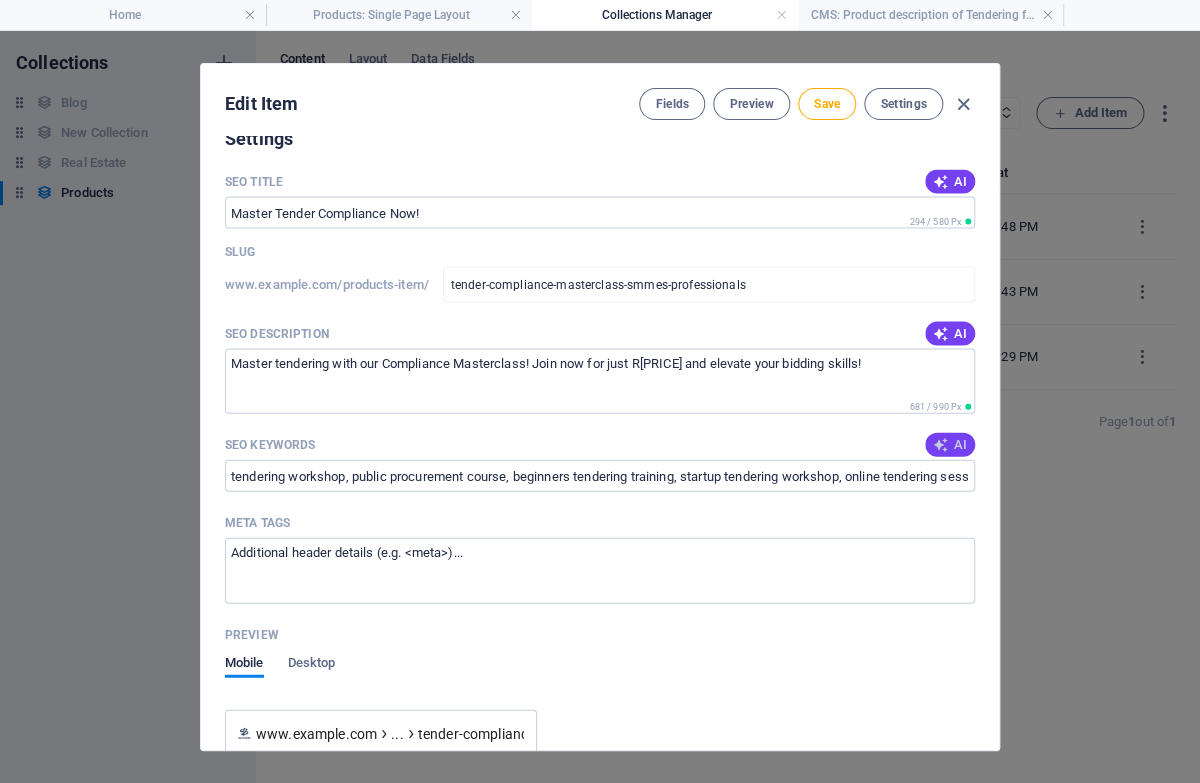 click on "AI" at bounding box center (950, 444) 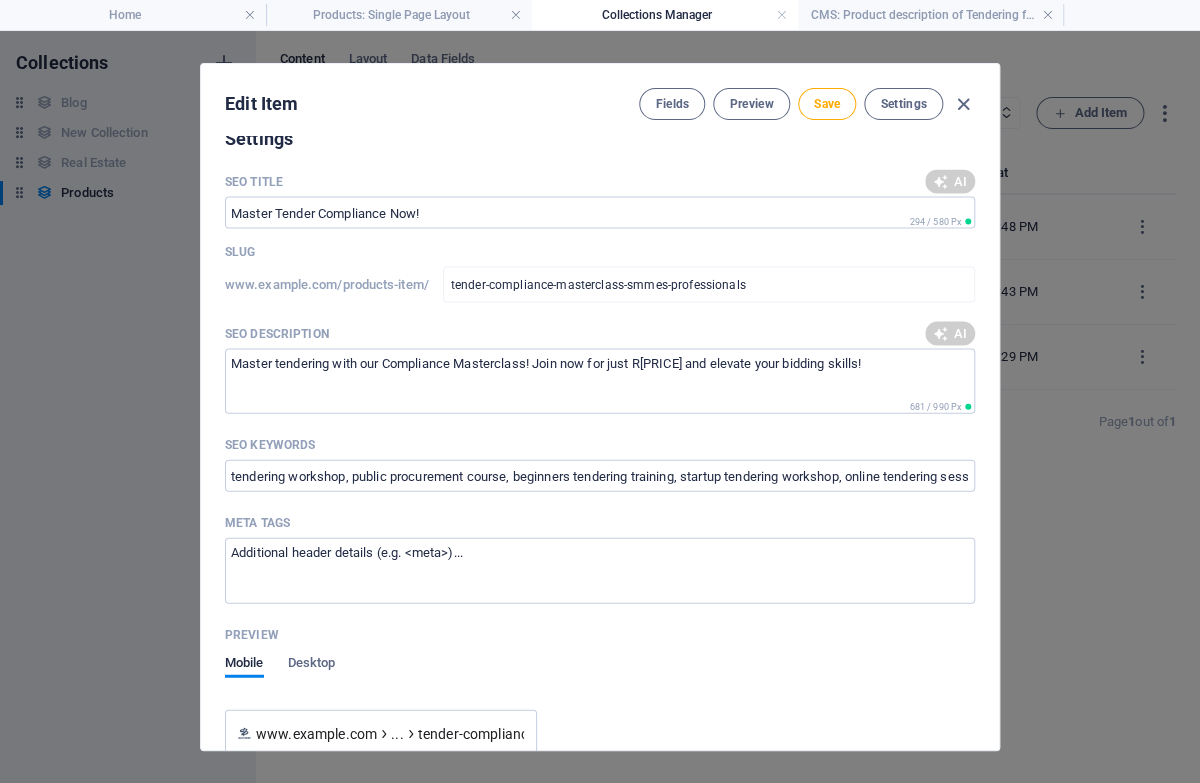 type on "tender compliance masterclass, SMMEs training, bid preparation course, tendering workshop, legal compliance for bids, financial scoring for tenders" 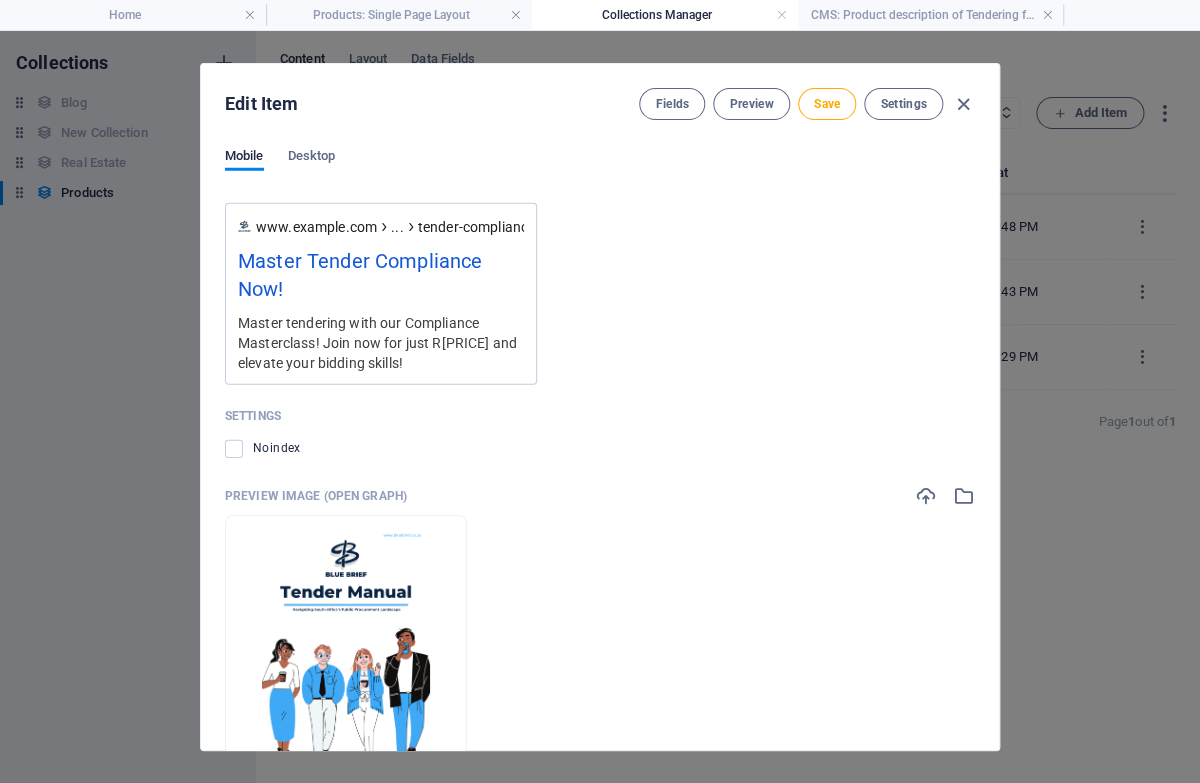 scroll, scrollTop: 1921, scrollLeft: 0, axis: vertical 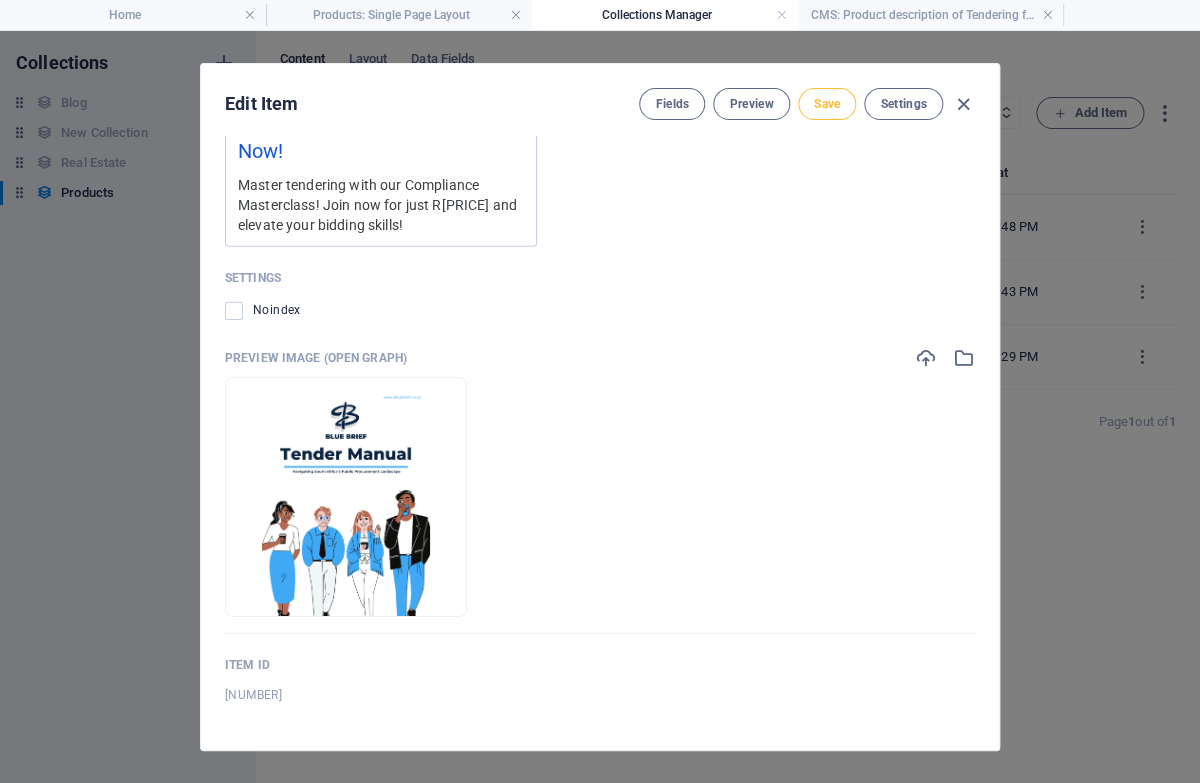click on "Save" at bounding box center [827, 104] 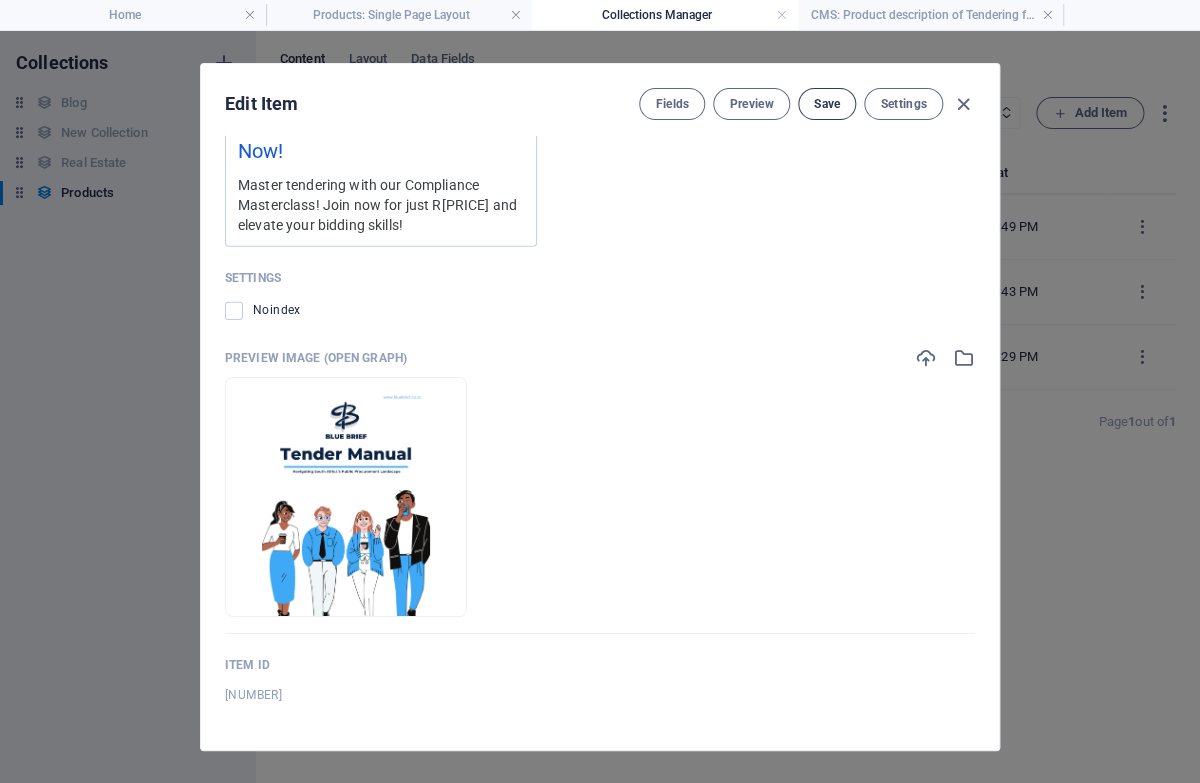 click on "Save" at bounding box center [827, 104] 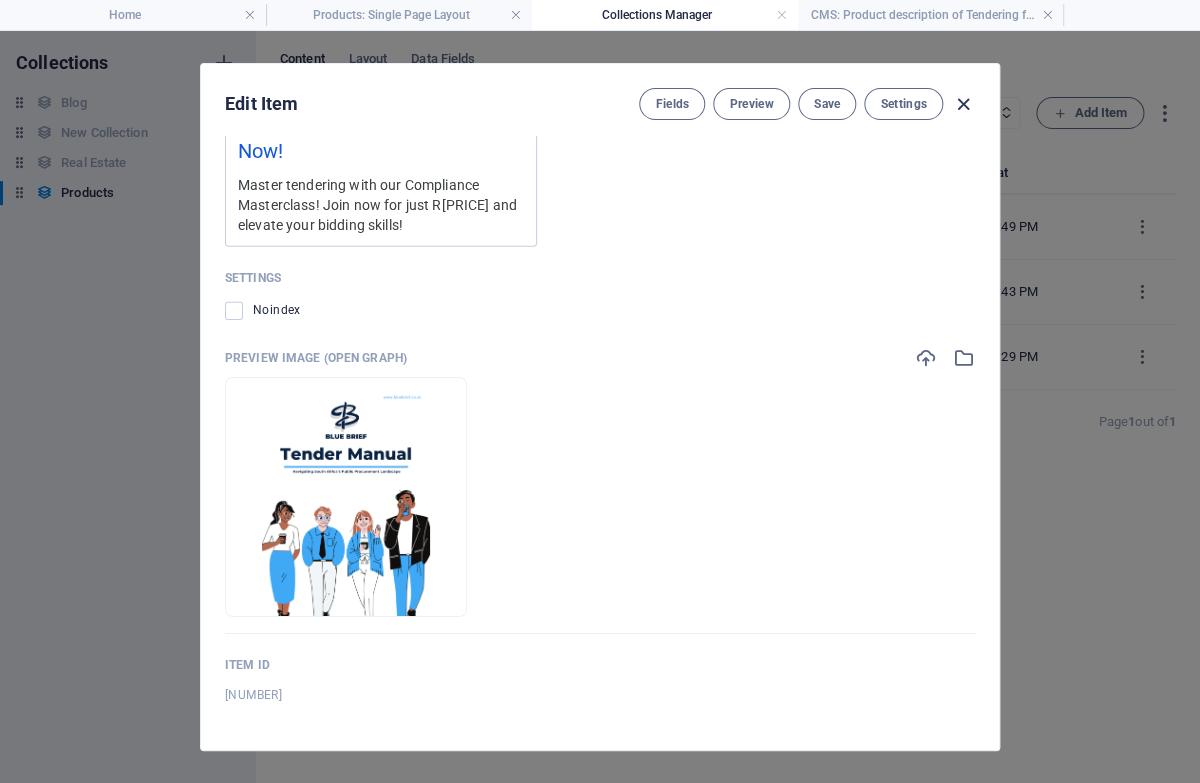 click at bounding box center (963, 104) 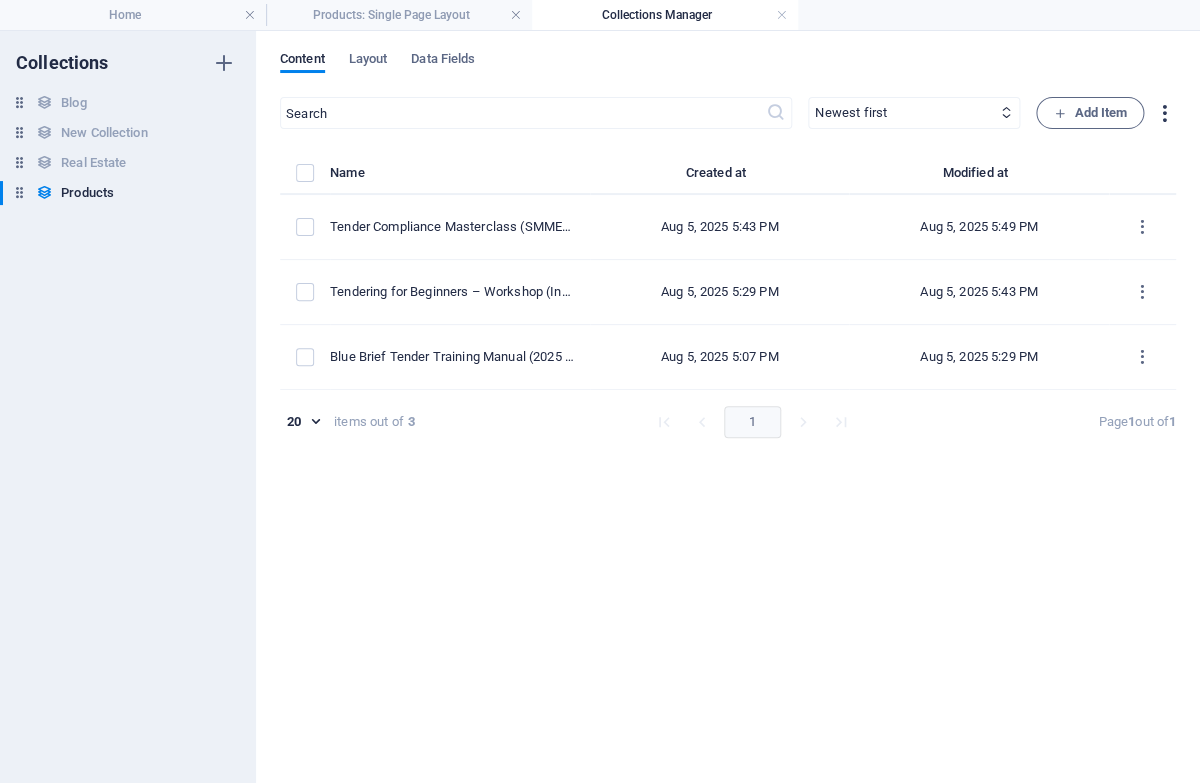 click at bounding box center (1164, 113) 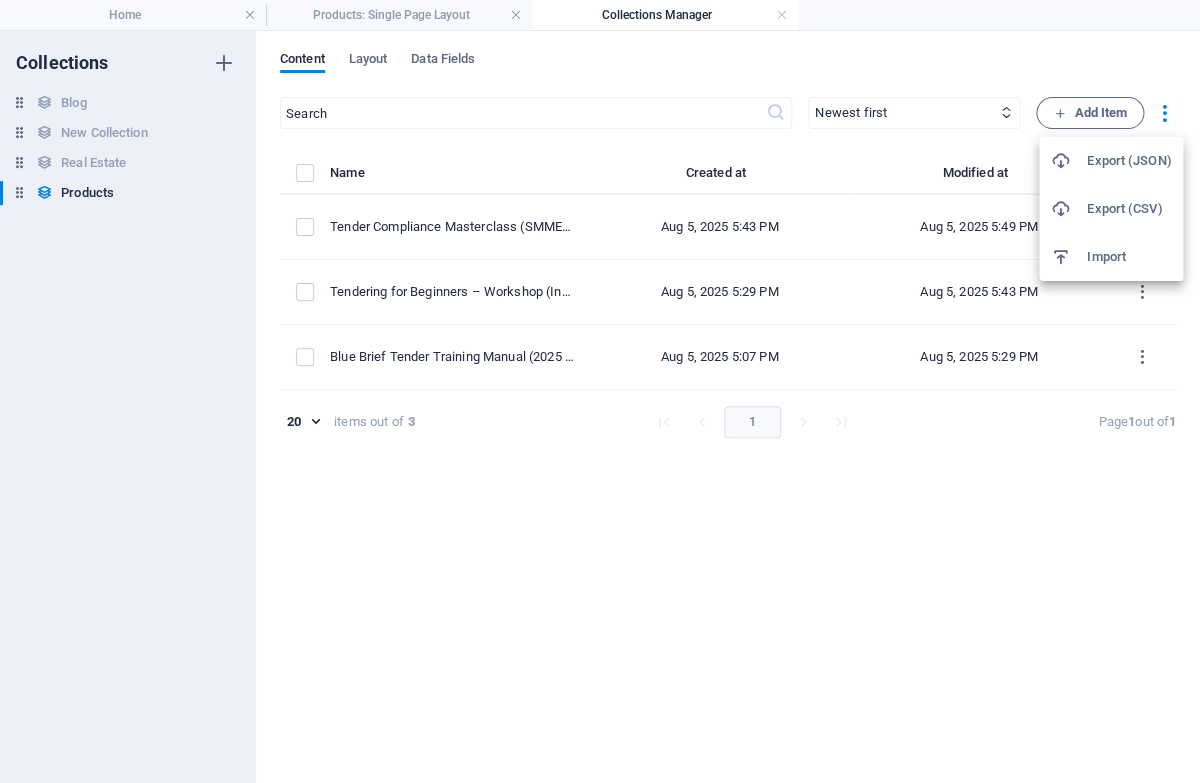 click at bounding box center [600, 391] 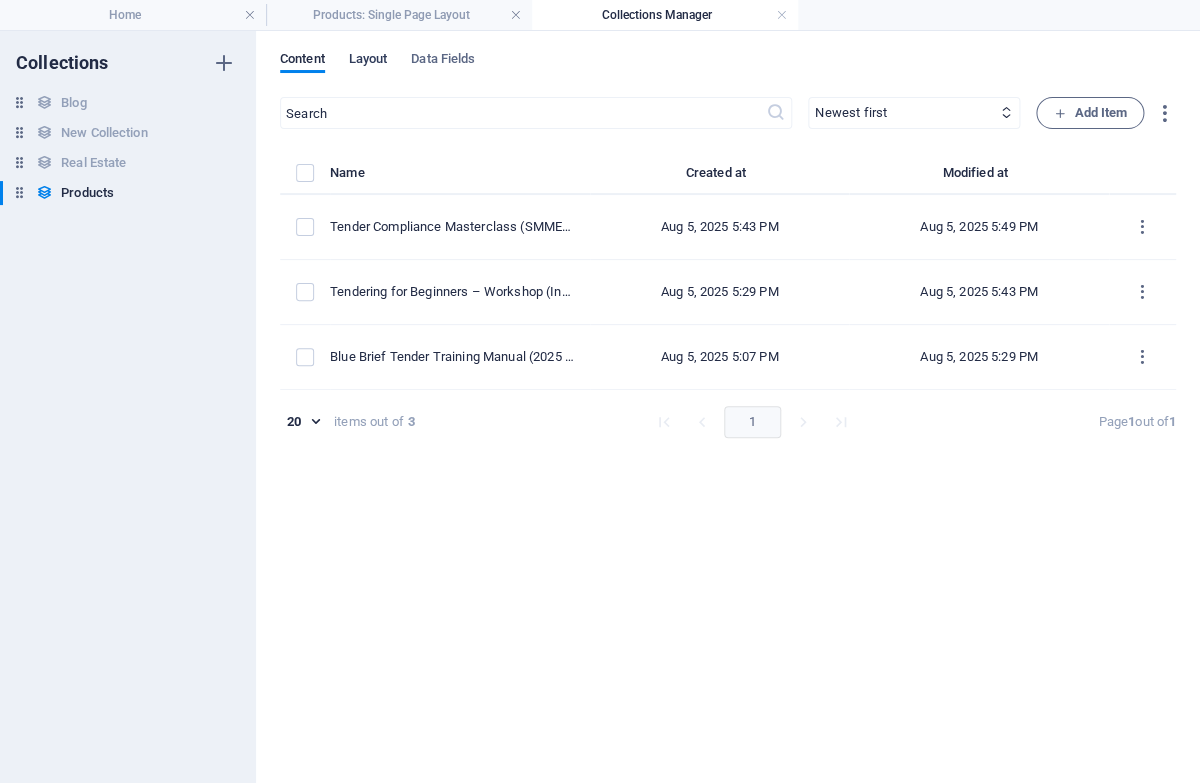 click on "Layout" at bounding box center [368, 61] 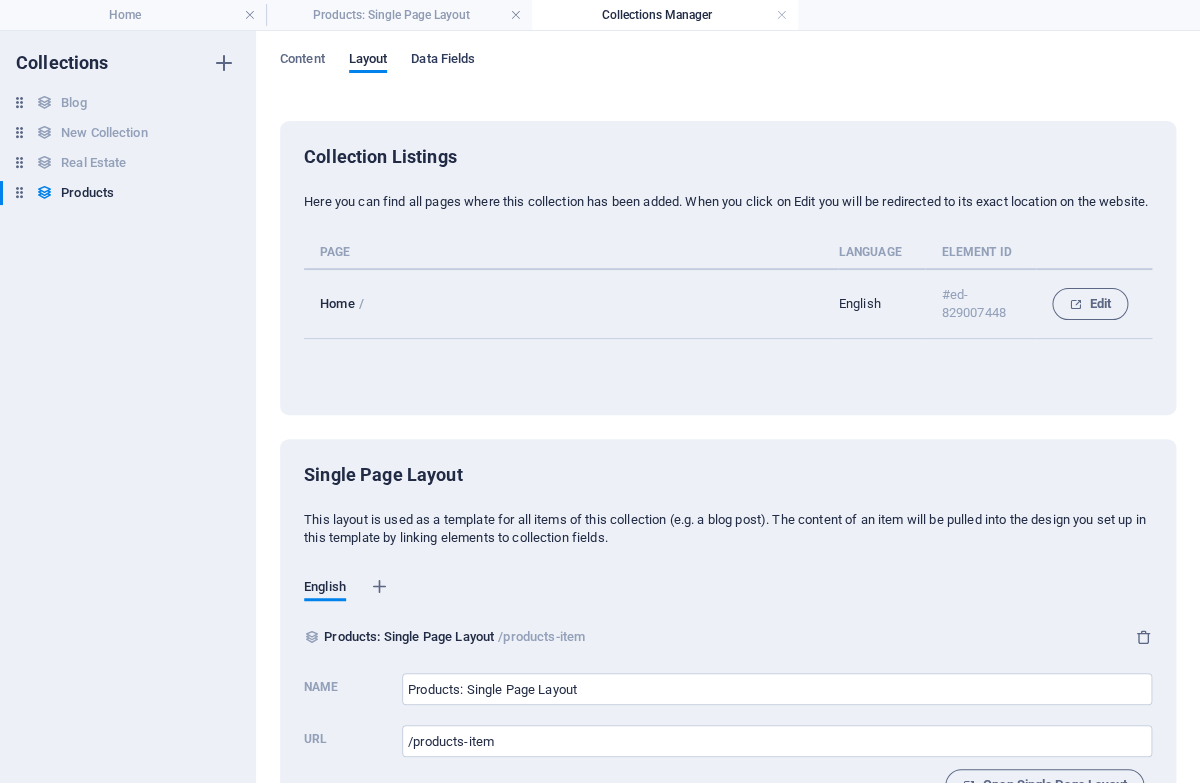 click on "Data Fields" at bounding box center (443, 61) 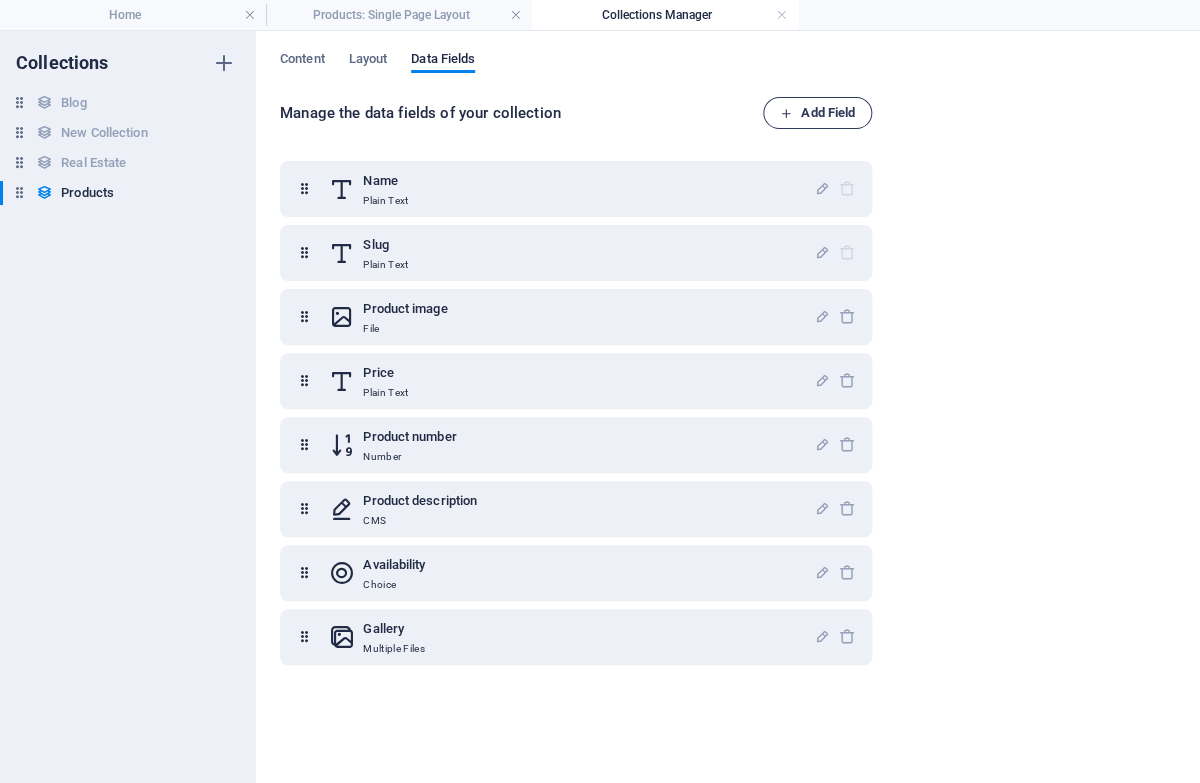 click on "Add Field" at bounding box center (817, 113) 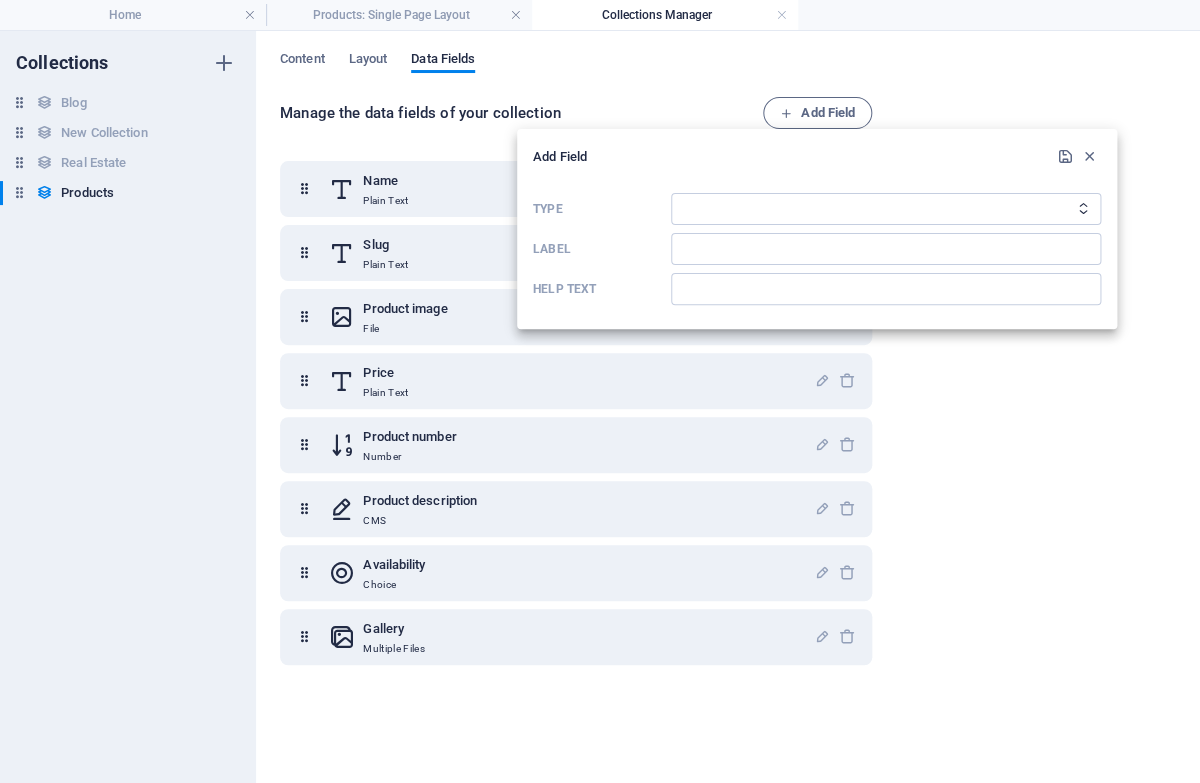 click at bounding box center [600, 391] 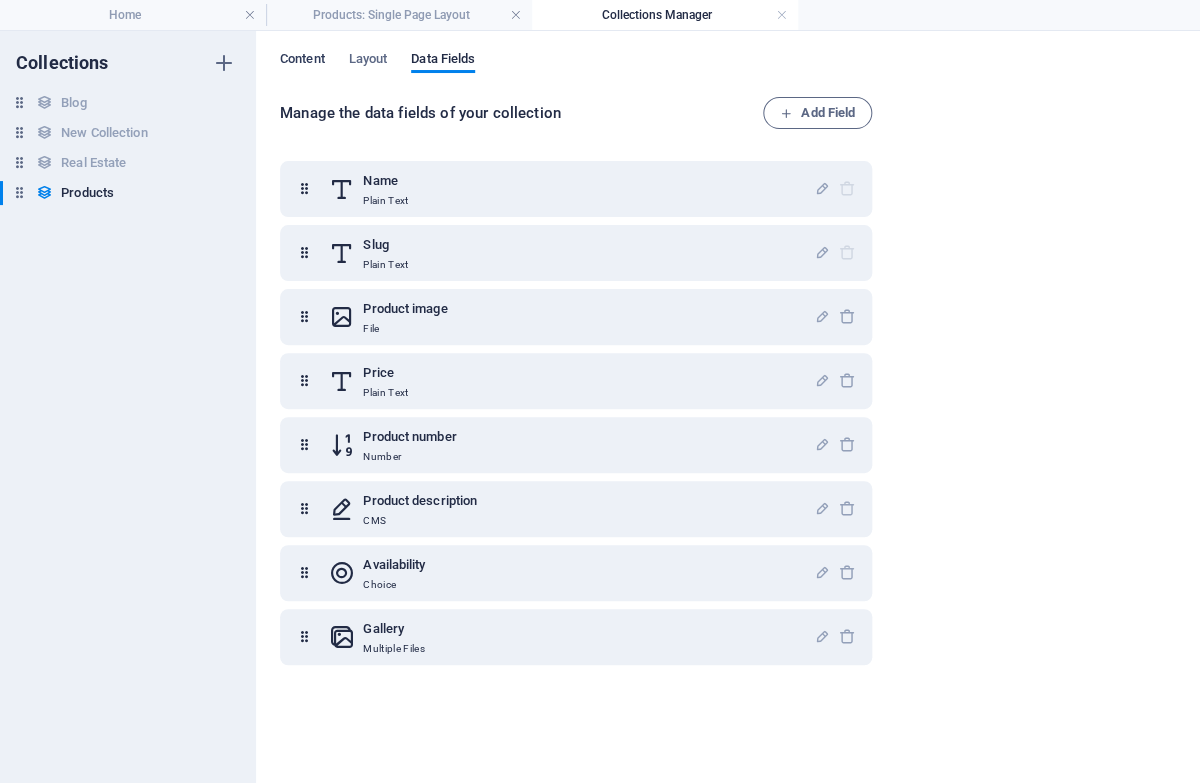 click on "Content" at bounding box center [302, 61] 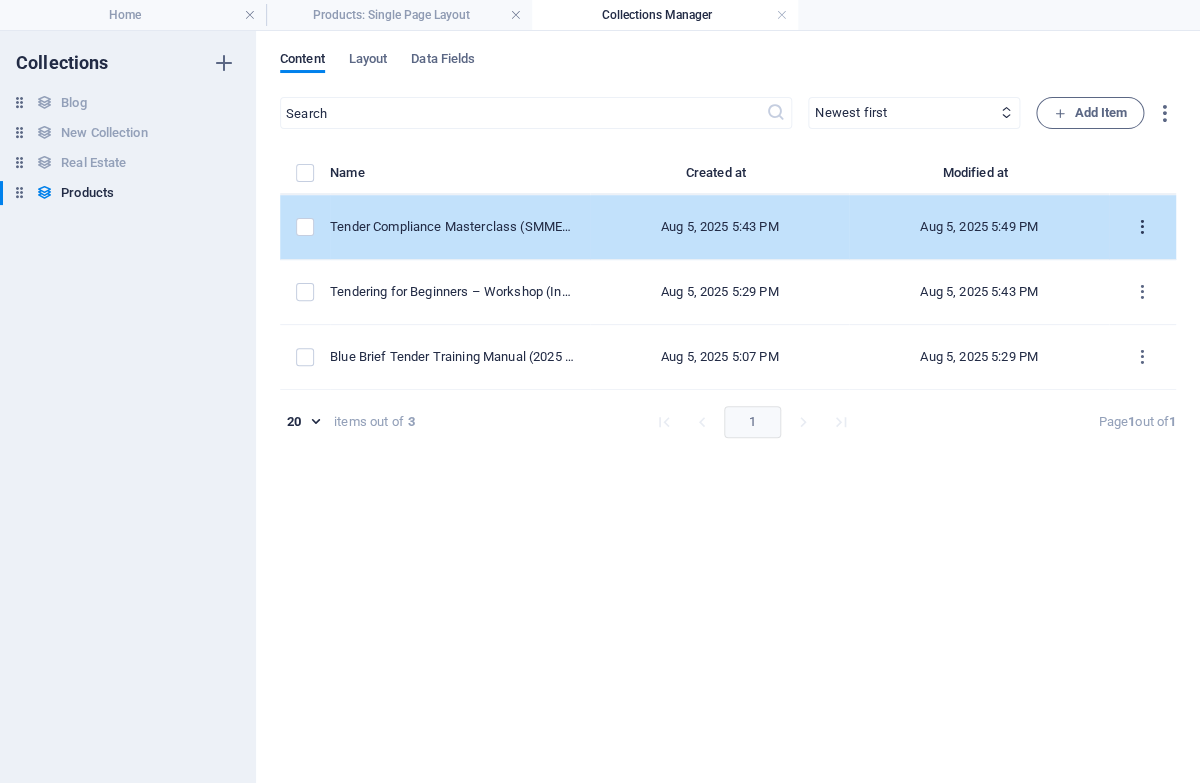click at bounding box center (1142, 227) 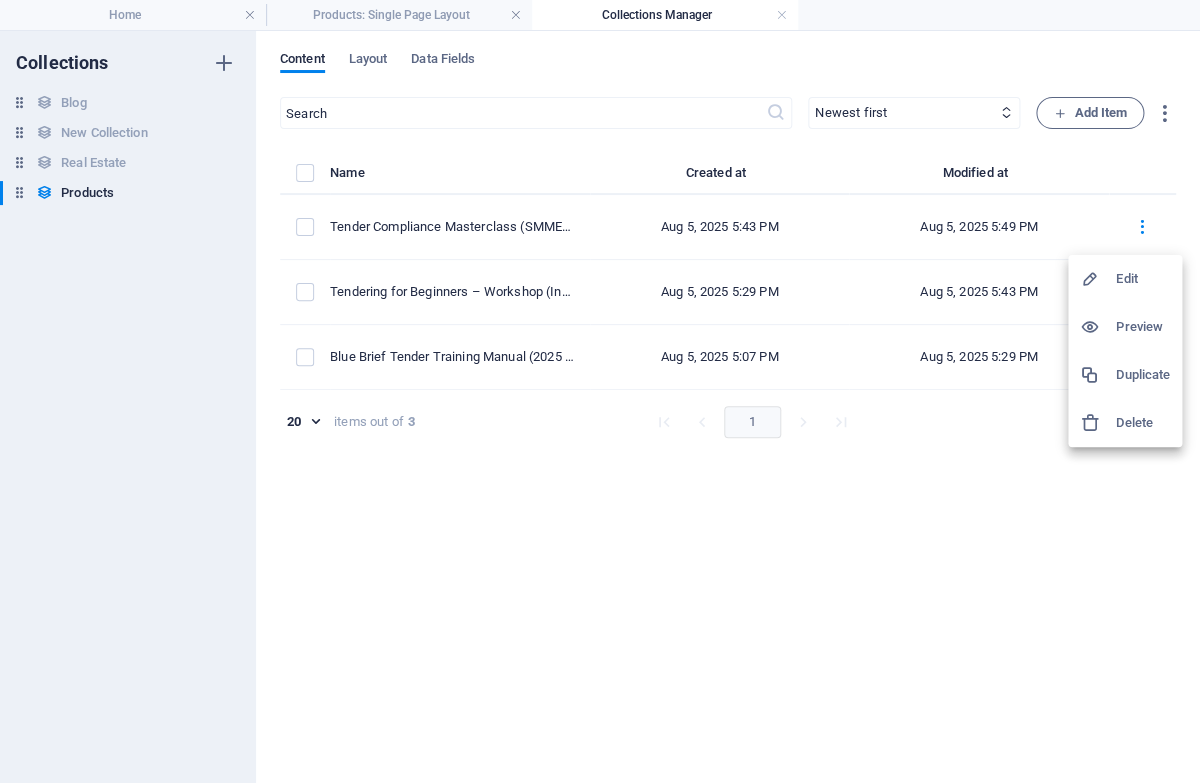 click on "Duplicate" at bounding box center (1143, 375) 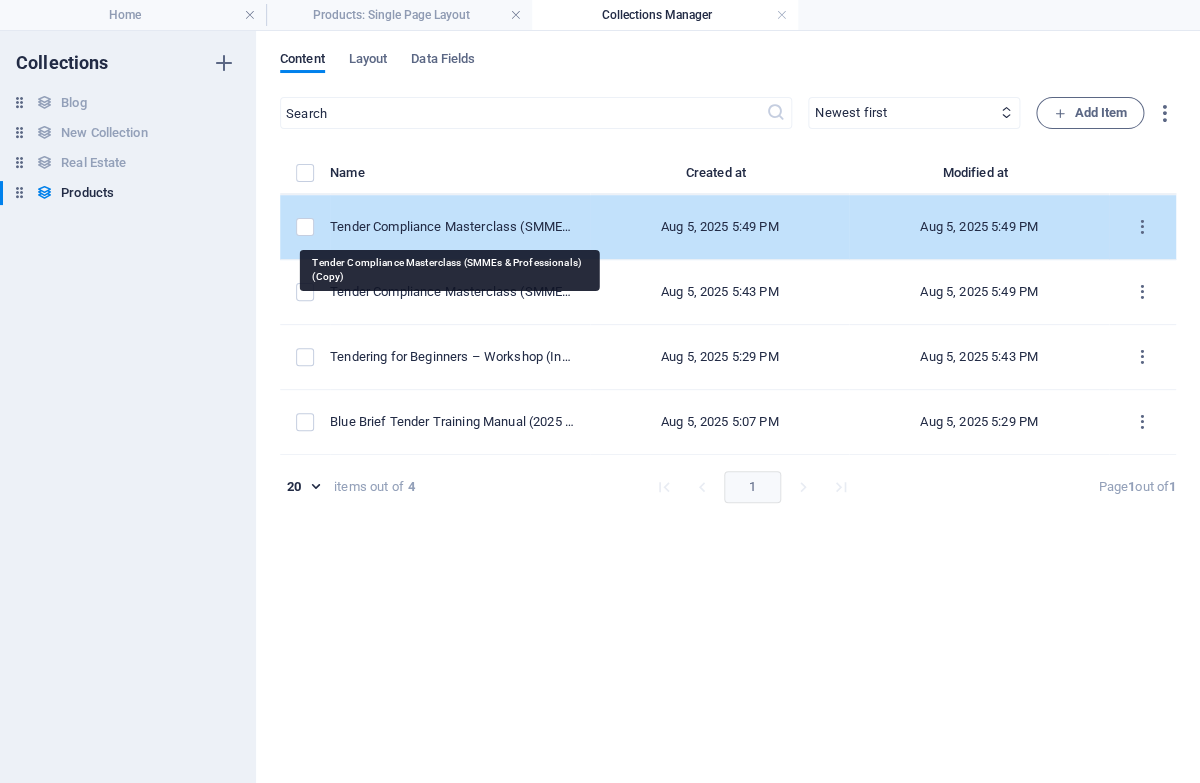 click on "Tender Compliance Masterclass (SMMEs & Professionals) (Copy)" at bounding box center (452, 227) 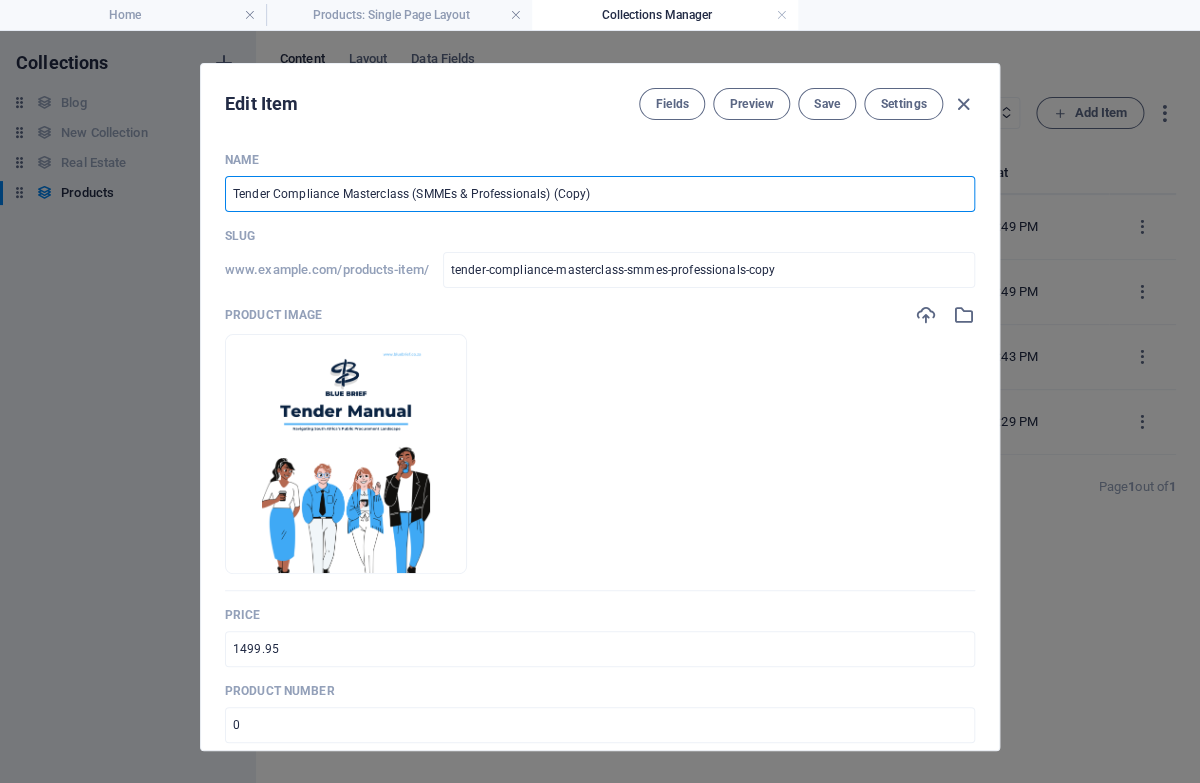 drag, startPoint x: 632, startPoint y: 196, endPoint x: 204, endPoint y: 187, distance: 428.0946 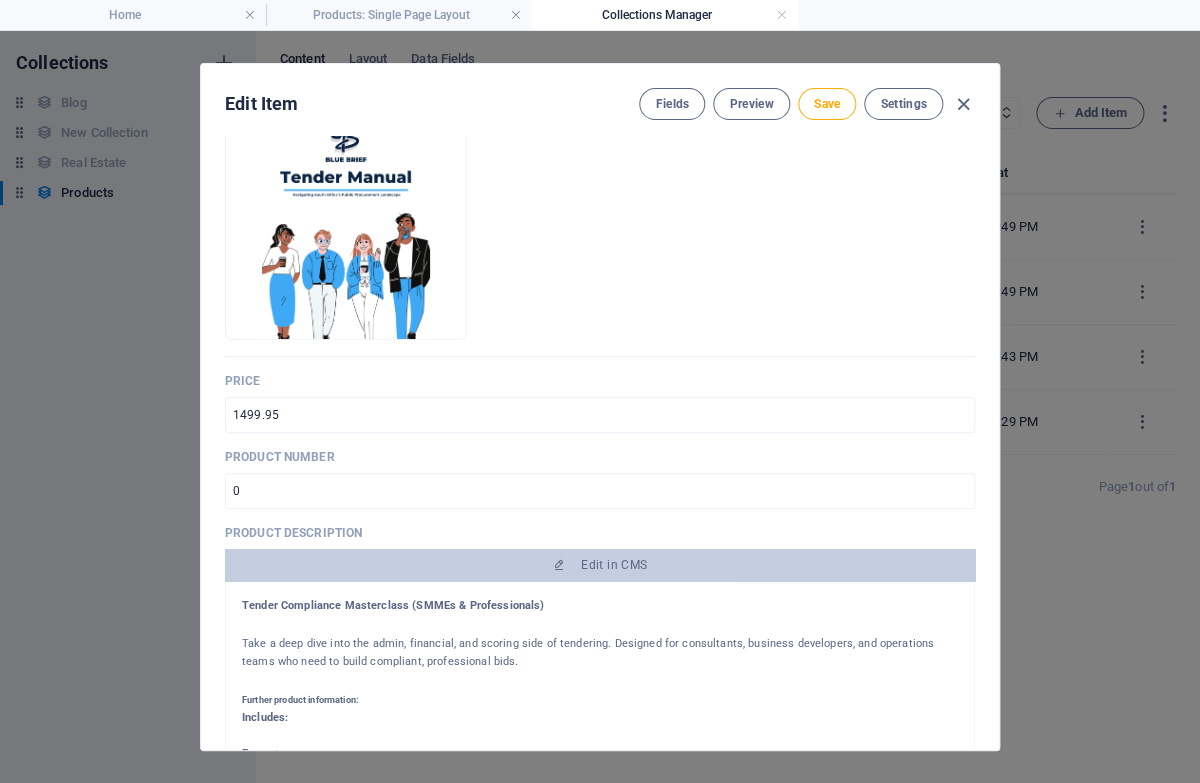 scroll, scrollTop: 235, scrollLeft: 0, axis: vertical 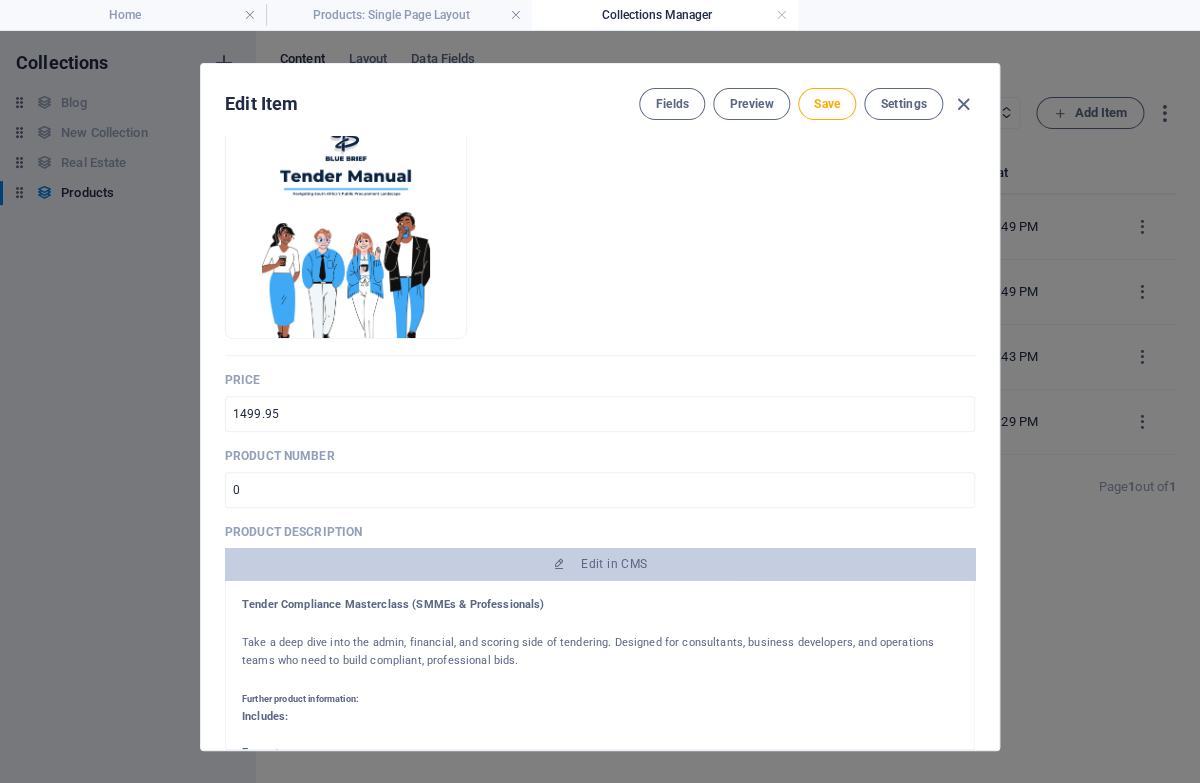 type on "Government Procurement Strategy Workshop (For Private Companies)" 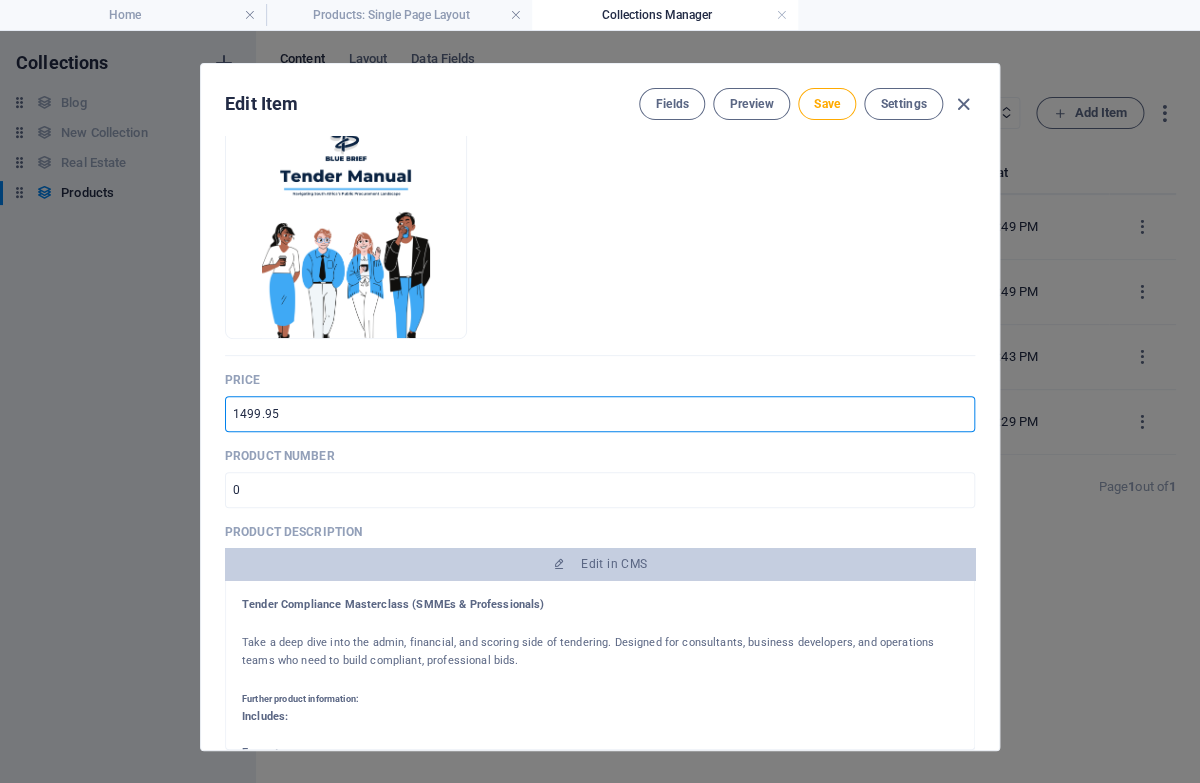 drag, startPoint x: 299, startPoint y: 421, endPoint x: 215, endPoint y: 415, distance: 84.21401 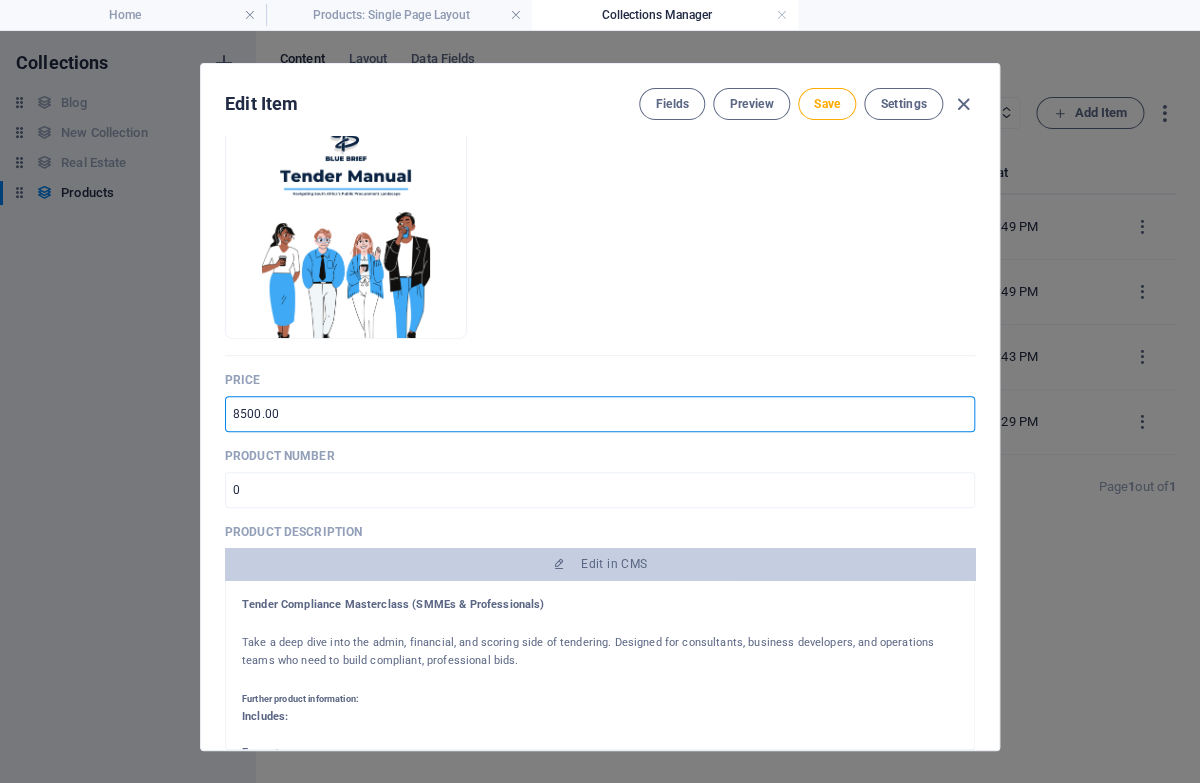 type on "8500.00" 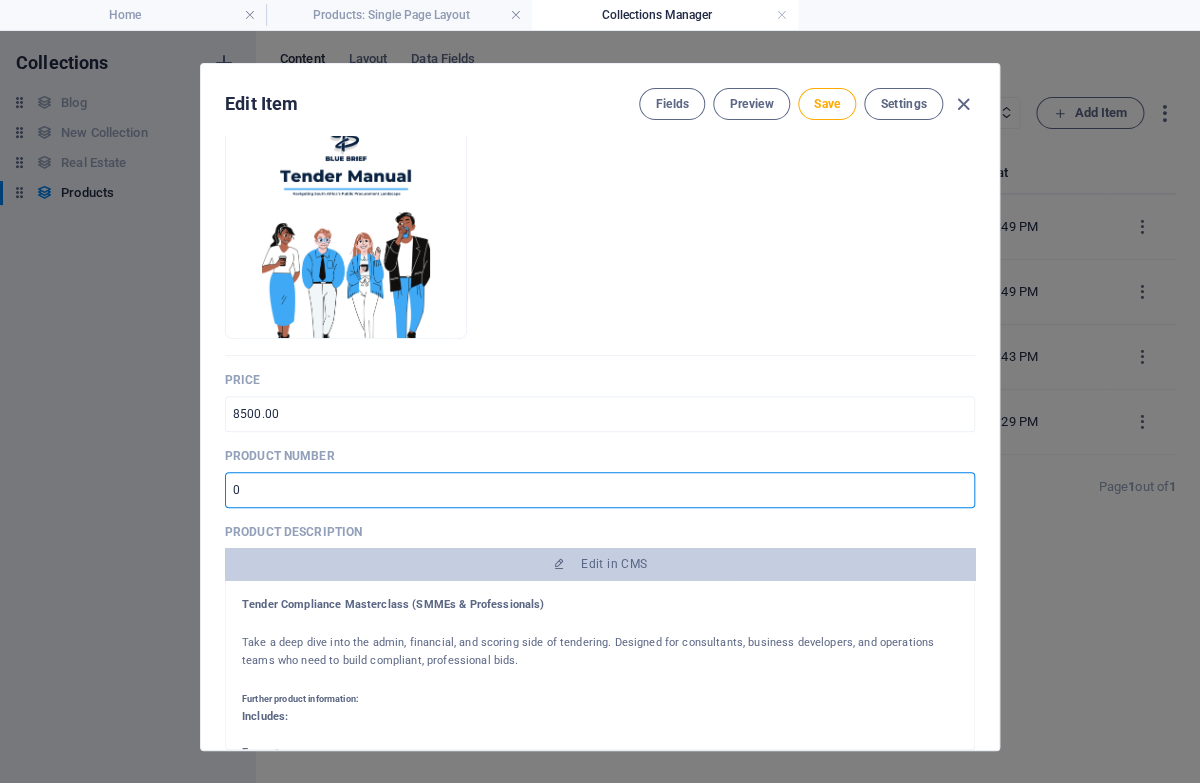 drag, startPoint x: 353, startPoint y: 493, endPoint x: 176, endPoint y: 493, distance: 177 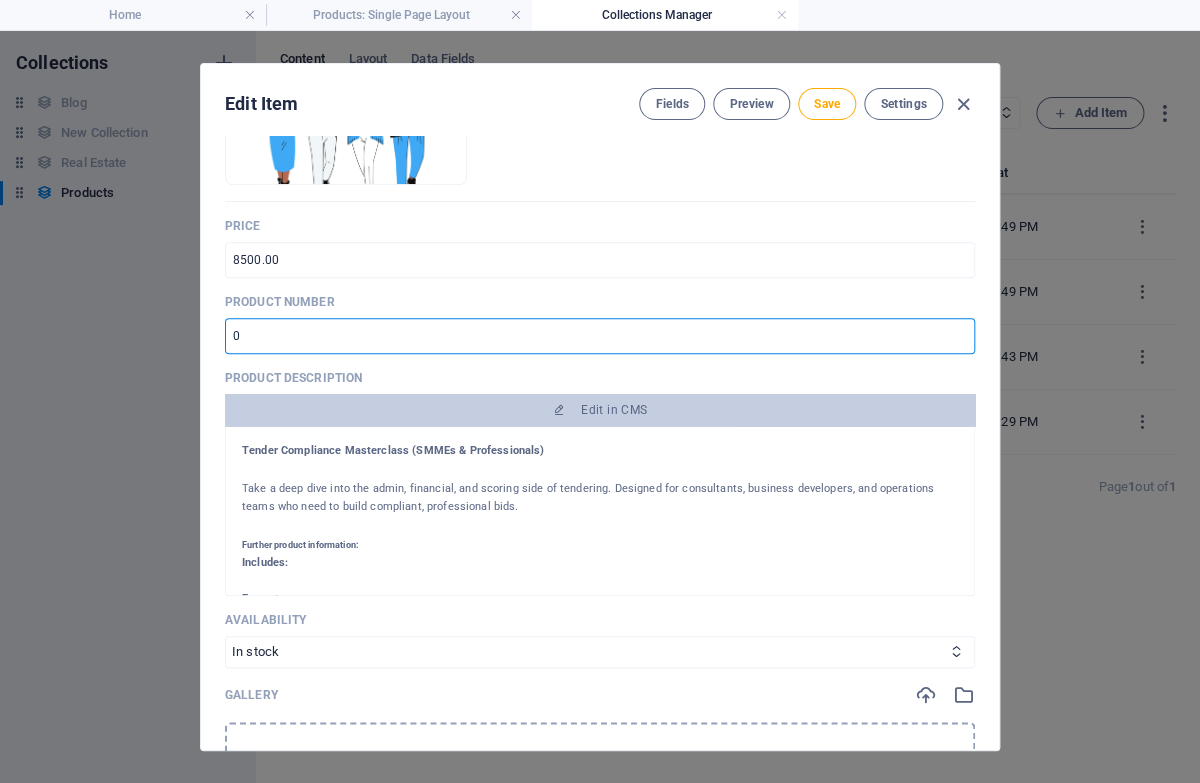 scroll, scrollTop: 402, scrollLeft: 0, axis: vertical 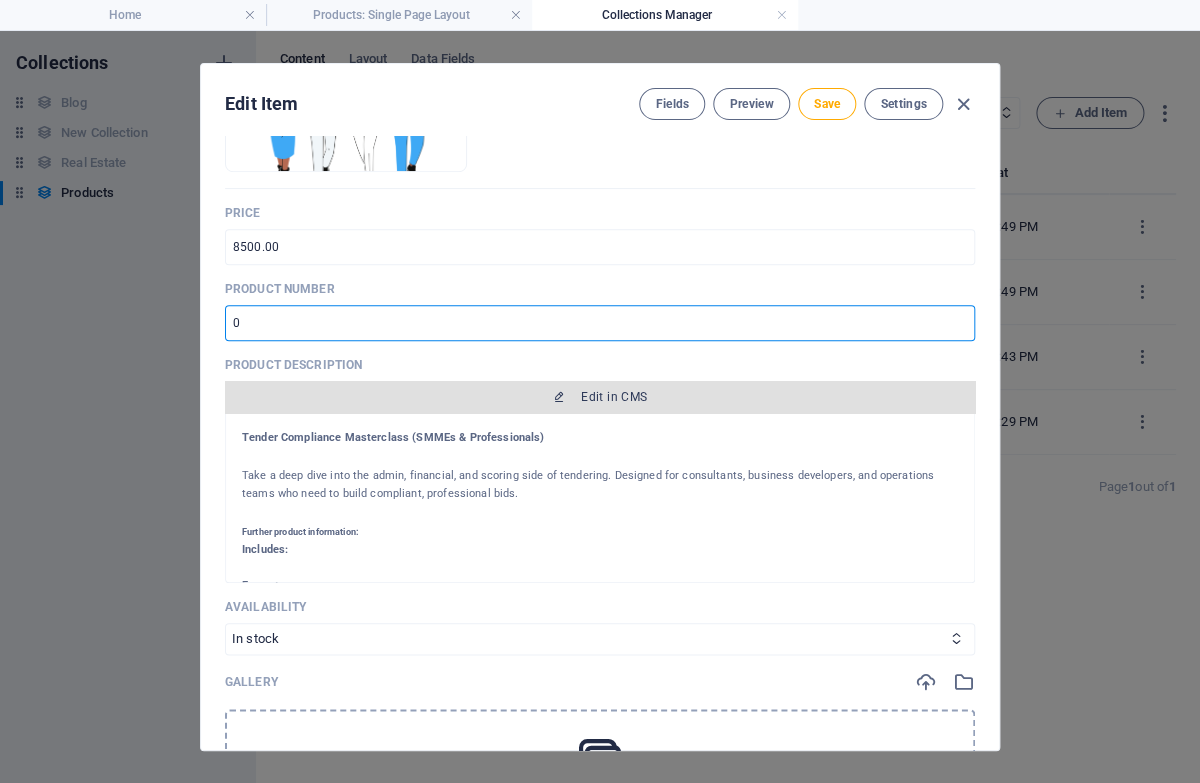 type on "772284478" 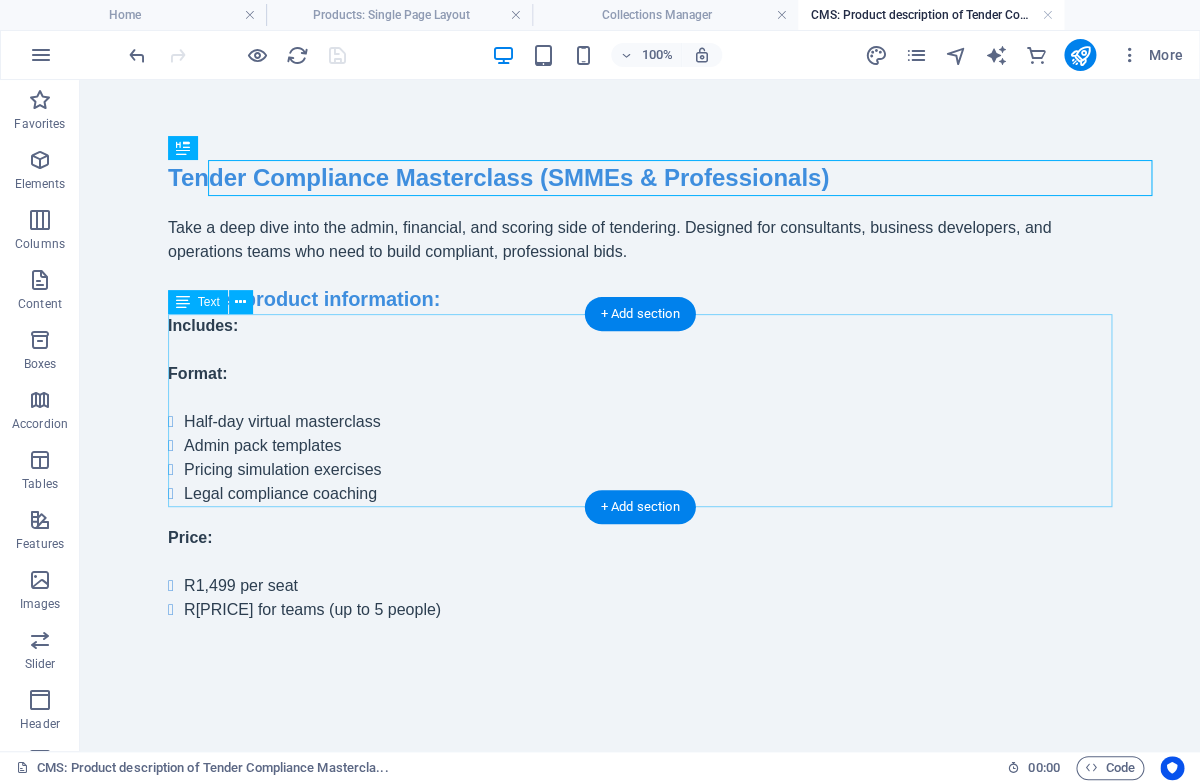 scroll, scrollTop: 0, scrollLeft: 0, axis: both 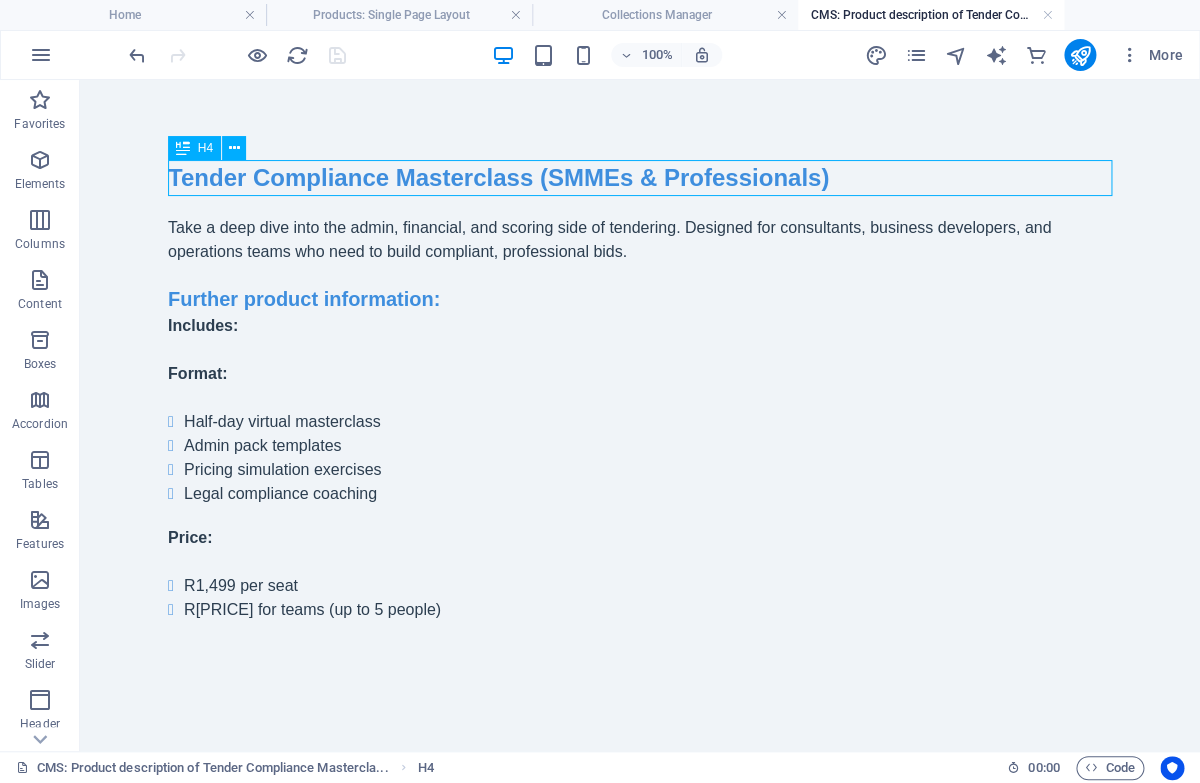 click on "Tender Compliance Masterclass (SMMEs & Professionals)" at bounding box center (640, 178) 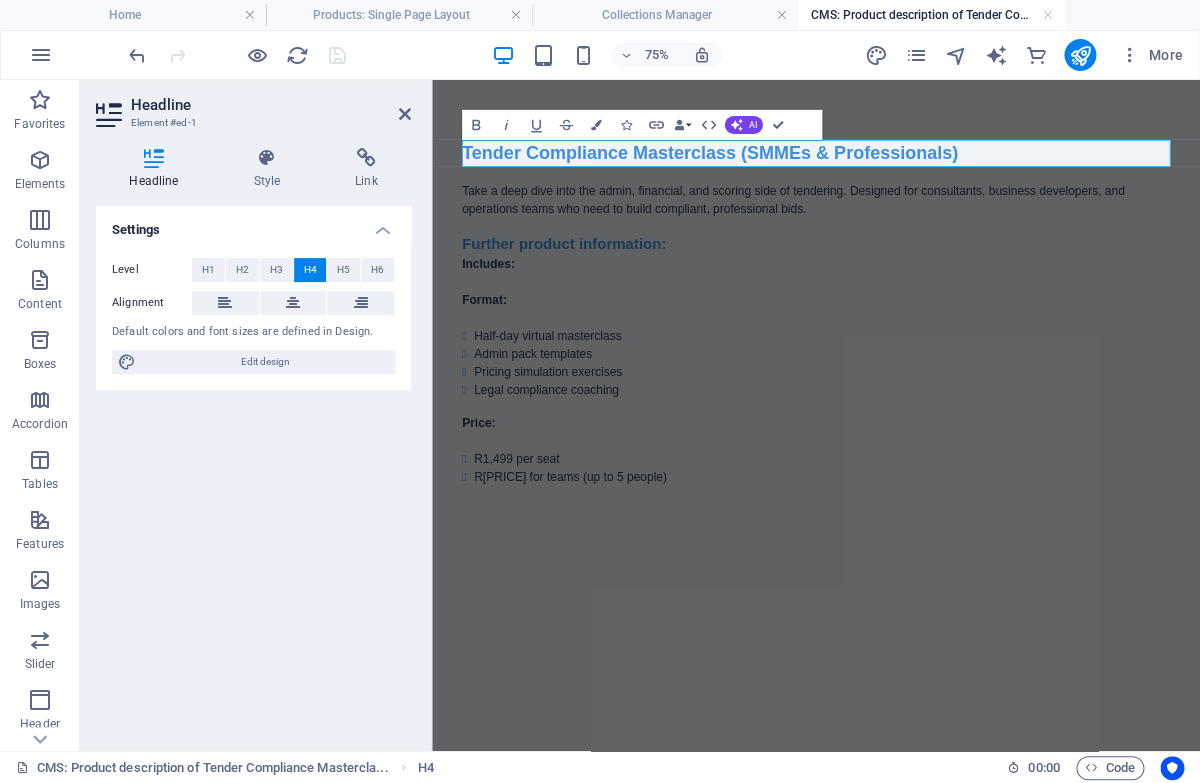 click on "Tender Compliance Masterclass (SMMEs & Professionals)" at bounding box center (944, 178) 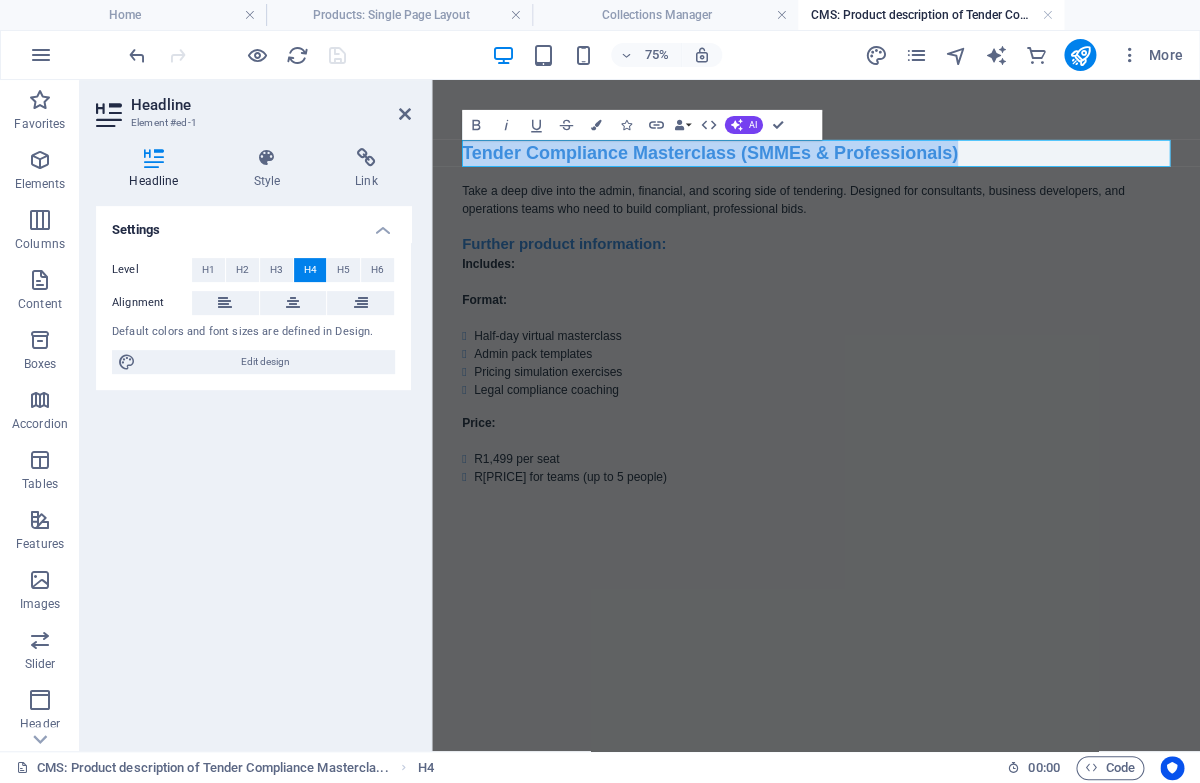 drag, startPoint x: 1133, startPoint y: 185, endPoint x: 472, endPoint y: 195, distance: 661.0756 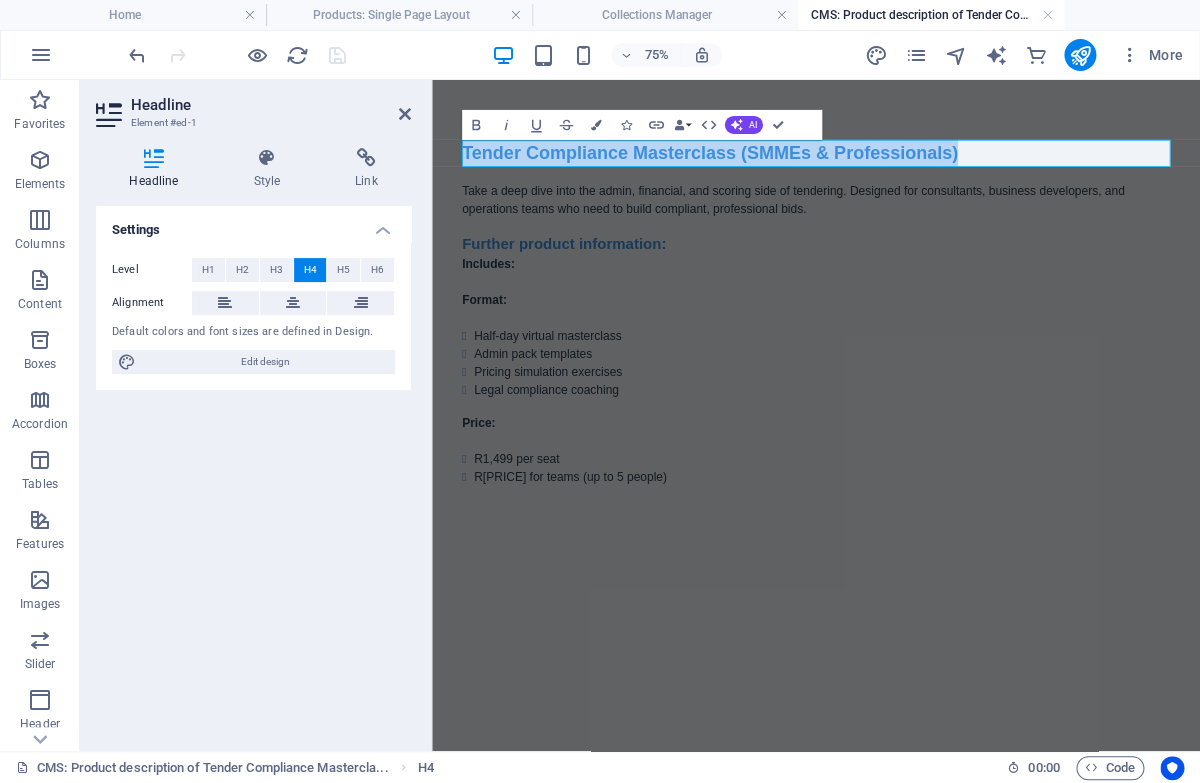 click on "Tender Compliance Masterclass (SMMEs & Professionals)" at bounding box center [944, 178] 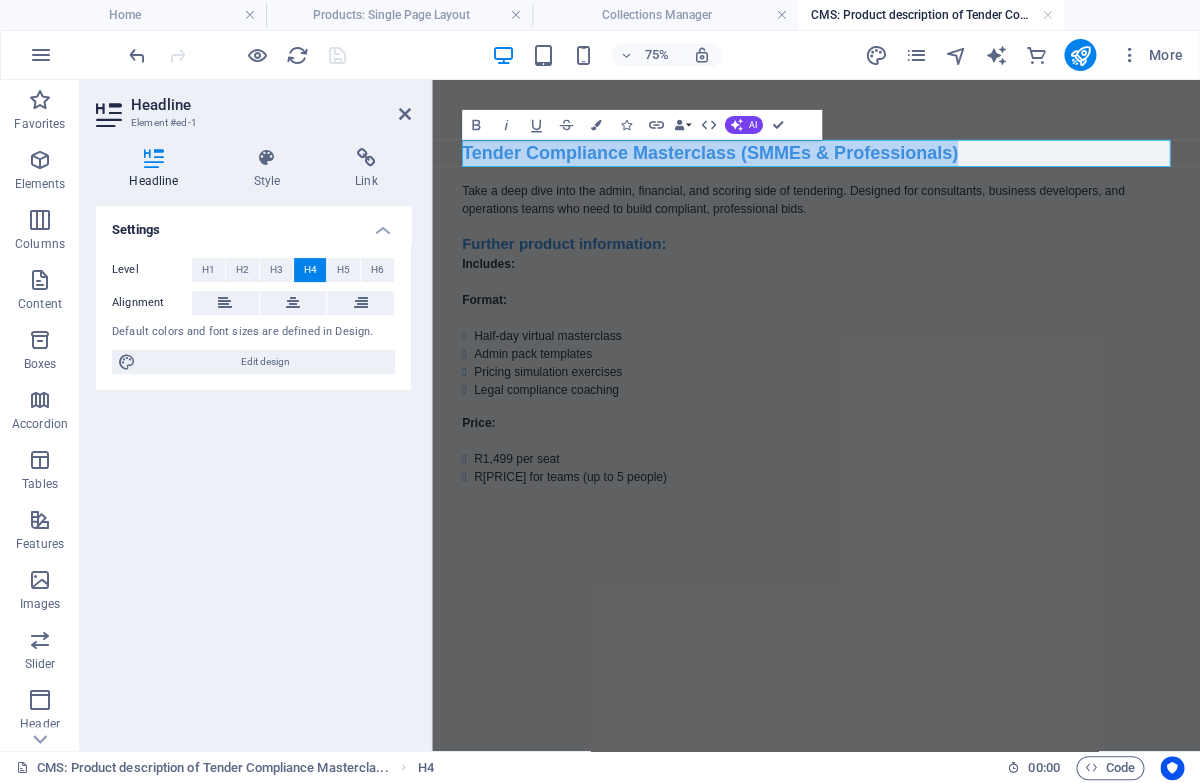 copy on "Tender Compliance Masterclass (SMMEs & Professionals)" 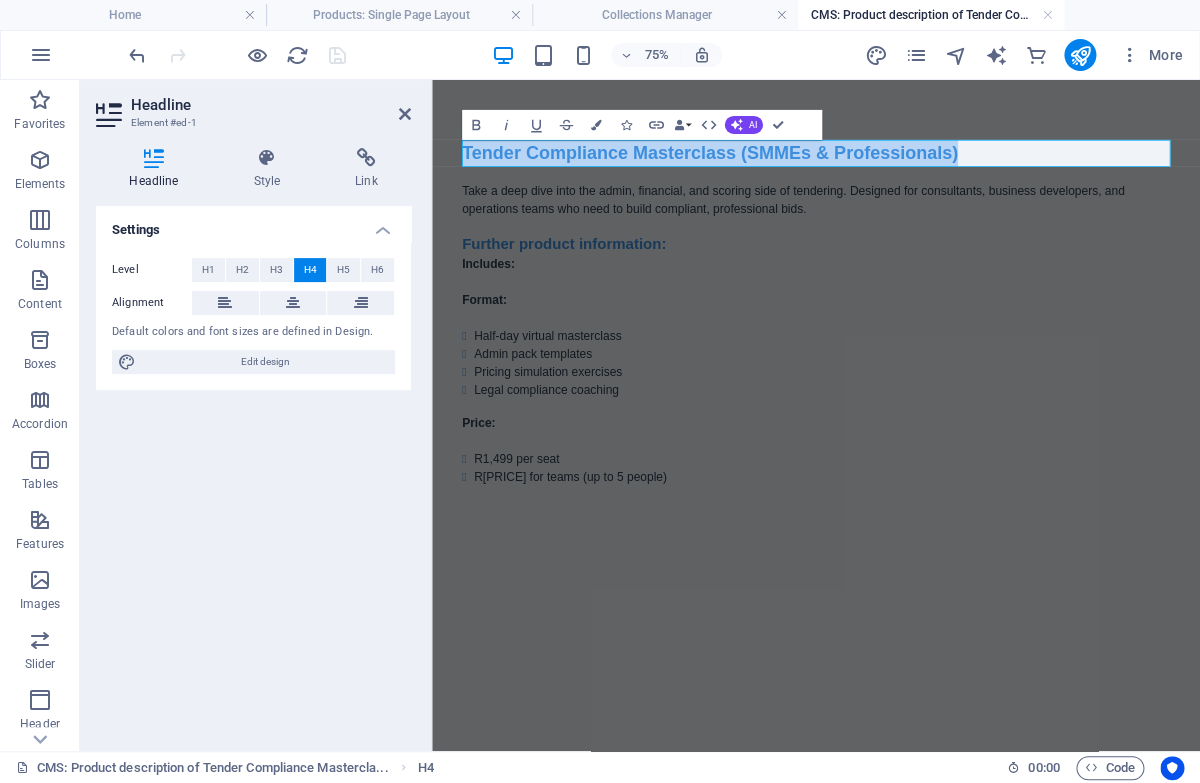 drag, startPoint x: 1129, startPoint y: 183, endPoint x: 443, endPoint y: 183, distance: 686 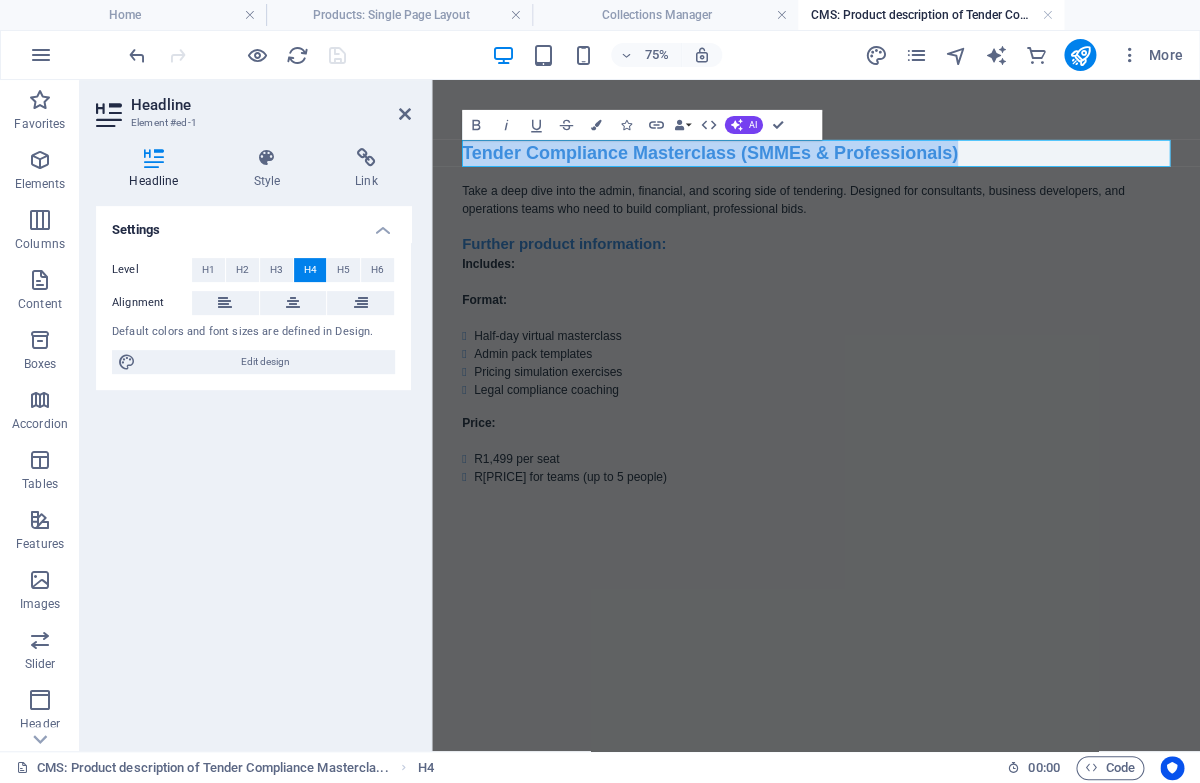 click on "Skip to main content
Tender Compliance Masterclass (SMMEs & Professionals) Take a deep dive into the admin, financial, and scoring side of tendering. Designed for consultants, business developers, and operations teams who need to build compliant, professional bids. Further product information: Includes:   Format:    Half-day virtual masterclass  Admin pack templates  Pricing simulation exercises Legal compliance coaching Price:    R1,499 per seat  R5,999 for teams (up to 5 people)" at bounding box center [944, 391] 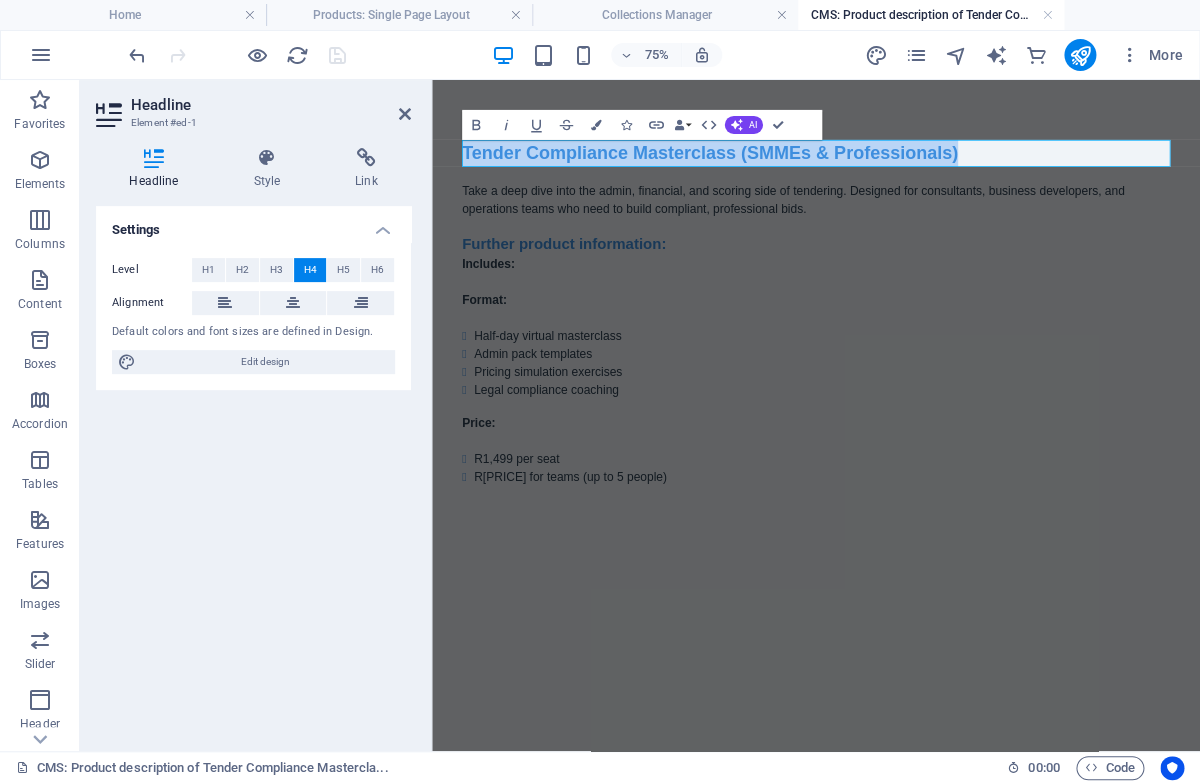 drag, startPoint x: 1131, startPoint y: 181, endPoint x: 391, endPoint y: 180, distance: 740.0007 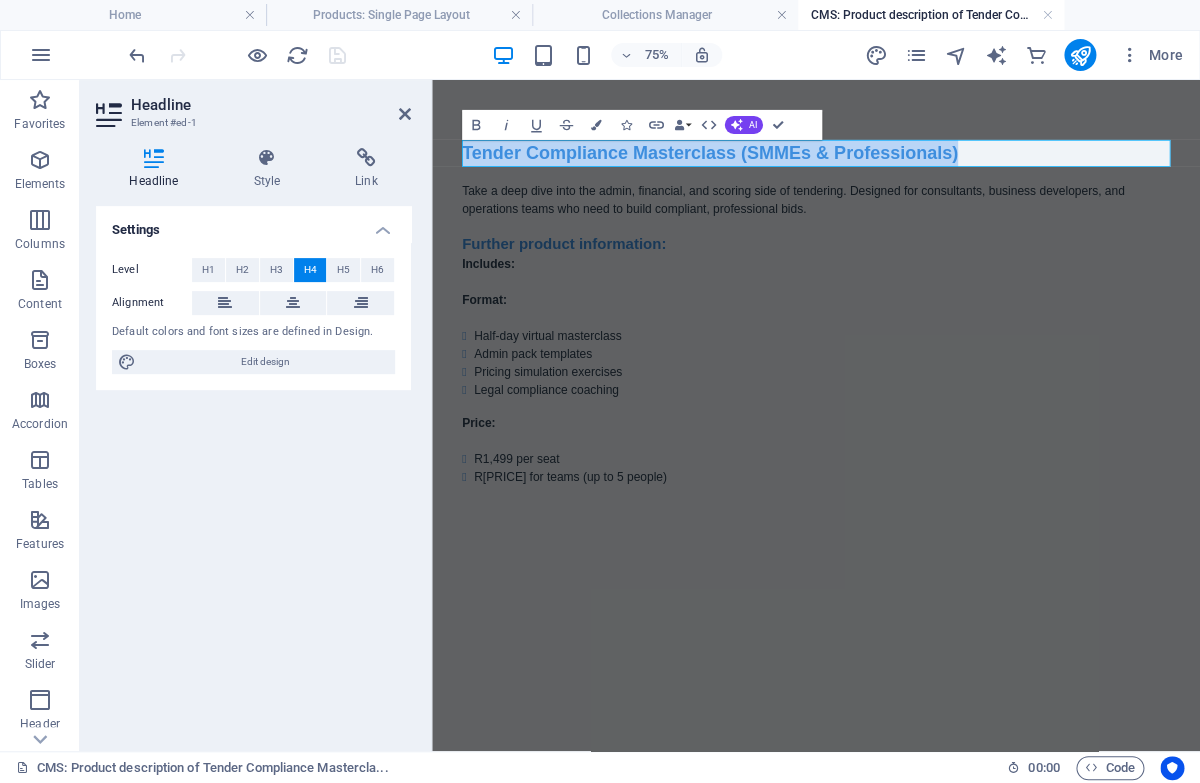 click on "Skip to main content
Tender Compliance Masterclass (SMMEs & Professionals) Take a deep dive into the admin, financial, and scoring side of tendering. Designed for consultants, business developers, and operations teams who need to build compliant, professional bids. Further product information: Includes:   Format:    Half-day virtual masterclass  Admin pack templates  Pricing simulation exercises Legal compliance coaching Price:    R1,499 per seat  R5,999 for teams (up to 5 people)" at bounding box center [944, 391] 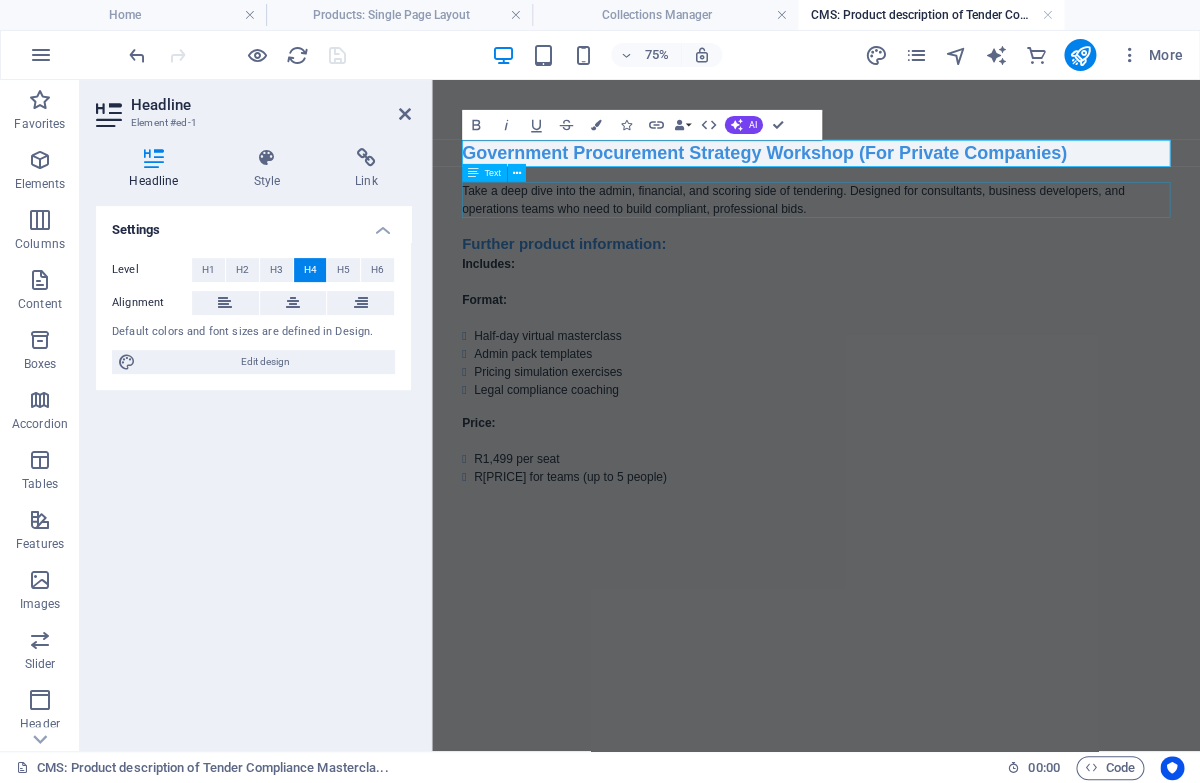 click on "Take a deep dive into the admin, financial, and scoring side of tendering. Designed for consultants, business developers, and operations teams who need to build compliant, professional bids." at bounding box center (944, 240) 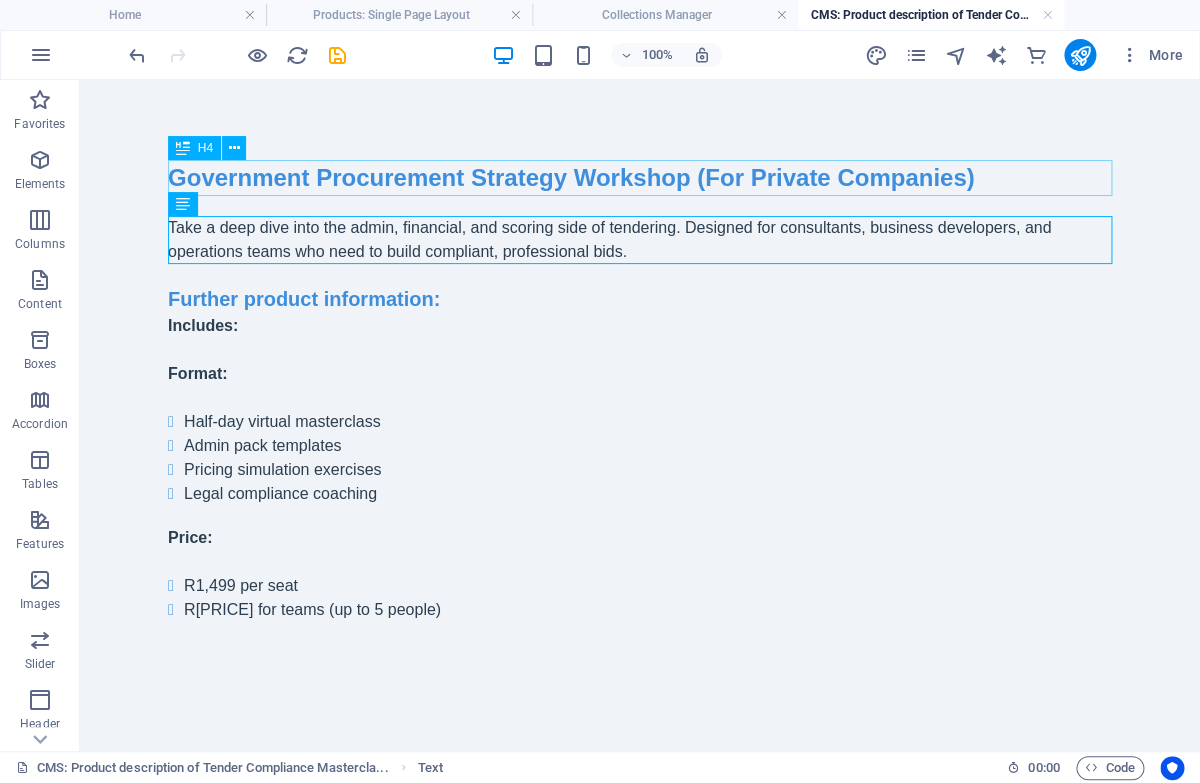 click on "Government Procurement Strategy Workshop (For Private Companies)" at bounding box center (640, 178) 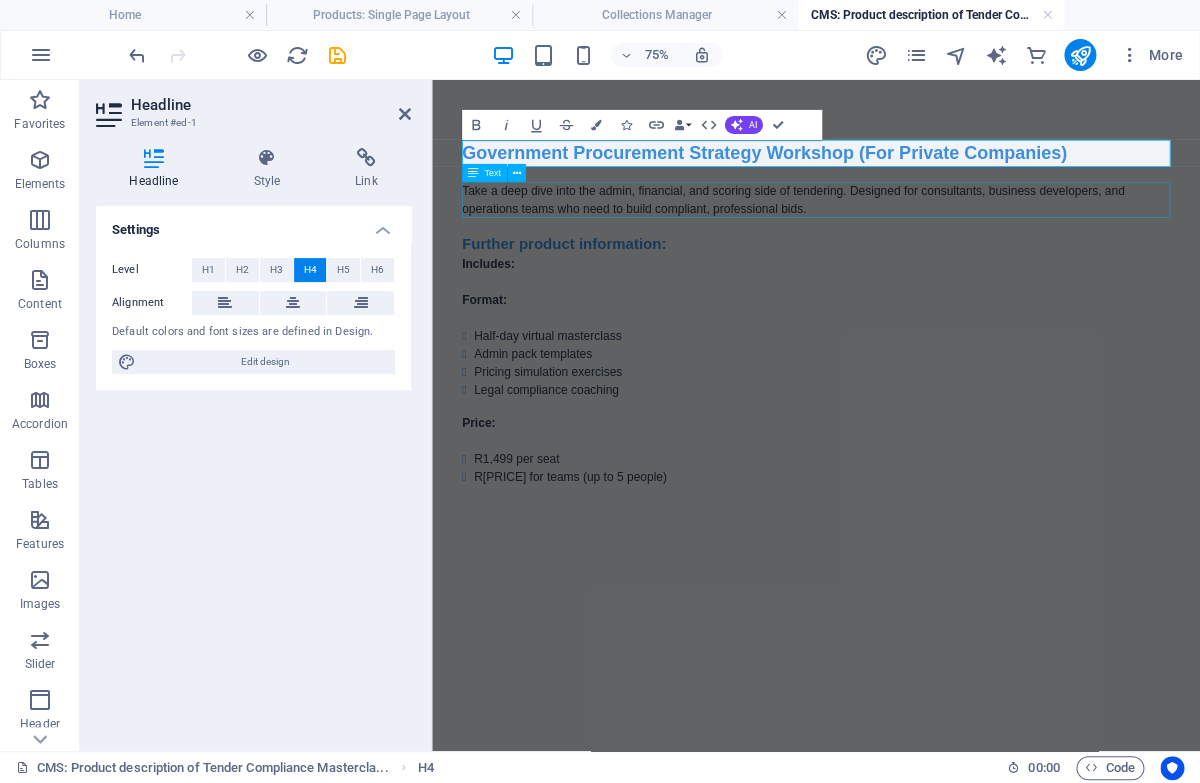 click on "Take a deep dive into the admin, financial, and scoring side of tendering. Designed for consultants, business developers, and operations teams who need to build compliant, professional bids." at bounding box center [944, 240] 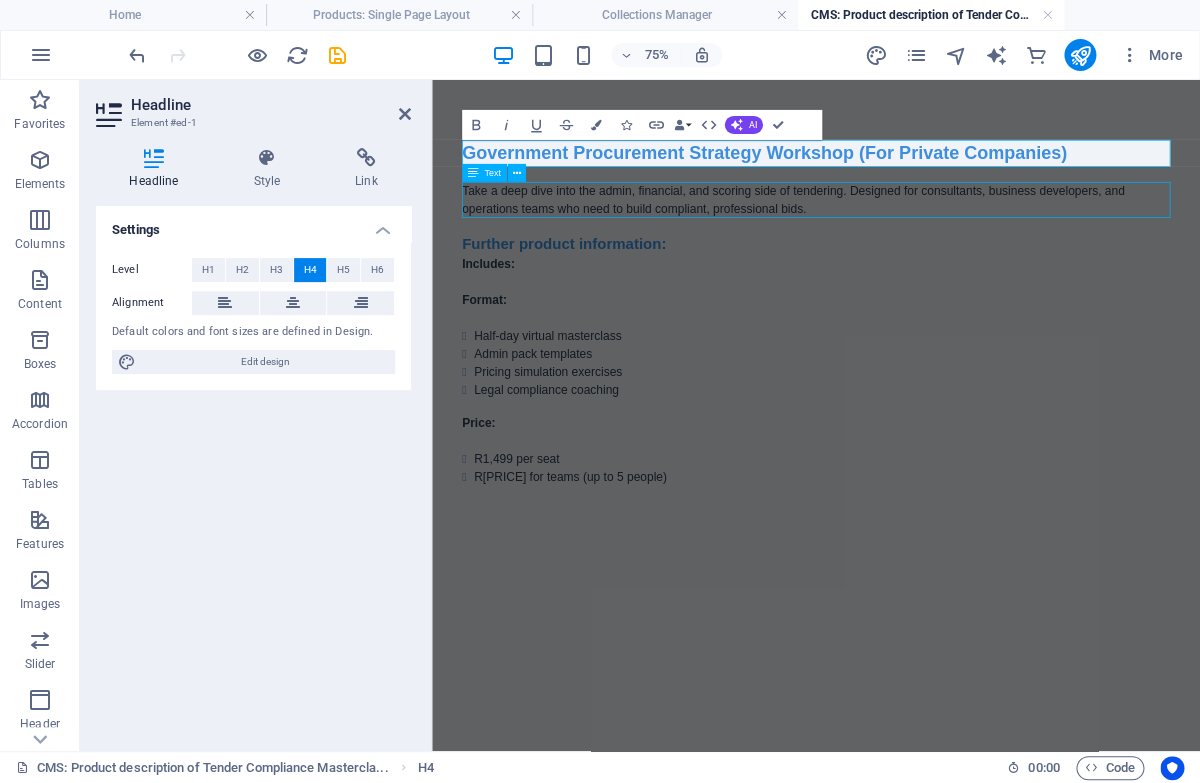 click on "Take a deep dive into the admin, financial, and scoring side of tendering. Designed for consultants, business developers, and operations teams who need to build compliant, professional bids." at bounding box center [944, 240] 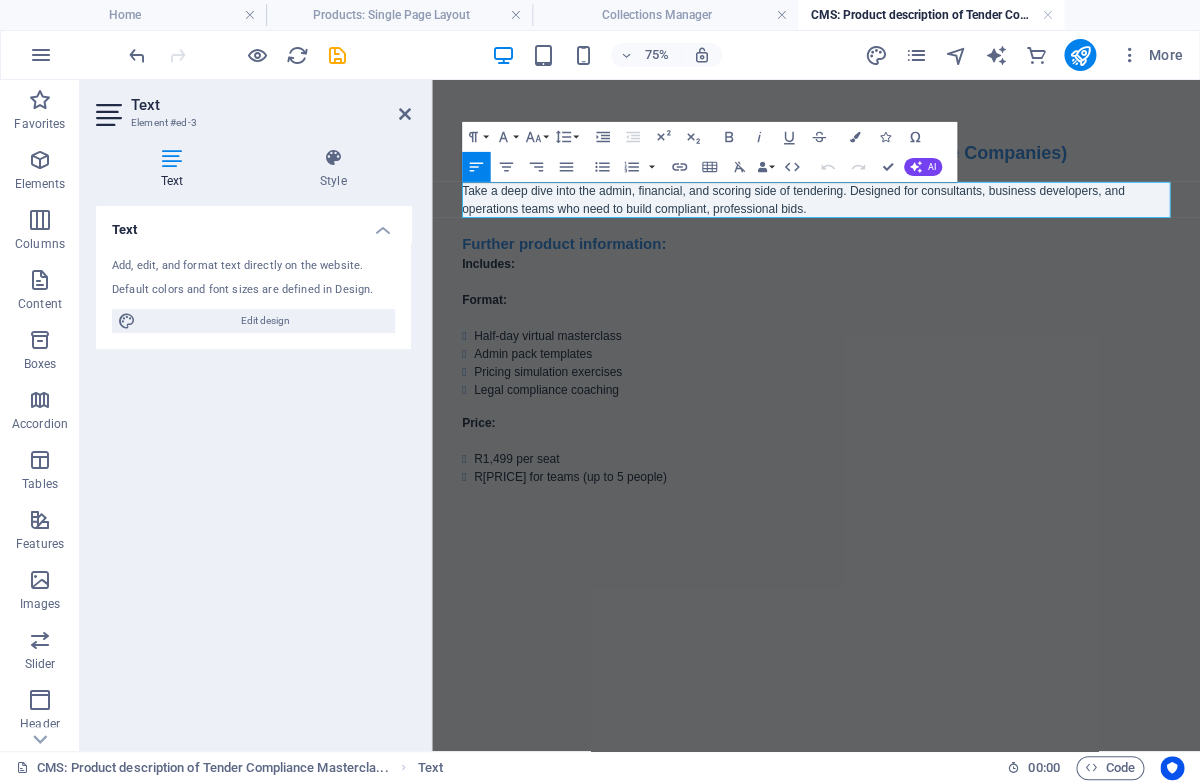 click on "Take a deep dive into the admin, financial, and scoring side of tendering. Designed for consultants, business developers, and operations teams who need to build compliant, professional bids." at bounding box center (944, 240) 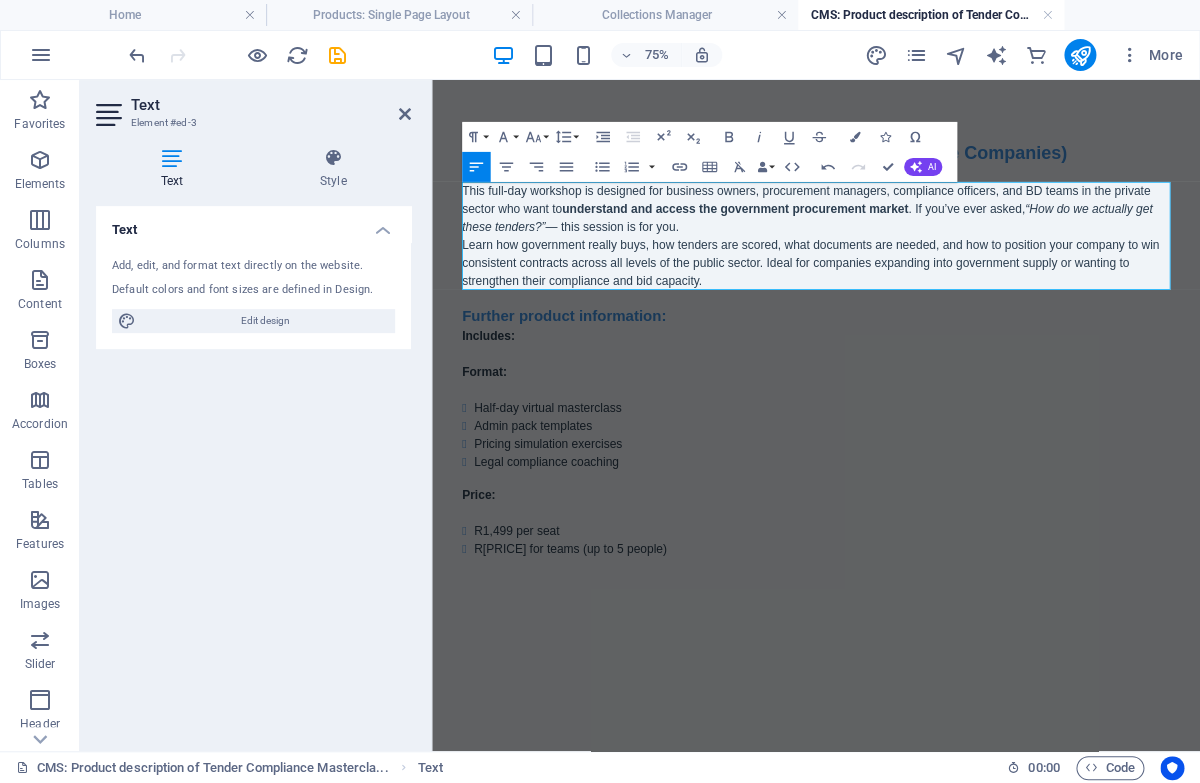 click on "Learn how government really buys, how tenders are scored, what documents are needed, and how to position your company to win consistent contracts across all levels of the public sector. Ideal for companies expanding into government supply or wanting to strengthen their compliance and bid capacity." at bounding box center (944, 324) 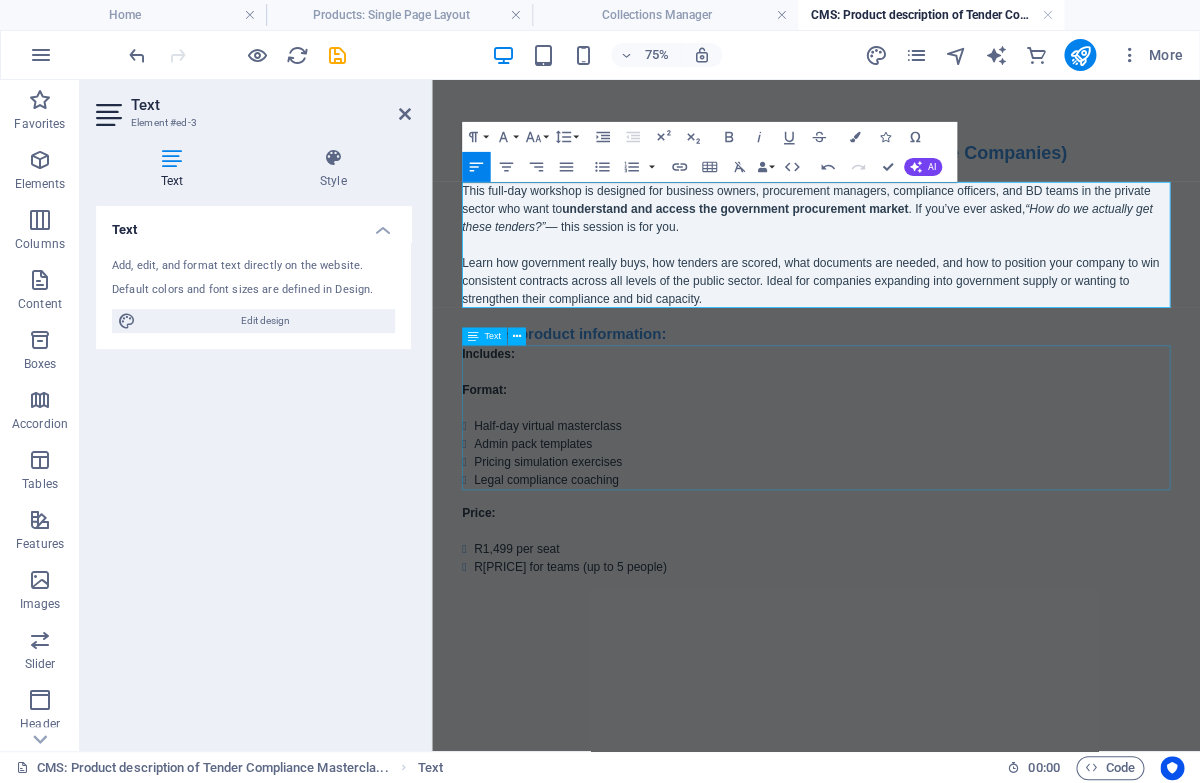 click on "Includes:   Format:    Half-day virtual masterclass  Admin pack templates  Pricing simulation exercises Legal compliance coaching" at bounding box center [944, 530] 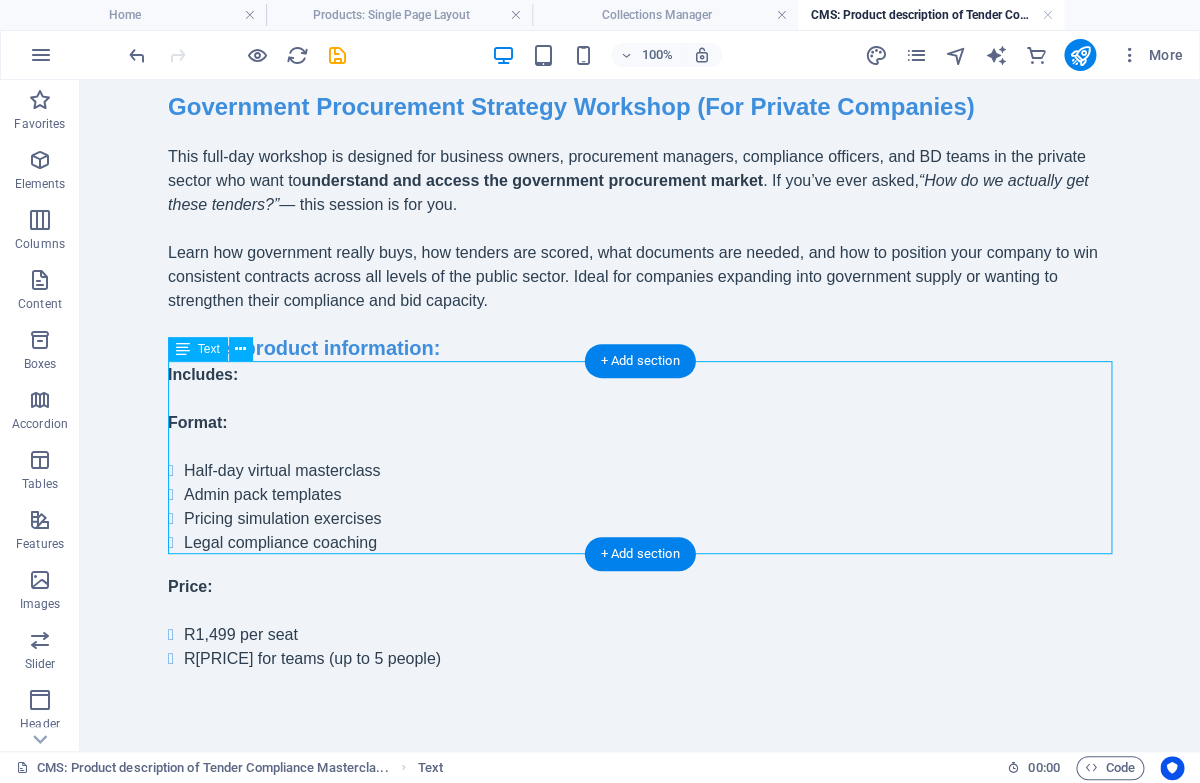 scroll, scrollTop: 73, scrollLeft: 0, axis: vertical 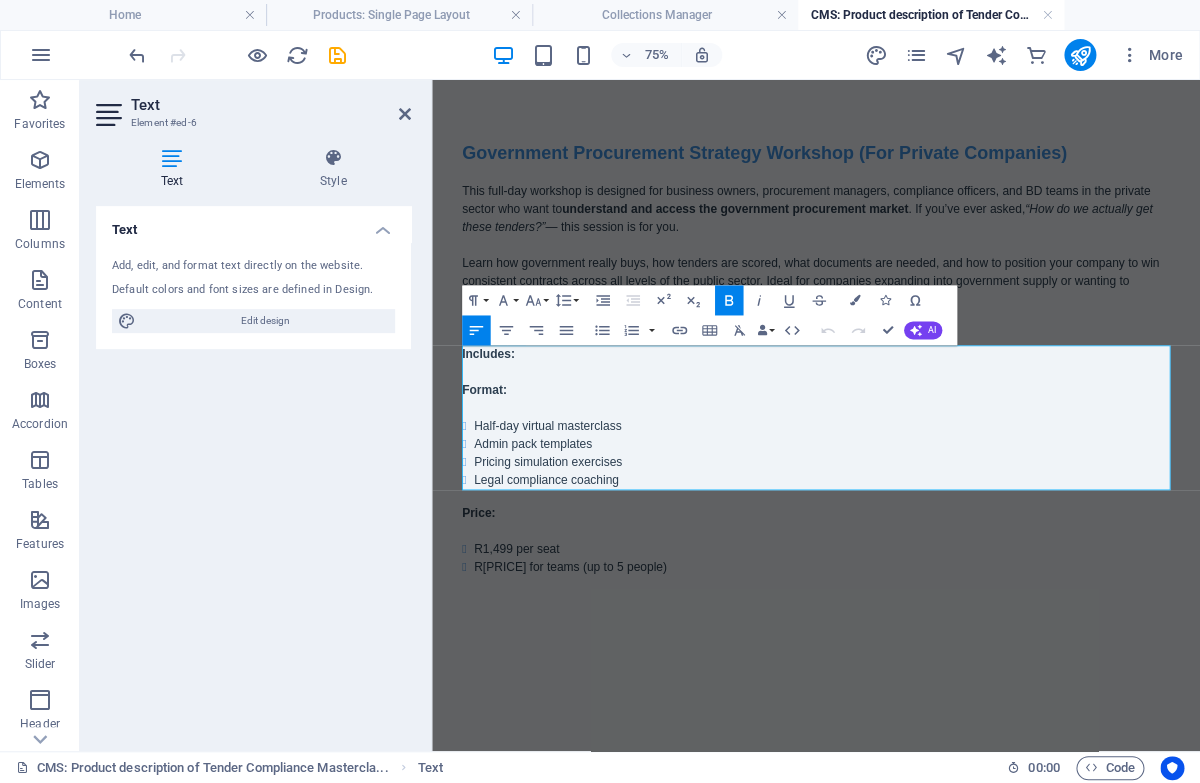 click on "Pricing simulation exercises" at bounding box center (952, 590) 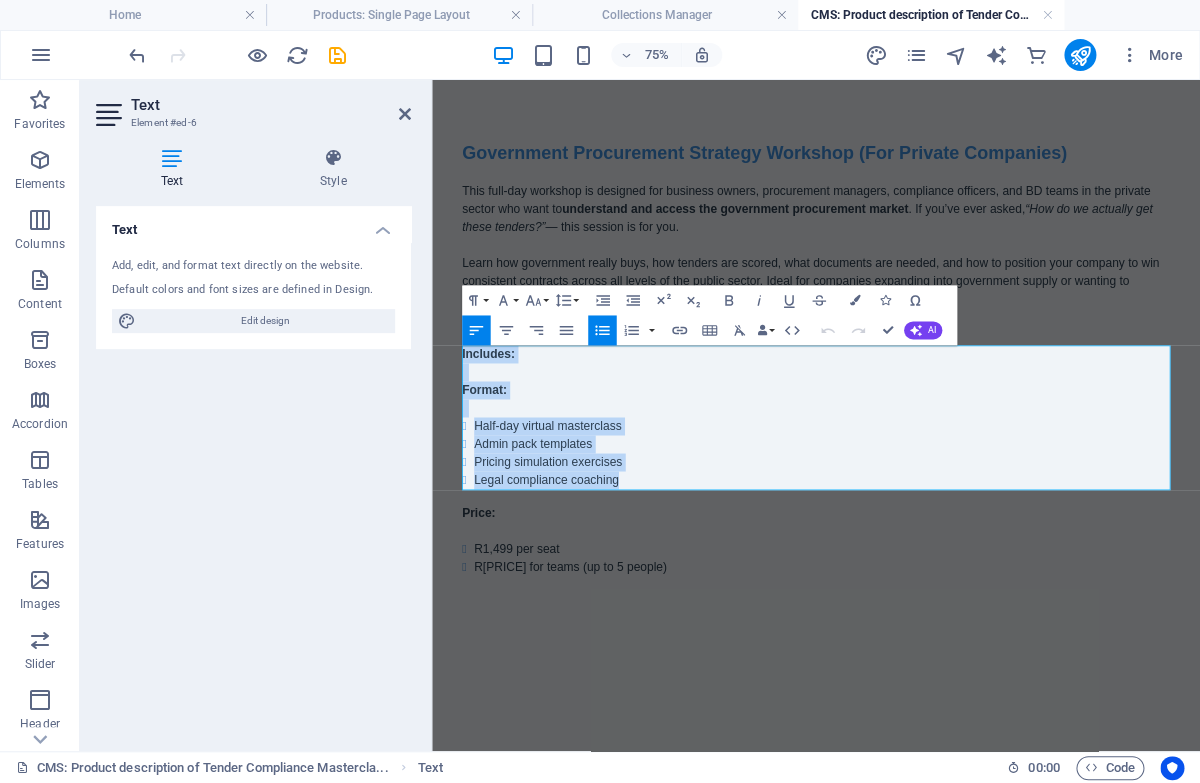drag, startPoint x: 817, startPoint y: 615, endPoint x: 420, endPoint y: 403, distance: 450.0589 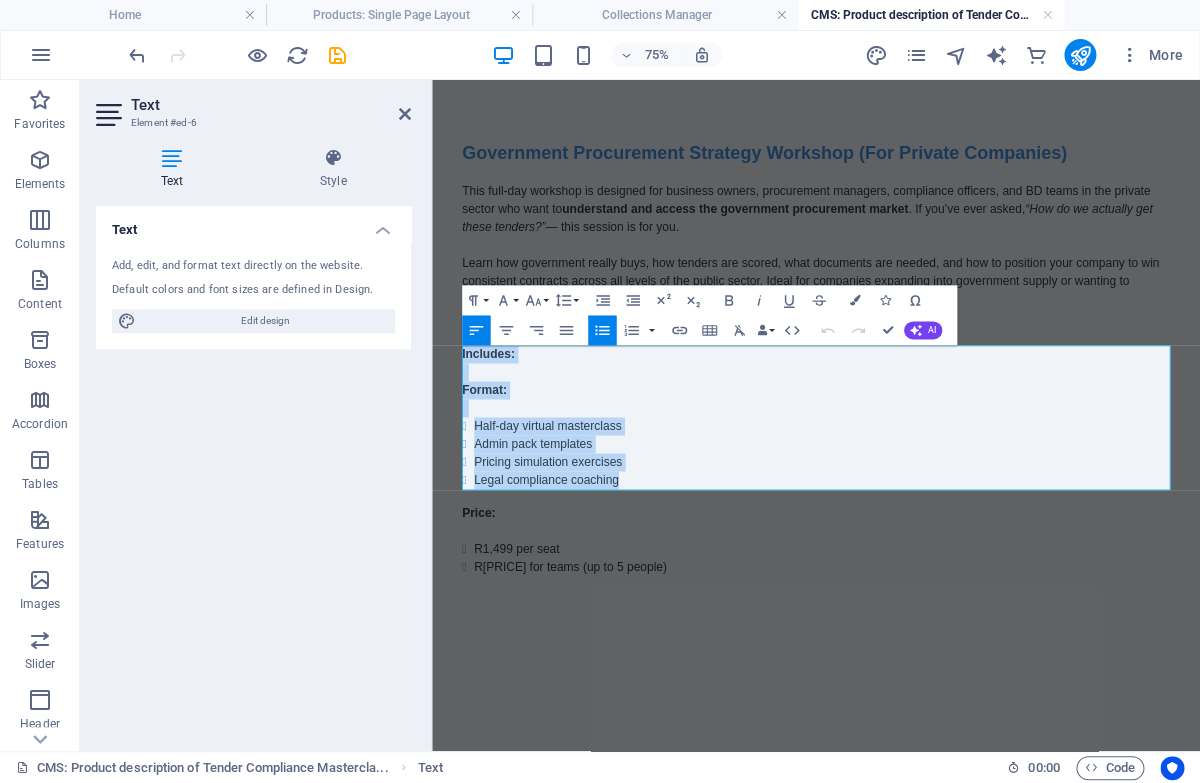 click on "Skip to main content
Government Procurement Strategy Workshop (For Private Companies) This full-day workshop is designed for business owners, procurement managers, compliance officers, and BD teams in the private sector who want to  understand and access the government procurement market . If you’ve ever asked,  “How do we actually get these tenders?”  — this session is for you. Learn how government really buys, how tenders are scored, what documents are needed, and how to position your company to win consistent contracts across all levels of the public sector. Ideal for companies expanding into government supply or wanting to strengthen their compliance and bid capacity. Further product information: Includes:   Format:    Half-day virtual masterclass  Admin pack templates  Pricing simulation exercises Legal compliance coaching Price:    R1,499 per seat  R5,999 for teams (up to 5 people)" at bounding box center (944, 451) 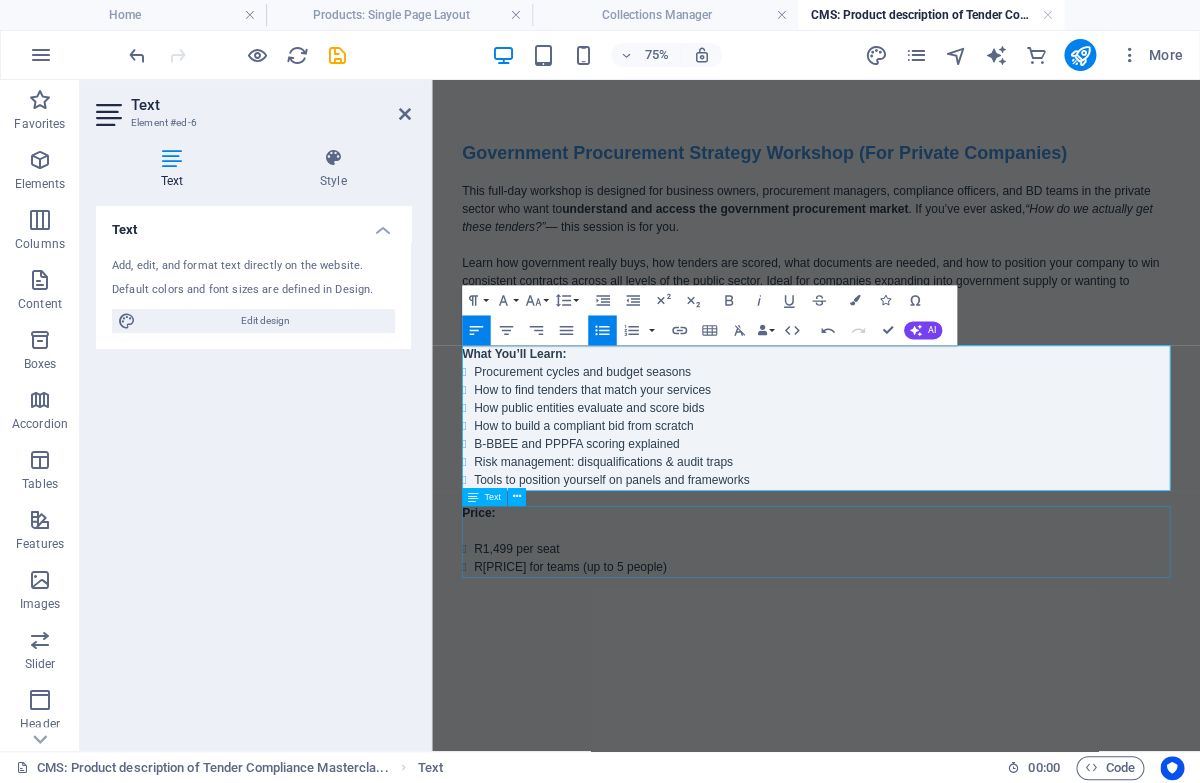 click on "Price:    R1,499 per seat  R5,999 for teams (up to 5 people)" at bounding box center (944, 694) 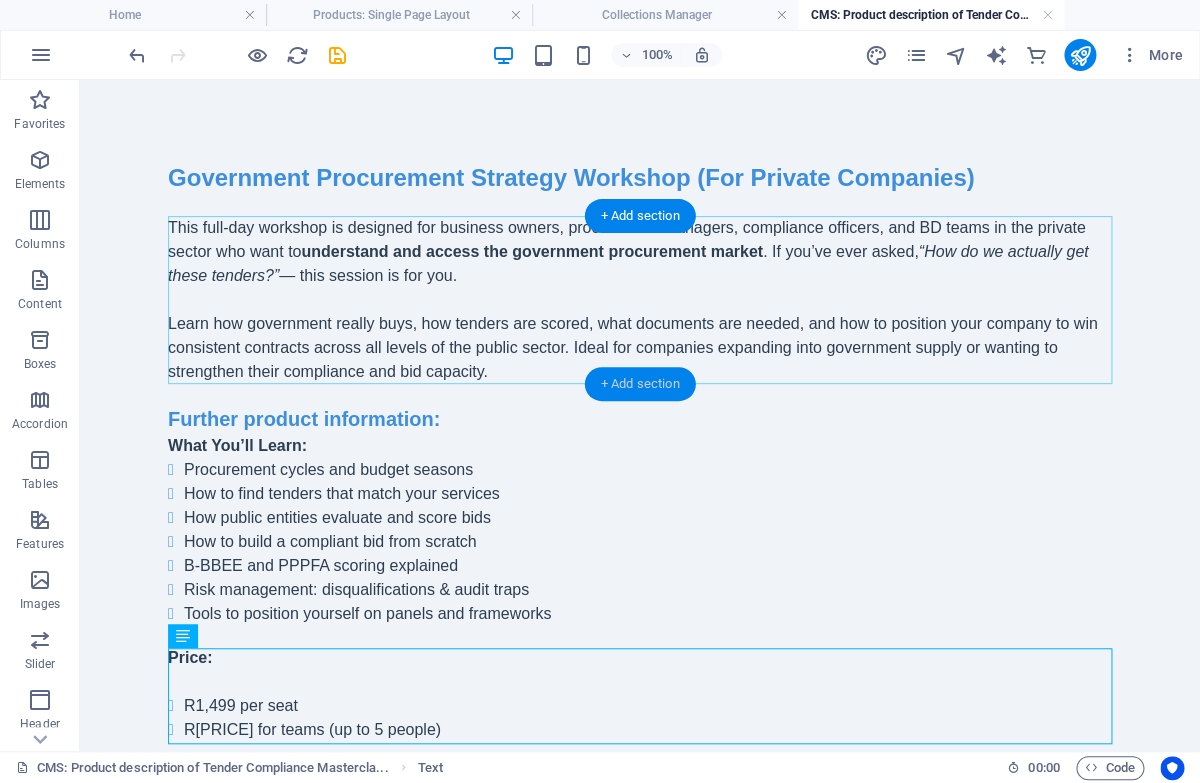 drag, startPoint x: 607, startPoint y: 375, endPoint x: 229, endPoint y: 393, distance: 378.4283 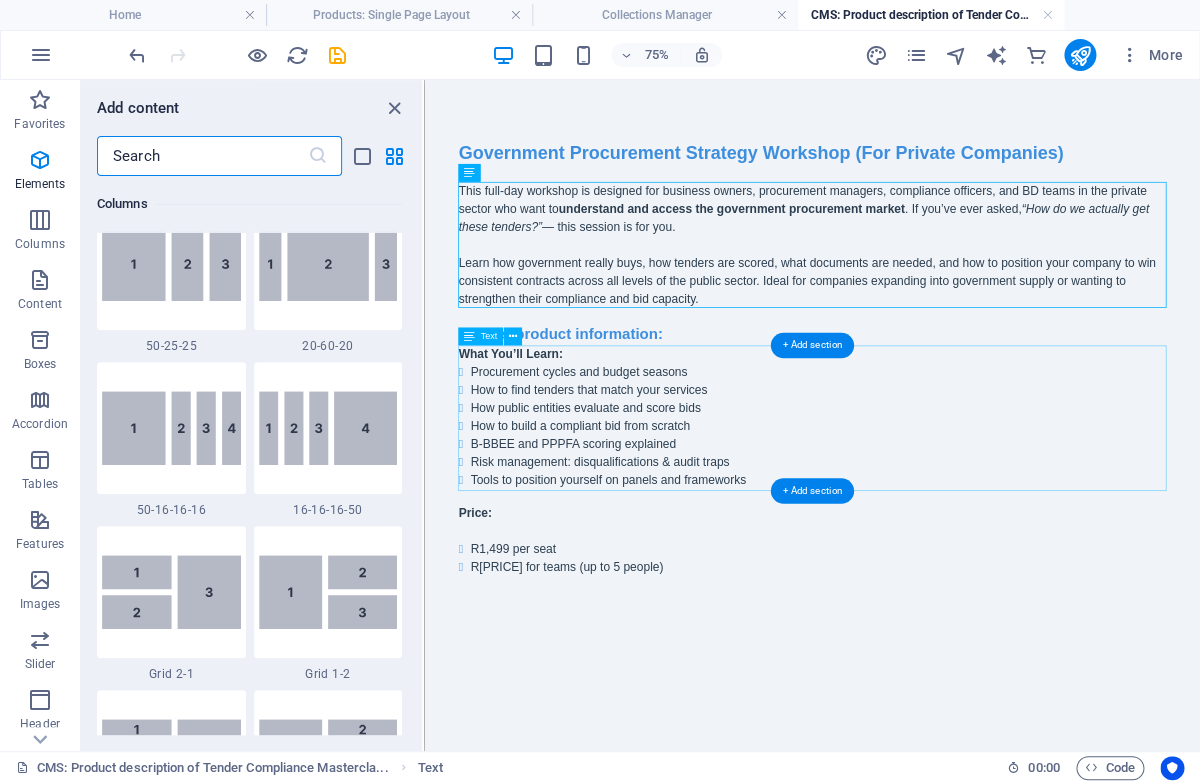 scroll, scrollTop: 3499, scrollLeft: 0, axis: vertical 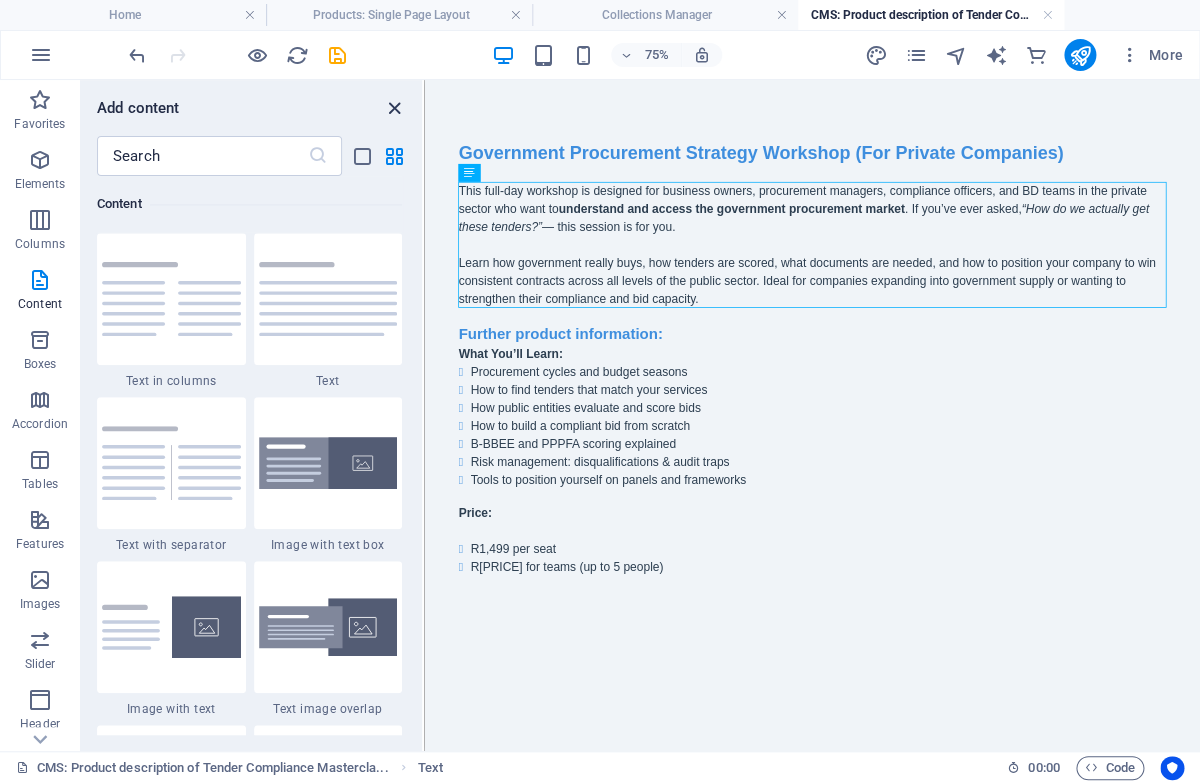 click at bounding box center (394, 108) 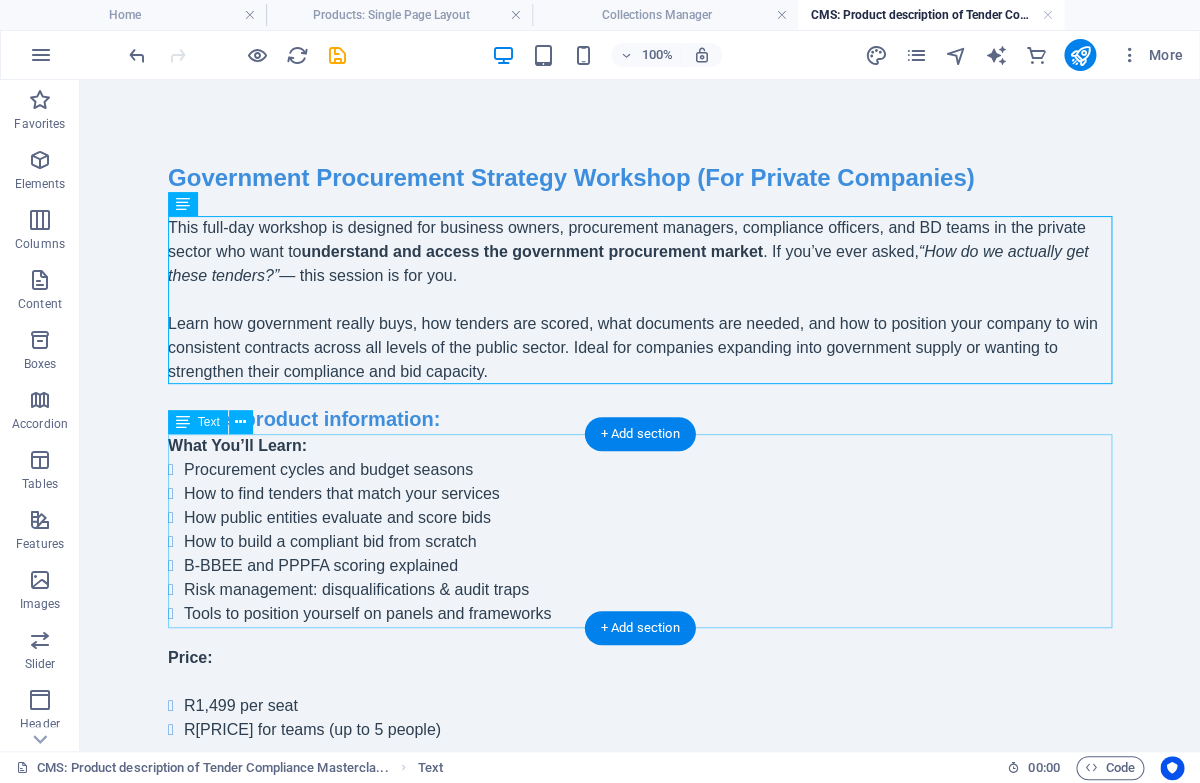 click on "What You’ll Learn: Procurement cycles and budget seasons How to find tenders that match your services How public entities evaluate and score bids How to build a compliant bid from scratch B-BBEE and PPPFA scoring explained Risk management: disqualifications & audit traps Tools to position yourself on panels and frameworks" at bounding box center (640, 530) 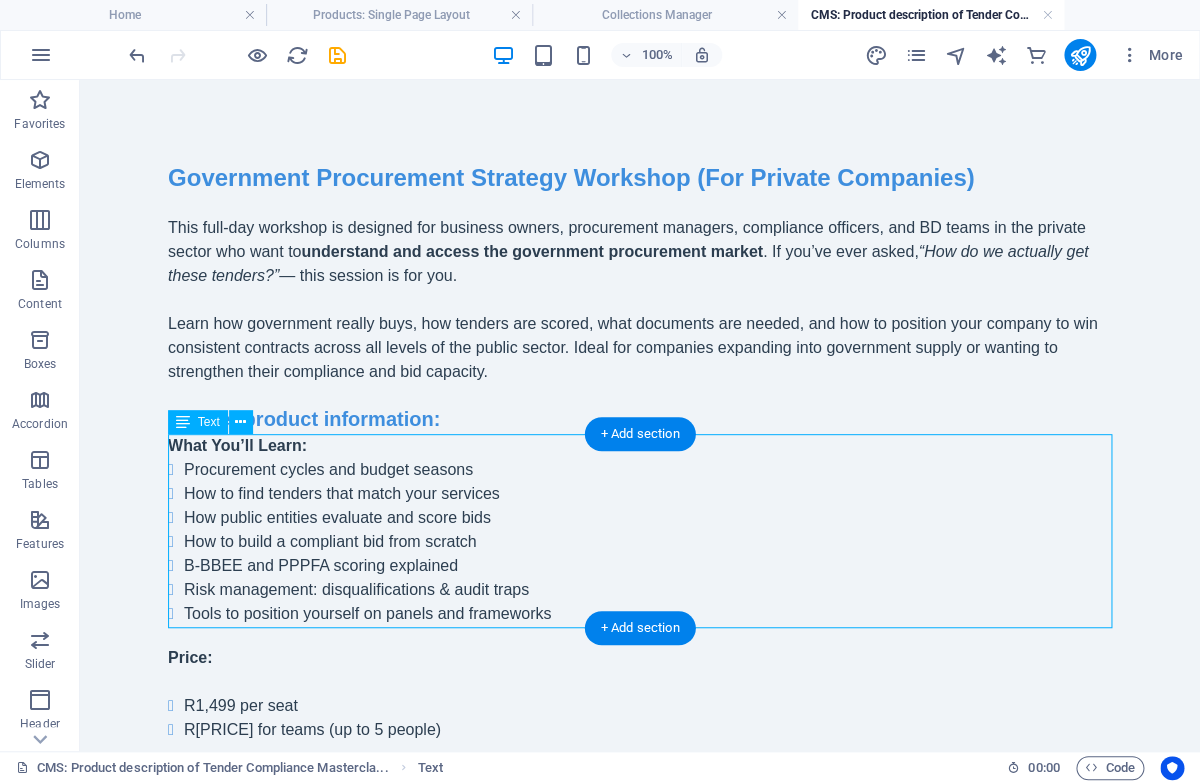click on "What You’ll Learn: Procurement cycles and budget seasons How to find tenders that match your services How public entities evaluate and score bids How to build a compliant bid from scratch B-BBEE and PPPFA scoring explained Risk management: disqualifications & audit traps Tools to position yourself on panels and frameworks" at bounding box center [640, 530] 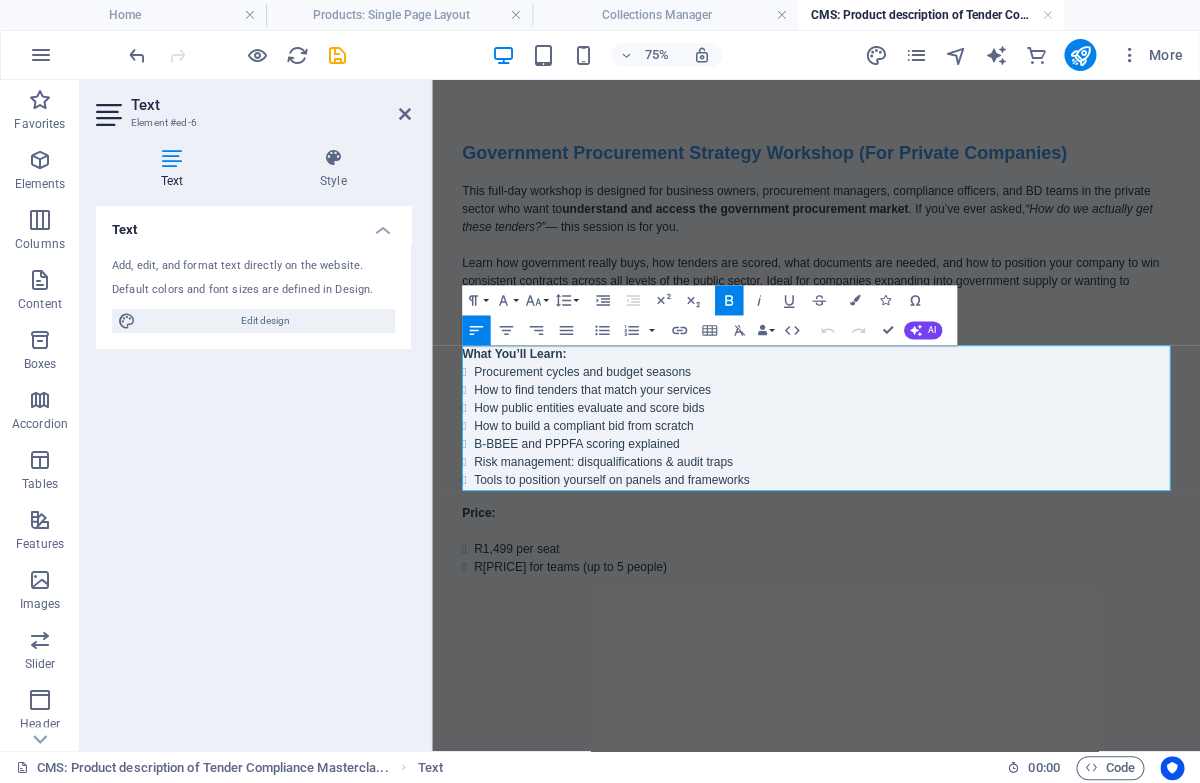 click on "Tools to position yourself on panels and frameworks" at bounding box center (952, 614) 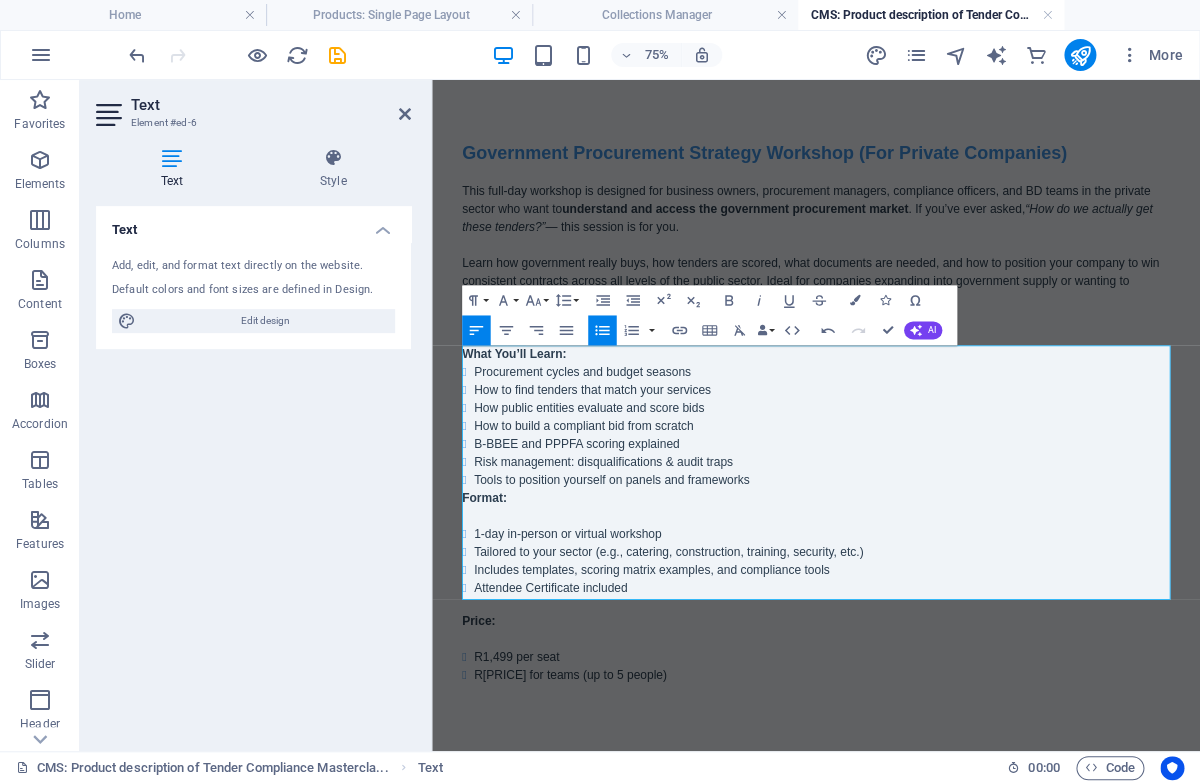 click on "Format:" at bounding box center [541, 445] 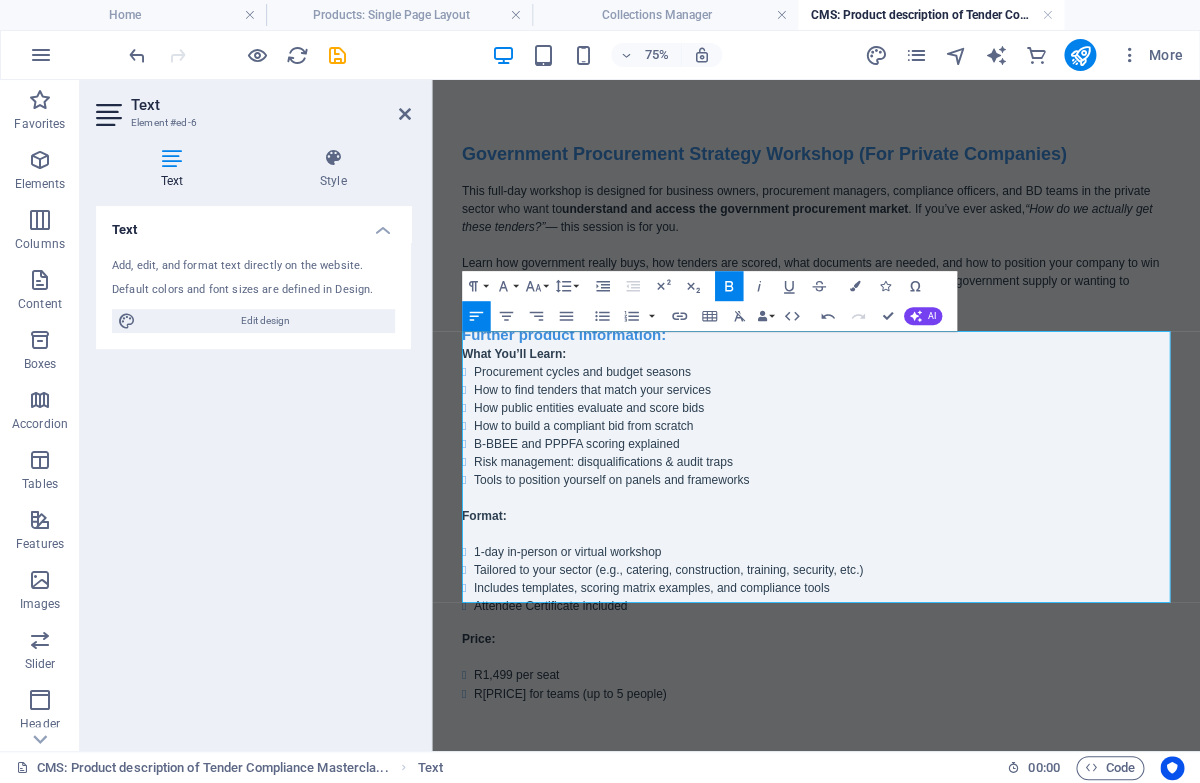 scroll, scrollTop: 19, scrollLeft: 0, axis: vertical 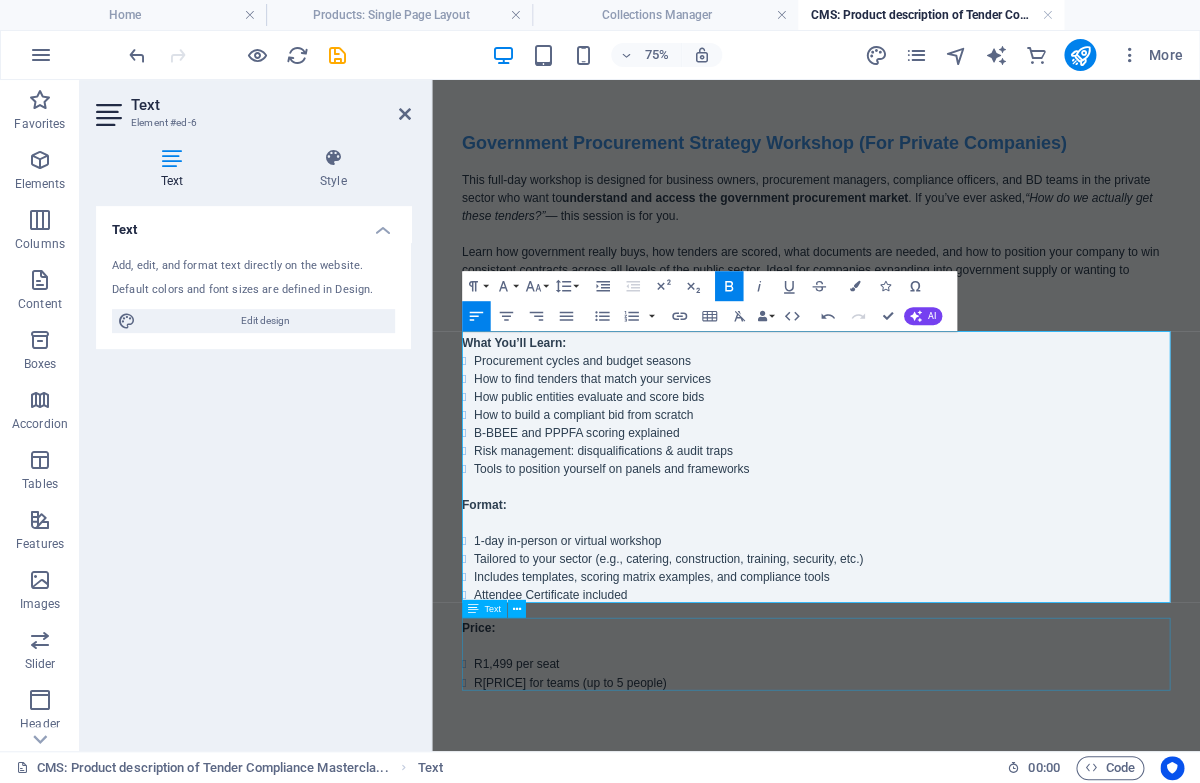 click on "Price:    R1,499 per seat  R5,999 for teams (up to 5 people)" at bounding box center [944, 847] 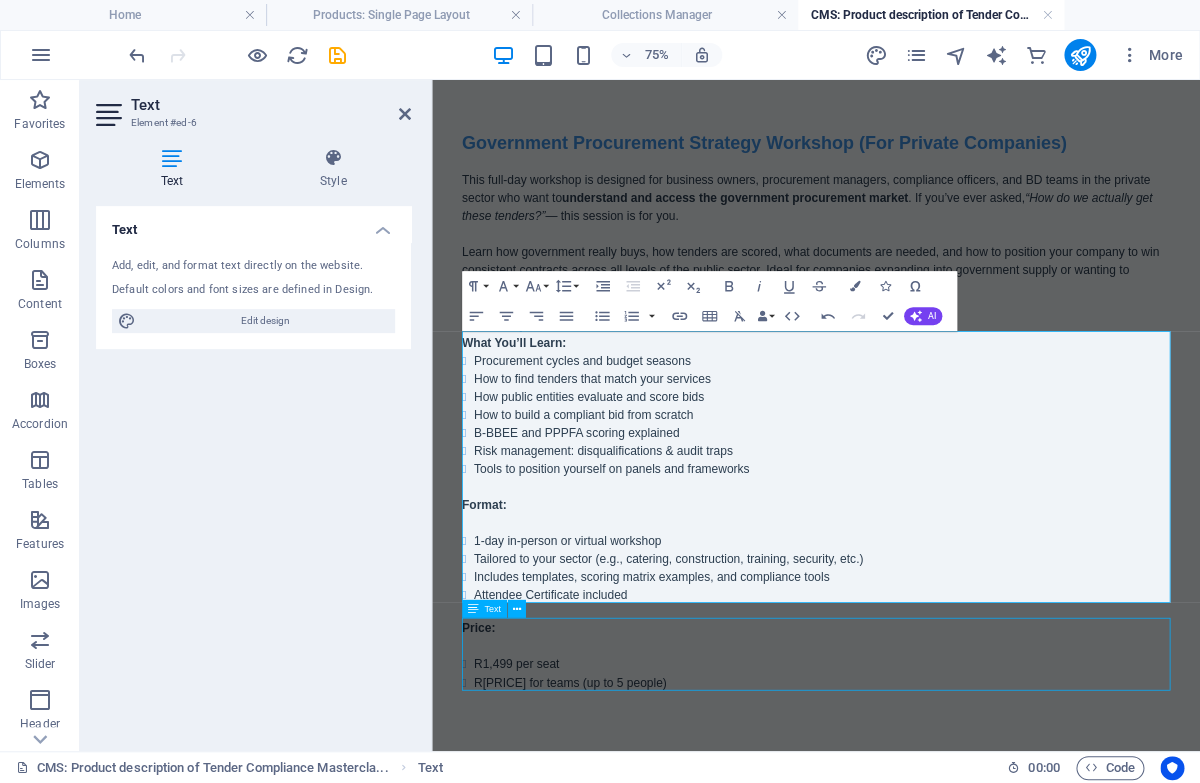 click on "Price:    R1,499 per seat  R5,999 for teams (up to 5 people)" at bounding box center [944, 847] 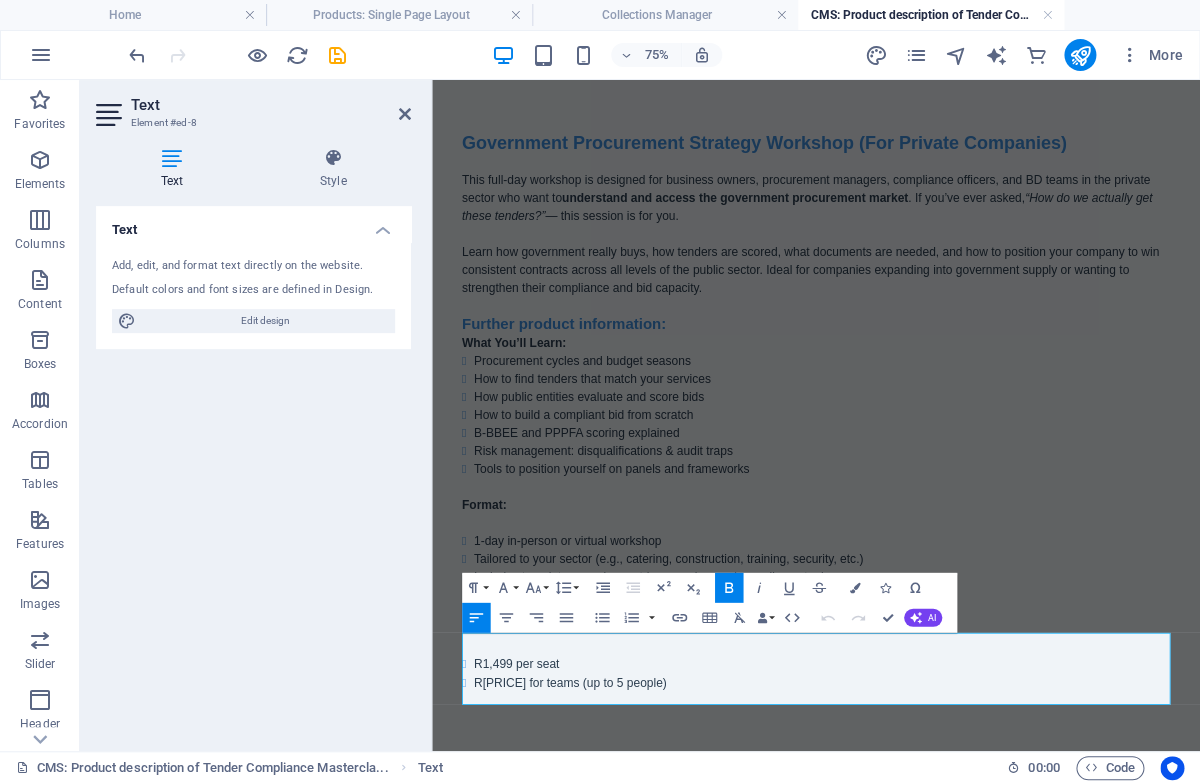 scroll, scrollTop: 0, scrollLeft: 0, axis: both 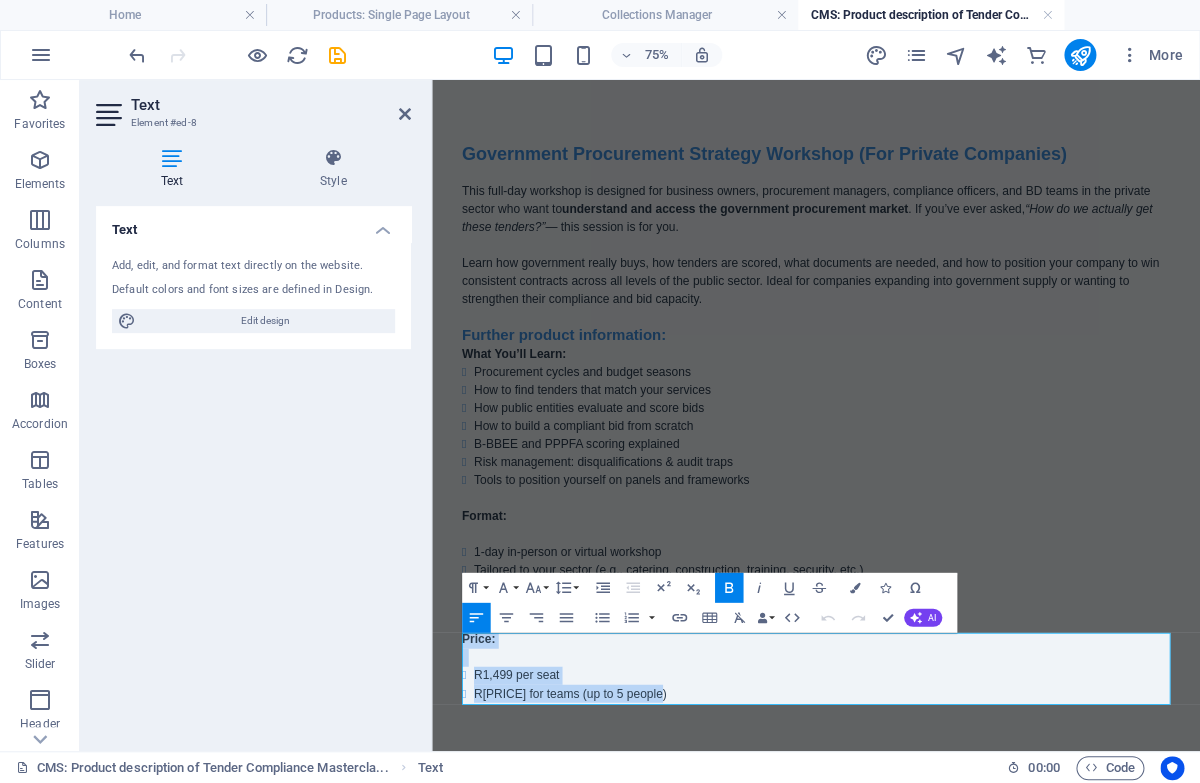 drag, startPoint x: 803, startPoint y: 901, endPoint x: 417, endPoint y: 828, distance: 392.8422 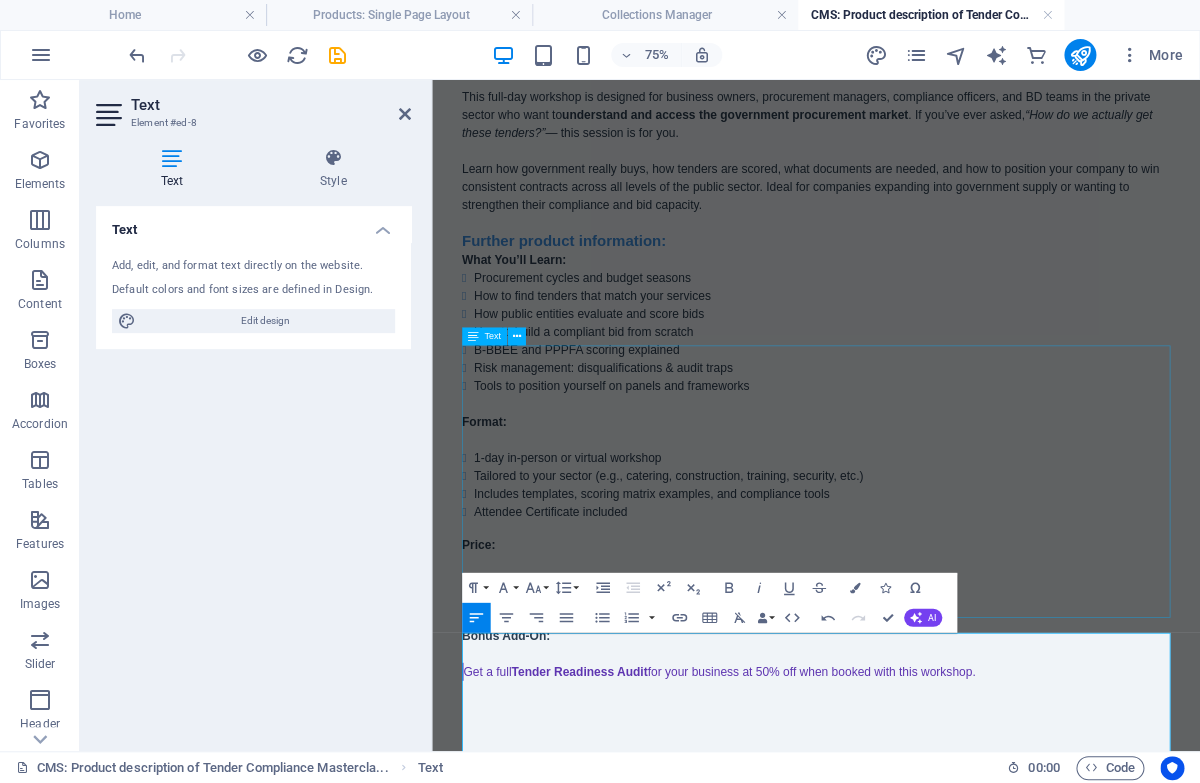 scroll, scrollTop: 131, scrollLeft: 0, axis: vertical 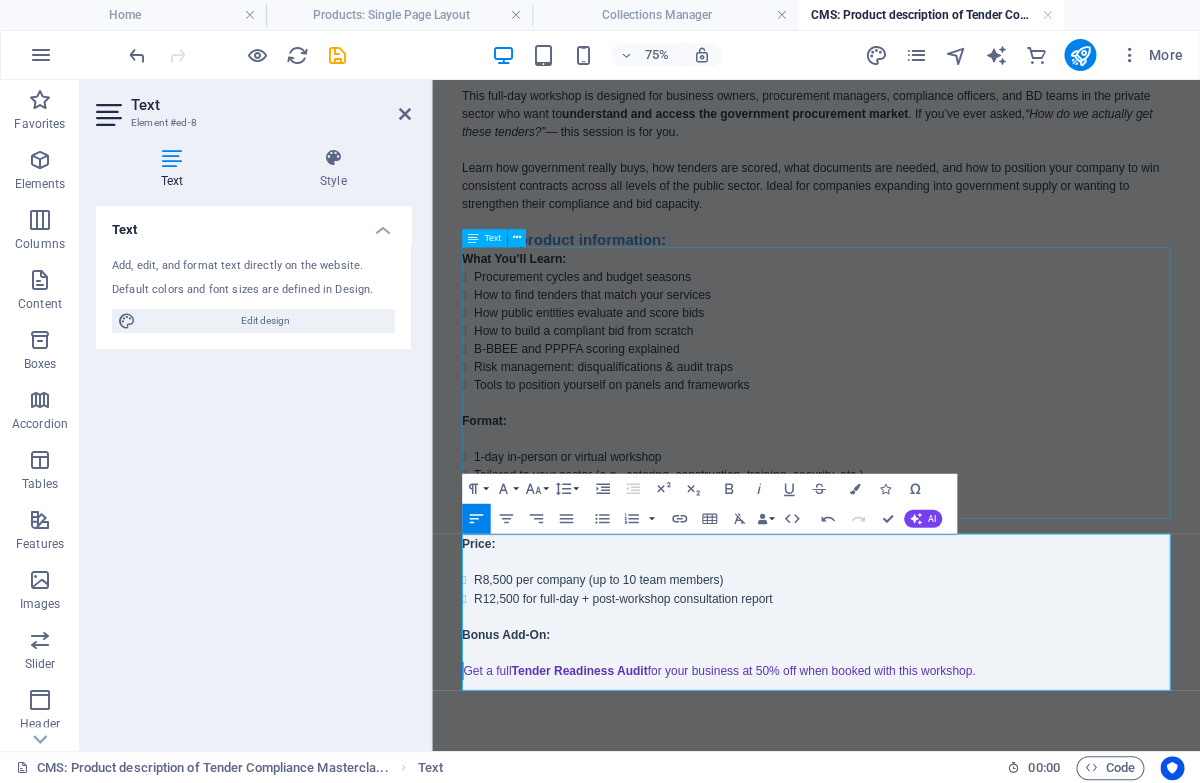 click on "What You’ll Learn: Procurement cycles and budget seasons How to find tenders that match your services How public entities evaluate and score bids How to build a compliant bid from scratch B-BBEE and PPPFA scoring explained Risk management: disqualifications & audit traps Tools to position yourself on panels and frameworks Format:    1-day in-person or virtual workshop  Tailored to your sector (e.g., catering, construction, training, security, etc.)  Includes templates, scoring matrix examples, and compliance tools  Attendee Certificate included" at bounding box center (944, 487) 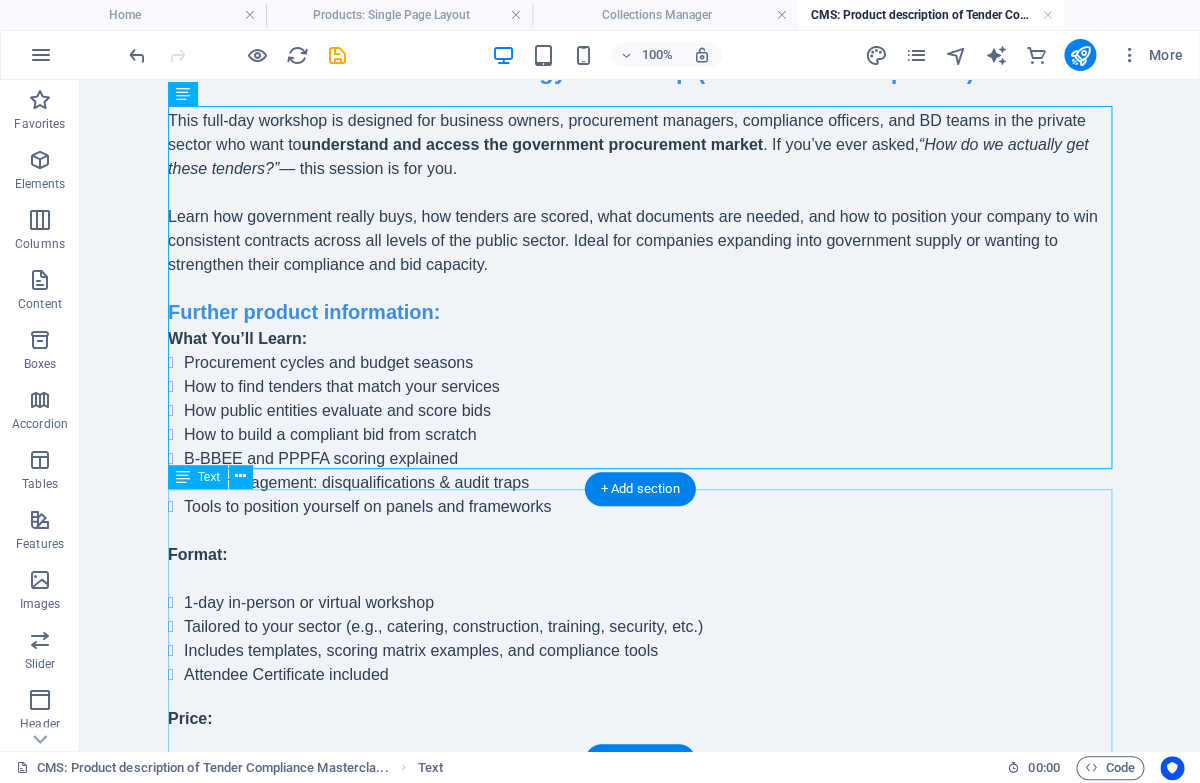 scroll, scrollTop: 0, scrollLeft: 0, axis: both 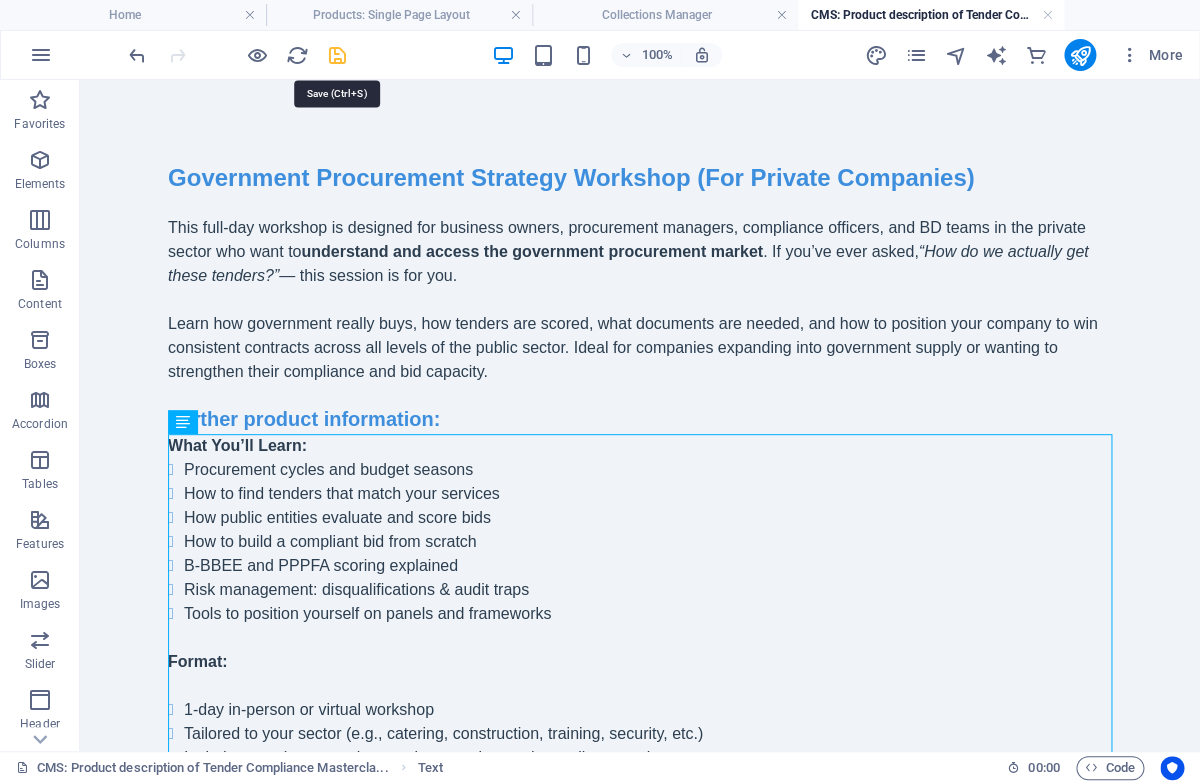 click at bounding box center (337, 55) 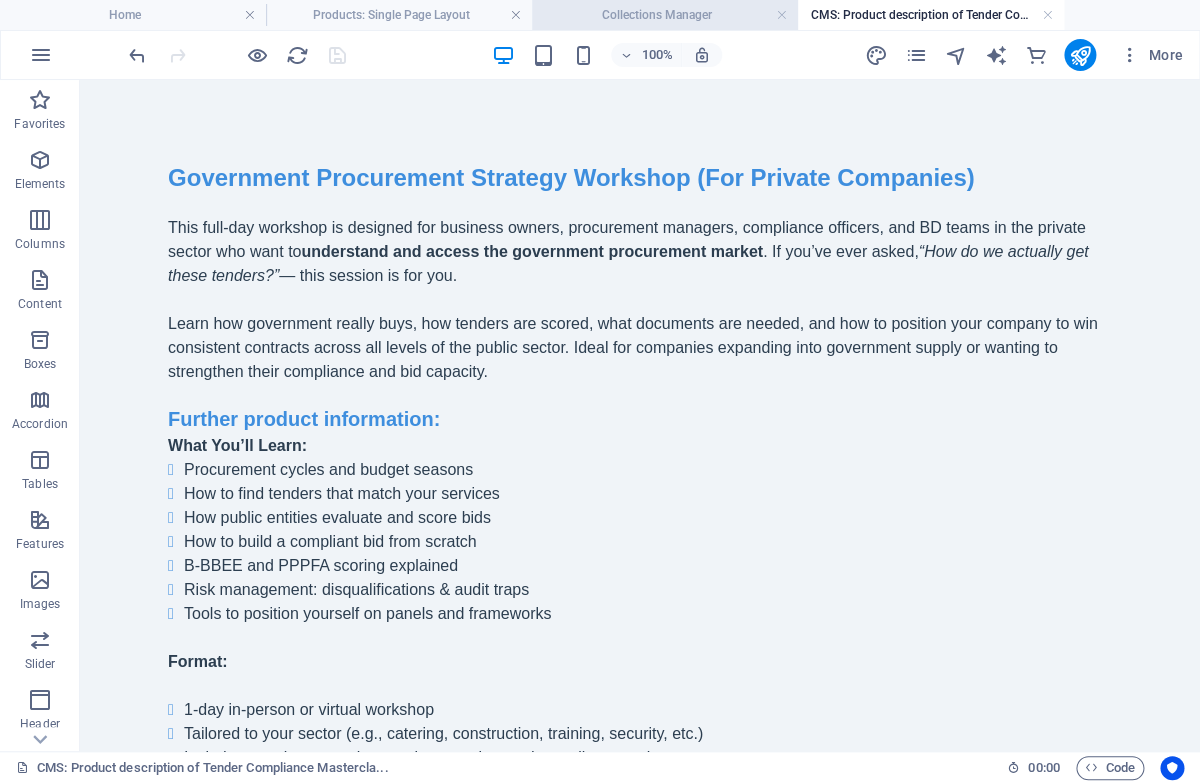 click on "Collections Manager" at bounding box center (665, 15) 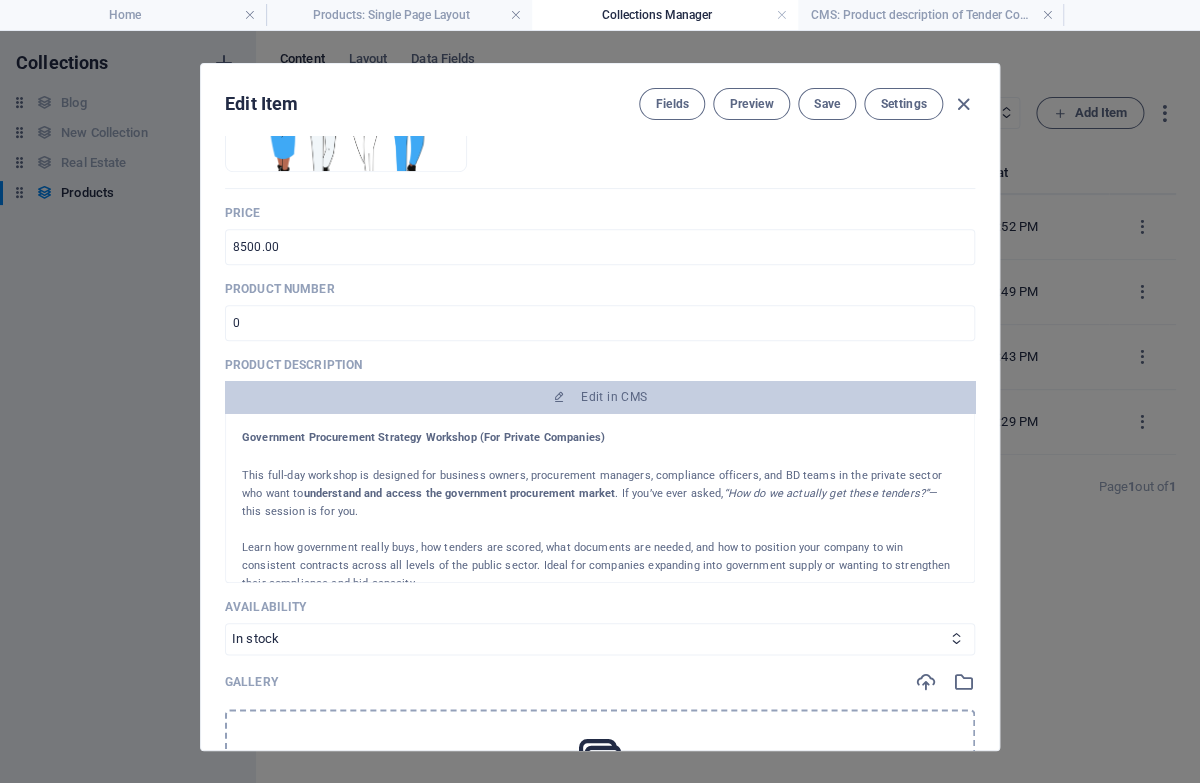 scroll, scrollTop: 402, scrollLeft: 0, axis: vertical 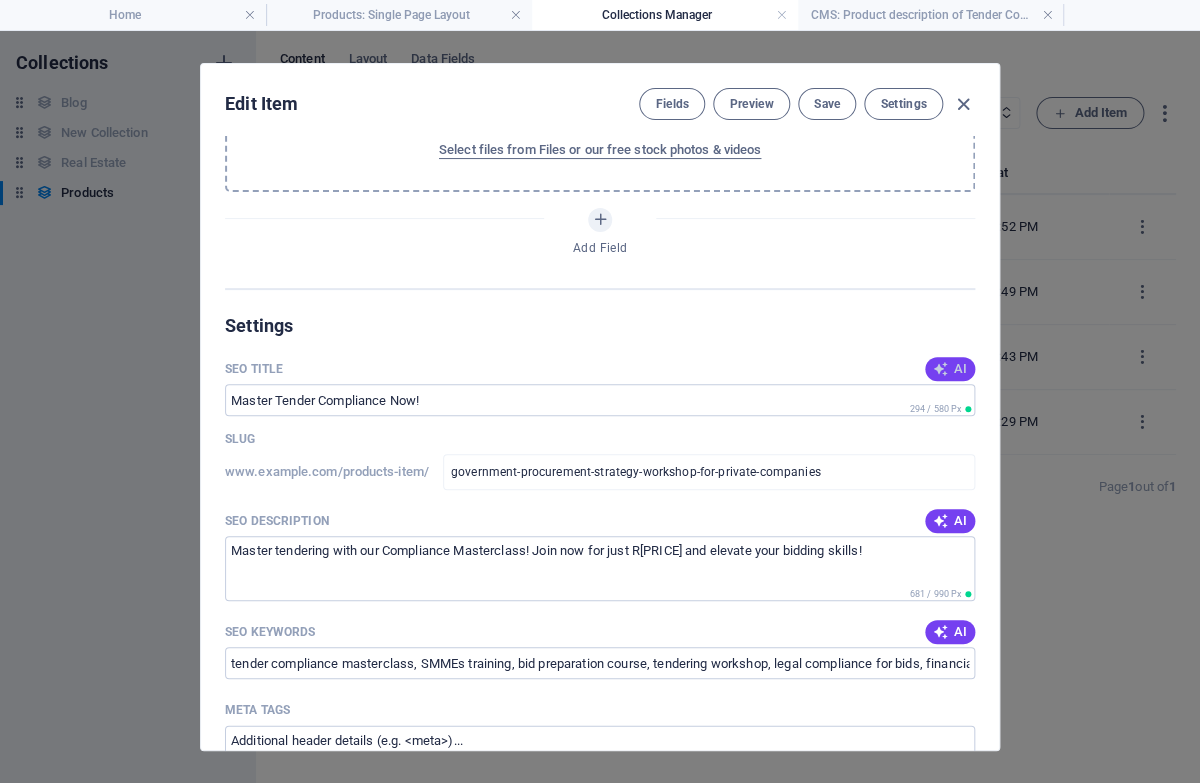 click on "AI" at bounding box center (950, 369) 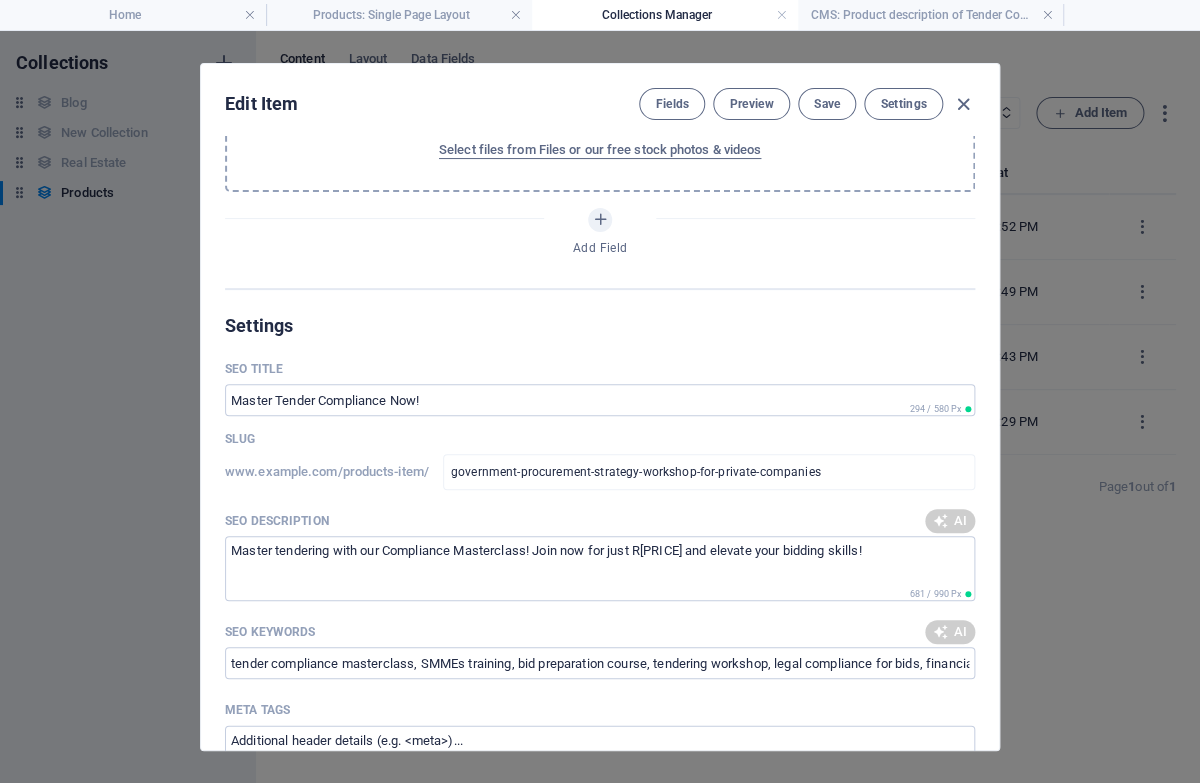 type on "Gov Procurement Workshop: Join Now!" 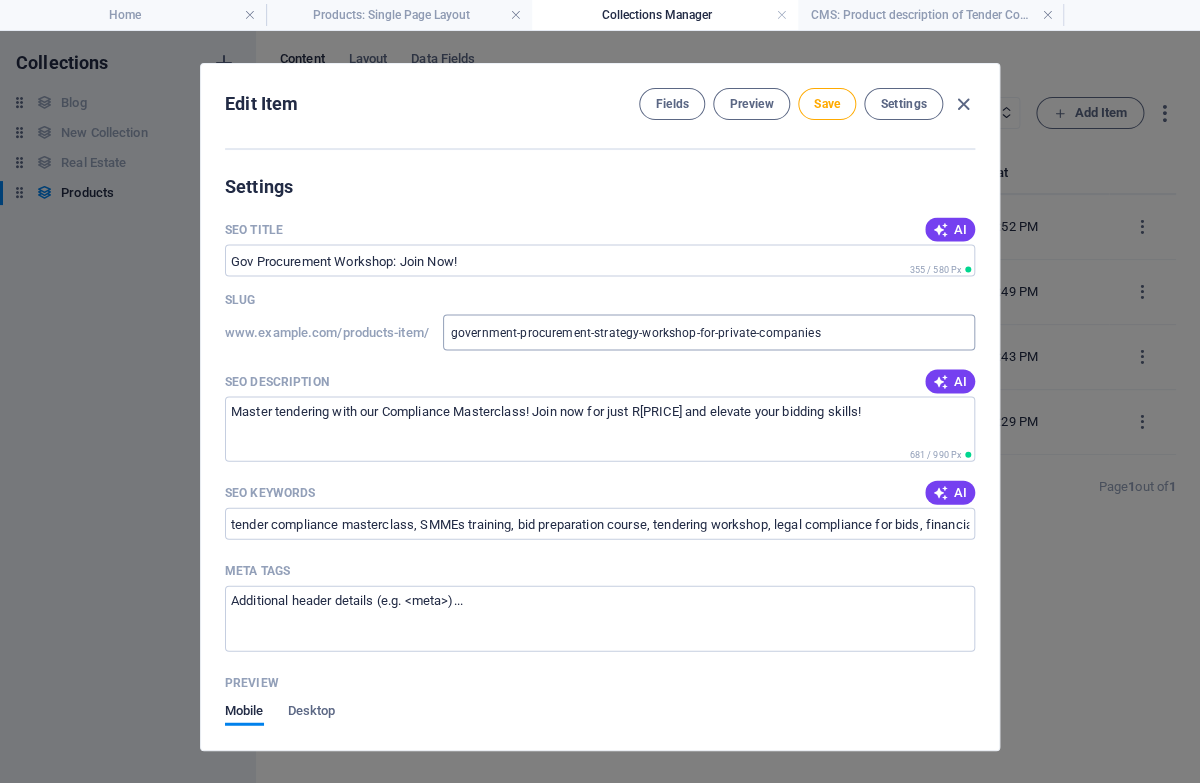 scroll, scrollTop: 1247, scrollLeft: 0, axis: vertical 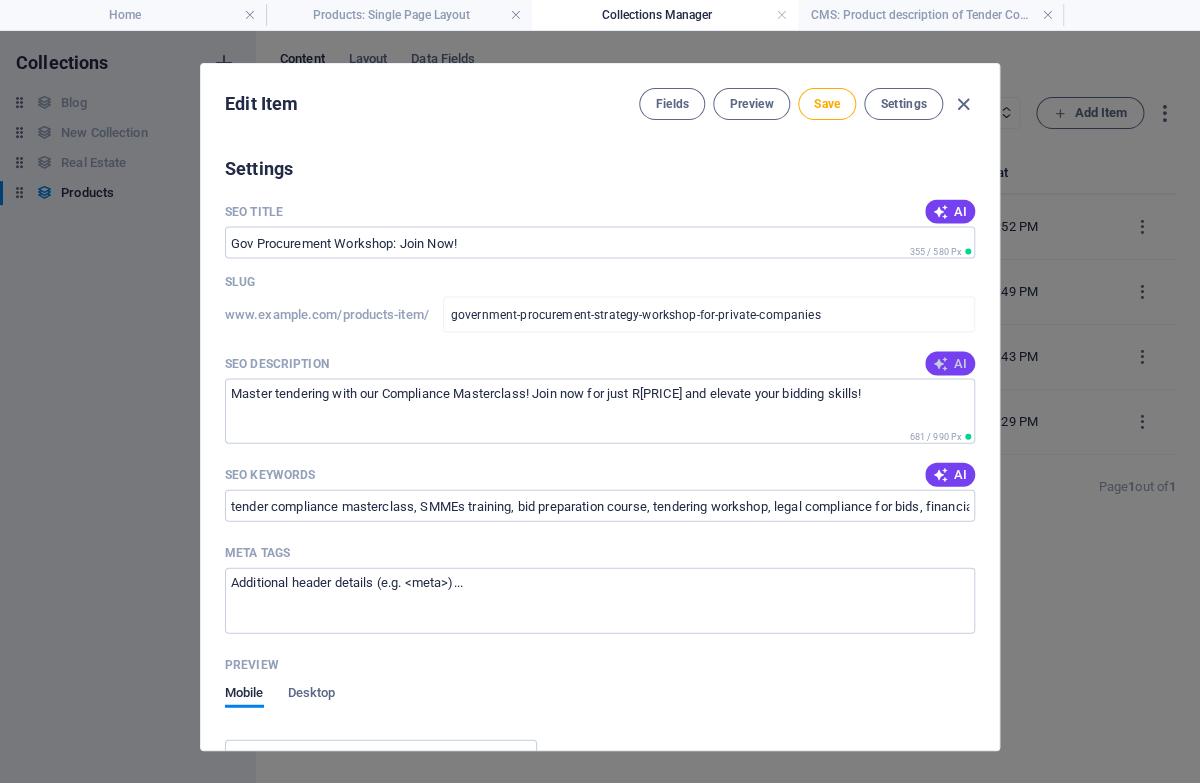 click on "AI" at bounding box center [950, 363] 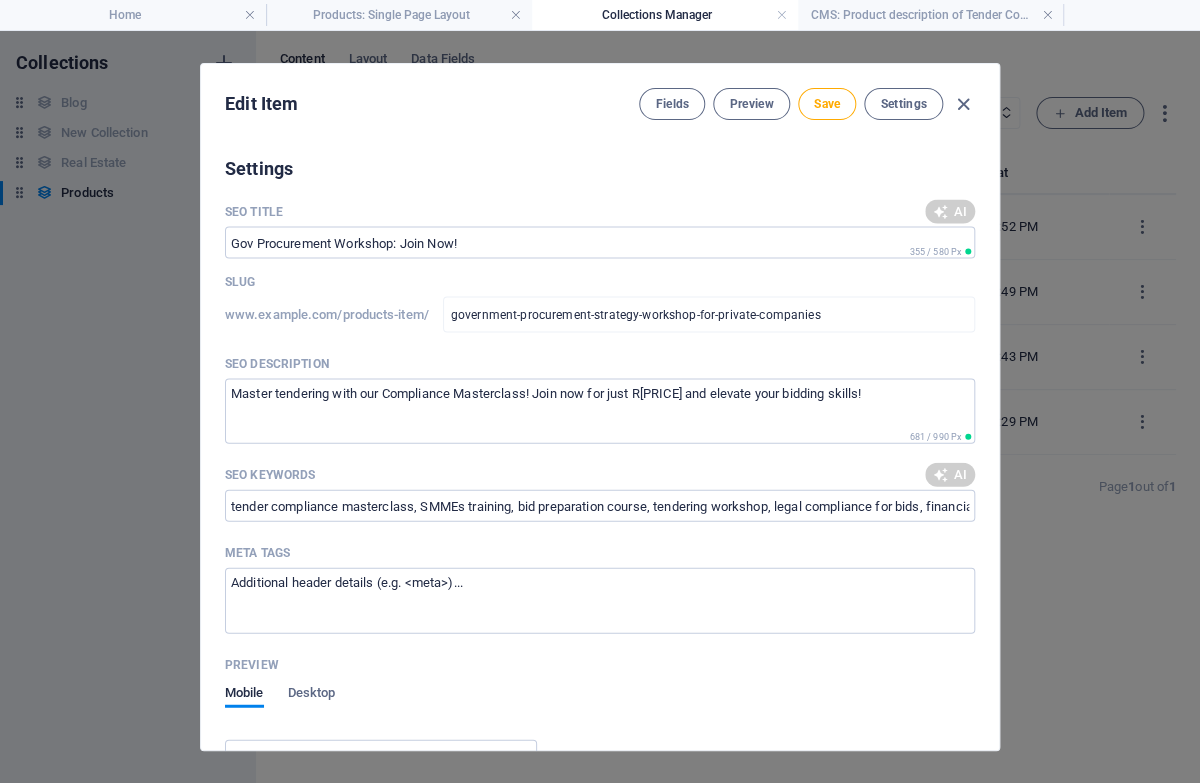 type on "Unlock government contracts with our comprehensive Procurement Strategy Workshop for private companies. Elevate your bids today!" 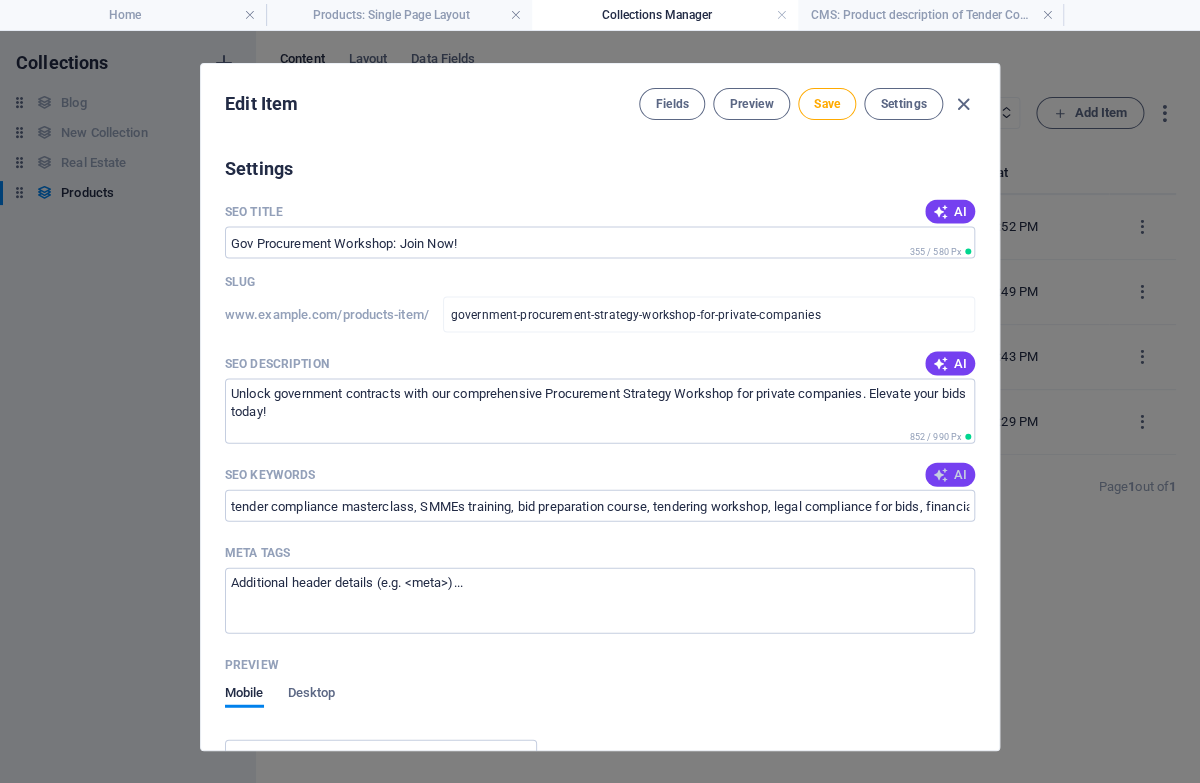 click on "AI" at bounding box center (950, 474) 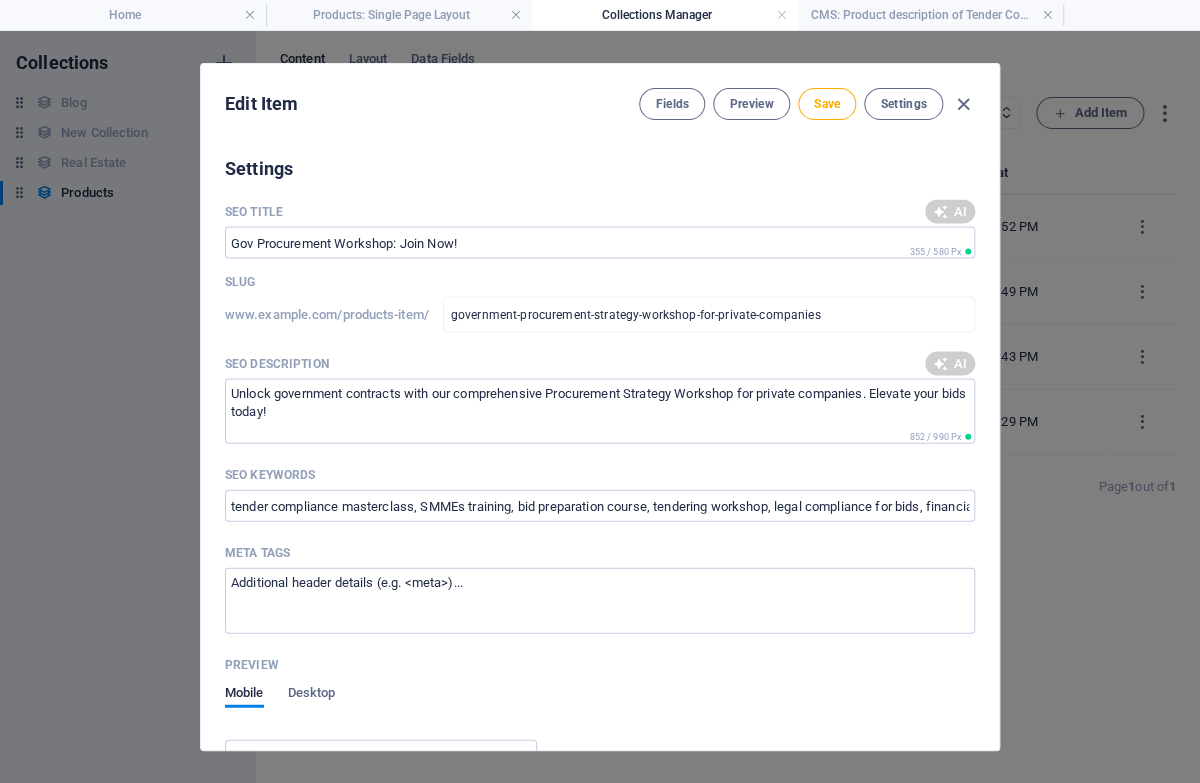 type on "government procurement workshop, private sector tenders, procurement strategy training, tender readiness audit, compliance and bid capacity, government market access" 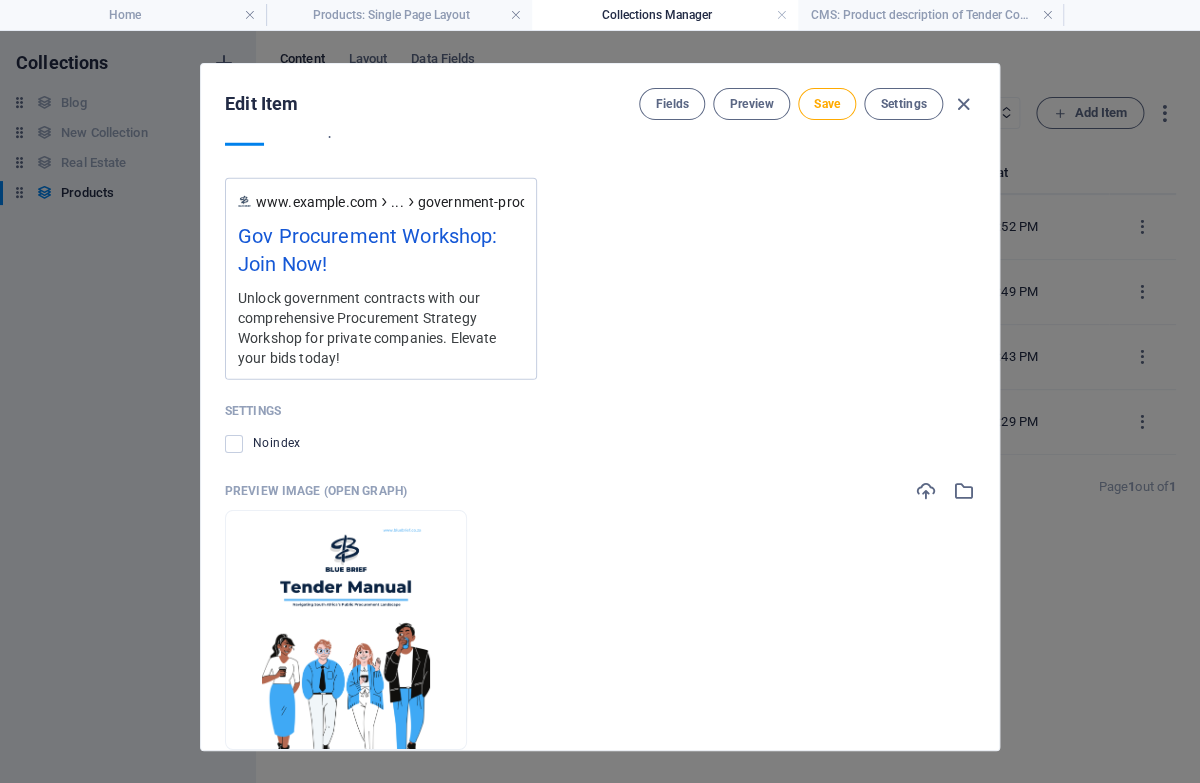 scroll, scrollTop: 1941, scrollLeft: 0, axis: vertical 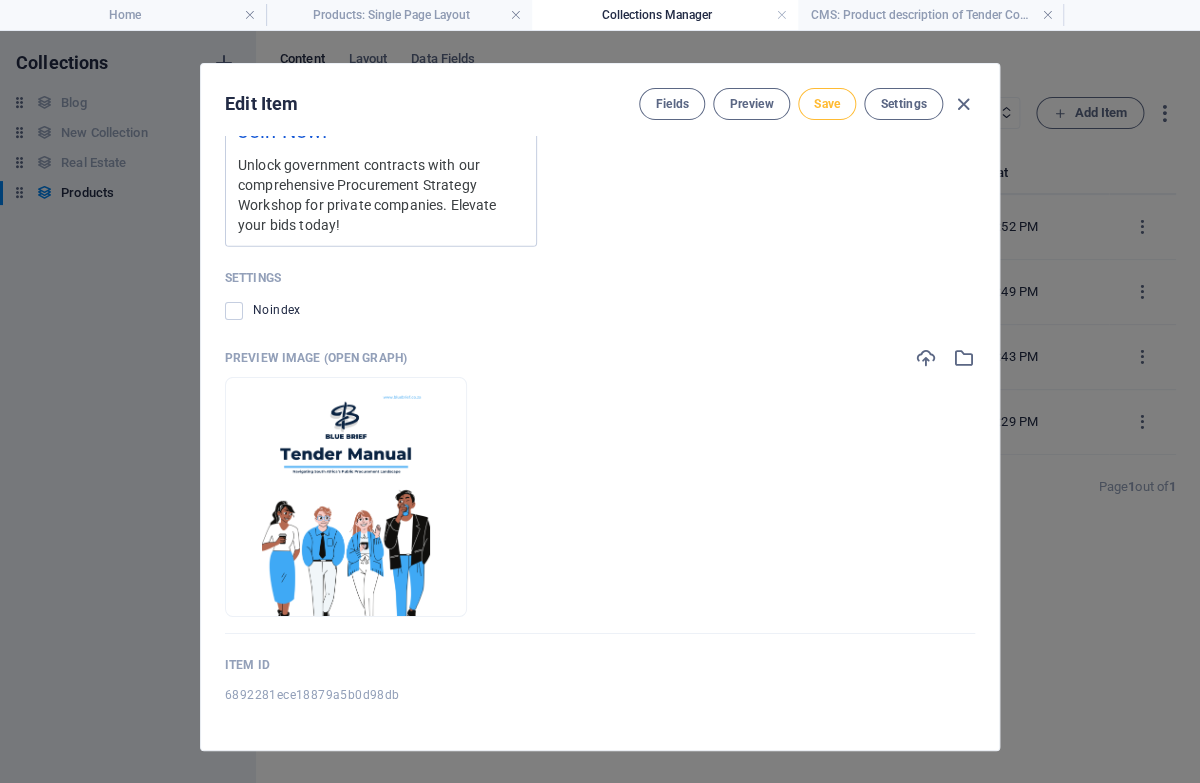 click on "Save" at bounding box center (827, 104) 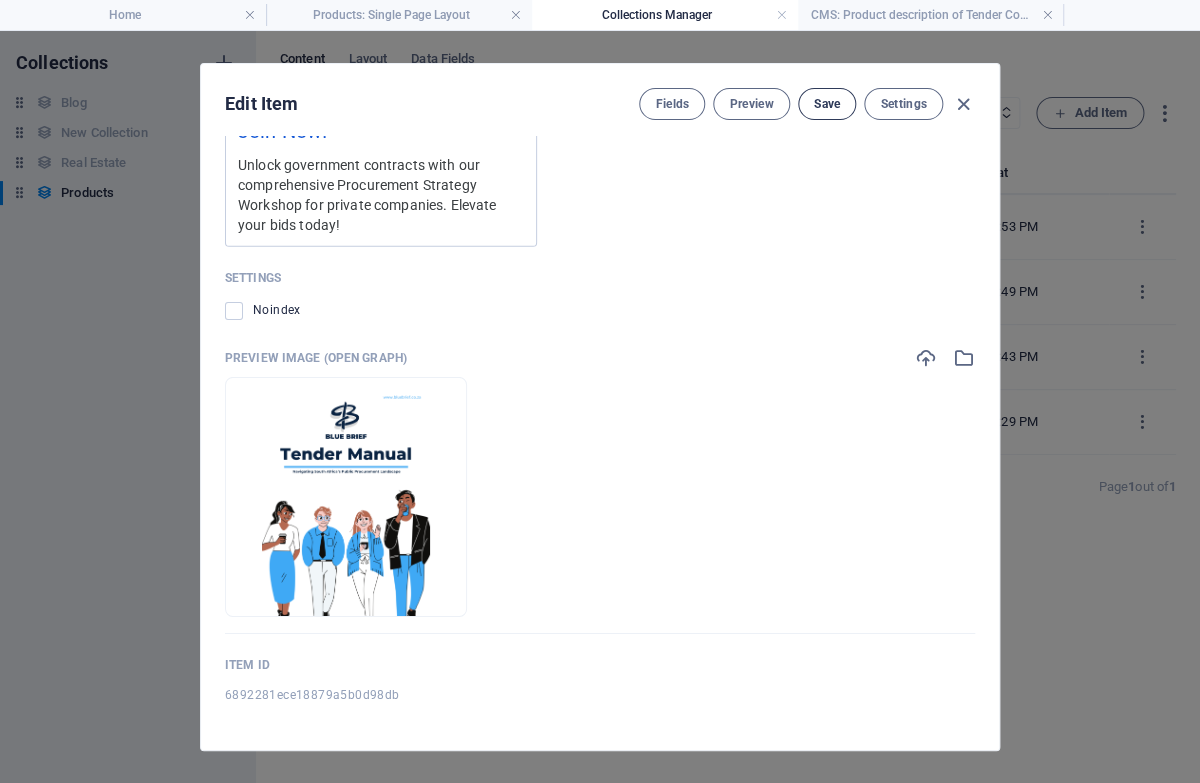 click on "Save" at bounding box center (827, 104) 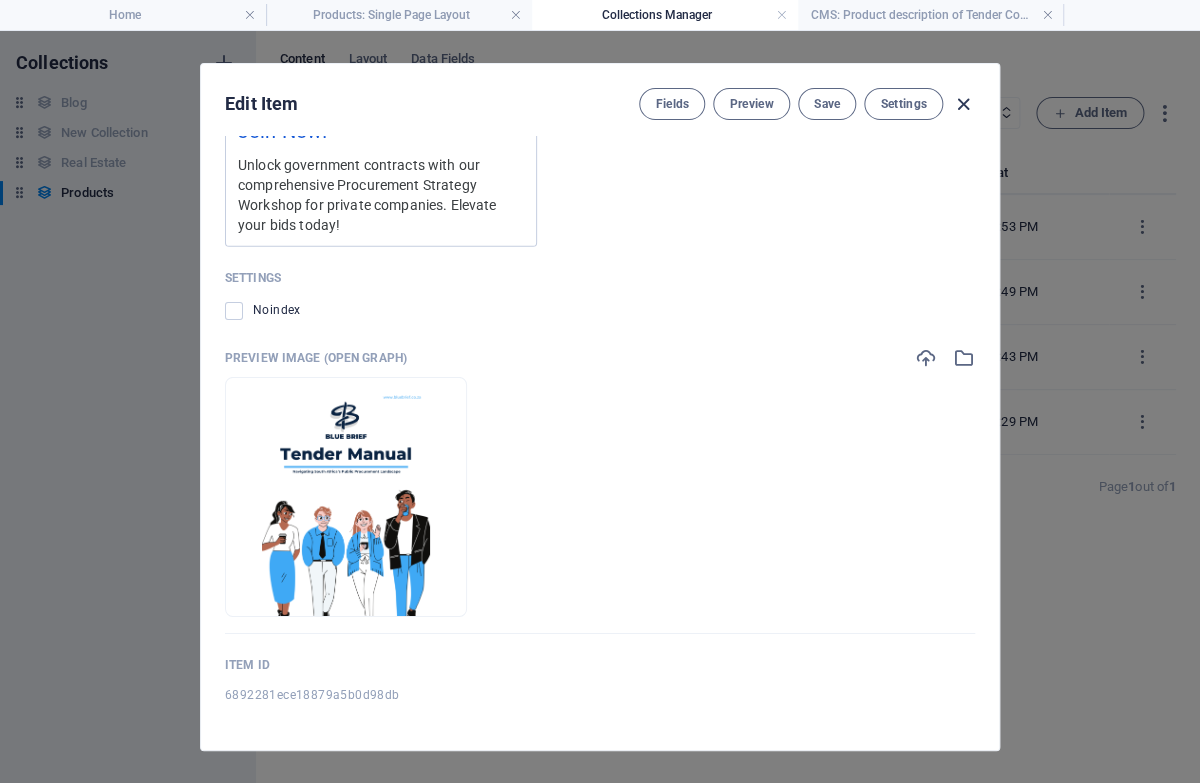click at bounding box center [963, 104] 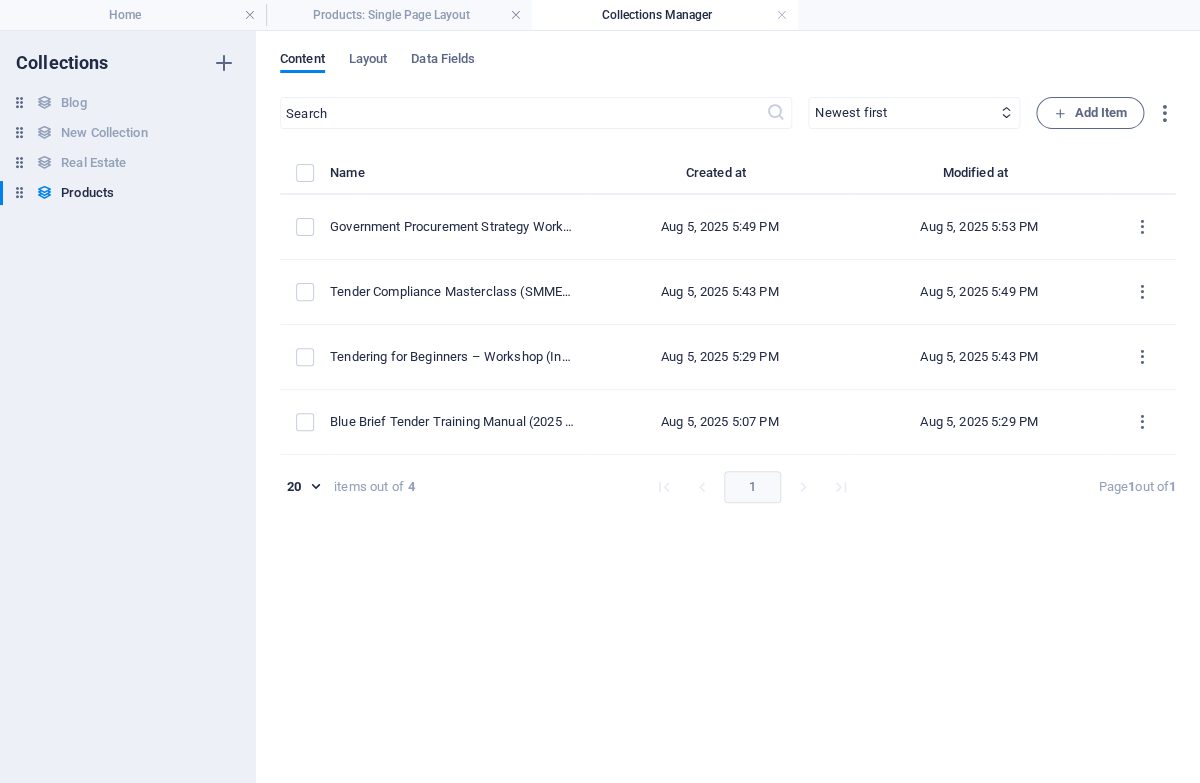 scroll, scrollTop: 0, scrollLeft: 0, axis: both 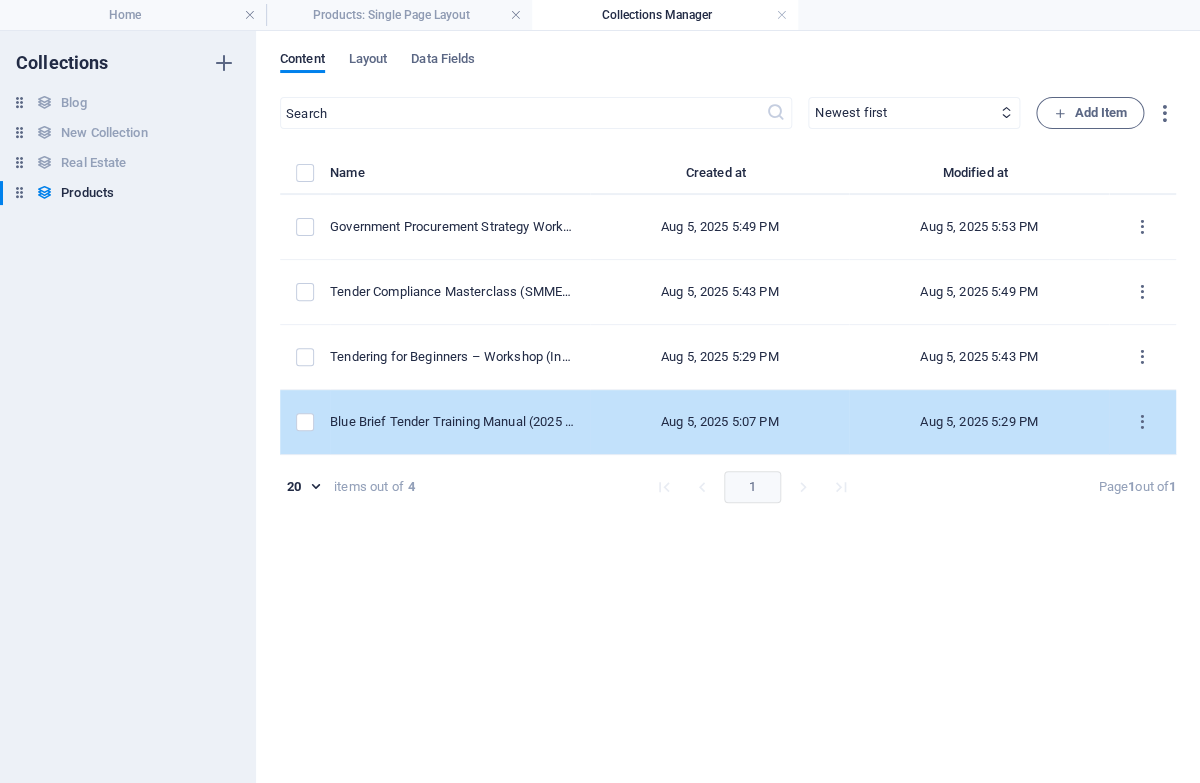 click on "Aug 5, 2025 5:07 PM" at bounding box center [719, 422] 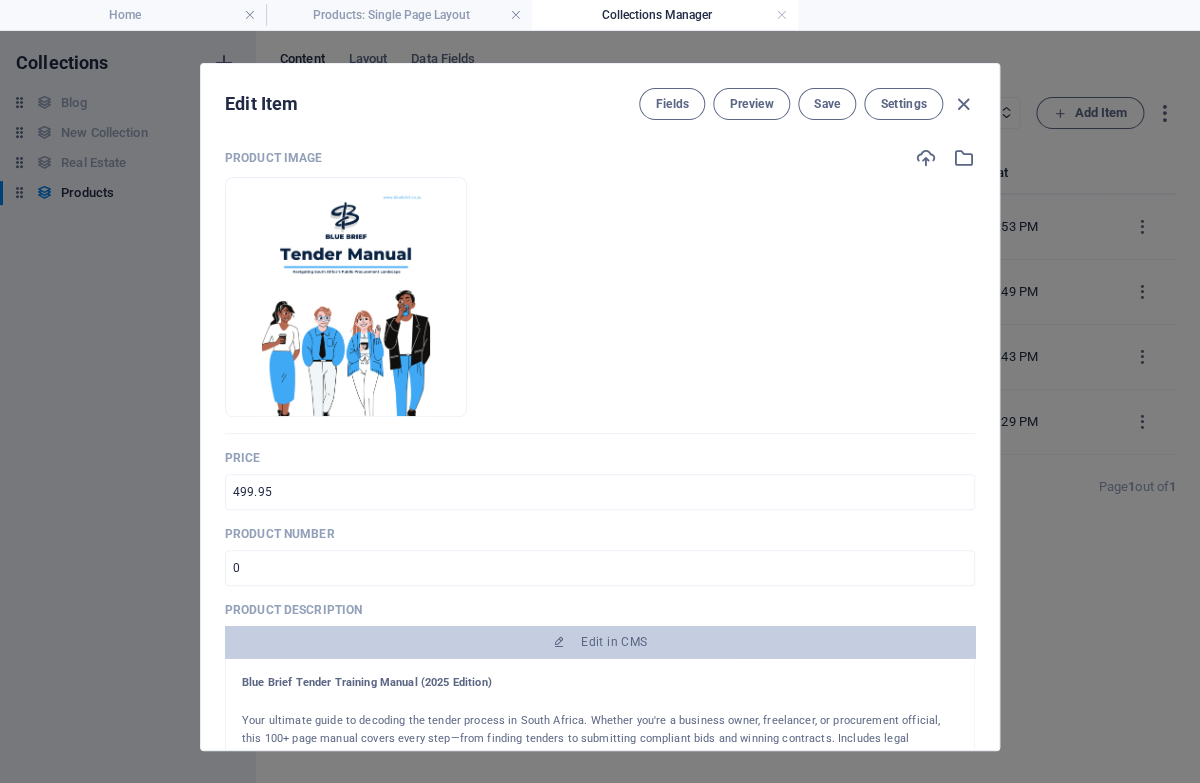 scroll, scrollTop: 160, scrollLeft: 0, axis: vertical 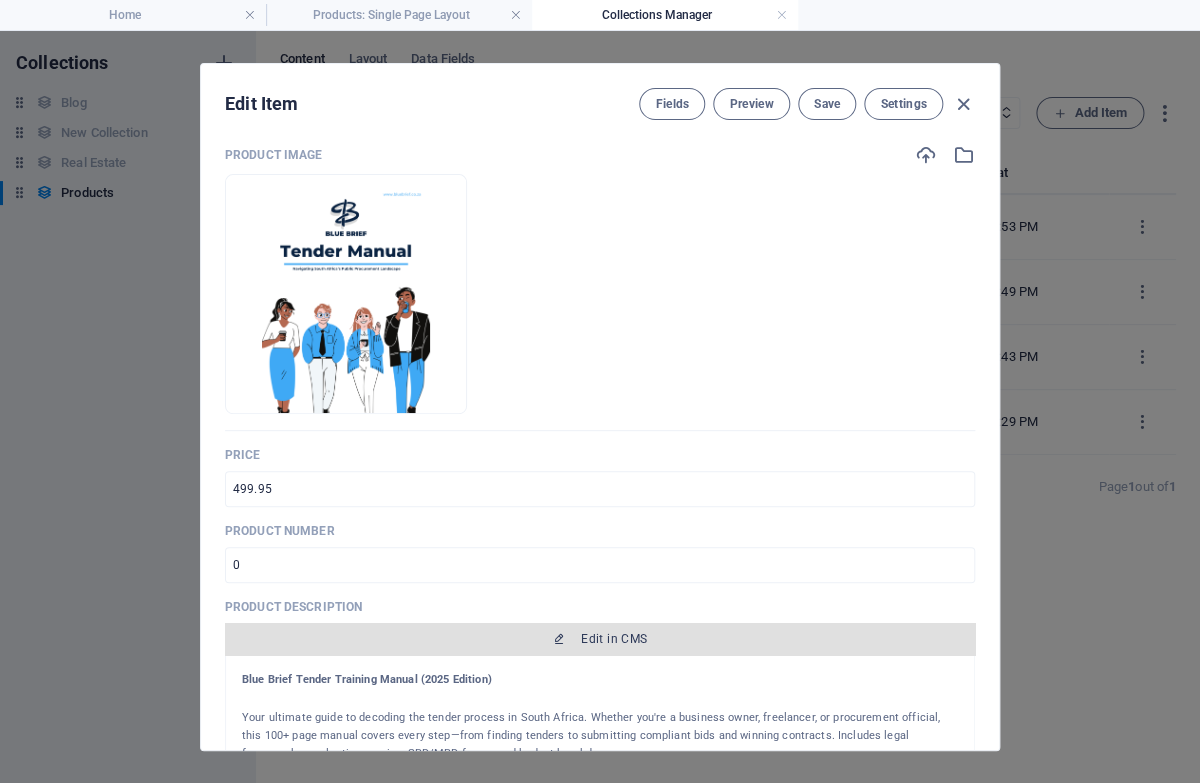 click on "Edit in CMS" at bounding box center (614, 639) 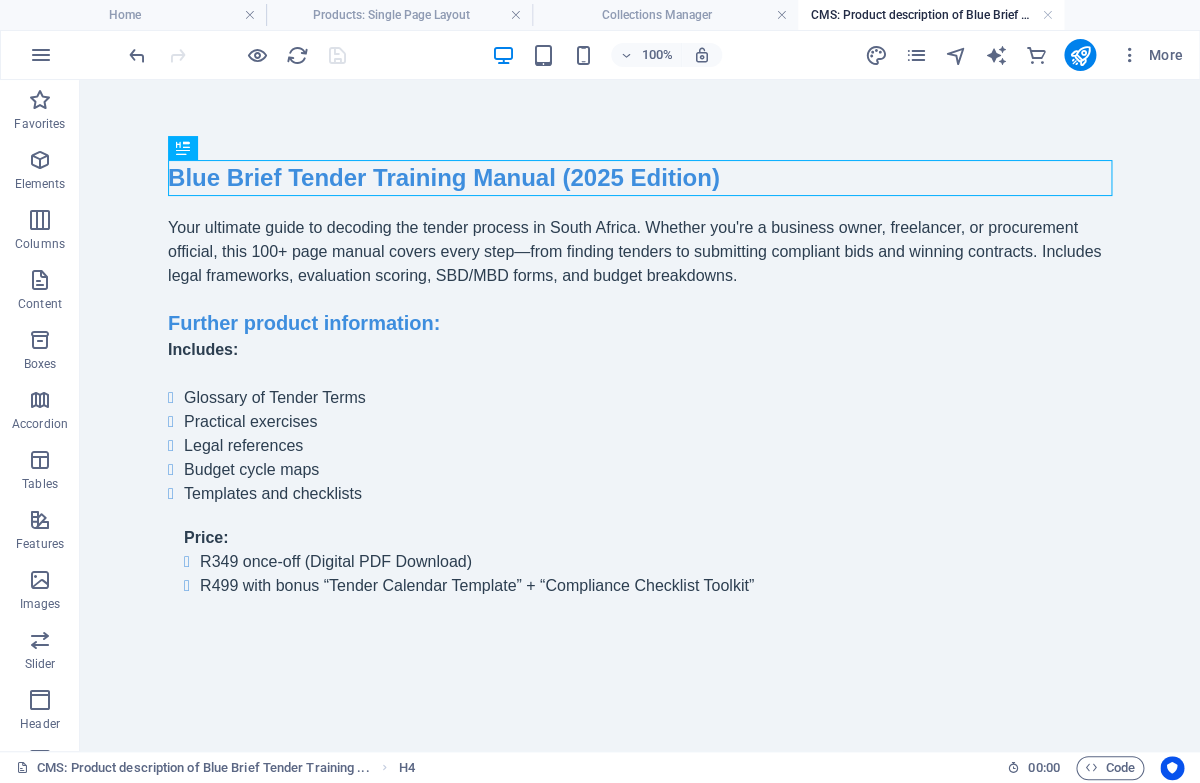 scroll, scrollTop: 0, scrollLeft: 0, axis: both 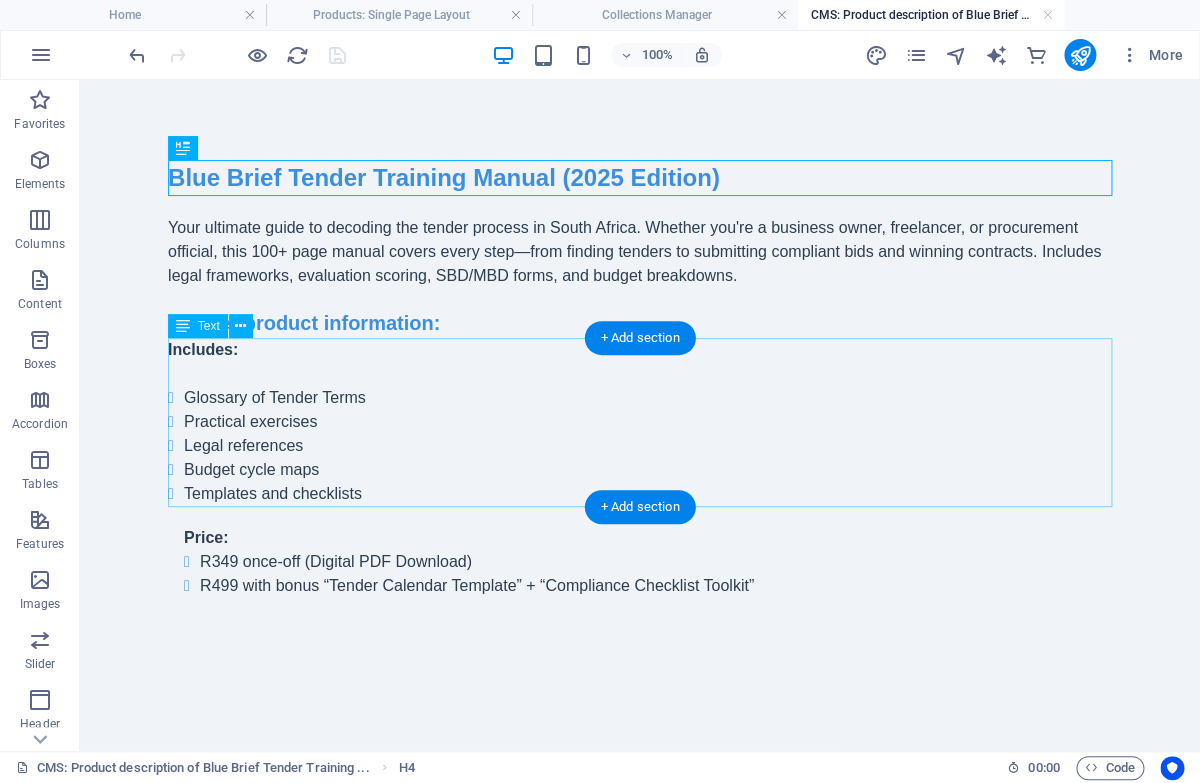 click on "Includes:    Glossary of Tender Terms  Practical exercises  Legal references  Budget cycle maps  Templates and checklists" at bounding box center [640, 422] 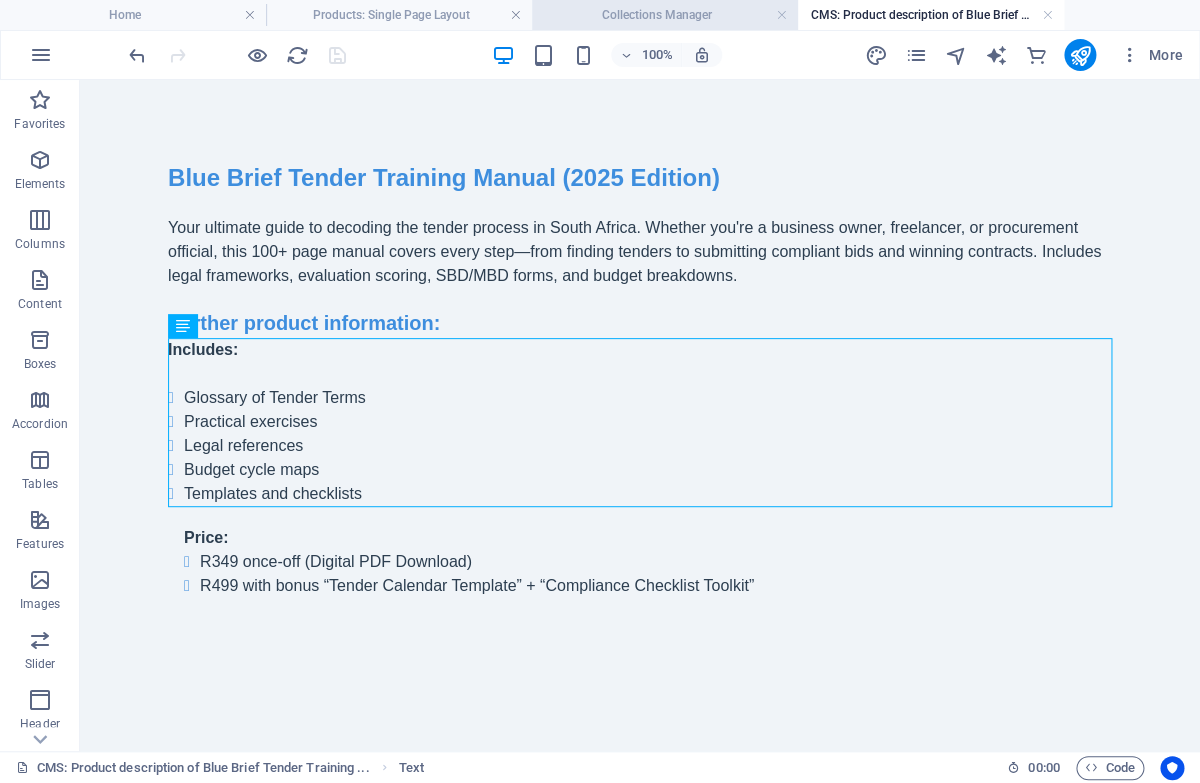 click on "Collections Manager" at bounding box center [665, 15] 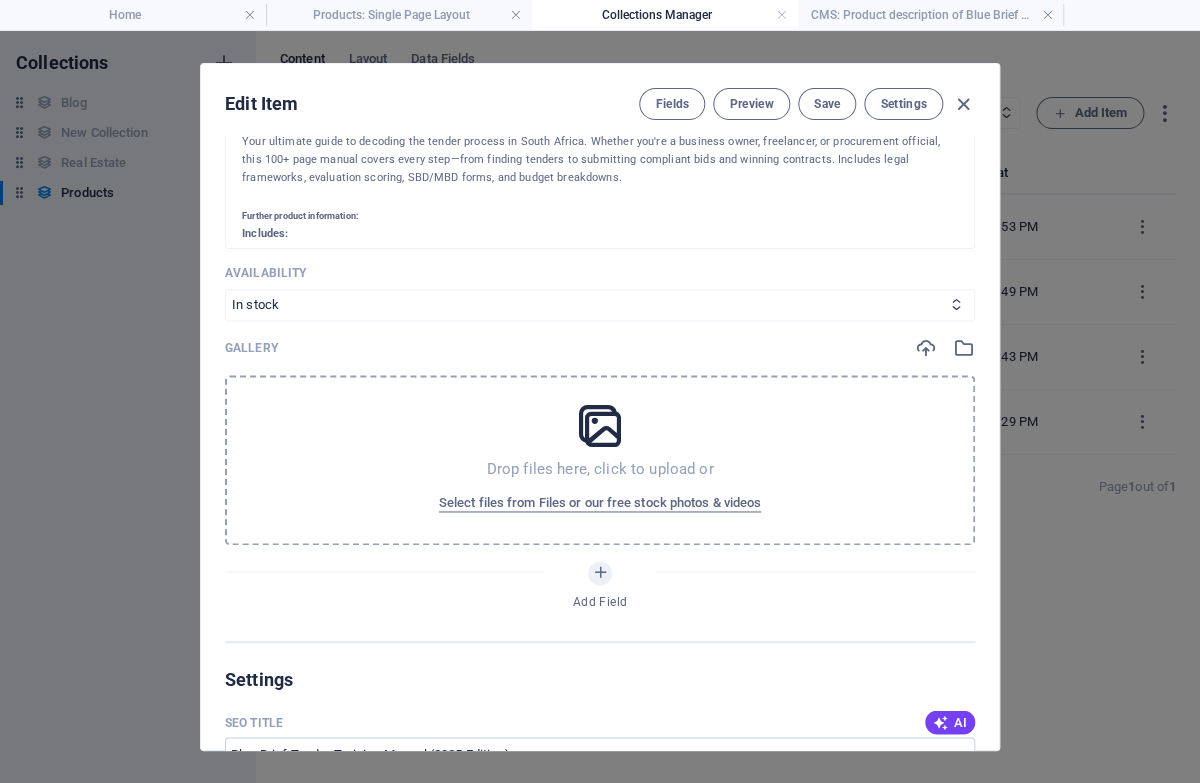 scroll, scrollTop: 732, scrollLeft: 0, axis: vertical 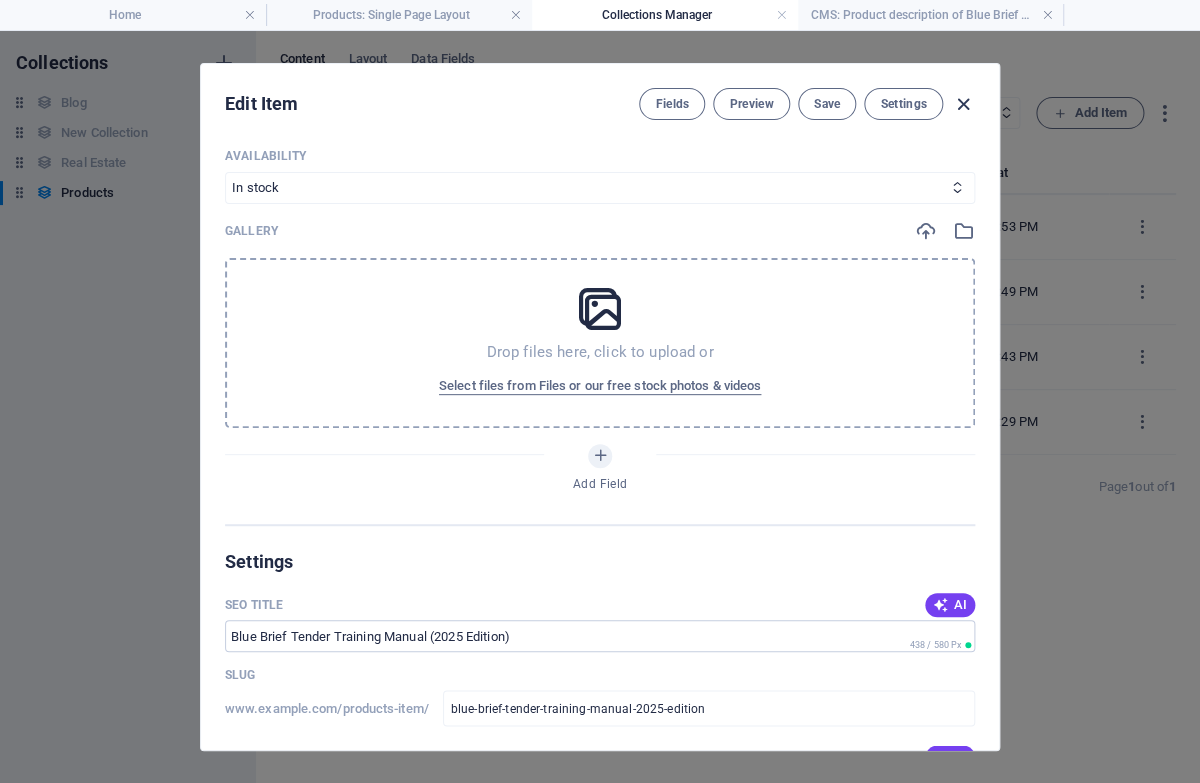 click at bounding box center [963, 104] 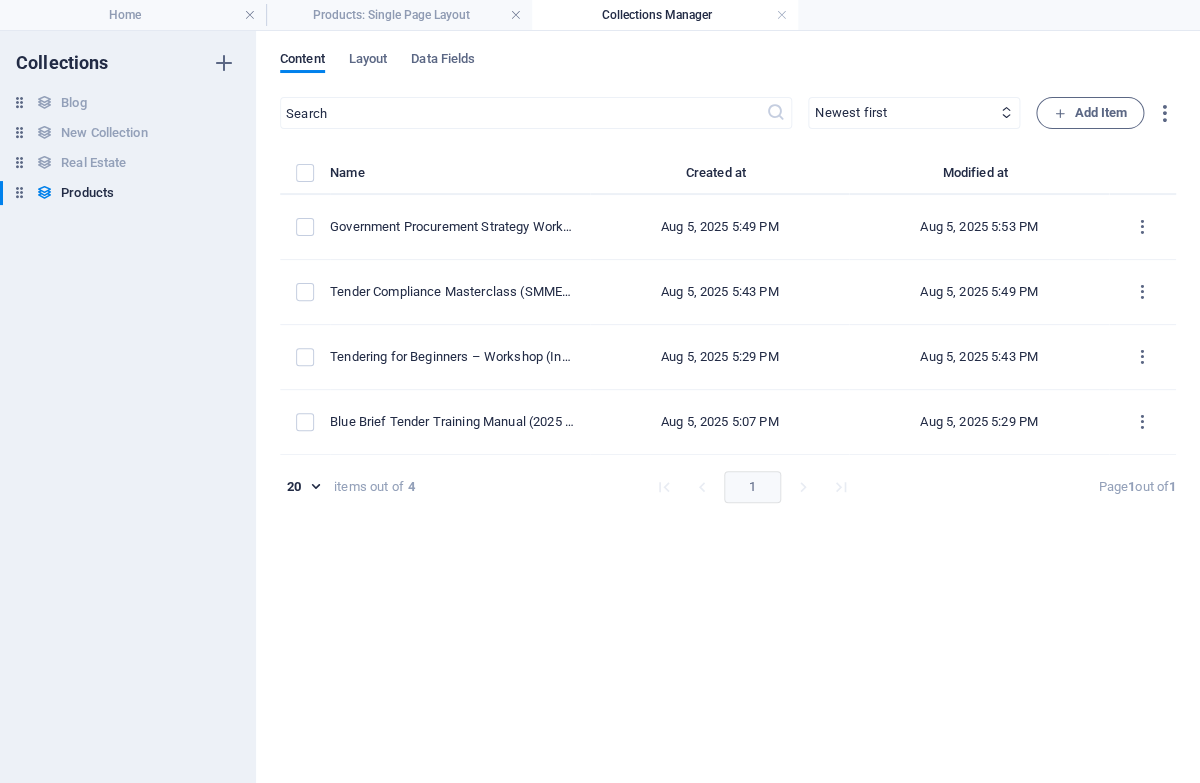 type on "blue-brief-tender-training-manual-2025-edition" 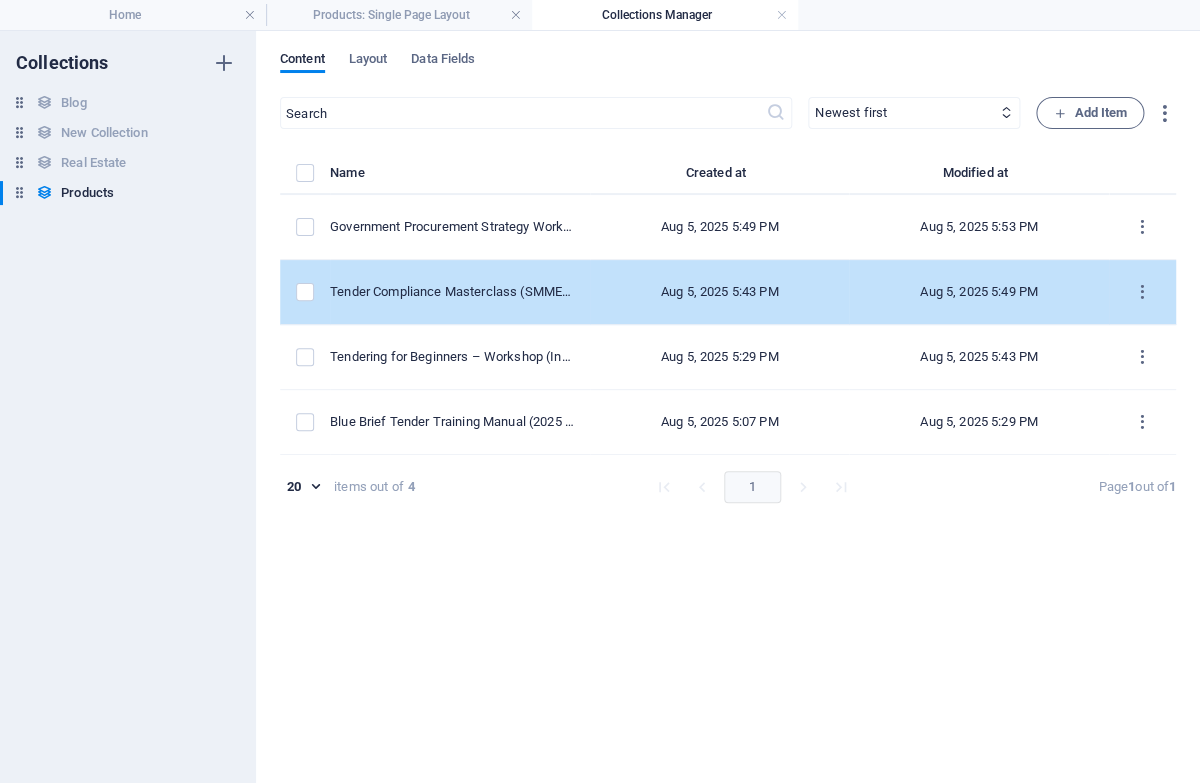 click on "Tender Compliance Masterclass (SMMEs & Professionals)" at bounding box center (460, 292) 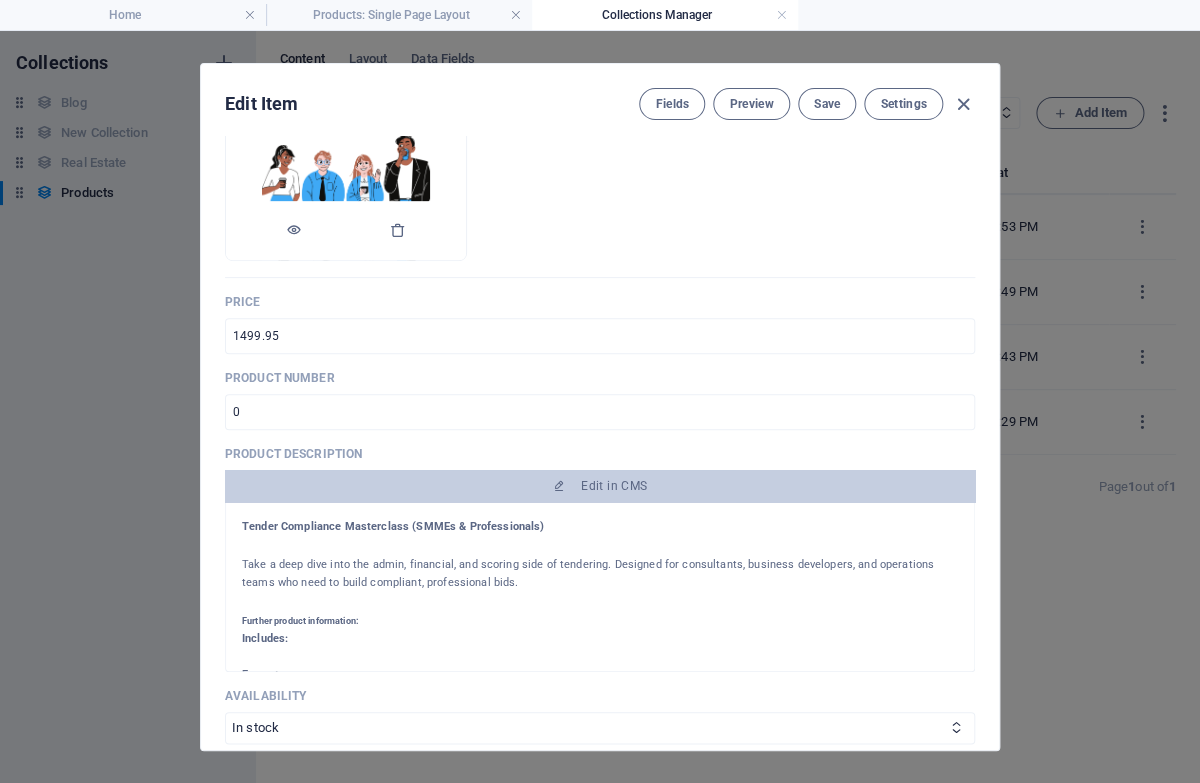 scroll, scrollTop: 353, scrollLeft: 0, axis: vertical 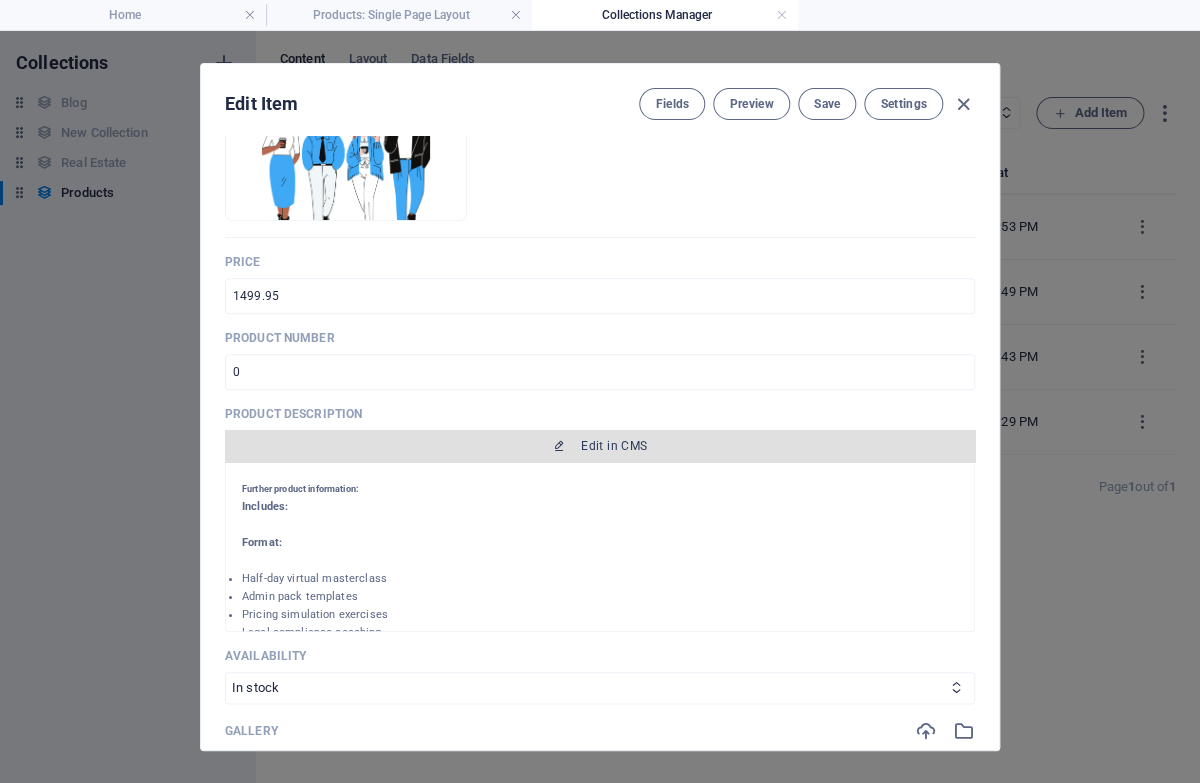 click on "Edit in CMS" at bounding box center [600, 446] 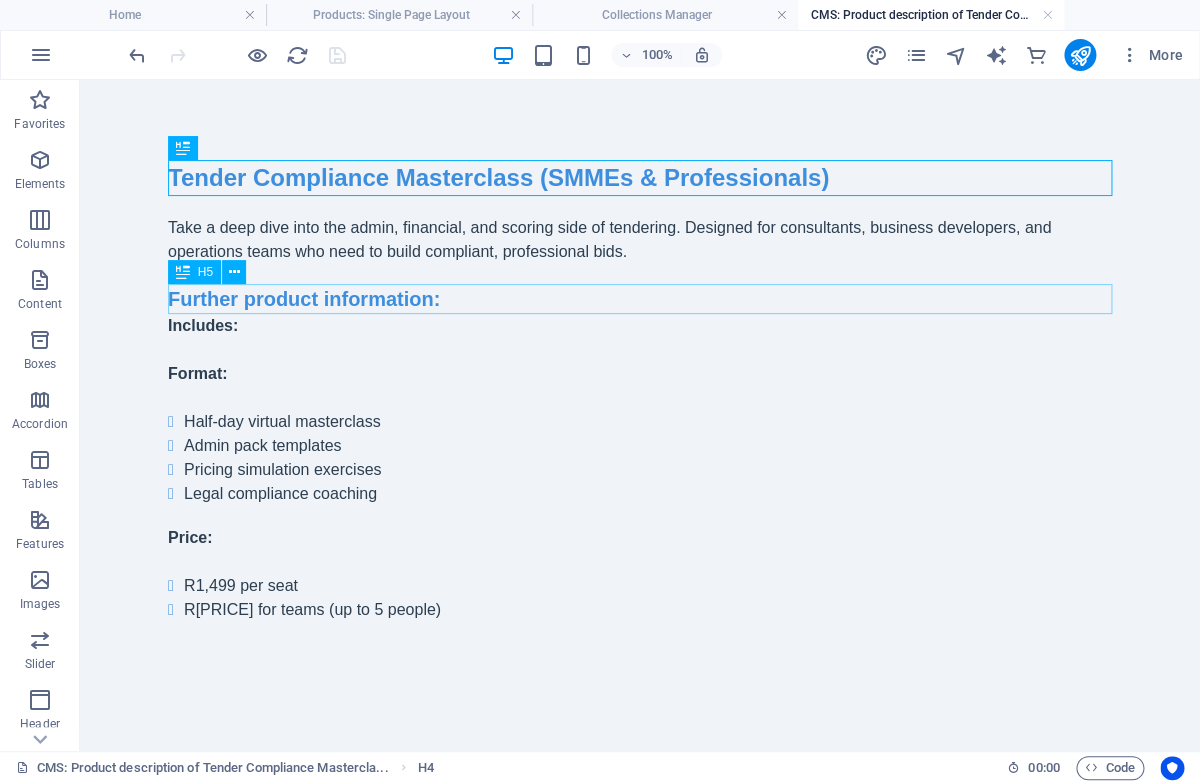 scroll, scrollTop: 0, scrollLeft: 0, axis: both 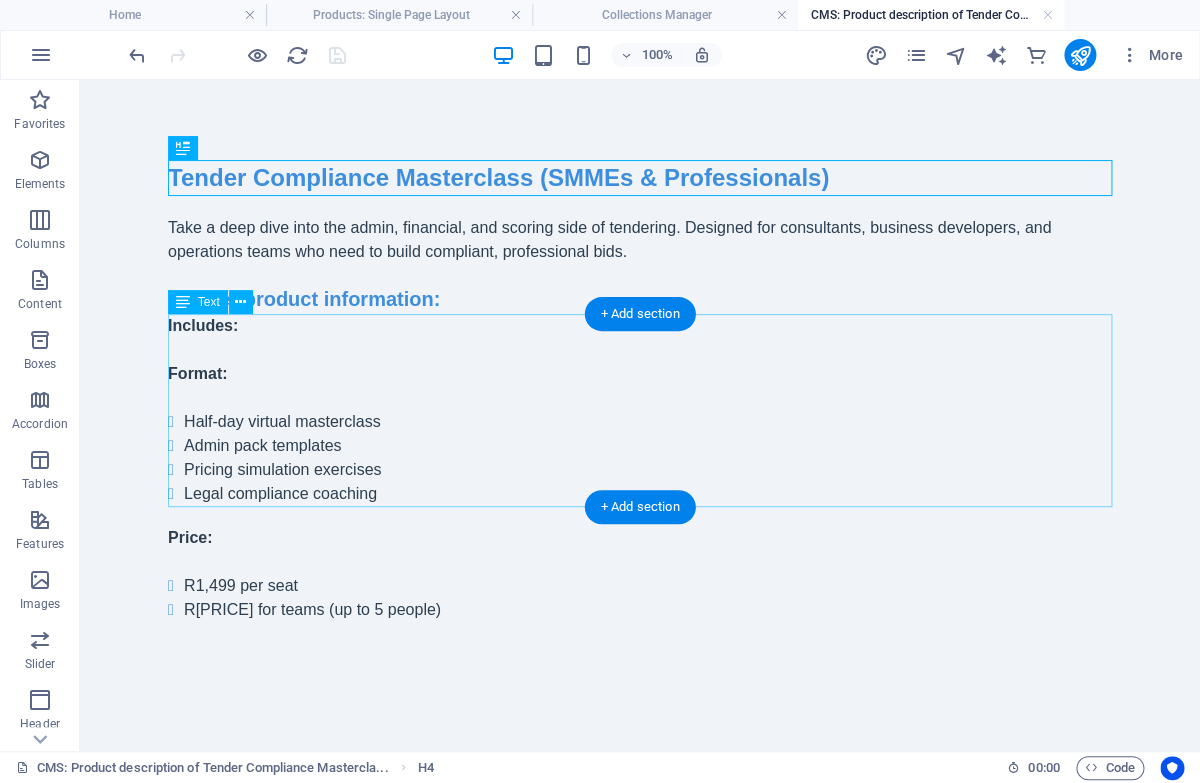click on "Includes:   Format:    Half-day virtual masterclass  Admin pack templates  Pricing simulation exercises Legal compliance coaching" at bounding box center (640, 410) 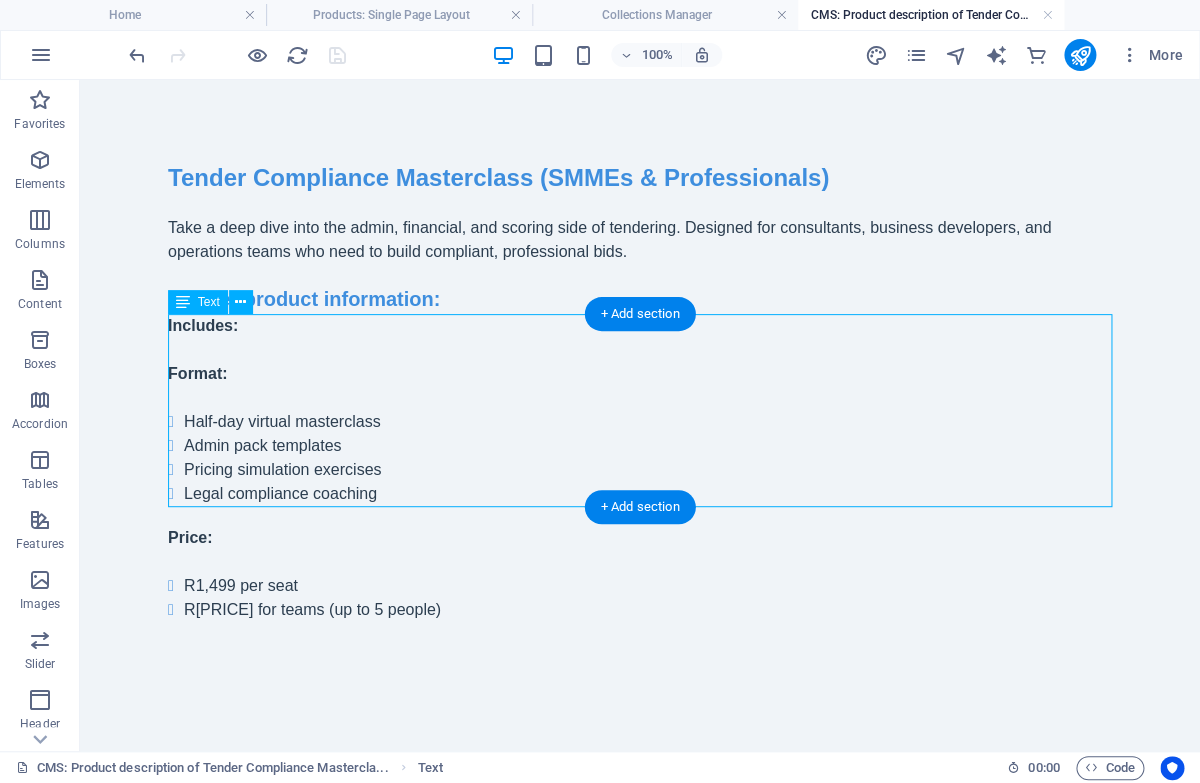 click on "Includes:   Format:    Half-day virtual masterclass  Admin pack templates  Pricing simulation exercises Legal compliance coaching" at bounding box center (640, 410) 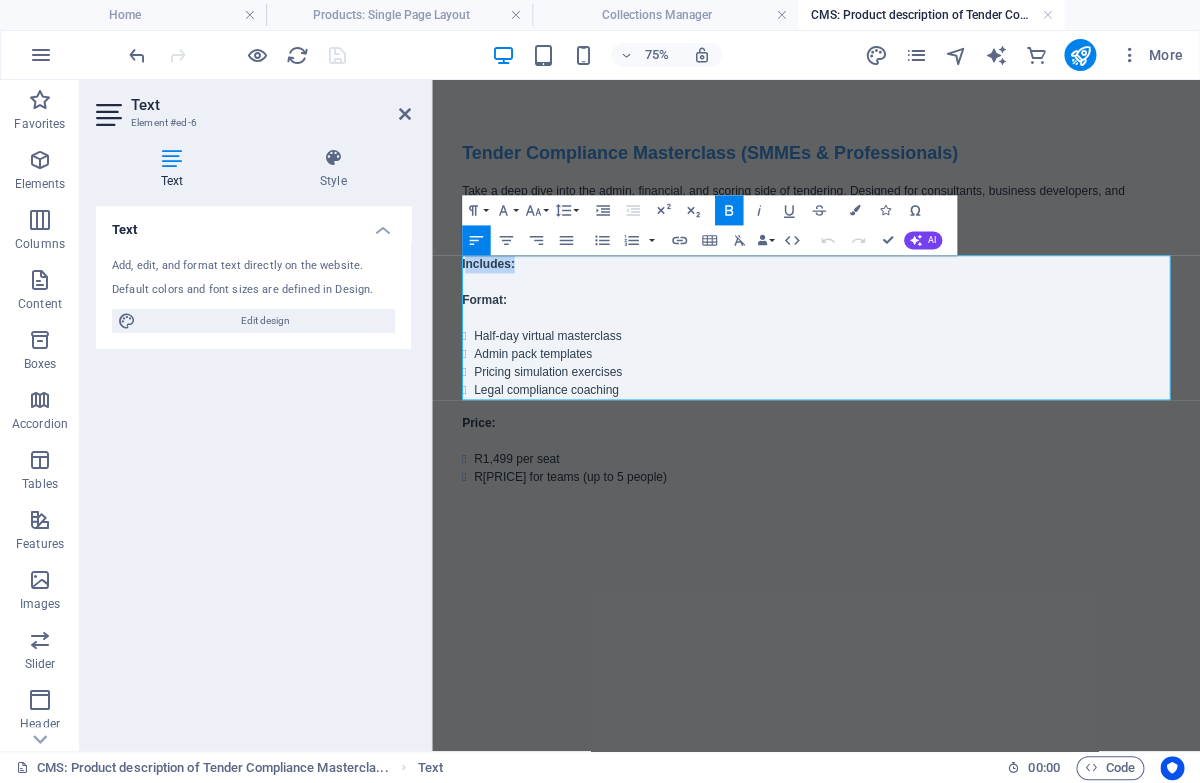drag, startPoint x: 575, startPoint y: 335, endPoint x: 449, endPoint y: 321, distance: 126.77539 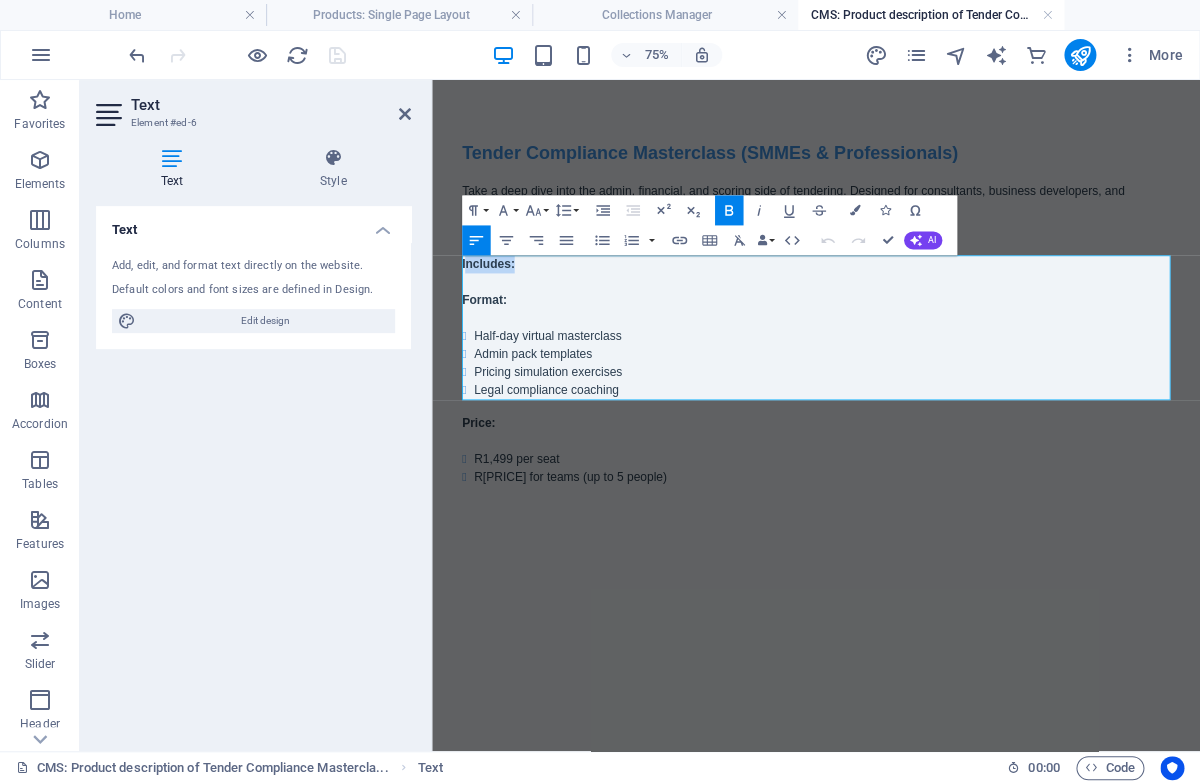 click on "Skip to main content
Tender Compliance Masterclass (SMMEs & Professionals) Take a deep dive into the admin, financial, and scoring side of tendering. Designed for consultants, business developers, and operations teams who need to build compliant, professional bids. Further product information: Includes:   Format:    Half-day virtual masterclass  Admin pack templates  Pricing simulation exercises Legal compliance coaching Price:    R1,499 per seat  R5,999 for teams (up to 5 people)" at bounding box center (944, 391) 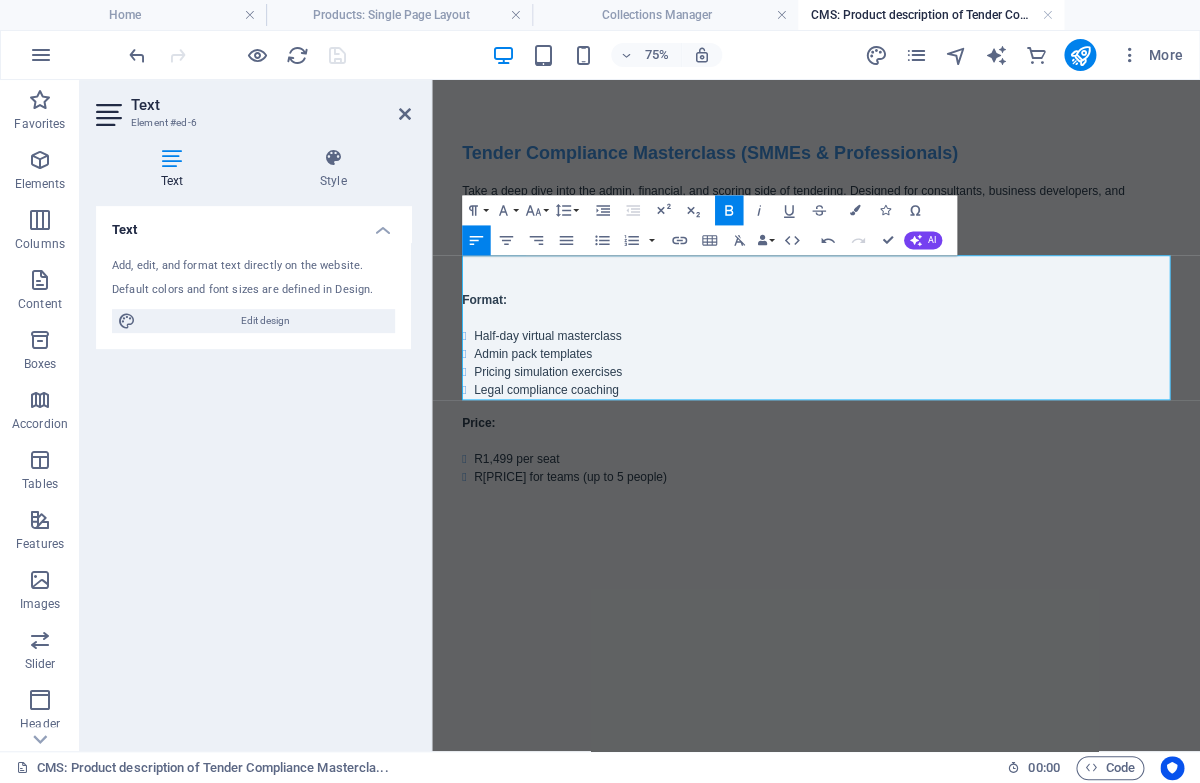 click on "Format:" at bounding box center [502, 373] 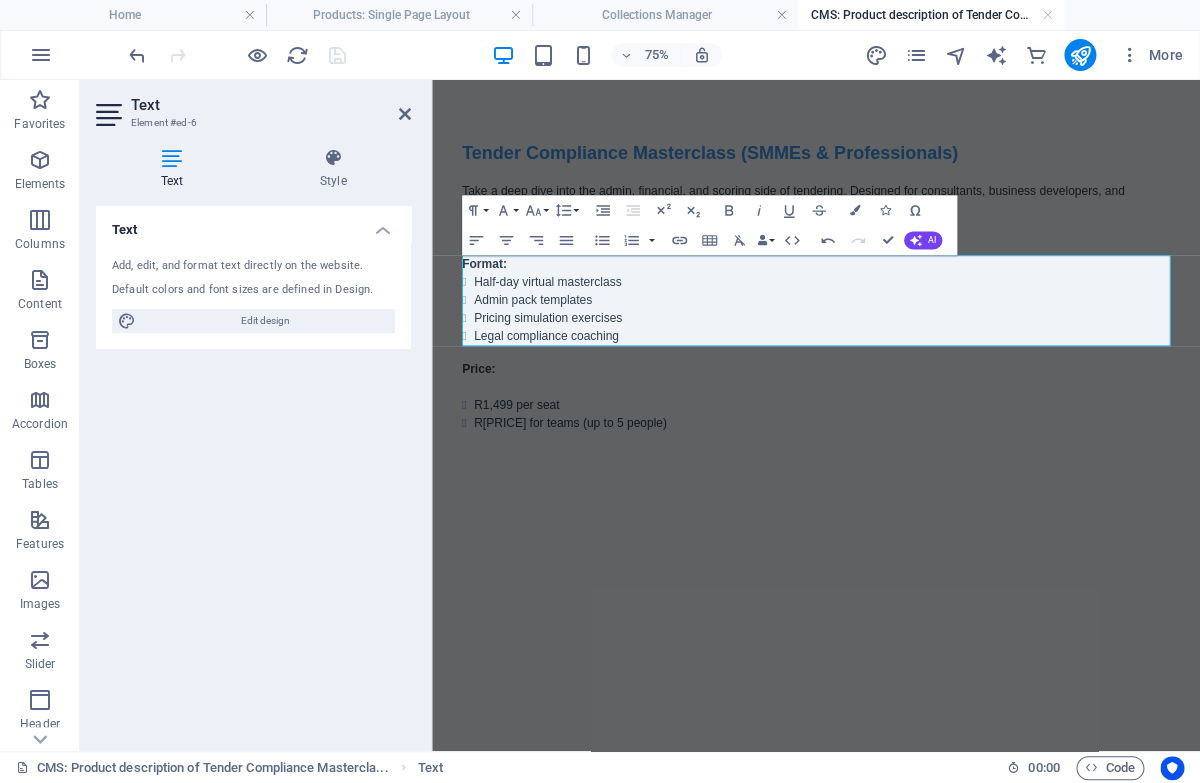 click on "Tender Compliance Masterclass (SMMEs & Professionals) Take a deep dive into the admin, financial, and scoring side of tendering. Designed for consultants, business developers, and operations teams who need to build compliant, professional bids. Further product information: Format:    Half-day virtual masterclass  Admin pack templates  Pricing simulation exercises Legal compliance coaching Price:    R1,499 per seat  R5,999 for teams (up to 5 people)" at bounding box center (944, 355) 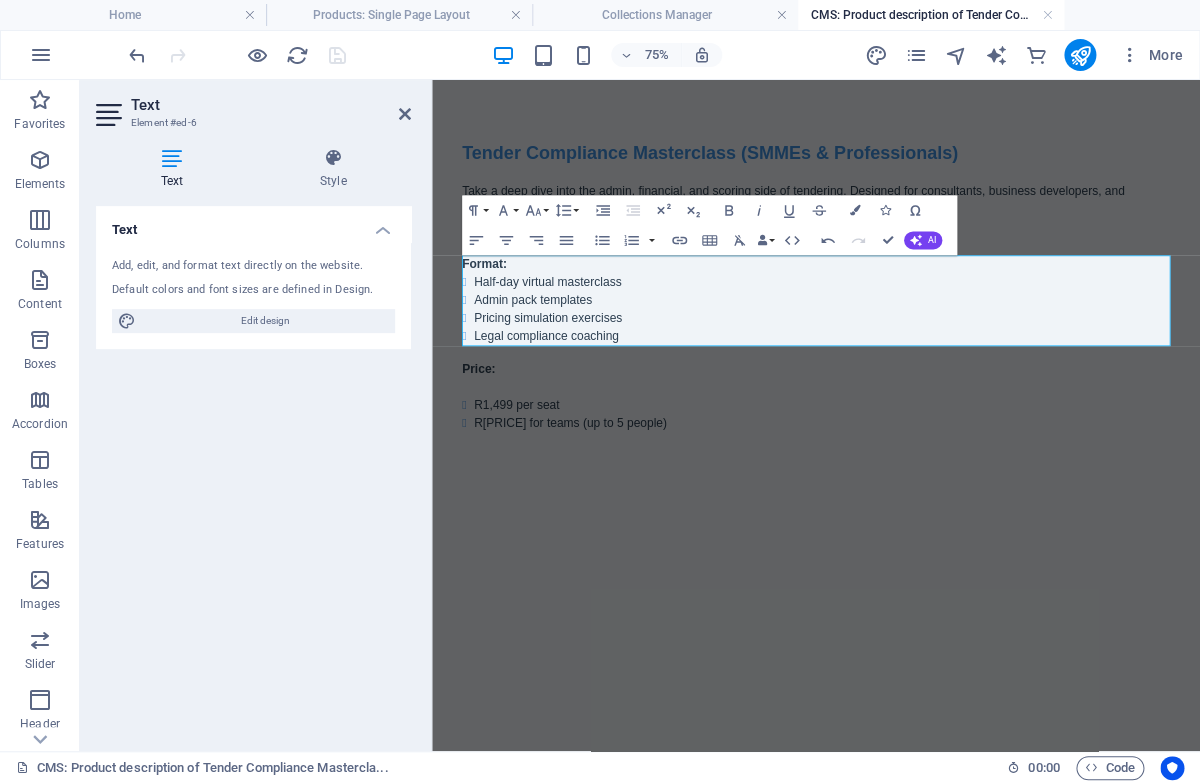click on "Tender Compliance Masterclass (SMMEs & Professionals) Take a deep dive into the admin, financial, and scoring side of tendering. Designed for consultants, business developers, and operations teams who need to build compliant, professional bids. Further product information: Format:    Half-day virtual masterclass  Admin pack templates  Pricing simulation exercises Legal compliance coaching Price:    R1,499 per seat  R5,999 for teams (up to 5 people)" at bounding box center [944, 355] 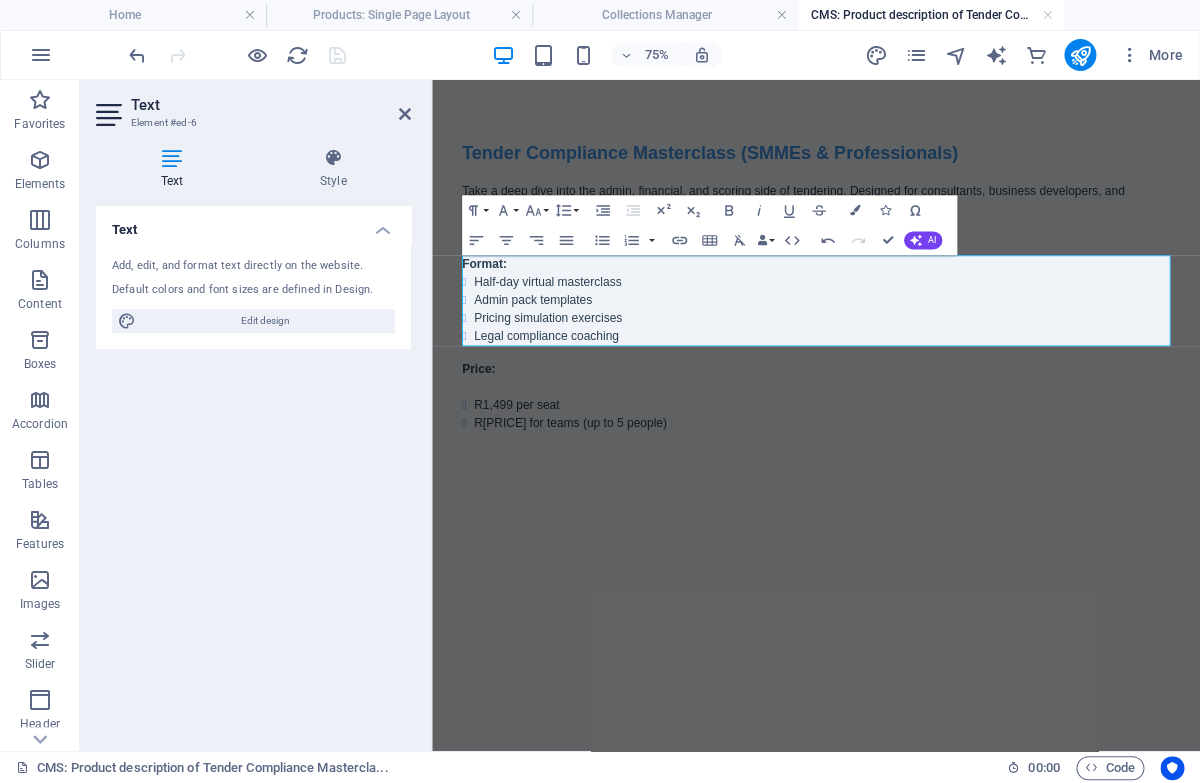 click on "Tender Compliance Masterclass (SMMEs & Professionals) Take a deep dive into the admin, financial, and scoring side of tendering. Designed for consultants, business developers, and operations teams who need to build compliant, professional bids. Further product information: Format:    Half-day virtual masterclass  Admin pack templates  Pricing simulation exercises Legal compliance coaching Price:    R1,499 per seat  R5,999 for teams (up to 5 people)" at bounding box center (944, 355) 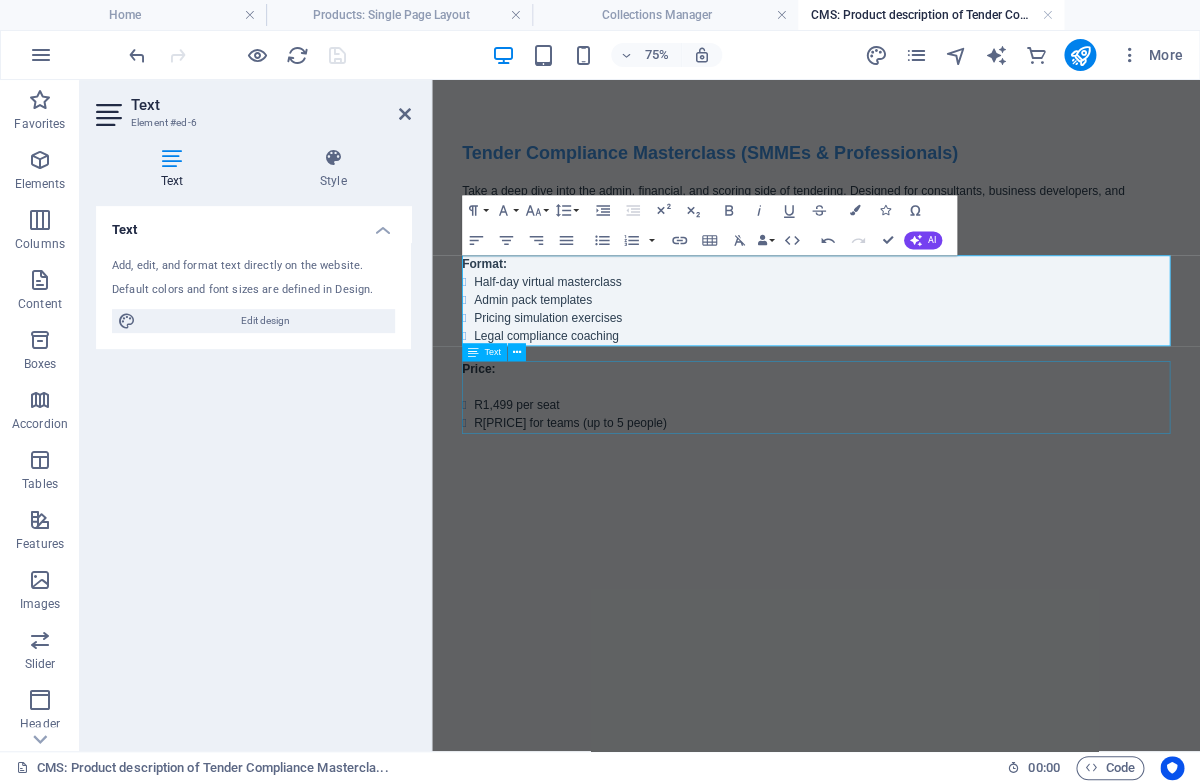 click on "Price:    R1,499 per seat  R5,999 for teams (up to 5 people)" at bounding box center [944, 502] 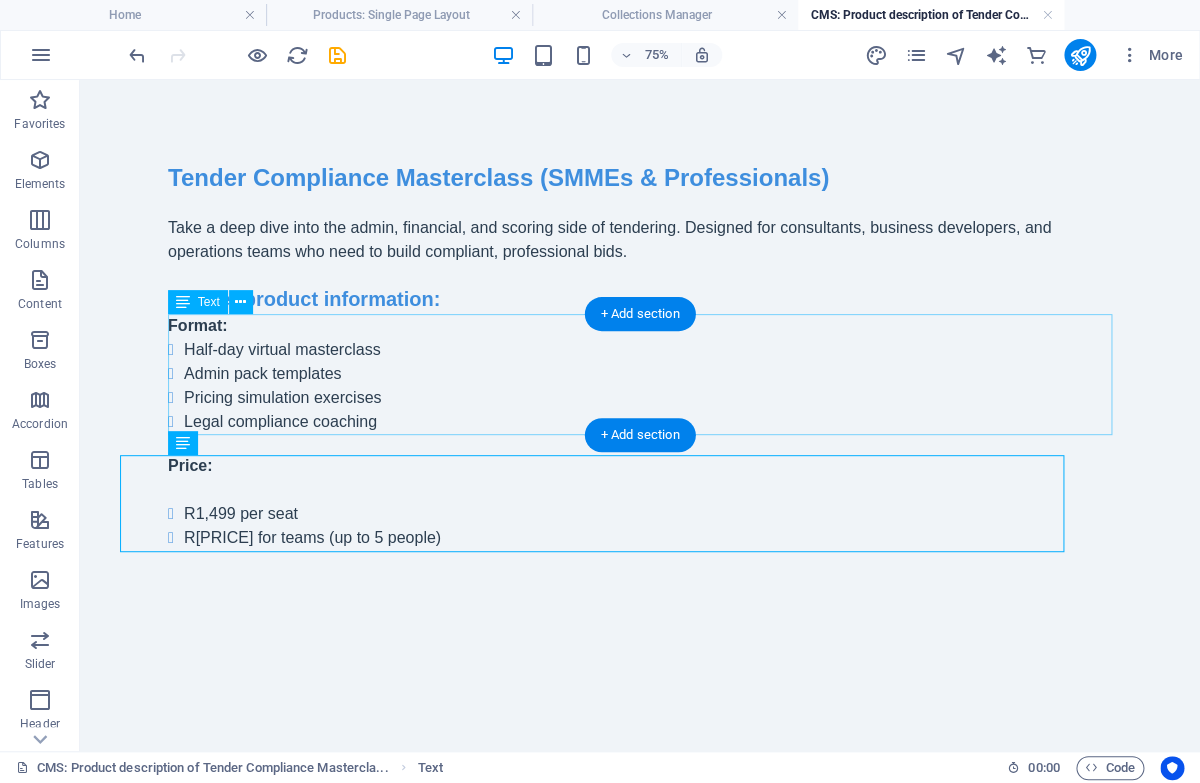 click on "Format:    Half-day virtual masterclass  Admin pack templates  Pricing simulation exercises Legal compliance coaching" at bounding box center [640, 374] 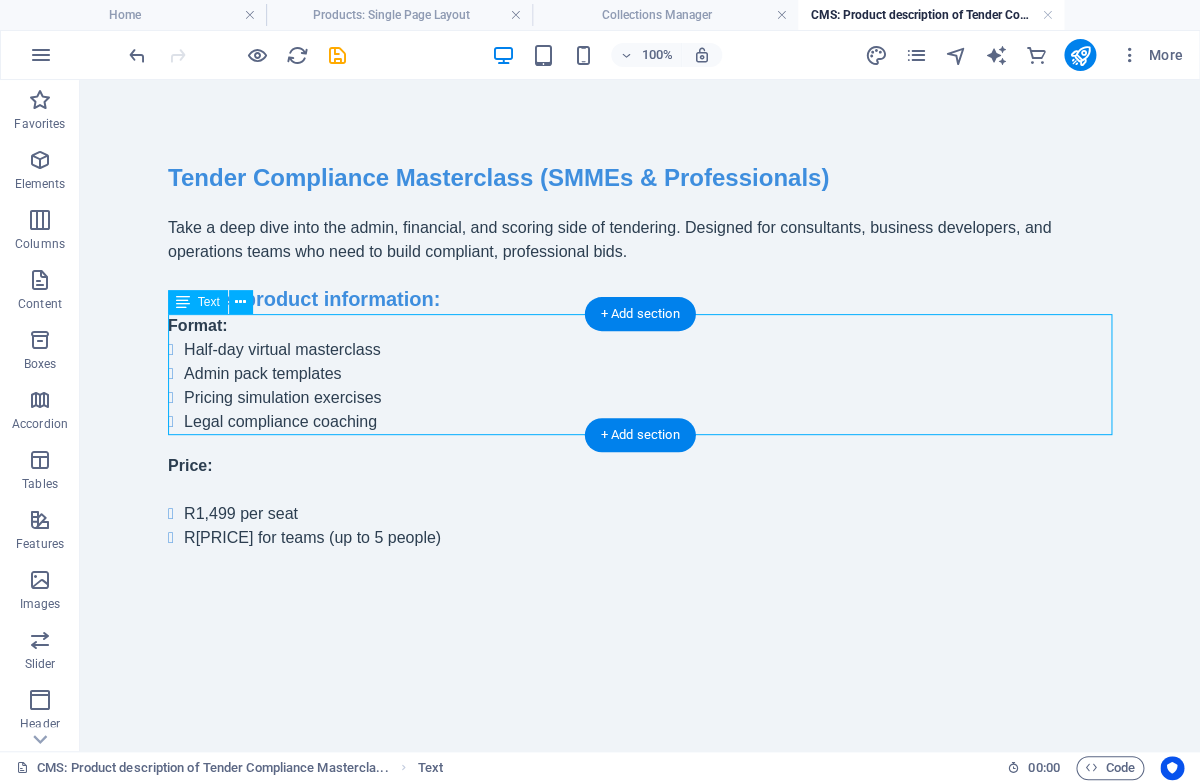 click on "Format:    Half-day virtual masterclass  Admin pack templates  Pricing simulation exercises Legal compliance coaching" at bounding box center (640, 374) 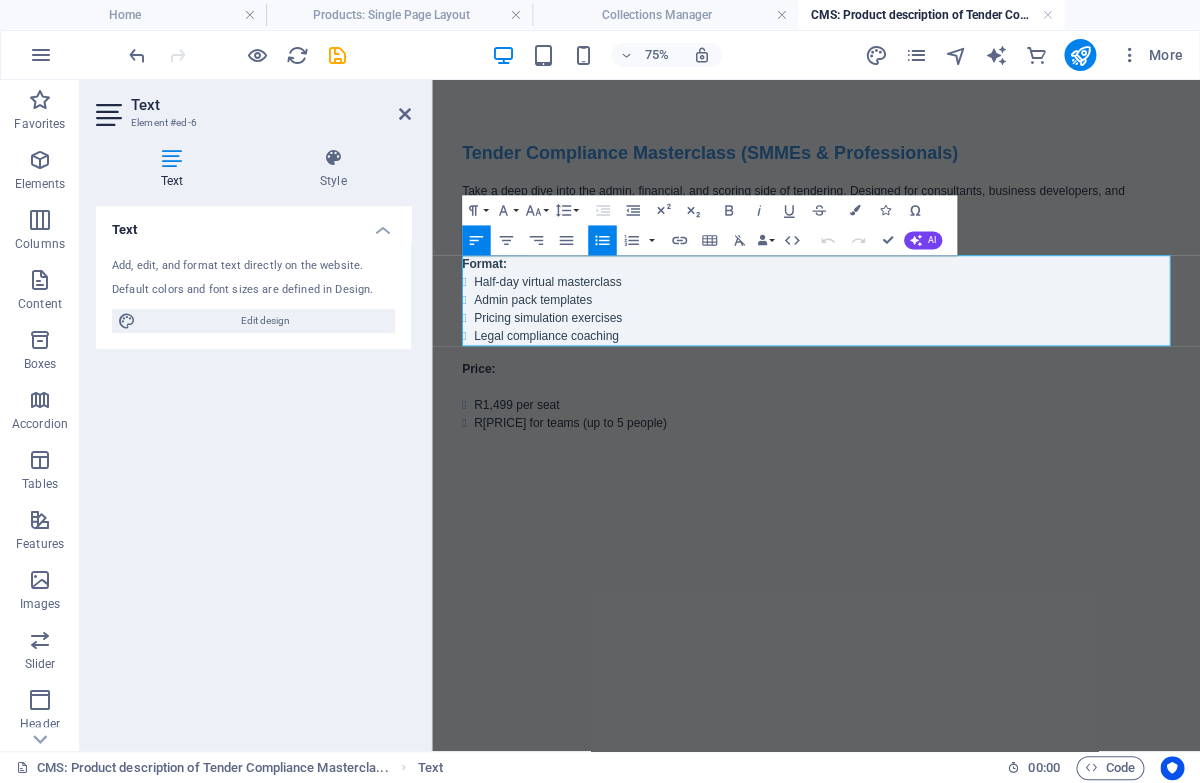 click on "Legal compliance coaching" at bounding box center [952, 422] 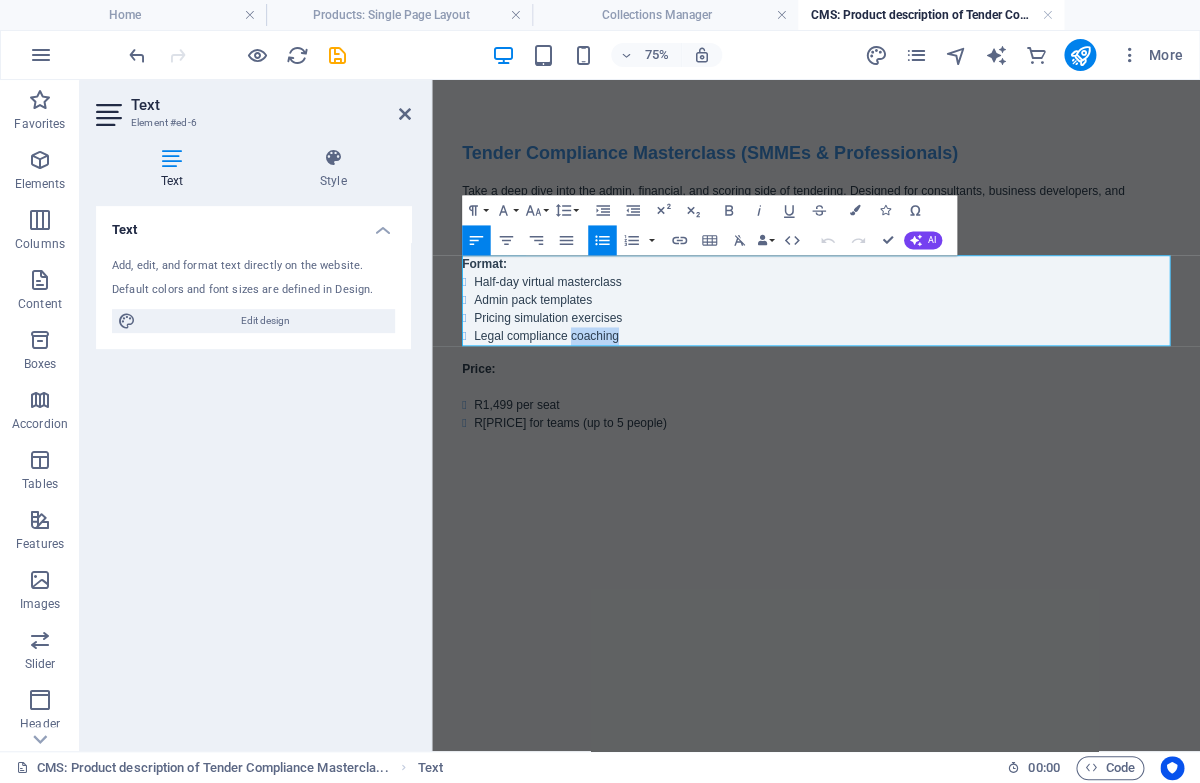 click on "Legal compliance coaching" at bounding box center [952, 422] 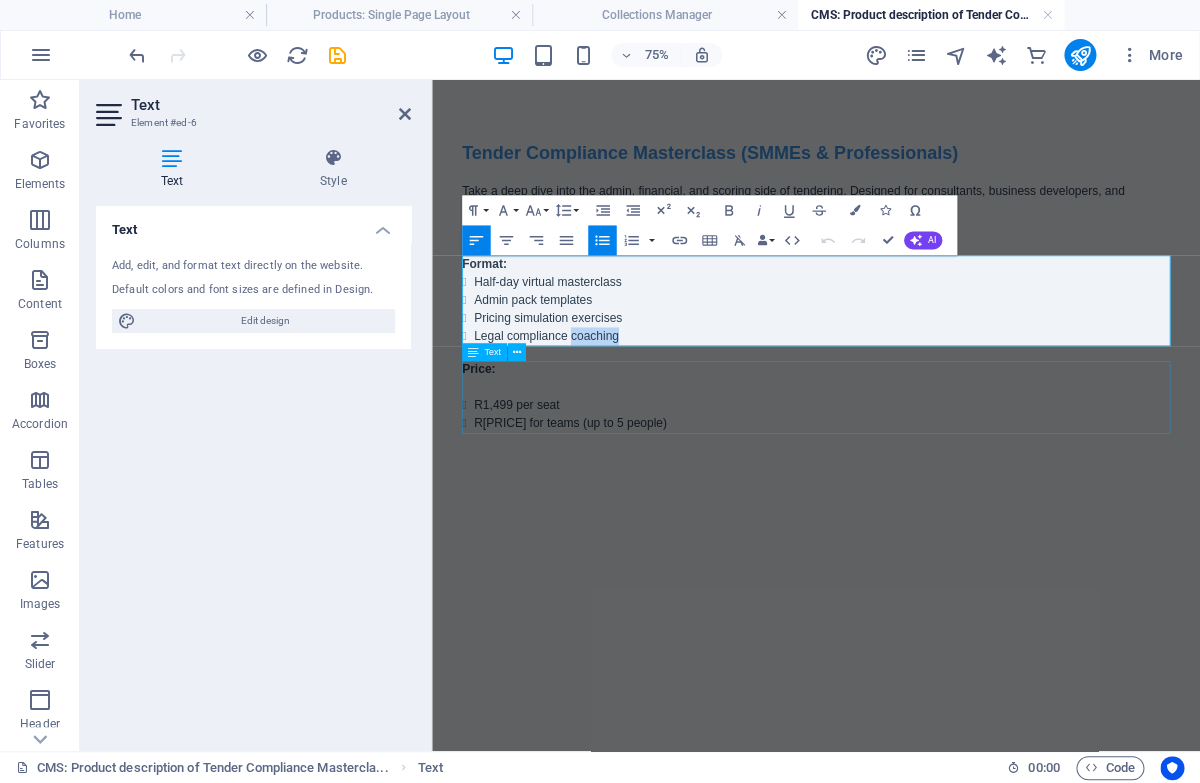 click on "Price:    R1,499 per seat  R5,999 for teams (up to 5 people)" at bounding box center [944, 502] 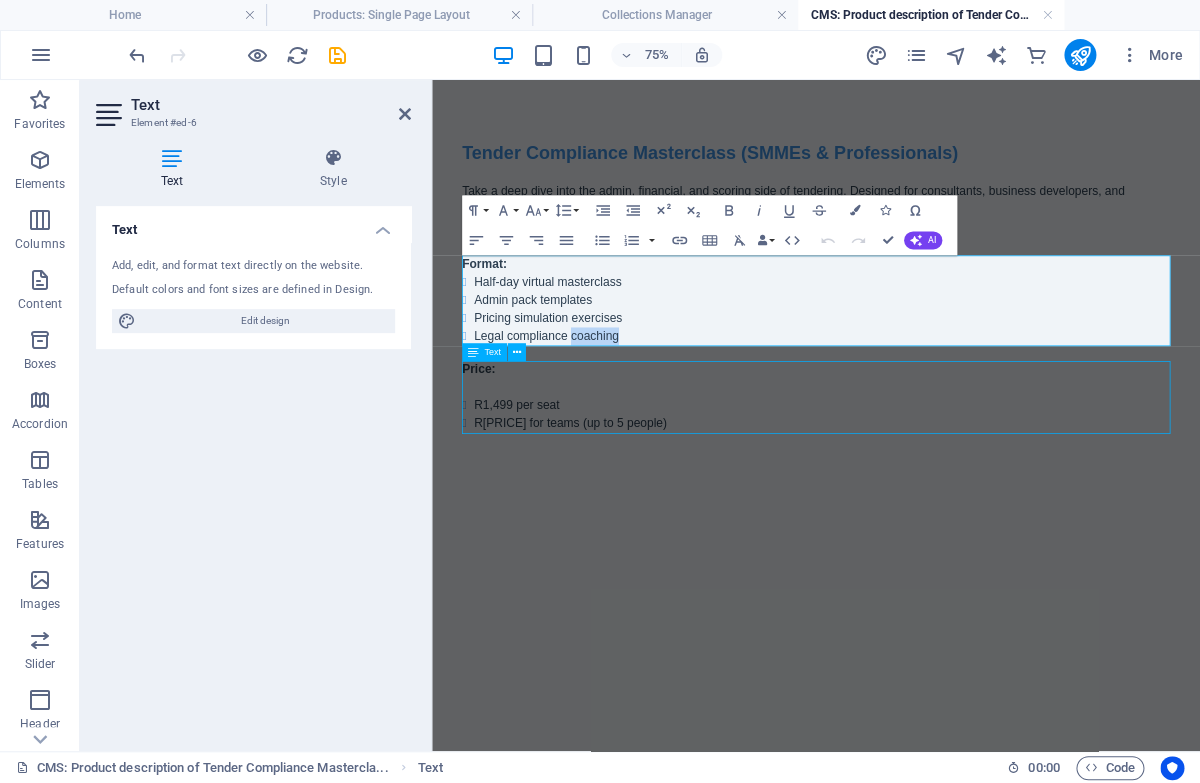 click on "Price:    R1,499 per seat  R5,999 for teams (up to 5 people)" at bounding box center (944, 502) 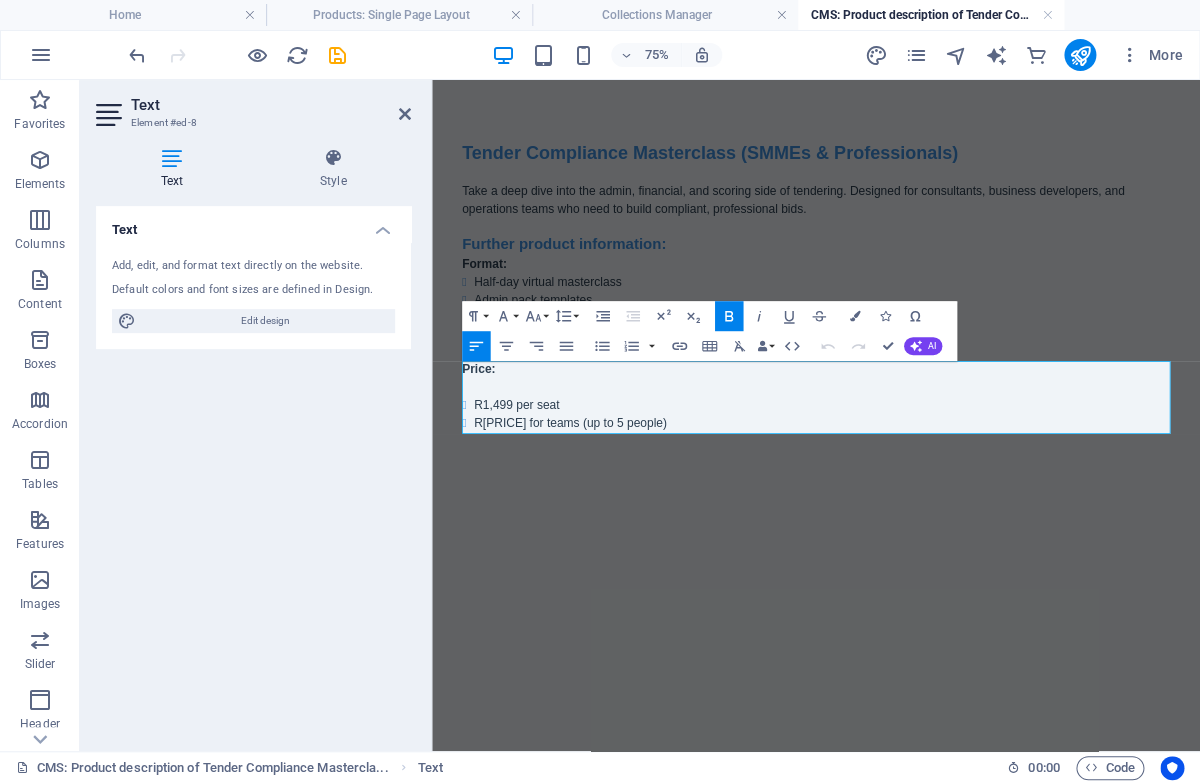 click on "Skip to main content
Tender Compliance Masterclass (SMMEs & Professionals) Take a deep dive into the admin, financial, and scoring side of tendering. Designed for consultants, business developers, and operations teams who need to build compliant, professional bids. Further product information: Format:    Half-day virtual masterclass  Admin pack templates  Pricing simulation exercises Legal compliance coaching Price:    R1,499 per seat  R5,999 for teams (up to 5 people)" at bounding box center [944, 355] 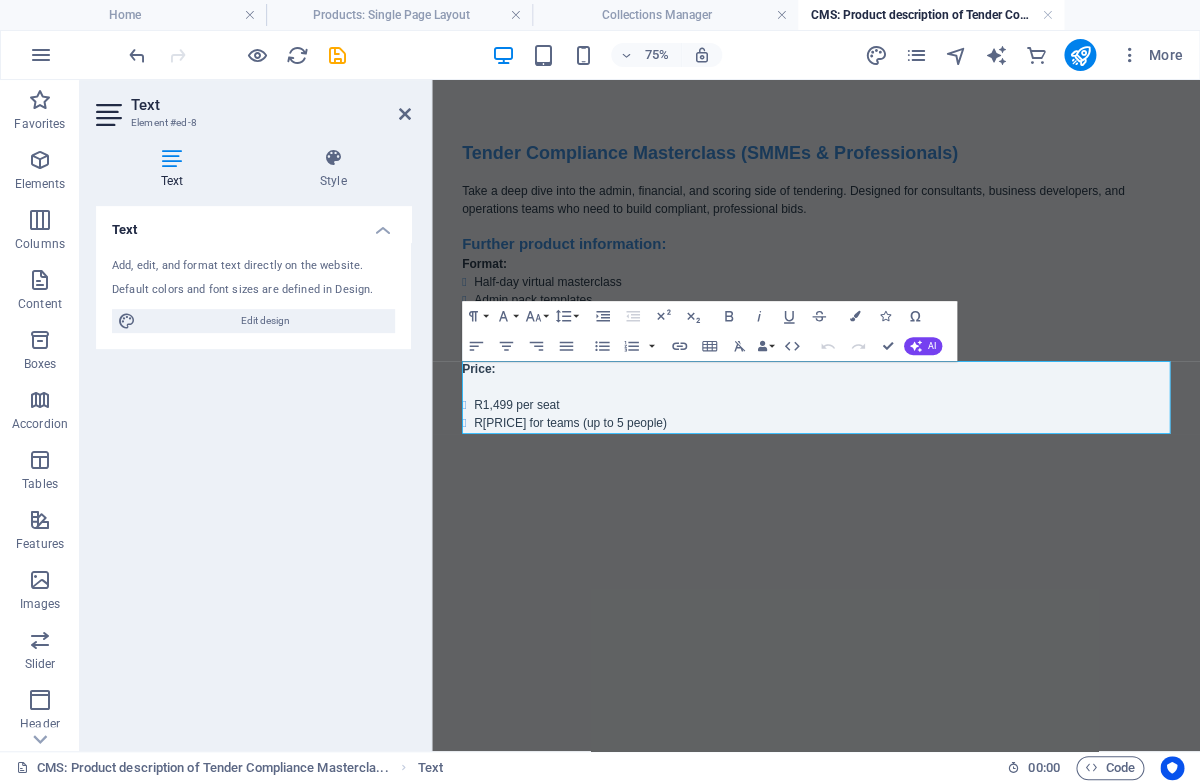 click on "Skip to main content
Tender Compliance Masterclass (SMMEs & Professionals) Take a deep dive into the admin, financial, and scoring side of tendering. Designed for consultants, business developers, and operations teams who need to build compliant, professional bids. Further product information: Format:    Half-day virtual masterclass  Admin pack templates  Pricing simulation exercises Legal compliance coaching Price:    R1,499 per seat  R5,999 for teams (up to 5 people)" at bounding box center [944, 355] 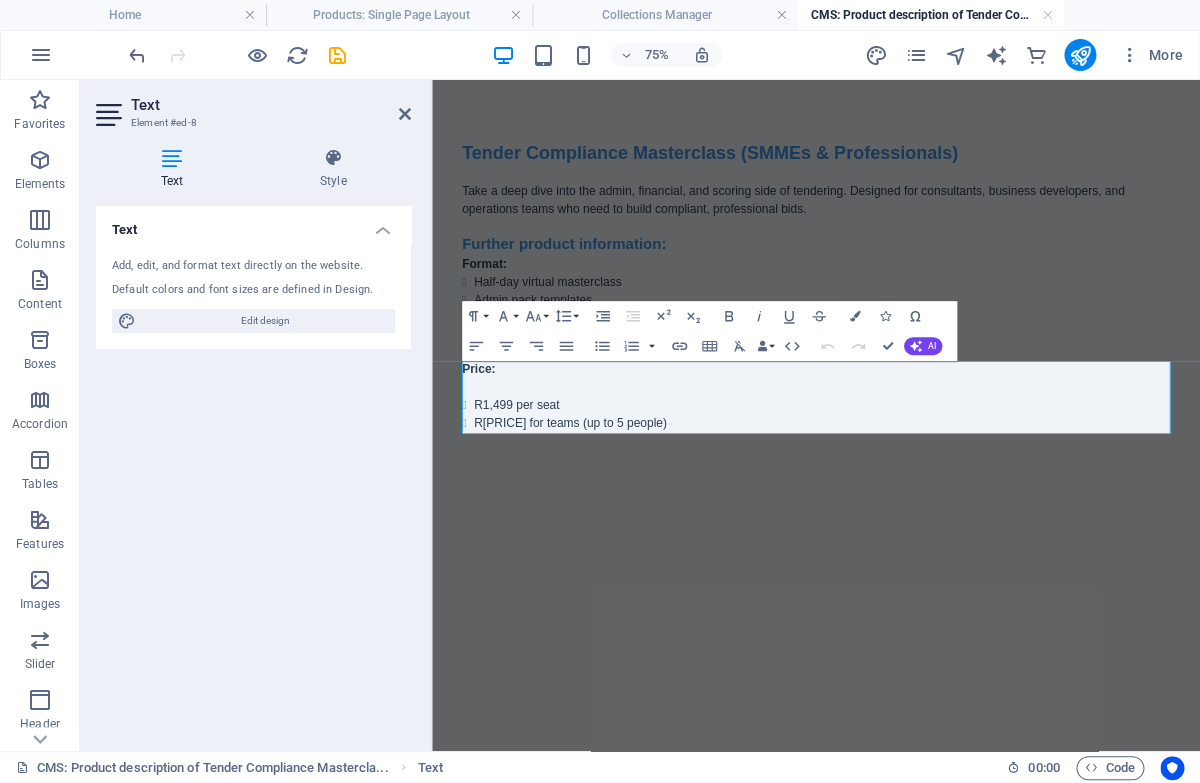 click on "Tender Compliance Masterclass (SMMEs & Professionals) Take a deep dive into the admin, financial, and scoring side of tendering. Designed for consultants, business developers, and operations teams who need to build compliant, professional bids. Further product information: Format:    Half-day virtual masterclass  Admin pack templates  Pricing simulation exercises Legal compliance coaching Price:    R1,499 per seat  R5,999 for teams (up to 5 people)" at bounding box center (944, 355) 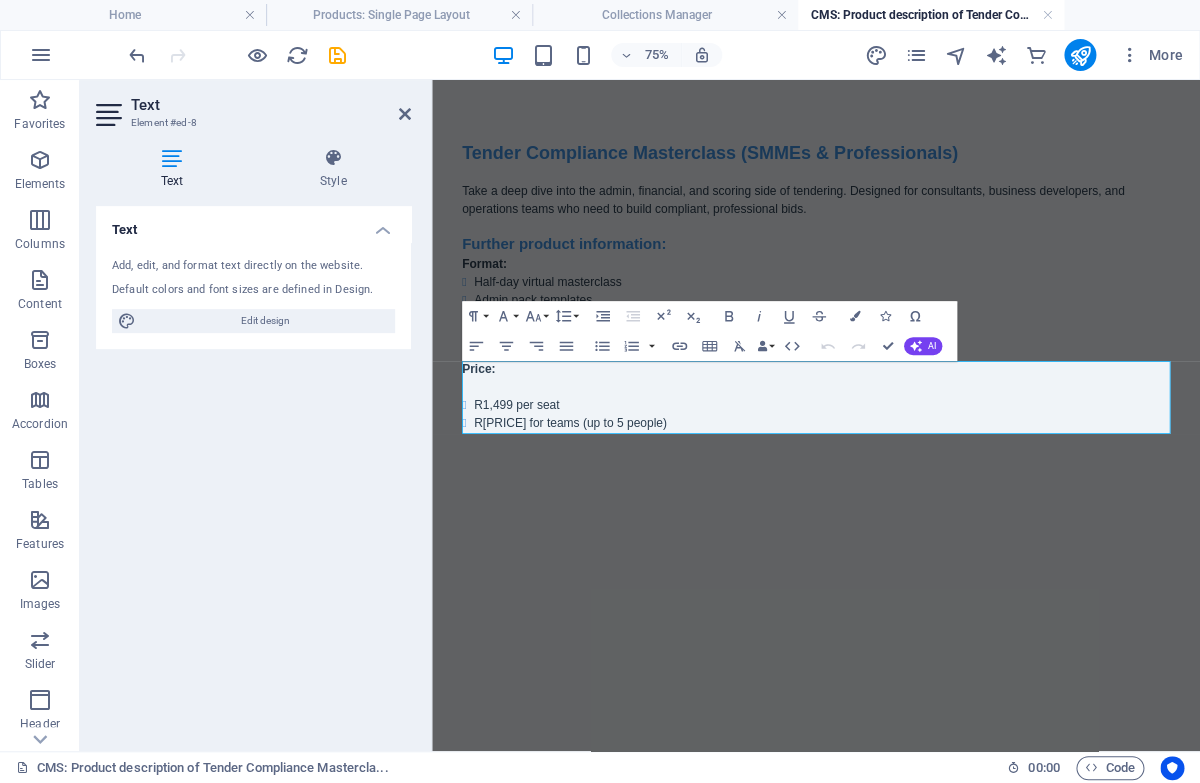 click on "Text" at bounding box center (271, 105) 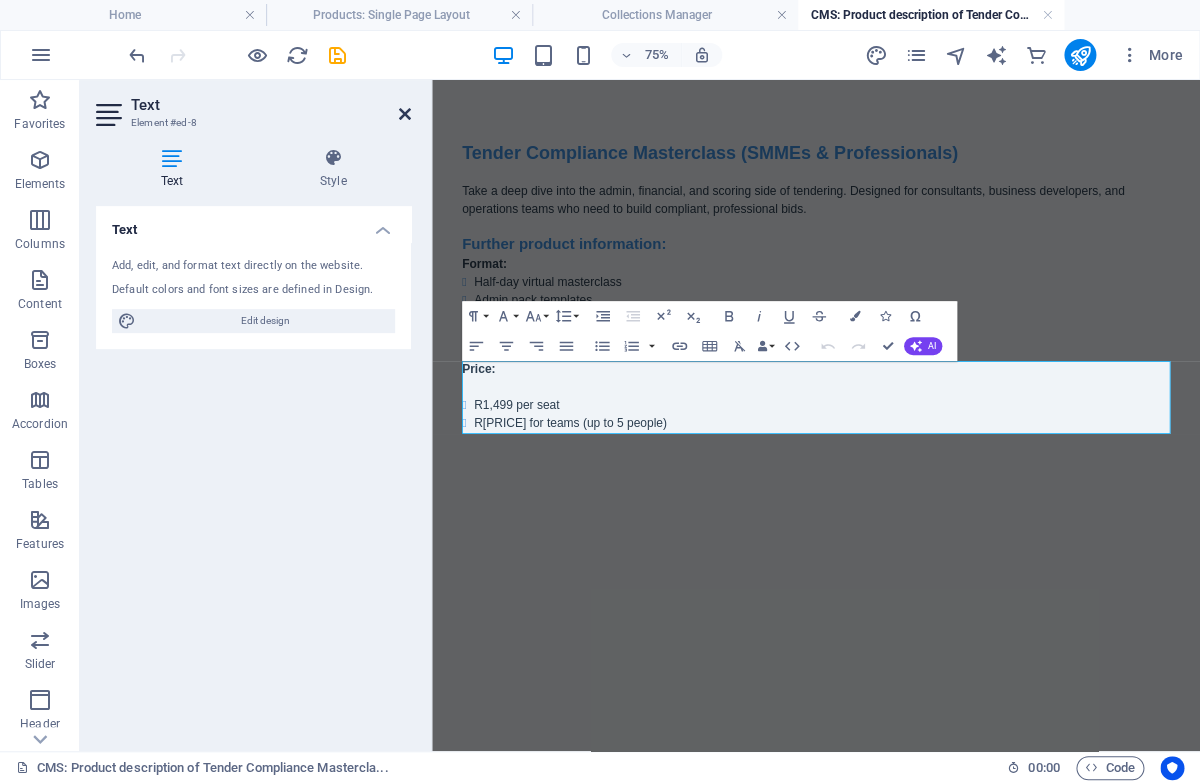 click at bounding box center (405, 114) 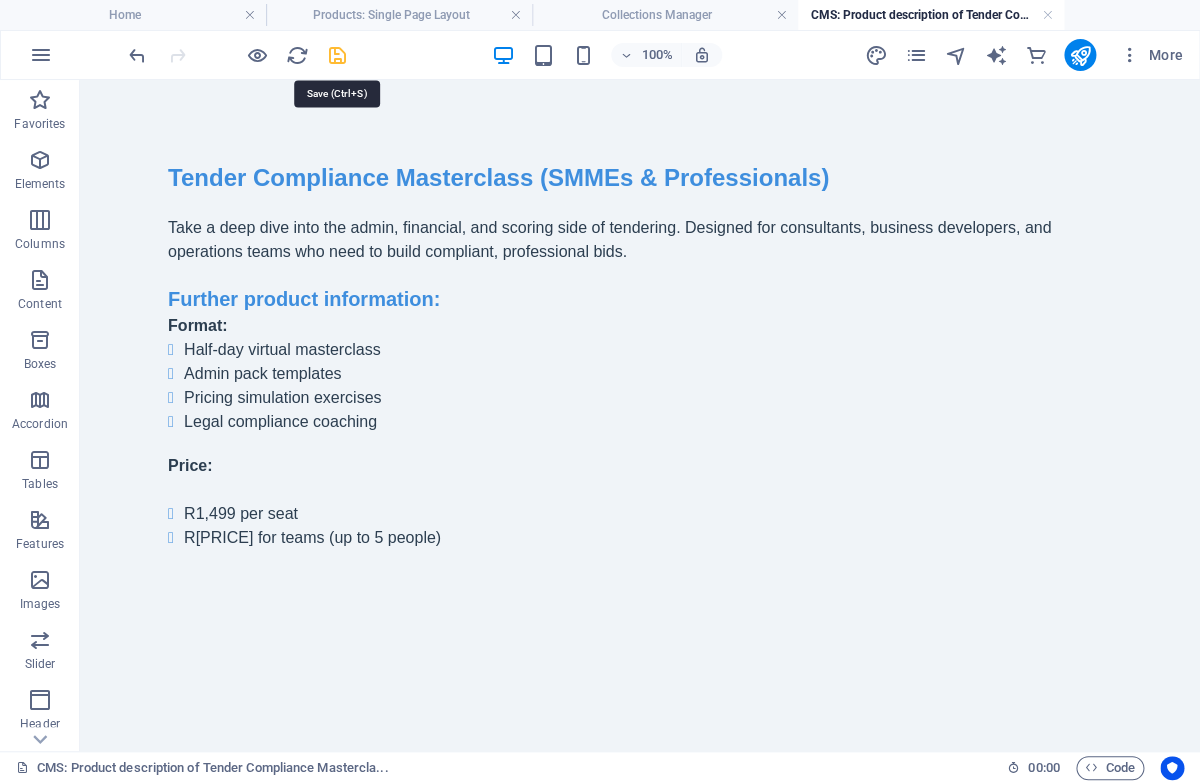 click at bounding box center [337, 55] 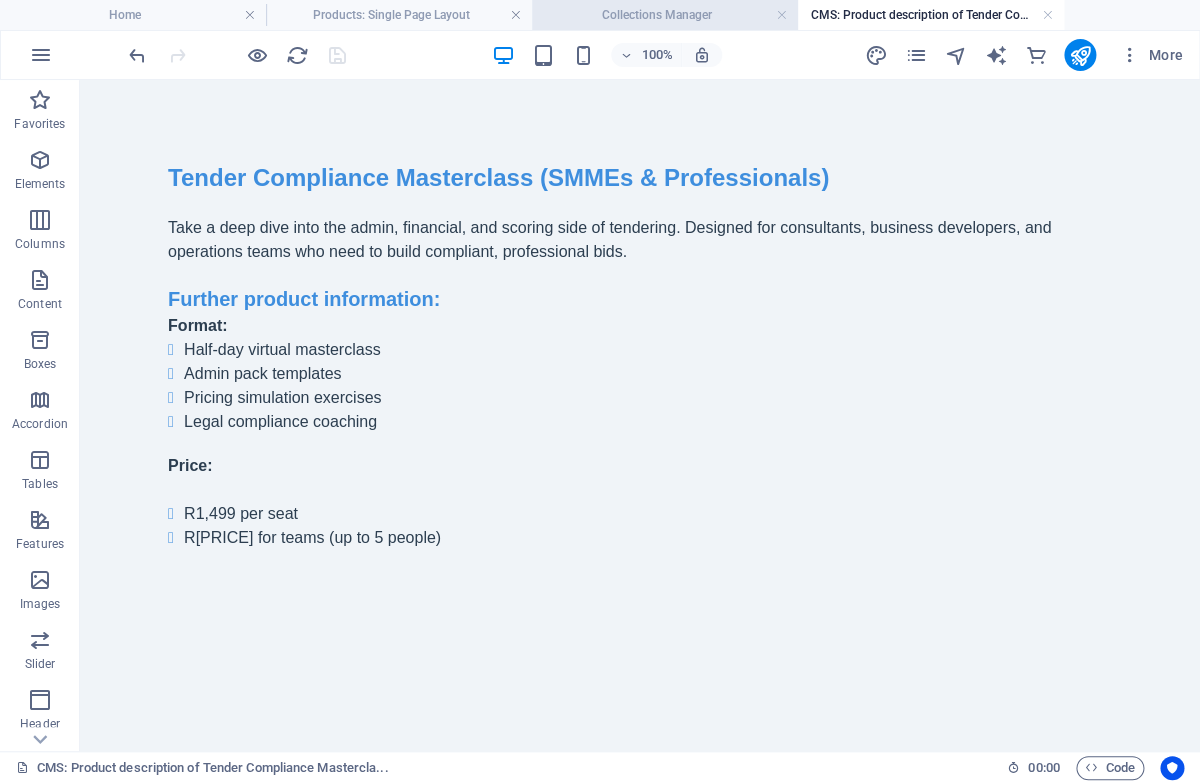click on "Collections Manager" at bounding box center [665, 15] 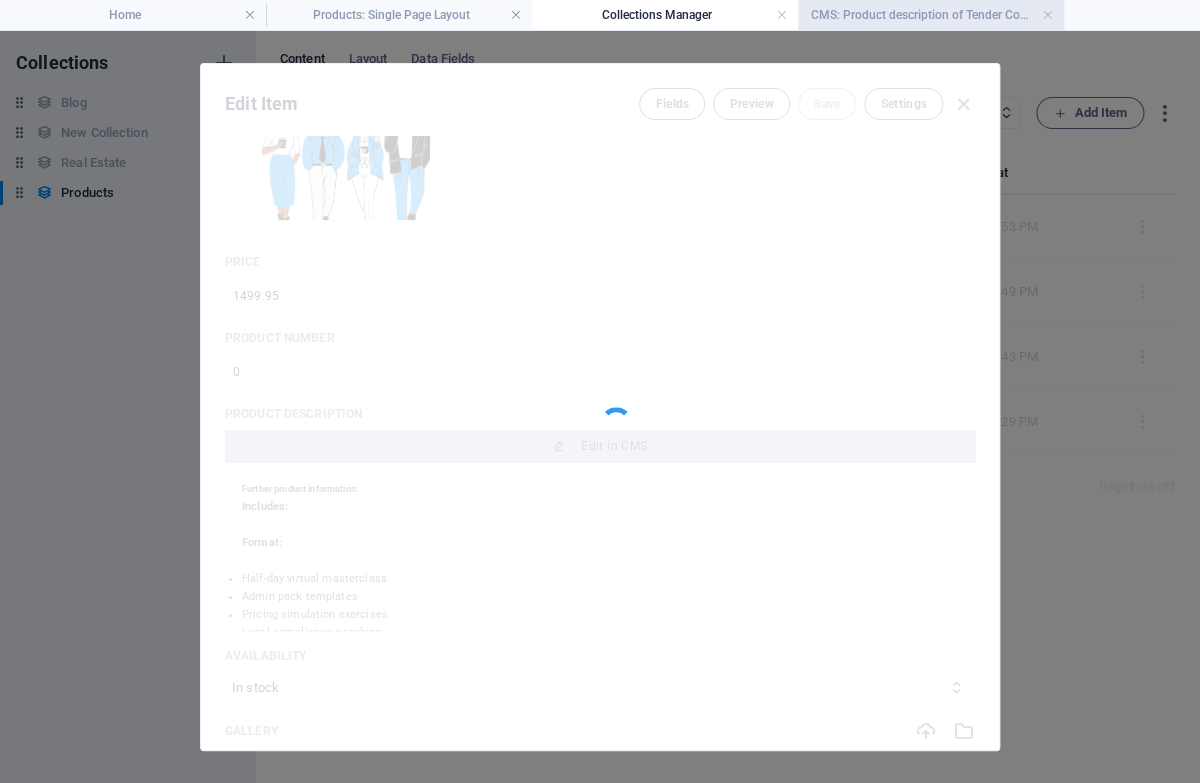 click on "CMS: Product description of Tender Compliance Mastercla..." at bounding box center (931, 15) 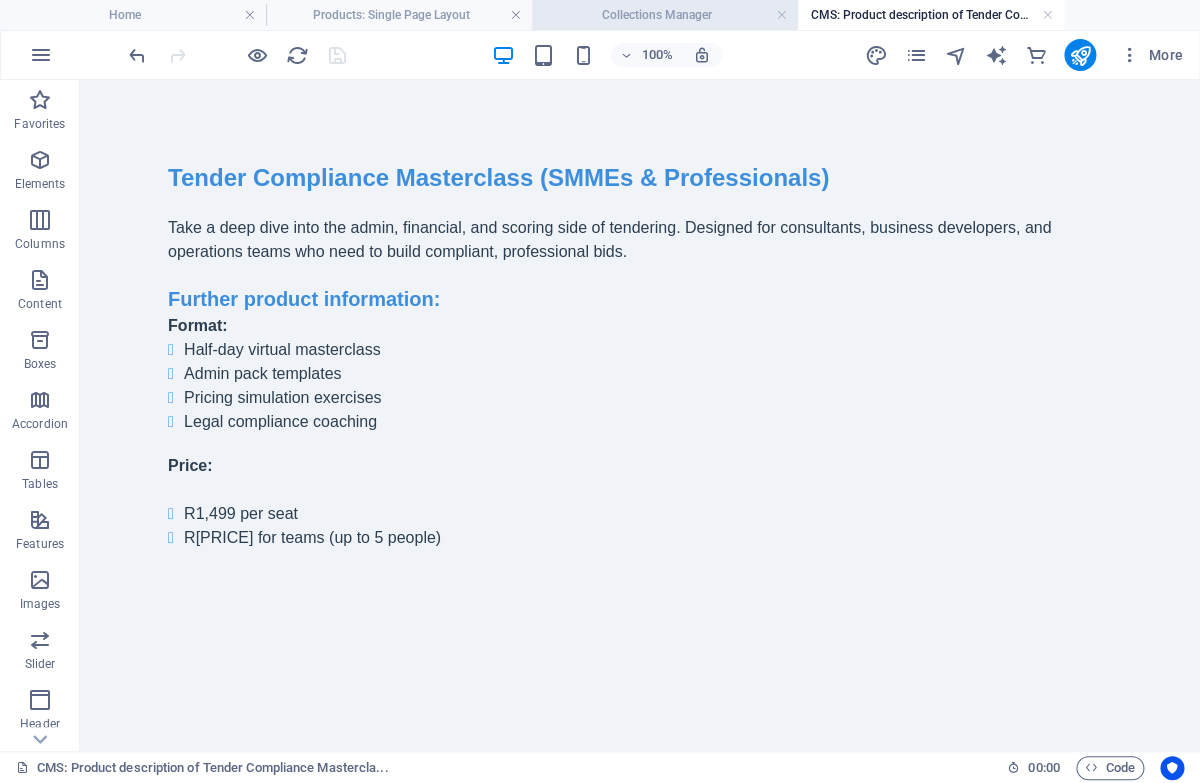 click on "Collections Manager" at bounding box center (665, 15) 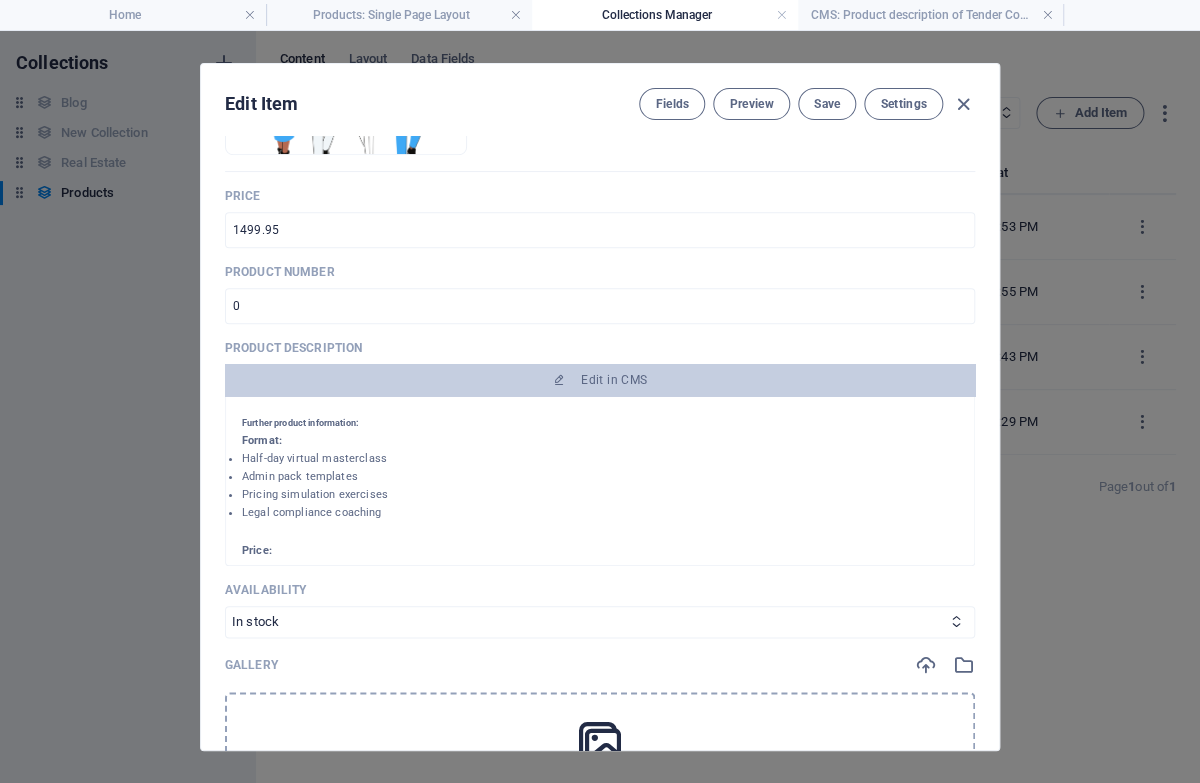 scroll, scrollTop: 443, scrollLeft: 0, axis: vertical 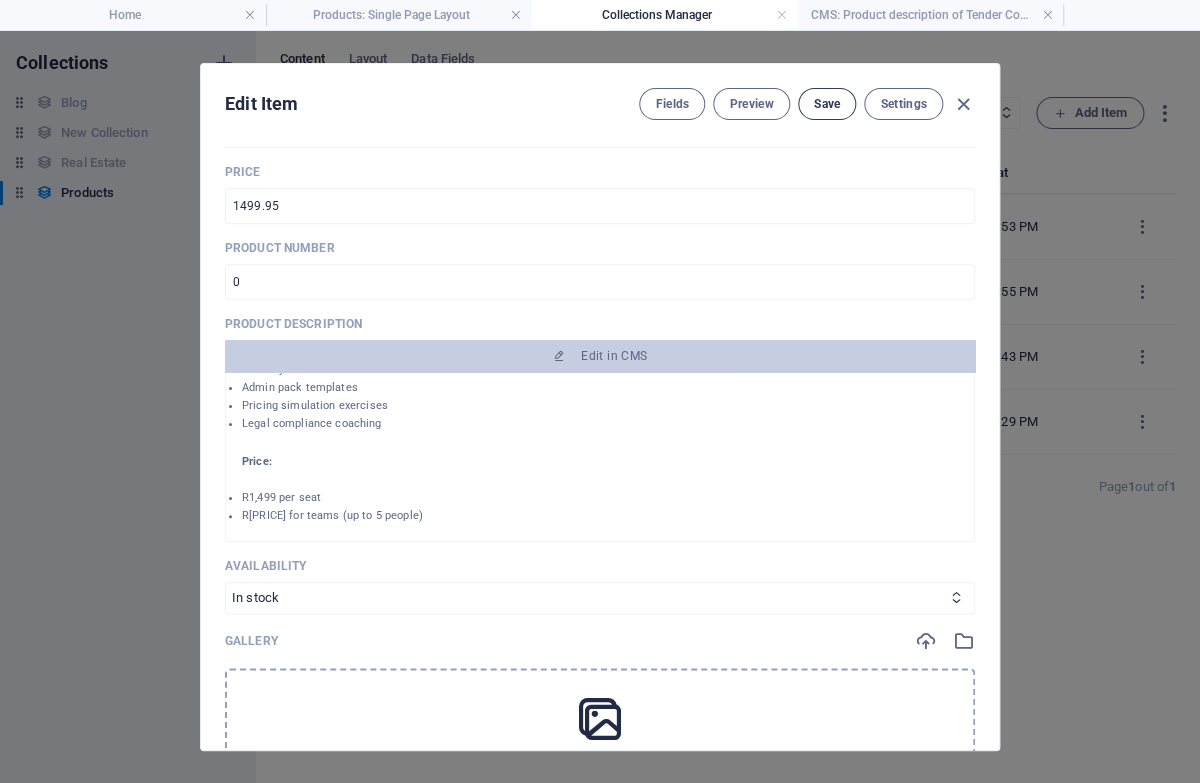 click on "Save" at bounding box center (827, 104) 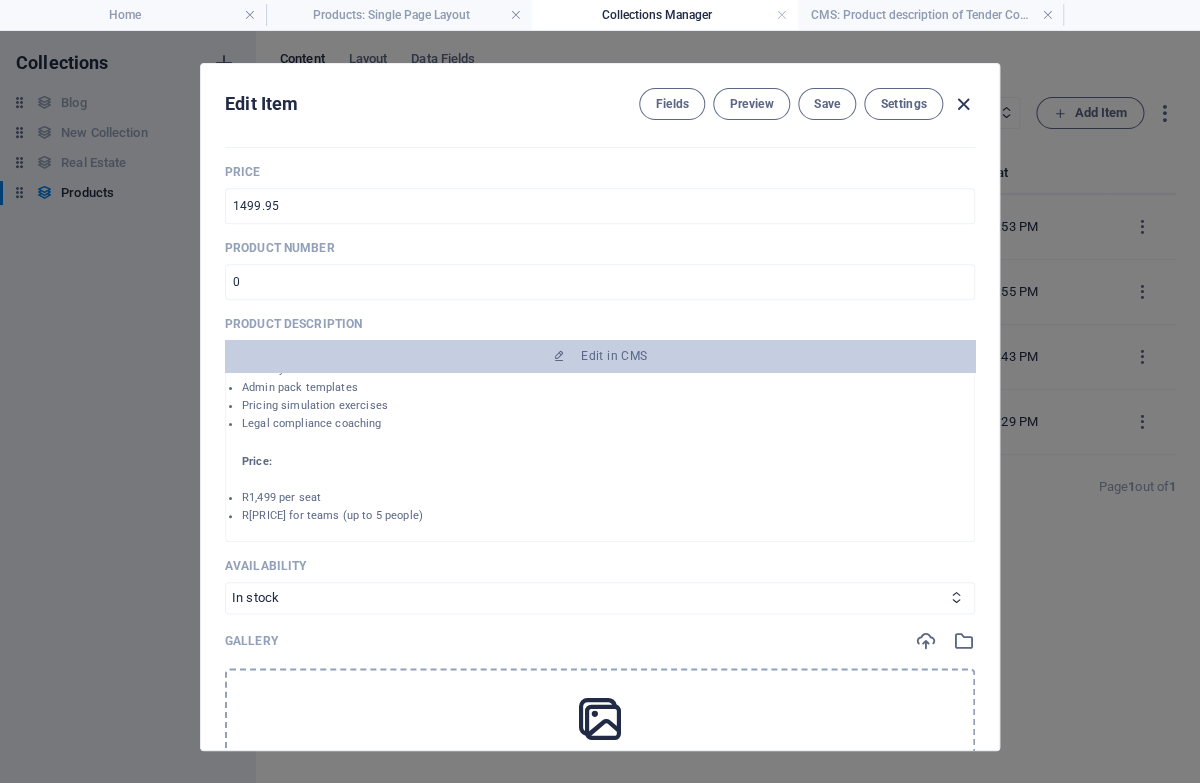 click at bounding box center (963, 104) 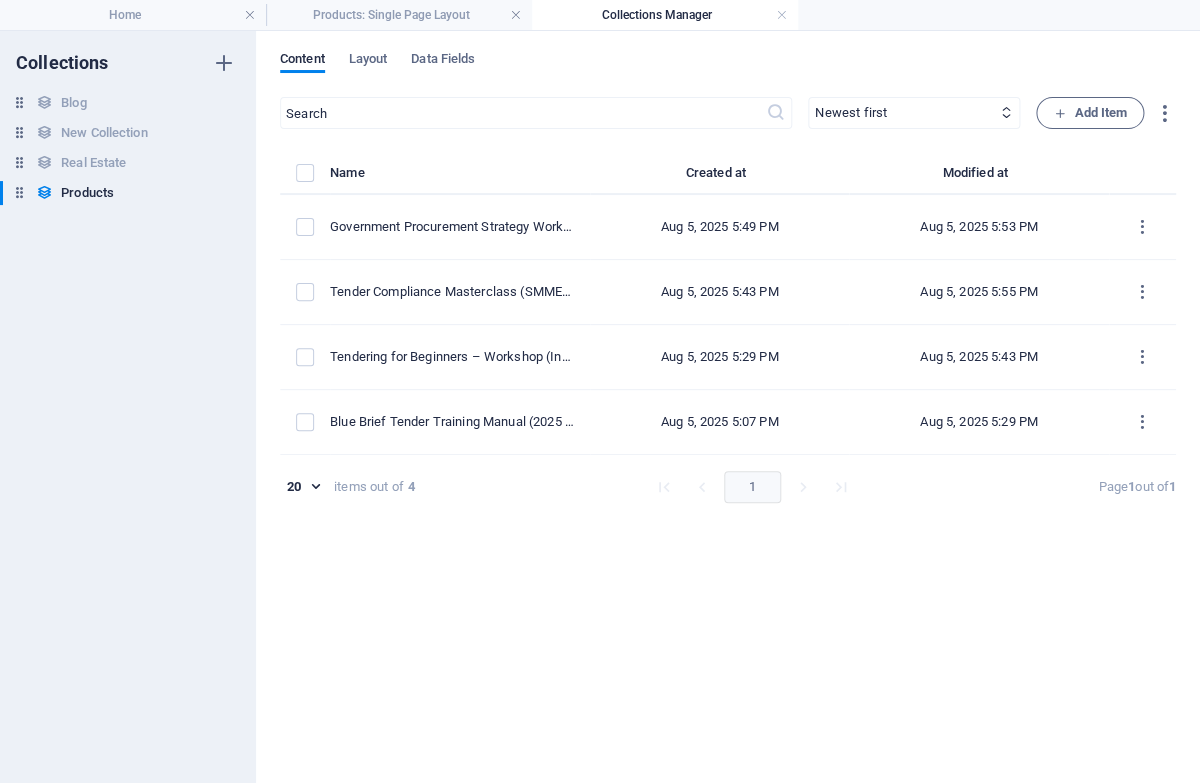 scroll, scrollTop: 0, scrollLeft: 0, axis: both 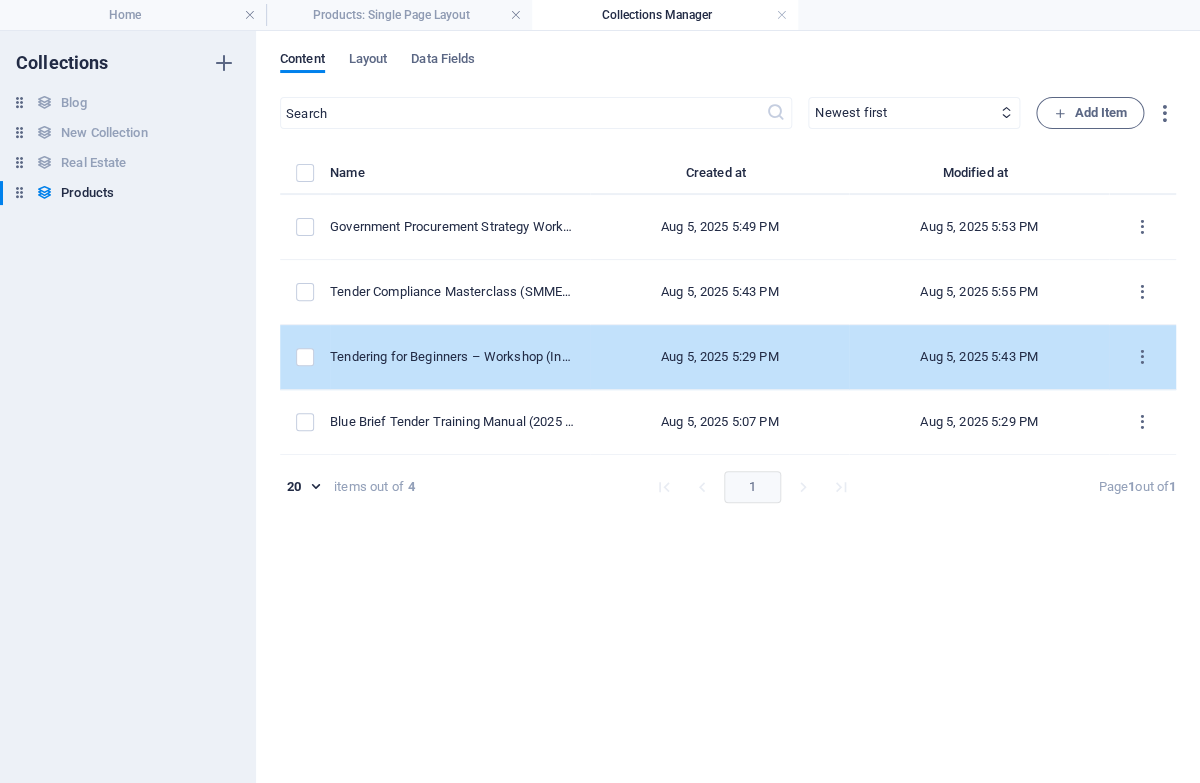 click on "Aug 5, 2025 5:29 PM" at bounding box center [719, 357] 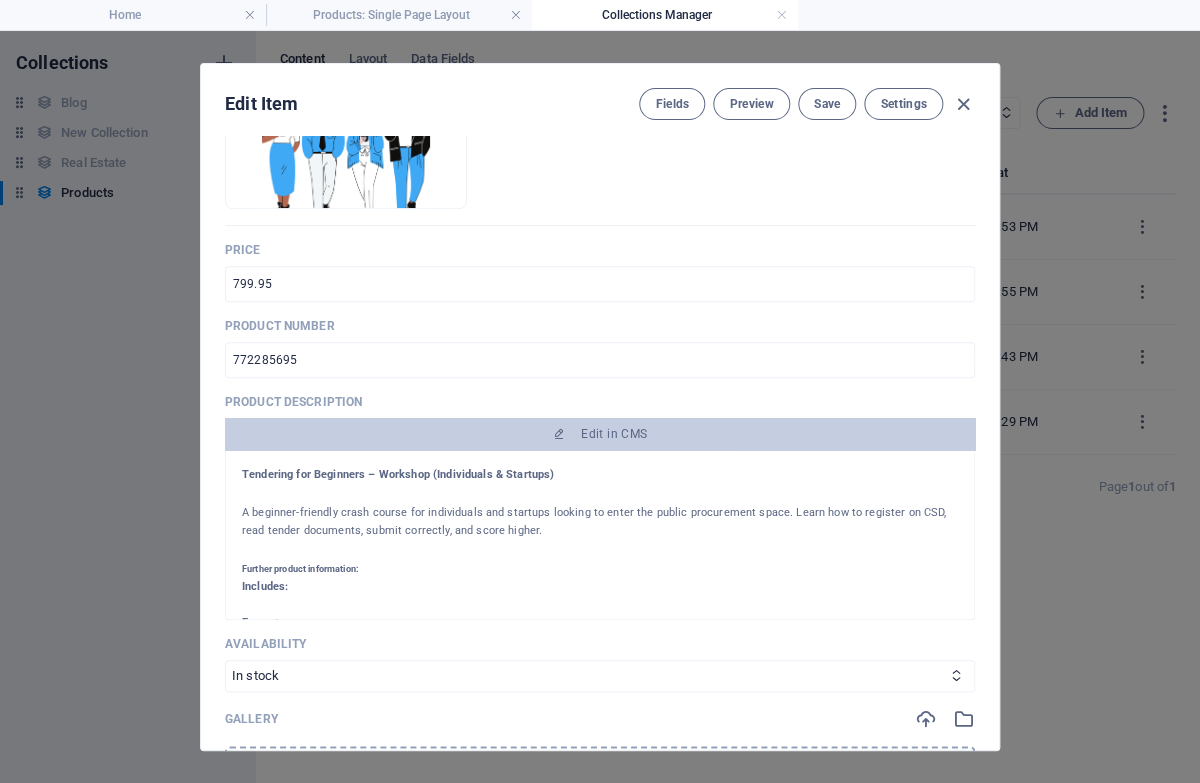 scroll, scrollTop: 392, scrollLeft: 0, axis: vertical 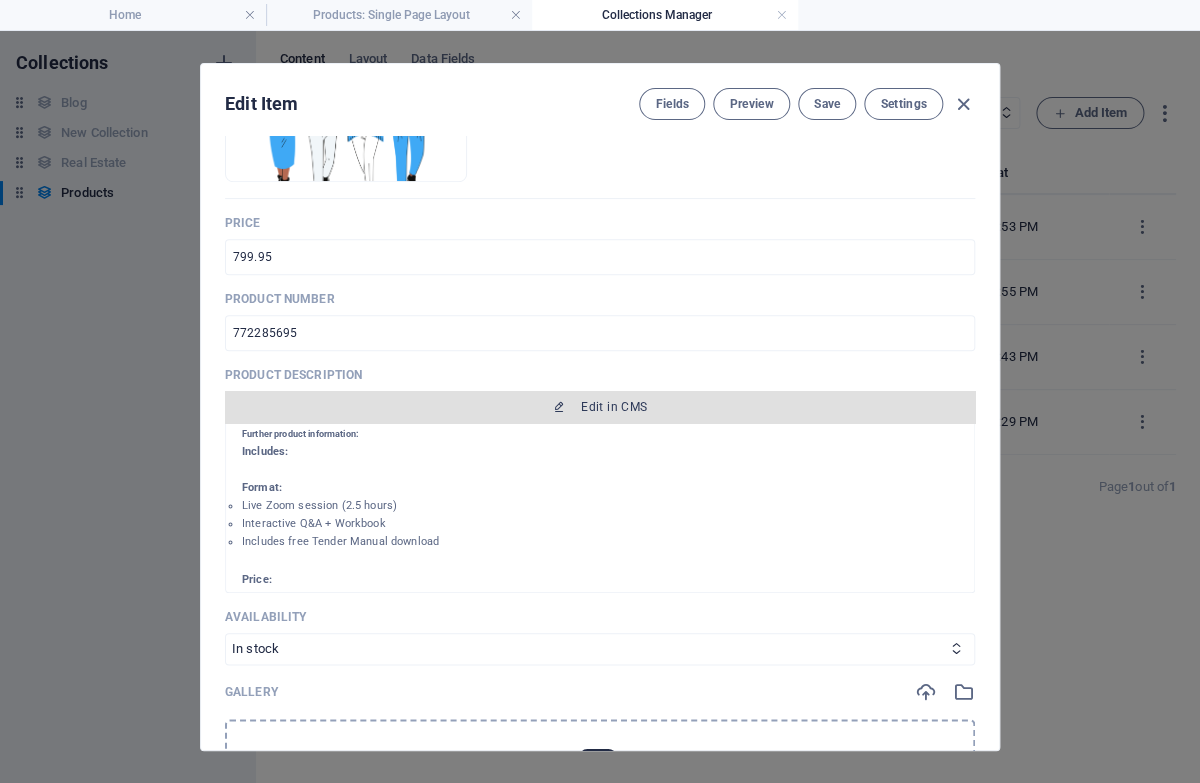 click on "Edit in CMS" at bounding box center (614, 407) 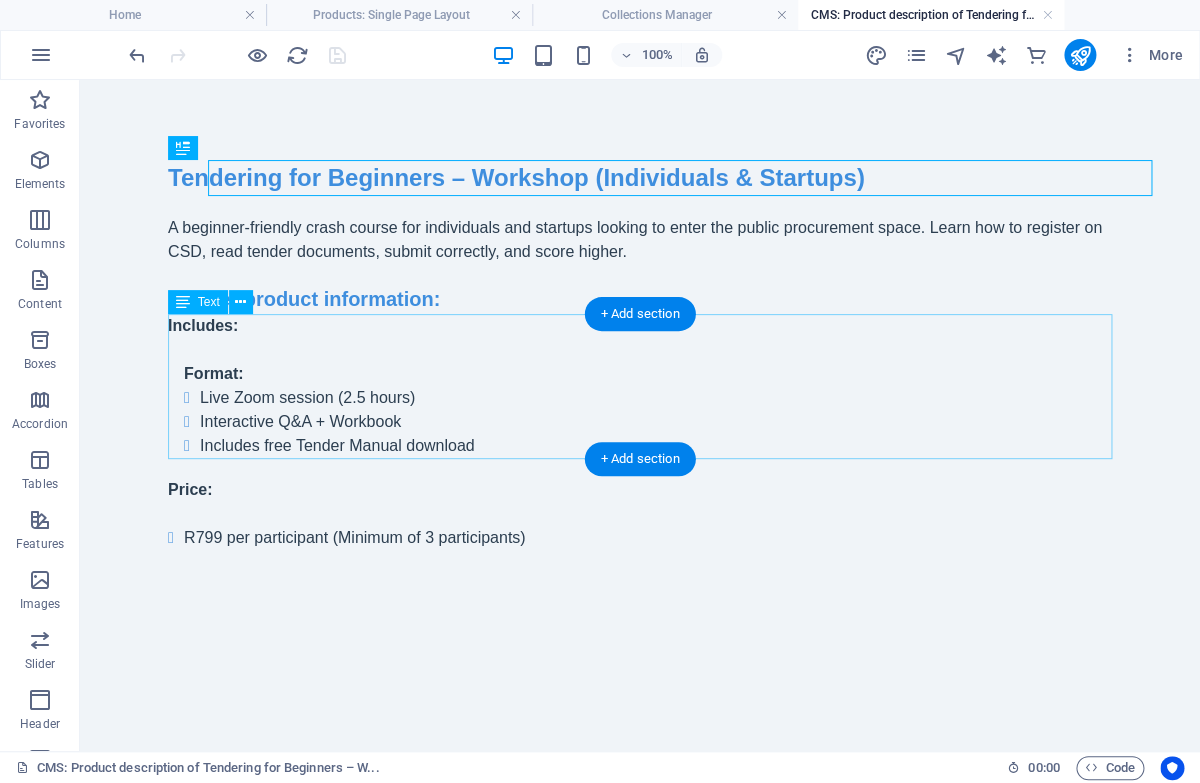 scroll, scrollTop: 0, scrollLeft: 0, axis: both 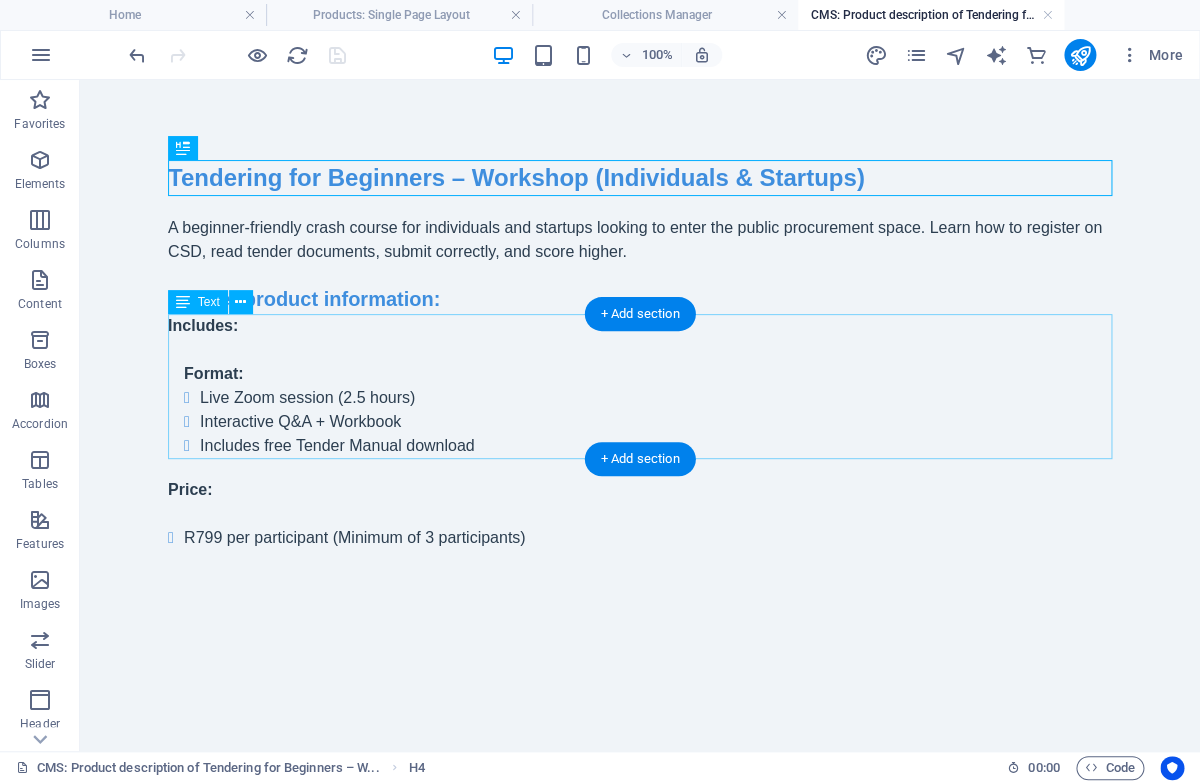 click on "Includes:   Format:    Live Zoom session (2.5 hours)  Interactive Q&A + Workbook  Includes free Tender Manual download" at bounding box center (640, 386) 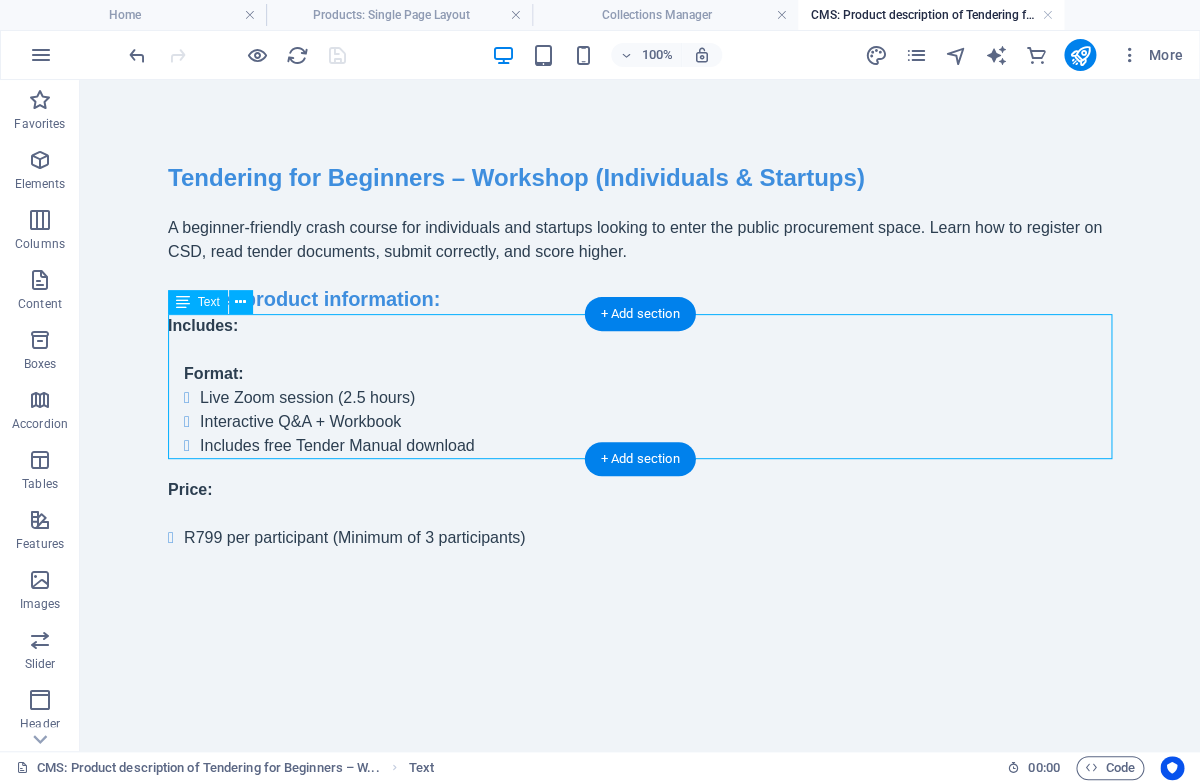click on "Includes:   Format:    Live Zoom session (2.5 hours)  Interactive Q&A + Workbook  Includes free Tender Manual download" at bounding box center [640, 386] 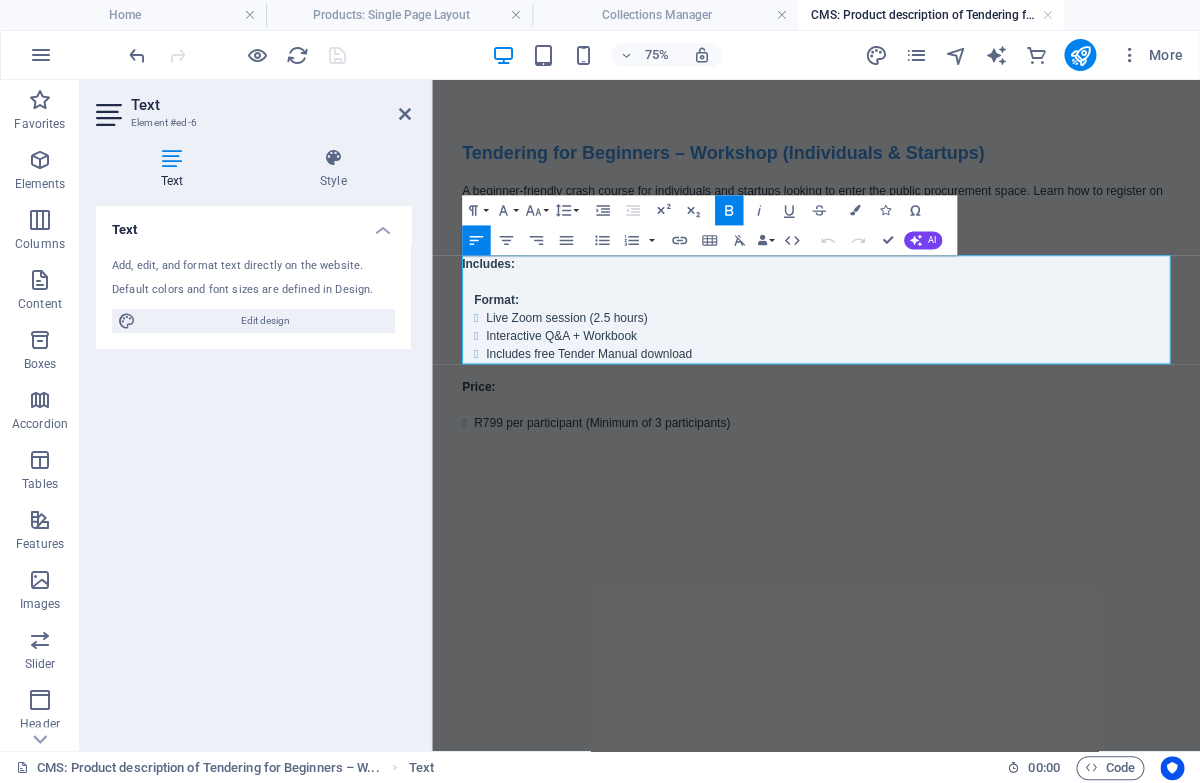 click on "Includes:   Format:    Live Zoom session (2.5 hours)  Interactive Q&A + Workbook  Includes free Tender Manual download" at bounding box center [944, 386] 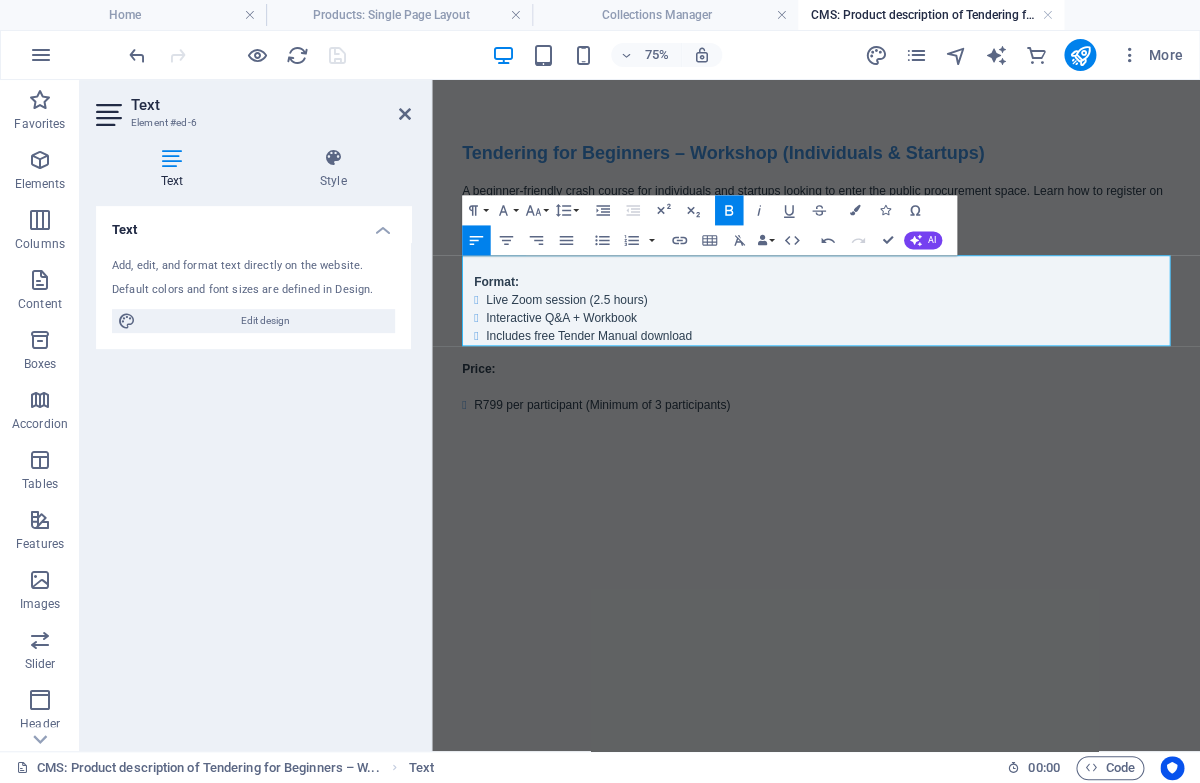 click on "Format:" at bounding box center [518, 349] 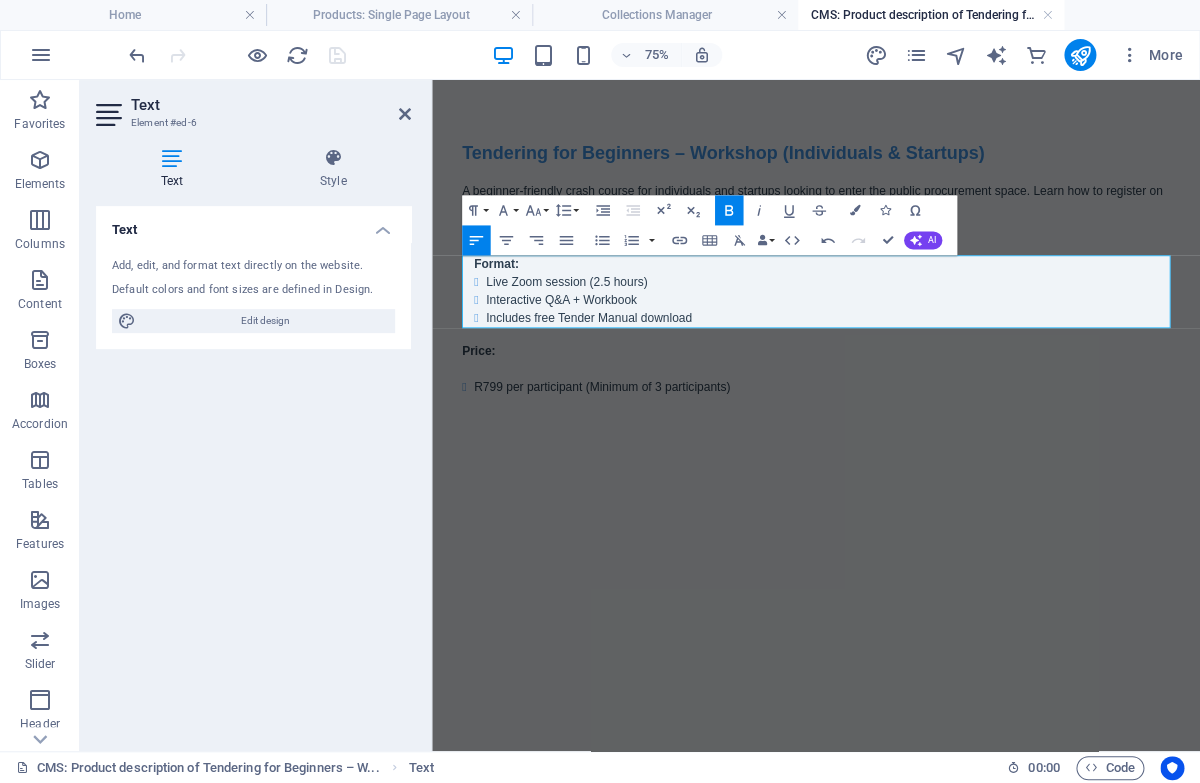 click on "Skip to main content
Tendering for Beginners – Workshop (Individuals & Startups) A beginner-friendly crash course for individuals and startups looking to enter the public procurement space. Learn how to register on CSD, read tender documents, submit correctly, and score higher. Further product information: Format:    Live Zoom session (2.5 hours)  Interactive Q&A + Workbook  Includes free Tender Manual download Price:    R799 per participant (Minimum of 3 participants)" at bounding box center (944, 331) 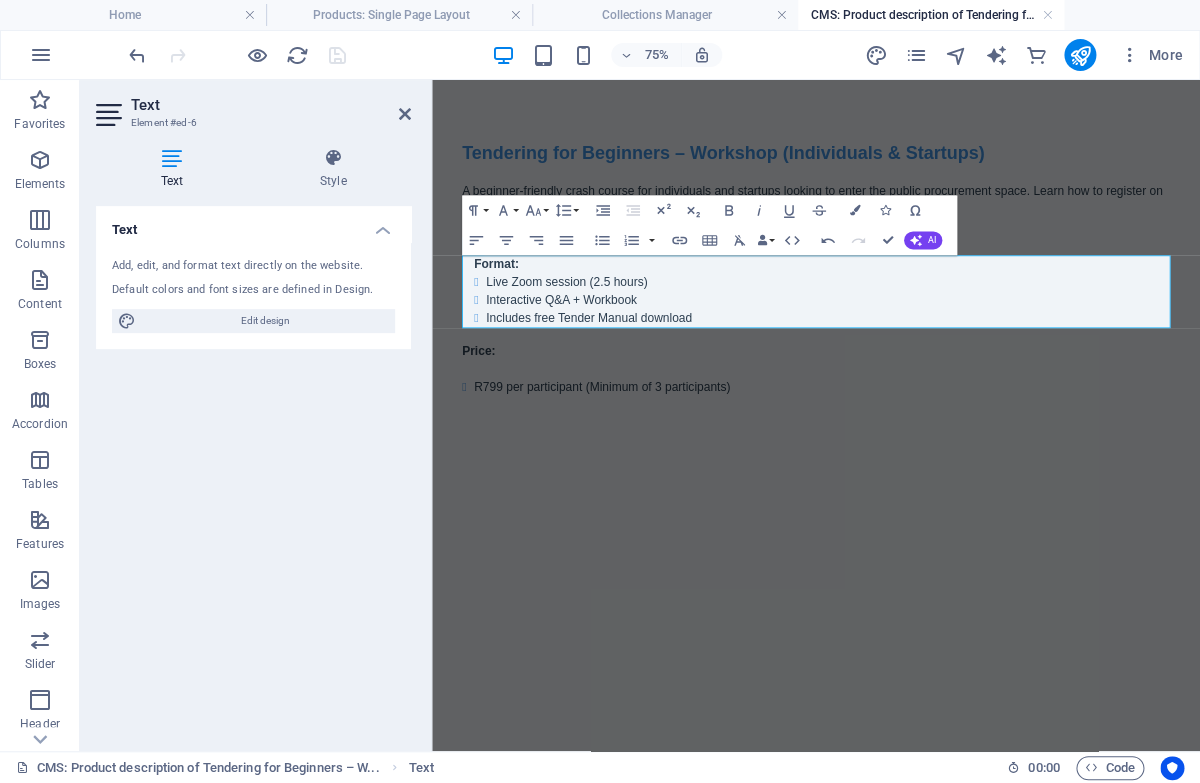 click on "Skip to main content
Tendering for Beginners – Workshop (Individuals & Startups) A beginner-friendly crash course for individuals and startups looking to enter the public procurement space. Learn how to register on CSD, read tender documents, submit correctly, and score higher. Further product information: Format:    Live Zoom session (2.5 hours)  Interactive Q&A + Workbook  Includes free Tender Manual download Price:    R799 per participant (Minimum of 3 participants)" at bounding box center (944, 331) 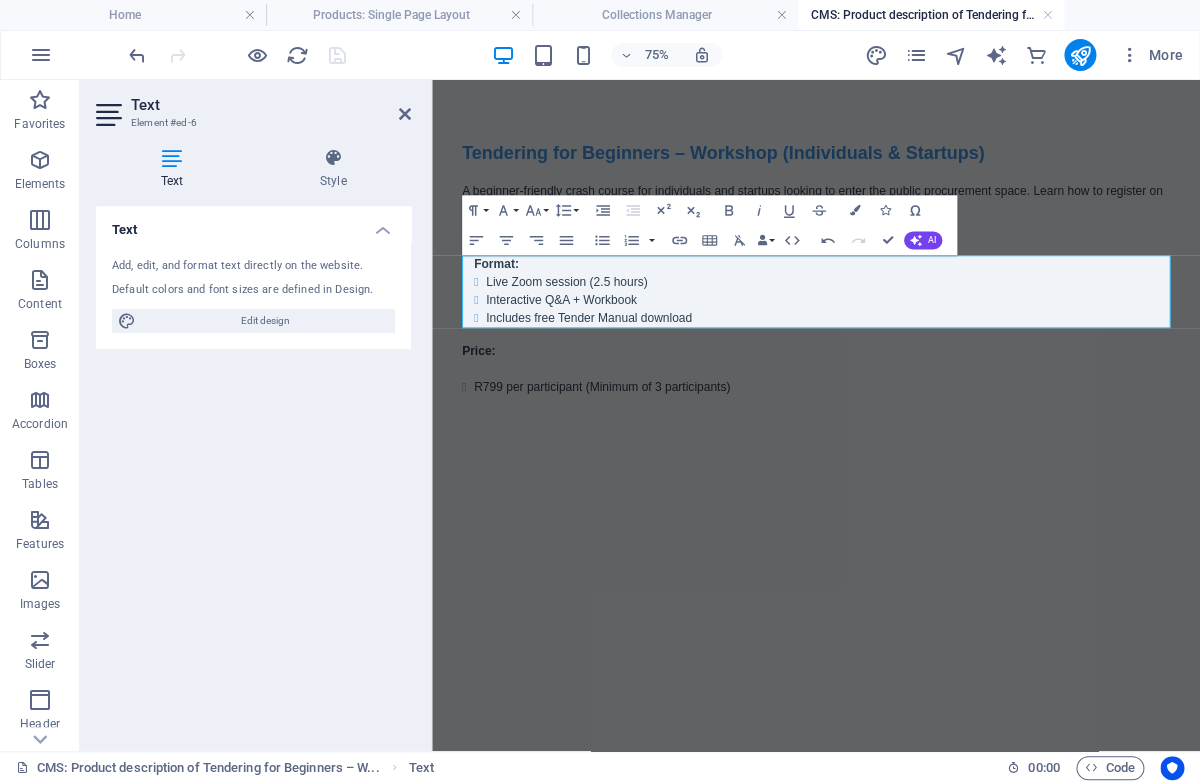 click on "Text Element #ed-6 Text Style Text Add, edit, and format text directly on the website. Default colors and font sizes are defined in Design. Edit design Alignment Left aligned Centered Right aligned Preset Element Layout How this element expands within the layout (Flexbox). Size Default auto px % 1/1 1/2 1/3 1/4 1/5 1/6 1/7 1/8 1/9 1/10 Grow Shrink Order Container layout Visible Visible Opacity 100 % Overflow Spacing Margin Default auto px % rem vw vh Custom Custom auto px % rem vw vh auto px % rem vw vh auto px % rem vw vh auto px % rem vw vh Padding Default px rem % vh vw Custom Custom px rem % vh vw px rem % vh vw px rem % vh vw px rem % vh vw Border Style              - Width 1 auto px rem % vh vw Custom Custom 1 auto px rem % vh vw 1 auto px rem % vh vw 1 auto px rem % vh vw 1 auto px rem % vh vw  - Color Round corners Default px rem % vh vw Custom Custom px rem % vh vw px rem % vh vw px rem % vh vw px rem % vh vw Shadow Default None Outside Inside Color X offset 0 px rem vh vw Y offset 0 px rem" at bounding box center [256, 415] 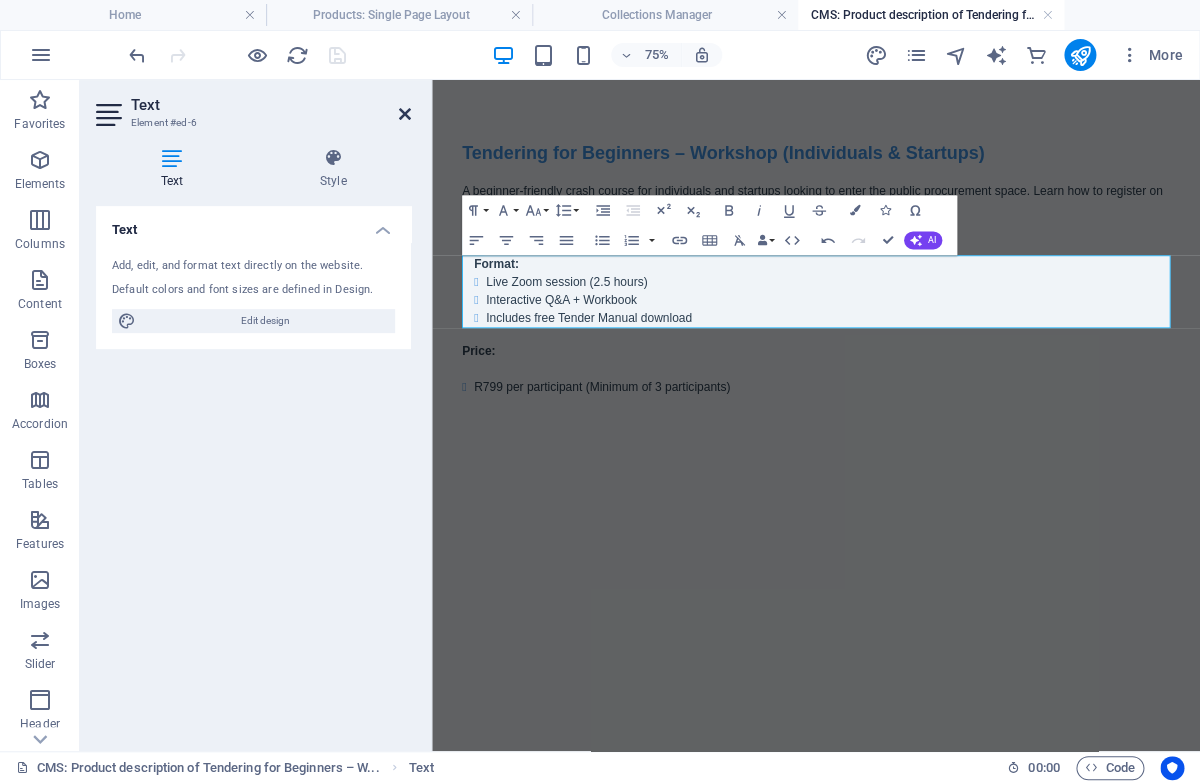 click at bounding box center (405, 114) 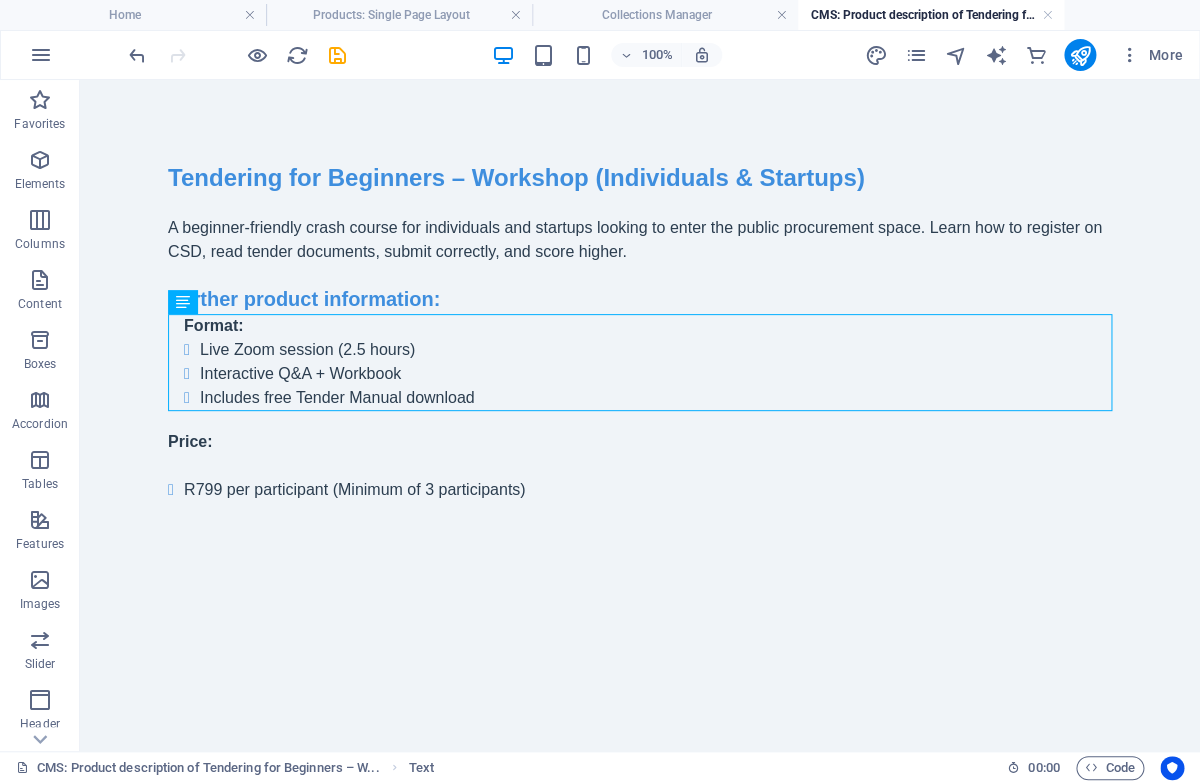 click on "Tendering for Beginners – Workshop (Individuals & Startups) A beginner-friendly crash course for individuals and startups looking to enter the public procurement space. Learn how to register on CSD, read tender documents, submit correctly, and score higher. Further product information: Format:    Live Zoom session (2.5 hours)  Interactive Q&A + Workbook  Includes free Tender Manual download Price:    R799 per participant (Minimum of 3 participants)" at bounding box center [640, 331] 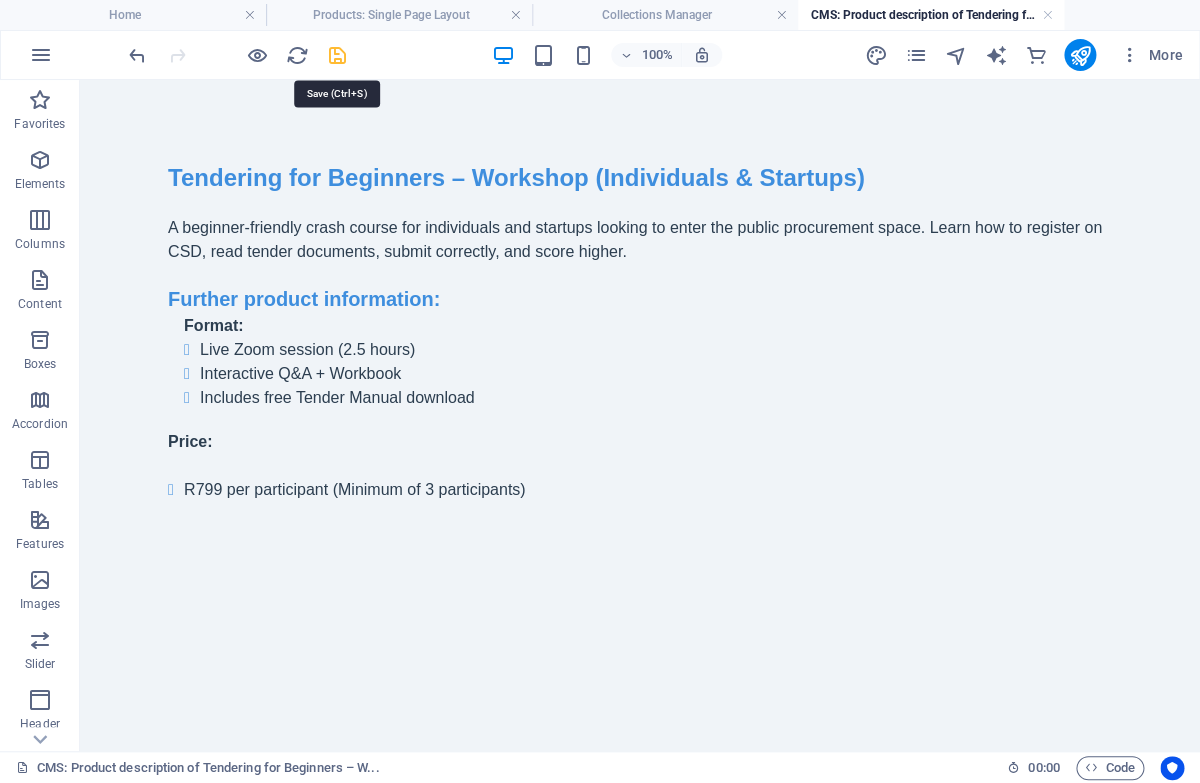 click at bounding box center [337, 55] 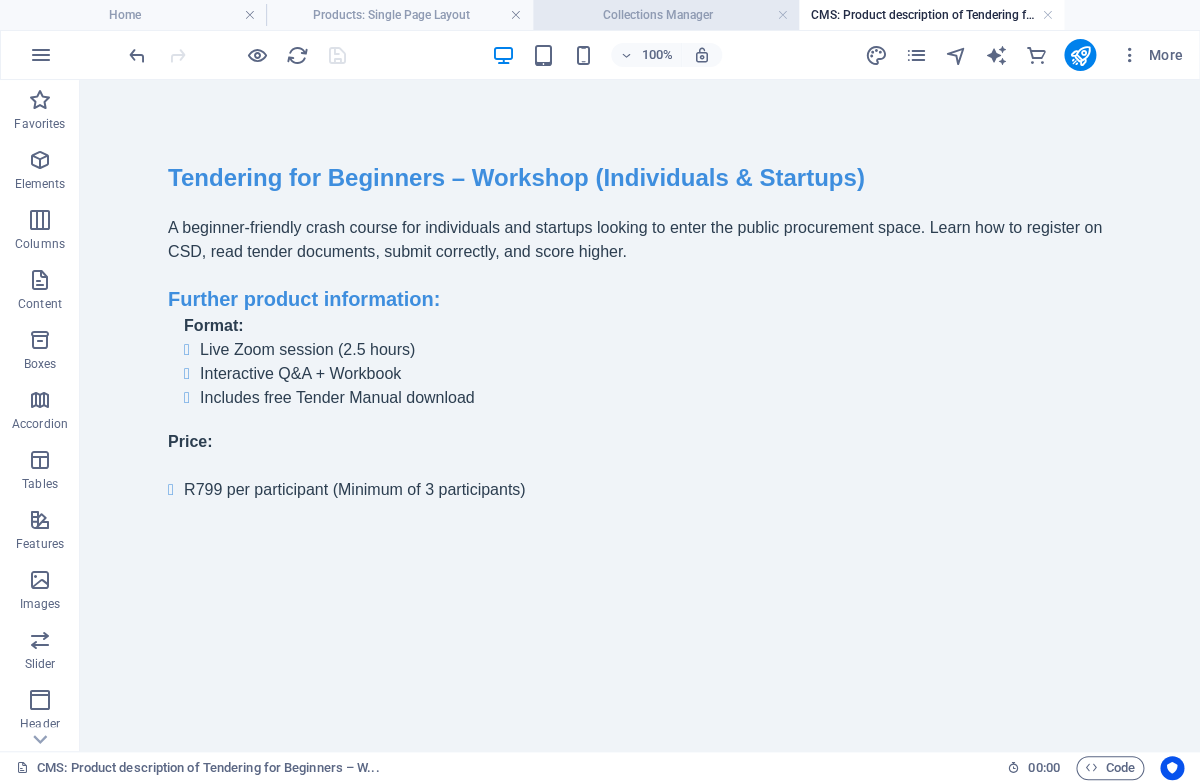click on "Collections Manager" at bounding box center [666, 15] 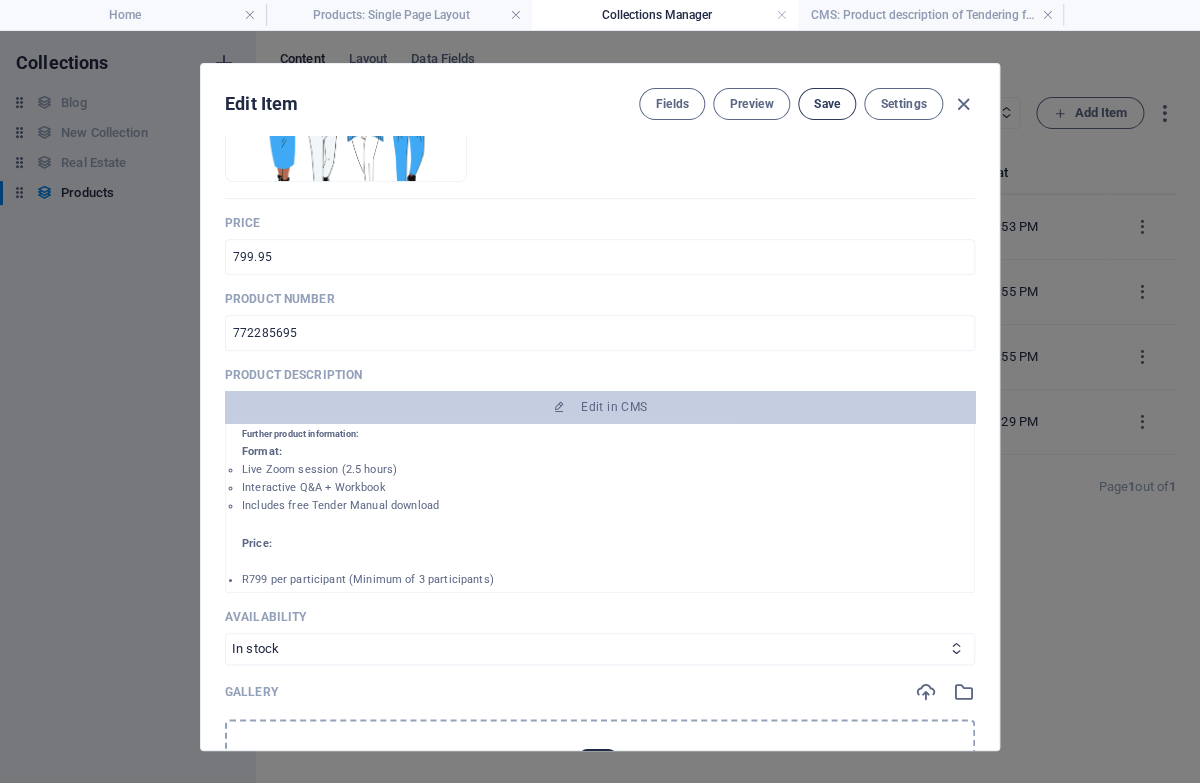 click on "Save" at bounding box center [827, 104] 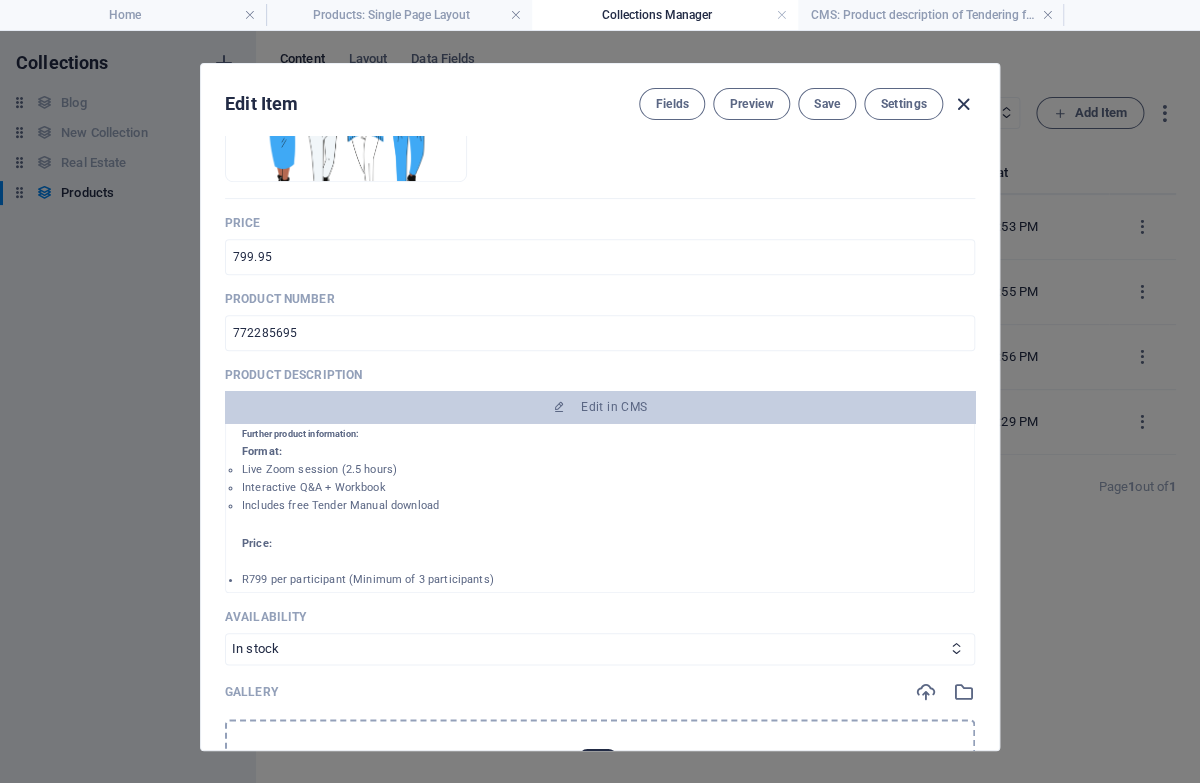 click at bounding box center (963, 104) 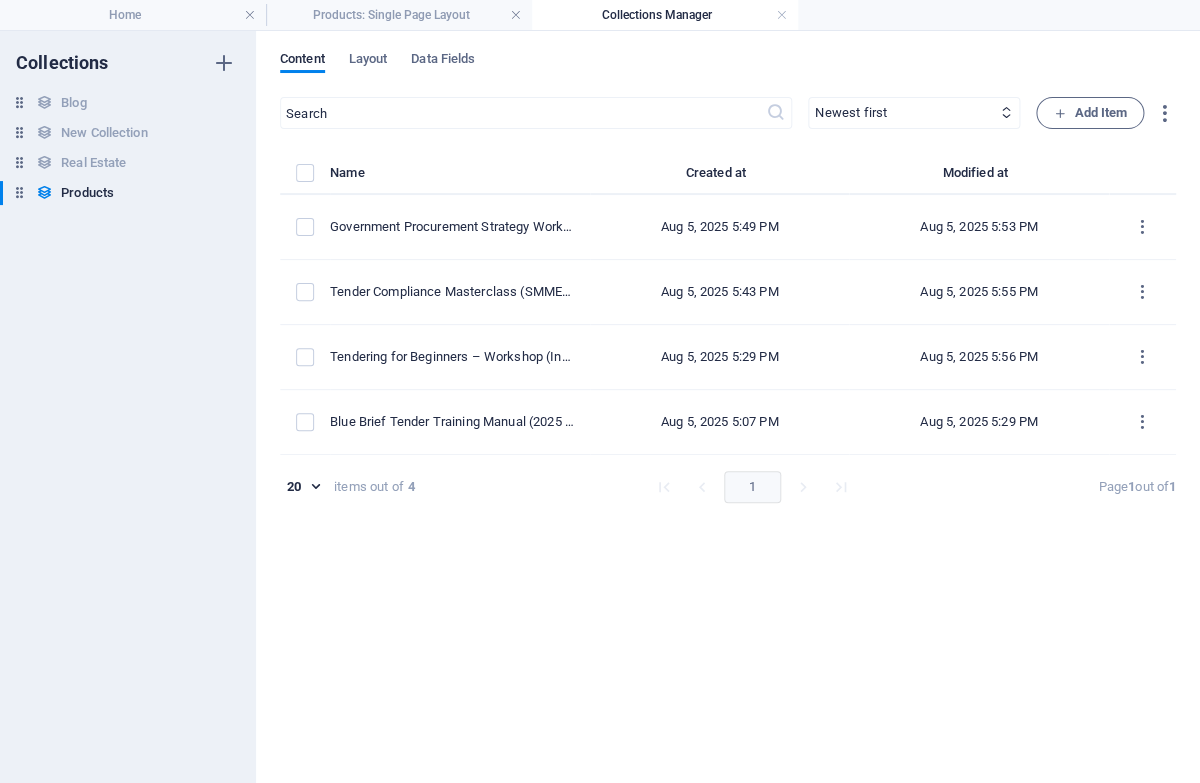 type on "tendering-for-beginners-workshop-individuals-startups" 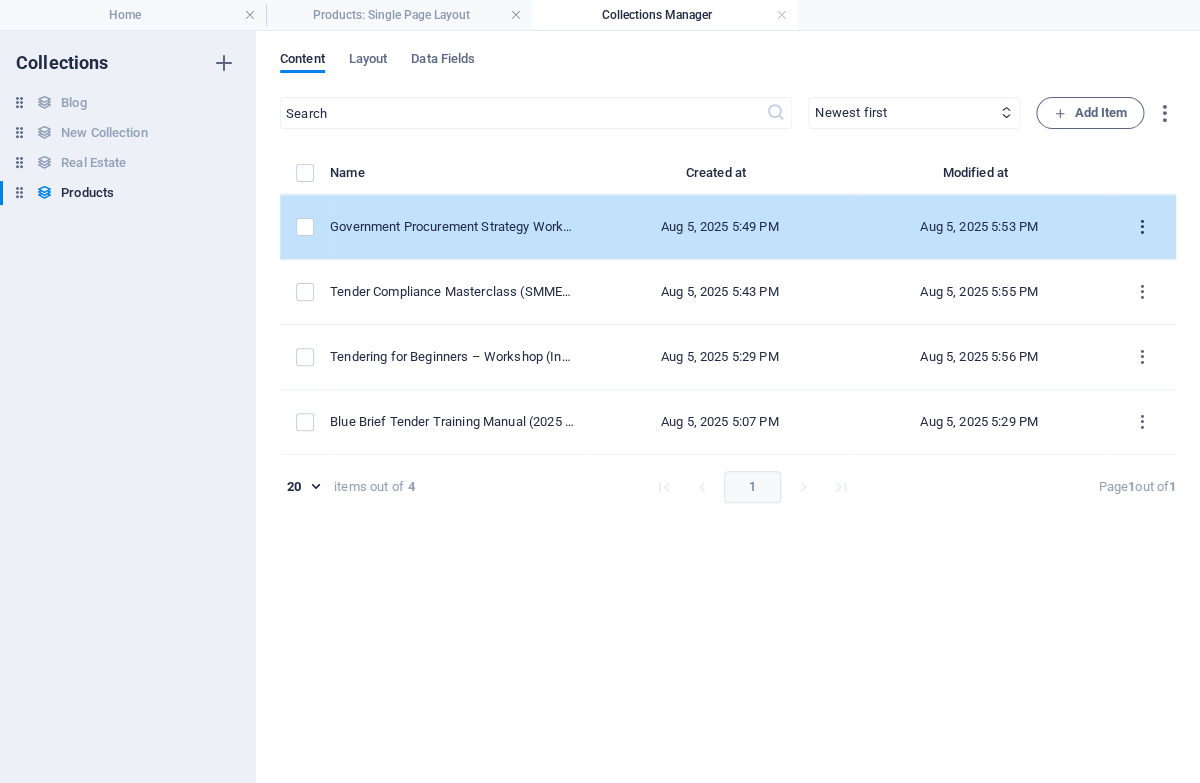click at bounding box center (1142, 227) 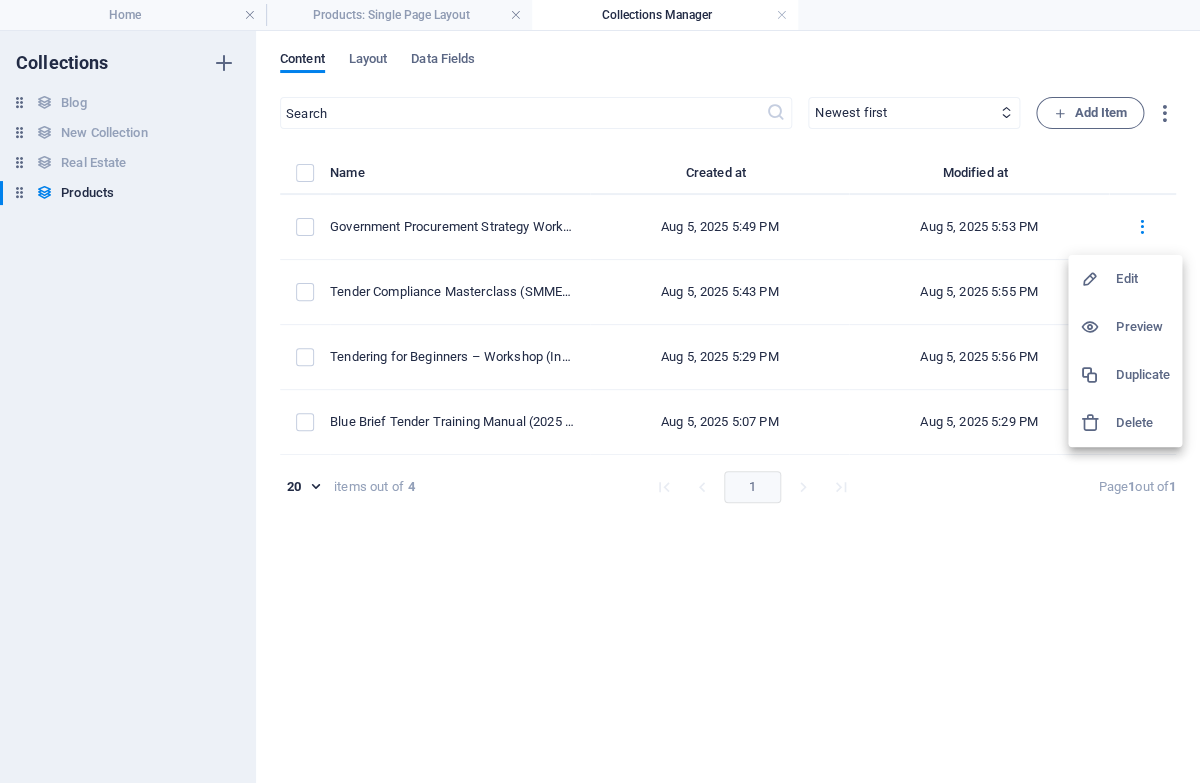 click on "Duplicate" at bounding box center [1143, 375] 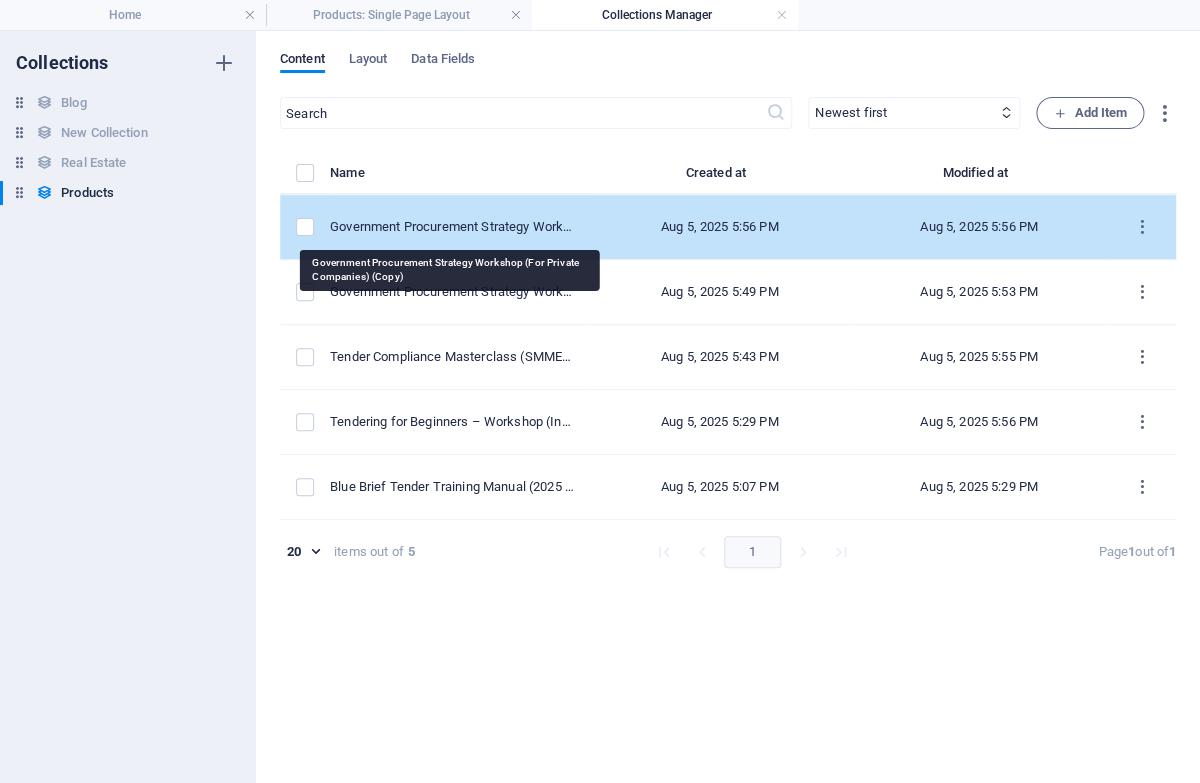 click on "Government Procurement Strategy Workshop (For Private Companies) (Copy)" at bounding box center (452, 227) 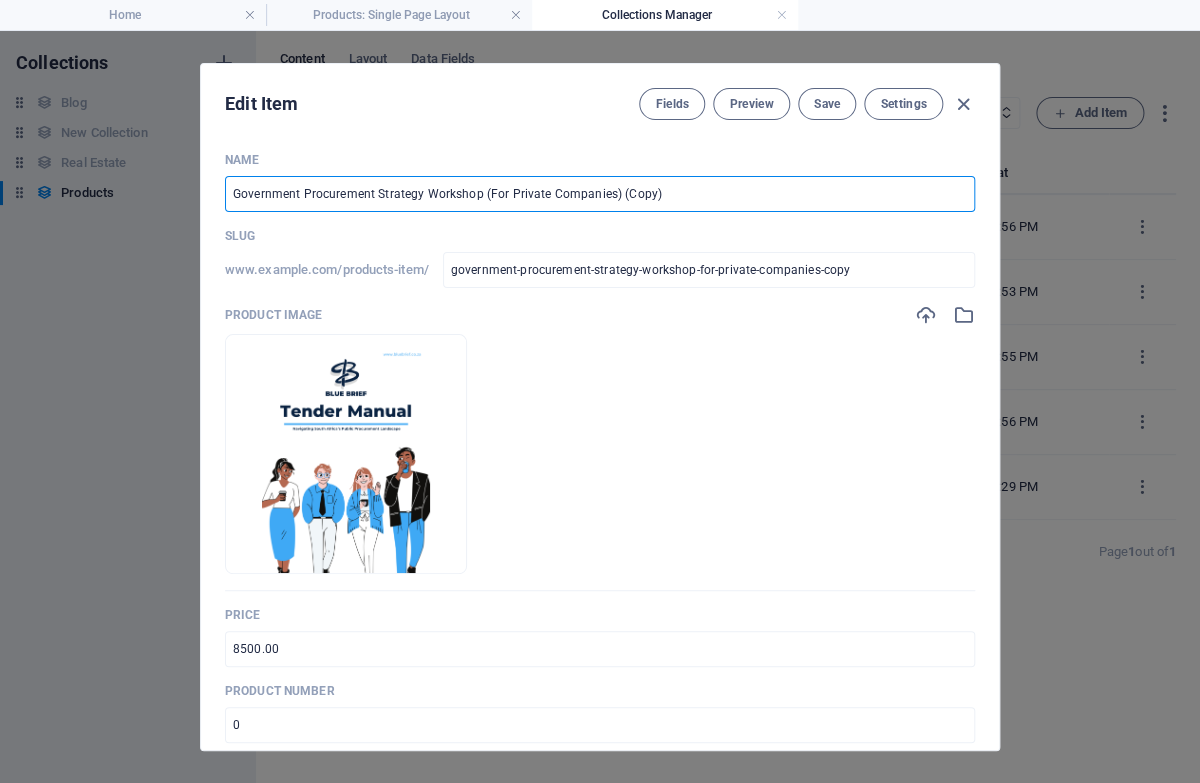 drag, startPoint x: 690, startPoint y: 196, endPoint x: 231, endPoint y: 168, distance: 459.85324 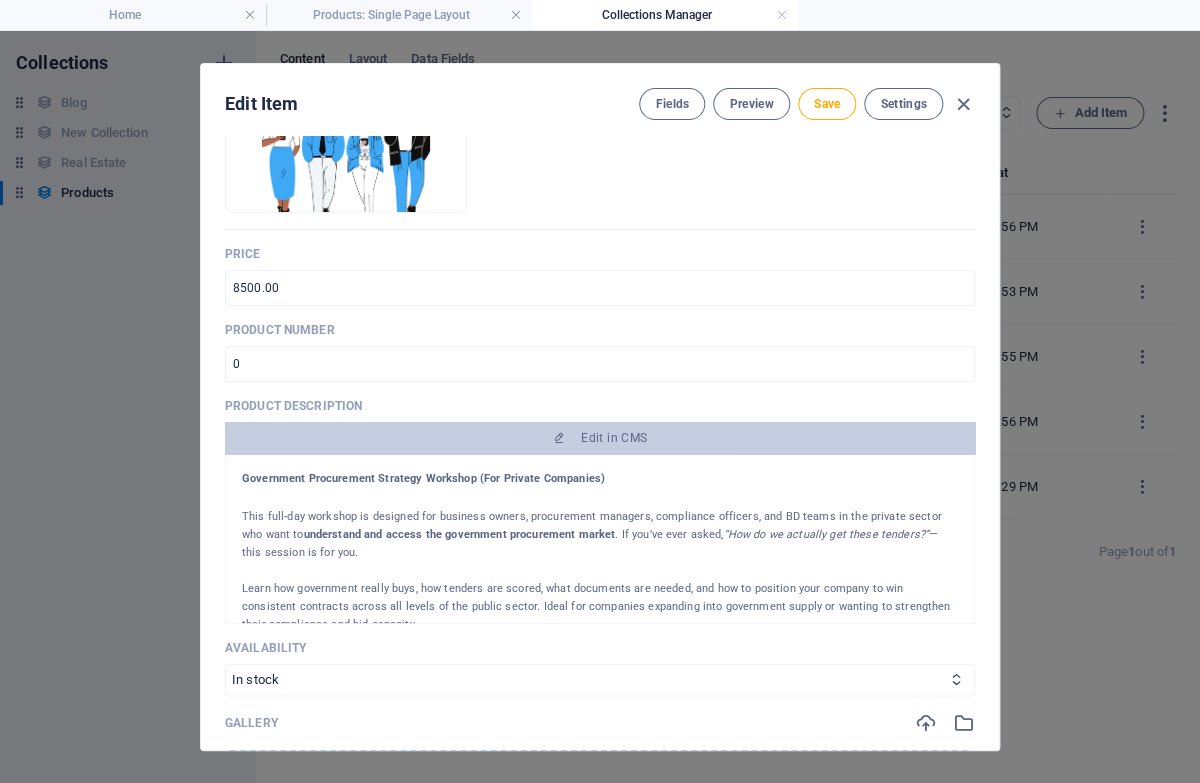 scroll, scrollTop: 370, scrollLeft: 0, axis: vertical 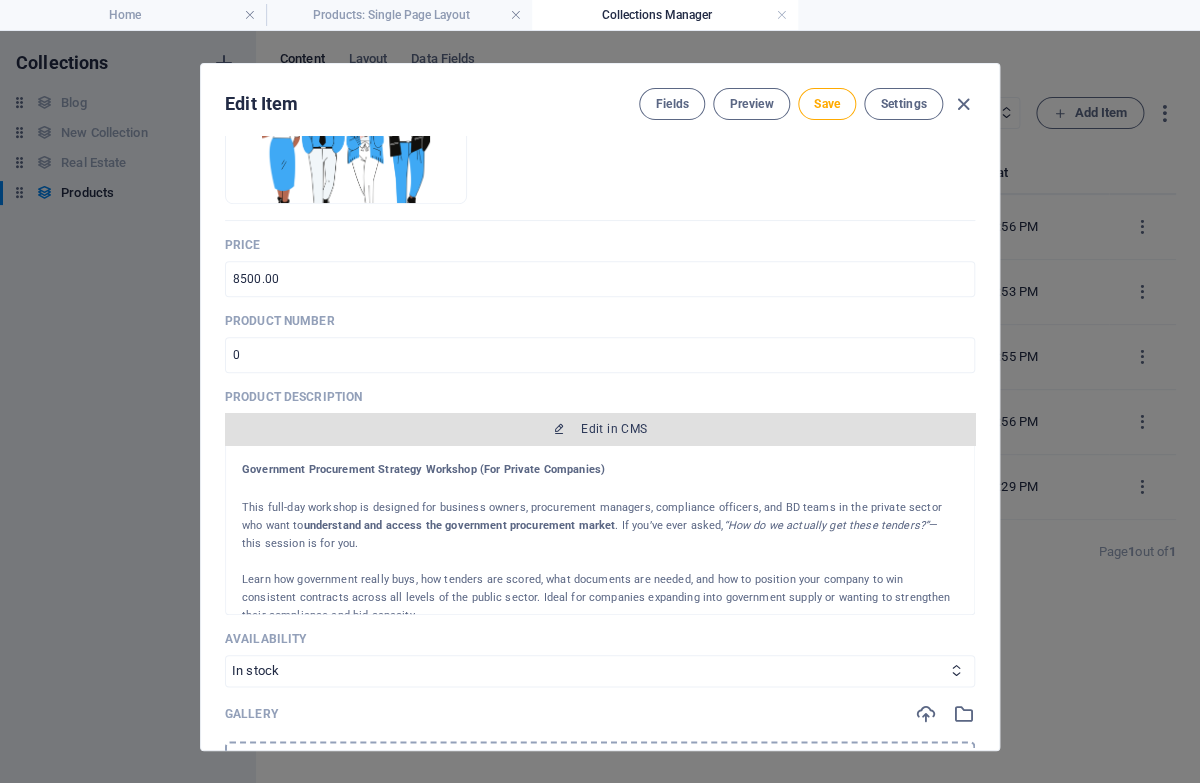 type on "Done-For-You Bid Packaging Service" 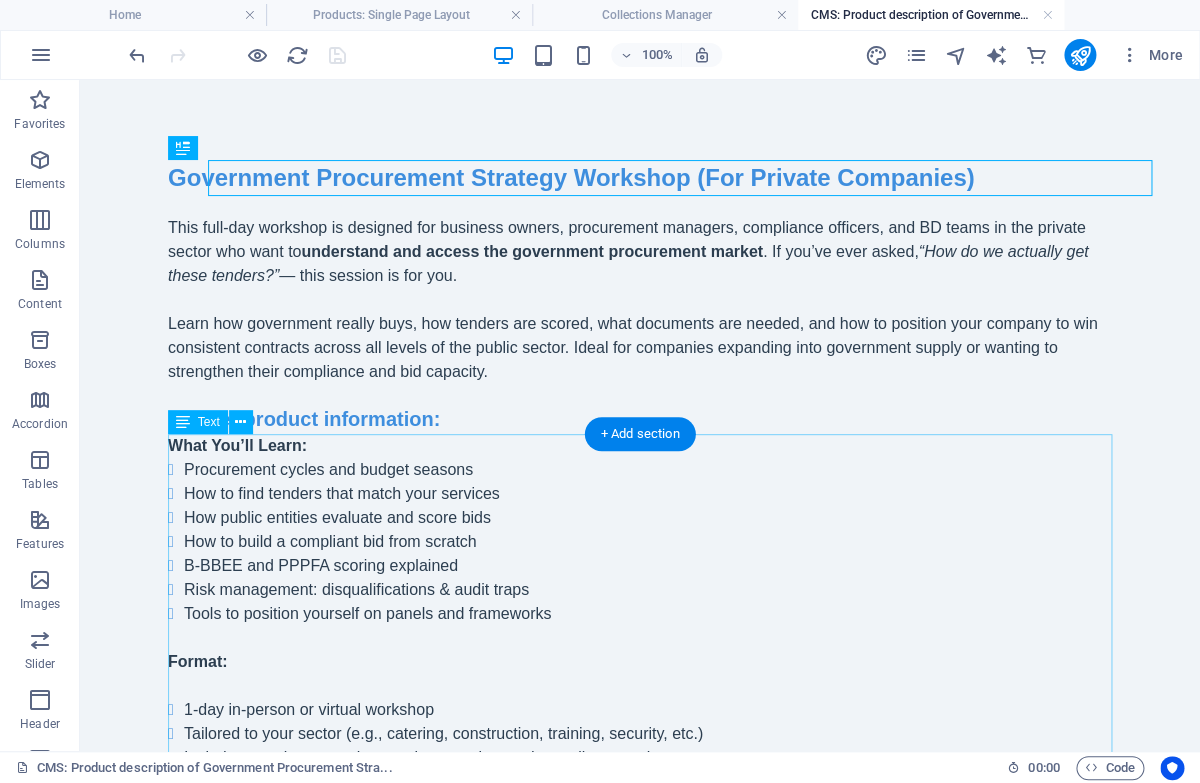 scroll, scrollTop: 0, scrollLeft: 0, axis: both 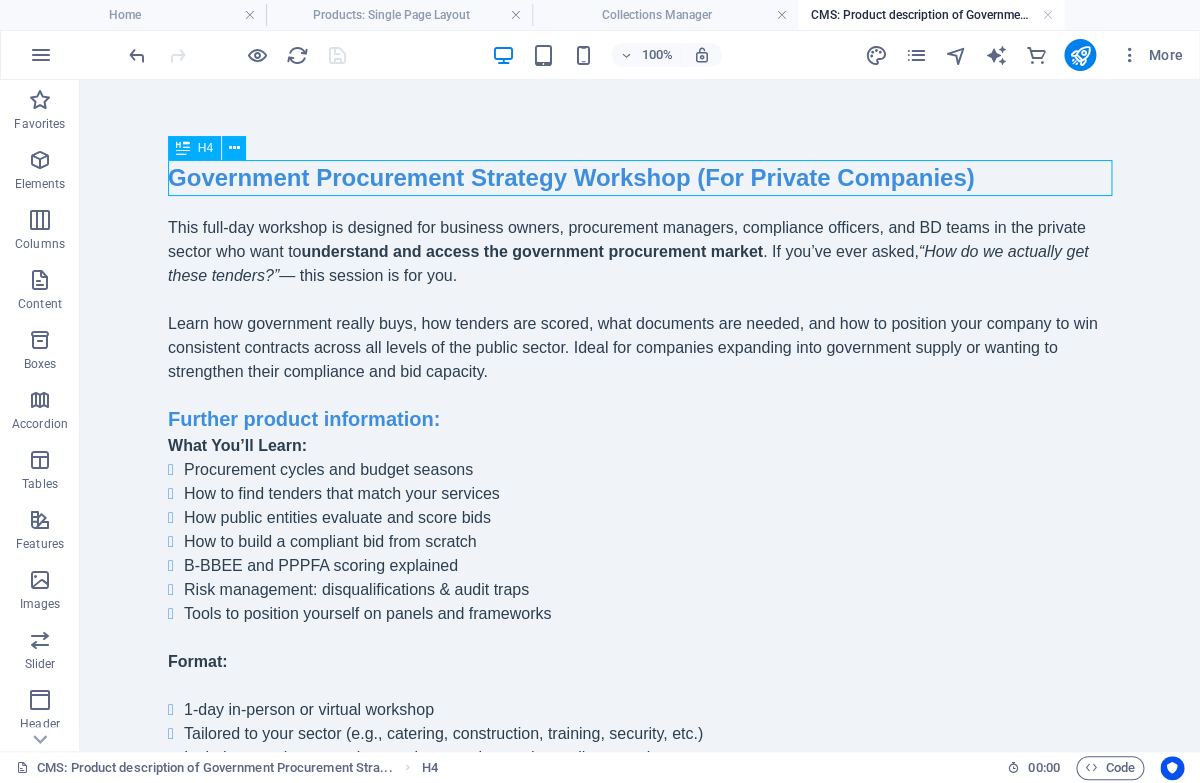 click on "Government Procurement Strategy Workshop (For Private Companies)" at bounding box center (640, 178) 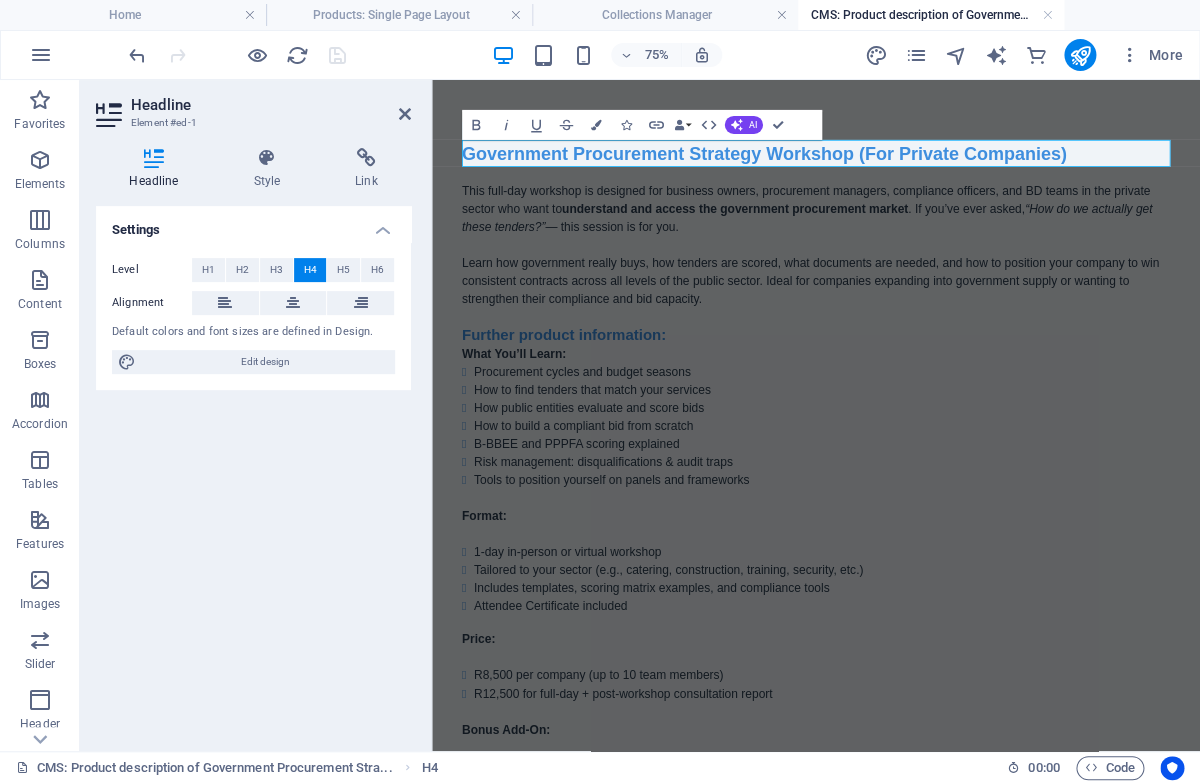 click on "Government Procurement Strategy Workshop (For Private Companies)" at bounding box center (944, 178) 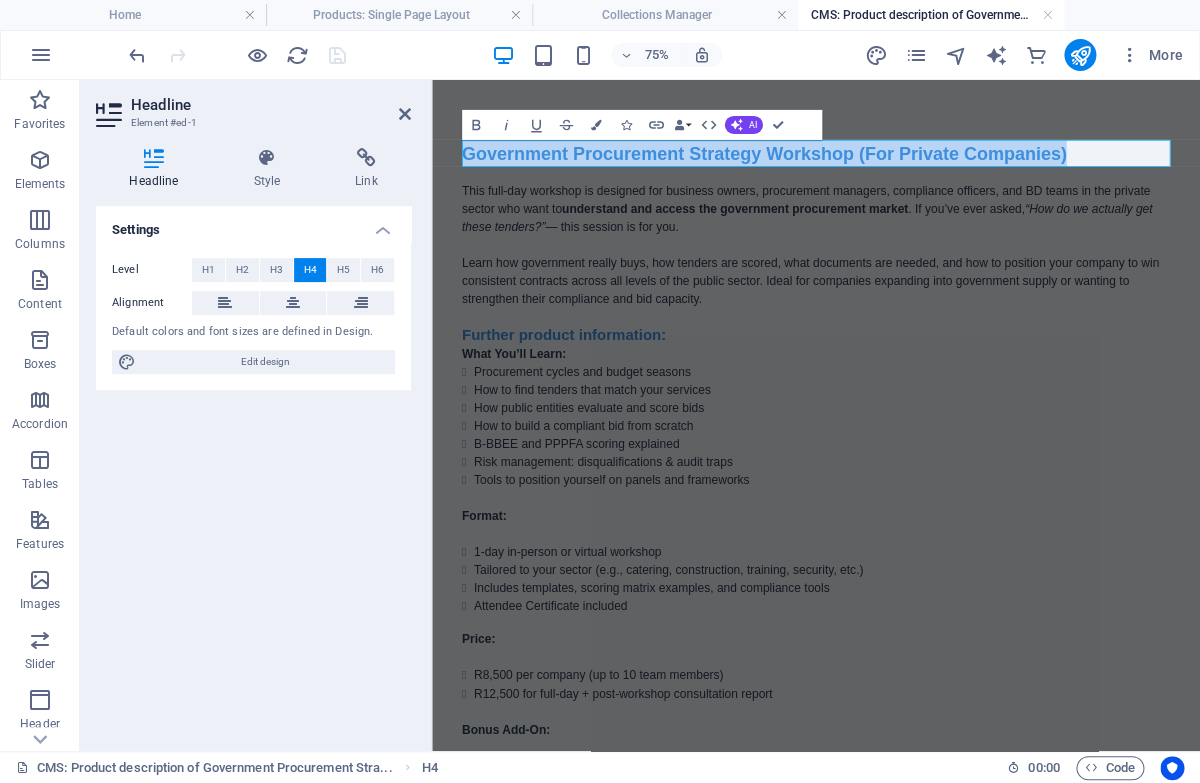 drag, startPoint x: 1309, startPoint y: 182, endPoint x: 465, endPoint y: 177, distance: 844.01483 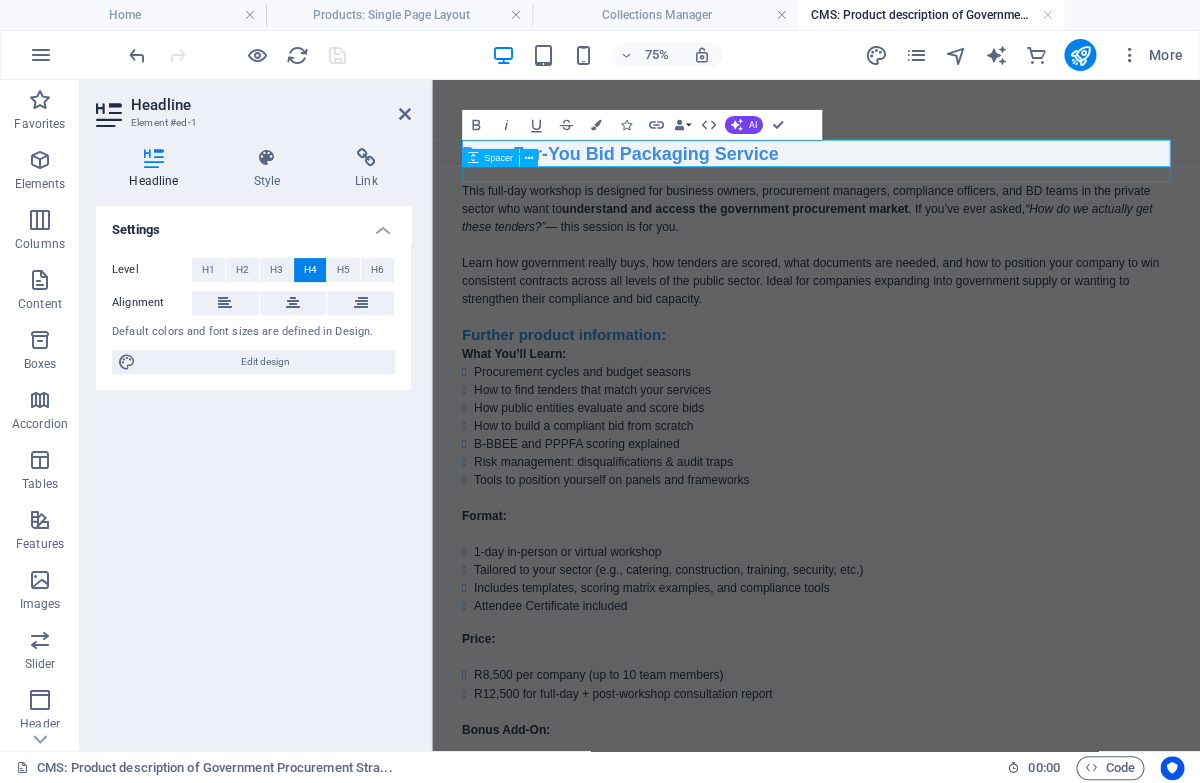 click at bounding box center [944, 206] 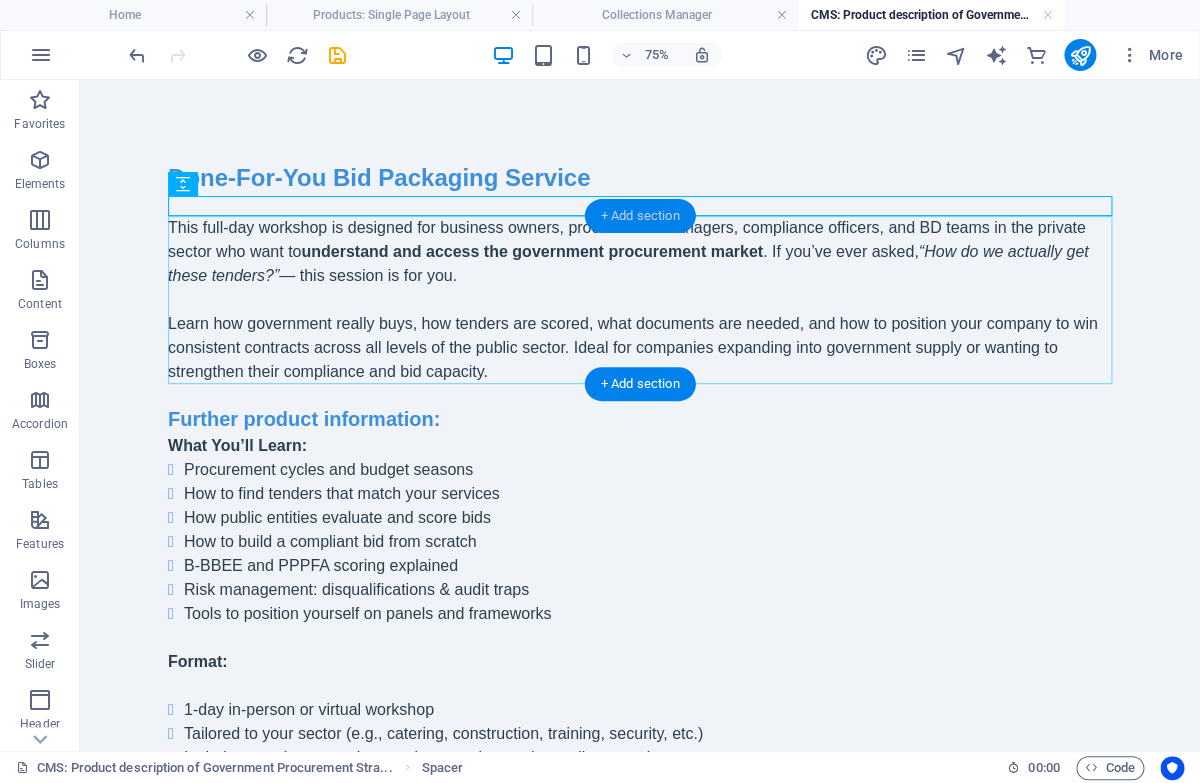 click on "+ Add section" at bounding box center (640, 216) 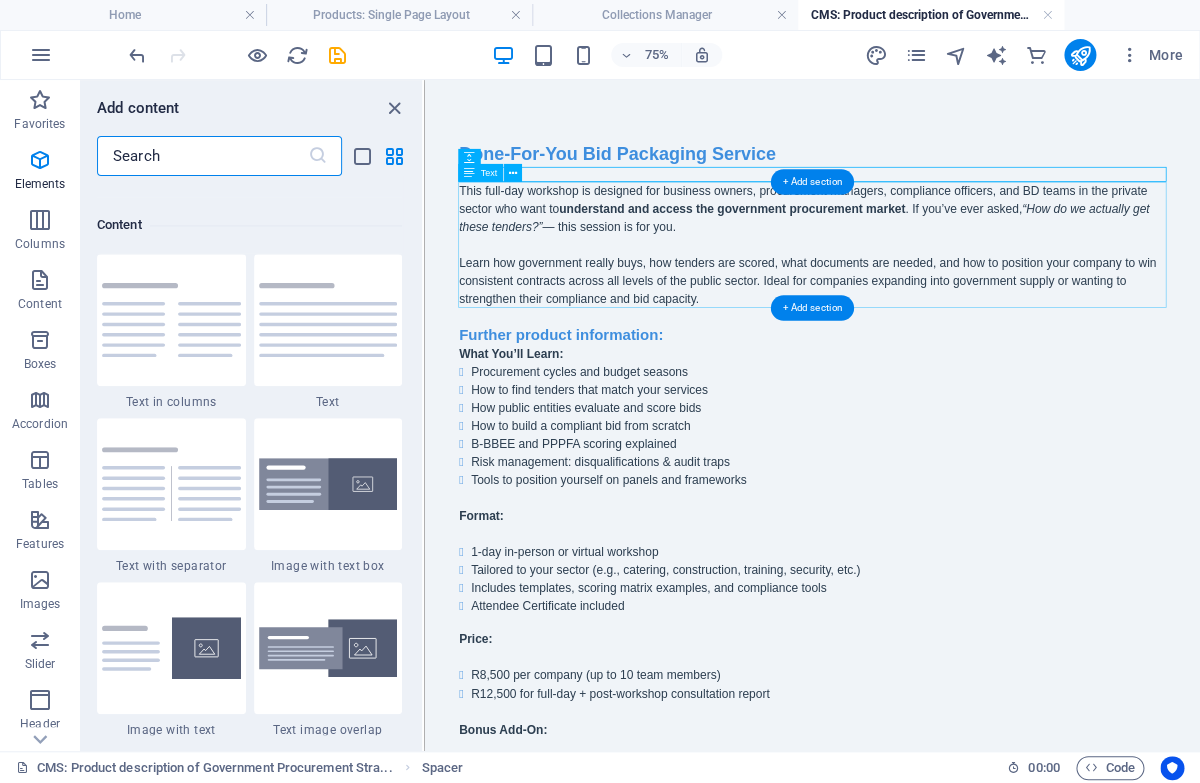 scroll, scrollTop: 3499, scrollLeft: 0, axis: vertical 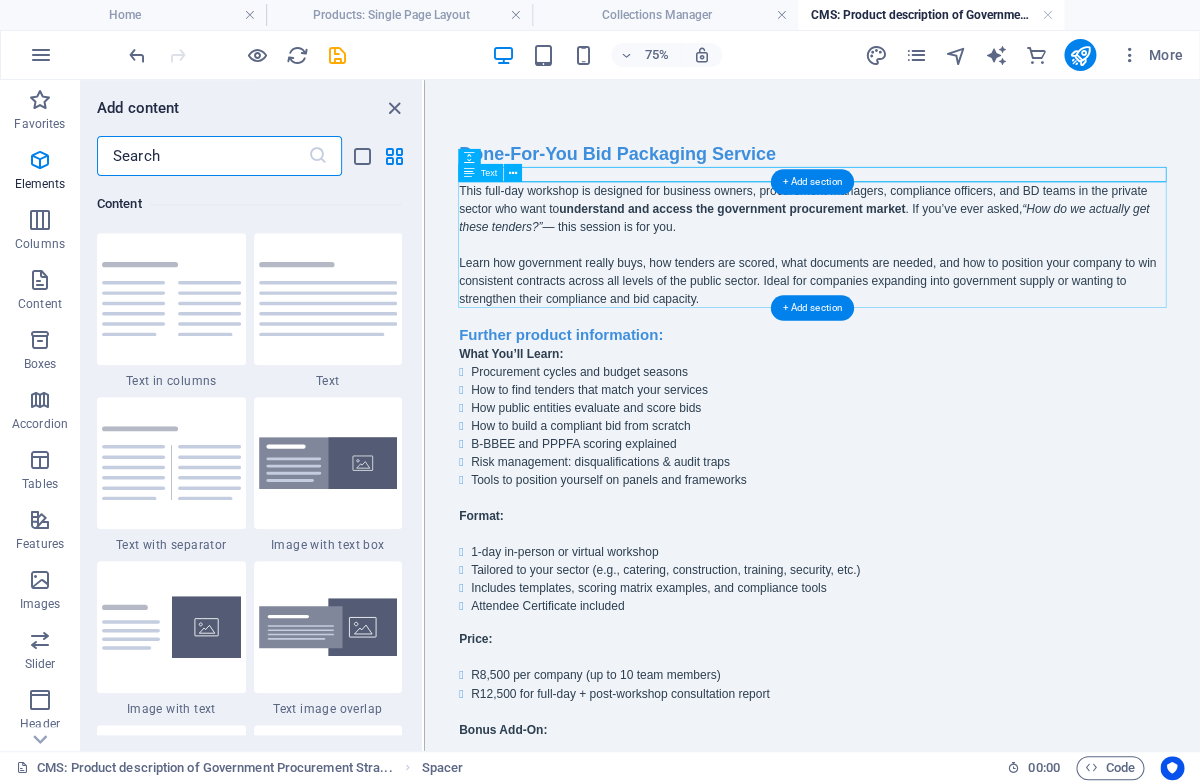 click on "This full-day workshop is designed for business owners, procurement managers, compliance officers, and BD teams in the private sector who want to  understand and access the government procurement market . If you’ve ever asked,  “How do we actually get these tenders?”  — this session is for you. Learn how government really buys, how tenders are scored, what documents are needed, and how to position your company to win consistent contracts across all levels of the public sector. Ideal for companies expanding into government supply or wanting to strengthen their compliance and bid capacity." at bounding box center (942, 300) 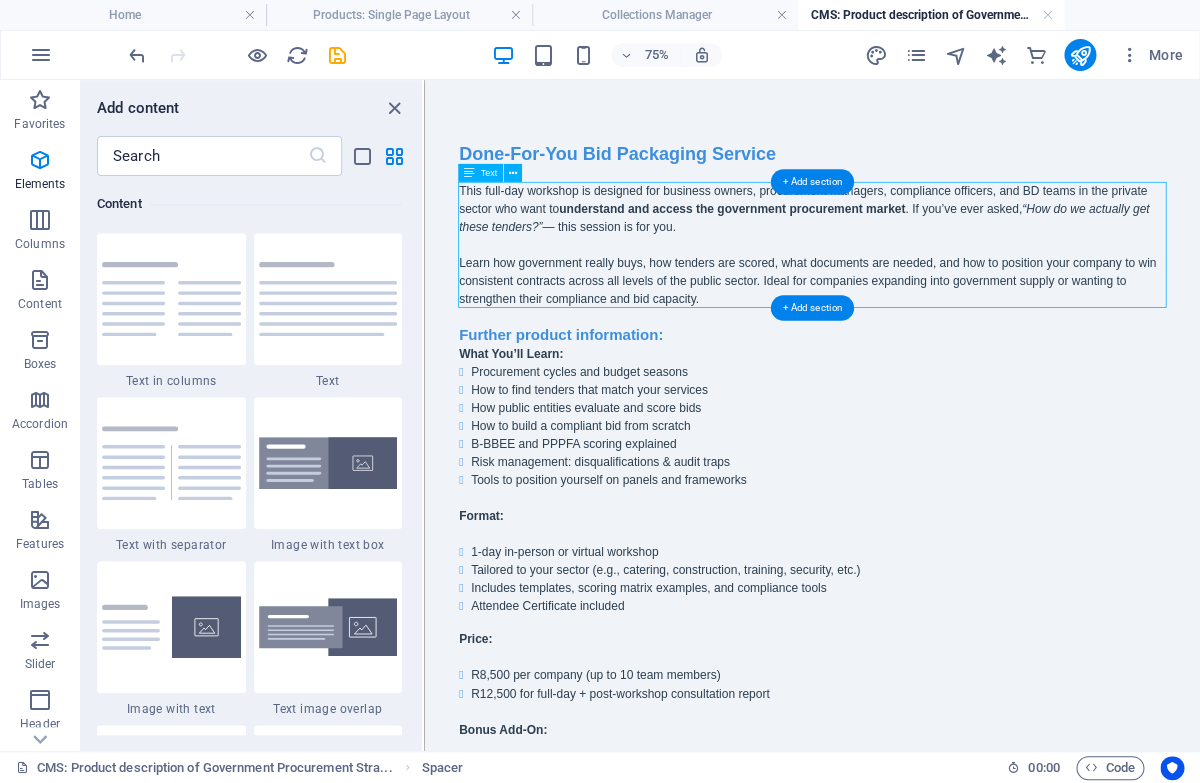 click on "This full-day workshop is designed for business owners, procurement managers, compliance officers, and BD teams in the private sector who want to  understand and access the government procurement market . If you’ve ever asked,  “How do we actually get these tenders?”  — this session is for you. Learn how government really buys, how tenders are scored, what documents are needed, and how to position your company to win consistent contracts across all levels of the public sector. Ideal for companies expanding into government supply or wanting to strengthen their compliance and bid capacity." at bounding box center (942, 300) 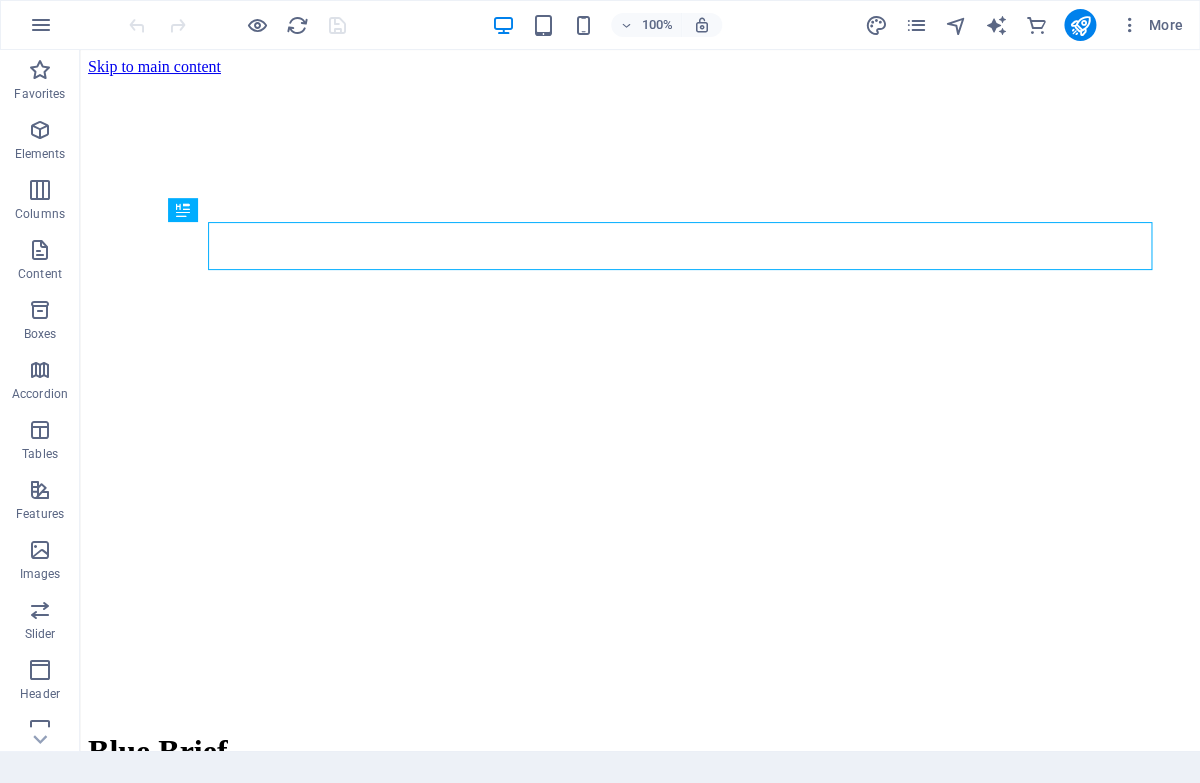scroll, scrollTop: 0, scrollLeft: 0, axis: both 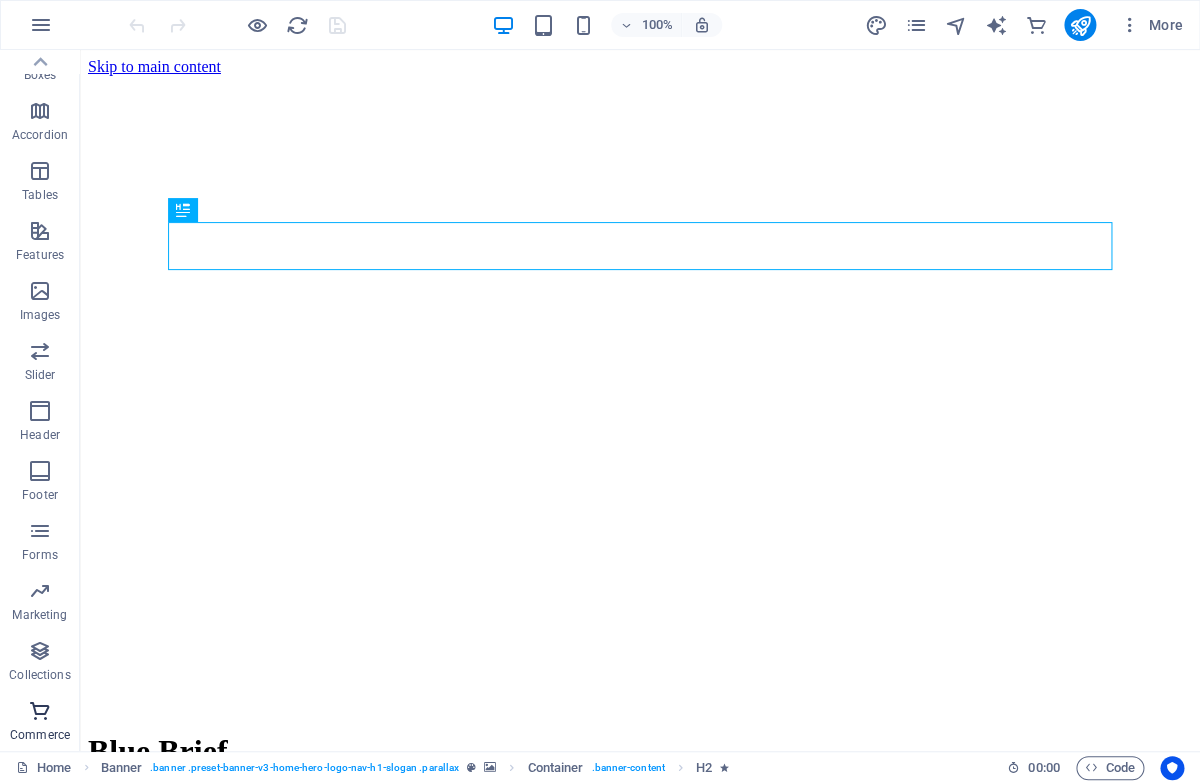 click at bounding box center [40, 711] 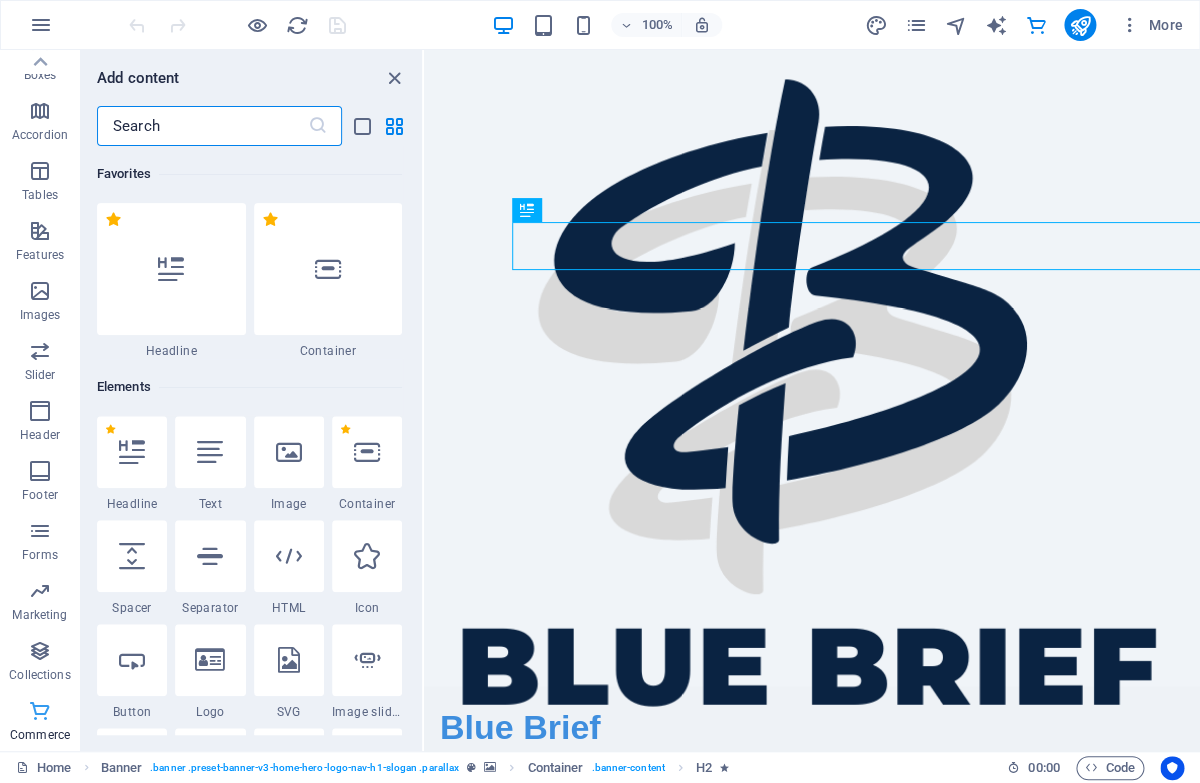 scroll, scrollTop: 259, scrollLeft: 0, axis: vertical 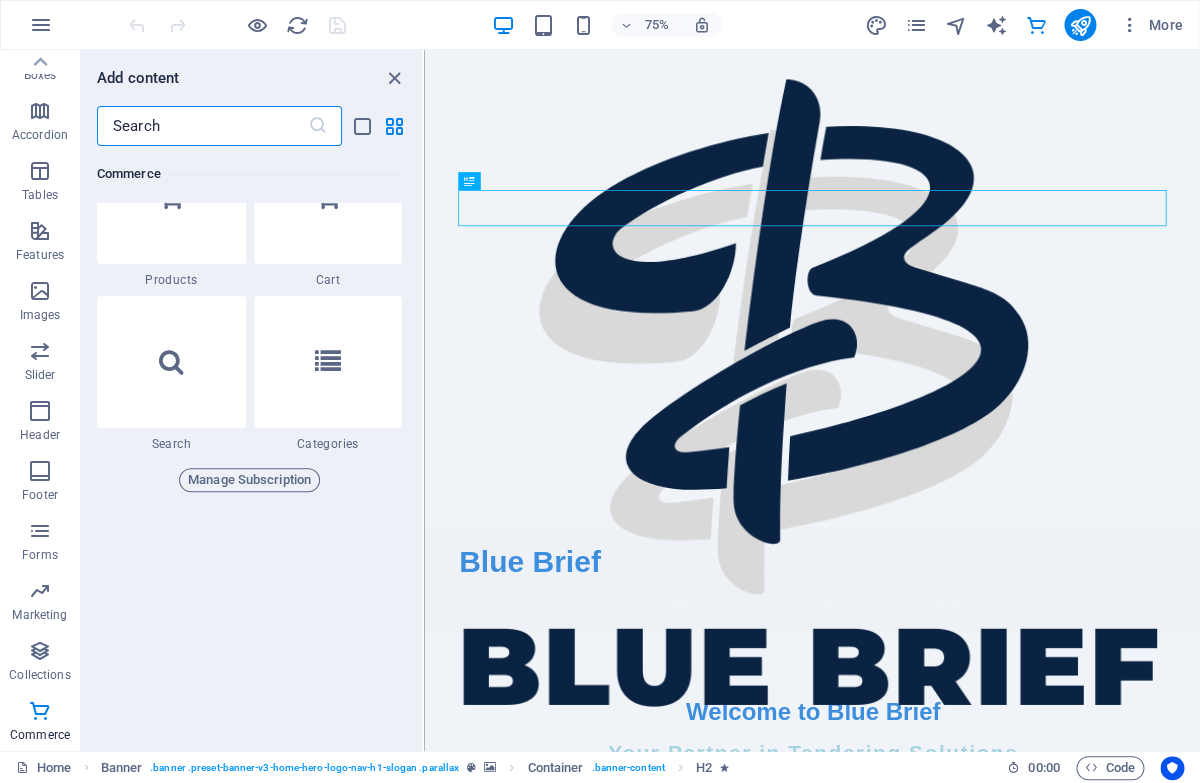 click on "Manage Commerce" at bounding box center [249, 104] 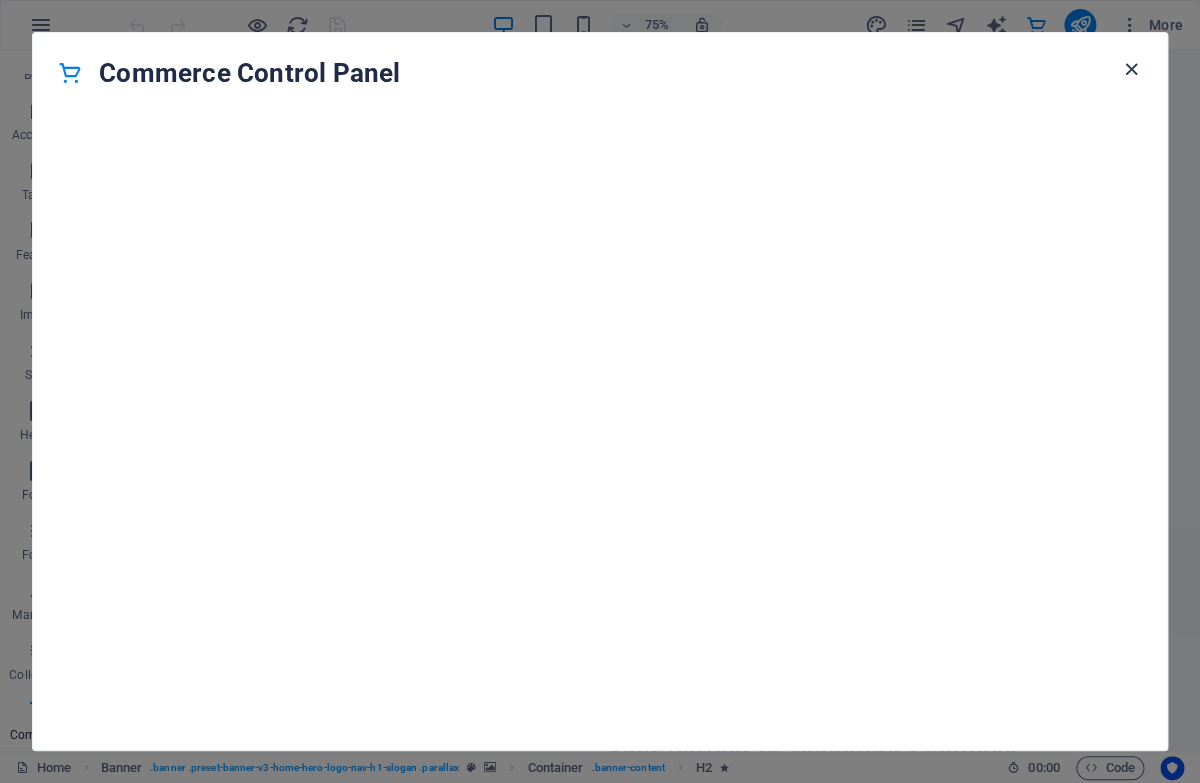 click at bounding box center (1131, 69) 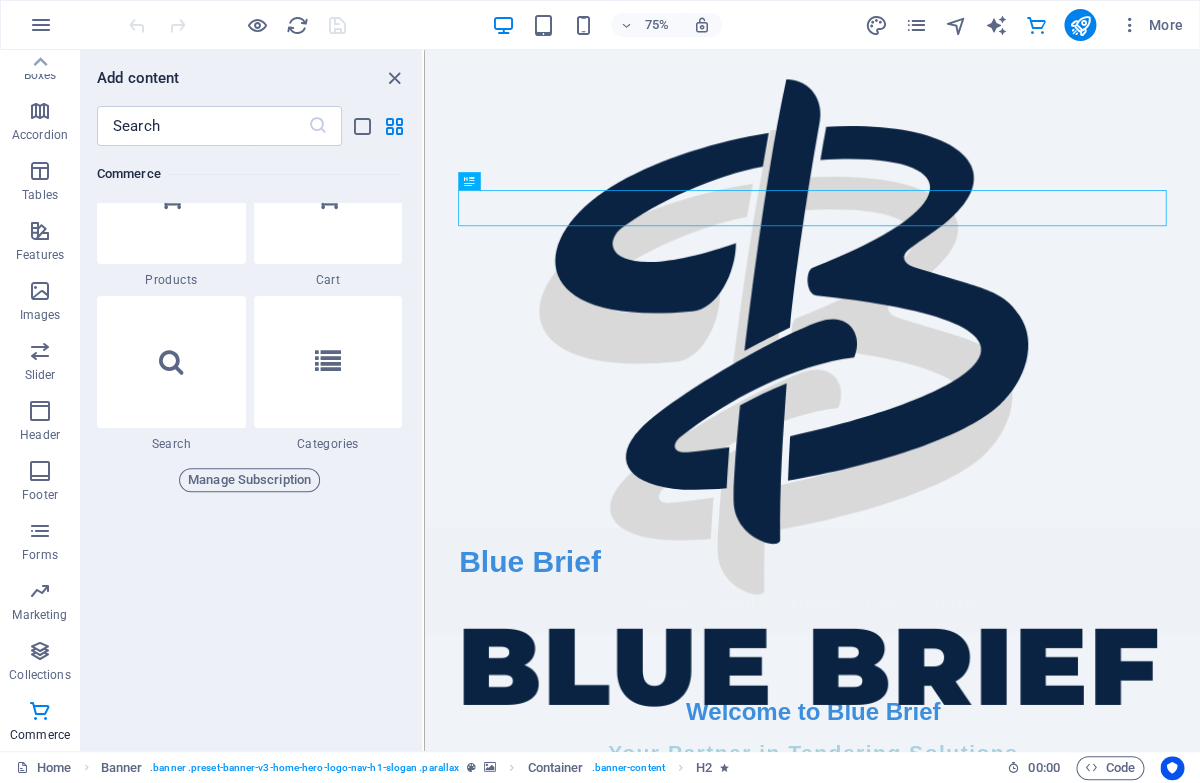 click on "Manage Commerce" at bounding box center [249, 104] 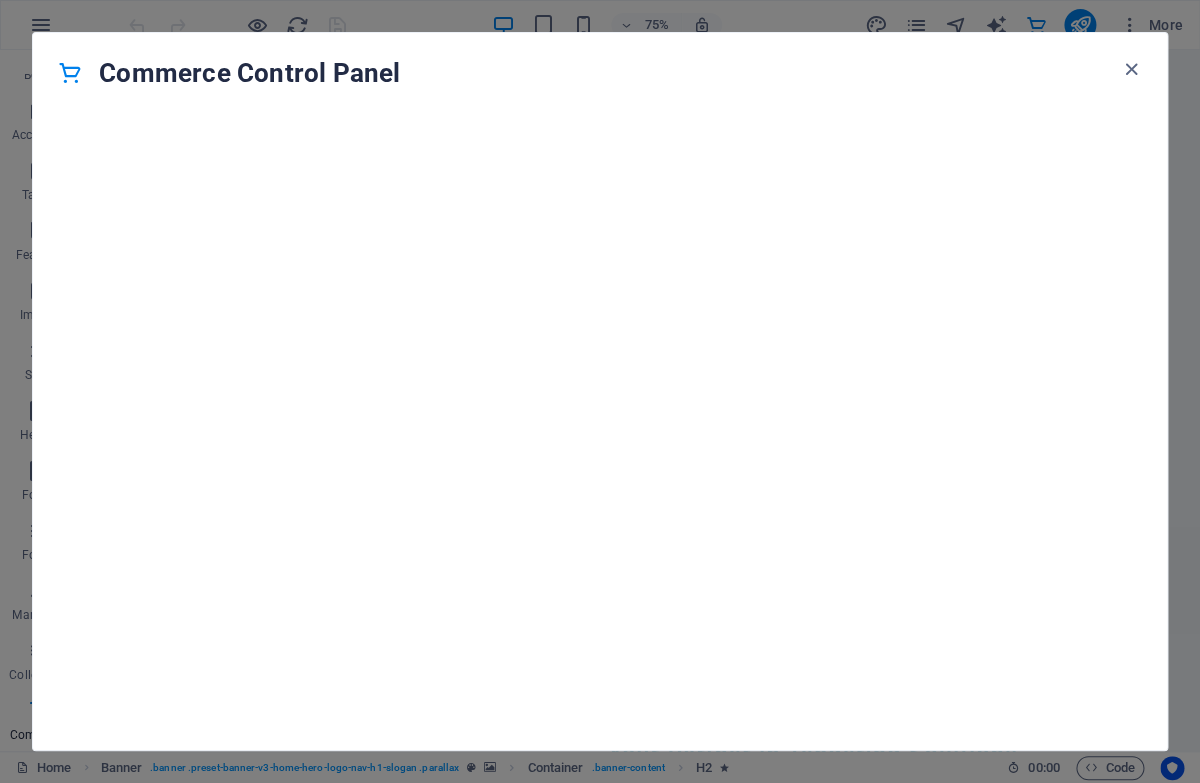 click on "Commerce Control Panel" at bounding box center (600, 73) 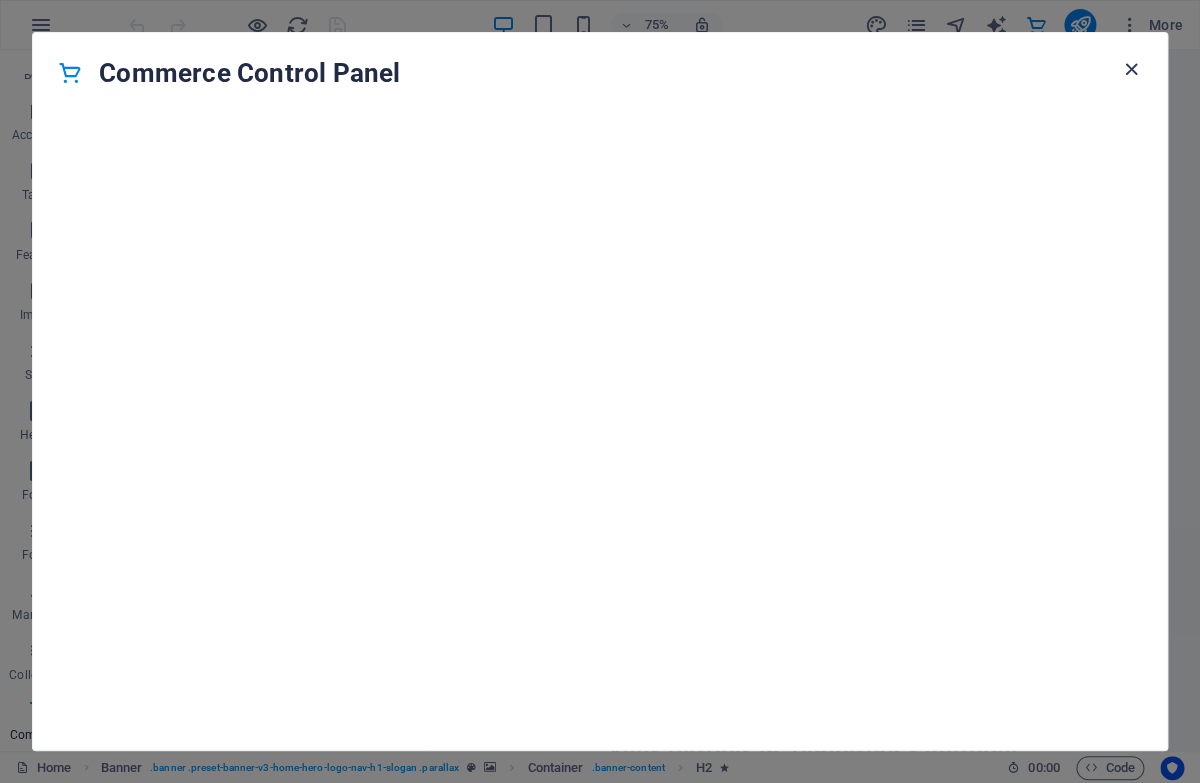 click at bounding box center [1131, 69] 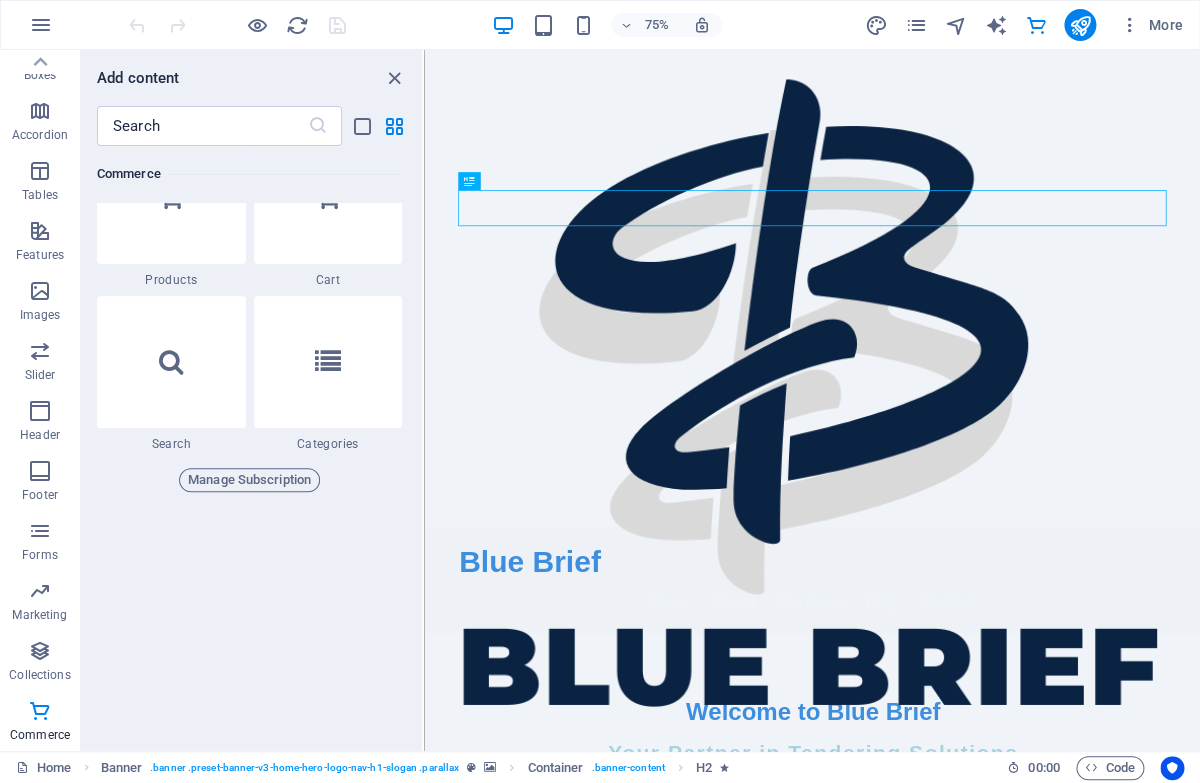 click on "Manage Commerce" at bounding box center (249, 104) 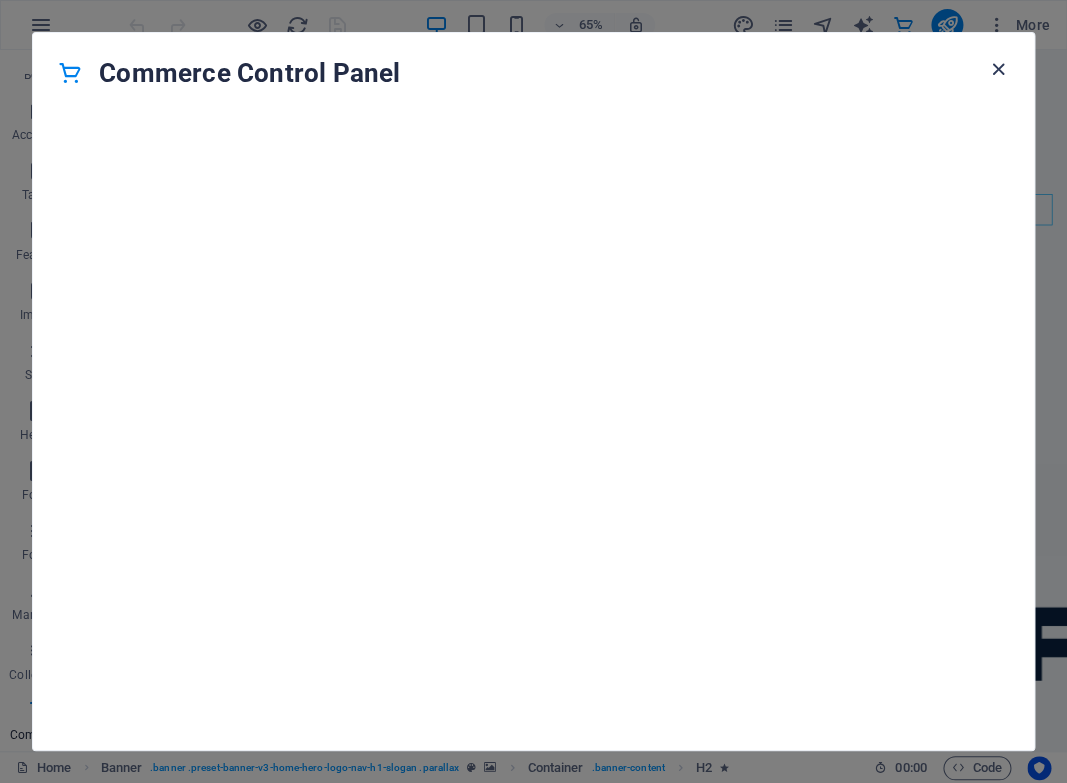 click at bounding box center [998, 69] 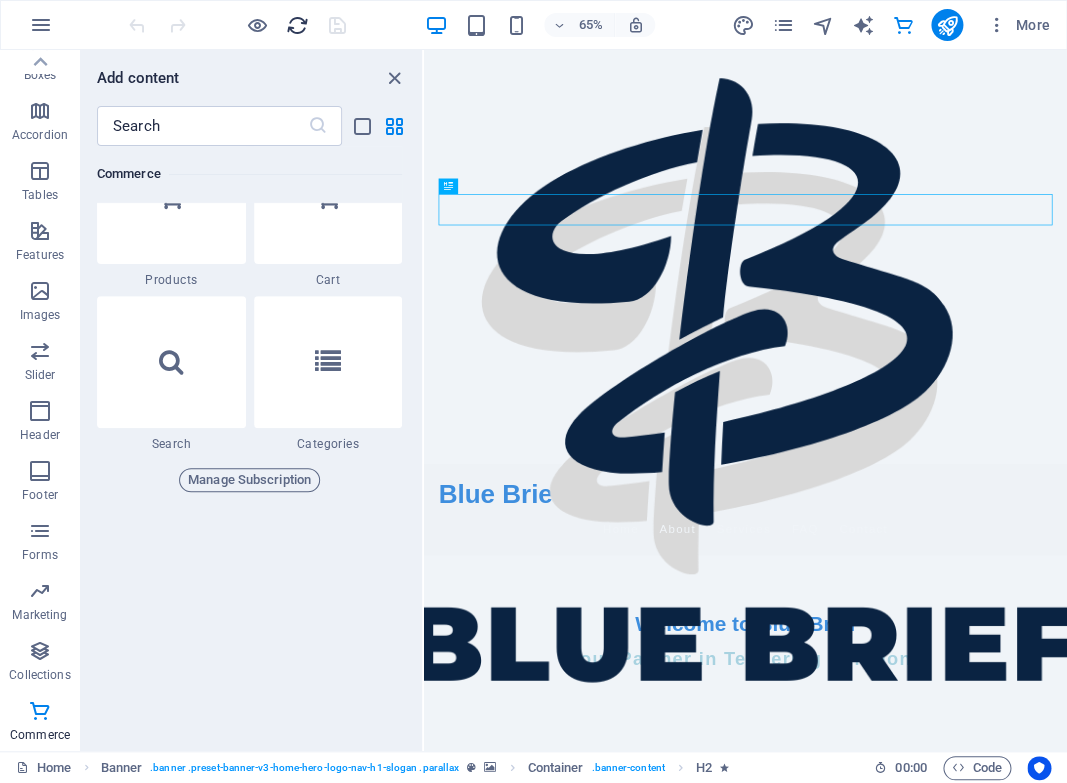 click at bounding box center (297, 25) 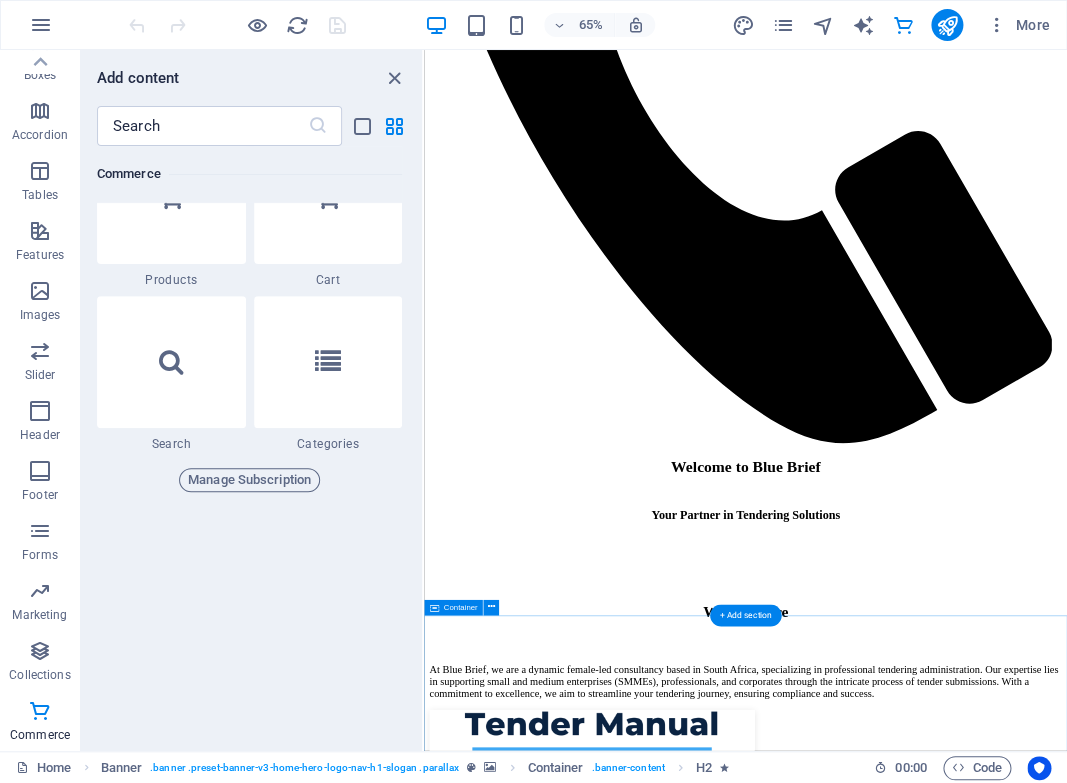 scroll, scrollTop: 1830, scrollLeft: 0, axis: vertical 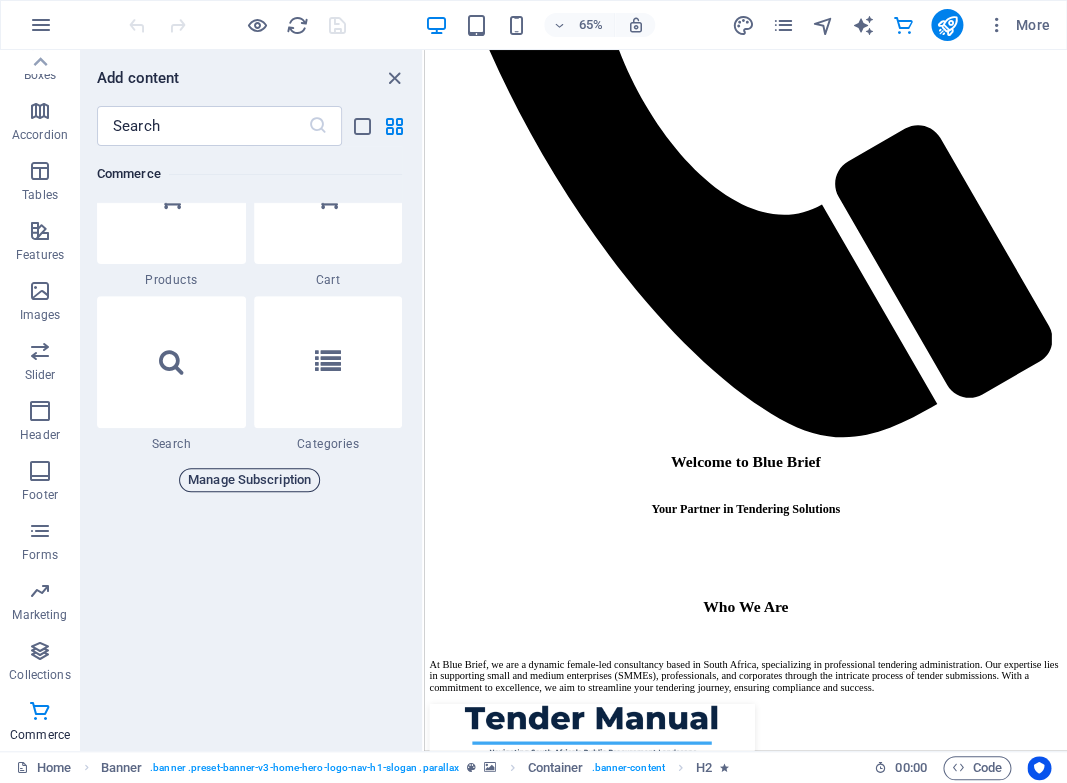 click on "Manage Subscription" at bounding box center [249, 480] 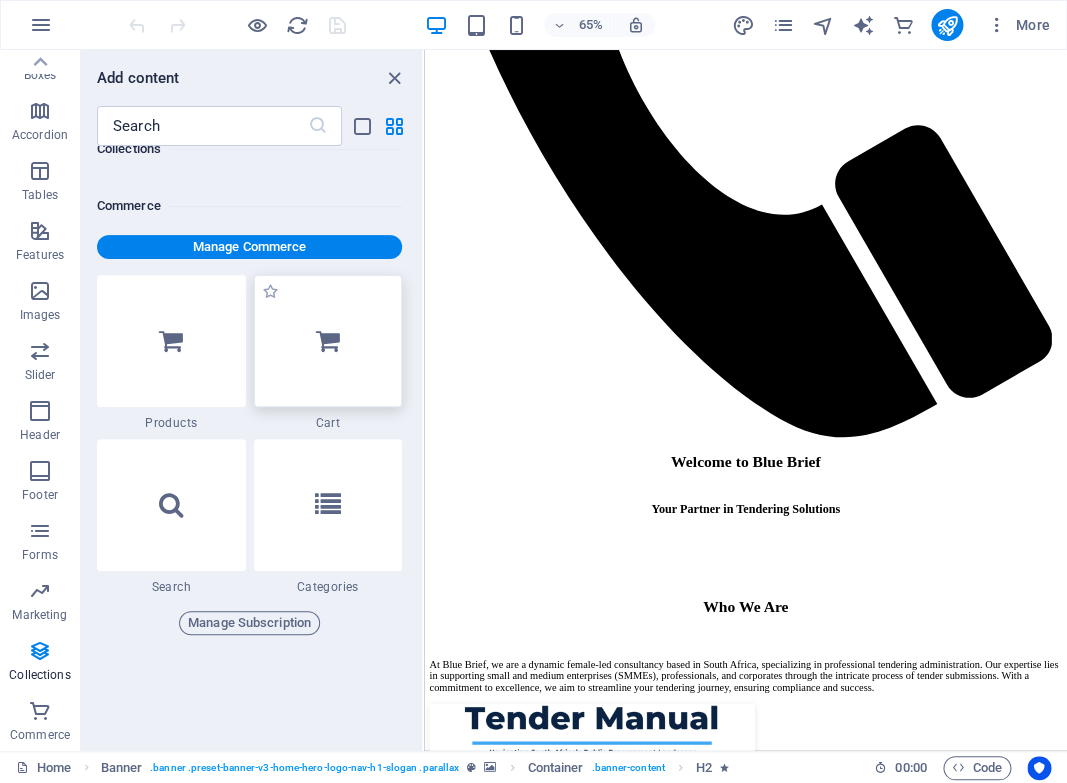 scroll, scrollTop: 19235, scrollLeft: 0, axis: vertical 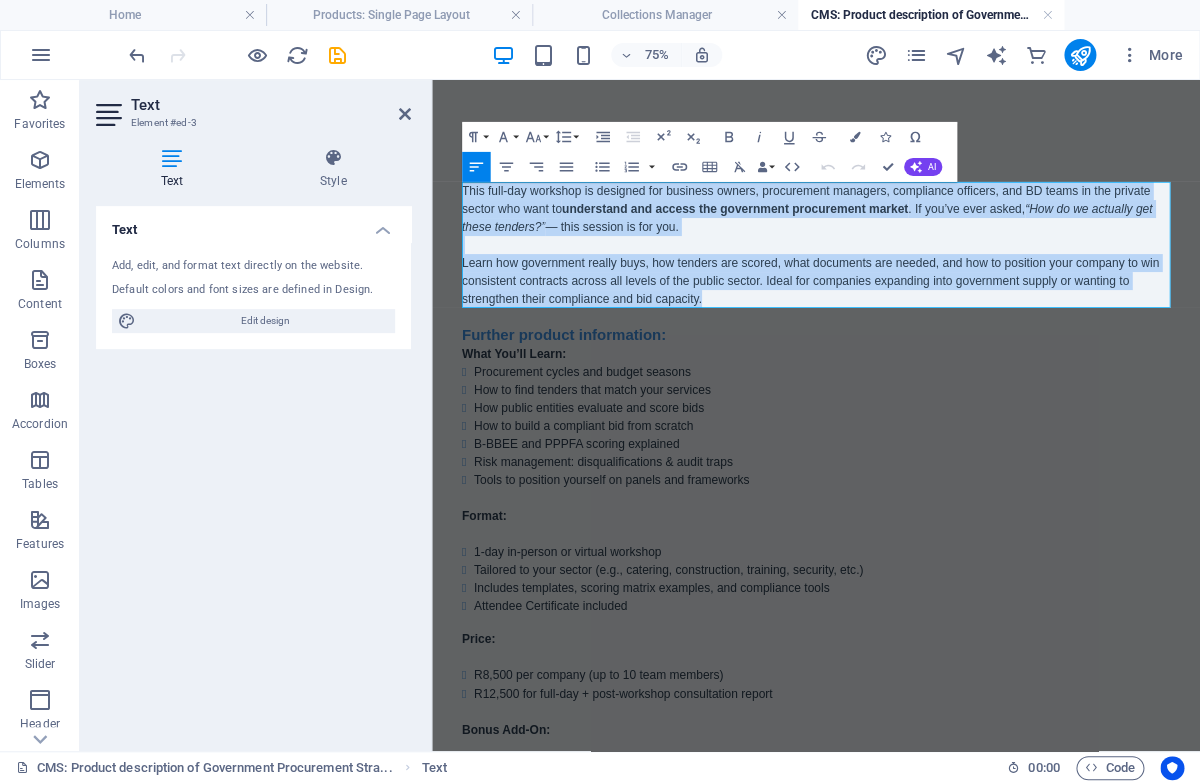 drag, startPoint x: 899, startPoint y: 376, endPoint x: 464, endPoint y: 229, distance: 459.16663 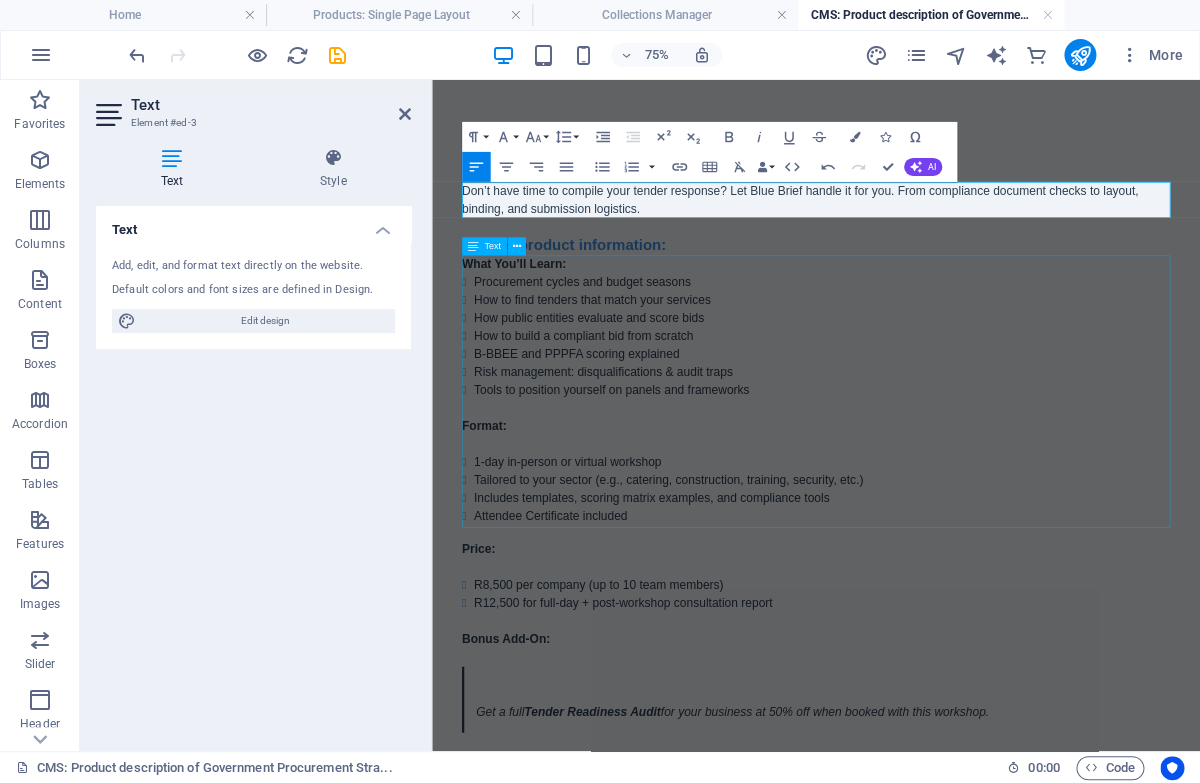 click on "What You’ll Learn: Procurement cycles and budget seasons How to find tenders that match your services How public entities evaluate and score bids How to build a compliant bid from scratch B-BBEE and PPPFA scoring explained Risk management: disqualifications & audit traps Tools to position yourself on panels and frameworks Format:    1-day in-person or virtual workshop  Tailored to your sector (e.g., catering, construction, training, security, etc.)  Includes templates, scoring matrix examples, and compliance tools  Attendee Certificate included" at bounding box center [944, 494] 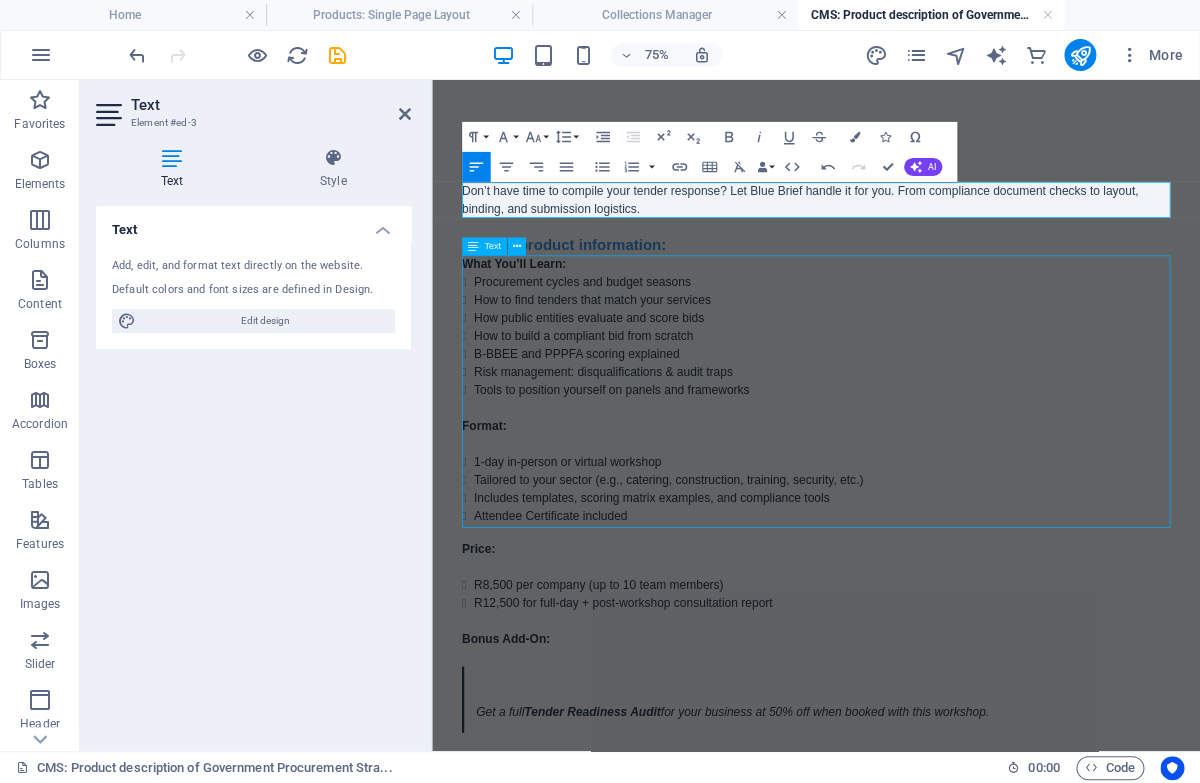 click on "What You’ll Learn: Procurement cycles and budget seasons How to find tenders that match your services How public entities evaluate and score bids How to build a compliant bid from scratch B-BBEE and PPPFA scoring explained Risk management: disqualifications & audit traps Tools to position yourself on panels and frameworks Format:    1-day in-person or virtual workshop  Tailored to your sector (e.g., catering, construction, training, security, etc.)  Includes templates, scoring matrix examples, and compliance tools  Attendee Certificate included" at bounding box center (944, 494) 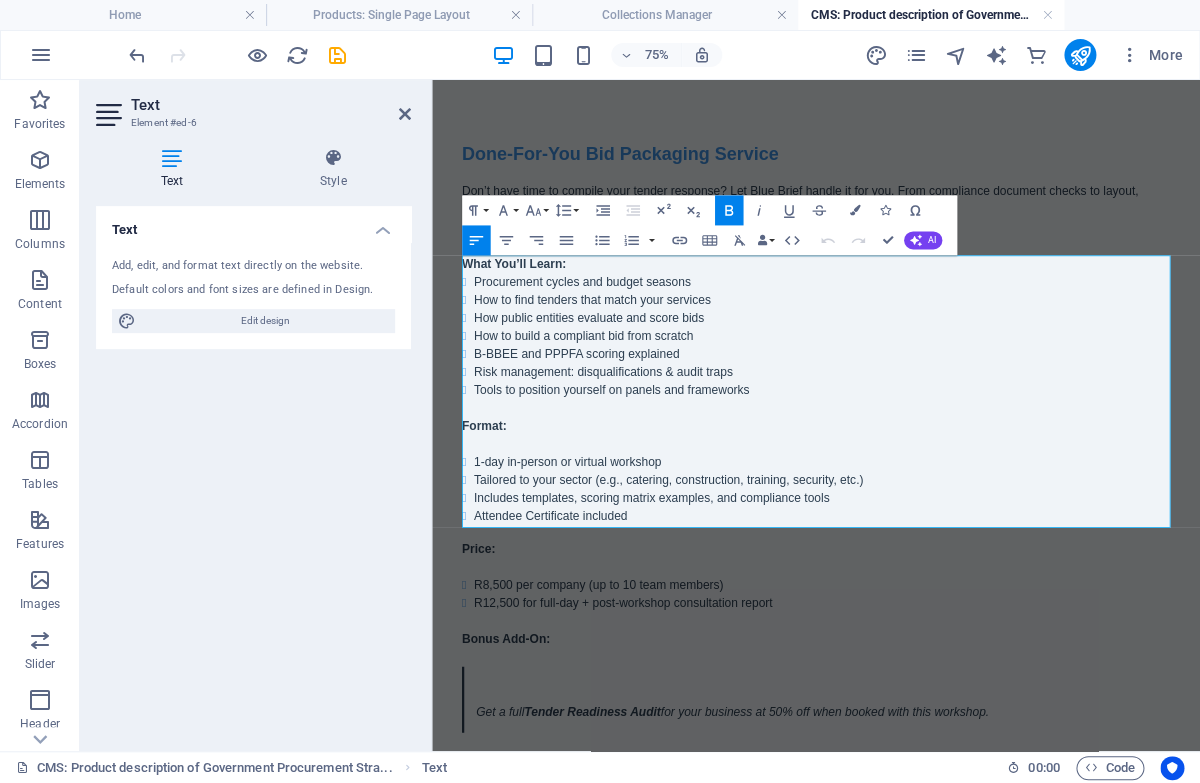 drag, startPoint x: 742, startPoint y: 663, endPoint x: 475, endPoint y: 327, distance: 429.1678 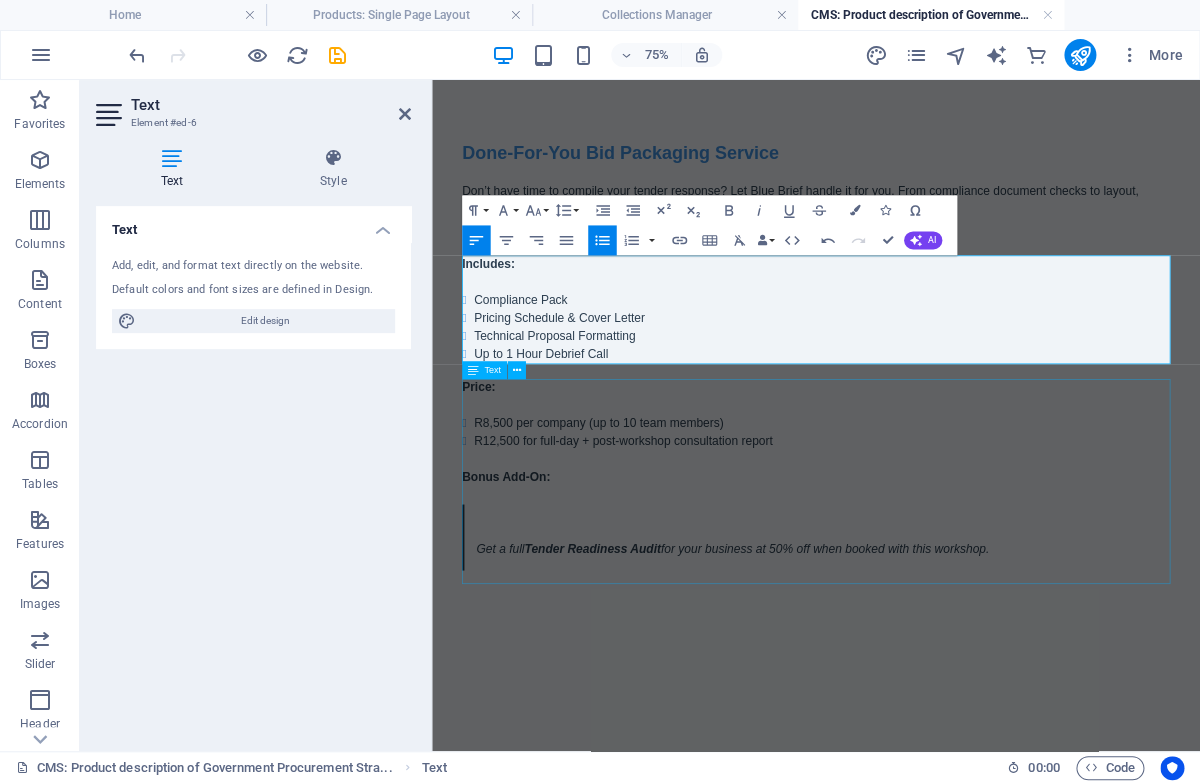 click on "Price:    R8,500 per company (up to 10 team members)  R12,500 for full-day + post-workshop consultation report   Bonus Add-On:    Get a full  Tender Readiness Audit  for your business at 50% off when booked with this workshop." at bounding box center (944, 614) 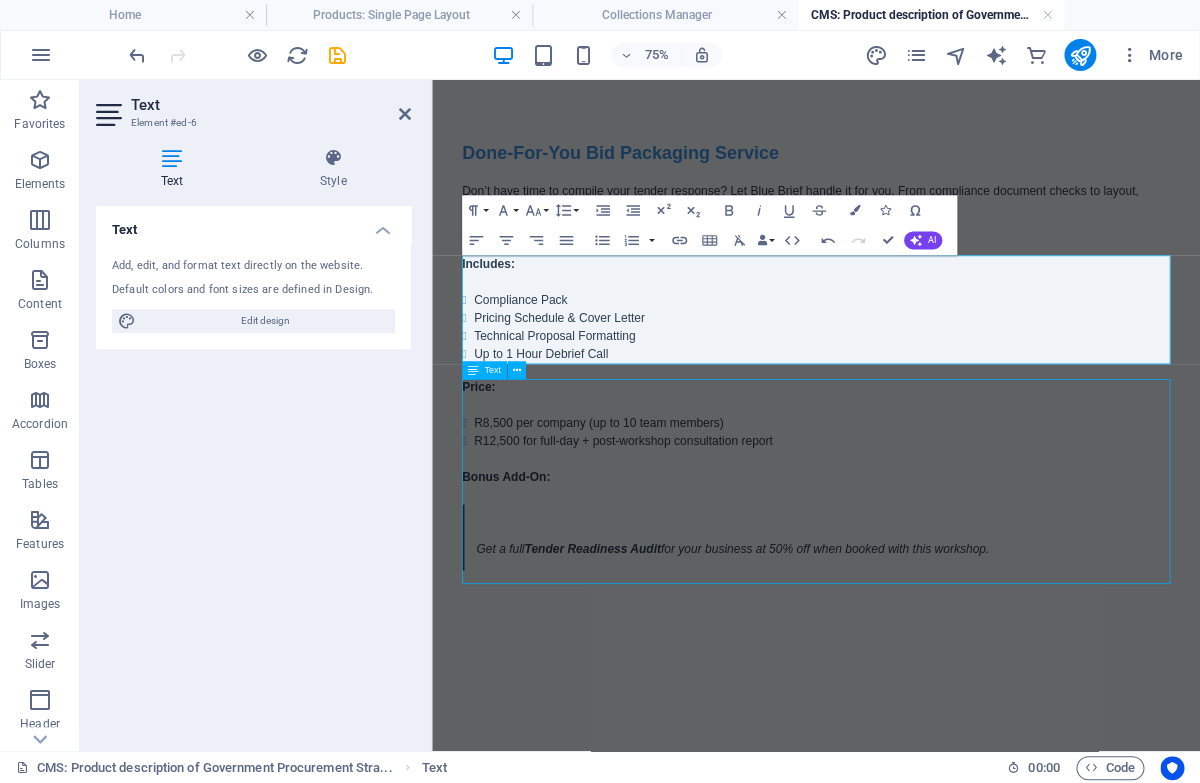 click on "Price:    R8,500 per company (up to 10 team members)  R12,500 for full-day + post-workshop consultation report   Bonus Add-On:    Get a full  Tender Readiness Audit  for your business at 50% off when booked with this workshop." at bounding box center [944, 614] 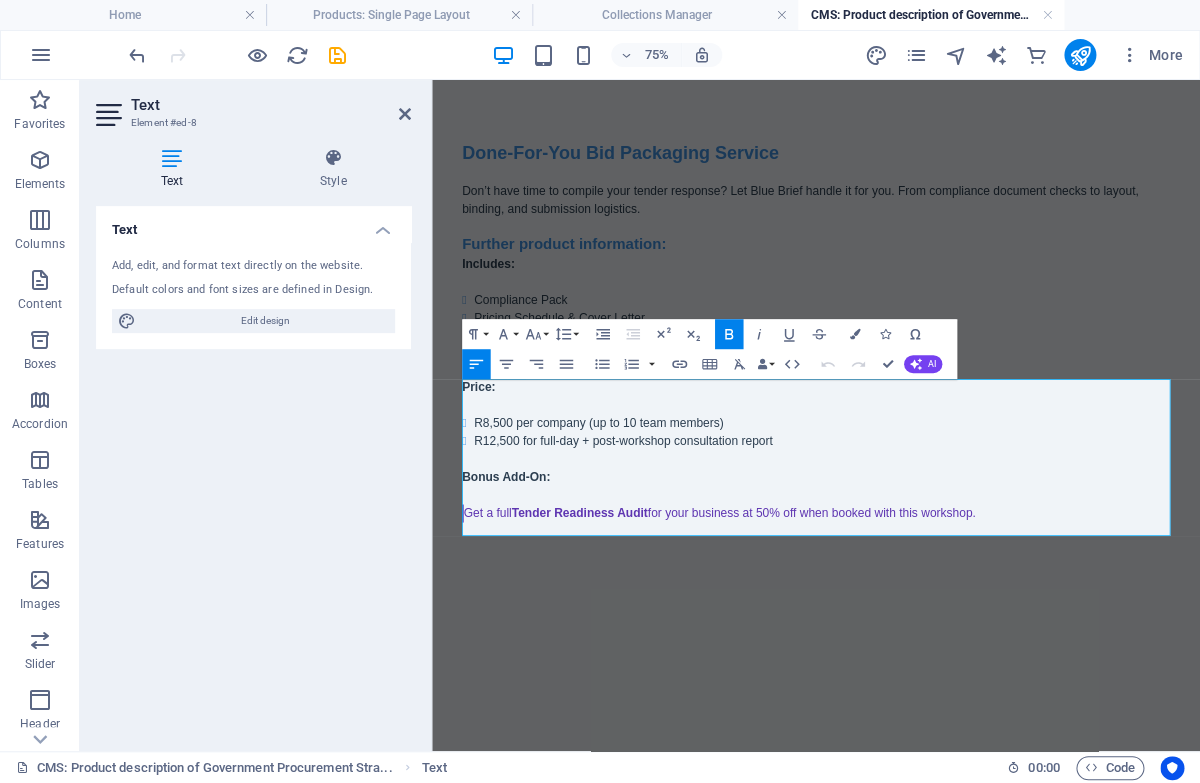 drag, startPoint x: 1202, startPoint y: 661, endPoint x: 472, endPoint y: 491, distance: 749.5332 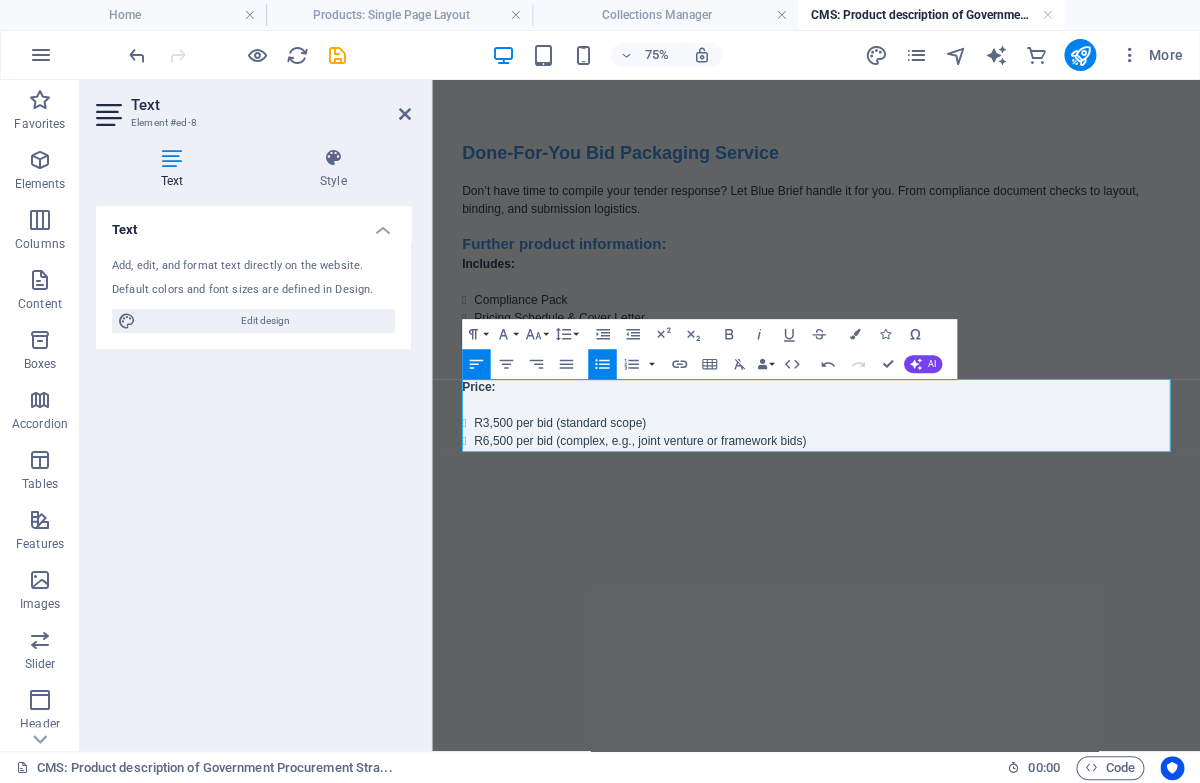 click on "Skip to main content
Done-For-You Bid Packaging Service Don’t have time to compile your tender response? Let Blue Brief handle it for you. From compliance document checks to layout, binding, and submission logistics. Further product information: Includes:    Compliance Pack  Pricing Schedule & Cover Letter  Technical Proposal Formatting  Up to 1 Hour Debrief Call Price:    R3,500 per bid (standard scope)  R6,500 per bid (complex, e.g., joint venture or framework bids)" at bounding box center (944, 367) 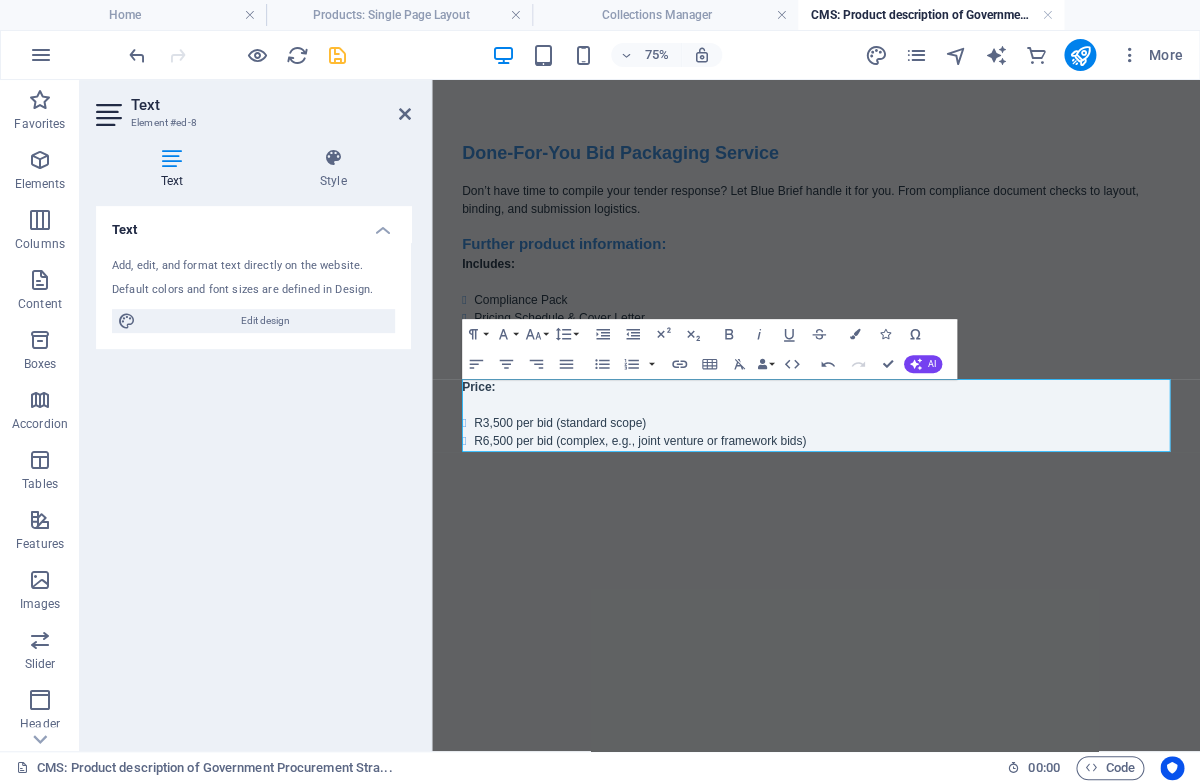 click at bounding box center (337, 55) 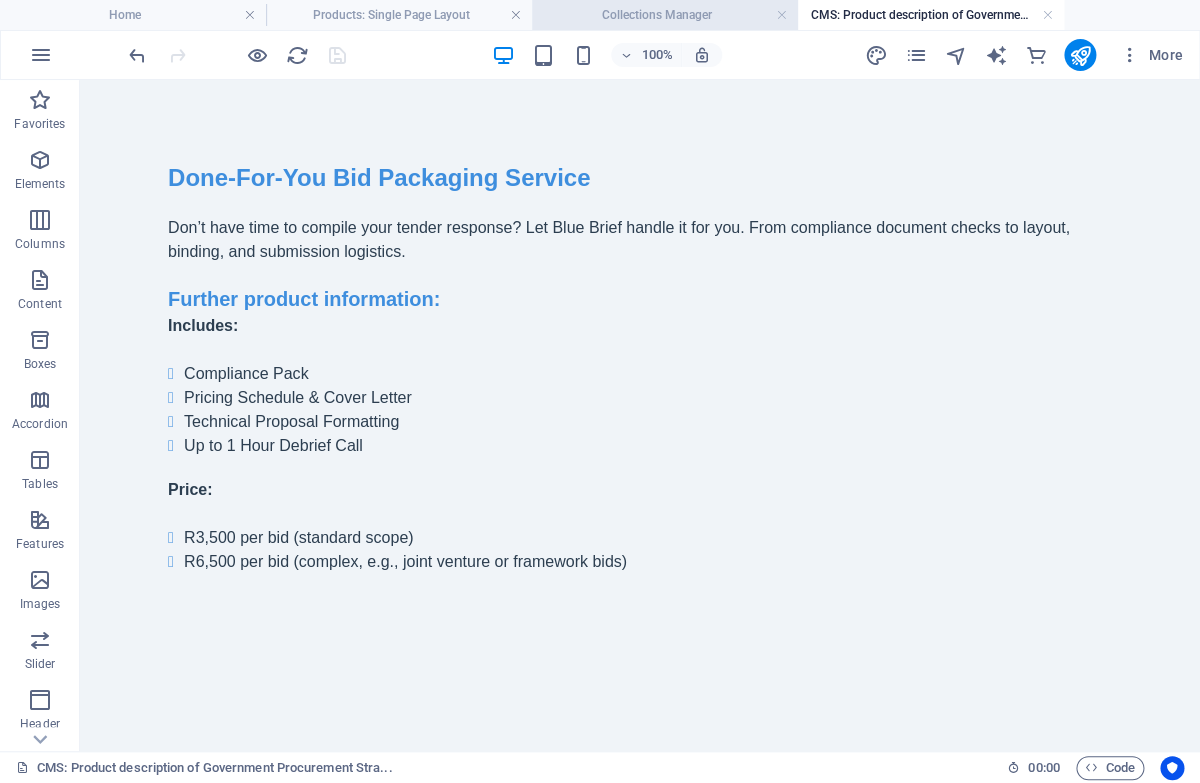 click on "Collections Manager" at bounding box center [665, 15] 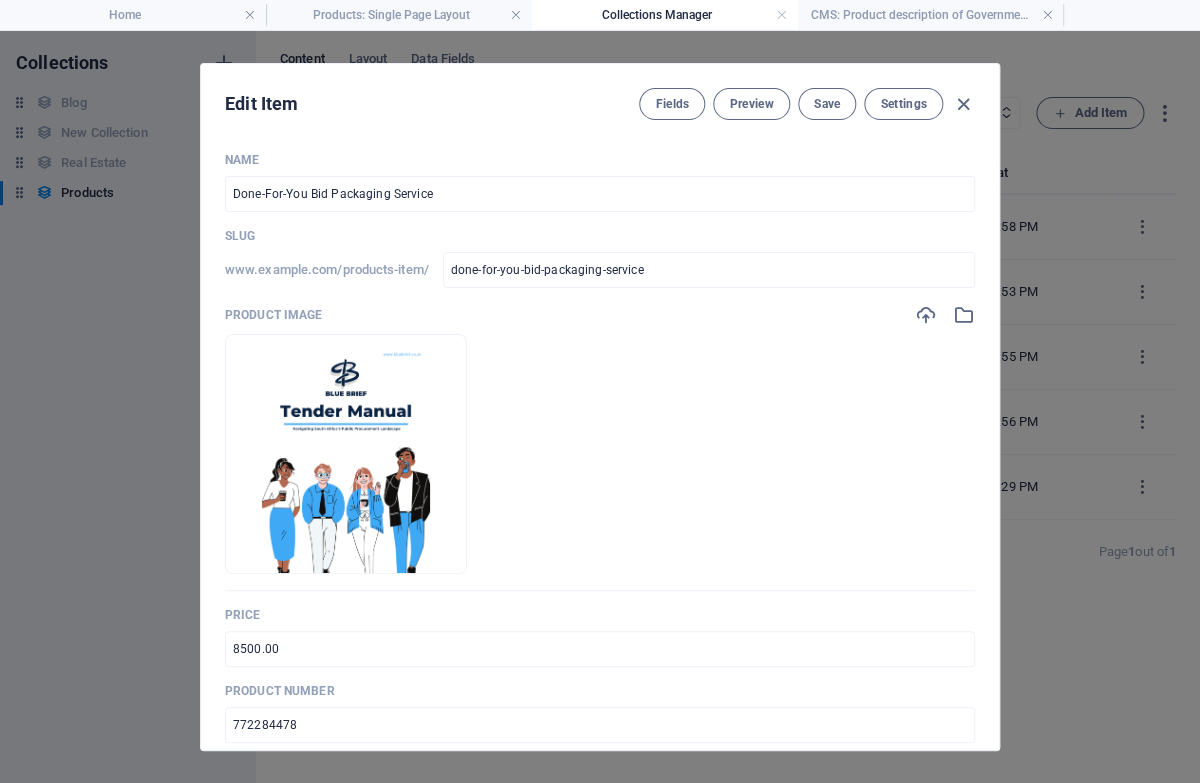 scroll, scrollTop: 370, scrollLeft: 0, axis: vertical 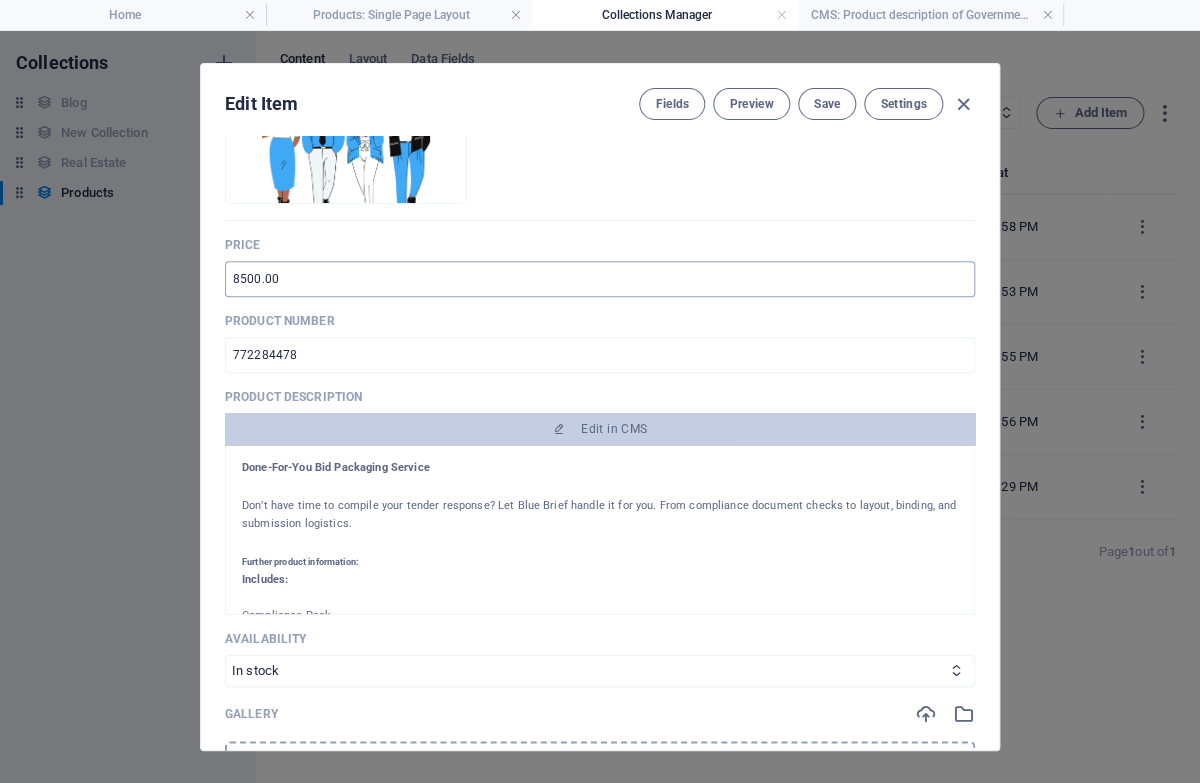 click on "8500.00" at bounding box center (600, 279) 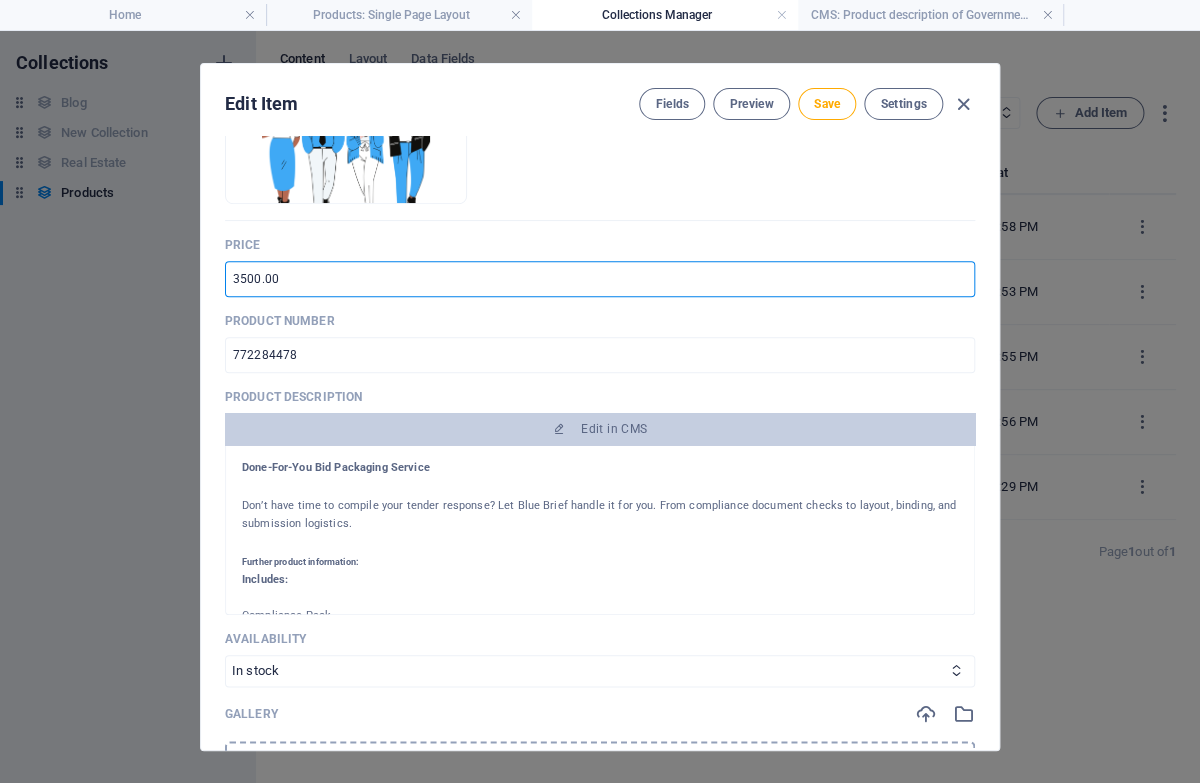 type on "3500.00" 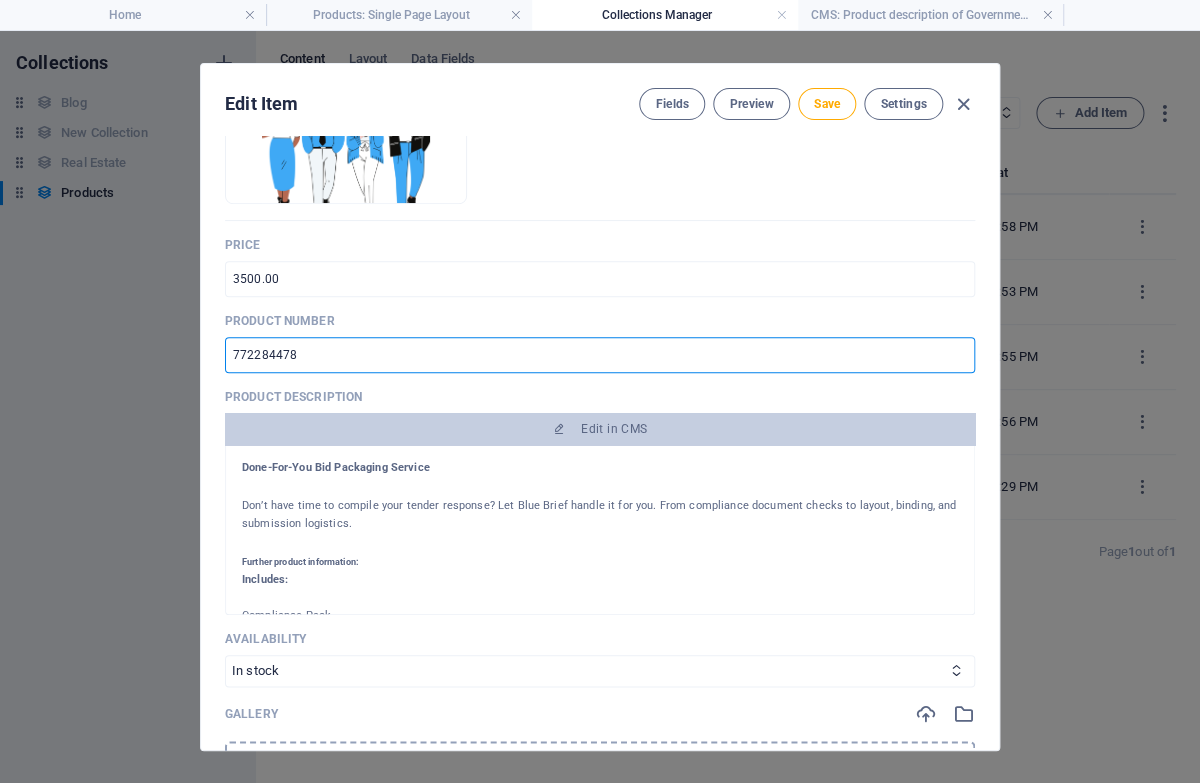 drag, startPoint x: 343, startPoint y: 360, endPoint x: 167, endPoint y: 333, distance: 178.05898 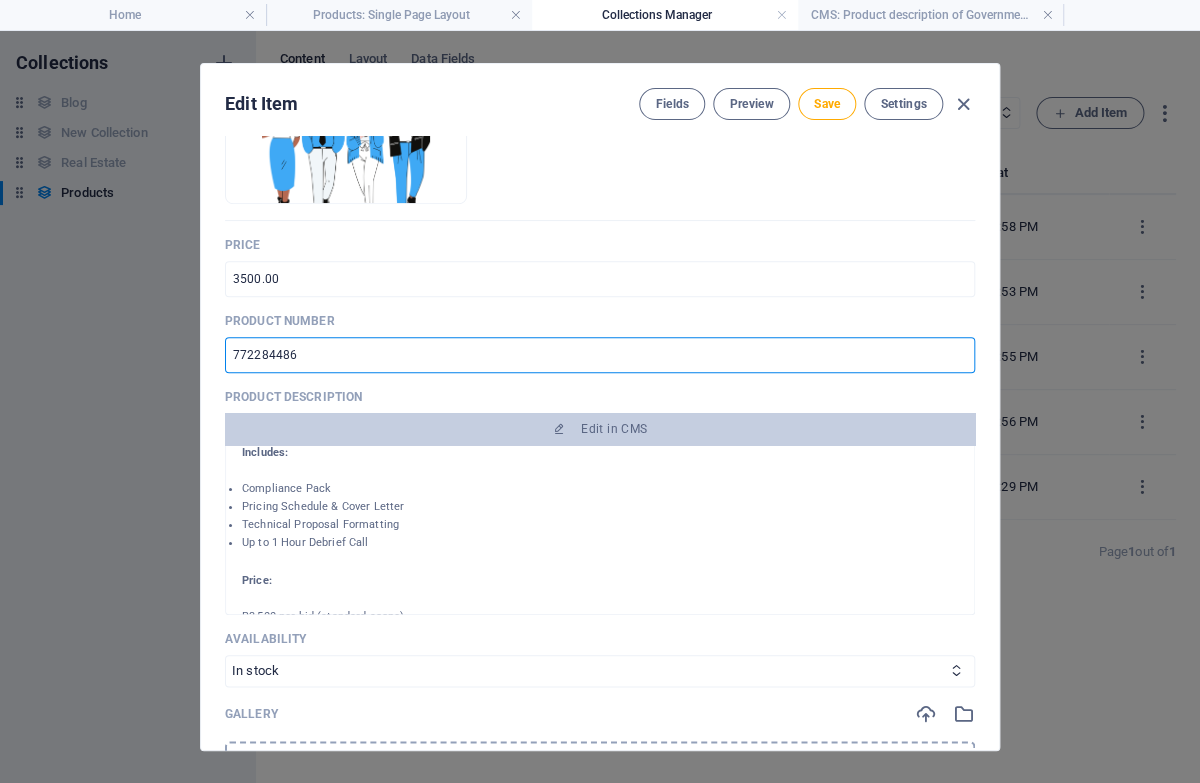 scroll, scrollTop: 178, scrollLeft: 0, axis: vertical 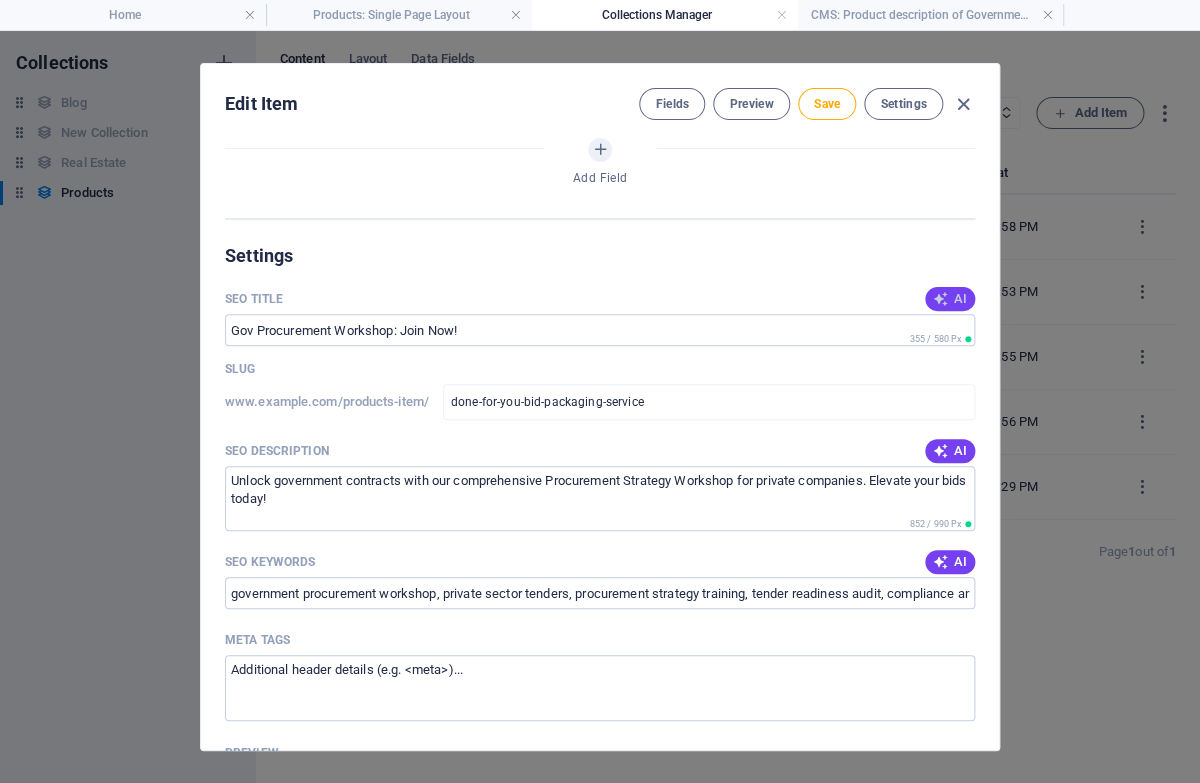 type on "772284486" 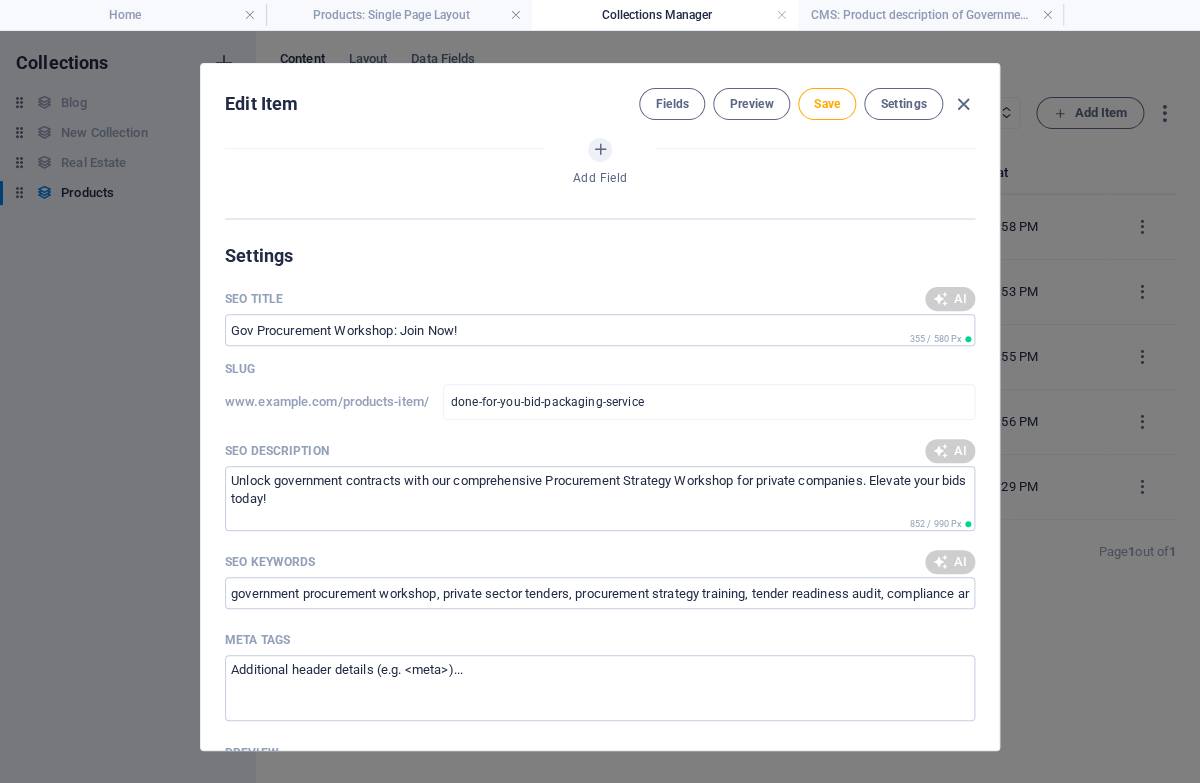 type on "Done-For-You Bid Packaging" 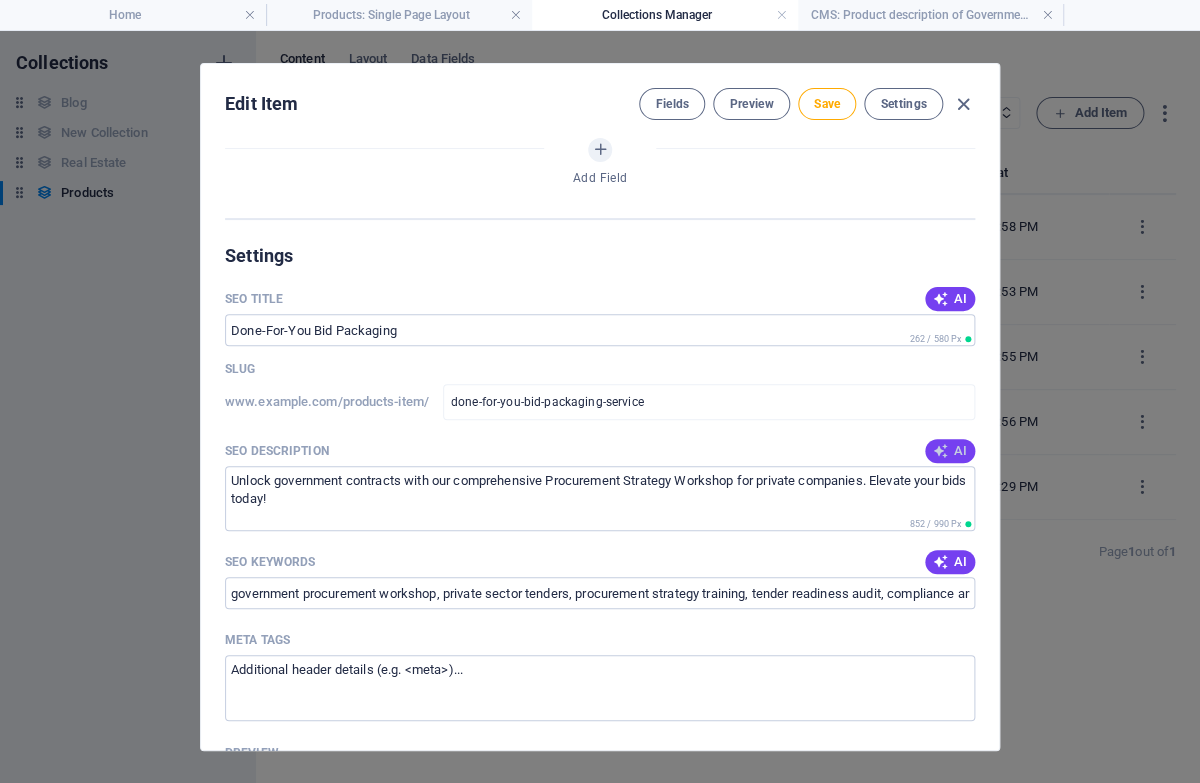 click at bounding box center (941, 451) 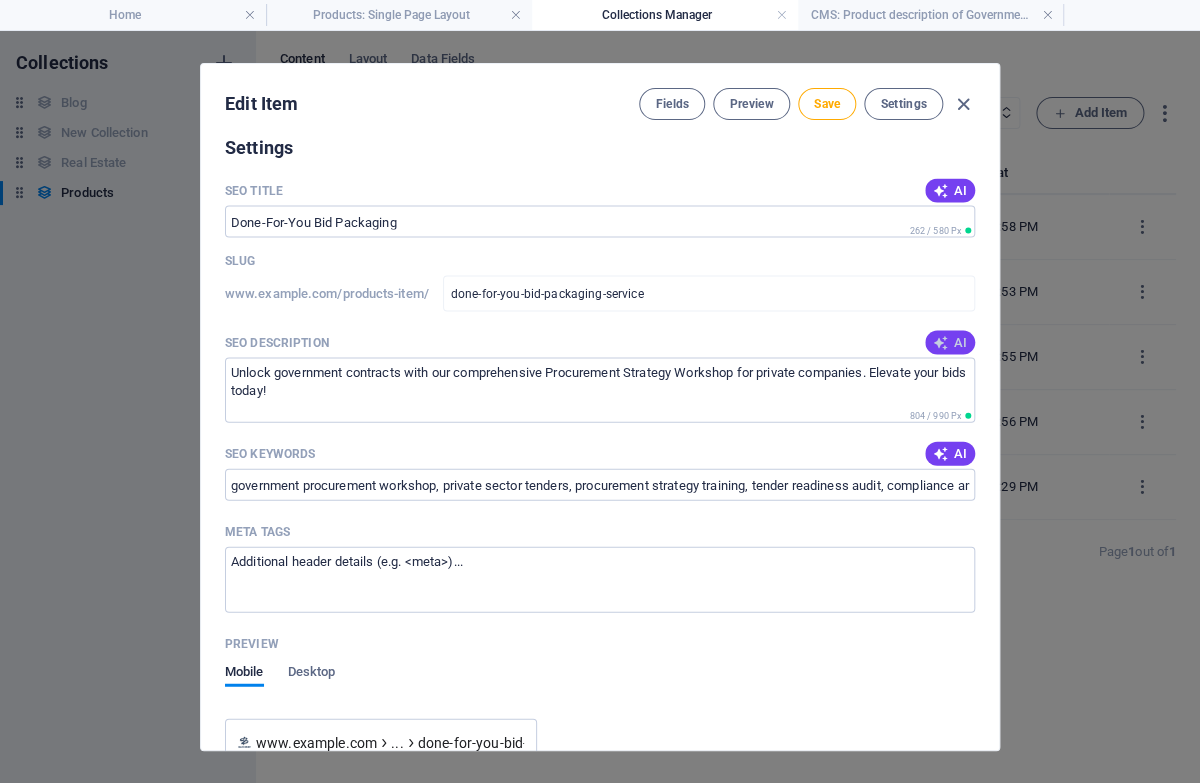 scroll, scrollTop: 1281, scrollLeft: 0, axis: vertical 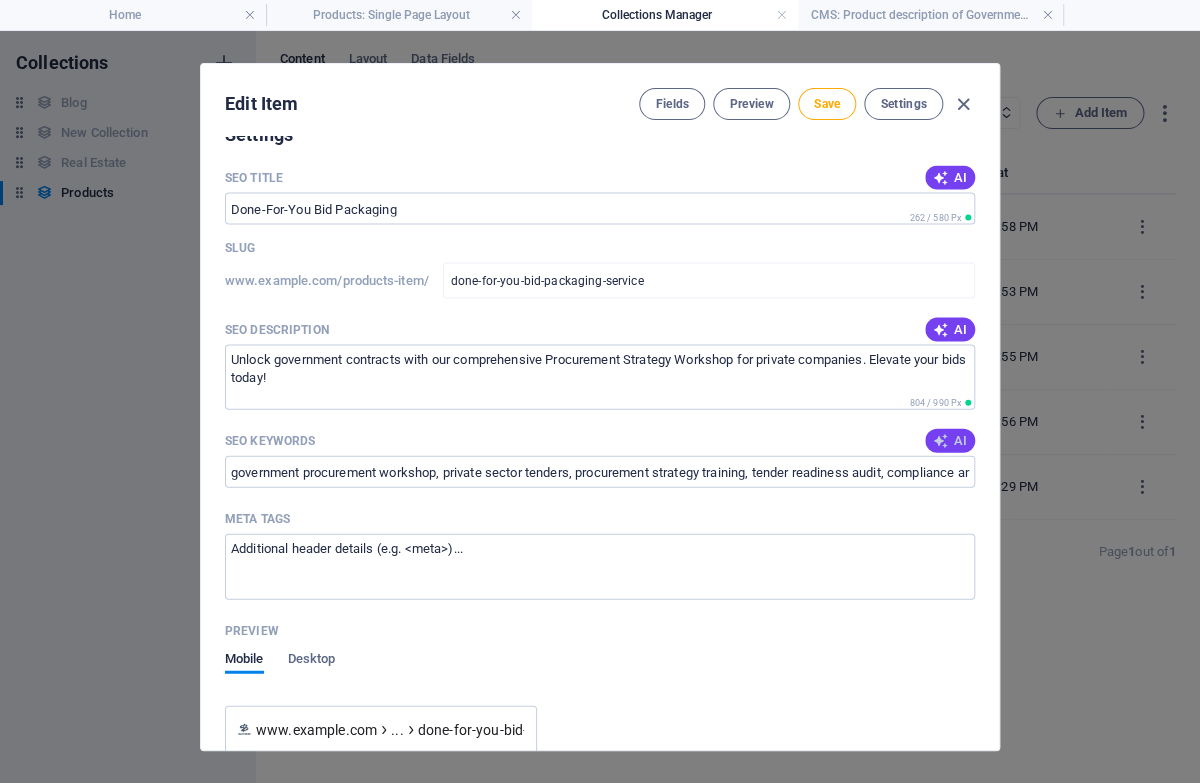 click on "AI" at bounding box center (950, 440) 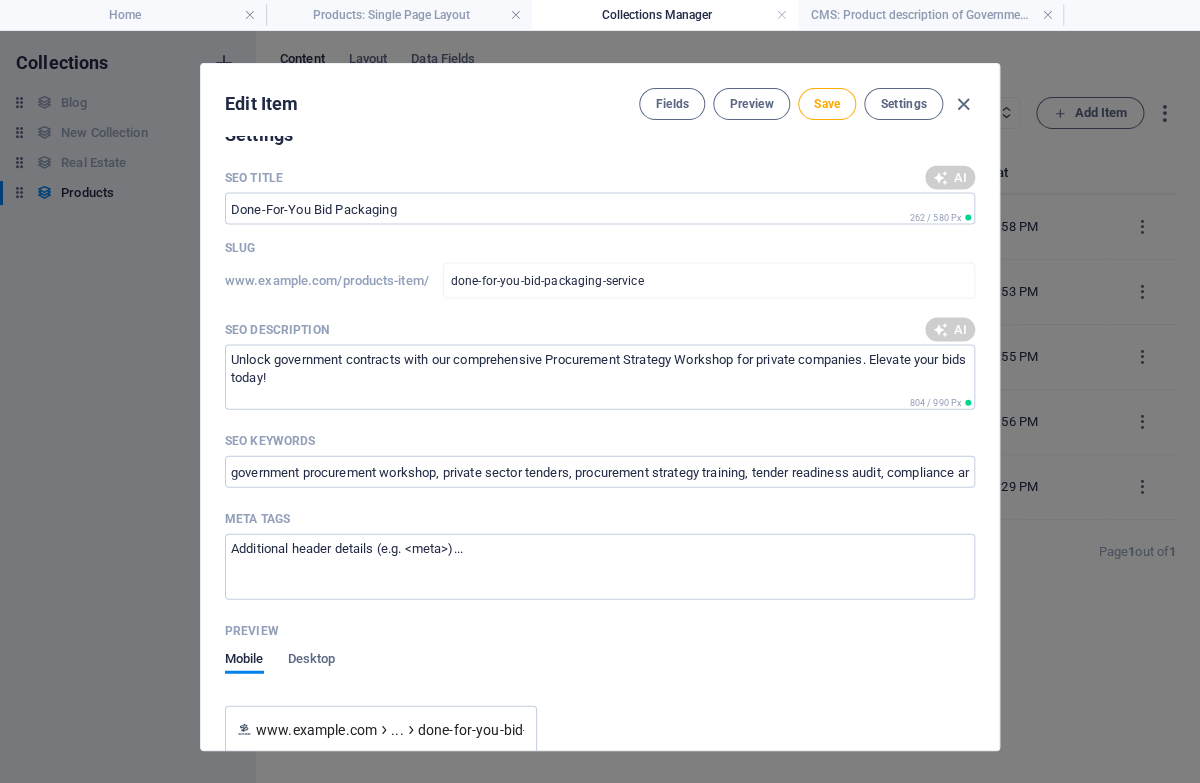 type on "bid packaging service, tender response service, compliance document checks, technical proposal formatting, bid submission logistics, done-for-you bid service" 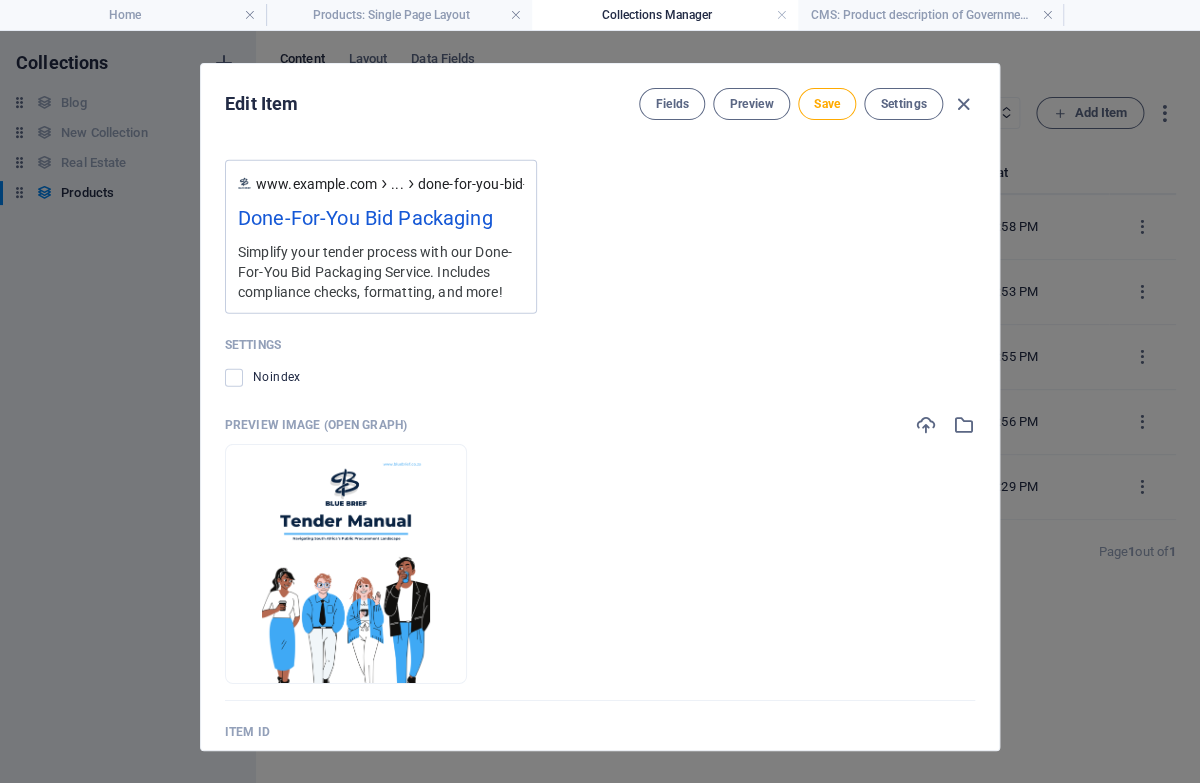 scroll, scrollTop: 1893, scrollLeft: 0, axis: vertical 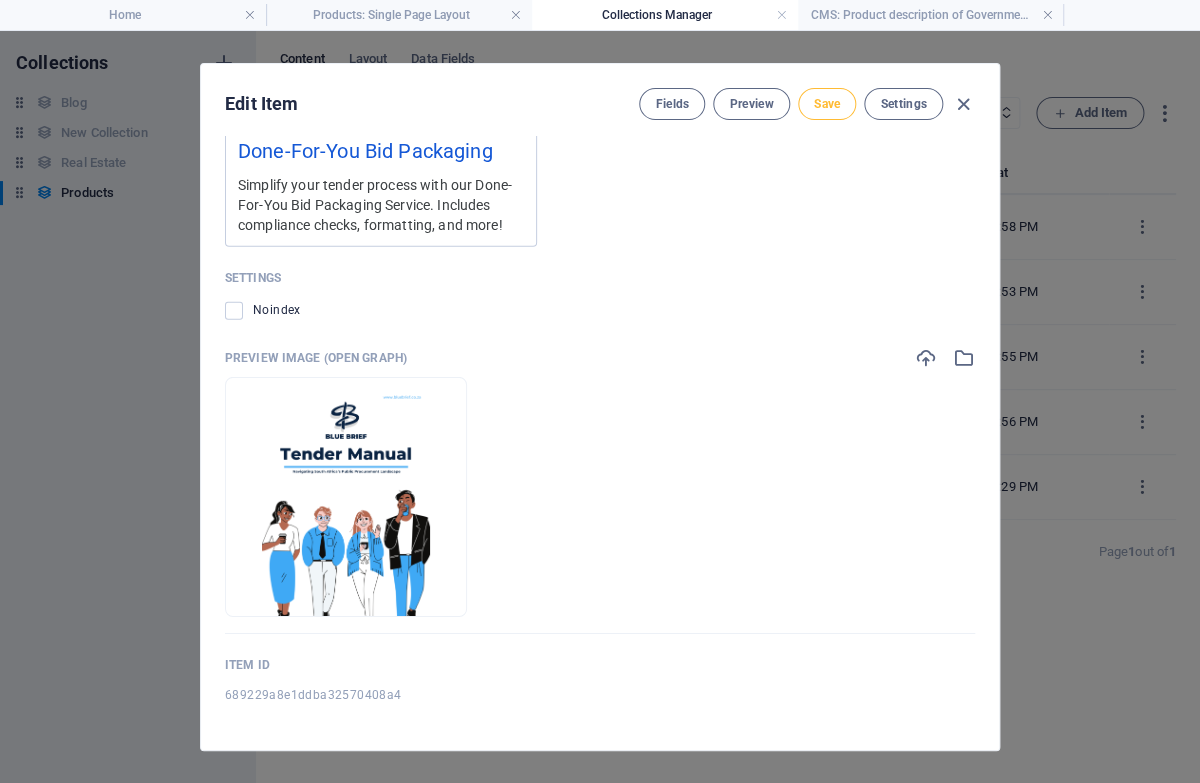 click on "Save" at bounding box center (827, 104) 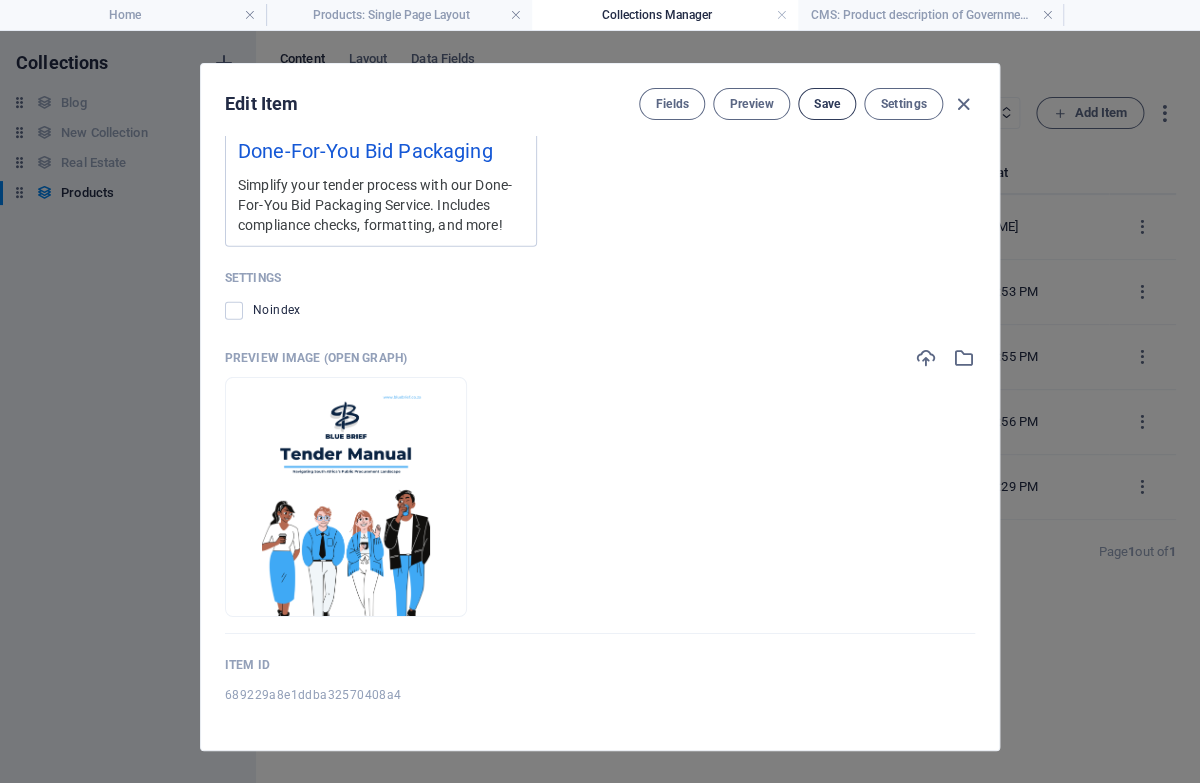 click on "Save" at bounding box center (827, 104) 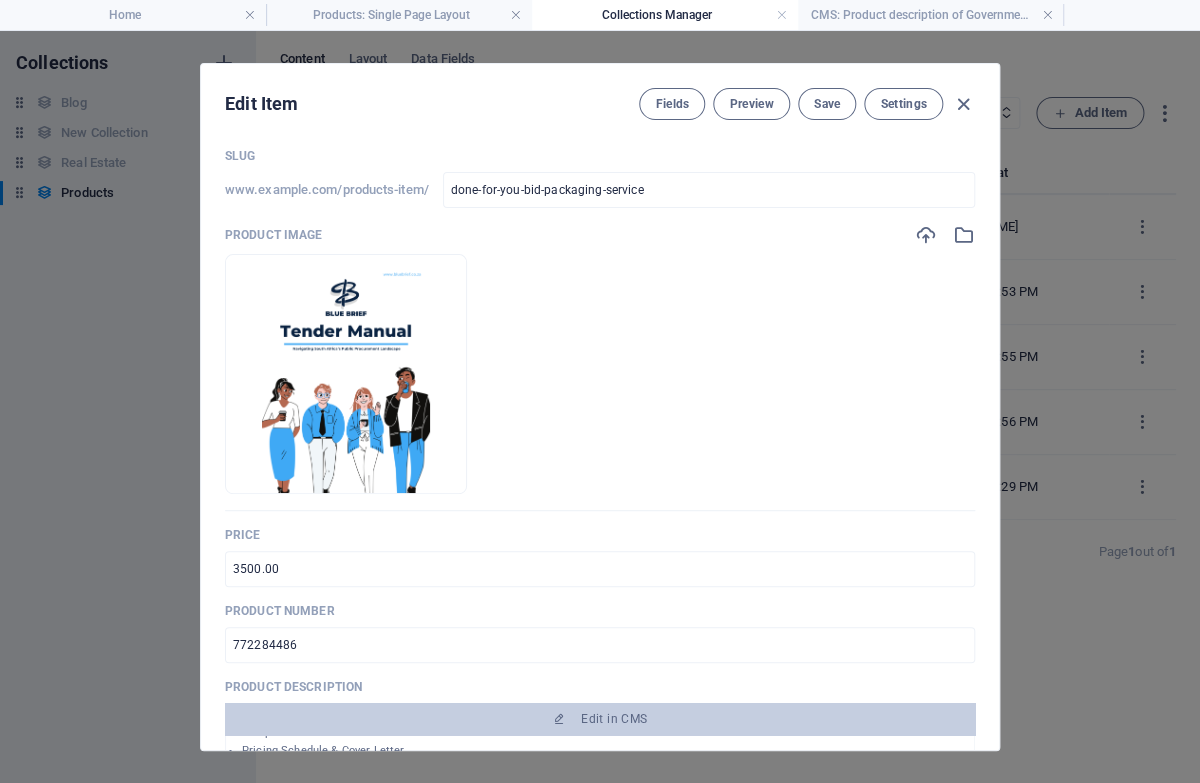 scroll, scrollTop: 0, scrollLeft: 0, axis: both 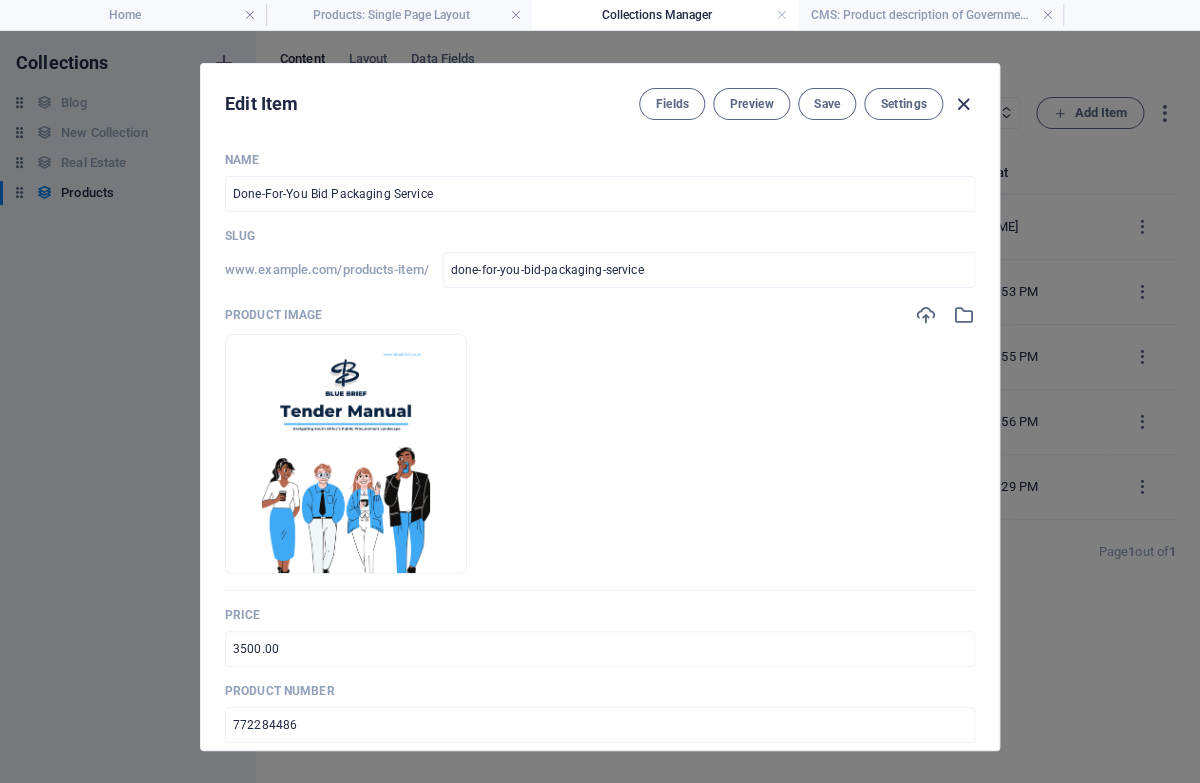 click at bounding box center (963, 104) 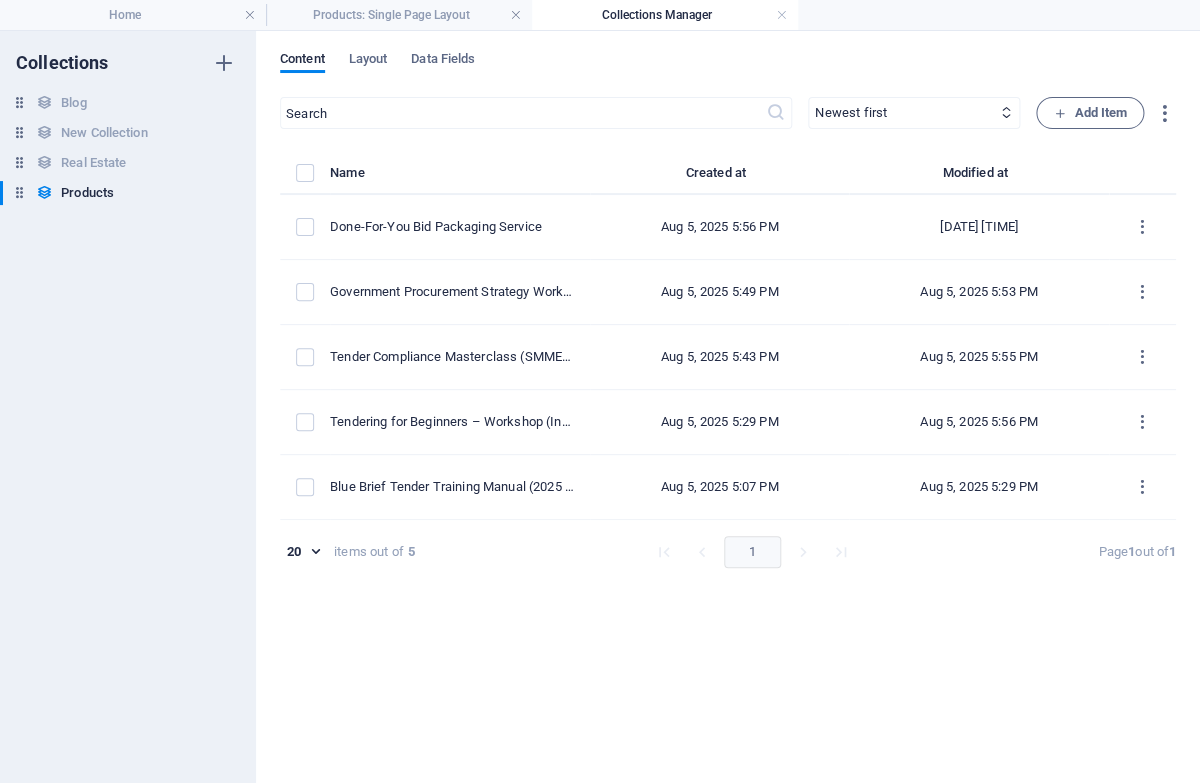 type 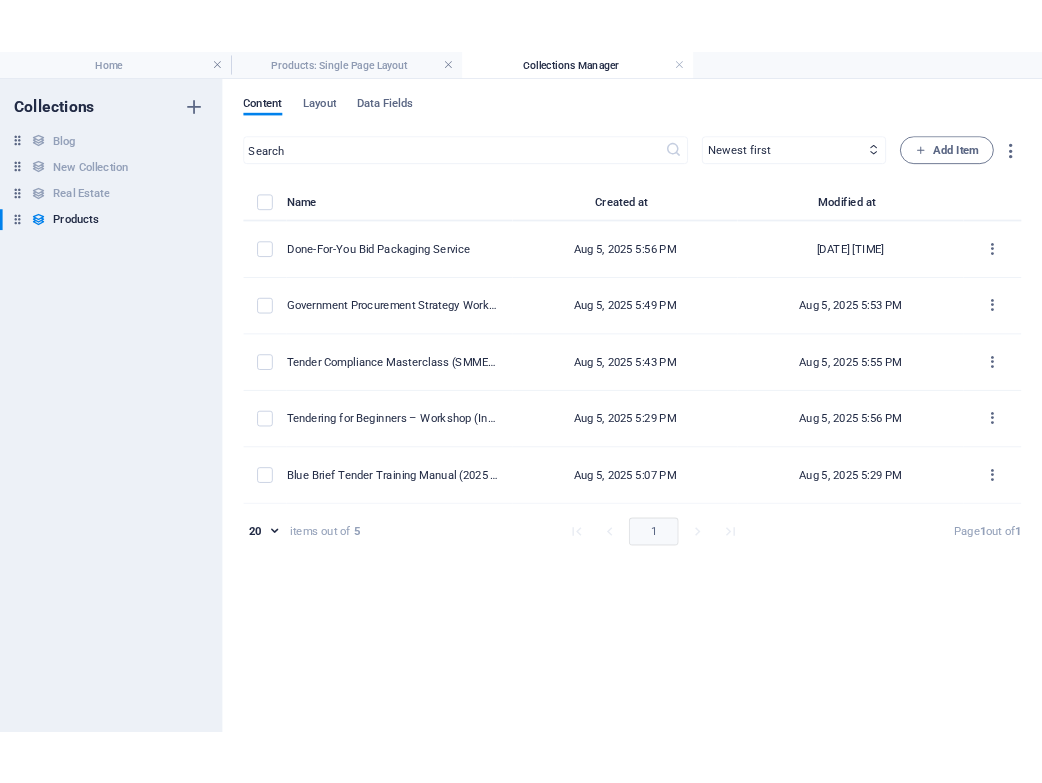 scroll, scrollTop: 0, scrollLeft: 0, axis: both 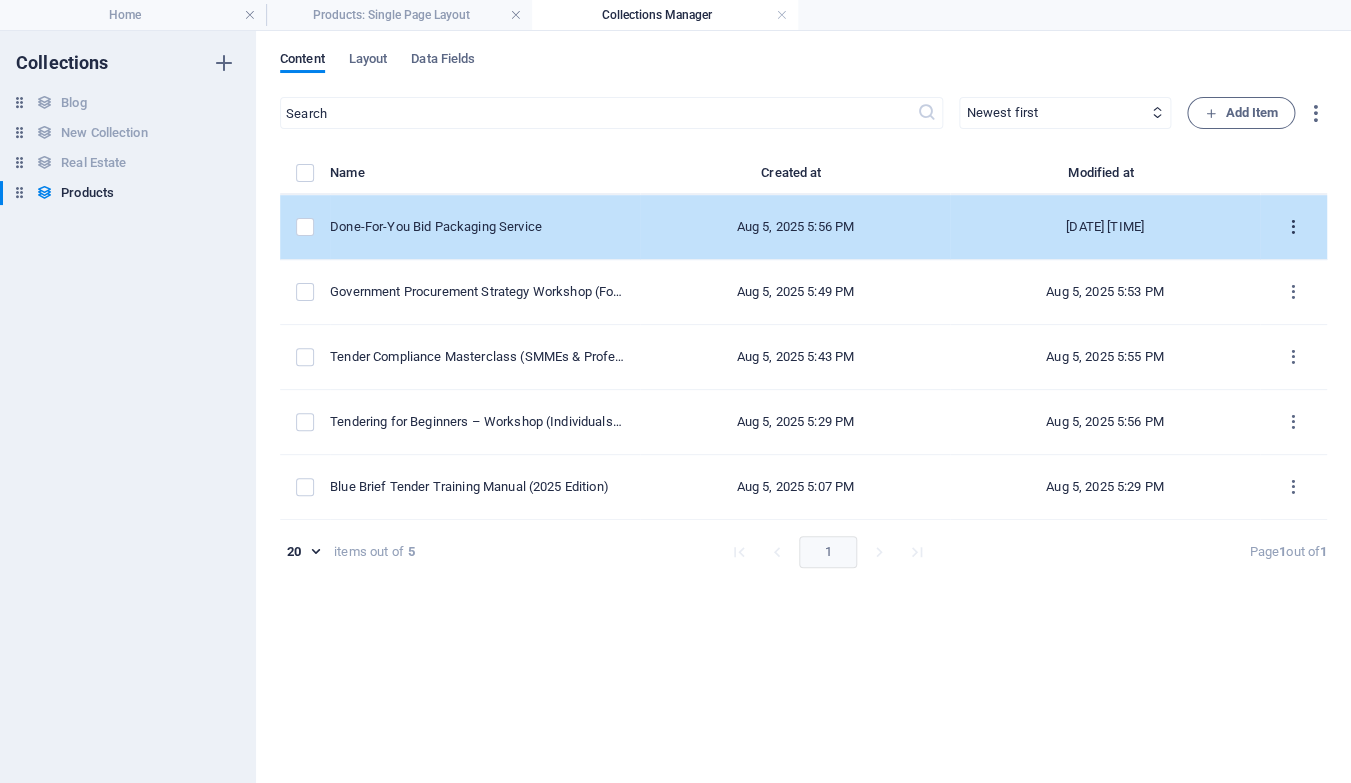 click at bounding box center [1293, 227] 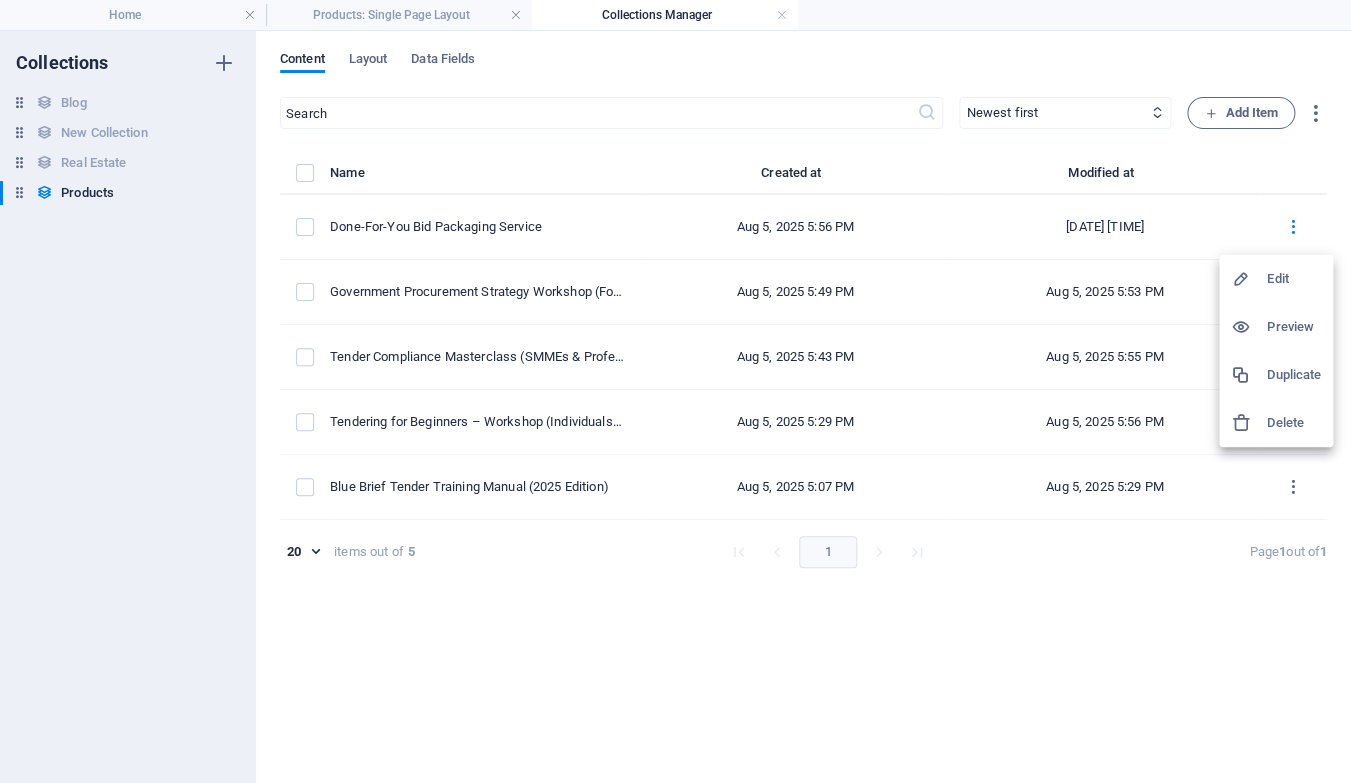 click at bounding box center (1249, 375) 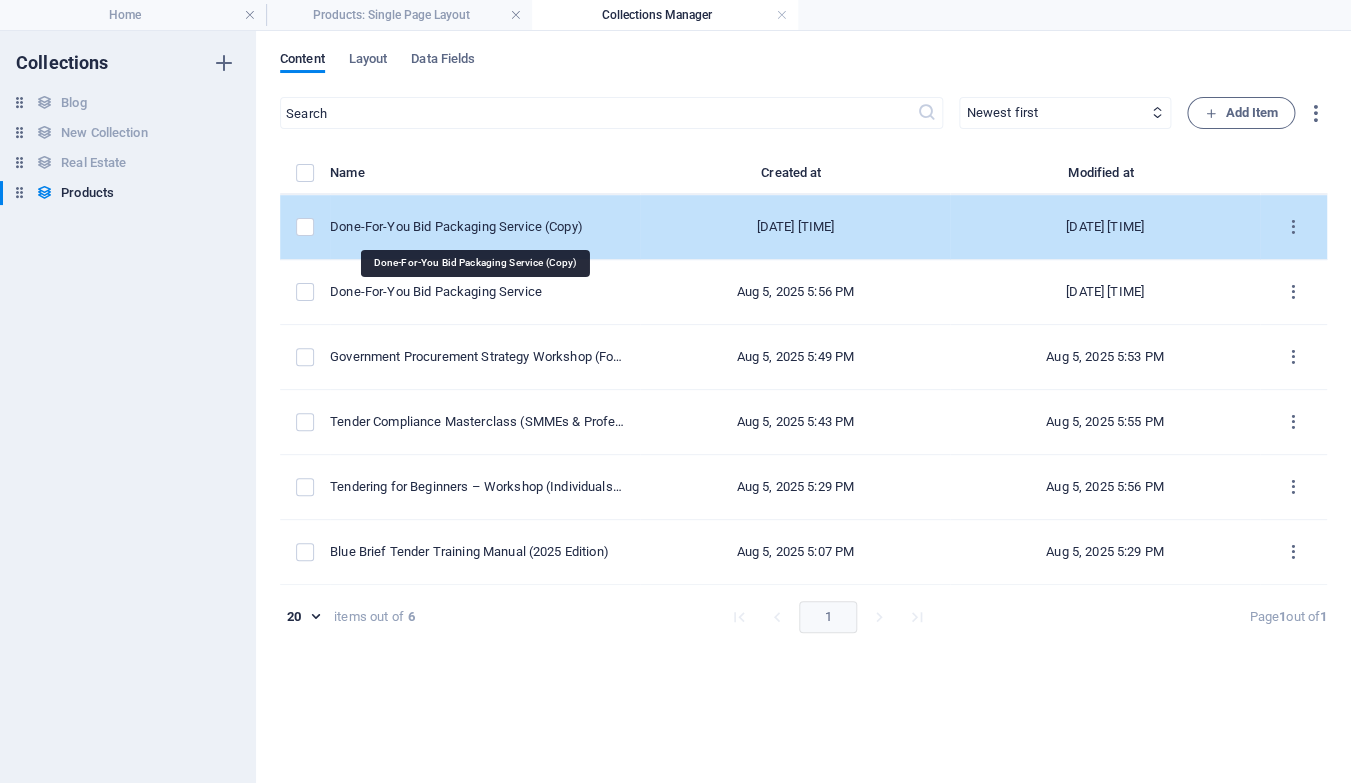 click on "Done-For-You Bid Packaging Service (Copy)" at bounding box center (477, 227) 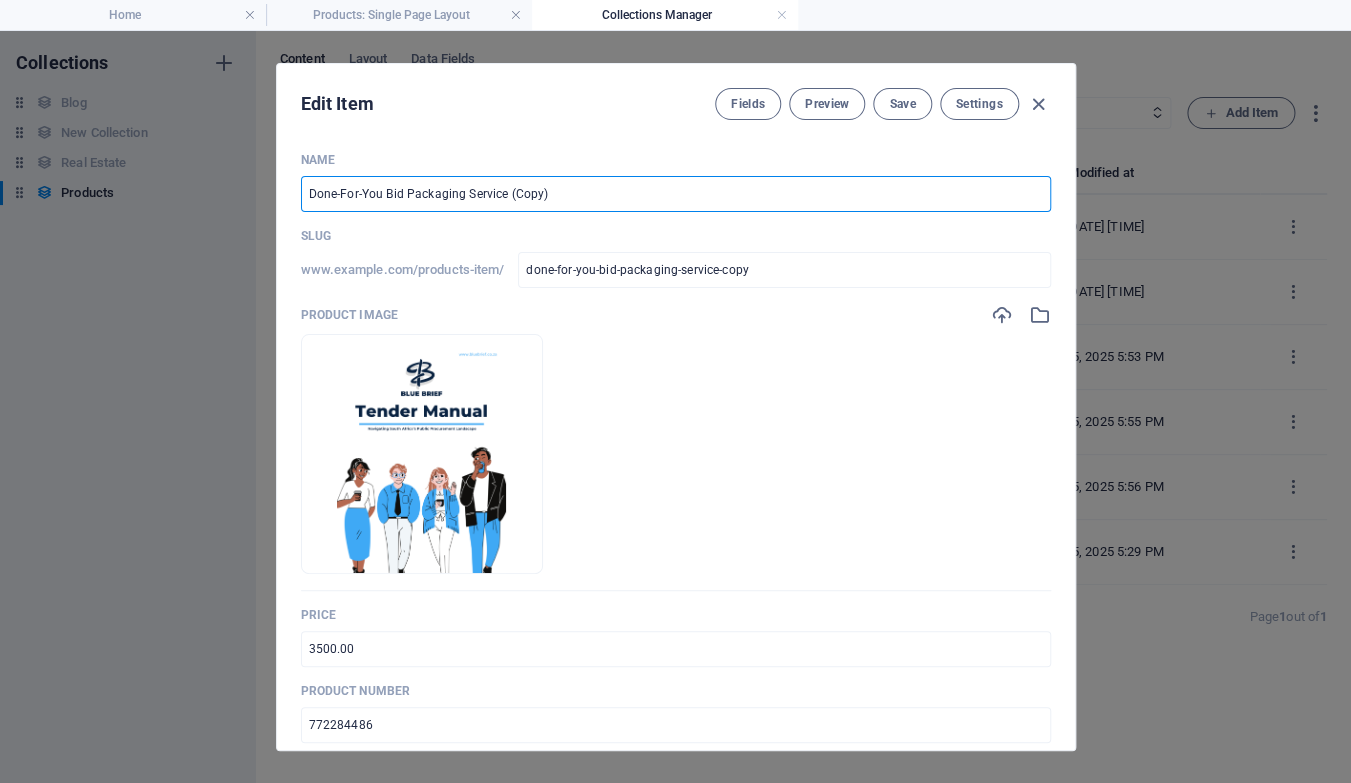 drag, startPoint x: 577, startPoint y: 204, endPoint x: 262, endPoint y: 160, distance: 318.05817 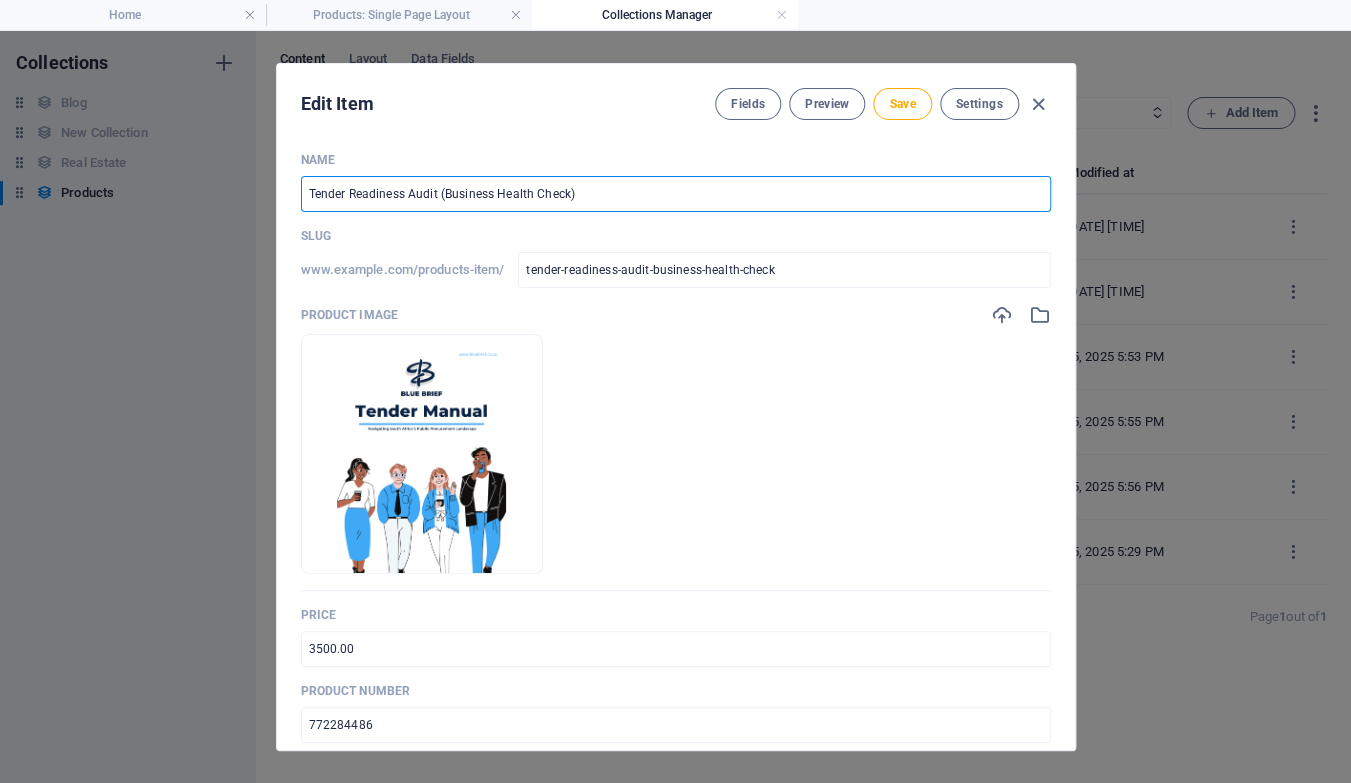 type on "Tender Readiness Audit (Business Health Check)" 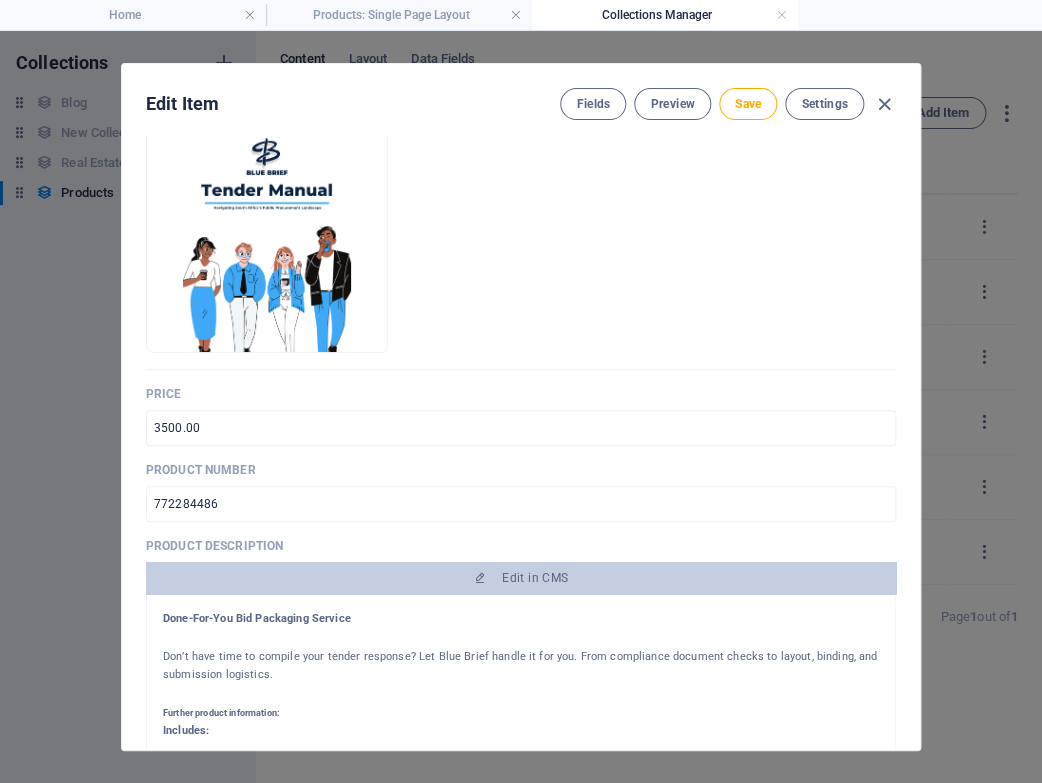 scroll, scrollTop: 252, scrollLeft: 0, axis: vertical 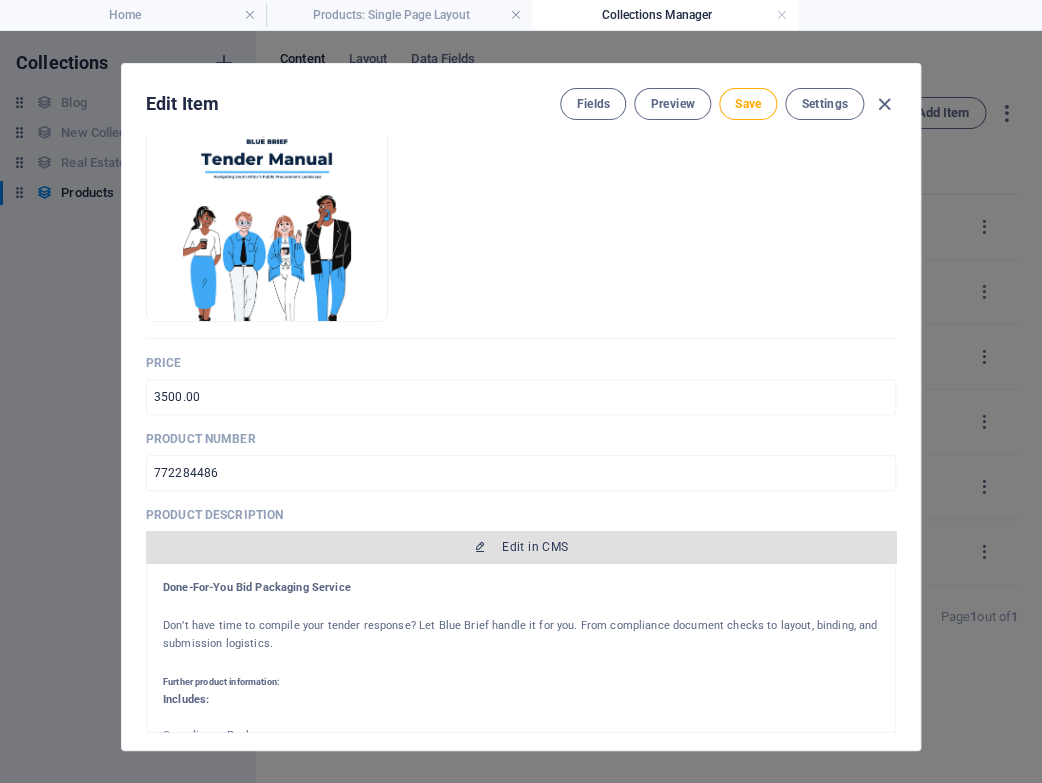 click on "Edit in CMS" at bounding box center [521, 547] 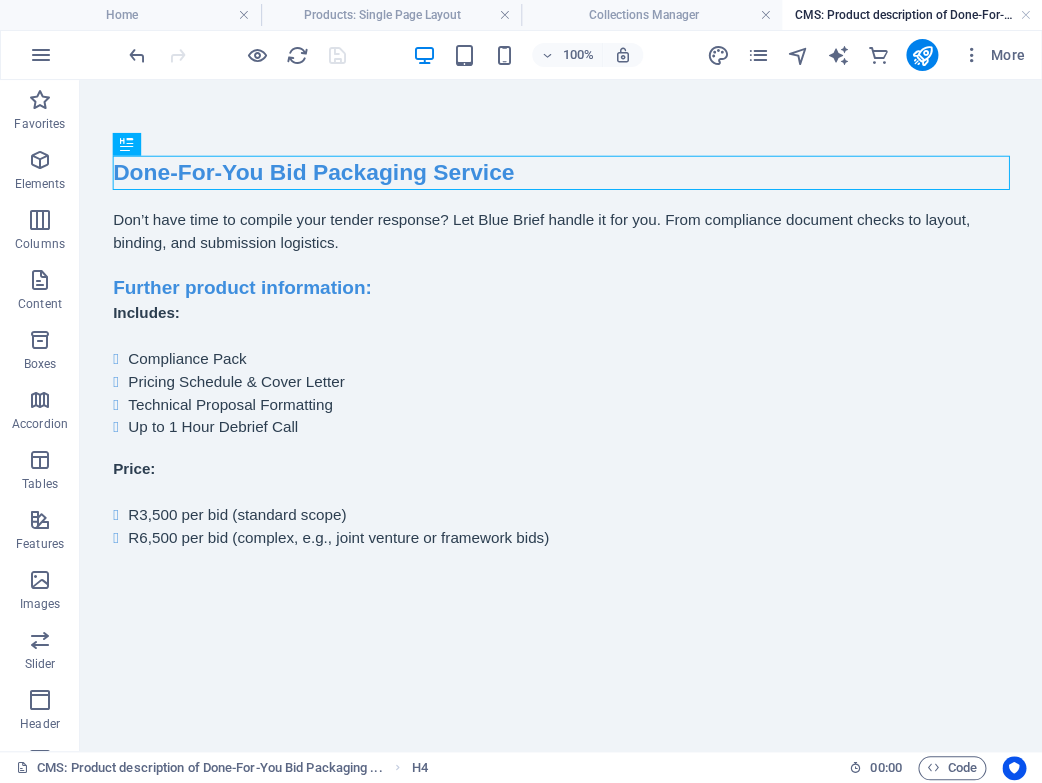 scroll, scrollTop: 0, scrollLeft: 0, axis: both 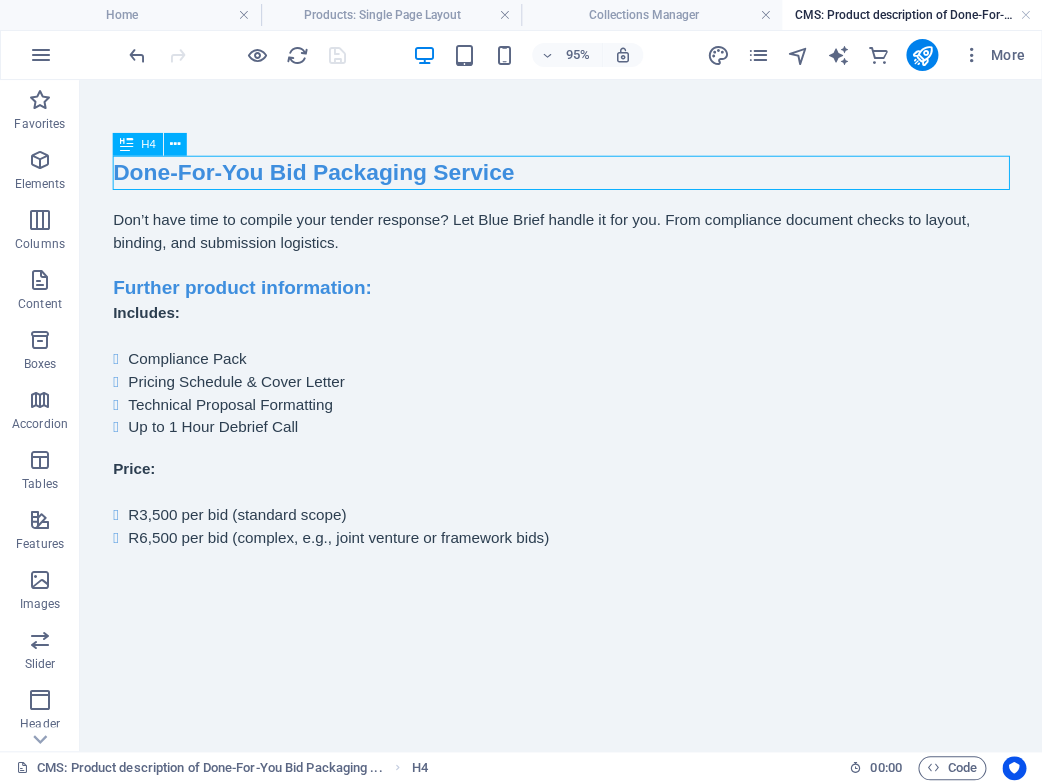 click on "Done-For-You Bid Packaging Service" at bounding box center (587, 178) 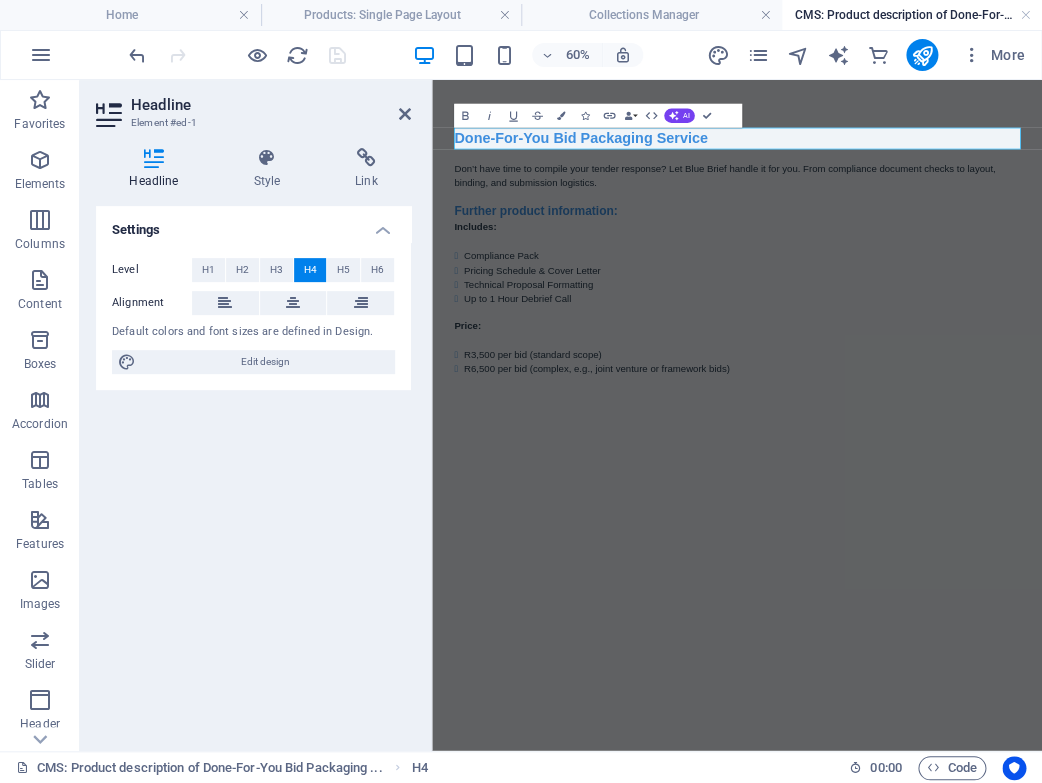 click on "Done-For-You Bid Packaging Service" at bounding box center (941, 178) 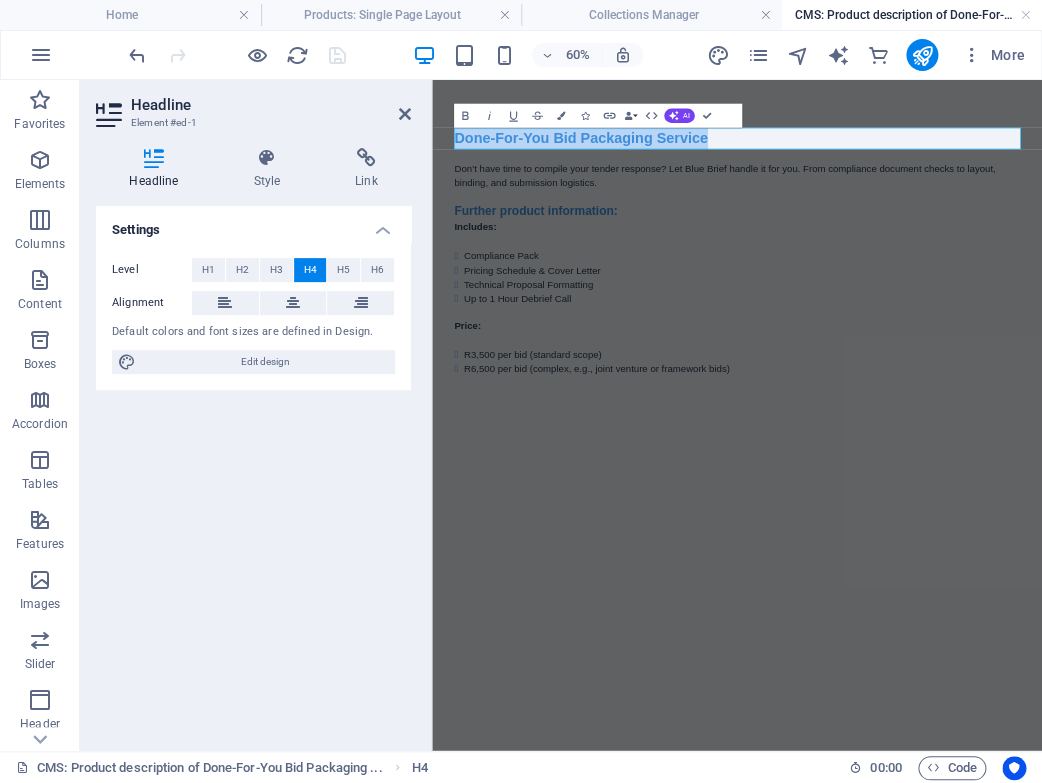 drag, startPoint x: 957, startPoint y: 195, endPoint x: 470, endPoint y: 183, distance: 487.14783 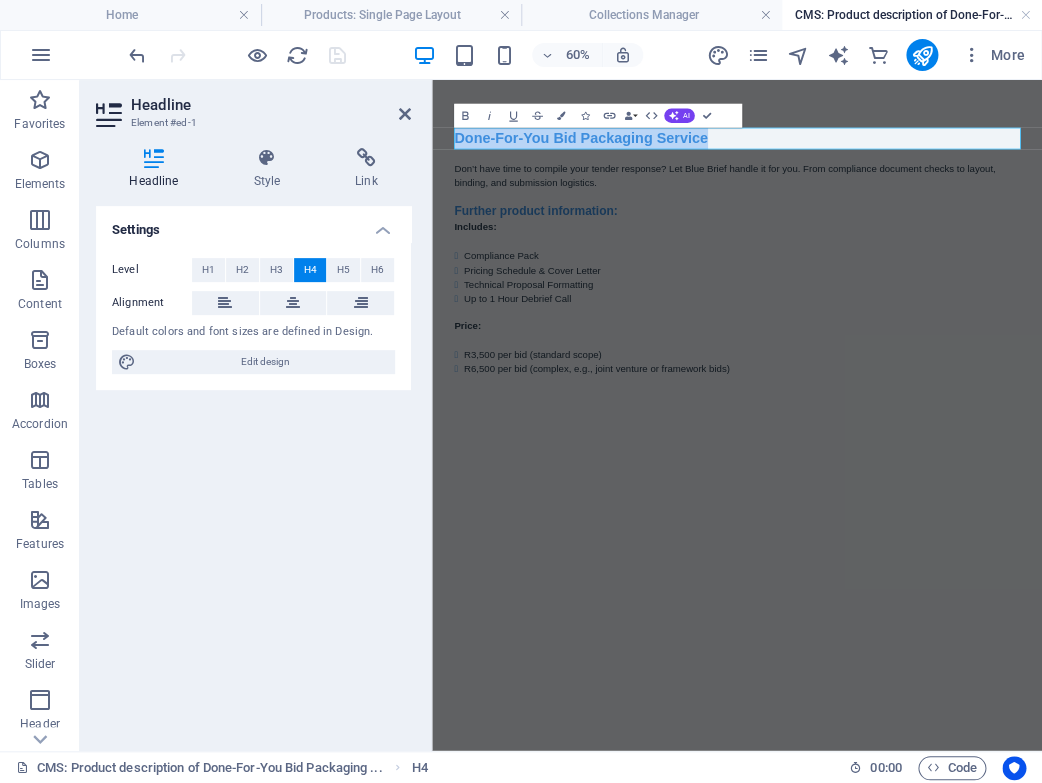 click on "Done-For-You Bid Packaging Service" at bounding box center [941, 178] 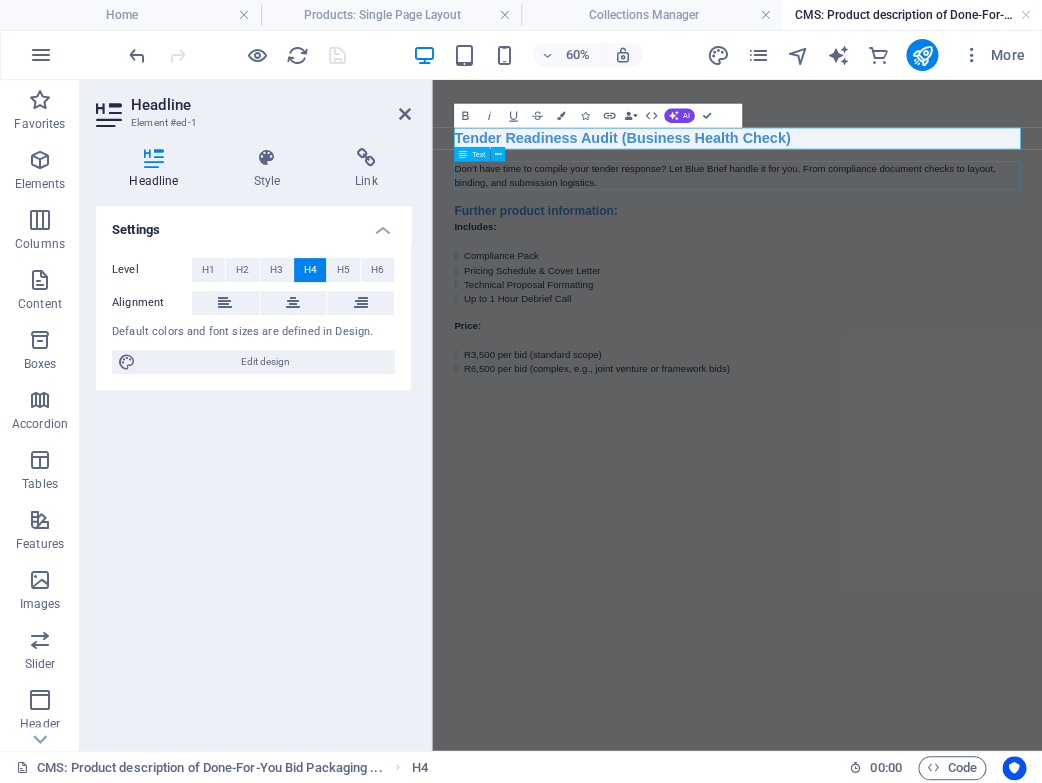 click on "Don’t have time to compile your tender response? Let Blue Brief handle it for you. From compliance document checks to layout, binding, and submission logistics." at bounding box center [941, 240] 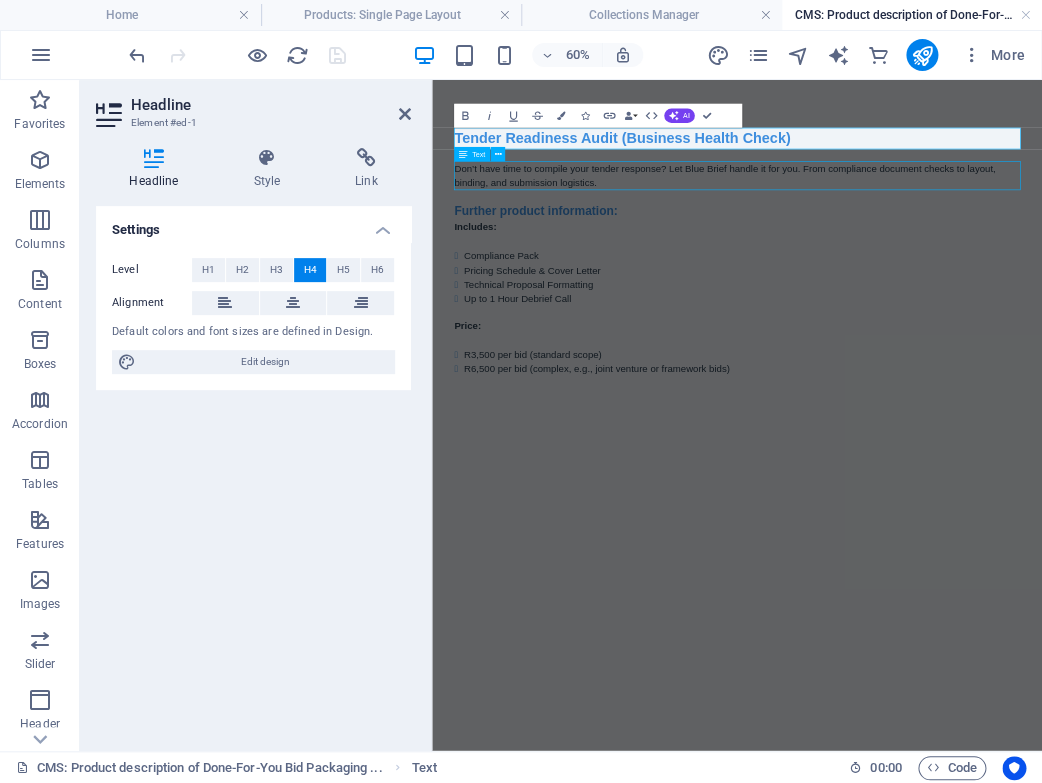 click on "Don’t have time to compile your tender response? Let Blue Brief handle it for you. From compliance document checks to layout, binding, and submission logistics." at bounding box center [941, 240] 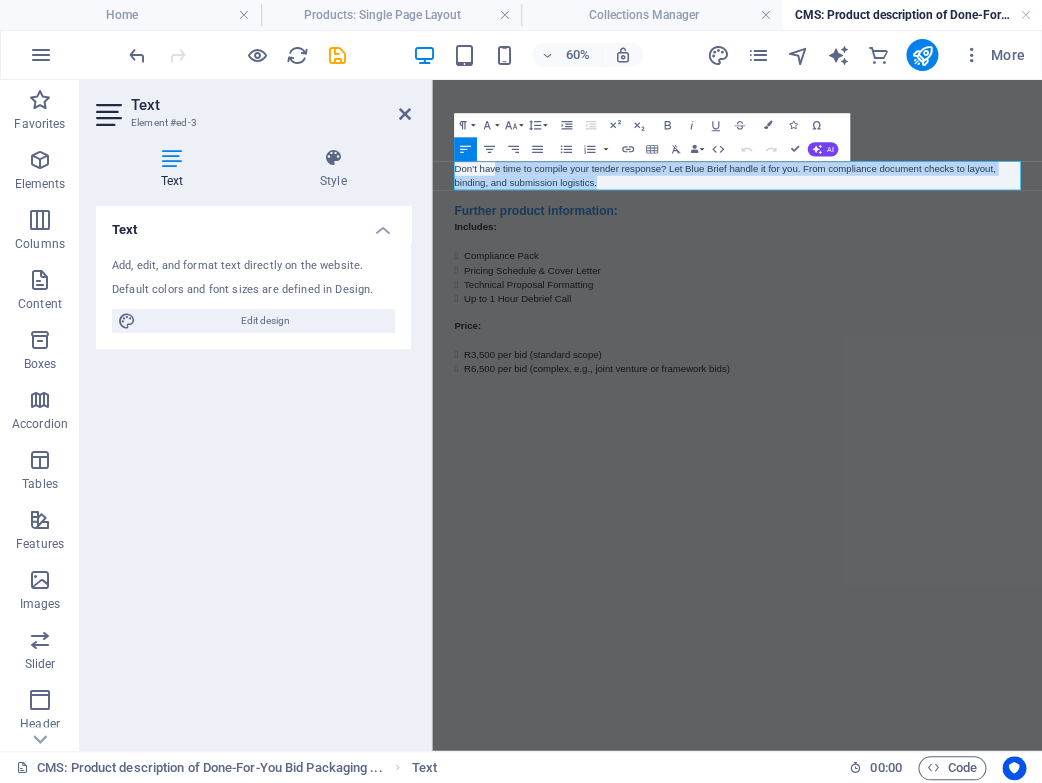 drag, startPoint x: 733, startPoint y: 263, endPoint x: 451, endPoint y: 219, distance: 285.412 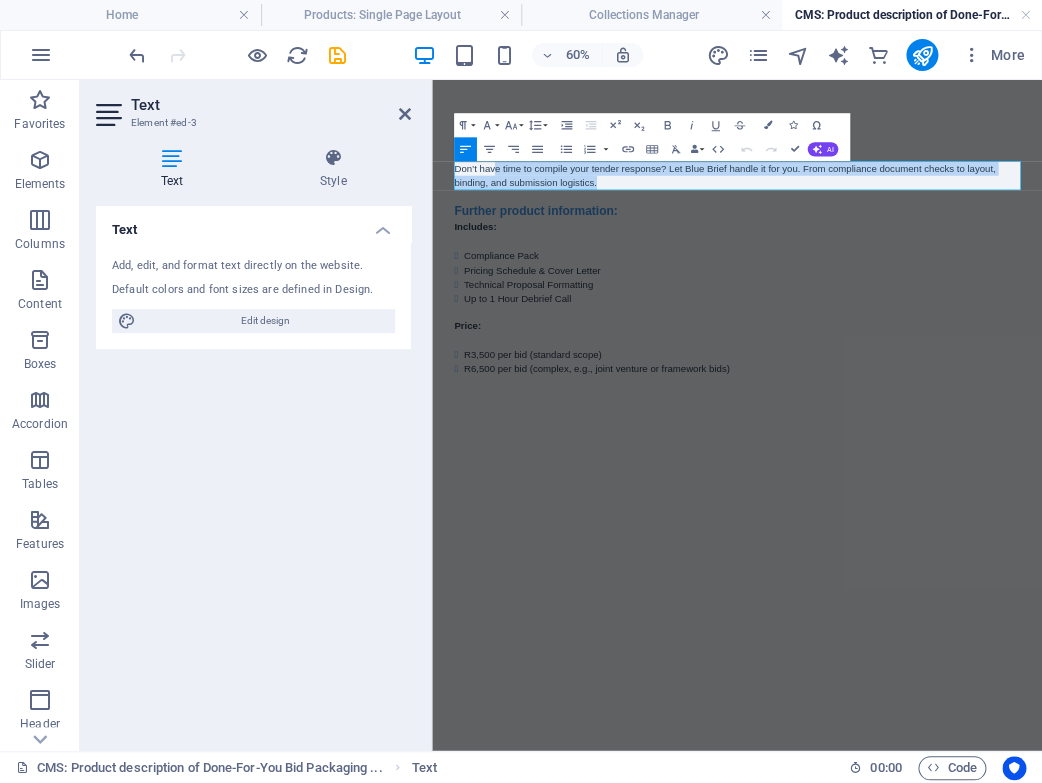 click on "Tender Readiness Audit (Business Health Check) Don’t have time to compile your tender response? Let Blue Brief handle it for you. From compliance document checks to layout, binding, and submission logistics. Further product information: Includes:    Compliance Pack  Pricing Schedule & Cover Letter  Technical Proposal Formatting  Up to 1 Hour Debrief Call Price:    R3,500 per bid (standard scope)  R6,500 per bid (complex, e.g., joint venture or framework bids)" at bounding box center (941, 367) 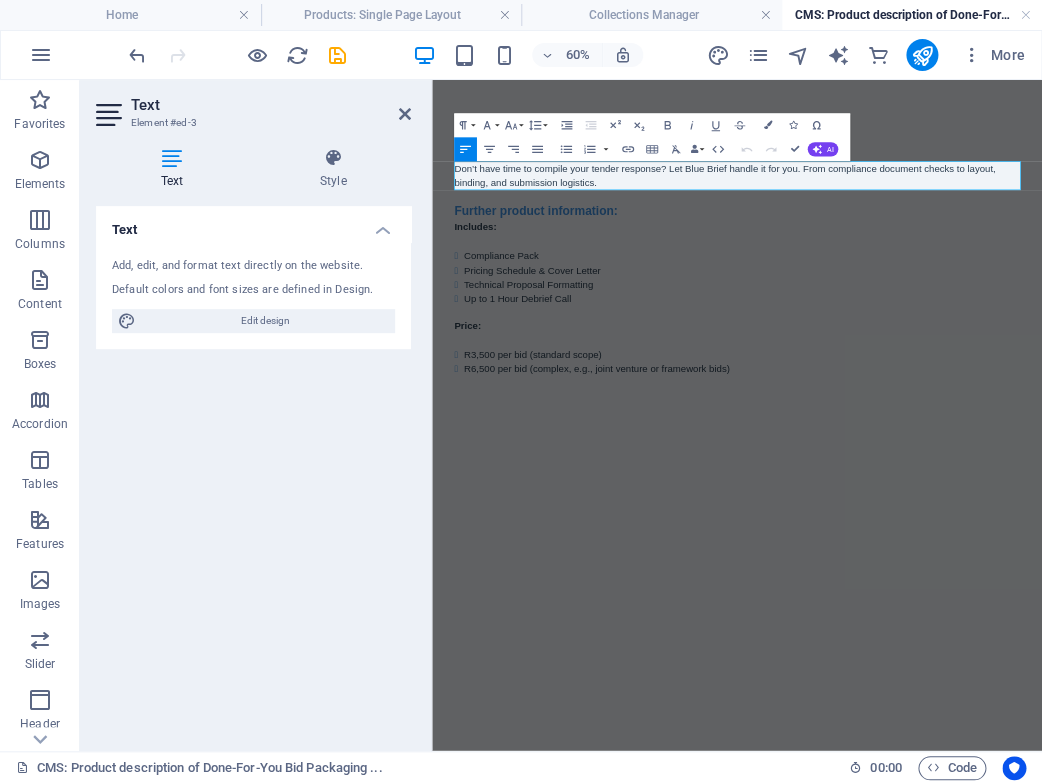 click on "Don’t have time to compile your tender response? Let Blue Brief handle it for you. From compliance document checks to layout, binding, and submission logistics." at bounding box center (941, 240) 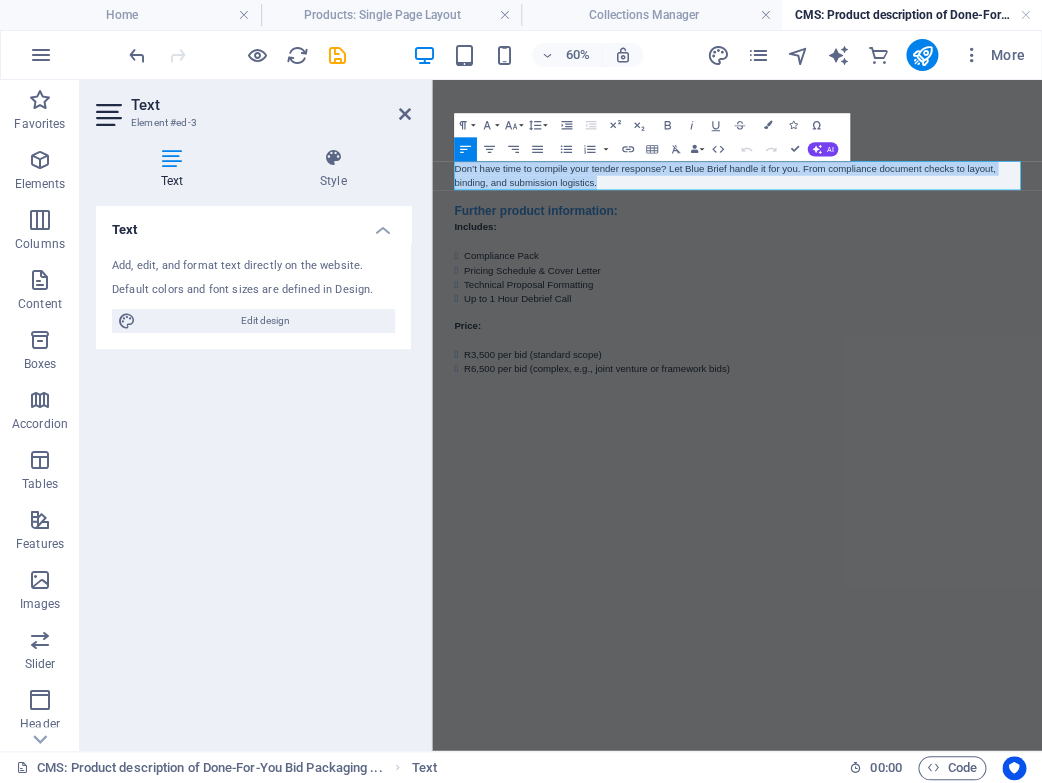 drag, startPoint x: 775, startPoint y: 255, endPoint x: 469, endPoint y: 231, distance: 306.93973 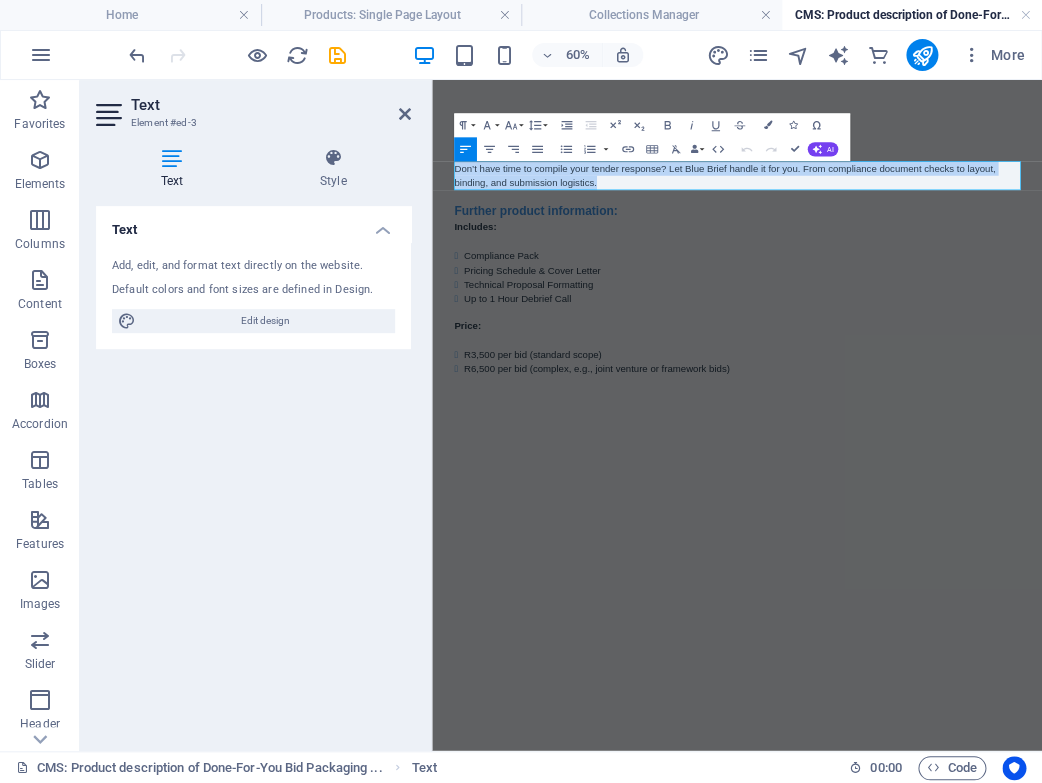 click on "Don’t have time to compile your tender response? Let Blue Brief handle it for you. From compliance document checks to layout, binding, and submission logistics." at bounding box center [941, 240] 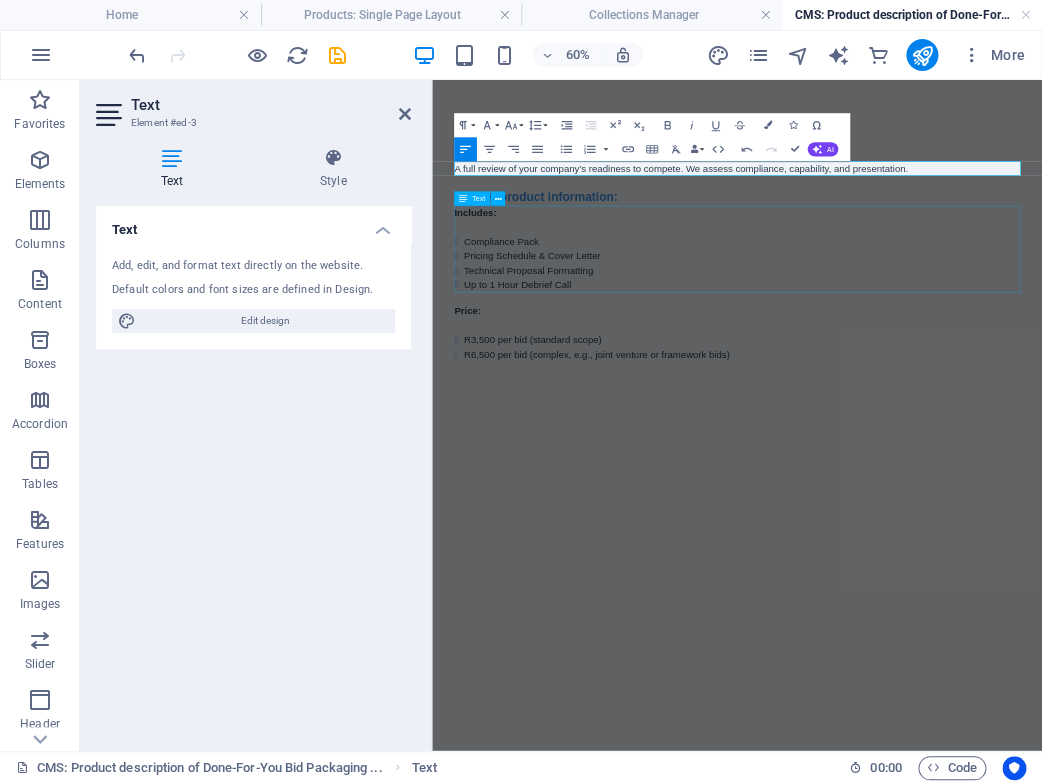 click on "Includes:    Compliance Pack  Pricing Schedule & Cover Letter  Technical Proposal Formatting  Up to 1 Hour Debrief Call" at bounding box center [941, 362] 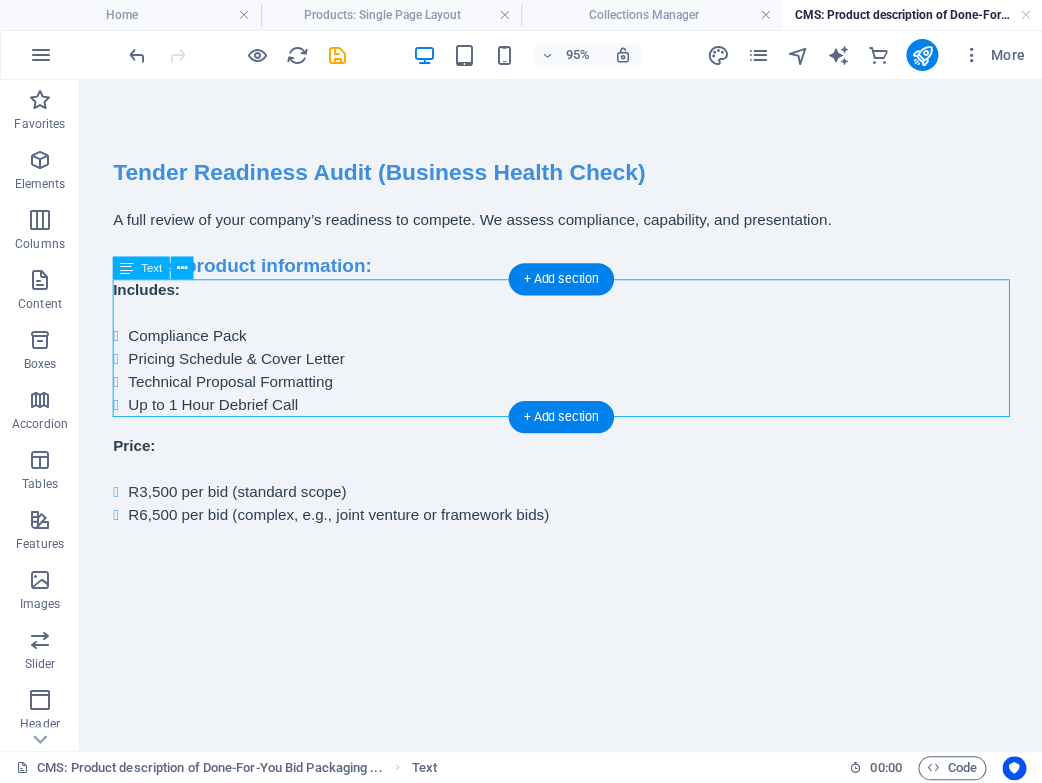 click on "Includes:    Compliance Pack  Pricing Schedule & Cover Letter  Technical Proposal Formatting  Up to 1 Hour Debrief Call" at bounding box center [587, 362] 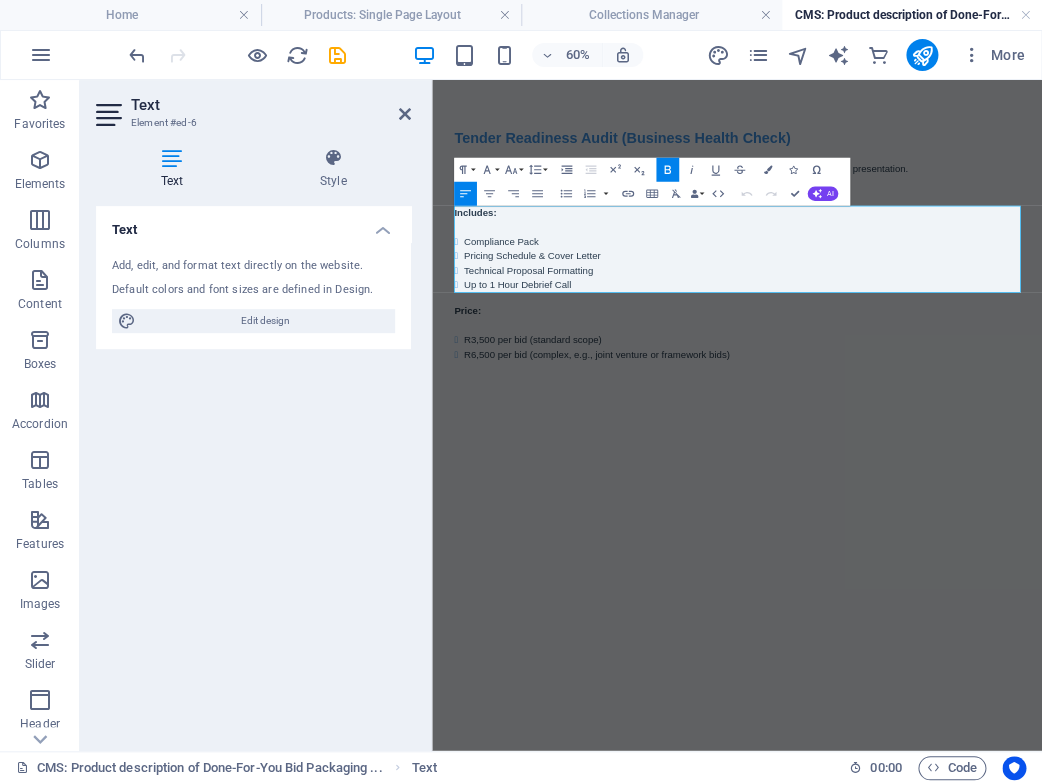 drag, startPoint x: 720, startPoint y: 421, endPoint x: 460, endPoint y: 294, distance: 289.35965 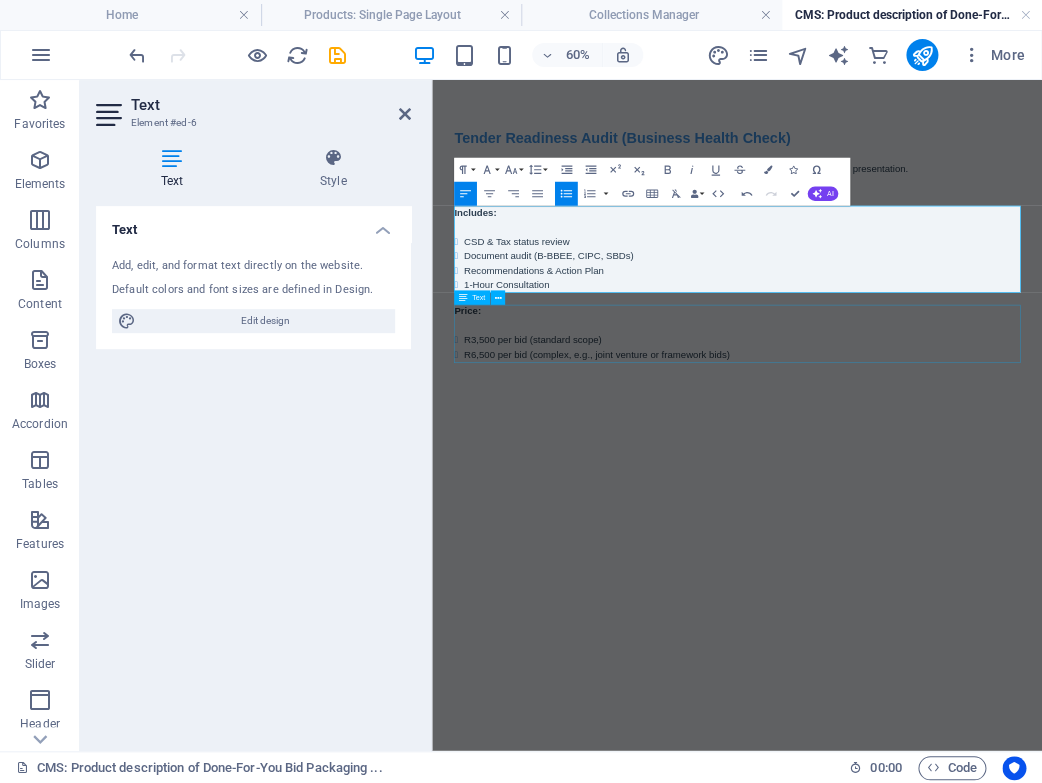 click on "Price:    R3,500 per bid (standard scope)  R6,500 per bid (complex, e.g., joint venture or framework bids)" at bounding box center (941, 502) 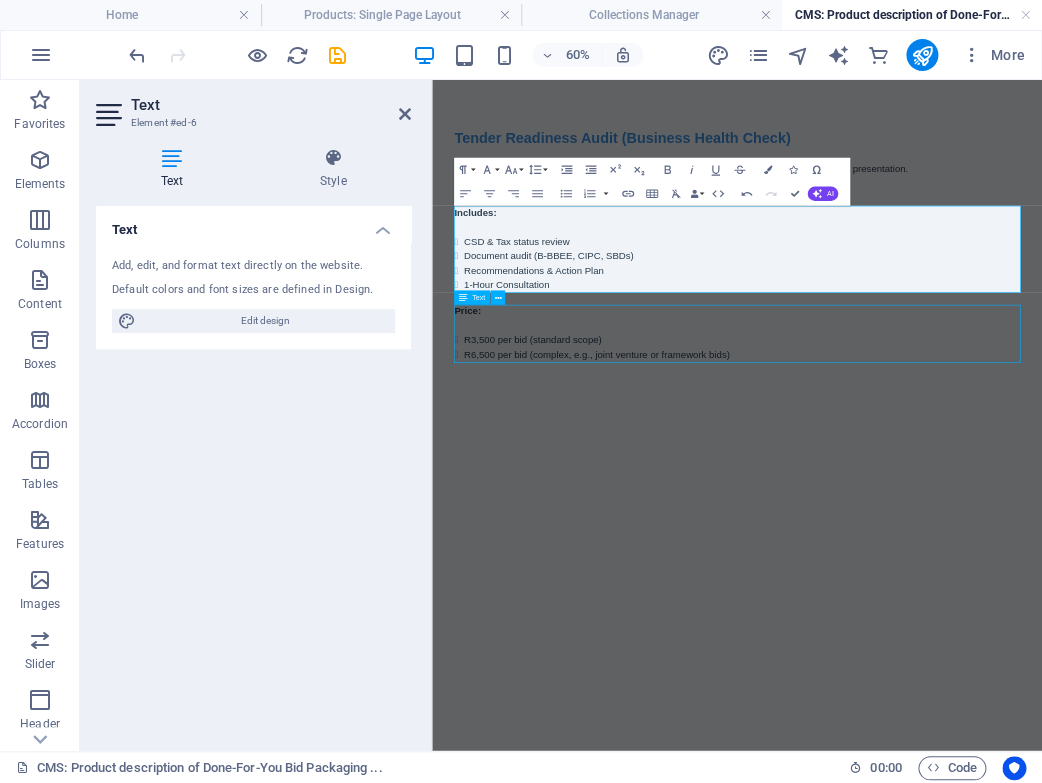 click on "Price:    R3,500 per bid (standard scope)  R6,500 per bid (complex, e.g., joint venture or framework bids)" at bounding box center [941, 502] 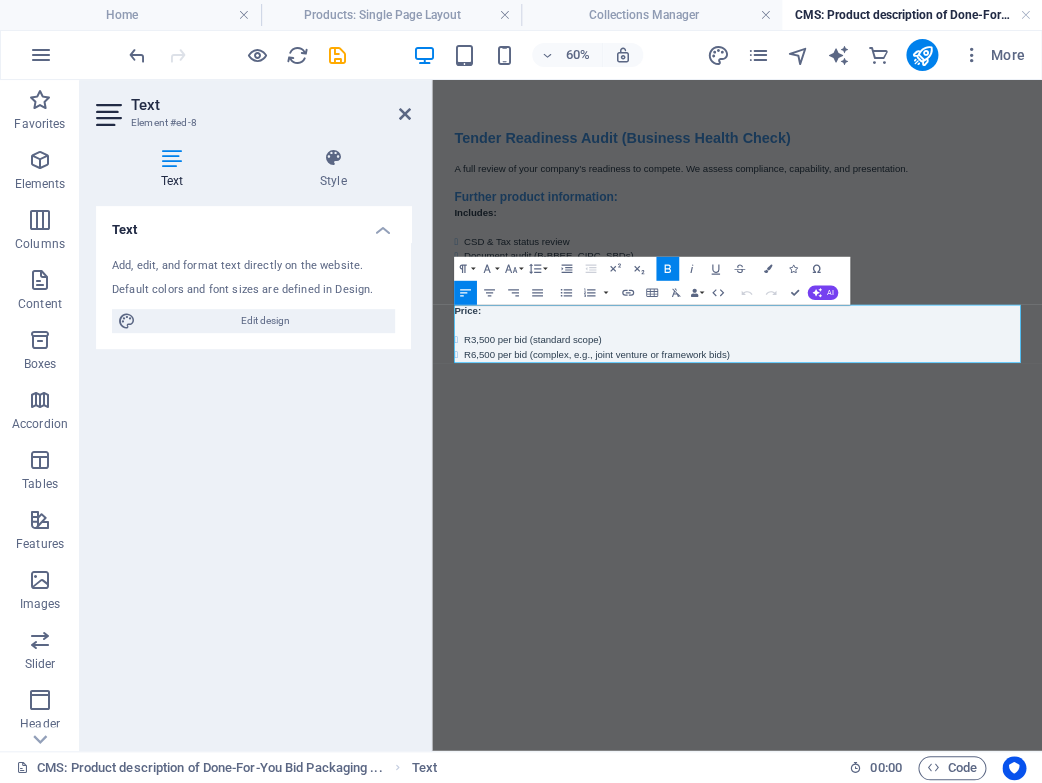 drag, startPoint x: 962, startPoint y: 534, endPoint x: 457, endPoint y: 443, distance: 513.1335 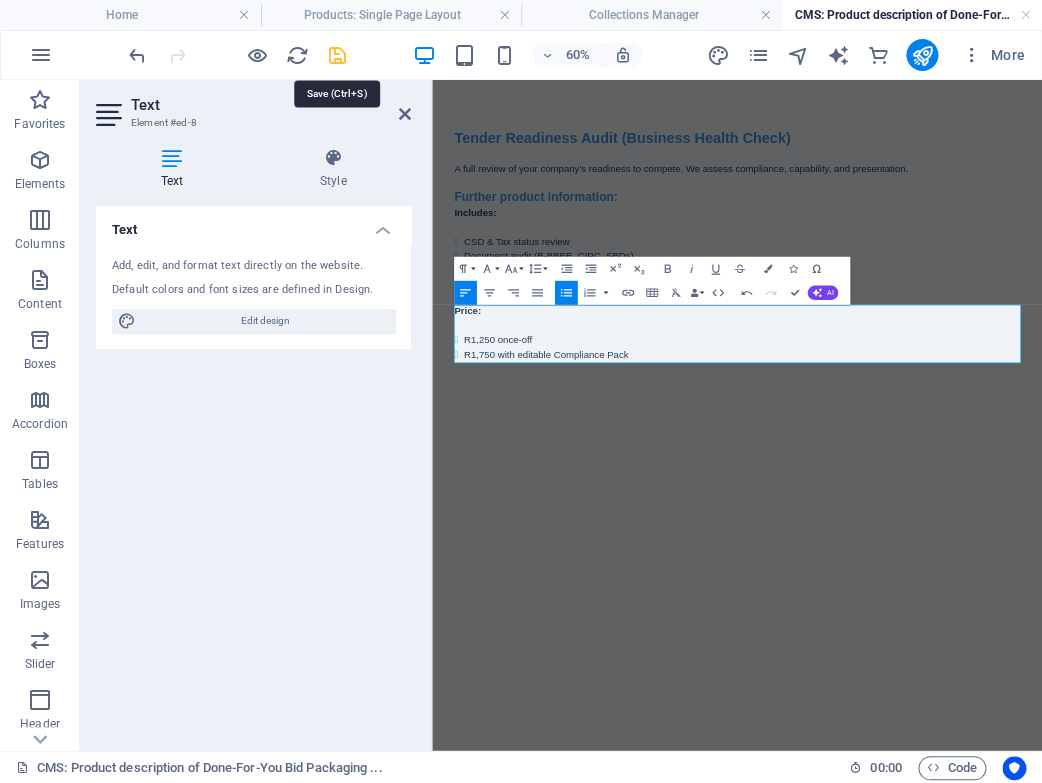 click at bounding box center [337, 55] 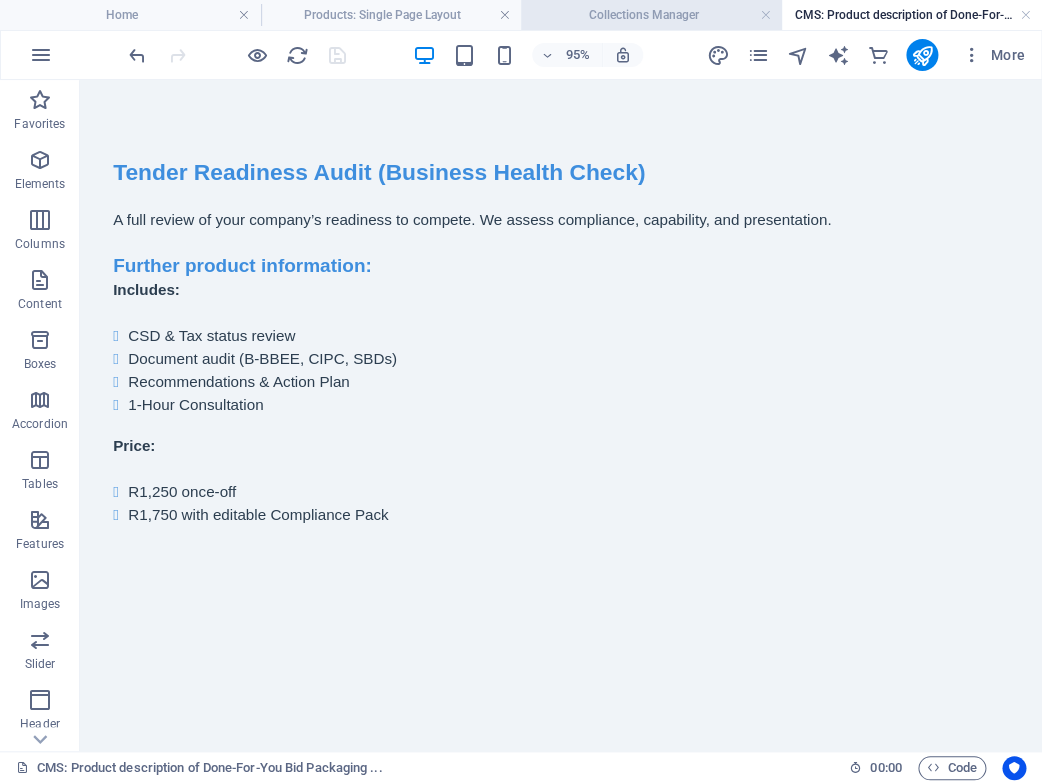 click on "Collections Manager" at bounding box center (651, 15) 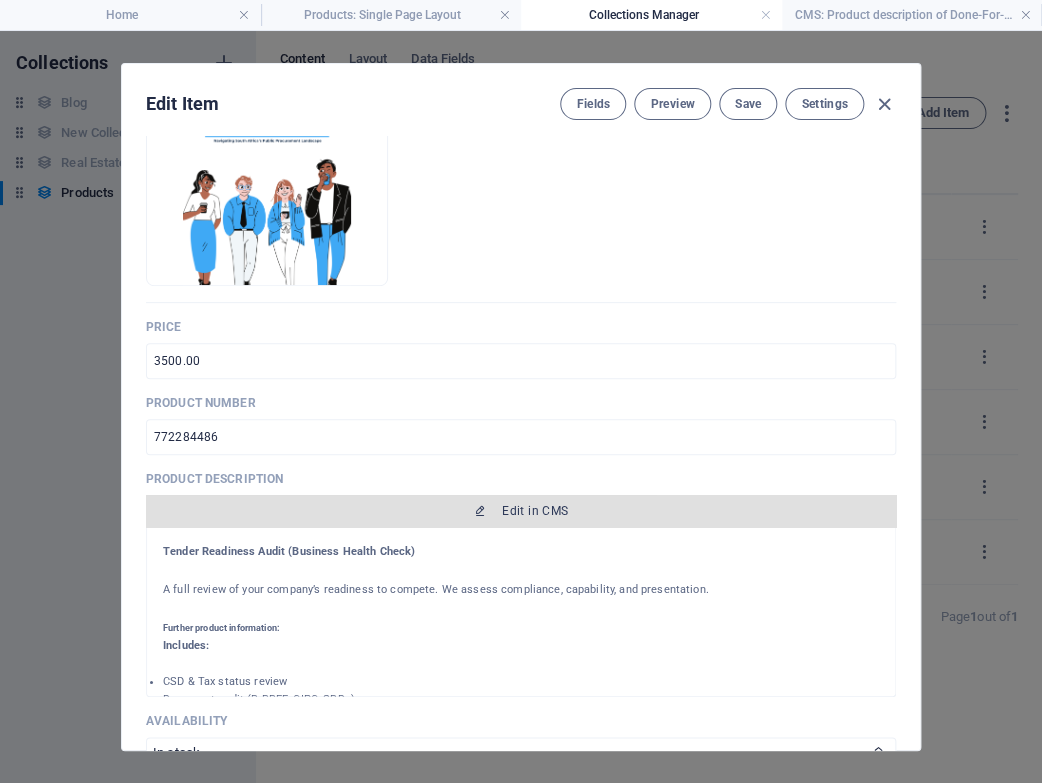 scroll, scrollTop: 292, scrollLeft: 0, axis: vertical 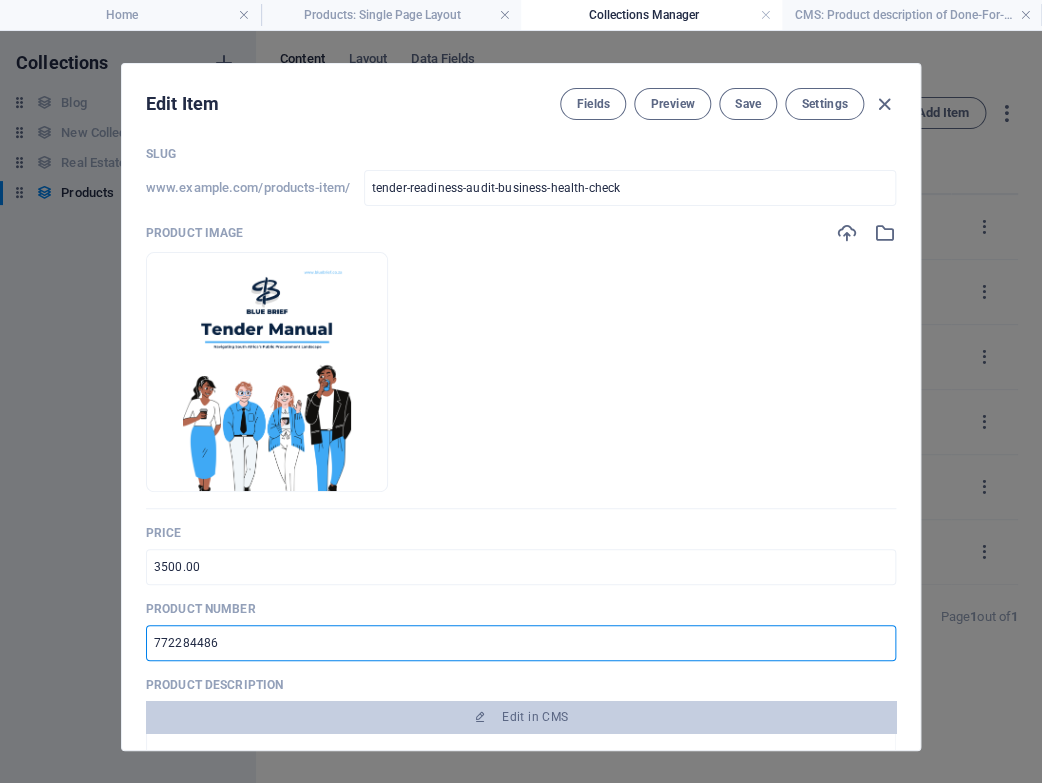 drag, startPoint x: 246, startPoint y: 654, endPoint x: 110, endPoint y: 645, distance: 136.29747 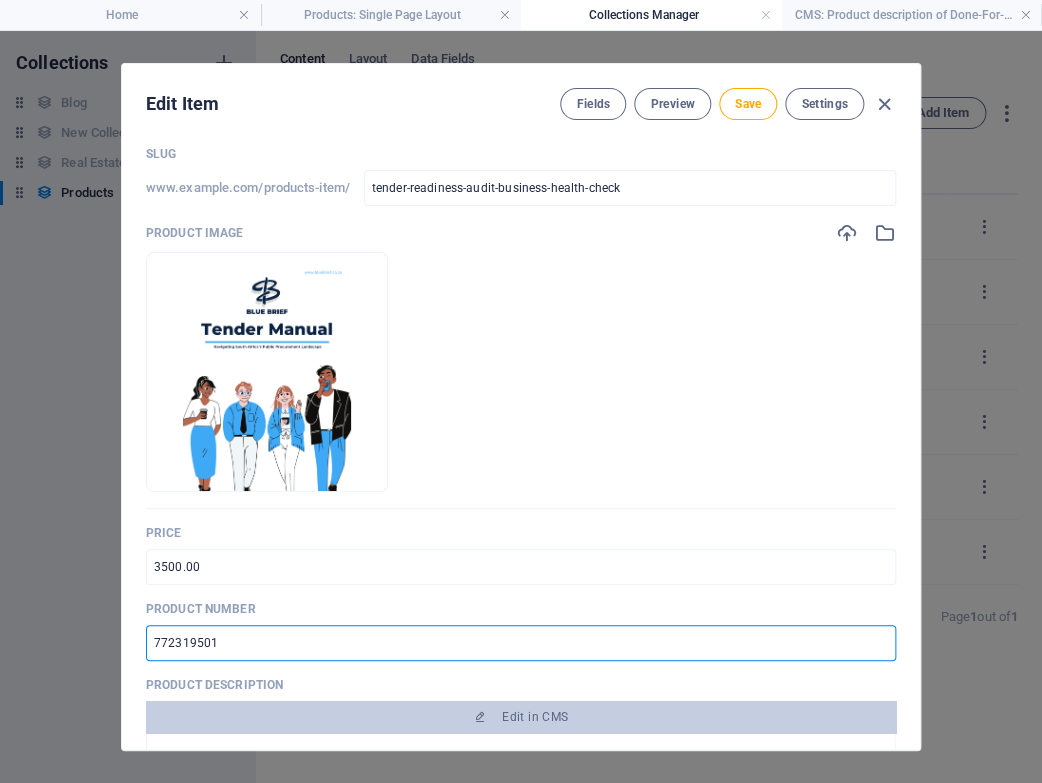 type on "772319501" 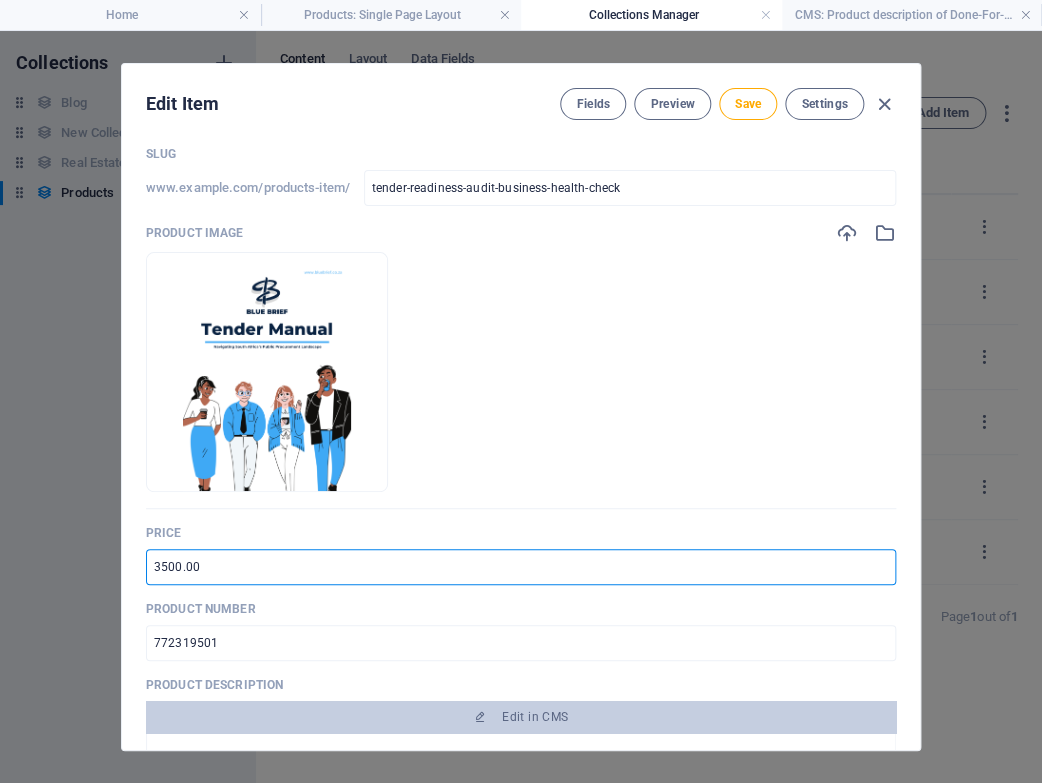 drag, startPoint x: 282, startPoint y: 573, endPoint x: 15, endPoint y: 571, distance: 267.00748 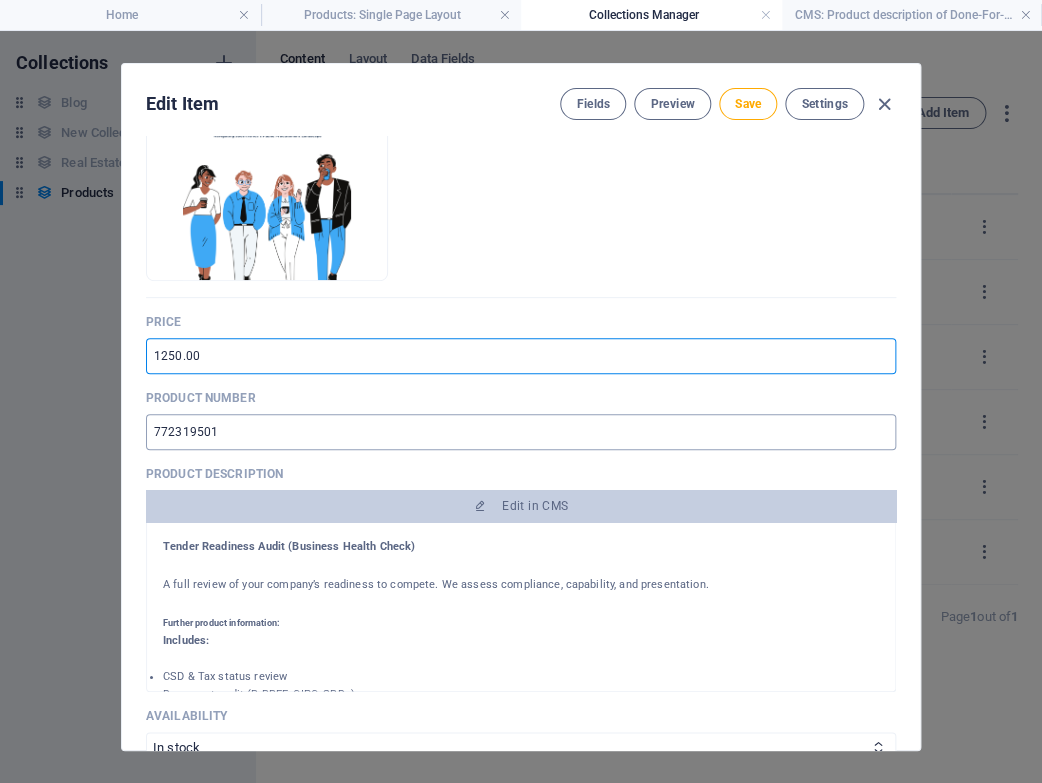 scroll, scrollTop: 301, scrollLeft: 0, axis: vertical 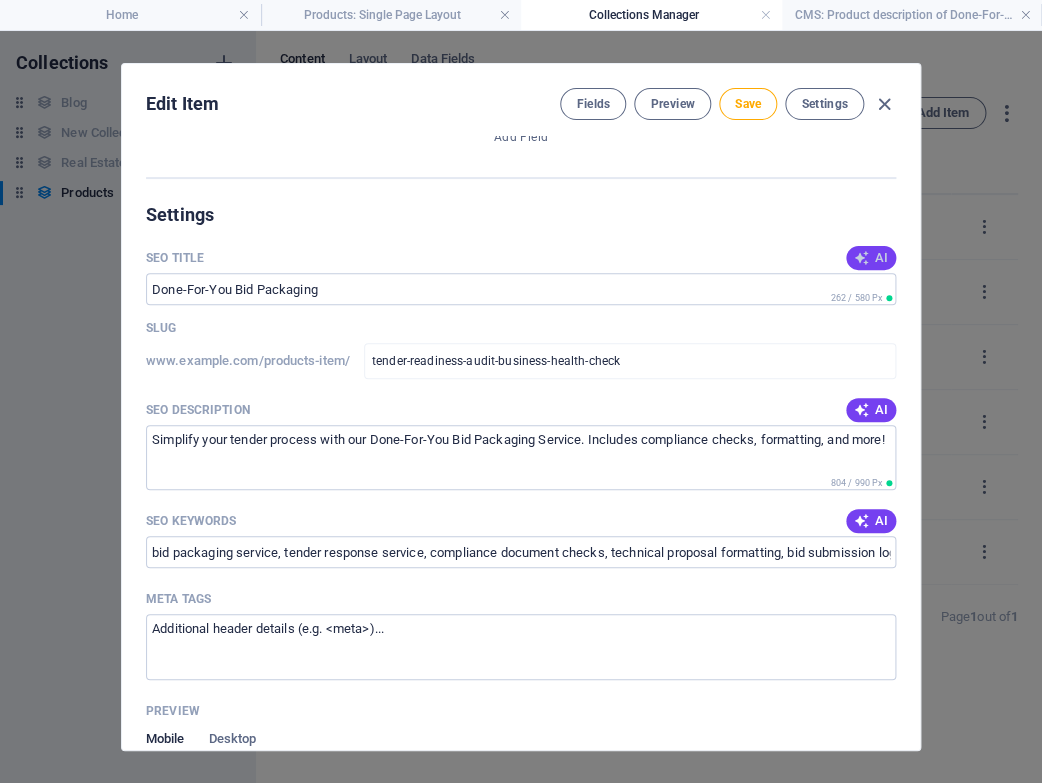 type on "1250.00" 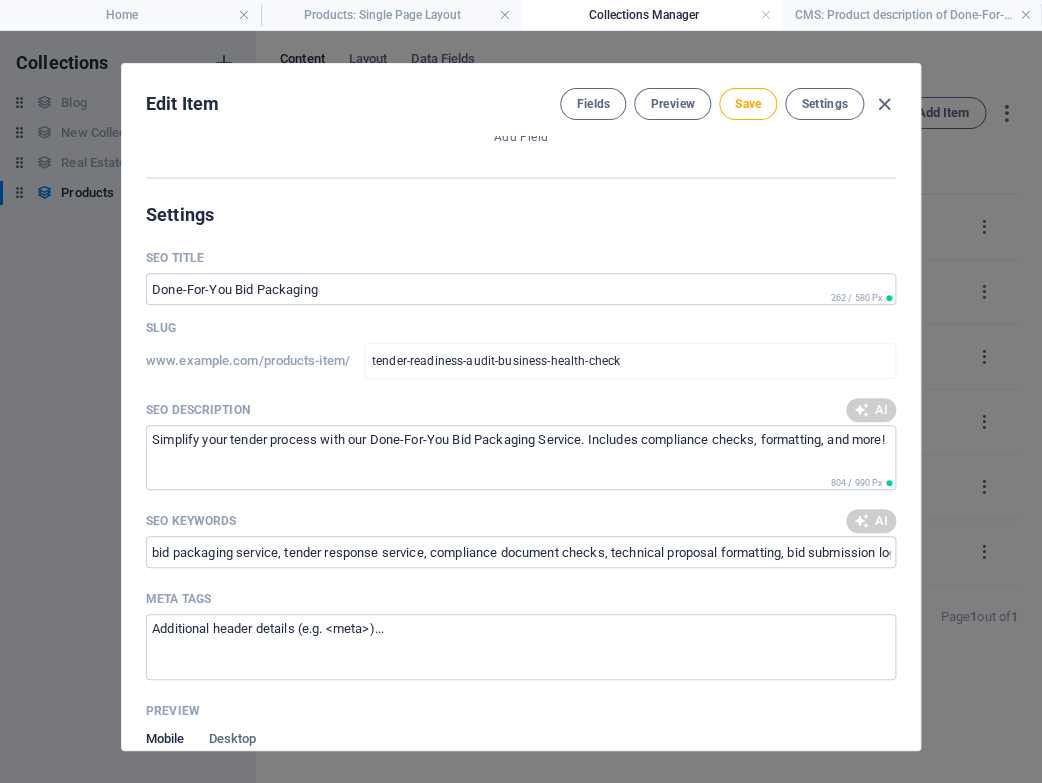 type on "Tender Readiness Audit - $1250" 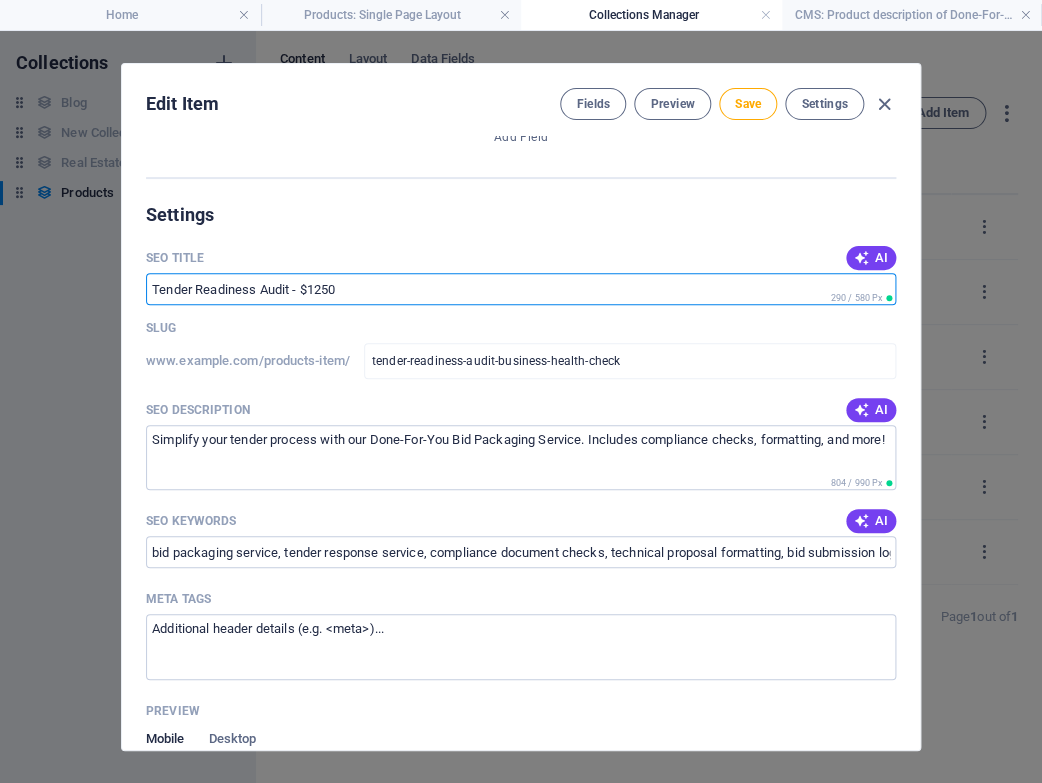 click on "Tender Readiness Audit - $1250" at bounding box center [521, 289] 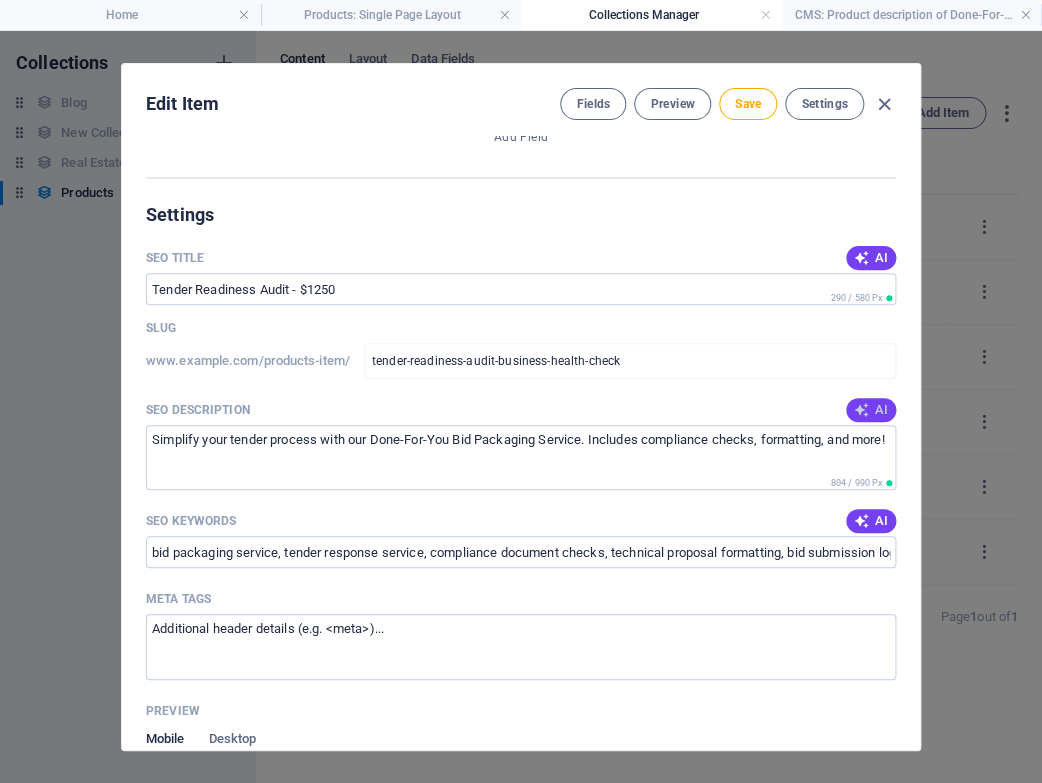 click on "AI" at bounding box center [871, 410] 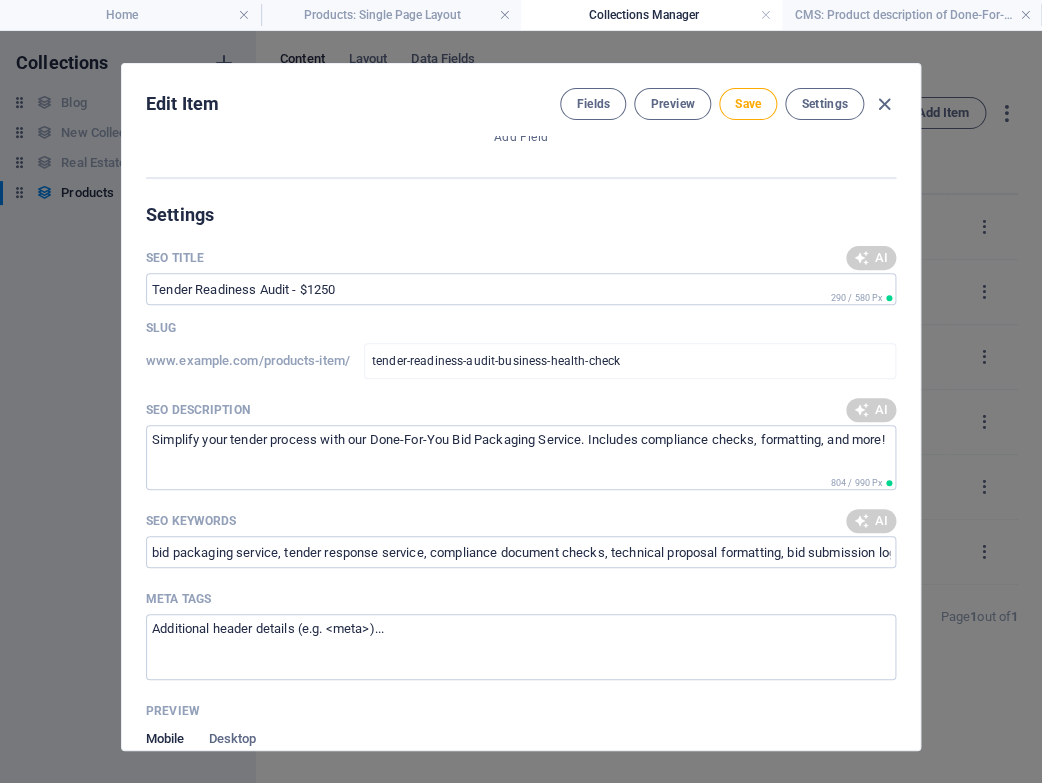 type on "Ensure your business is ready to compete with our Tender Readiness Audit. Comprehensive review, tailored action plan, and consultation!" 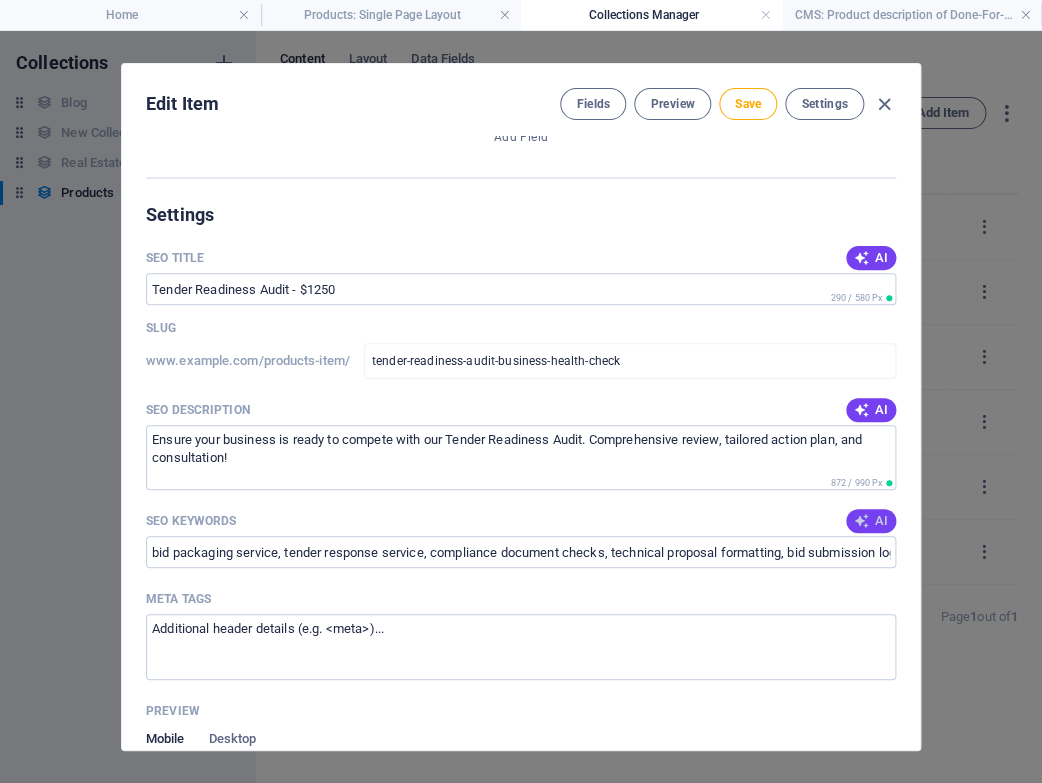 click at bounding box center [862, 521] 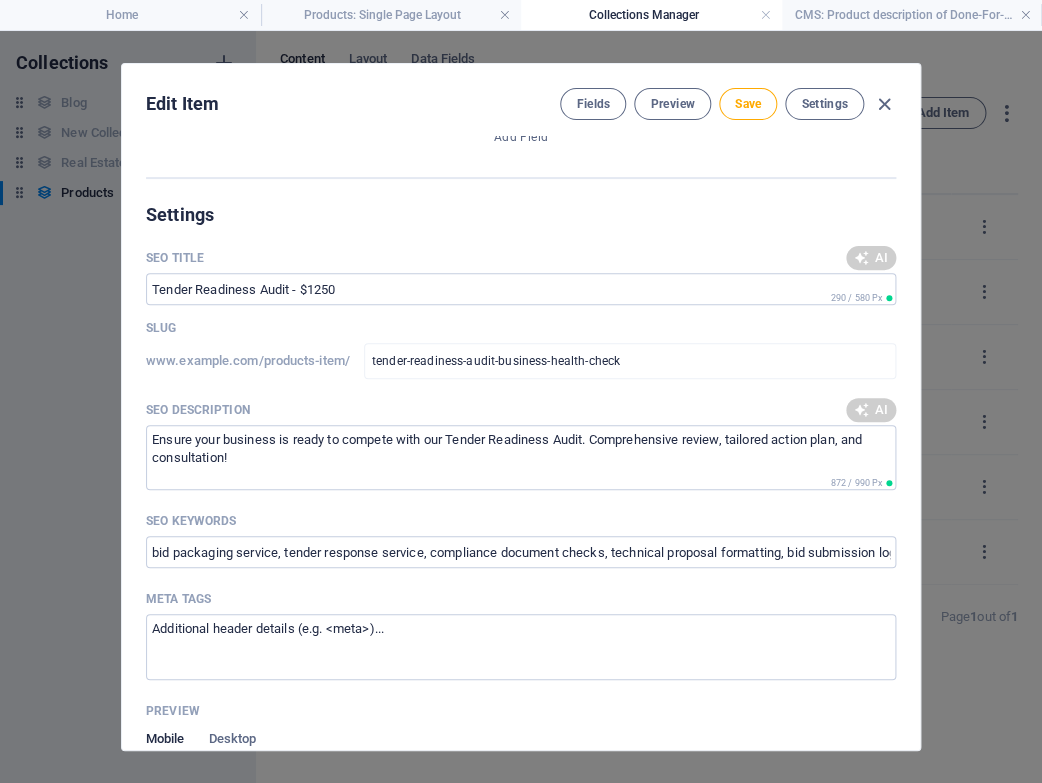 type on "tender readiness audit, business health check, compliance assessment, capability review, document audit, consultation service" 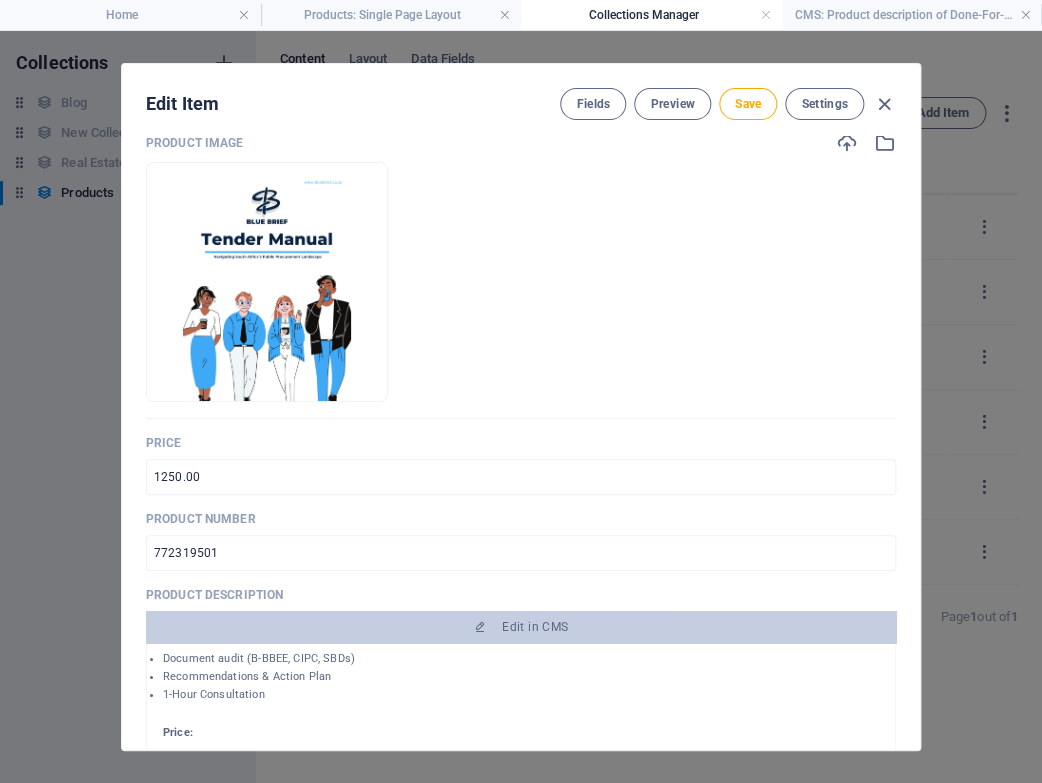 scroll, scrollTop: 0, scrollLeft: 0, axis: both 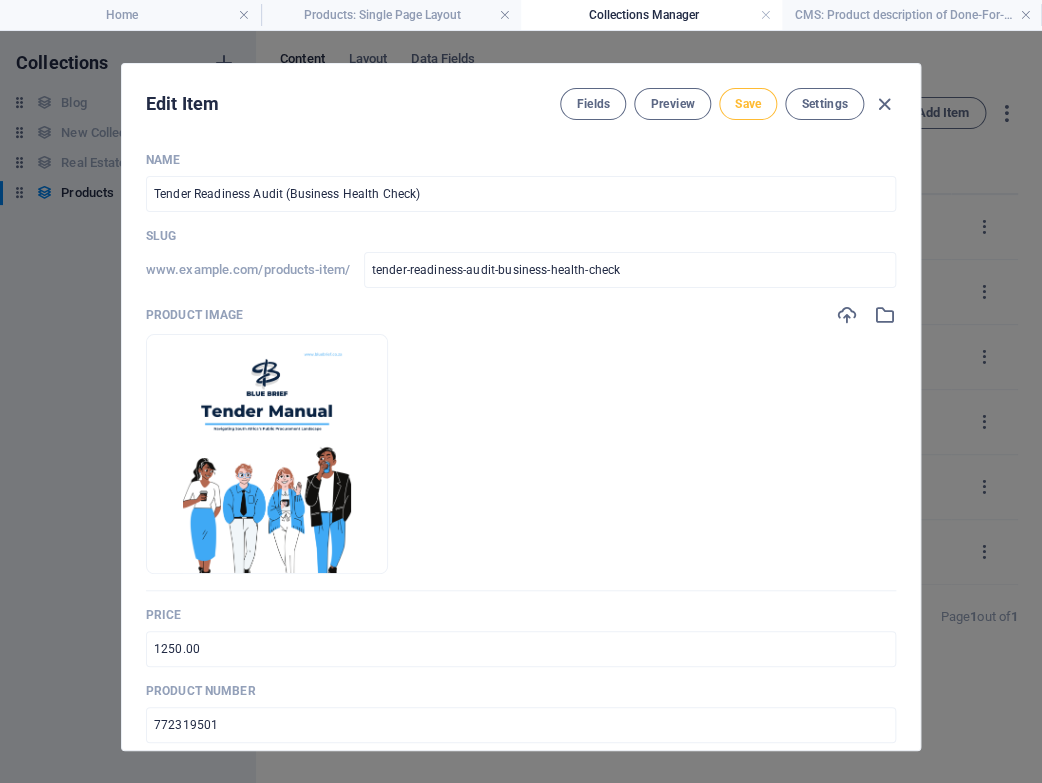 click on "Save" at bounding box center (748, 104) 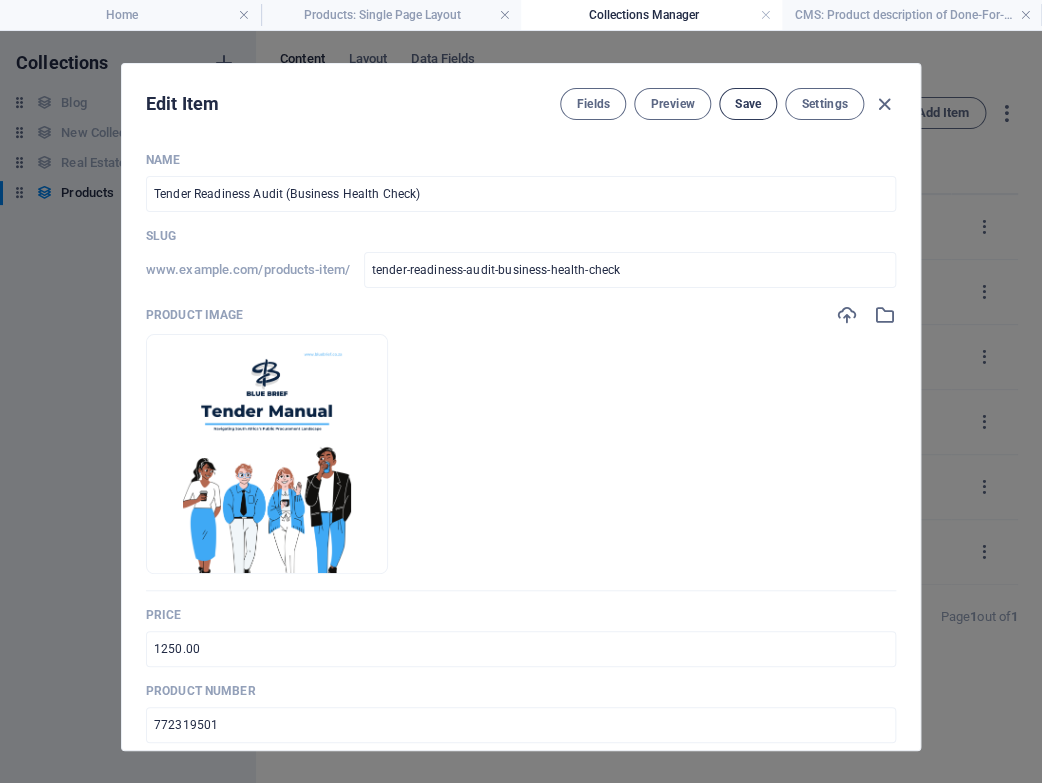 click on "Save" at bounding box center (748, 104) 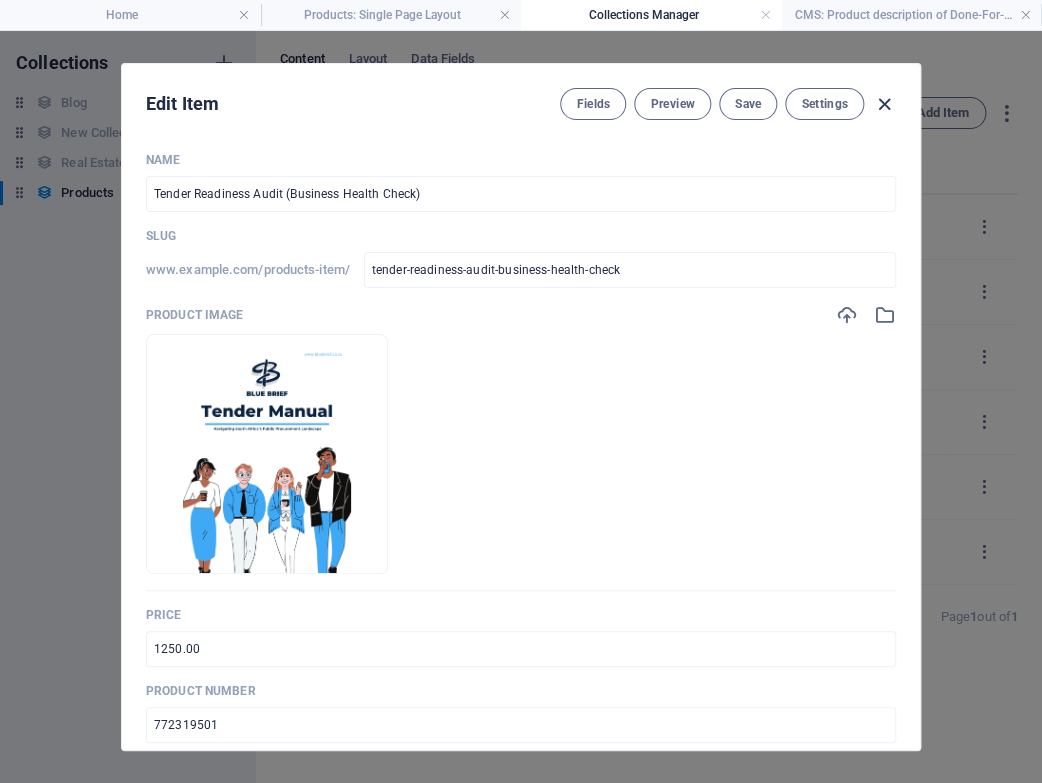 click at bounding box center (884, 104) 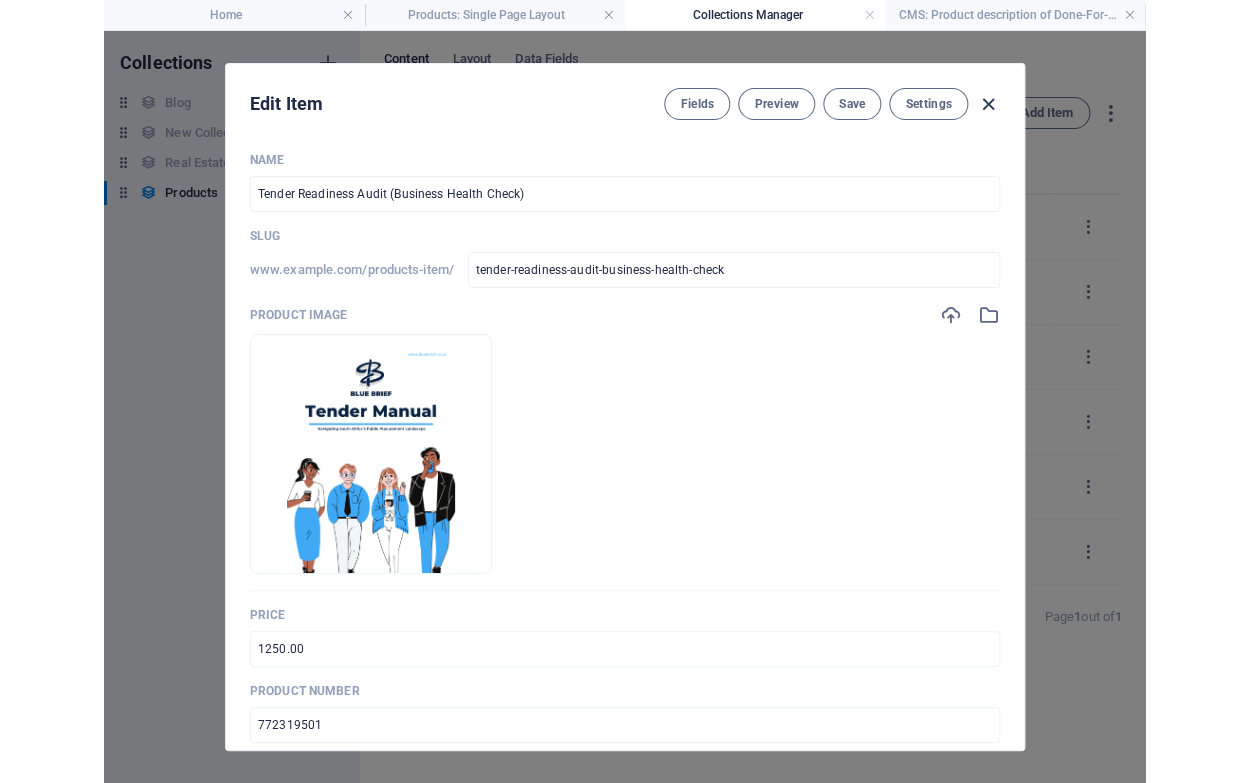scroll, scrollTop: 0, scrollLeft: 0, axis: both 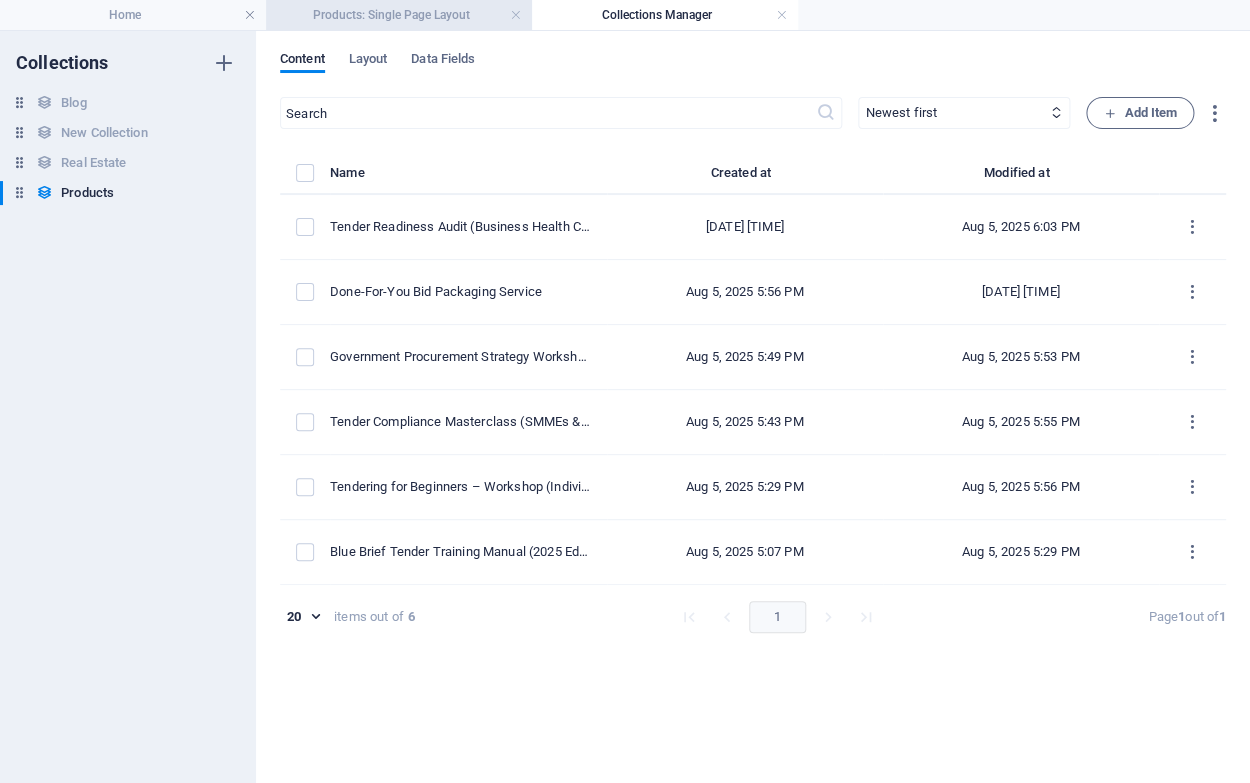 click on "Products: Single Page Layout" at bounding box center (399, 15) 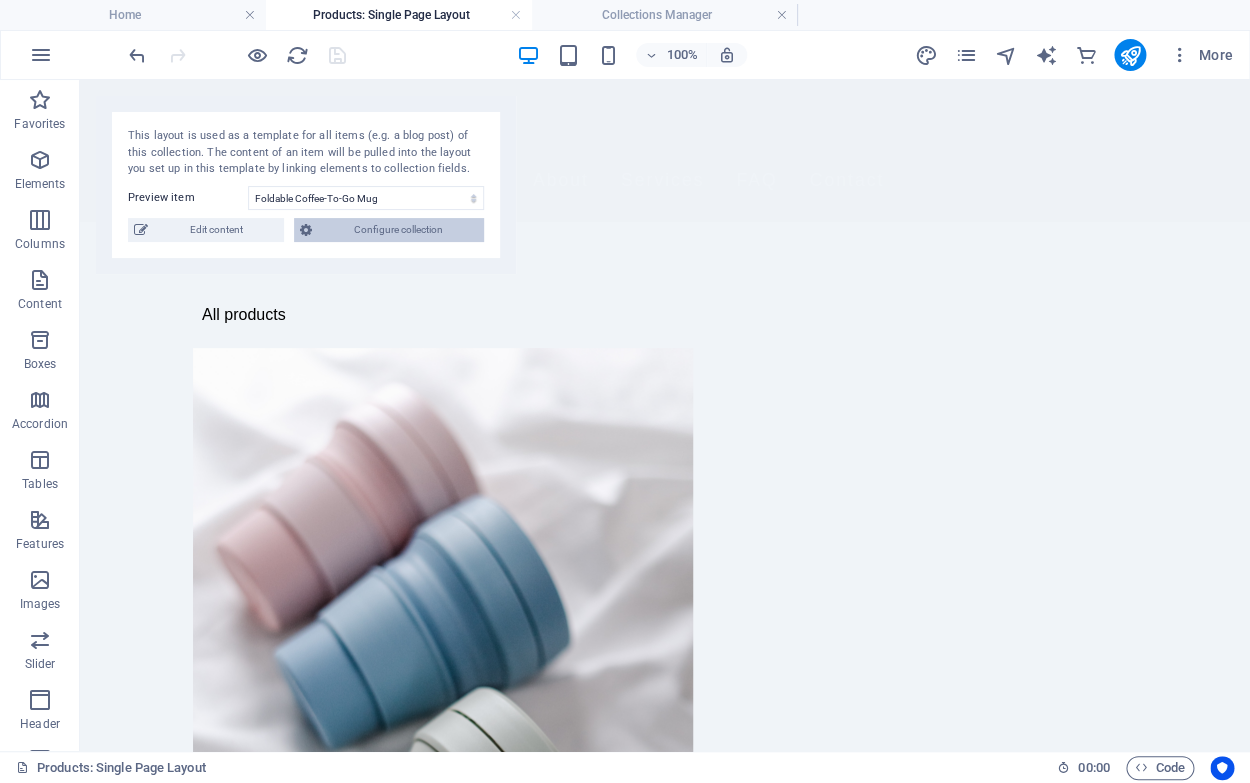 click on "Configure collection" at bounding box center (398, 230) 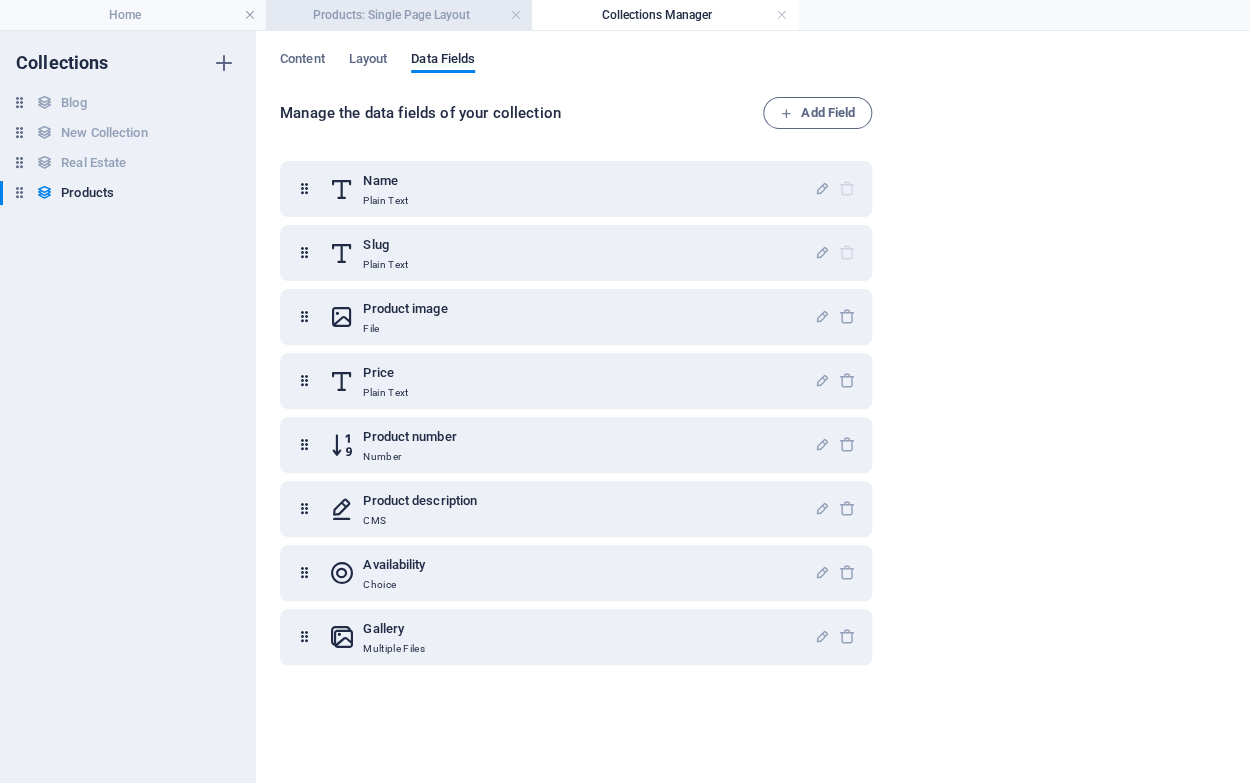 click on "Products: Single Page Layout" at bounding box center [399, 15] 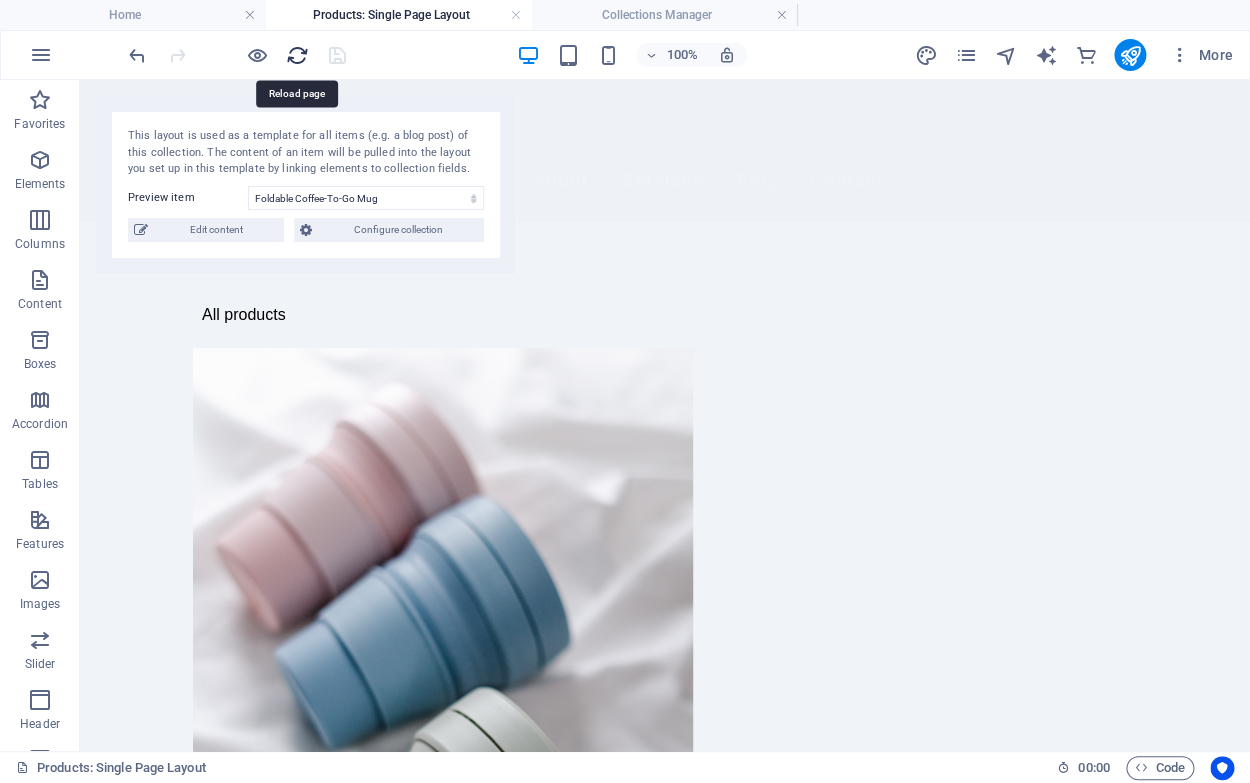 click at bounding box center [297, 55] 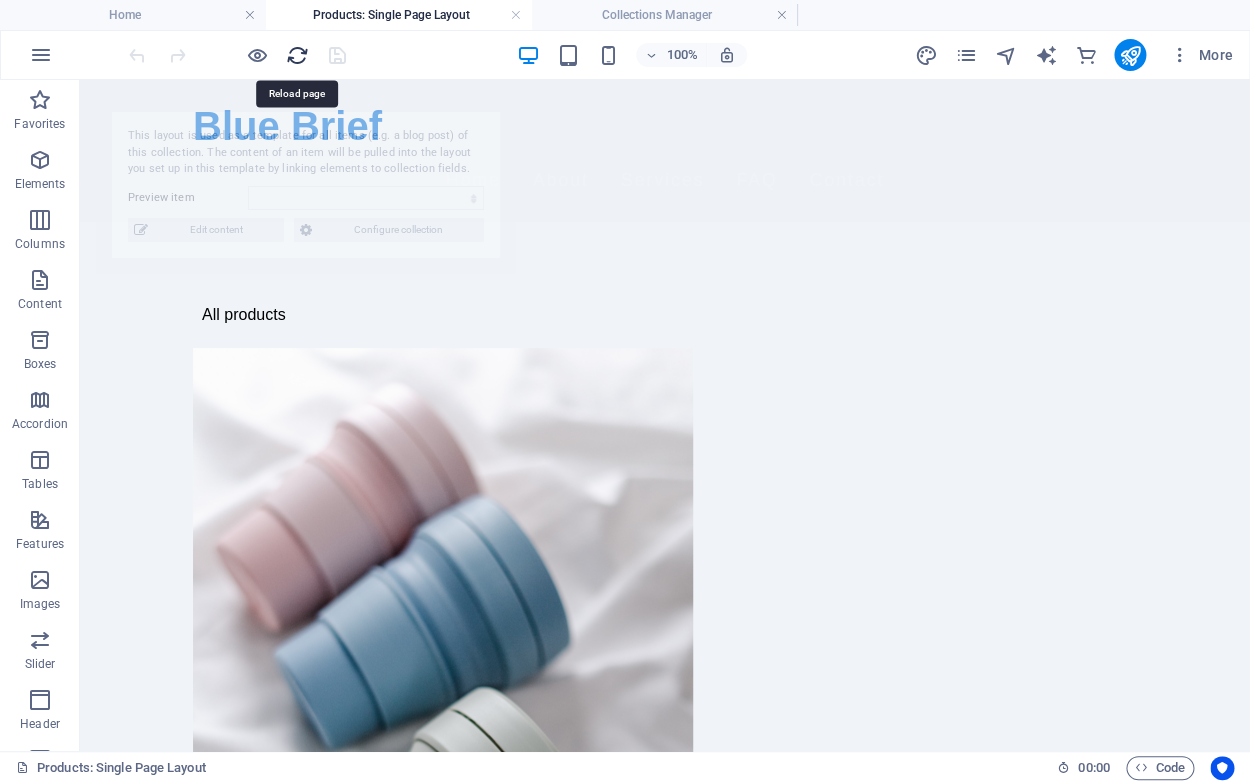 select on "68922aa8fc0ea4fadc008e62" 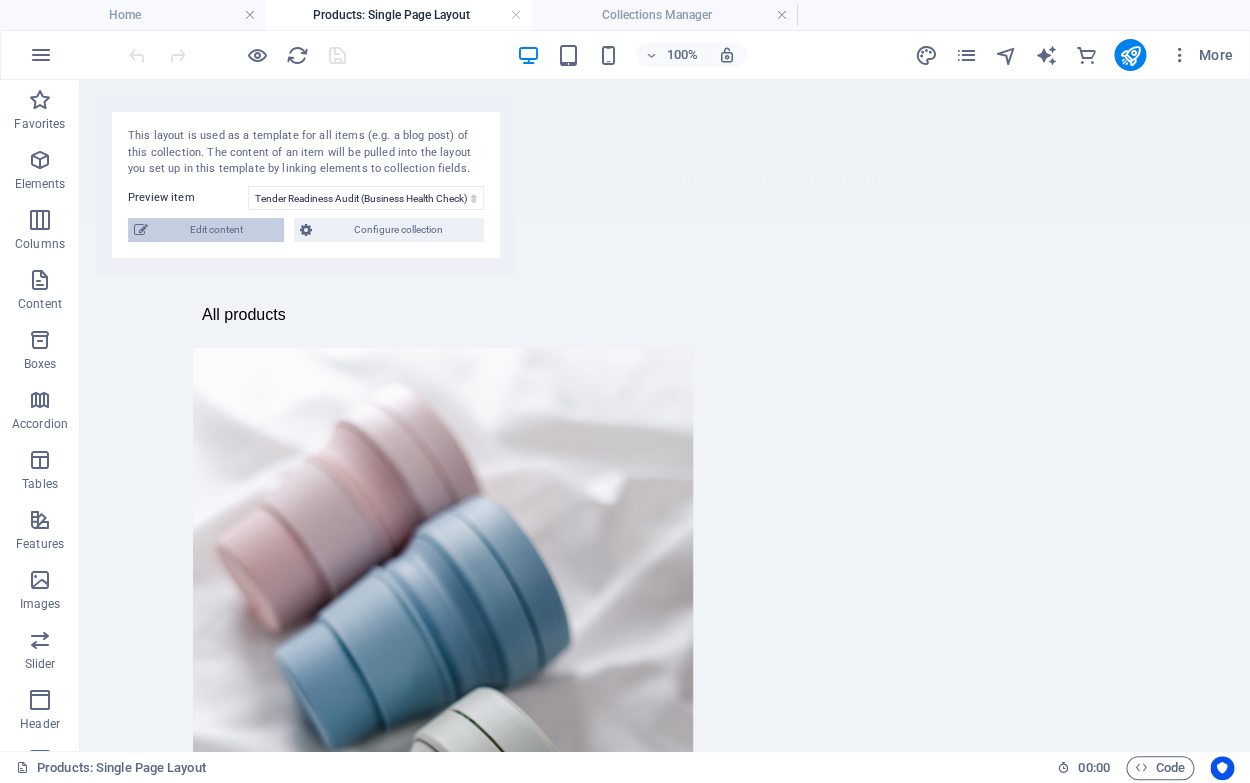 click on "Edit content" at bounding box center (216, 230) 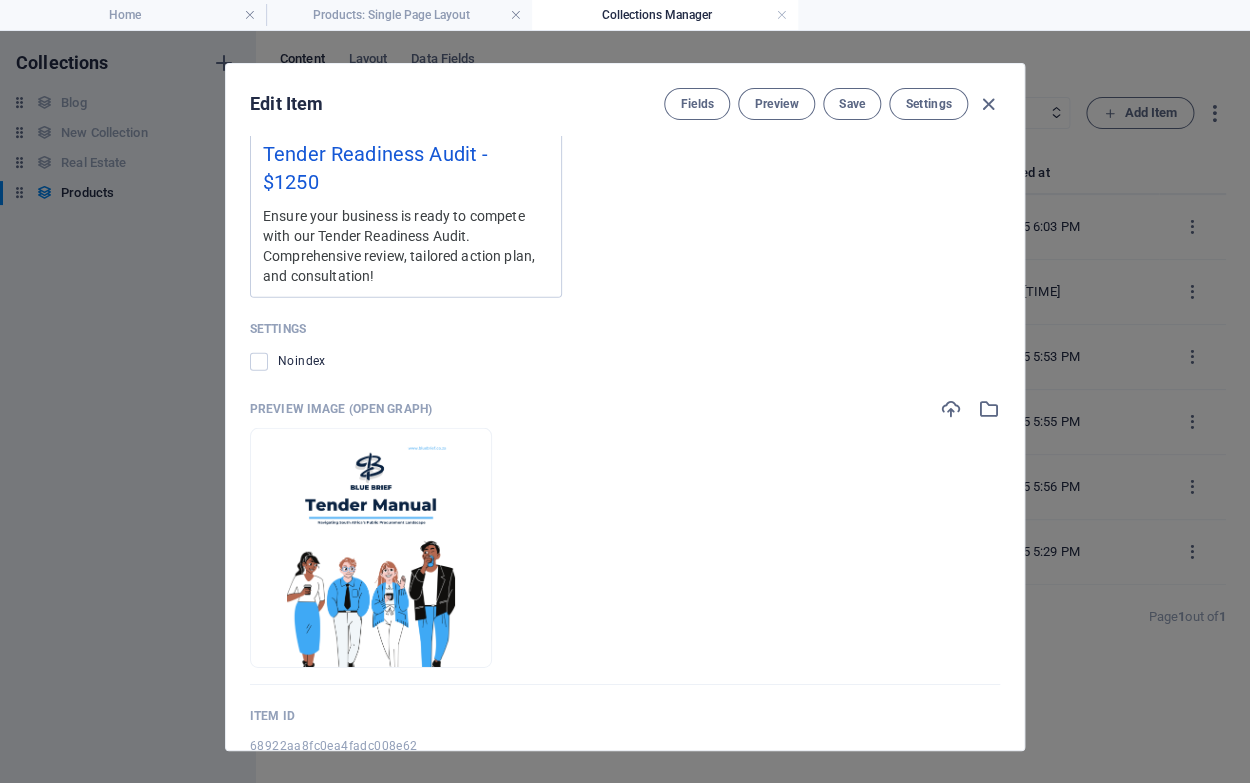 scroll, scrollTop: 1913, scrollLeft: 0, axis: vertical 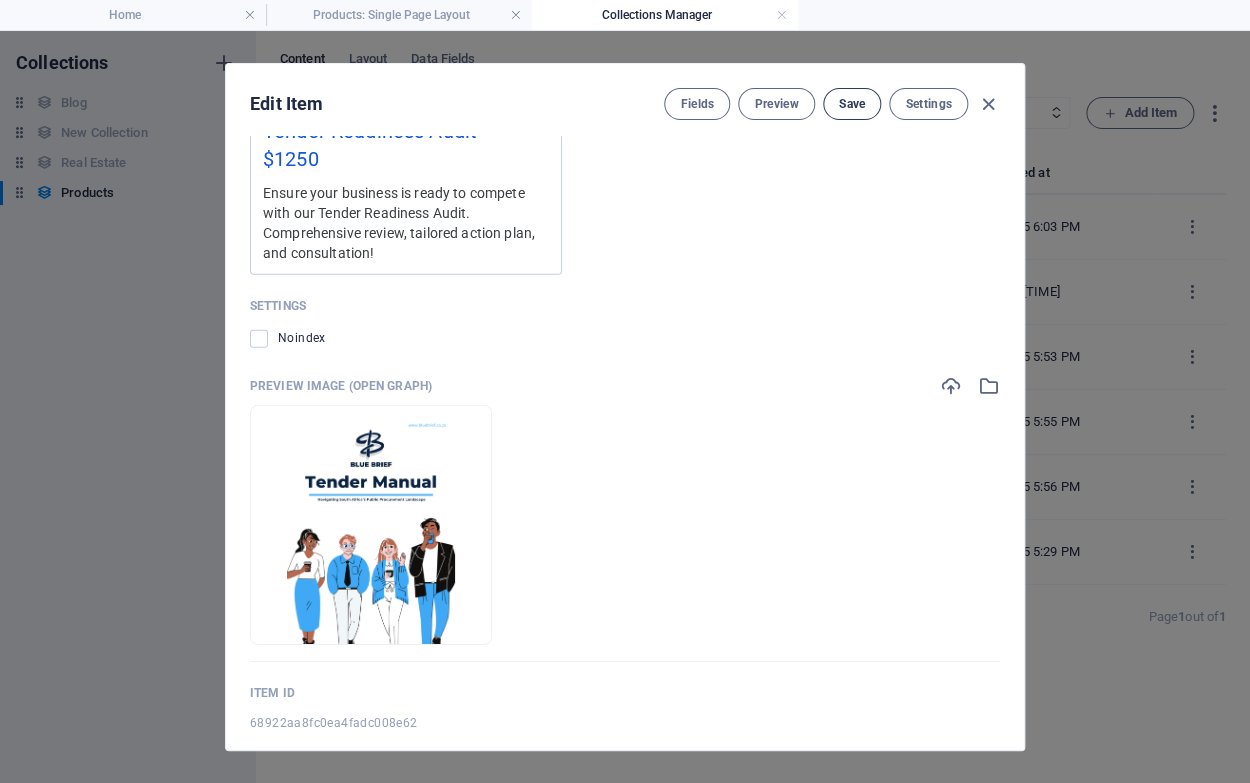 click on "Save" at bounding box center [852, 104] 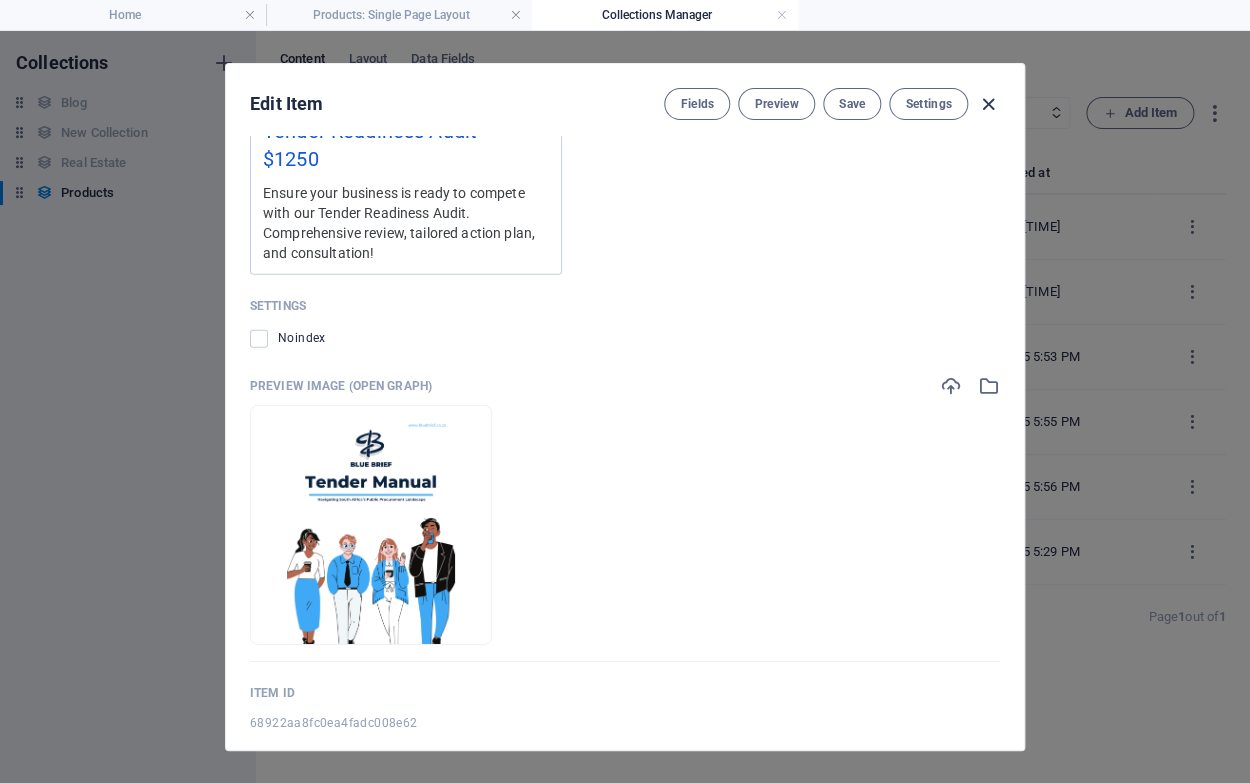 click at bounding box center (988, 104) 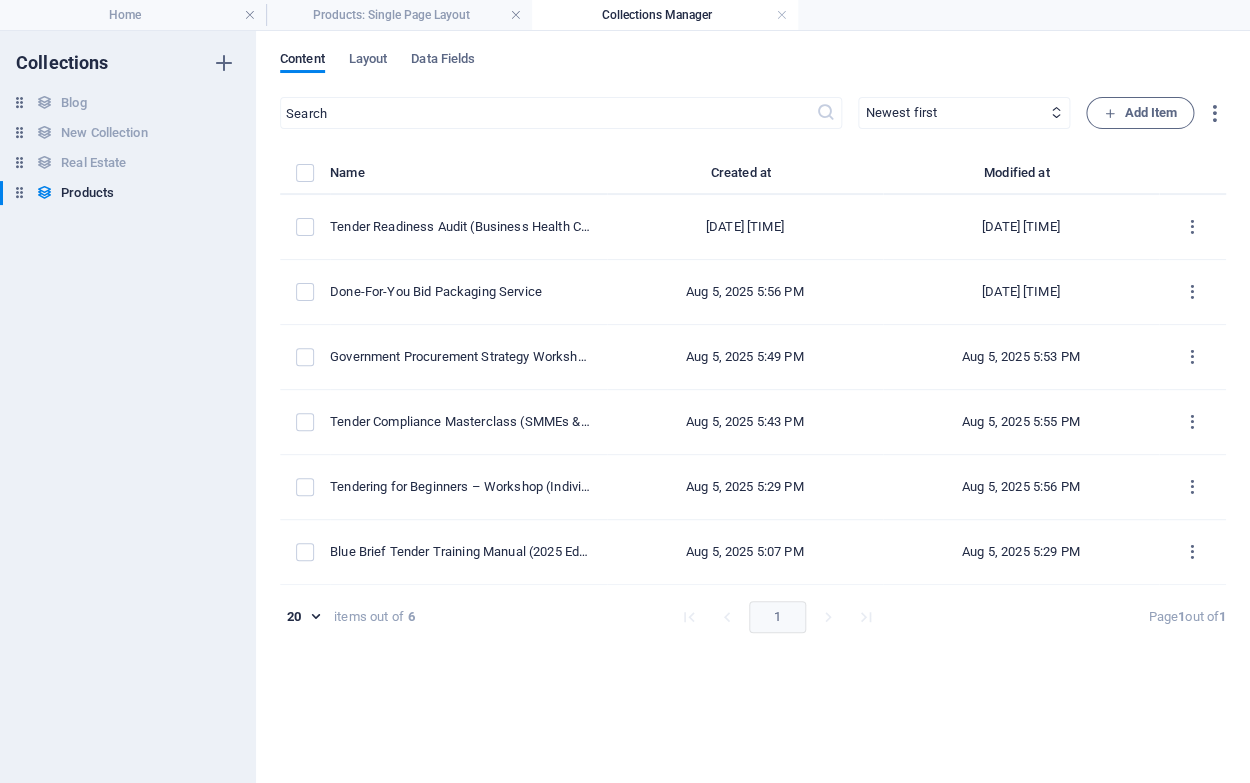 scroll, scrollTop: 1452, scrollLeft: 0, axis: vertical 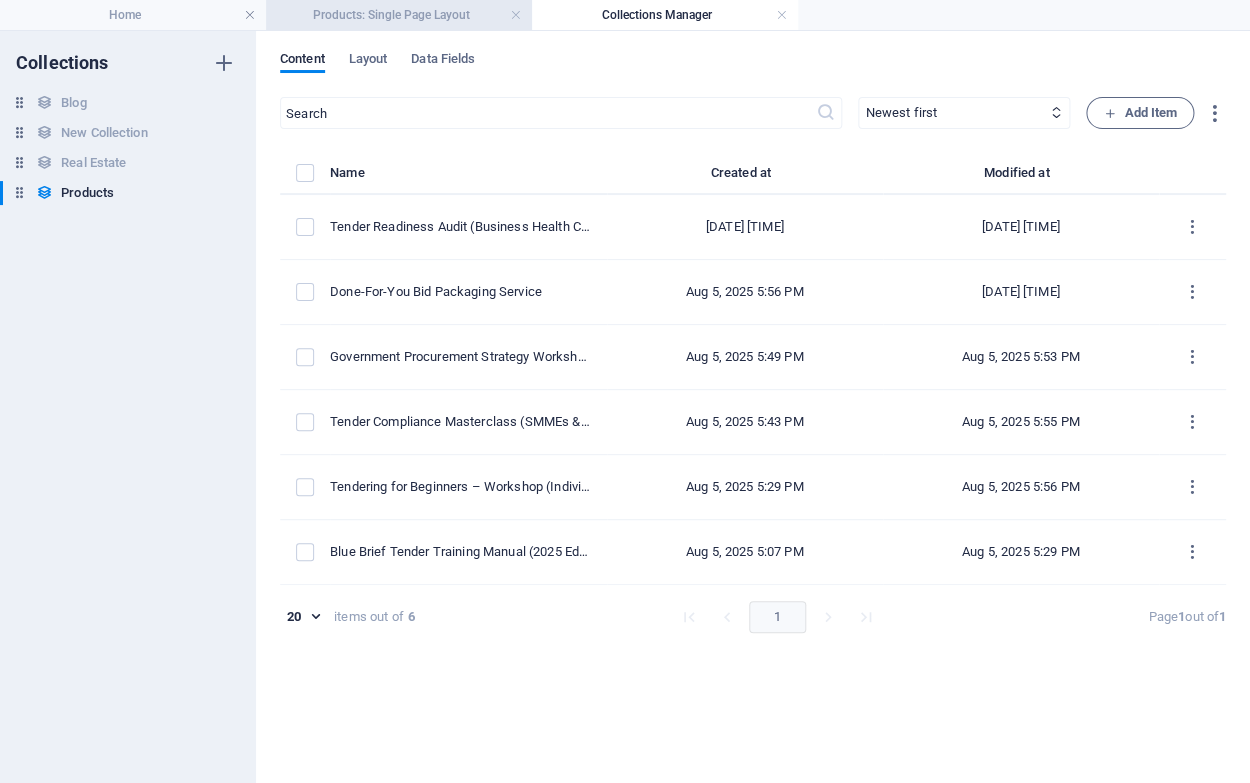 click on "Products: Single Page Layout" at bounding box center [399, 15] 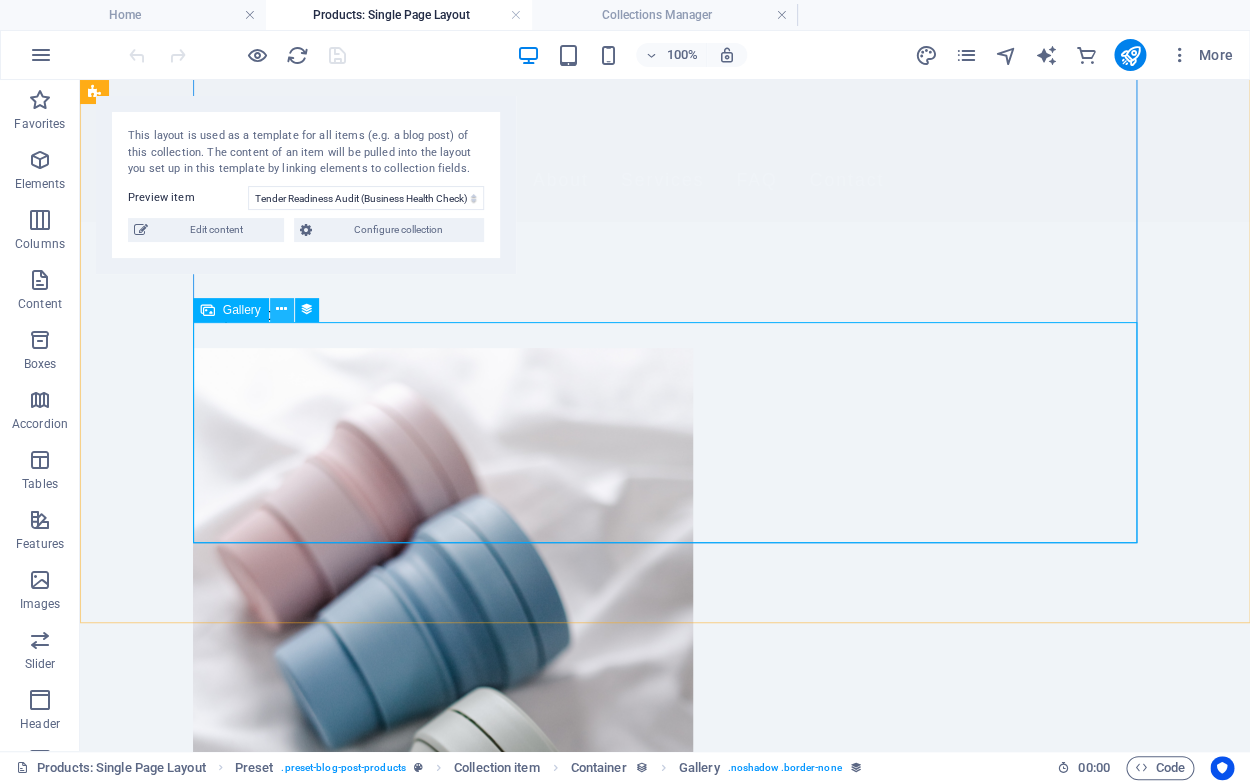 click at bounding box center [281, 309] 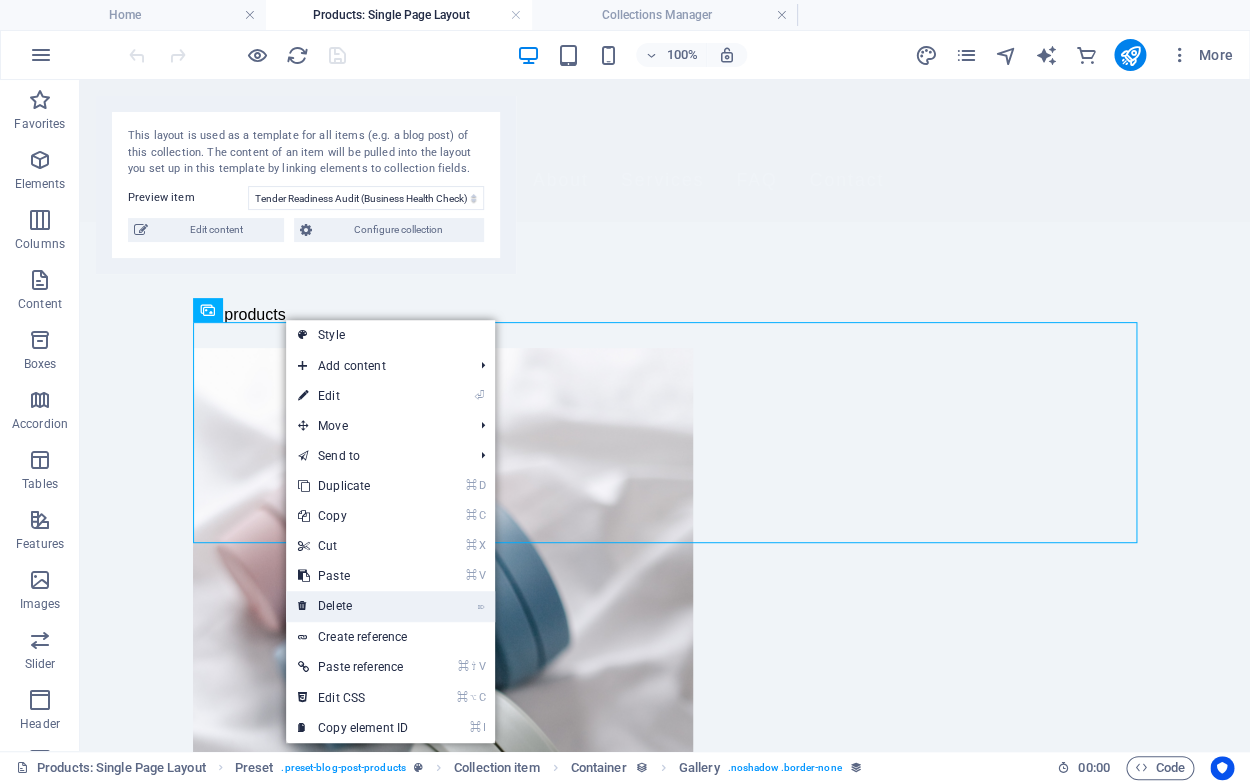 click on "⌦  Delete" at bounding box center (353, 606) 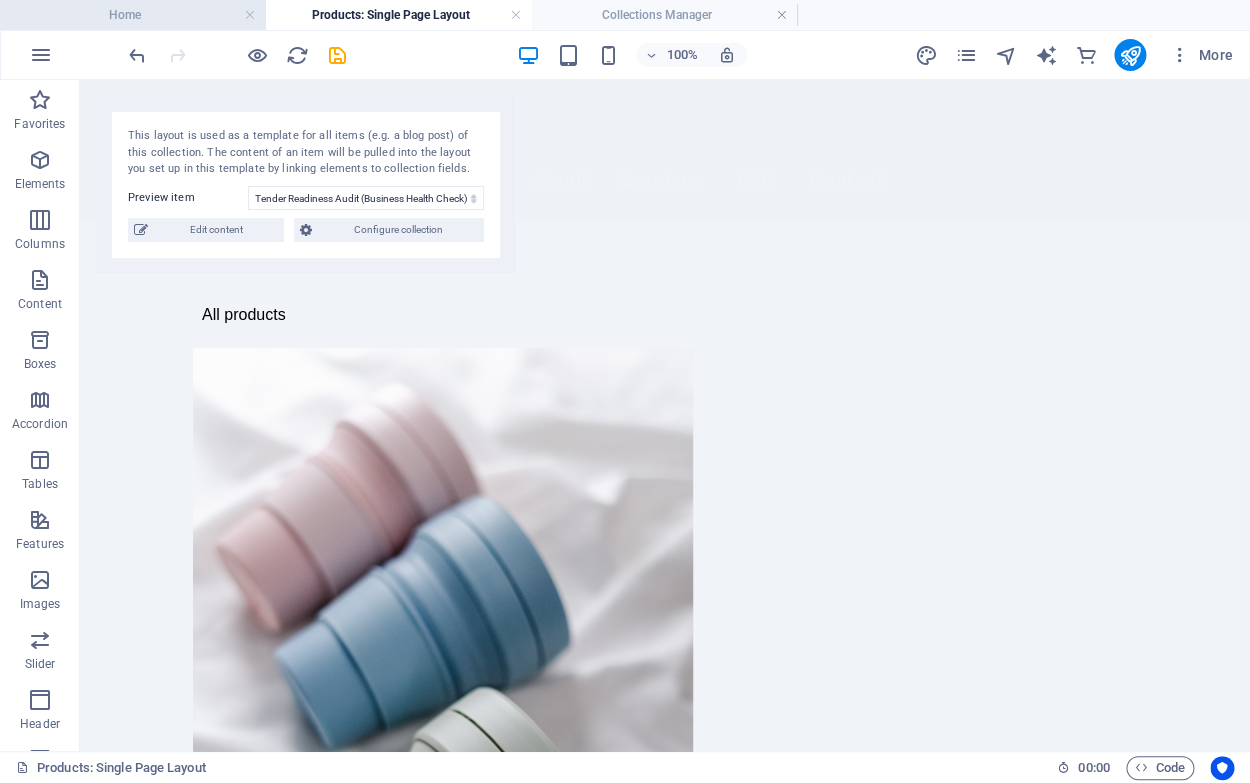 click on "Home" at bounding box center [133, 15] 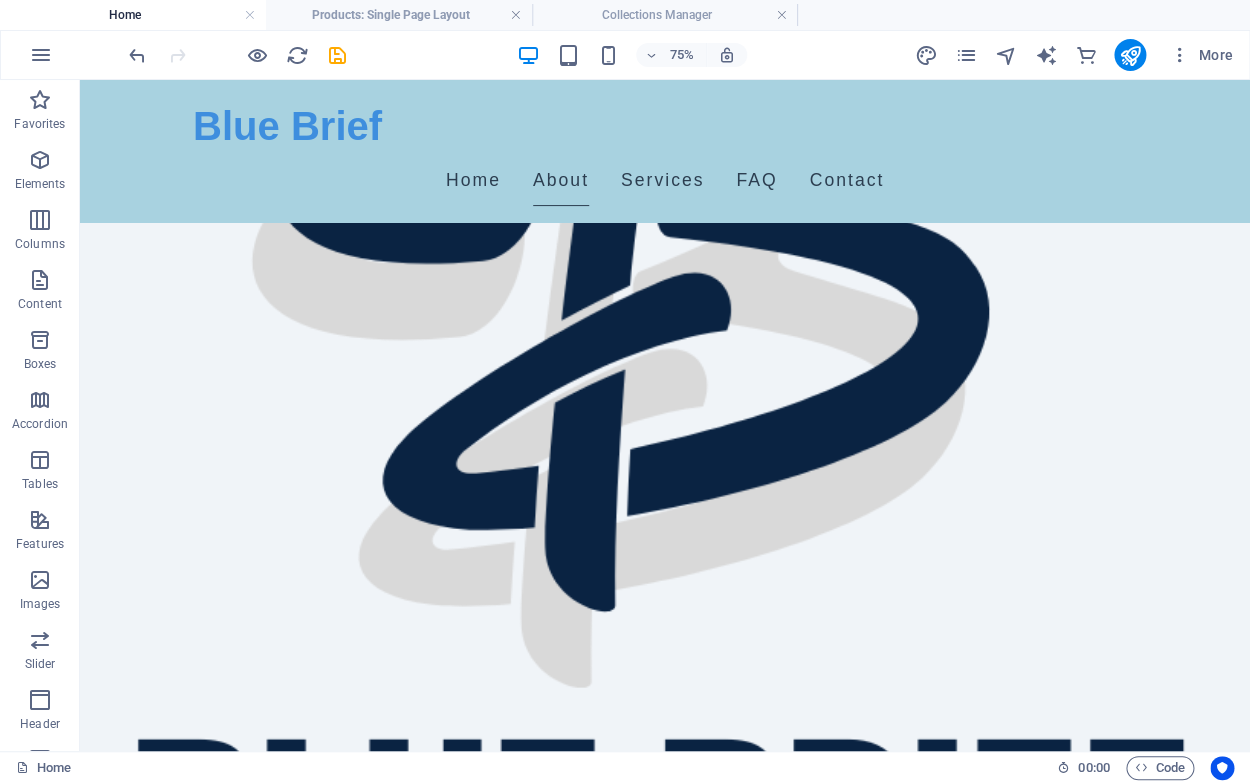 scroll, scrollTop: 543, scrollLeft: 0, axis: vertical 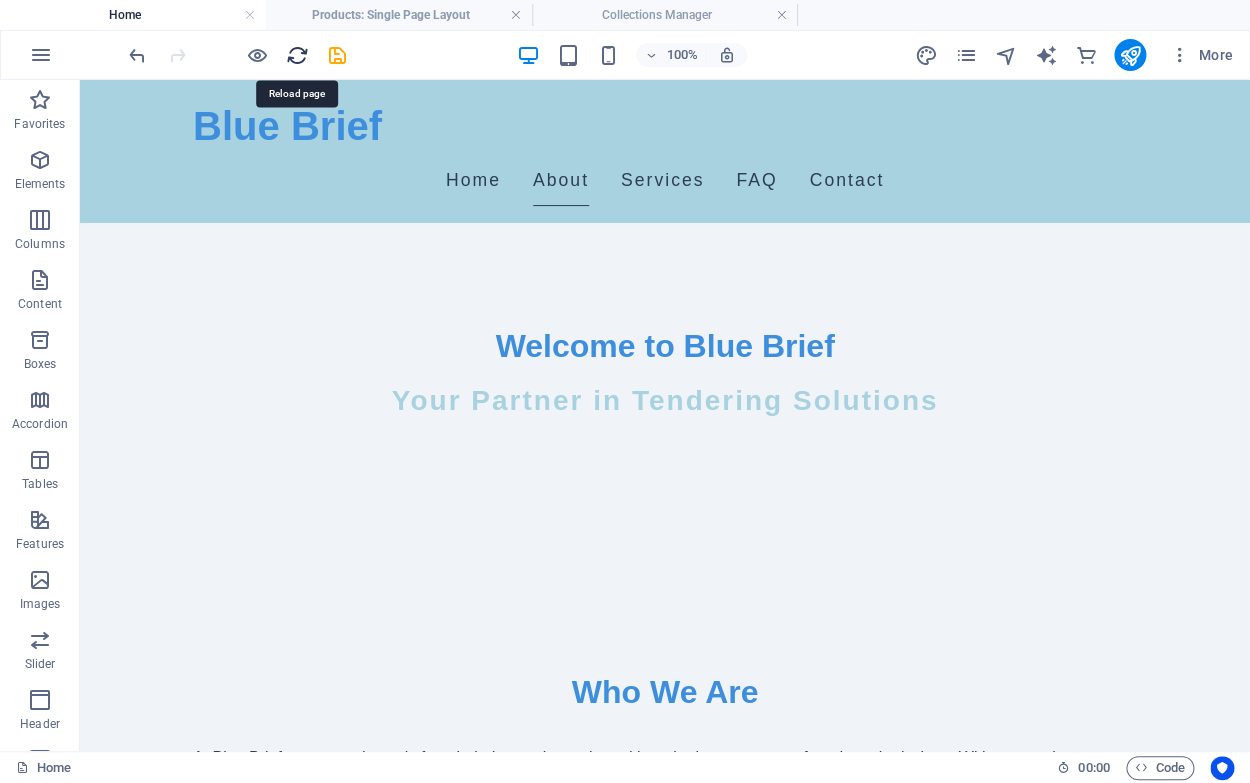 click at bounding box center (297, 55) 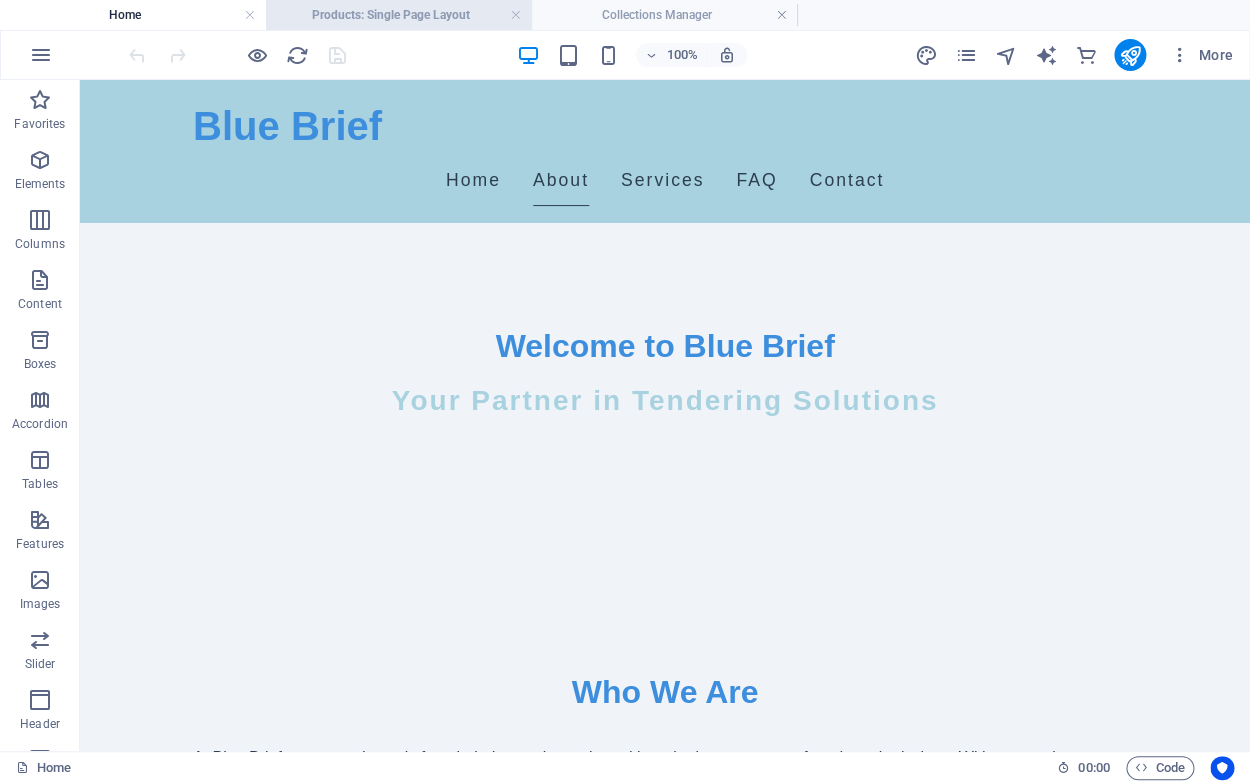 click on "Products: Single Page Layout" at bounding box center (399, 15) 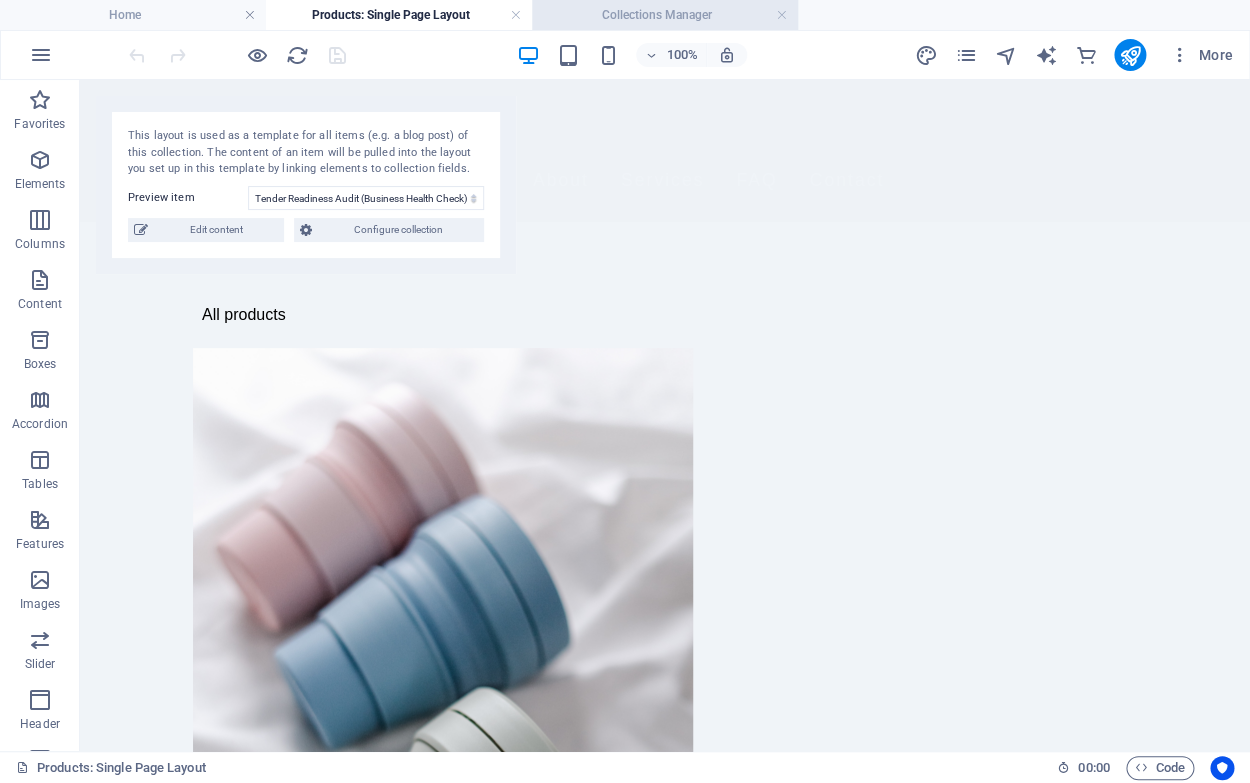 click on "Collections Manager" at bounding box center (665, 15) 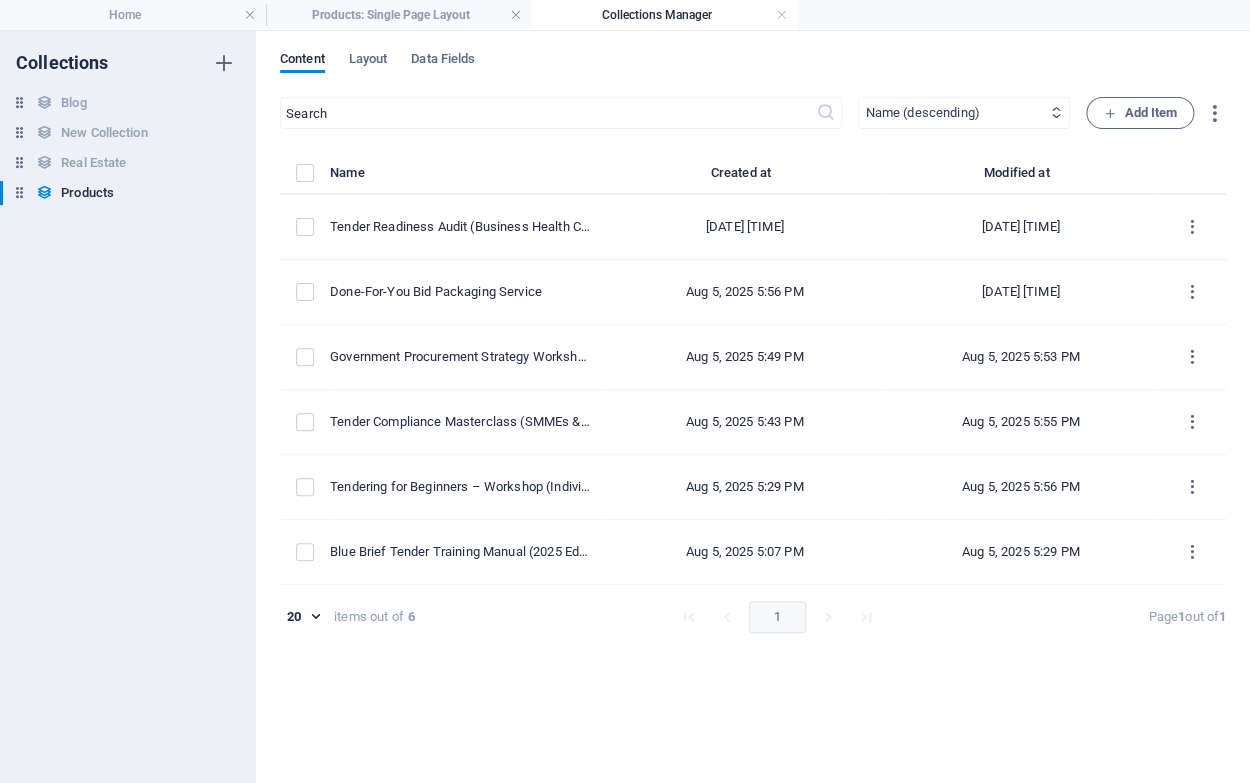 click on "Name (descending)" at bounding box center [0, 0] 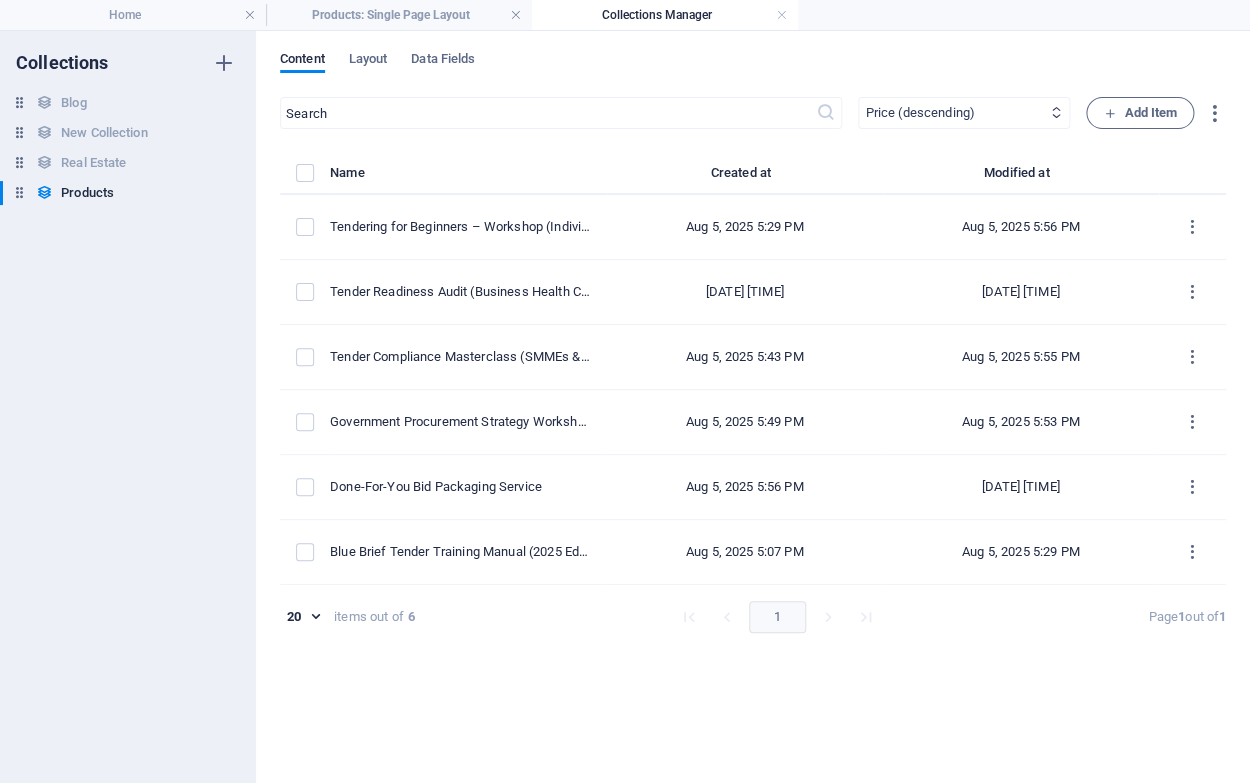 click on "Price (descending)" at bounding box center (0, 0) 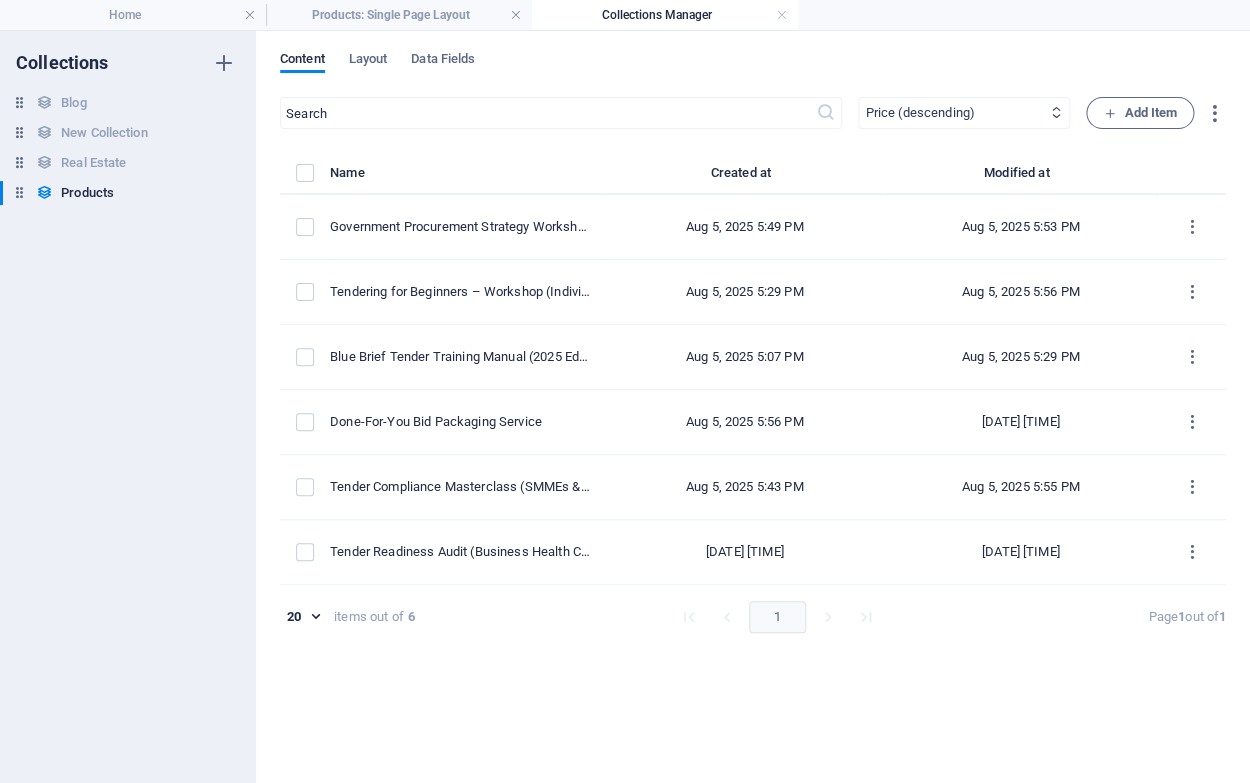 click on "Newest first Oldest first Last modified Name (ascending) Name (descending) Slug (ascending) Slug (descending) Price (ascending) Price (descending) Product number (ascending) Product number (descending) Availability (ascending) Availability (descending)" at bounding box center (964, 113) 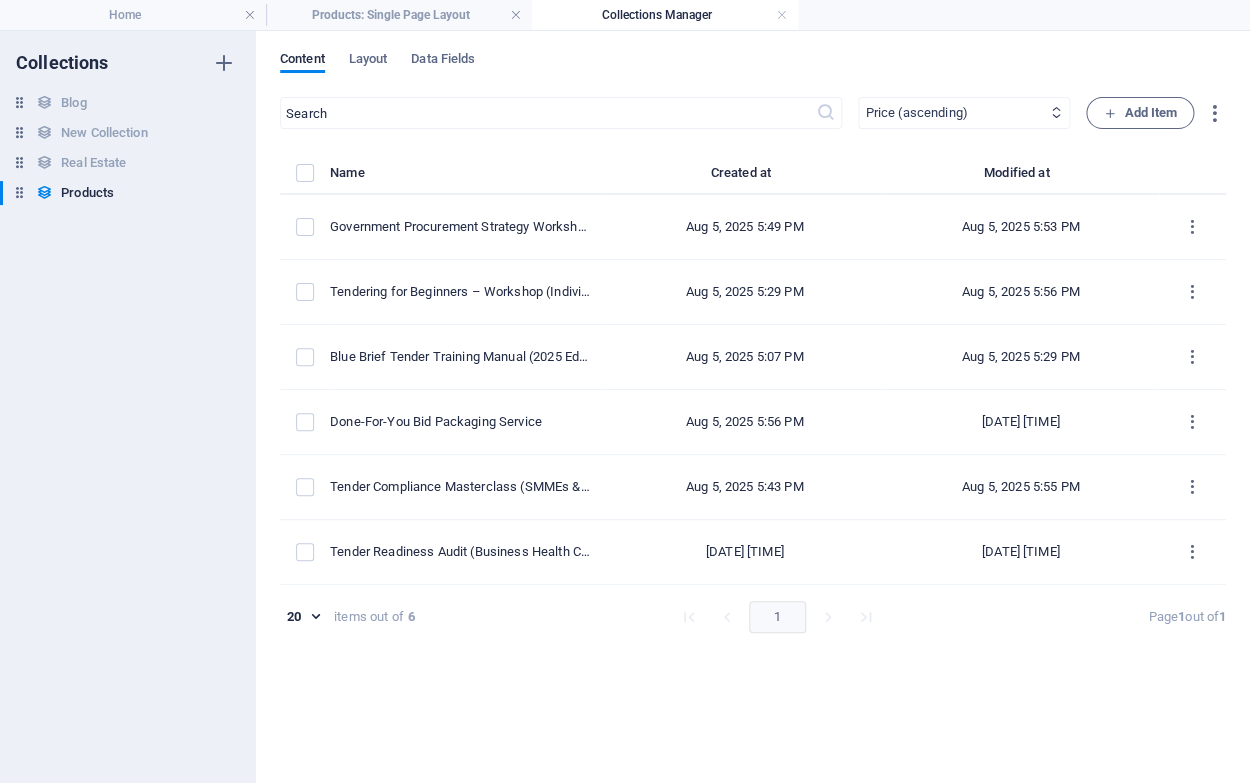 click on "Price (ascending)" at bounding box center (0, 0) 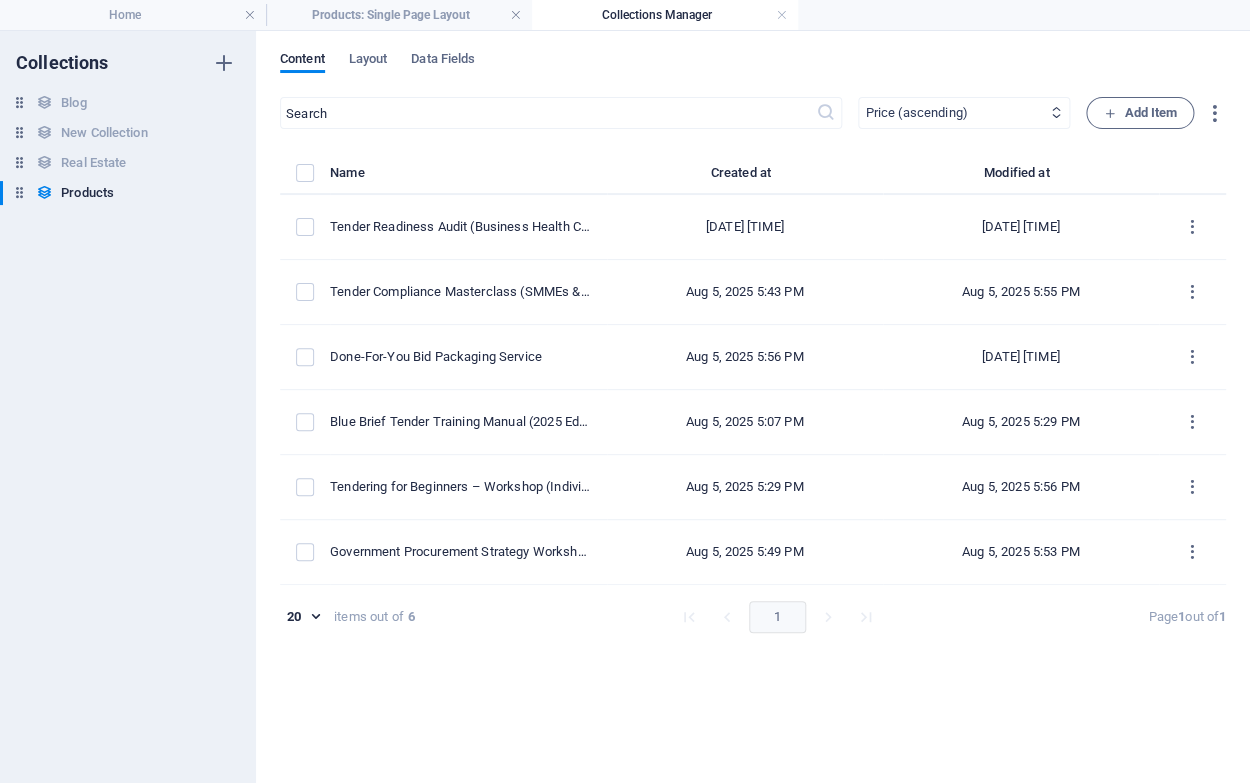 click on "Newest first Oldest first Last modified Name (ascending) Name (descending) Slug (ascending) Slug (descending) Price (ascending) Price (descending) Product number (ascending) Product number (descending) Availability (ascending) Availability (descending)" at bounding box center [964, 113] 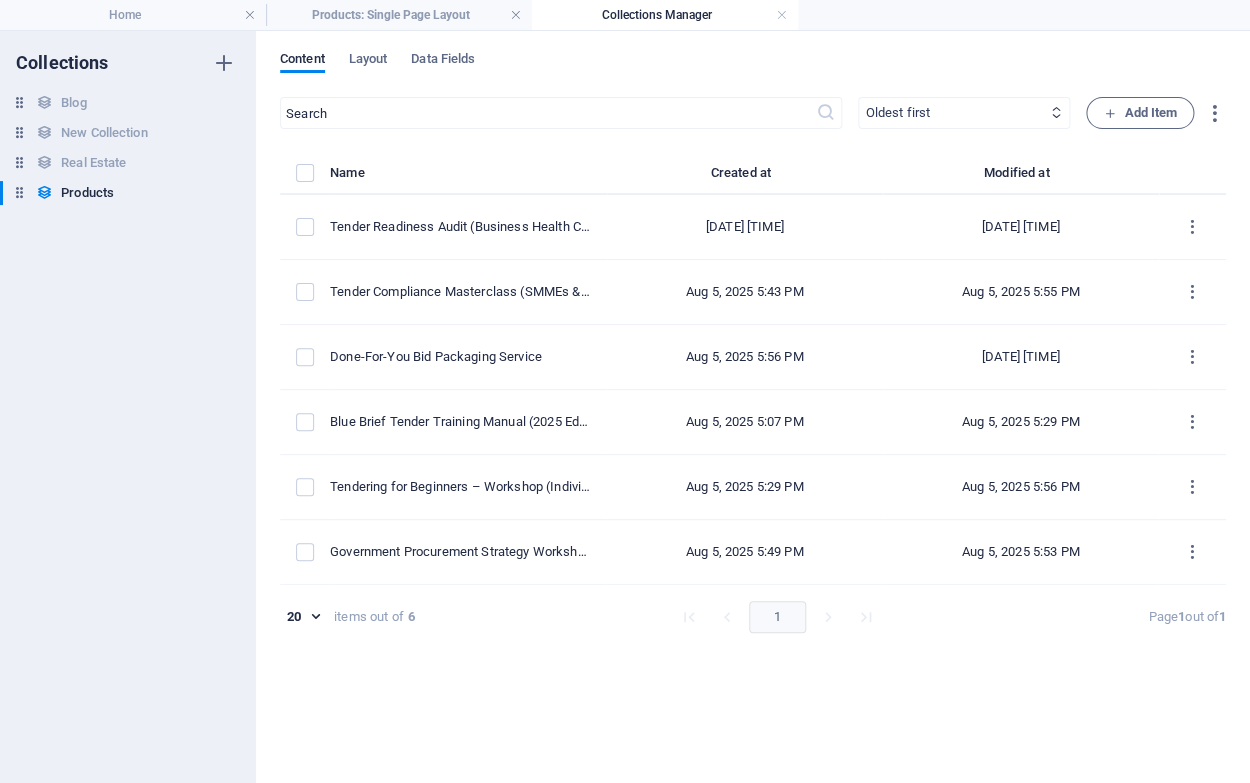 click on "Oldest first" at bounding box center [0, 0] 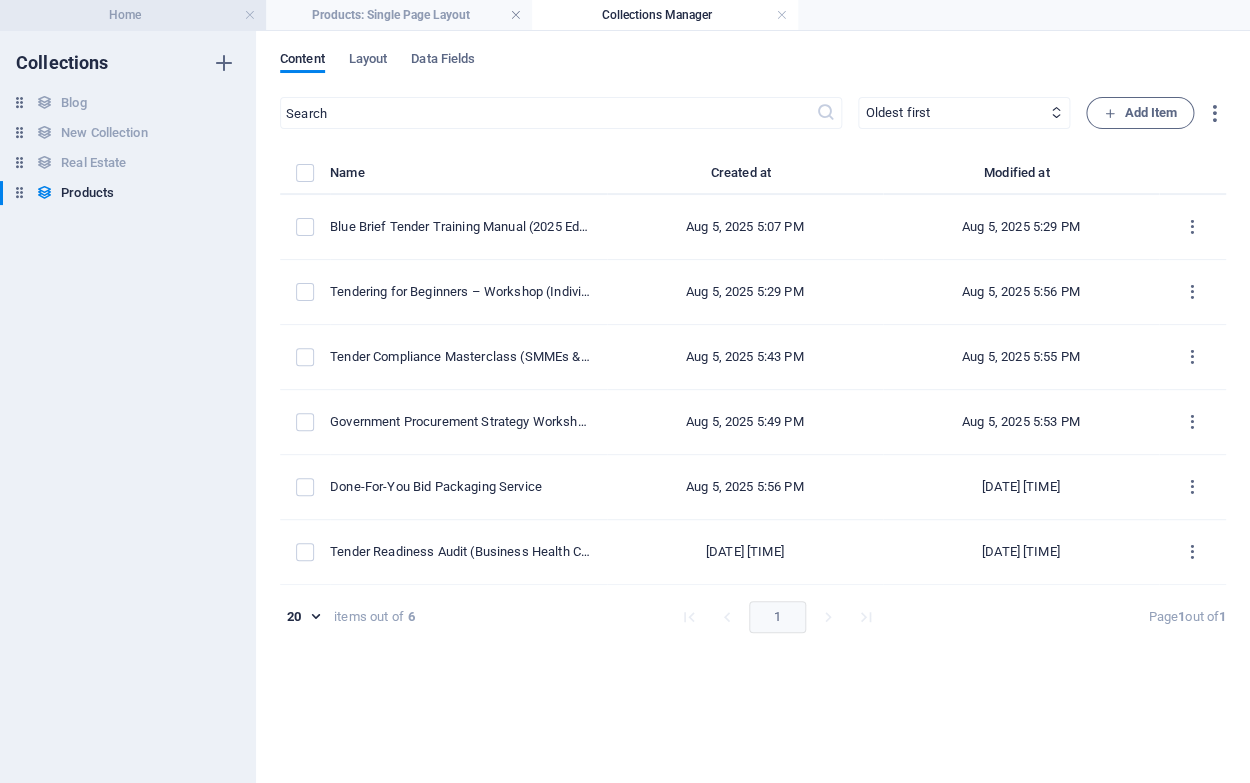 click on "Home" at bounding box center (133, 15) 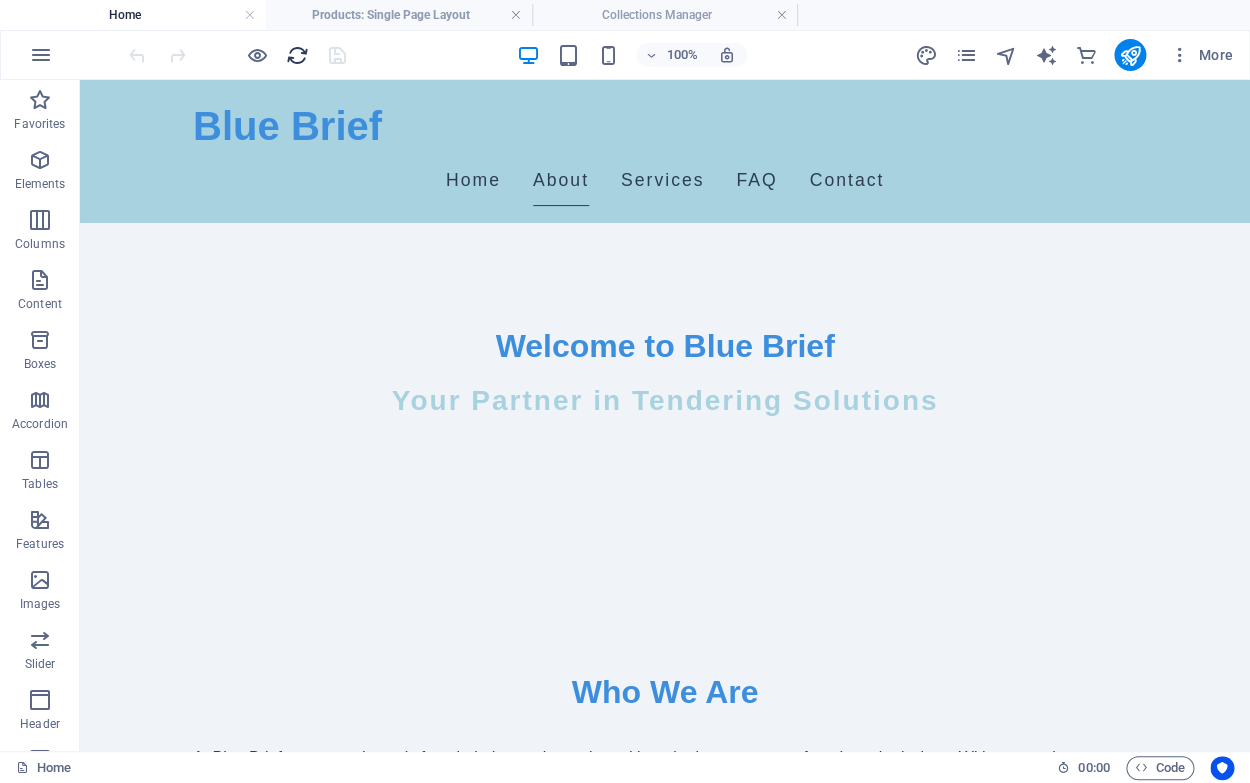 click at bounding box center [297, 55] 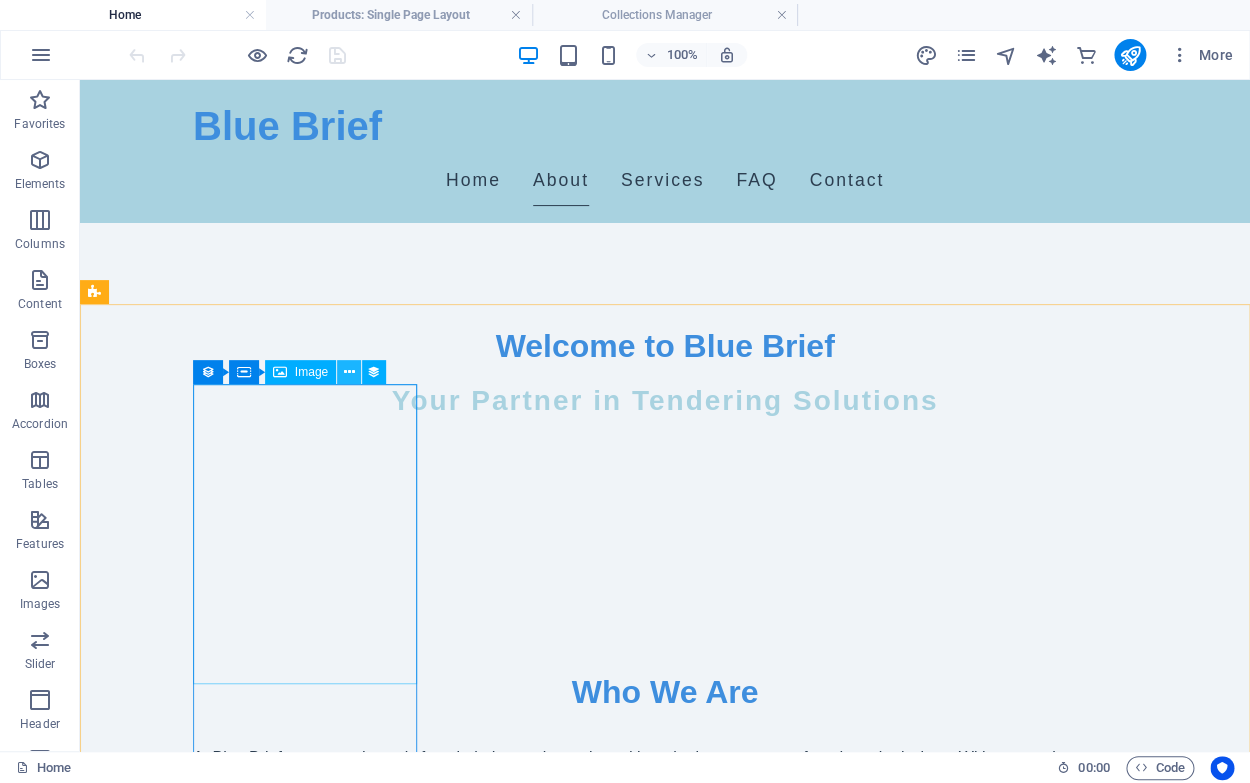 click at bounding box center (349, 372) 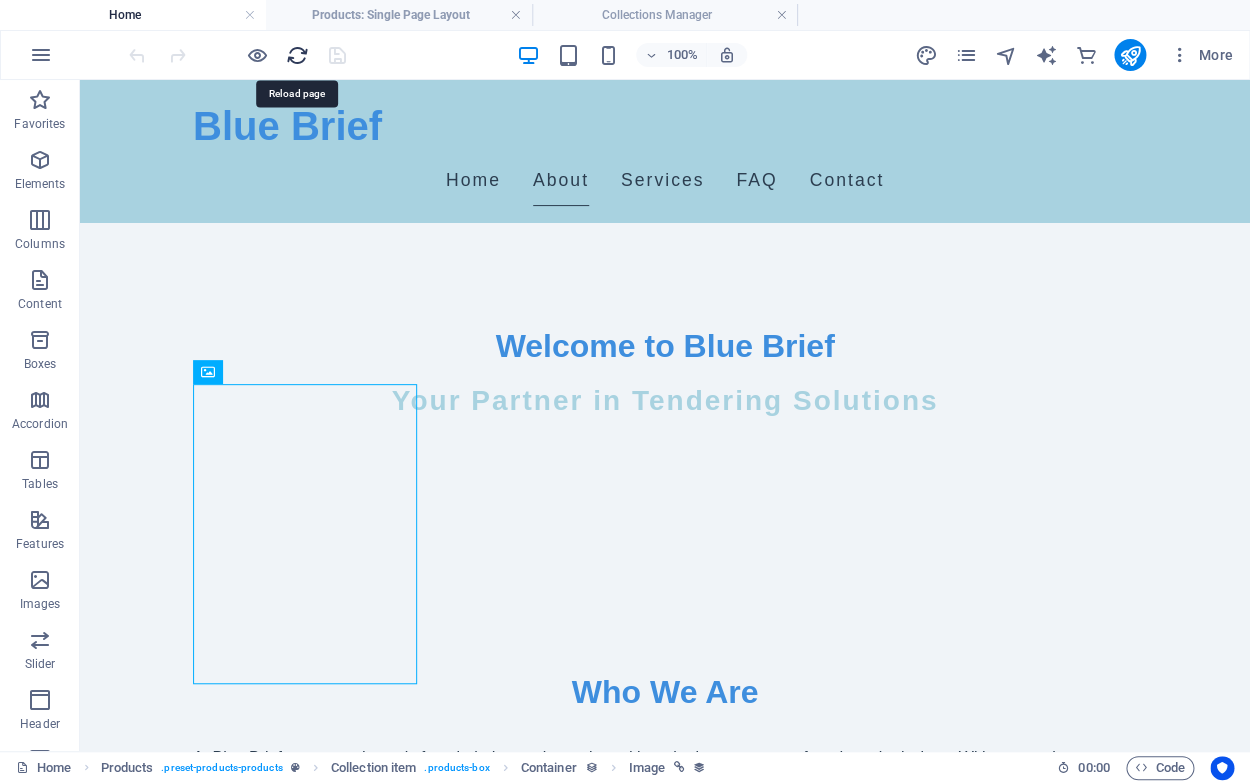 click at bounding box center (297, 55) 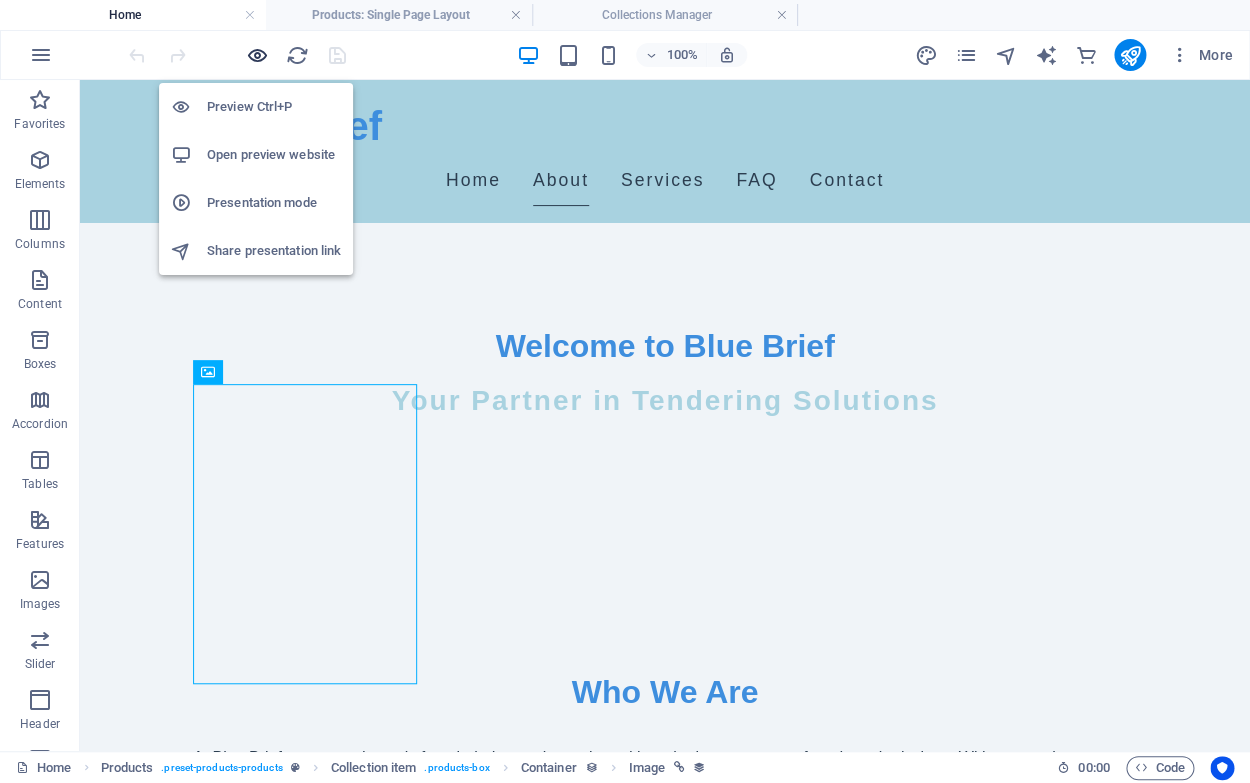 click at bounding box center [257, 55] 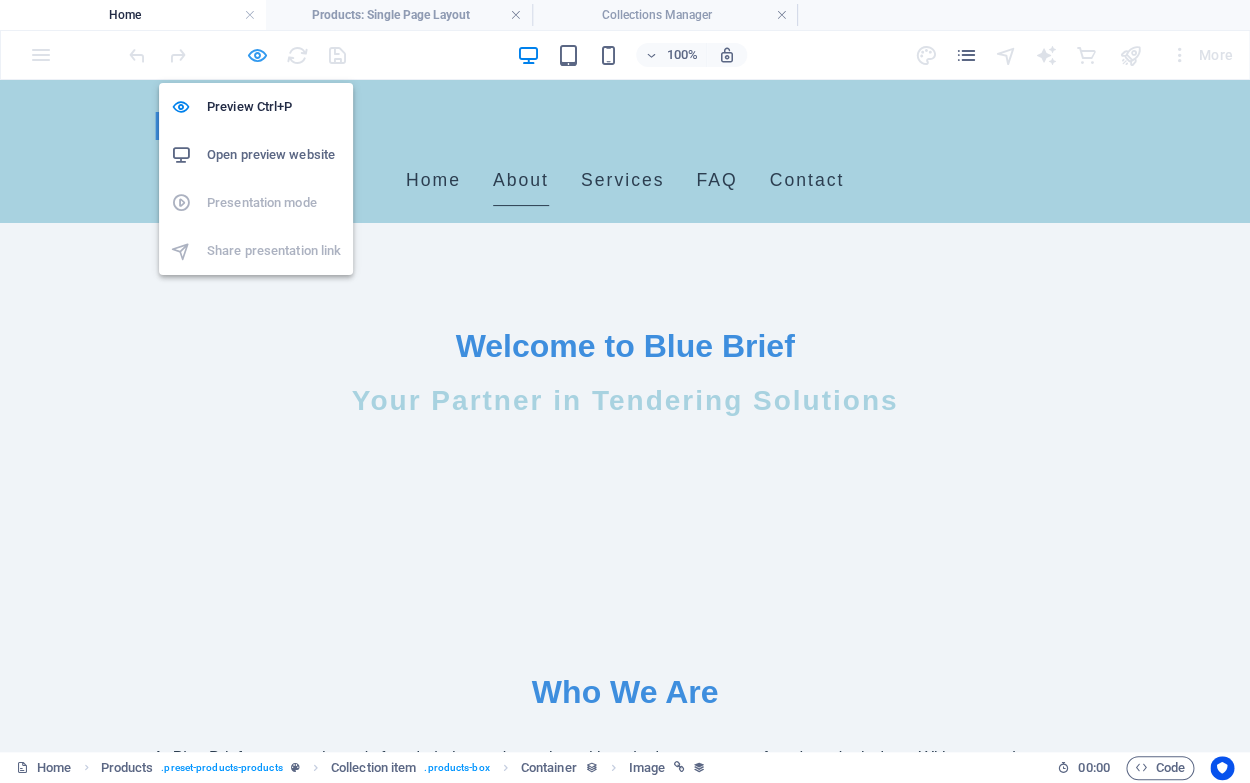 click at bounding box center [257, 55] 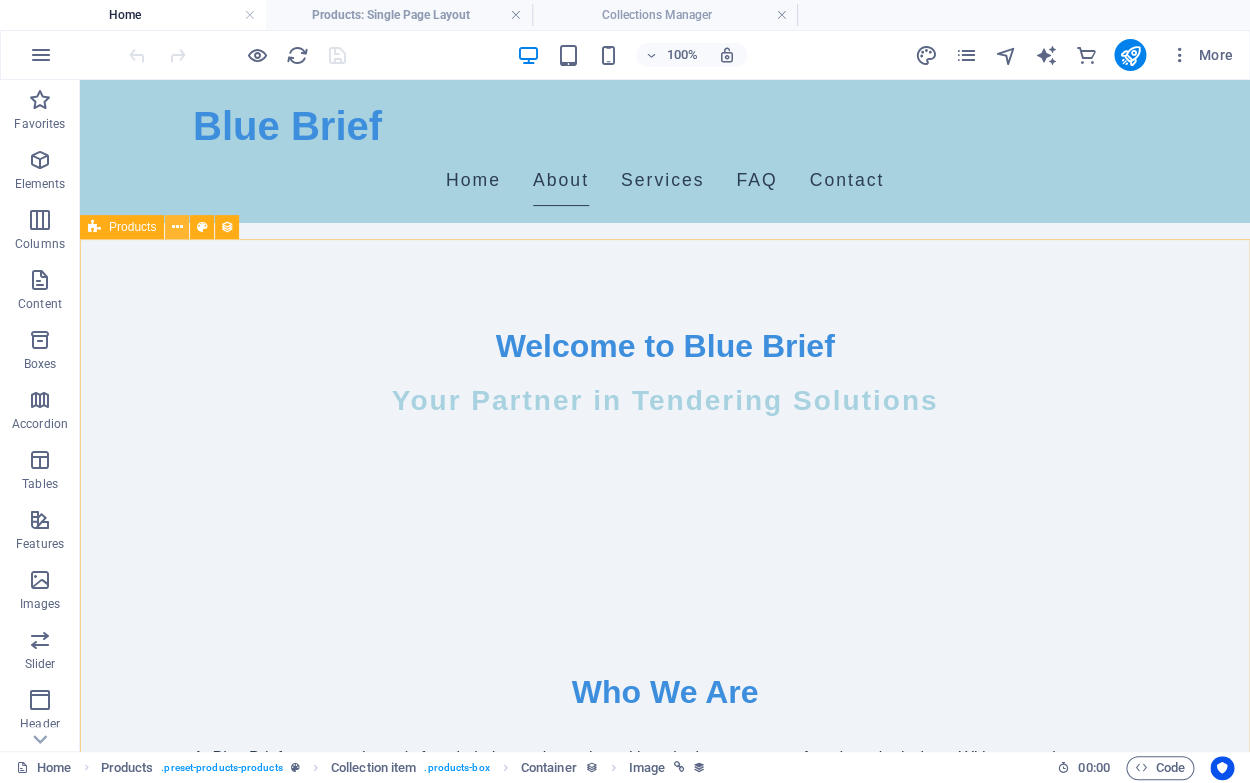 click at bounding box center [177, 227] 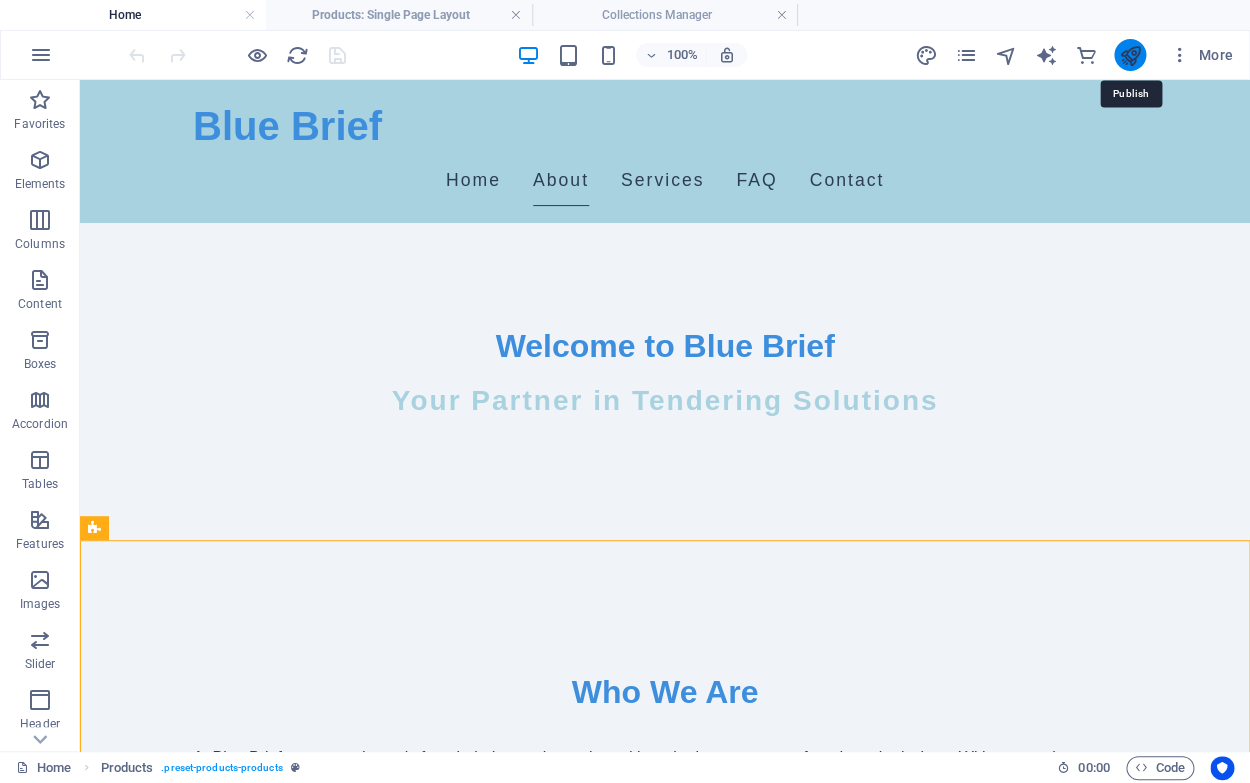 click at bounding box center [1129, 55] 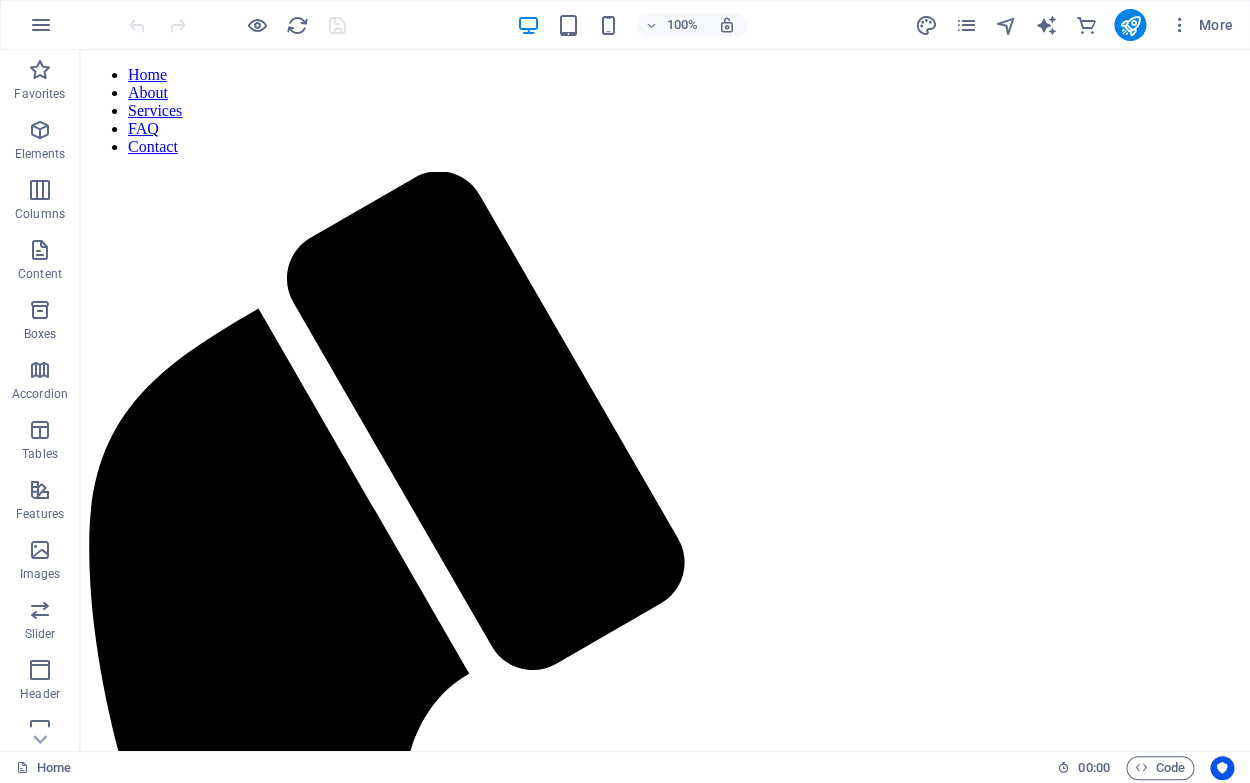 scroll, scrollTop: 668, scrollLeft: 0, axis: vertical 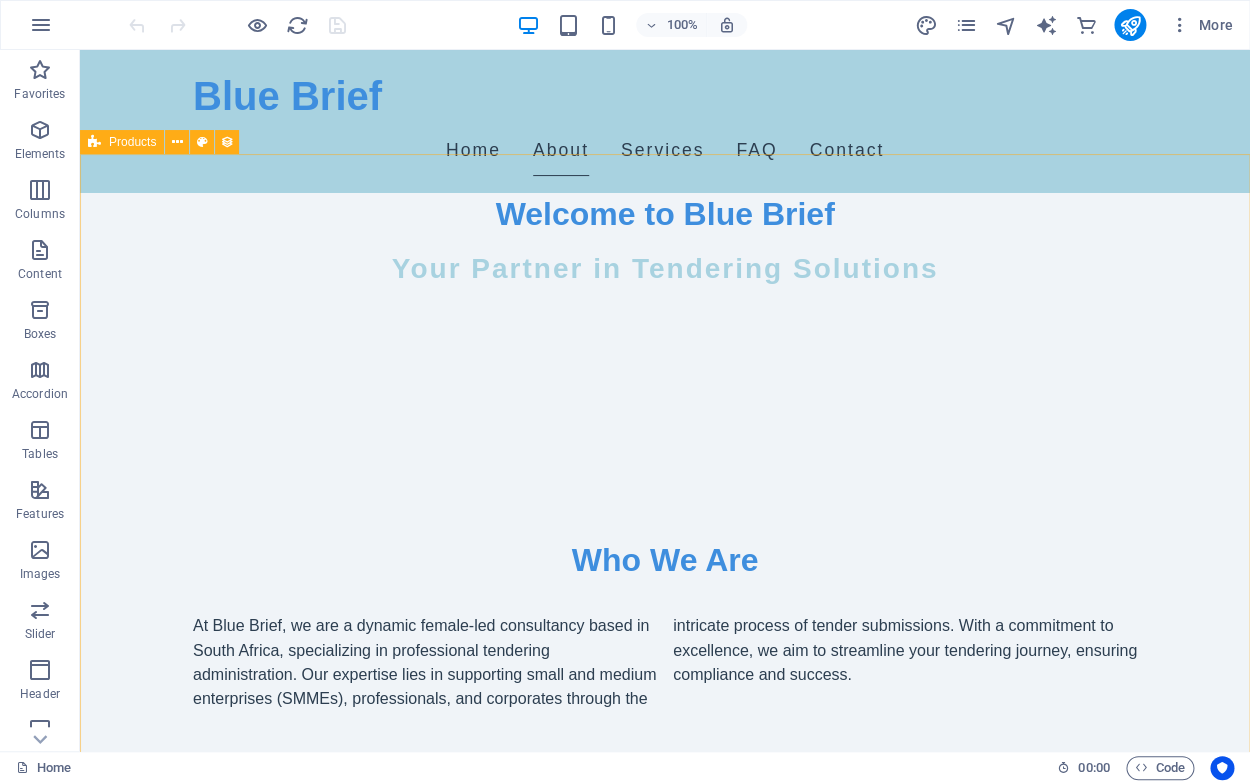 click on "Products" at bounding box center [132, 142] 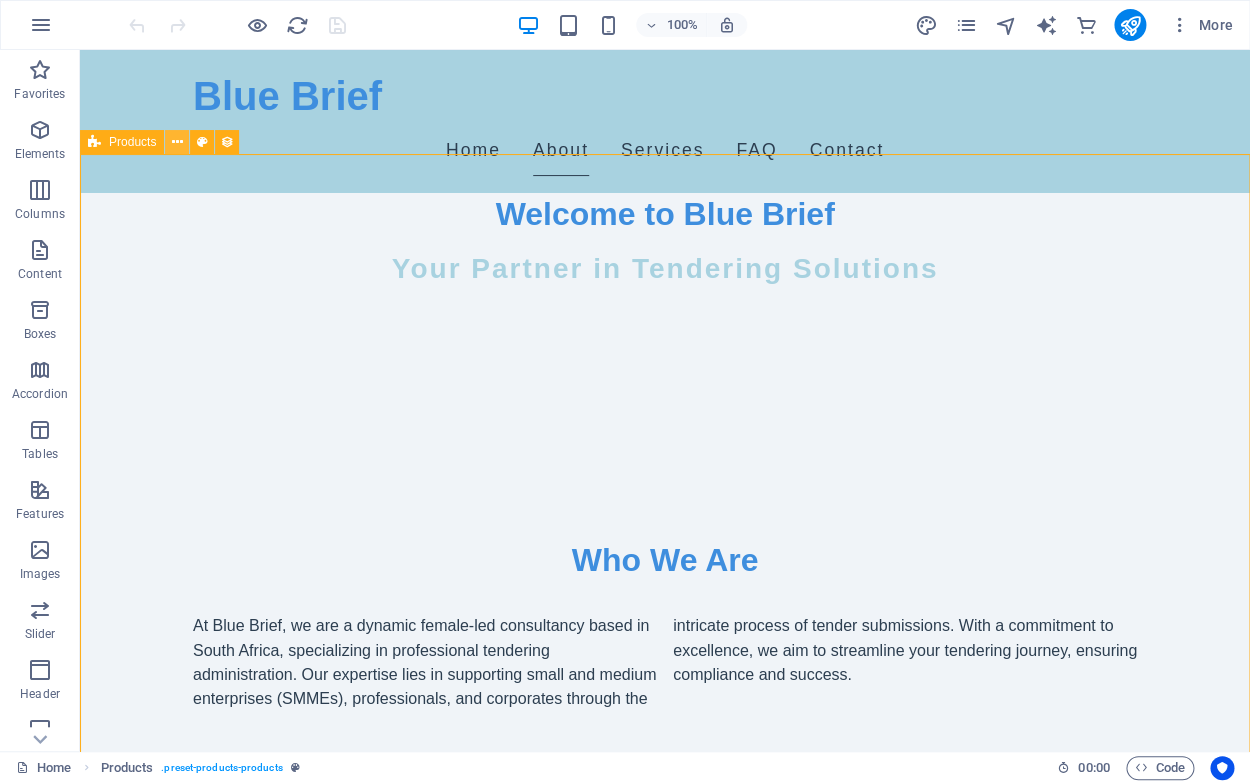 click at bounding box center [177, 142] 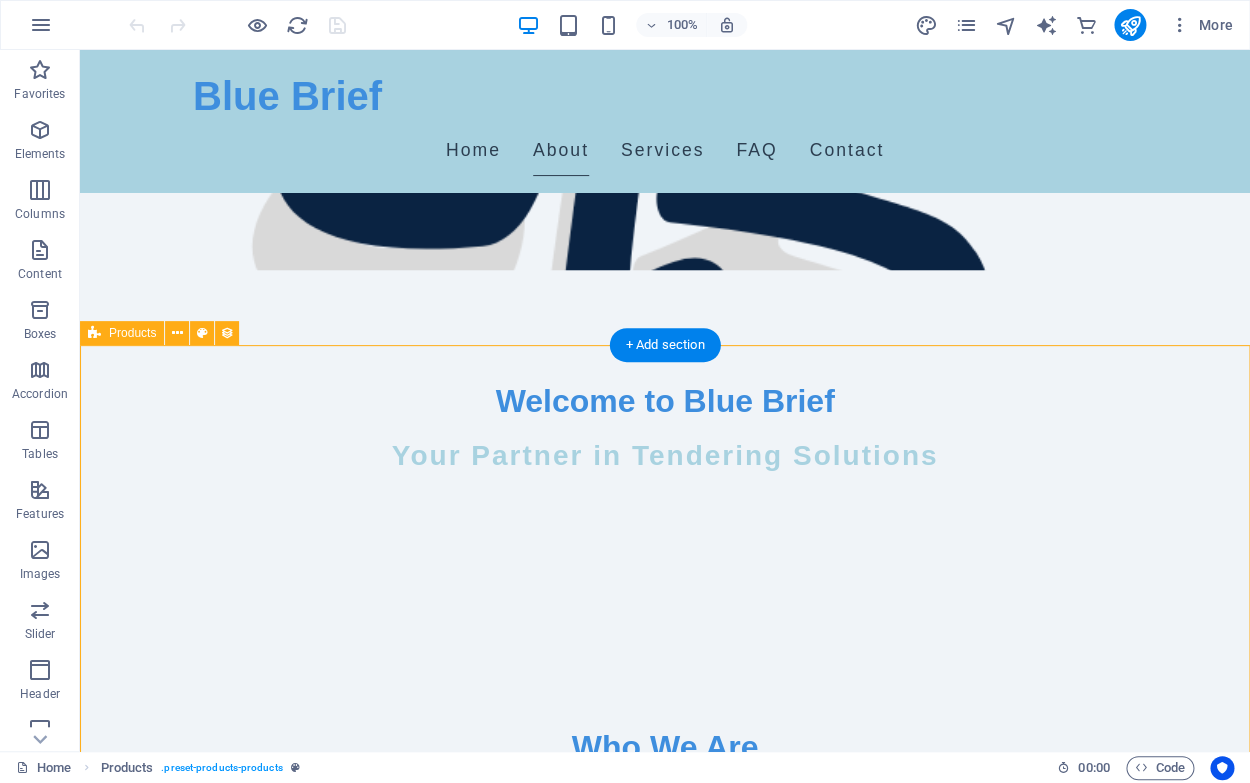 scroll, scrollTop: 476, scrollLeft: 0, axis: vertical 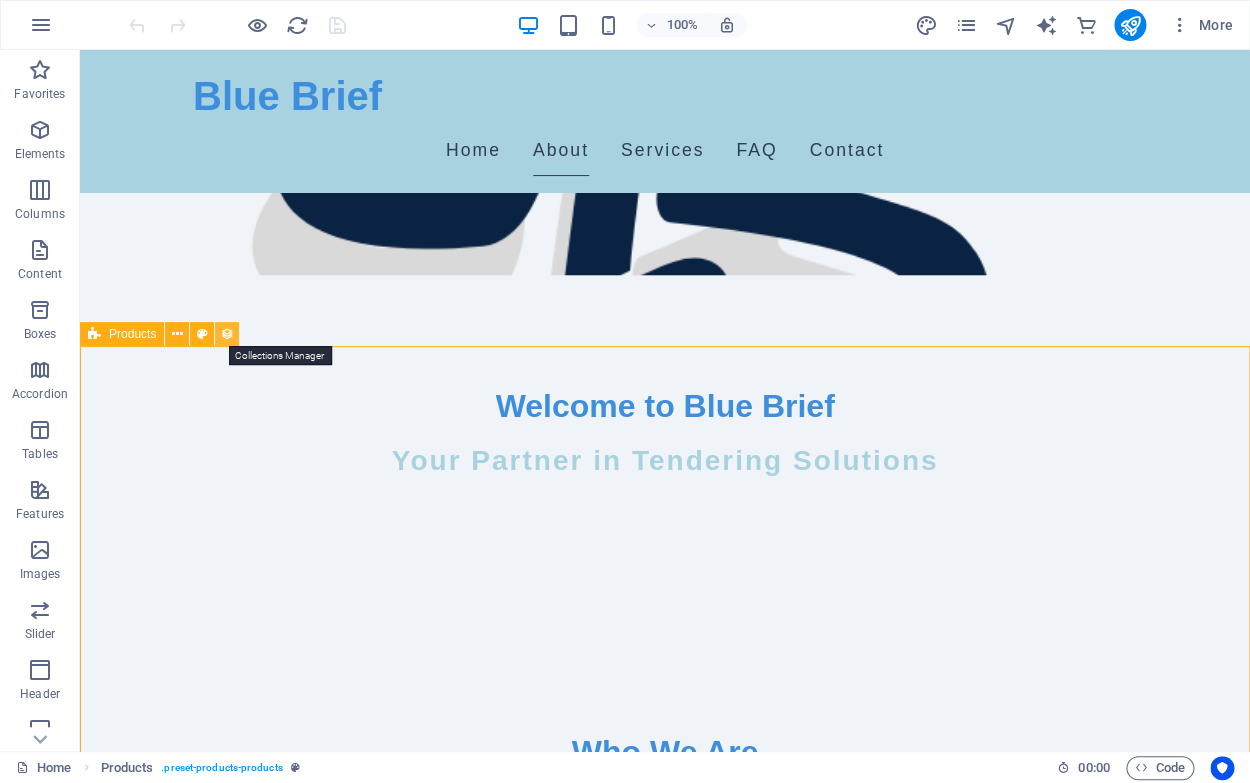 click at bounding box center (227, 334) 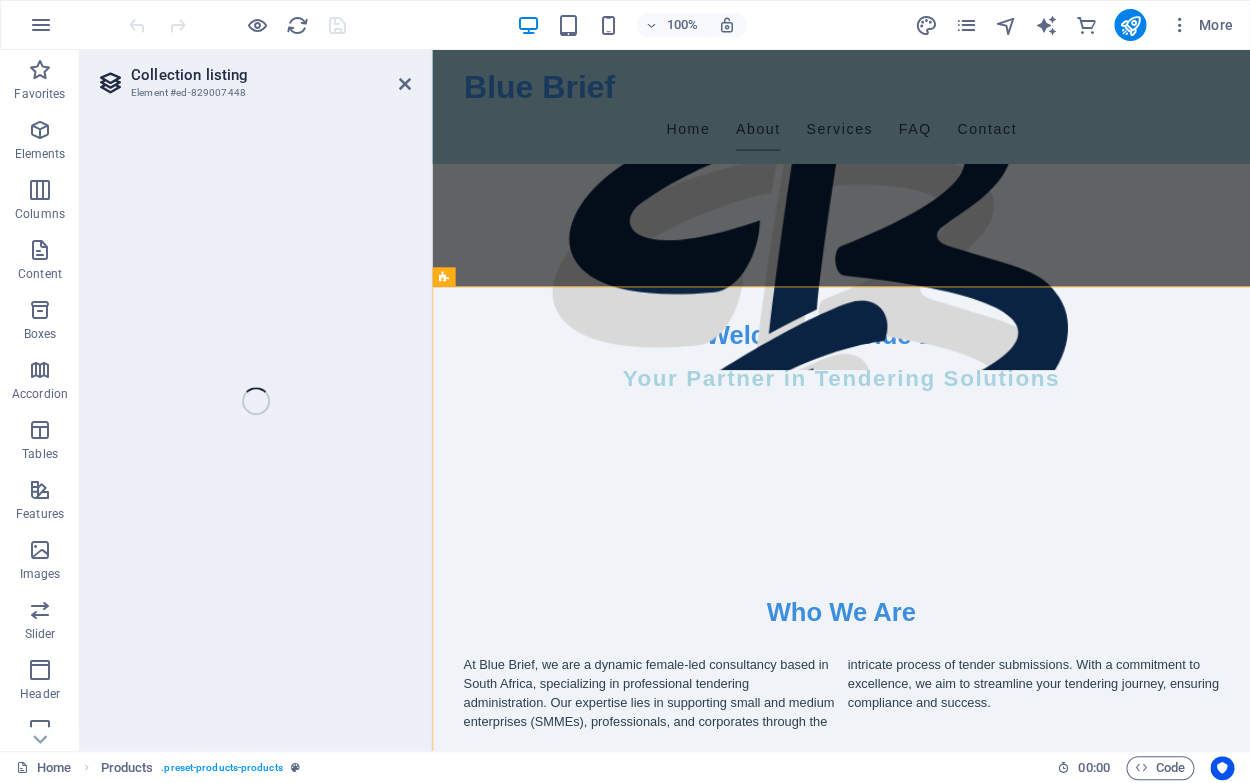 select on "68921e11b07485e47401ebb2" 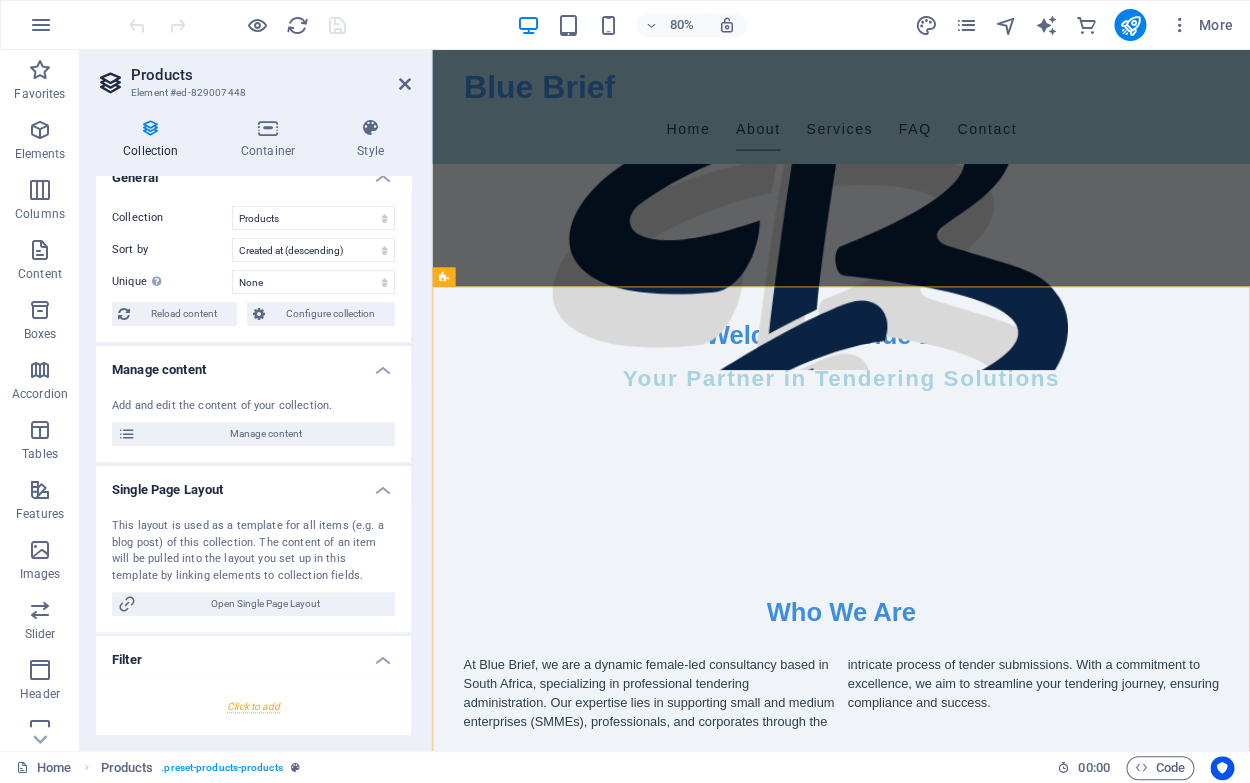 scroll, scrollTop: 0, scrollLeft: 0, axis: both 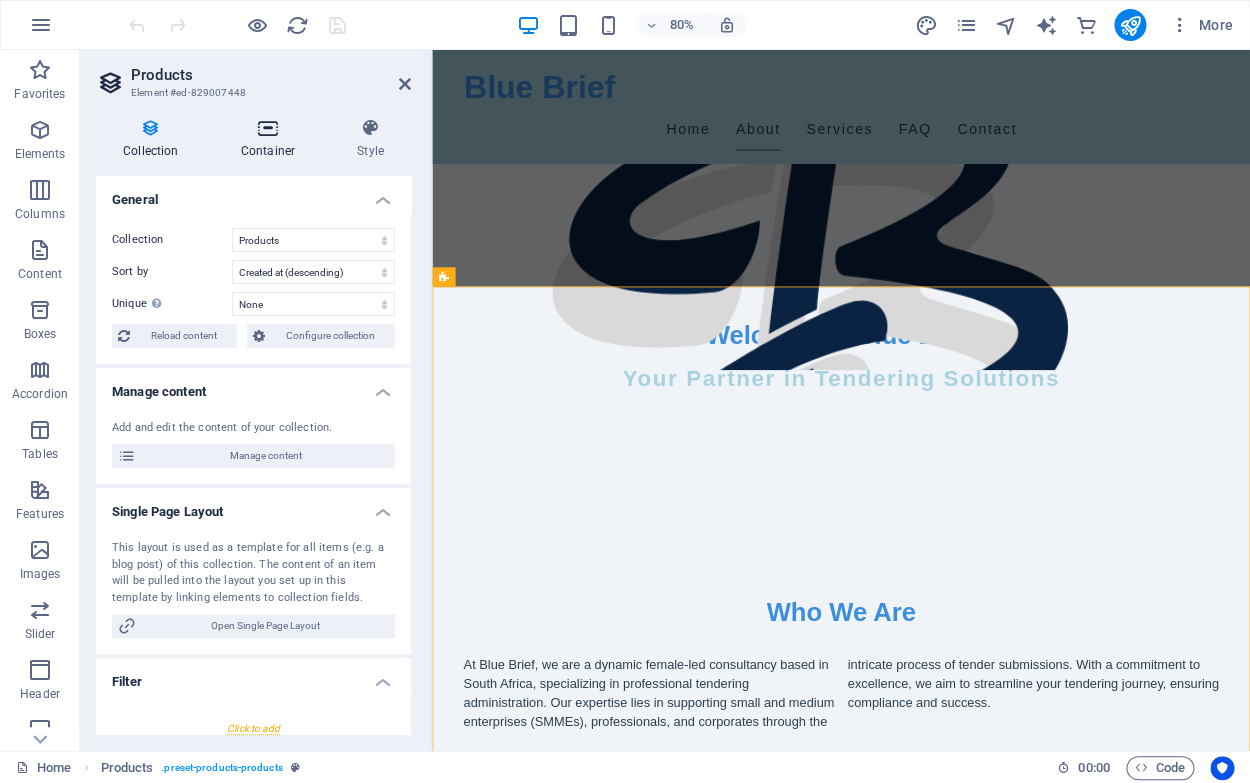 click at bounding box center (268, 128) 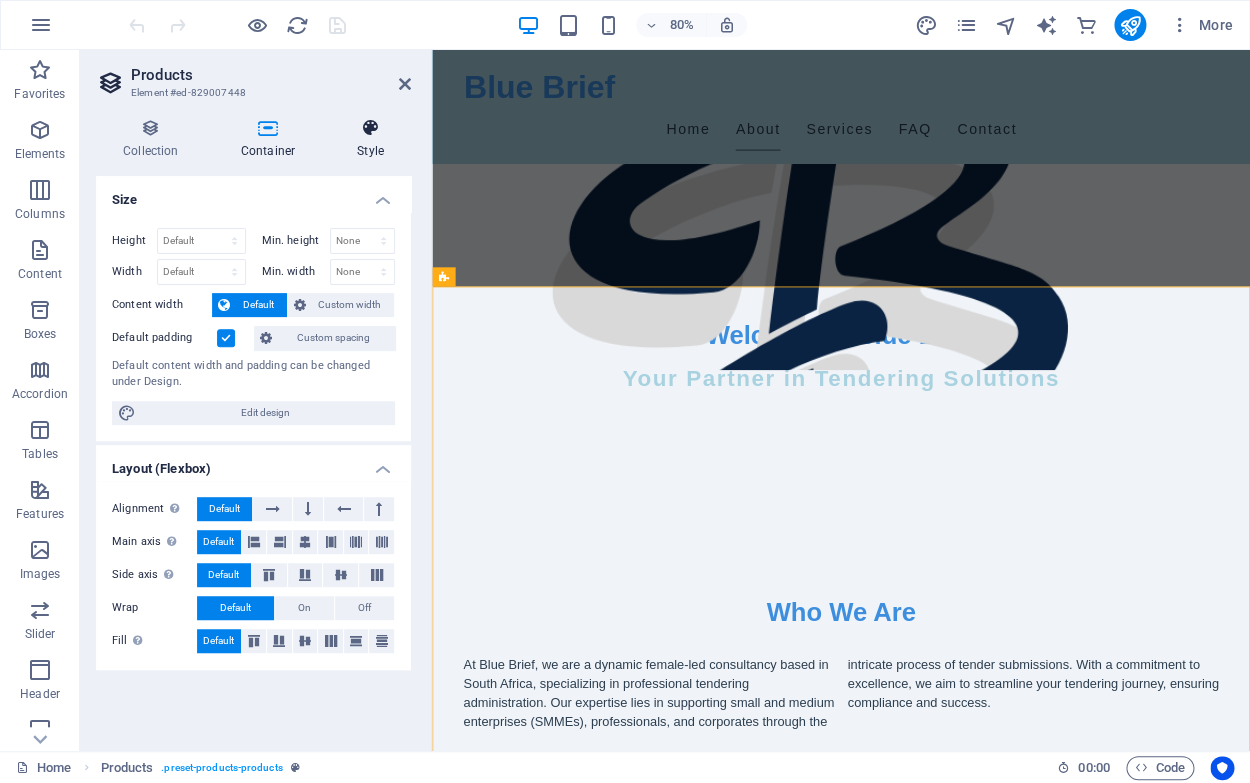 click at bounding box center [370, 128] 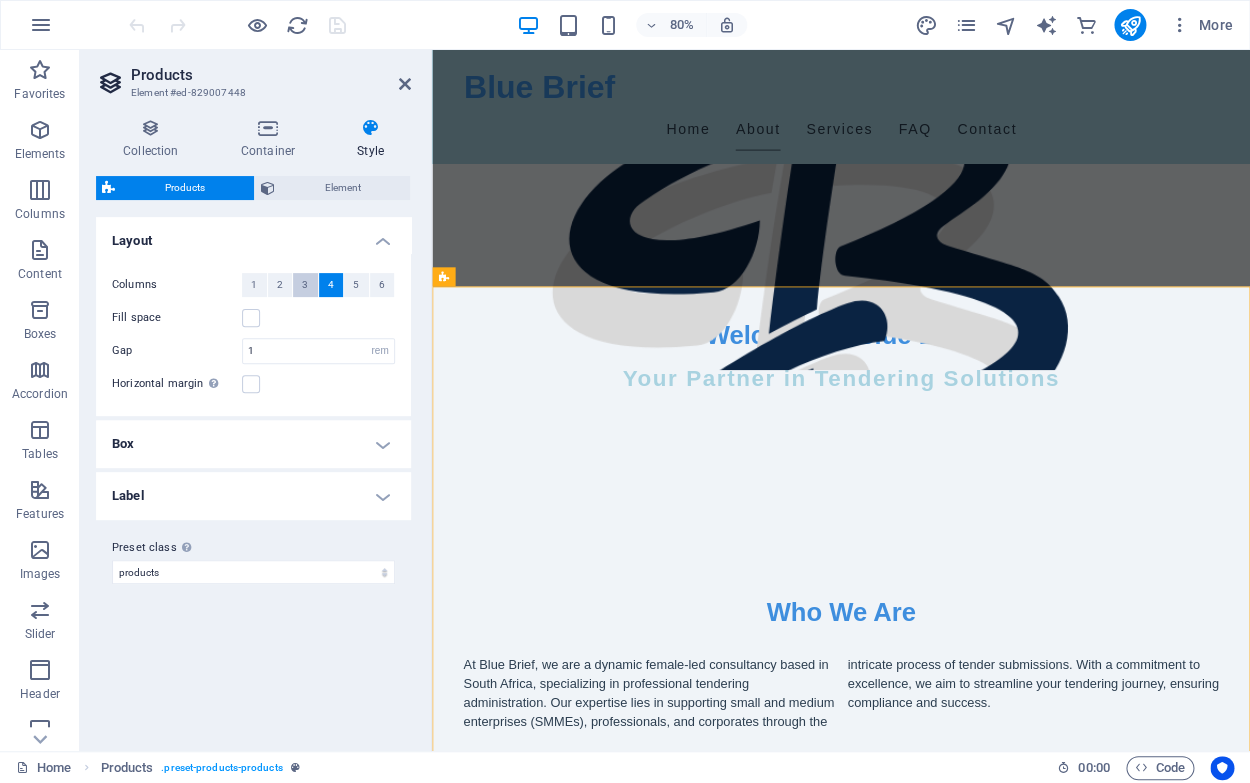 click on "3" at bounding box center [305, 285] 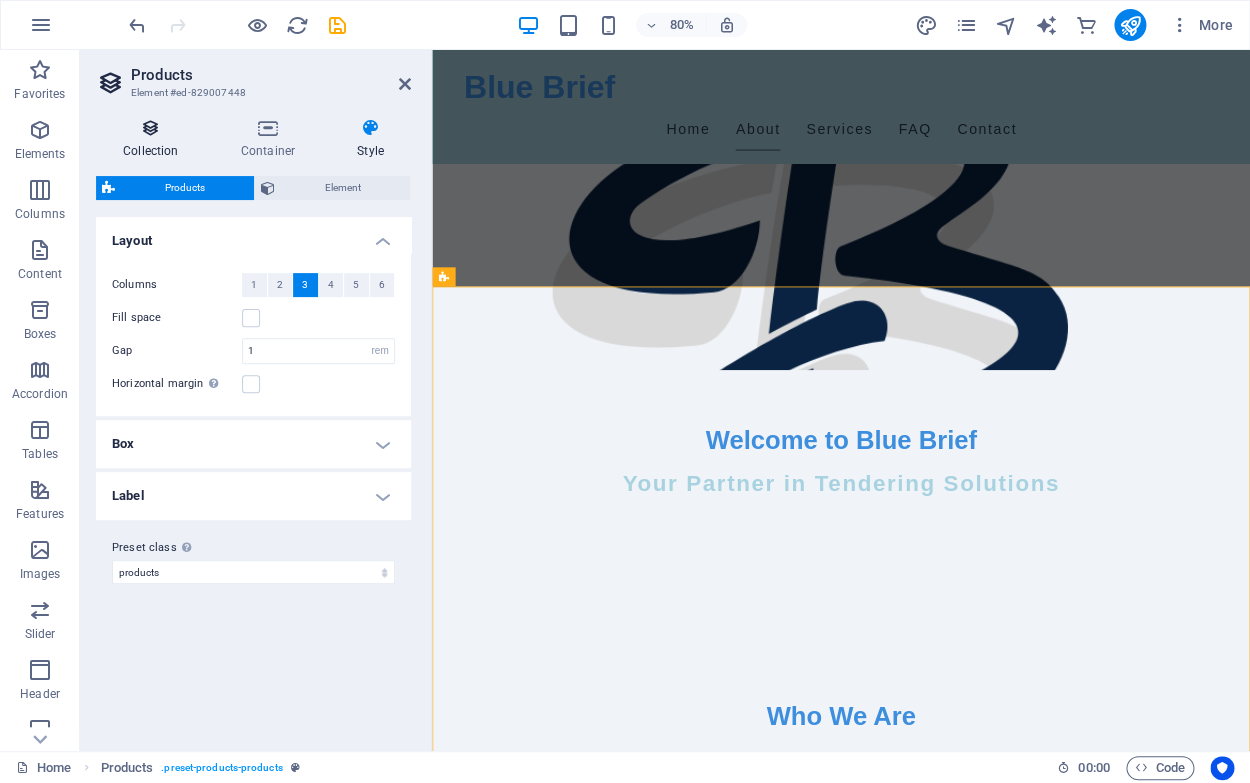 click on "Collection" at bounding box center [155, 139] 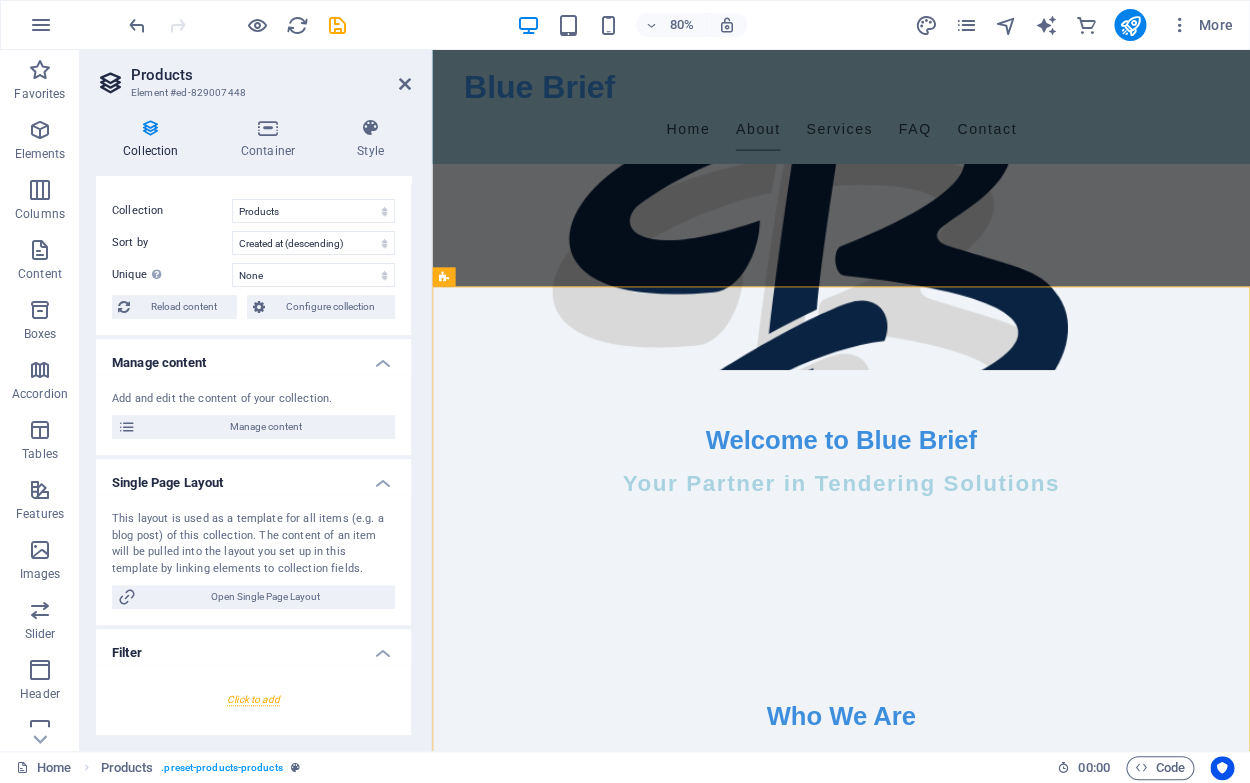 scroll, scrollTop: 30, scrollLeft: 0, axis: vertical 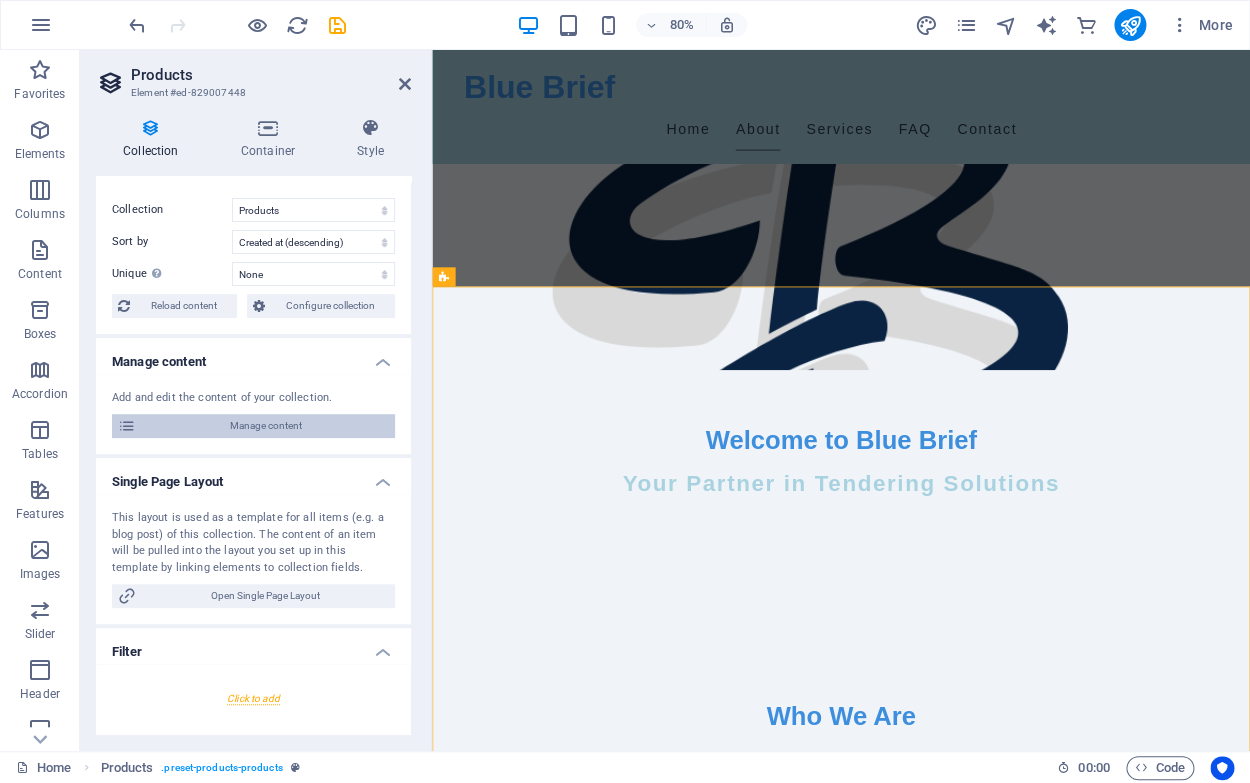 click on "Manage content" at bounding box center [265, 426] 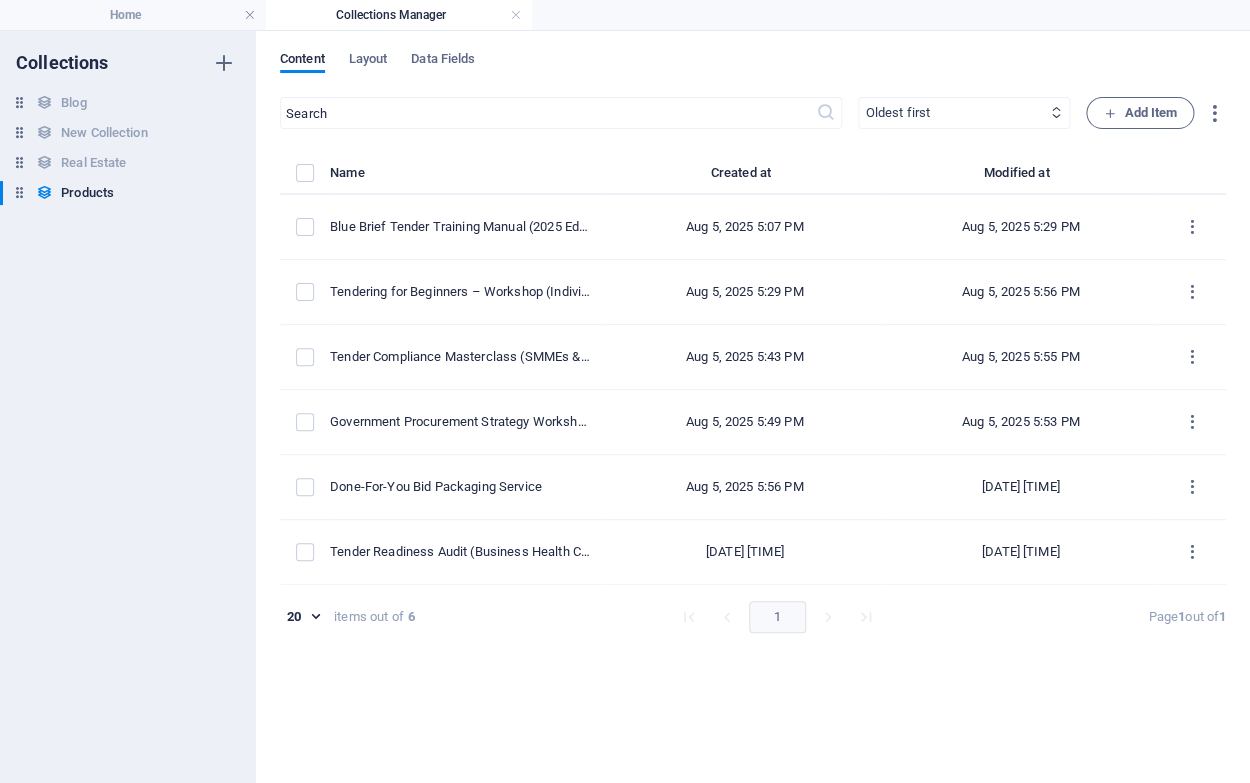 select on "createdAt_DESC" 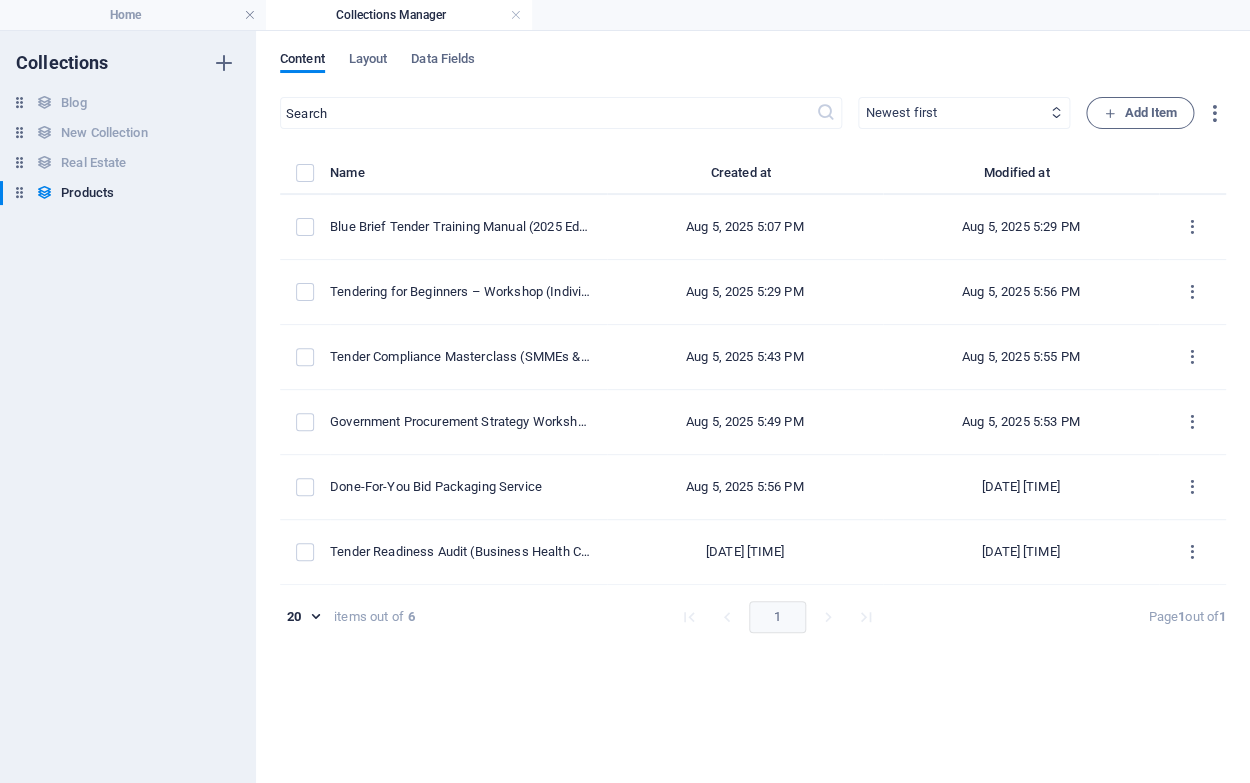 click on "Newest first" at bounding box center [0, 0] 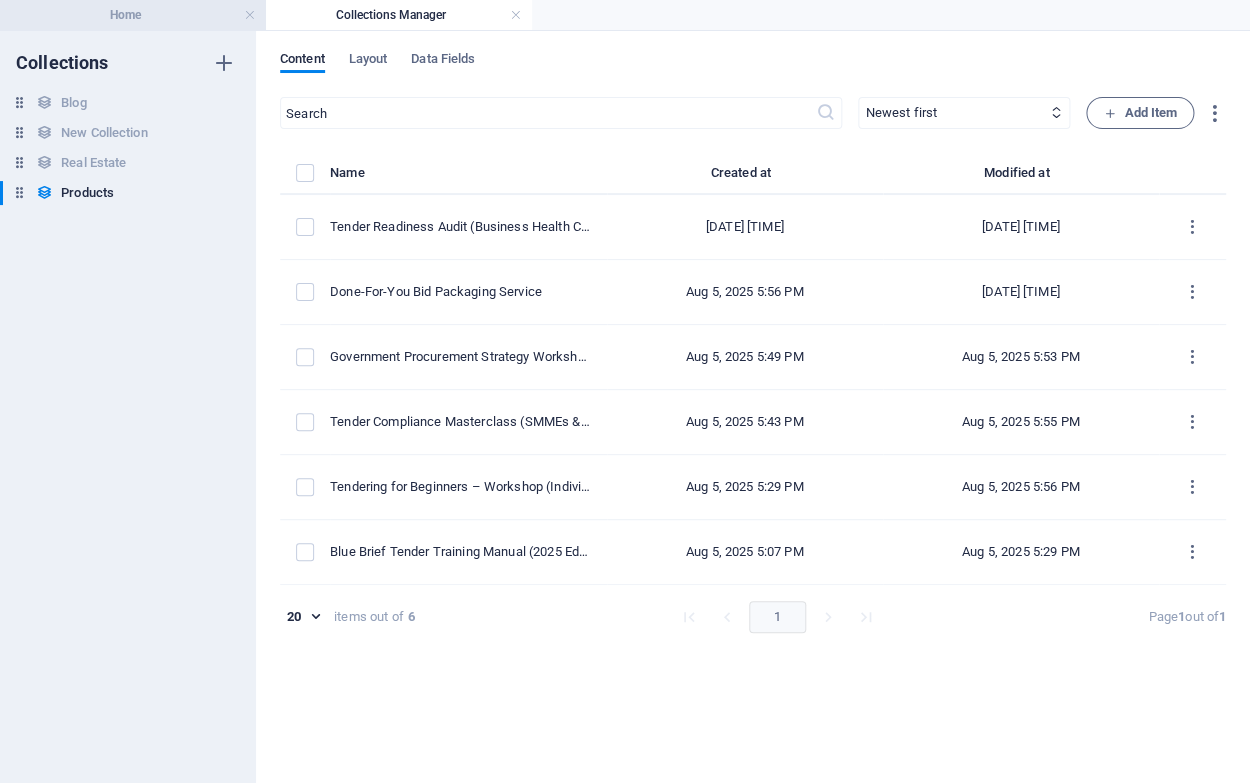 click on "Home" at bounding box center (133, 15) 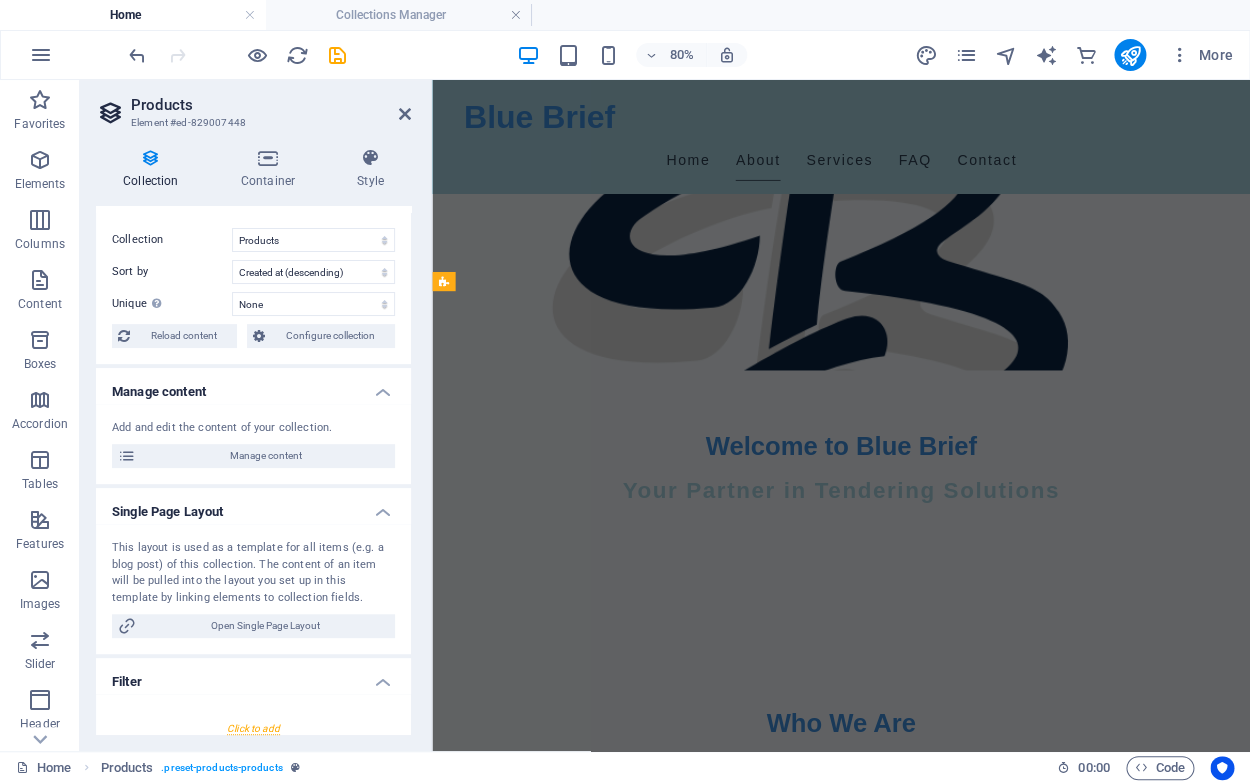 scroll, scrollTop: 507, scrollLeft: 0, axis: vertical 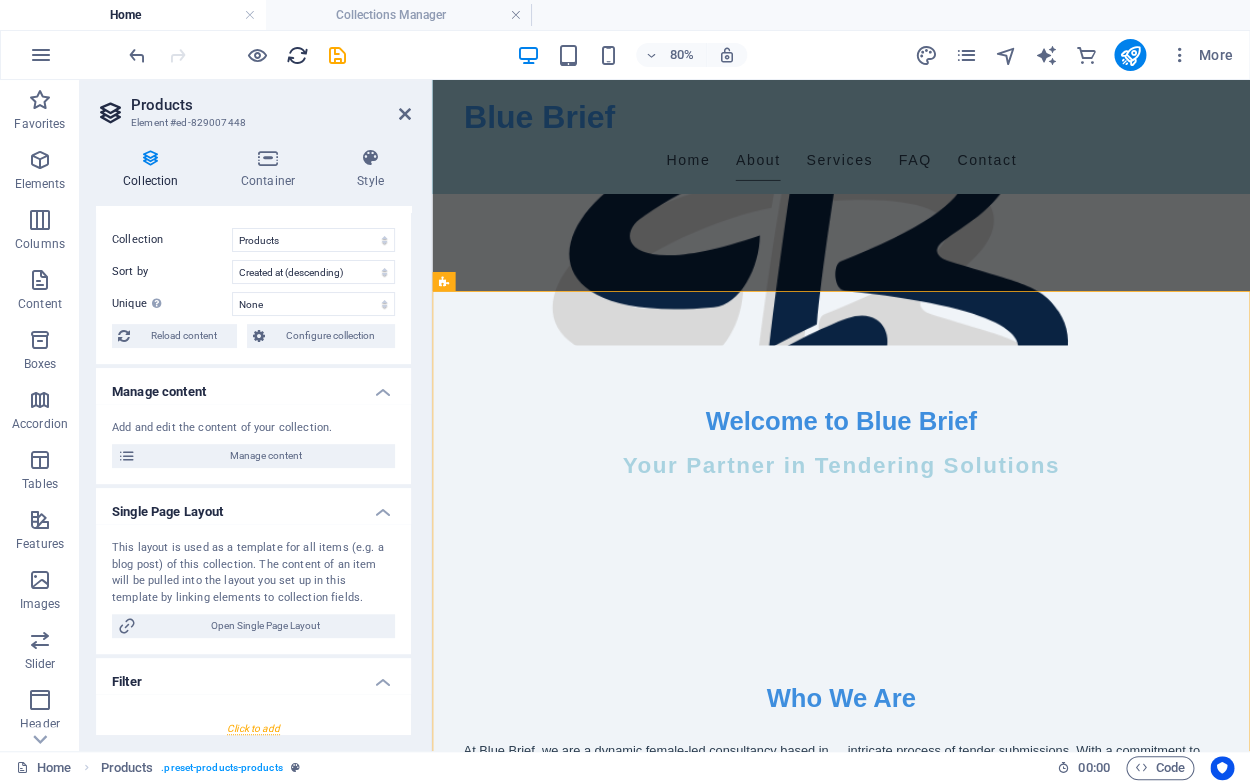 click at bounding box center (297, 55) 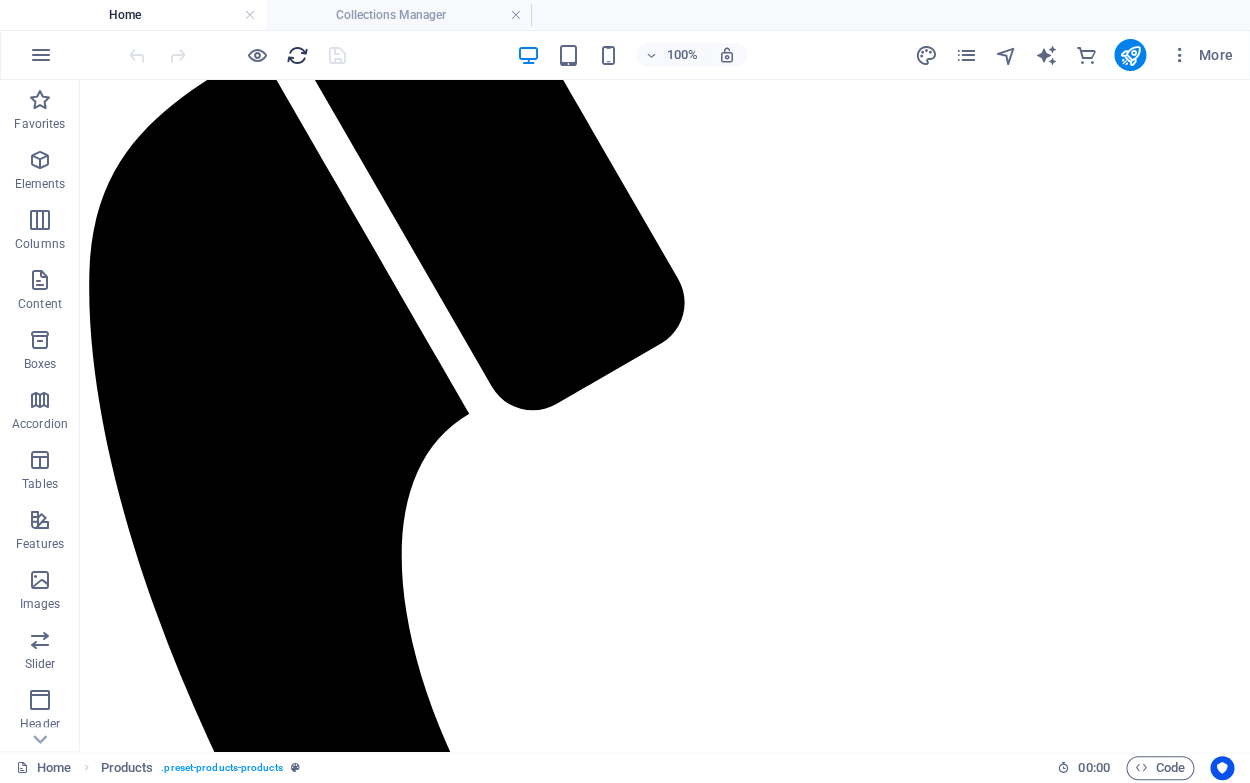 scroll, scrollTop: 1001, scrollLeft: 0, axis: vertical 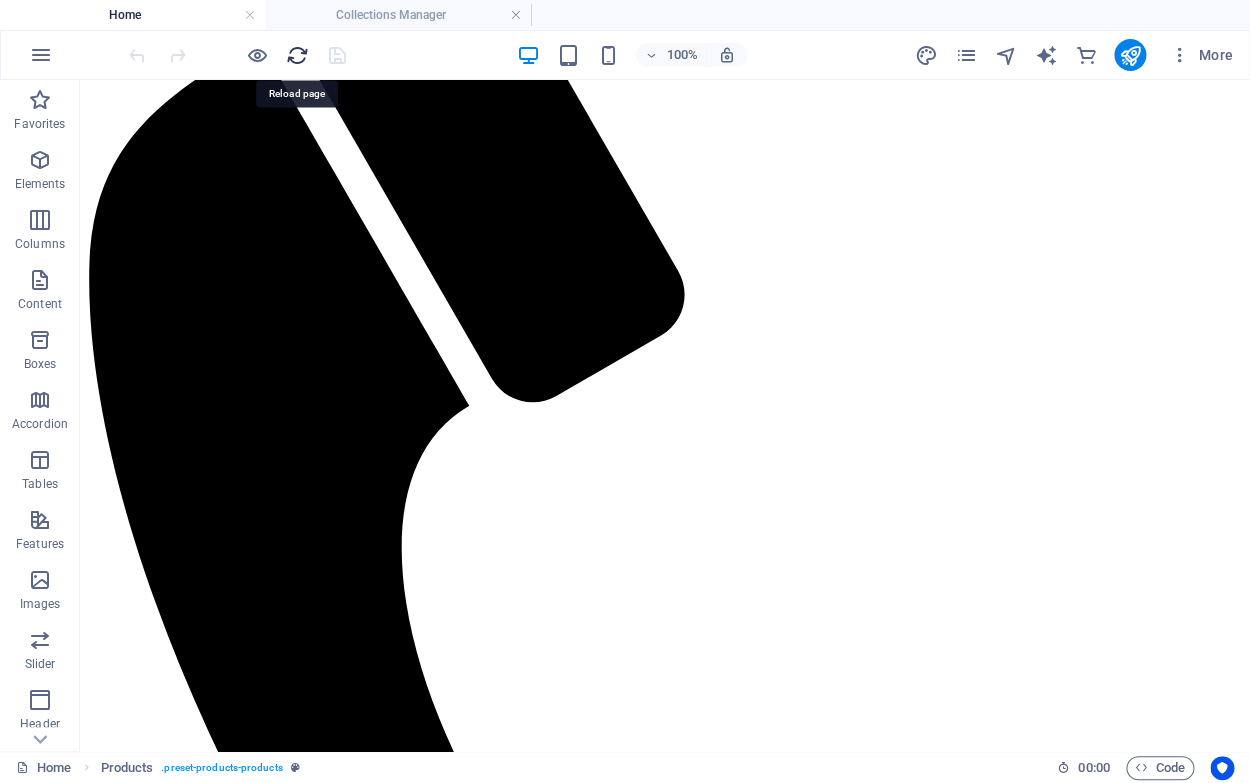 click at bounding box center [297, 55] 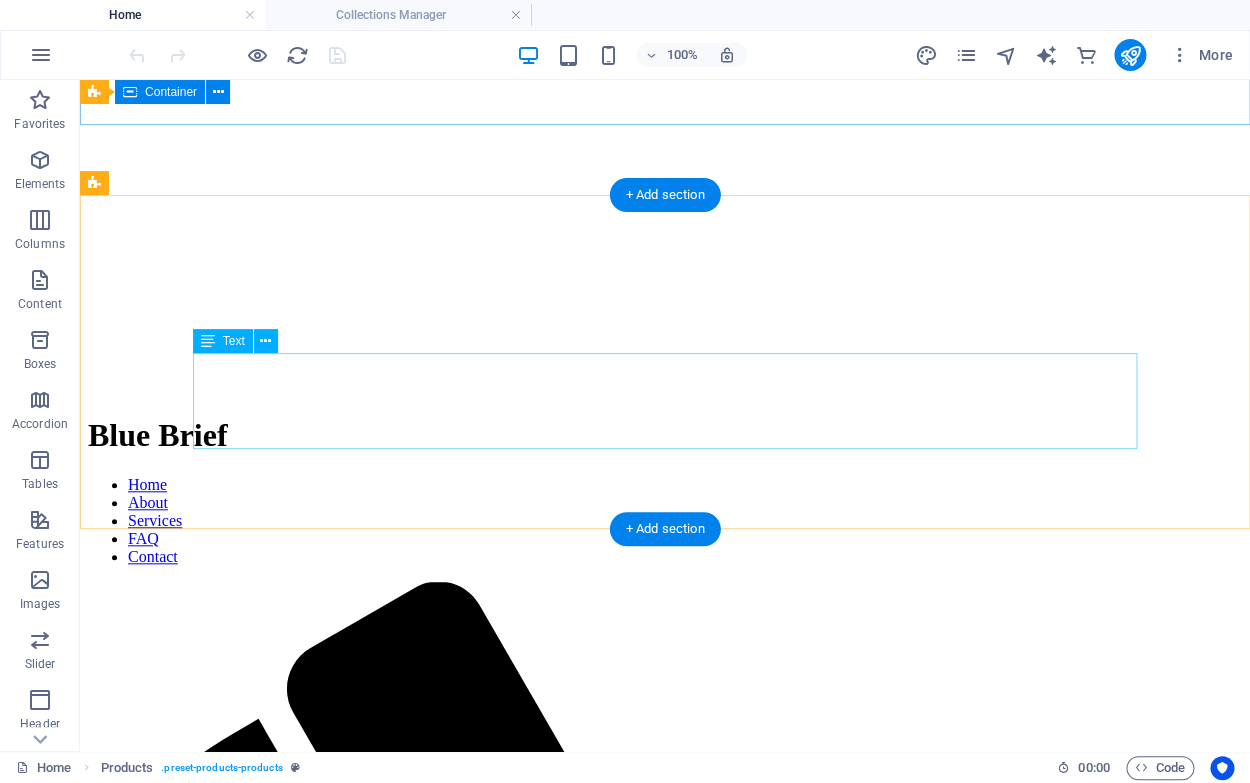scroll, scrollTop: 341, scrollLeft: 0, axis: vertical 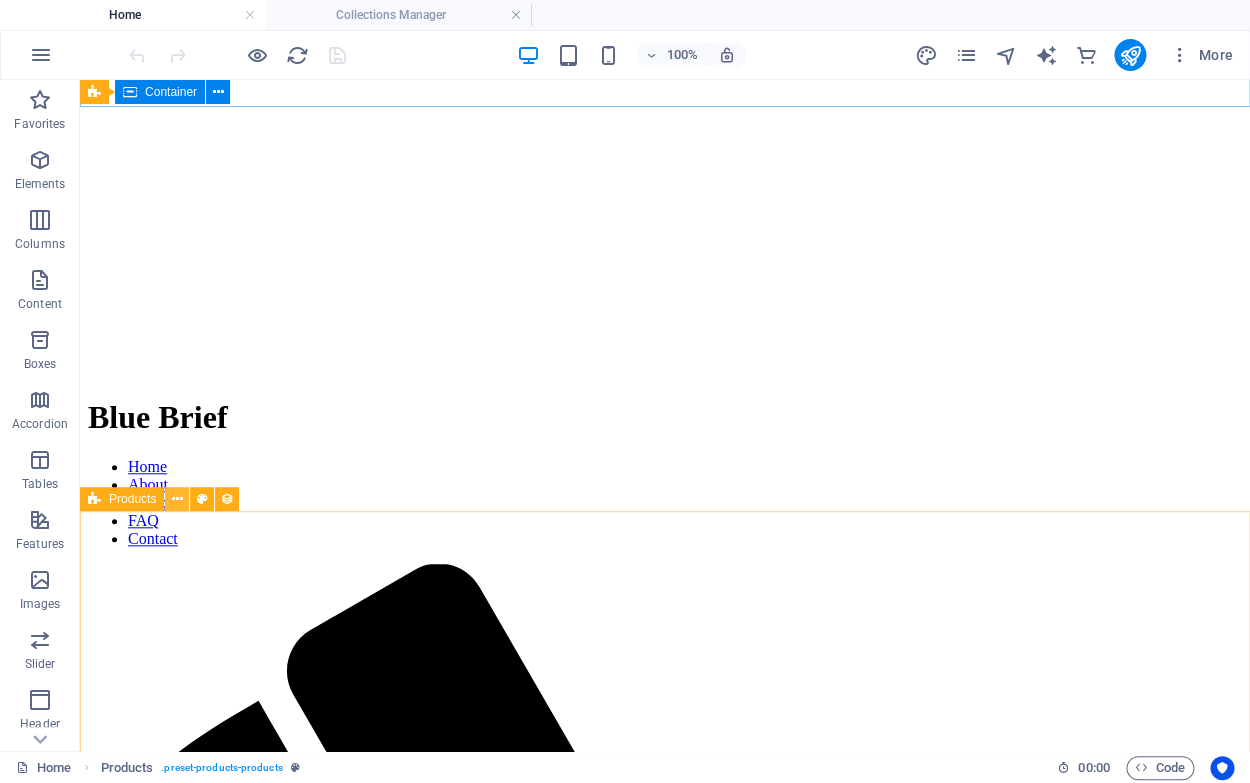 click at bounding box center [177, 499] 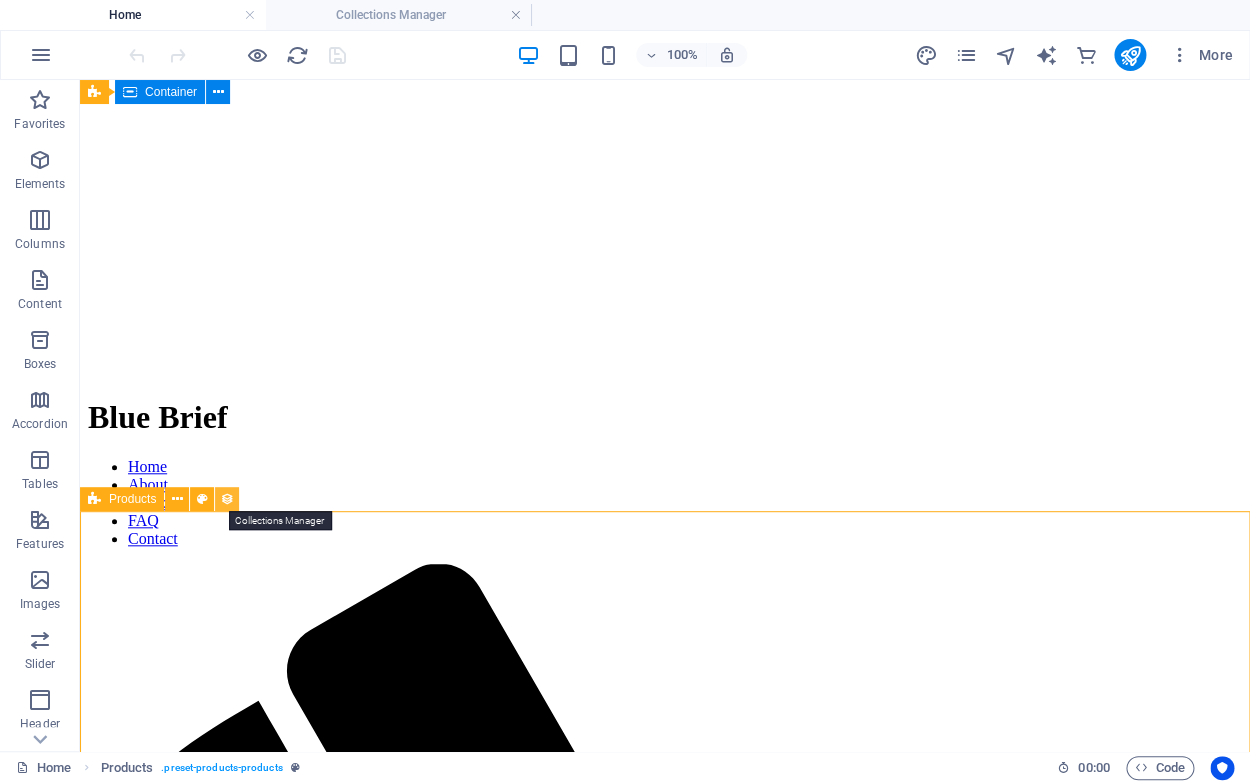 click at bounding box center (227, 499) 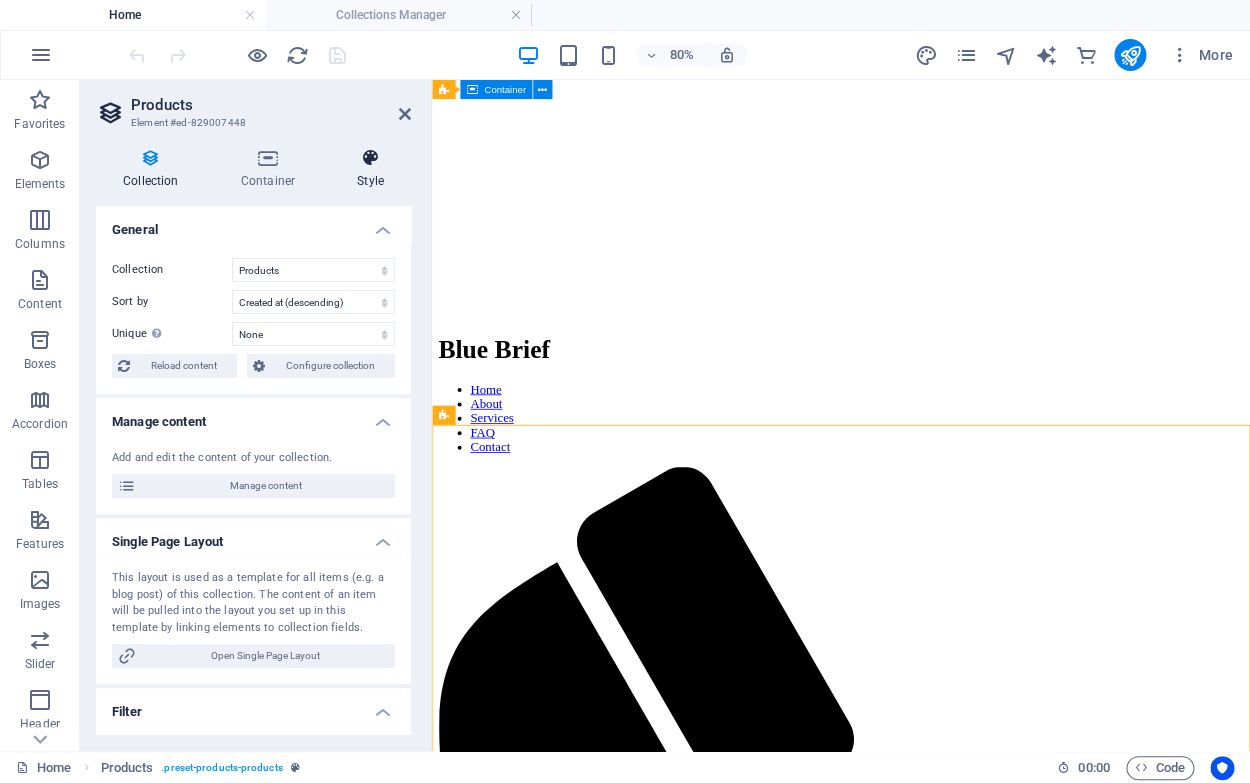 click on "Style" at bounding box center [370, 169] 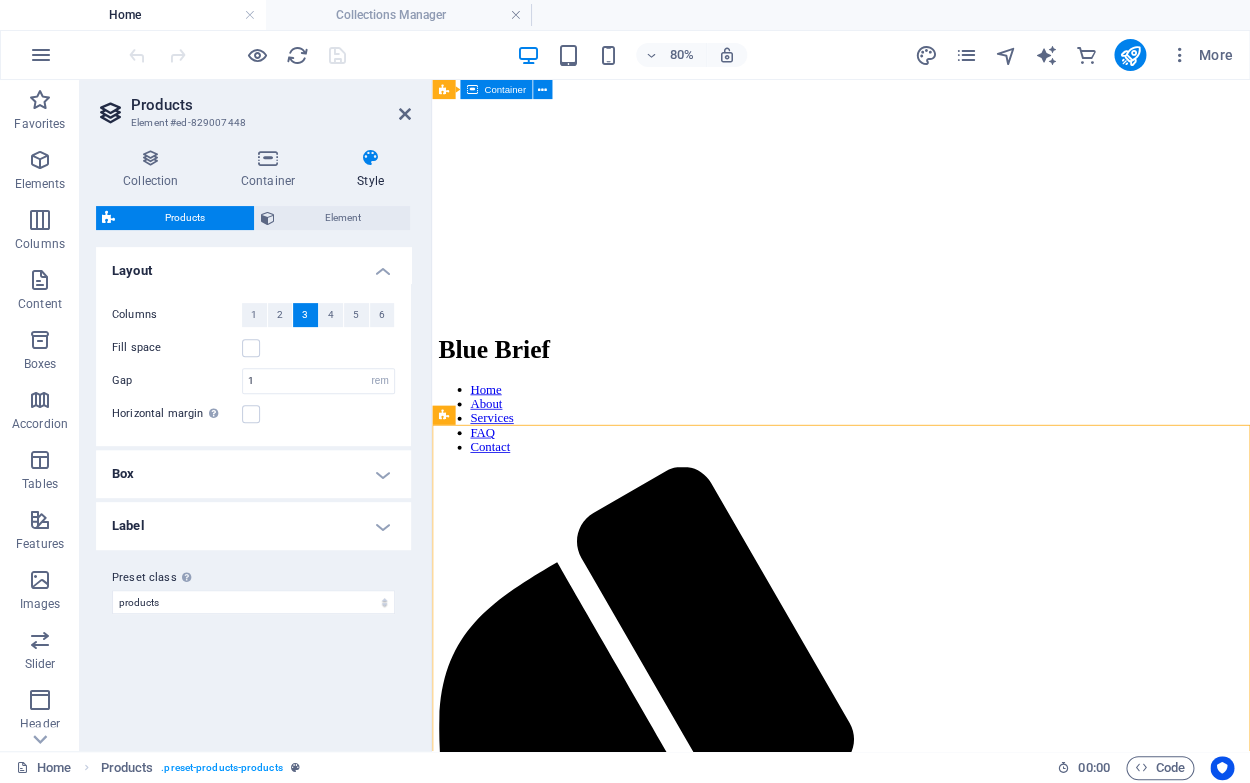 click on "3" at bounding box center (305, 315) 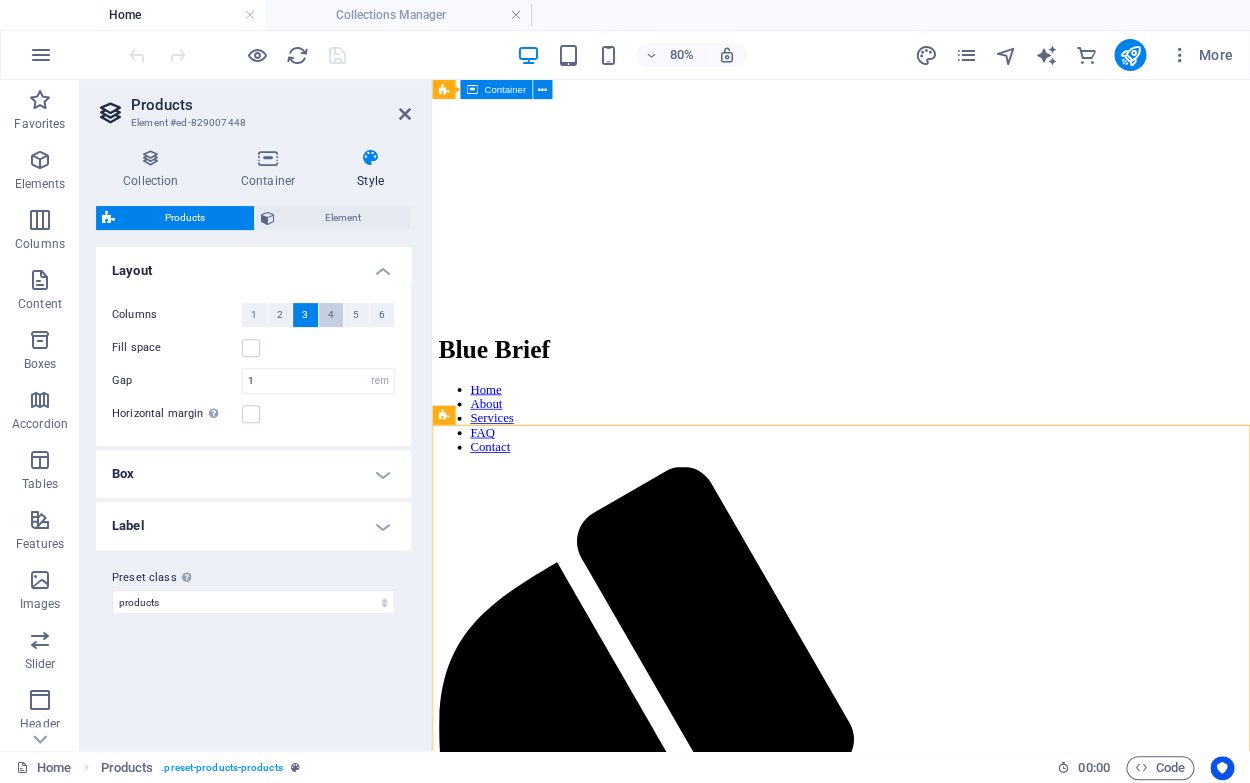 click on "4" at bounding box center [331, 315] 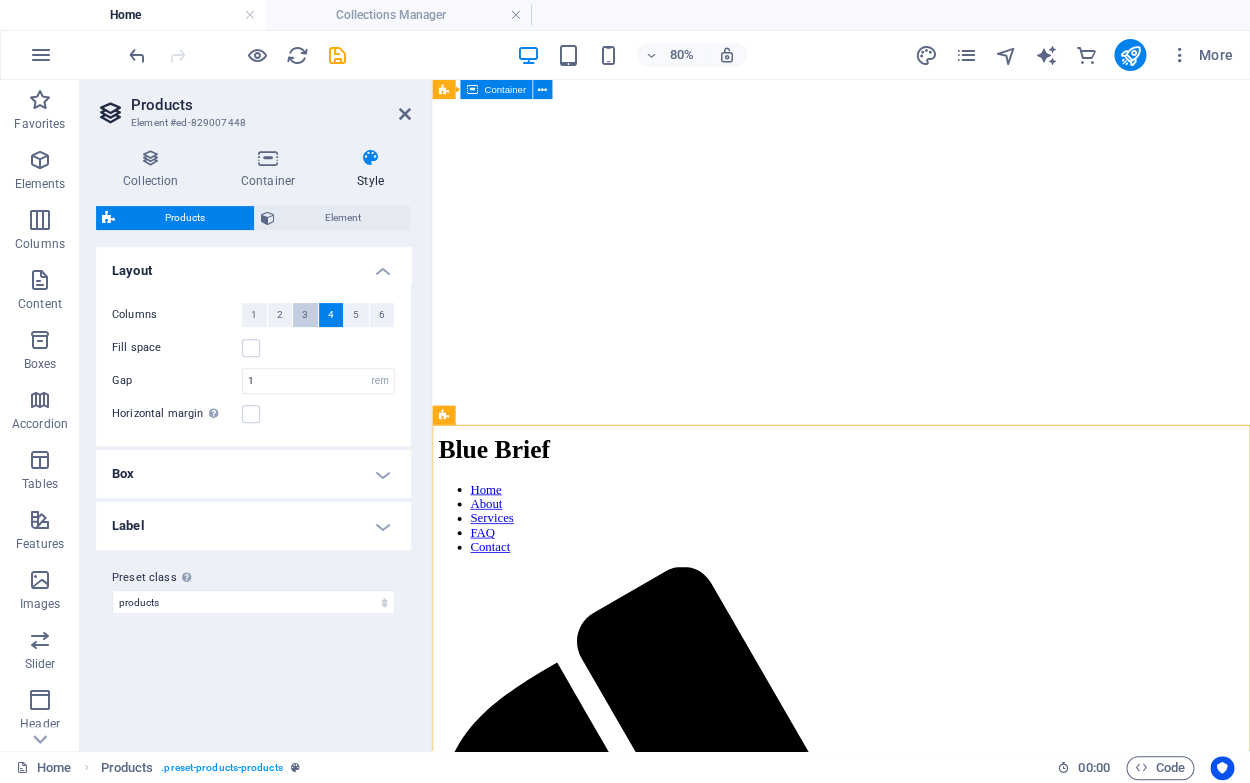 click on "3" at bounding box center [305, 315] 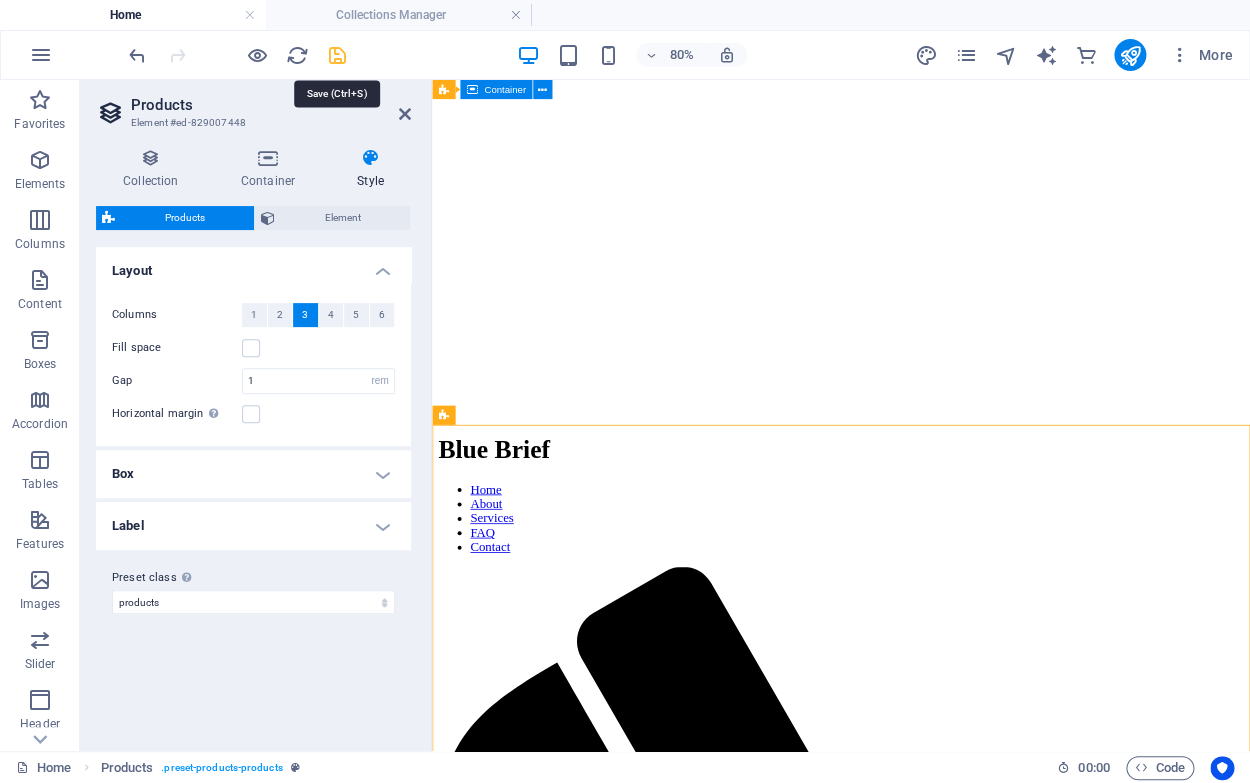 click at bounding box center (337, 55) 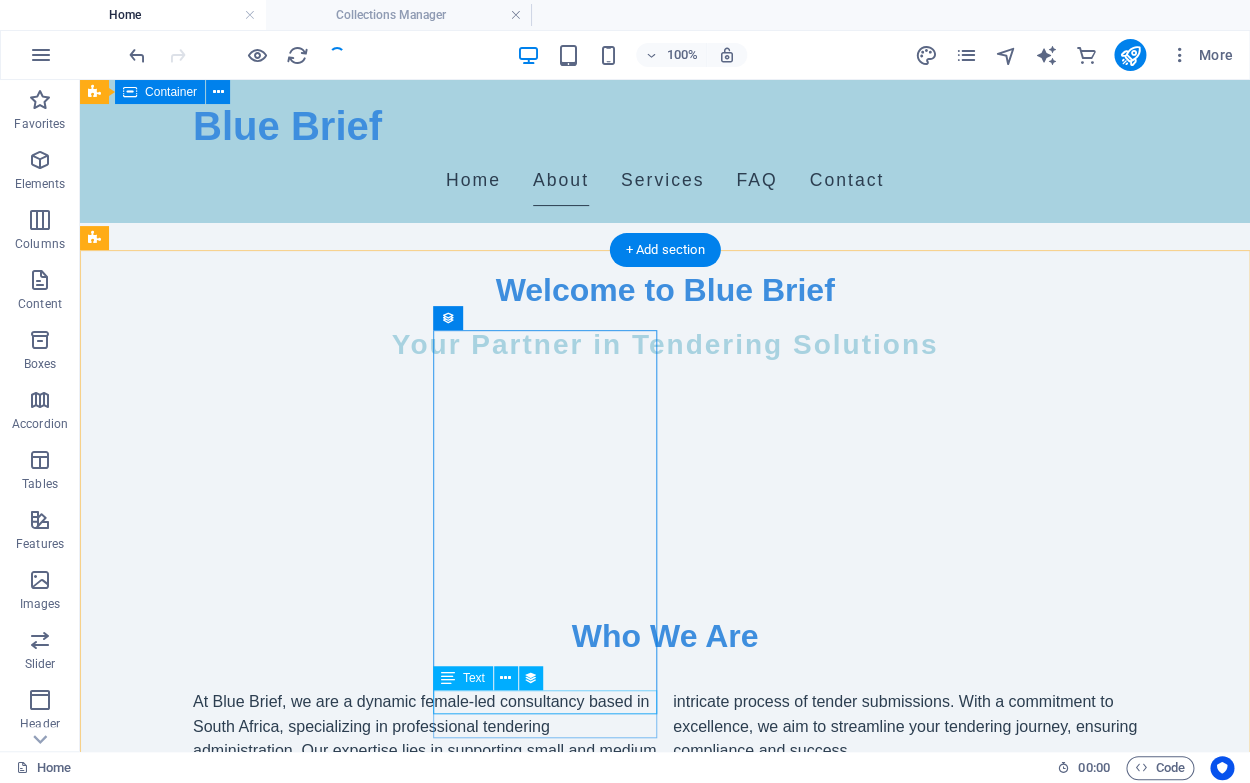 scroll, scrollTop: 598, scrollLeft: 0, axis: vertical 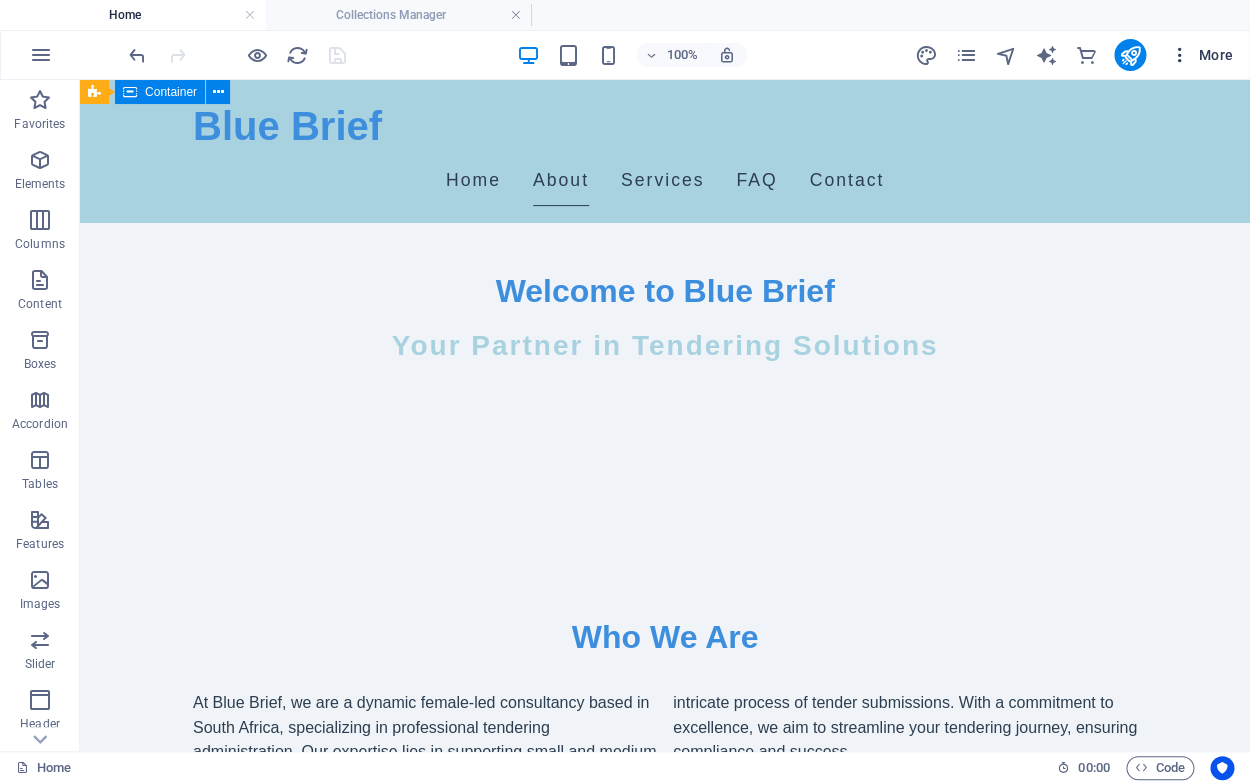 click on "More" at bounding box center (1201, 55) 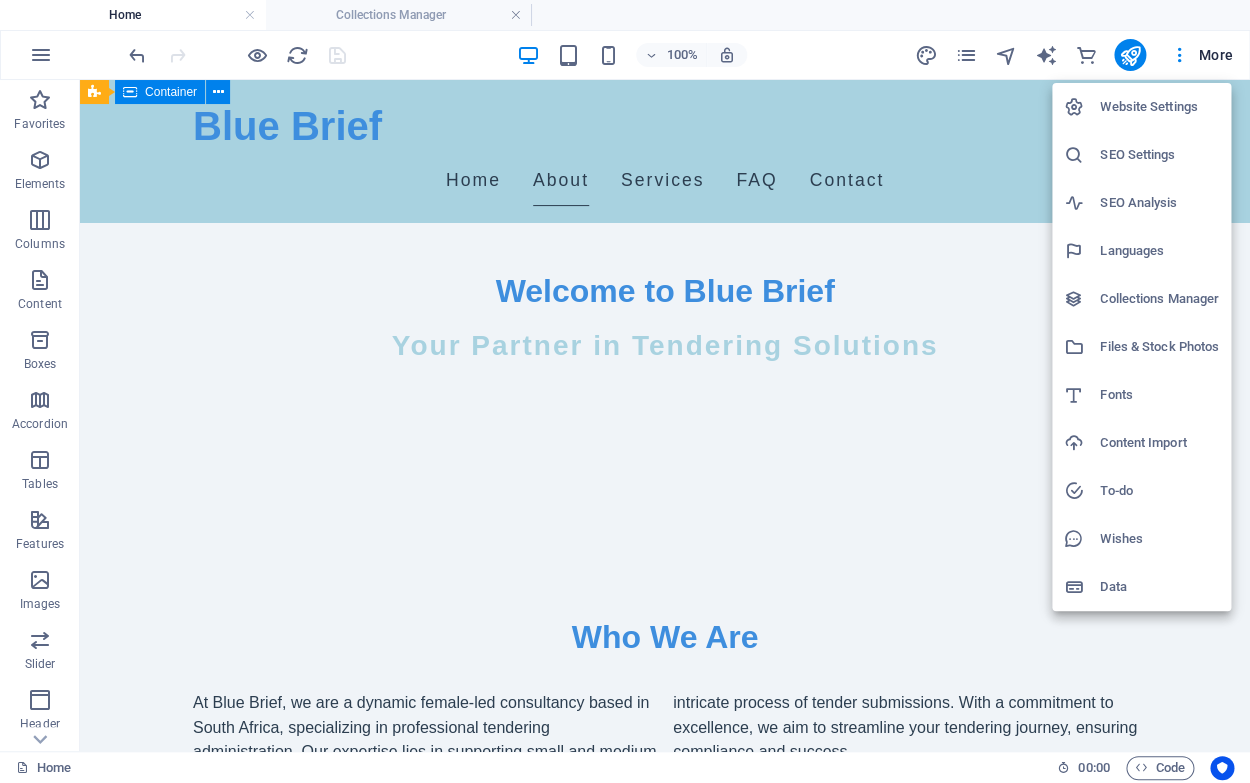 click on "SEO Settings" at bounding box center (1159, 155) 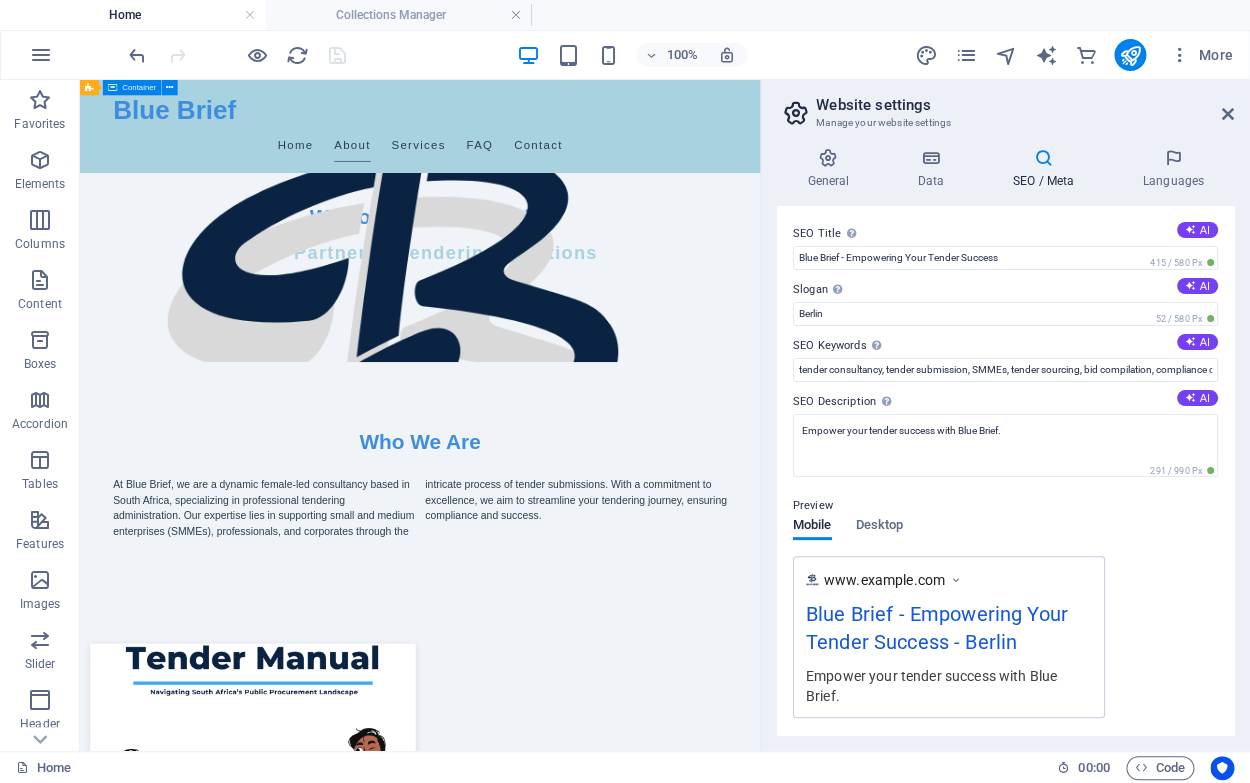 scroll, scrollTop: 675, scrollLeft: 0, axis: vertical 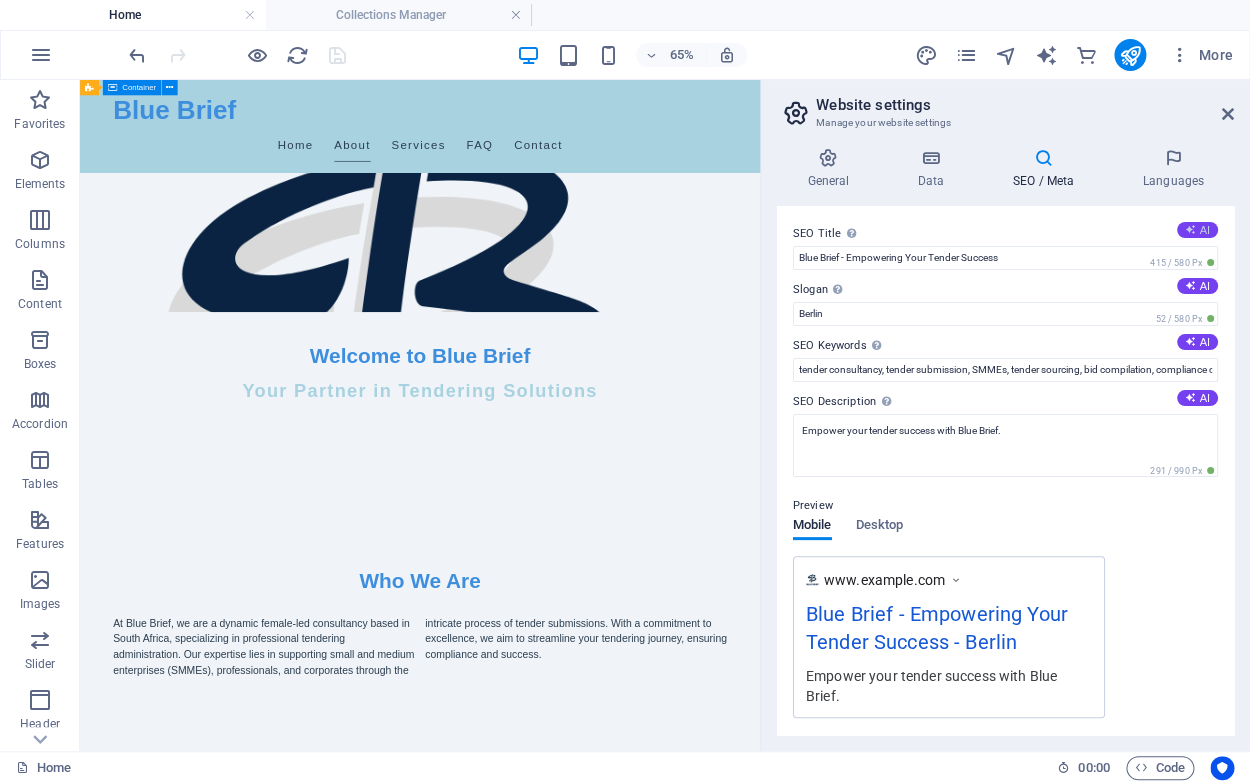 click on "AI" at bounding box center (1197, 230) 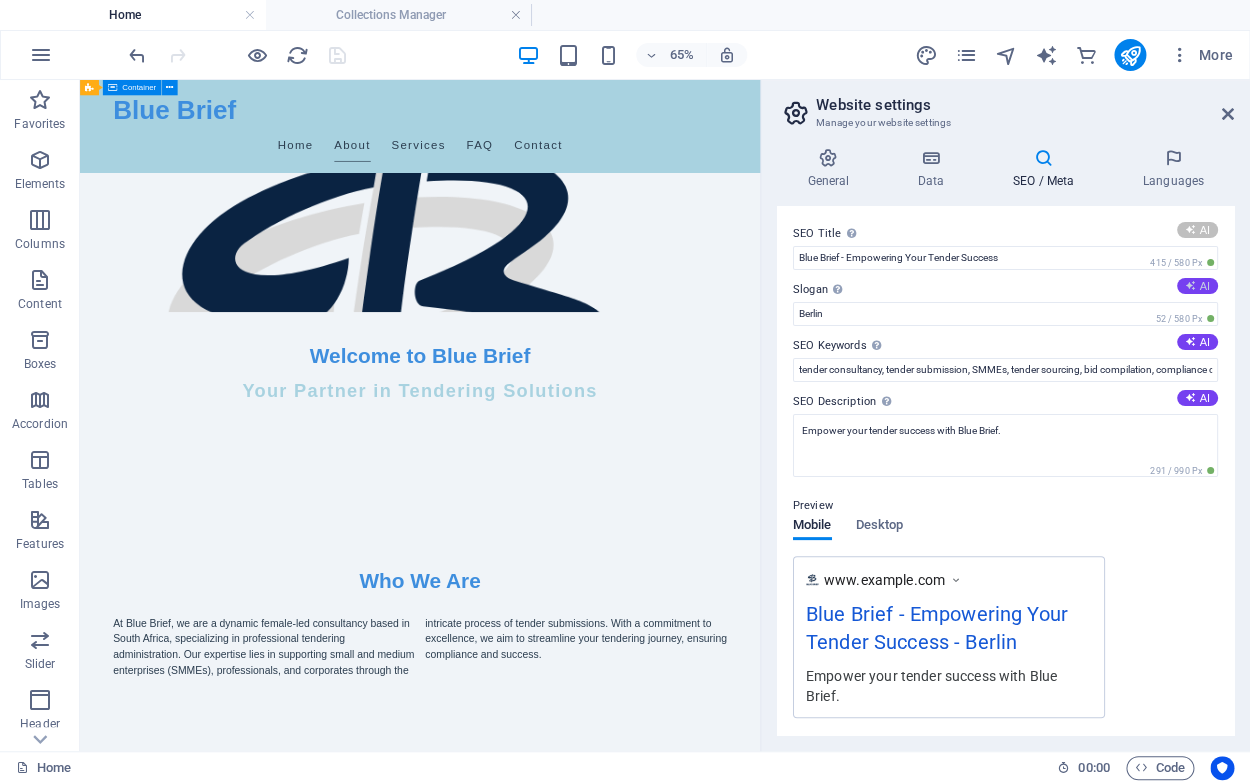 click on "AI" at bounding box center [1197, 286] 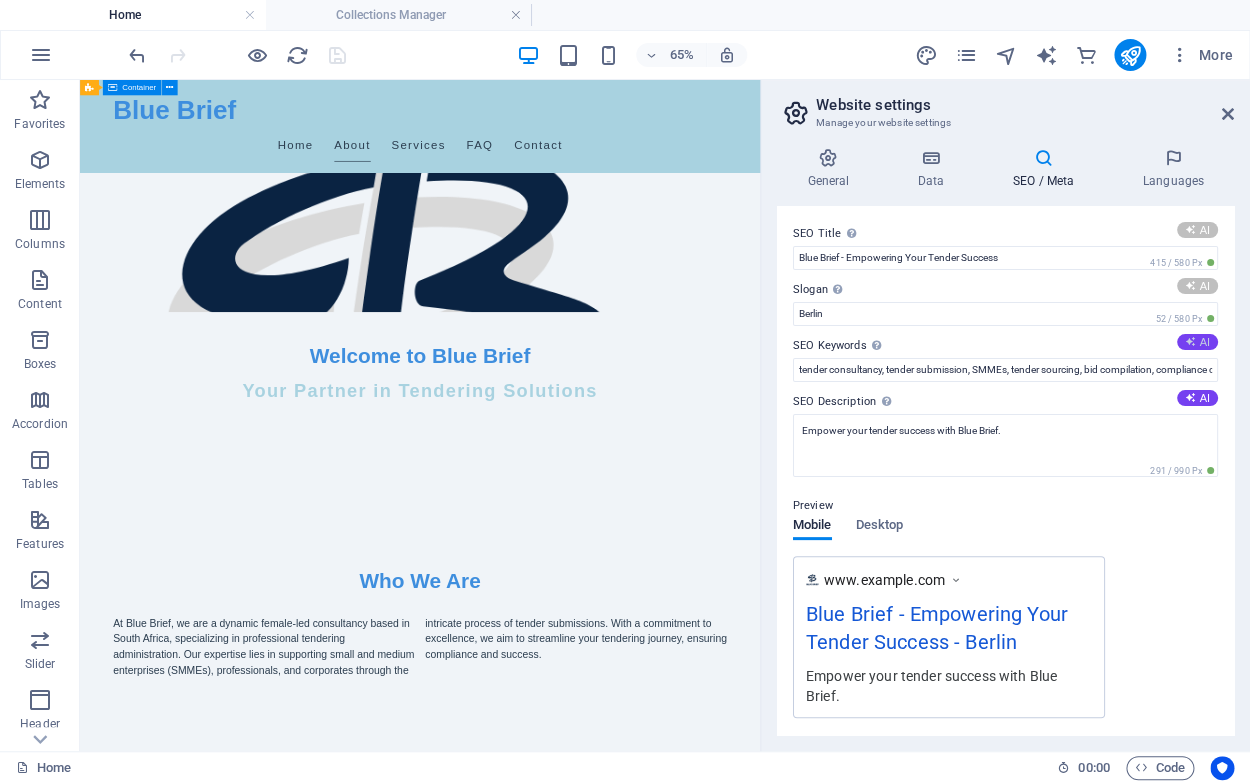 type on "Blue Brief: Tendering Experts" 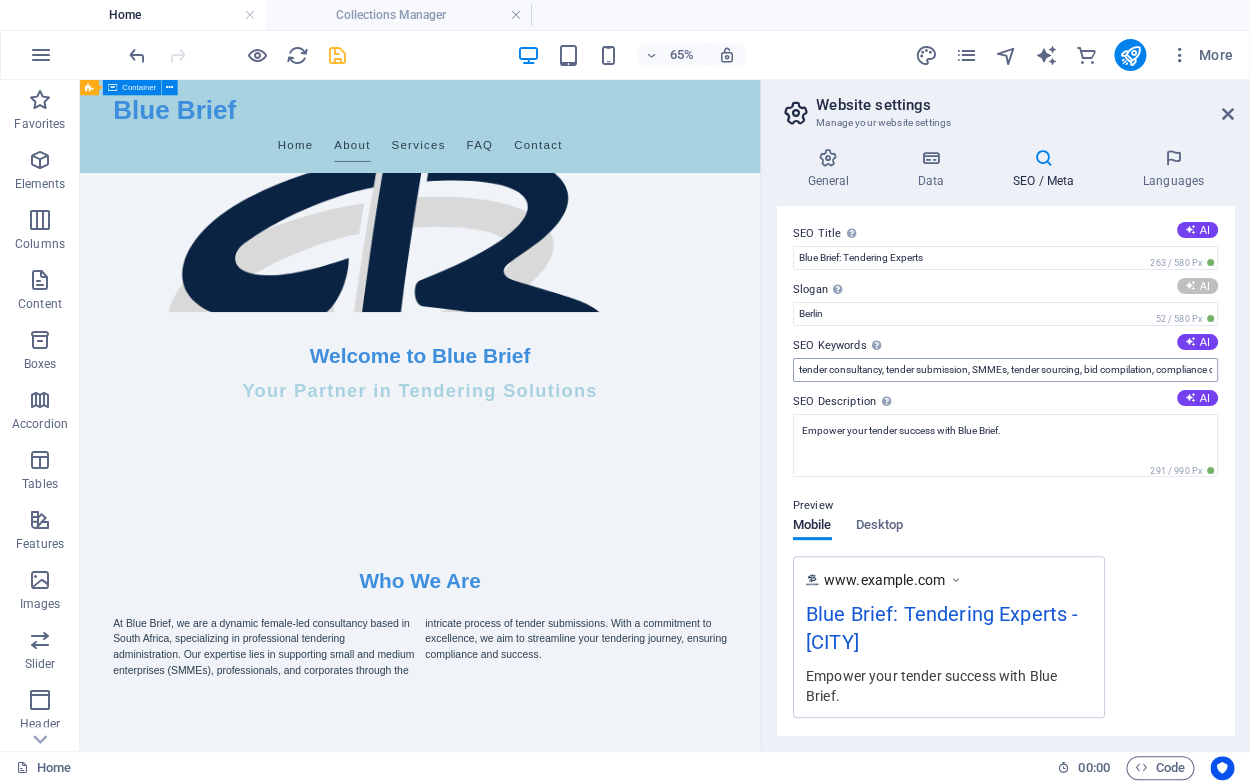 type on "Streamlining Your Path to Tender Success" 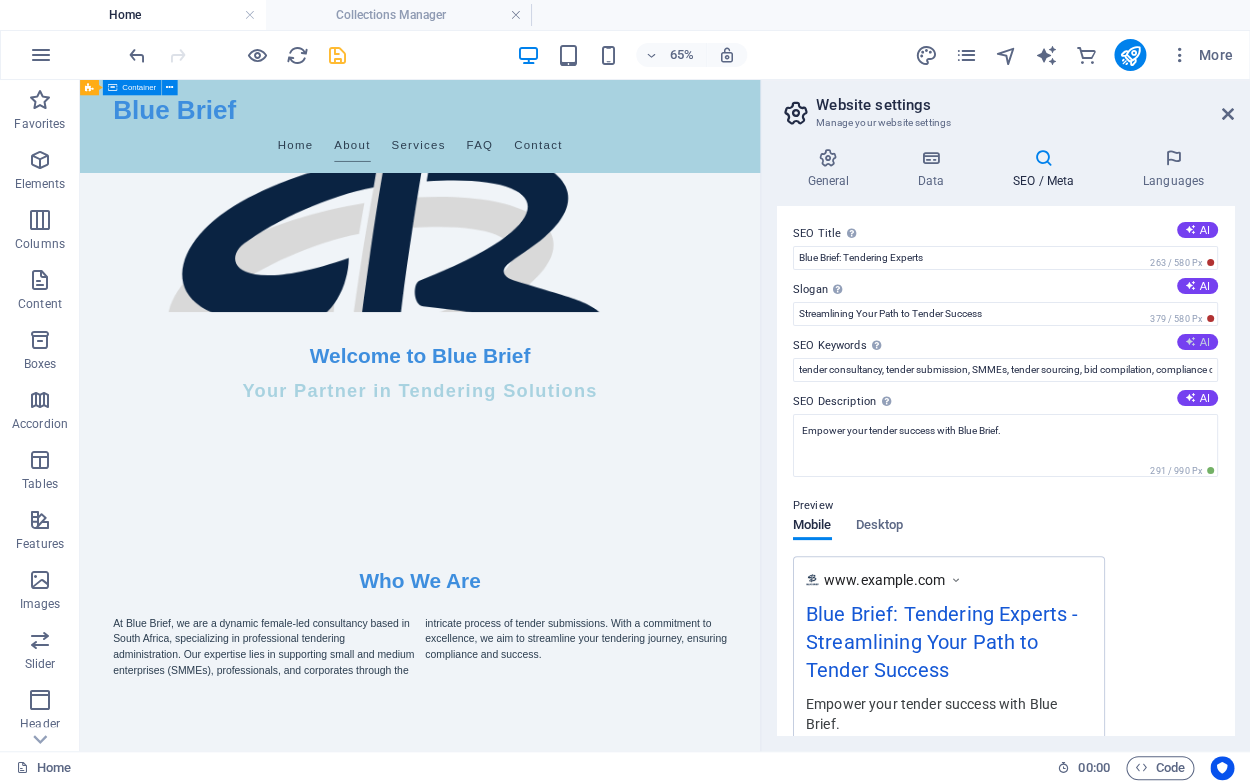 click on "AI" at bounding box center [1197, 342] 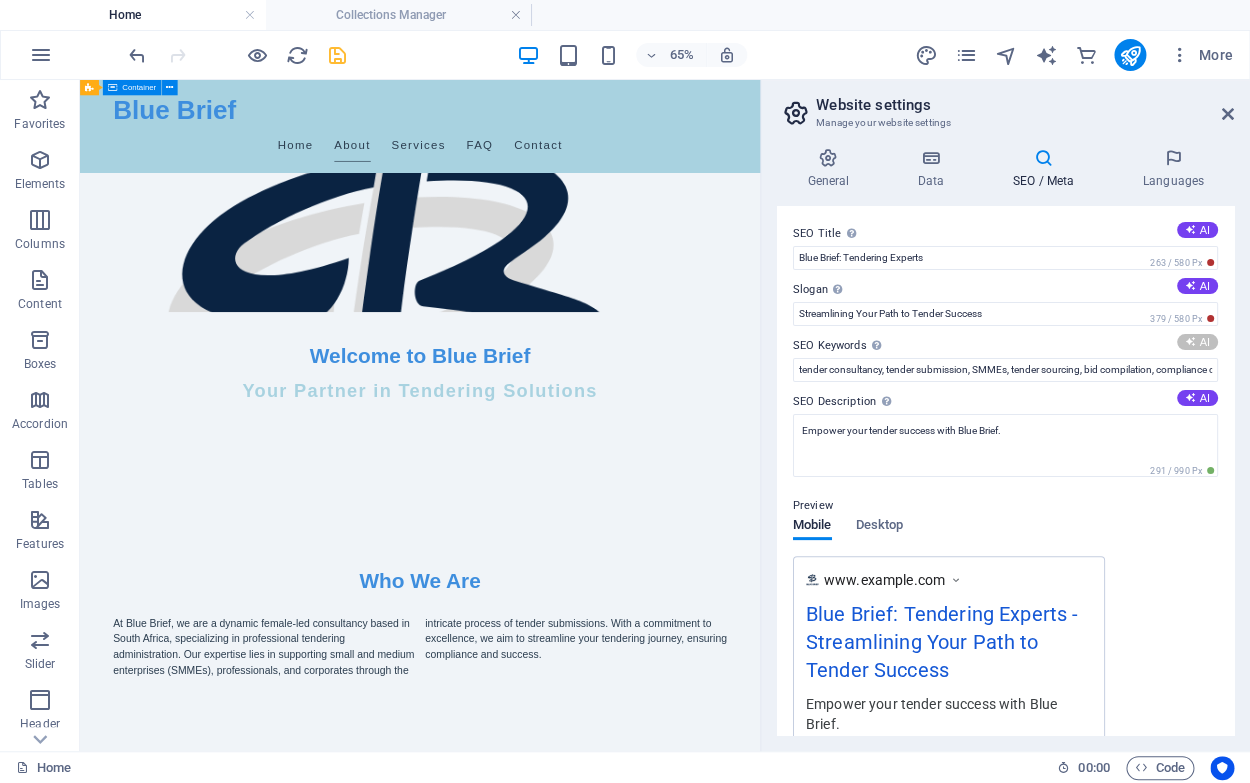 type on "tendering solutions, tender submission consultancy, SMME tender support, compliance checks for tenders, bid compilation services, tender training programs" 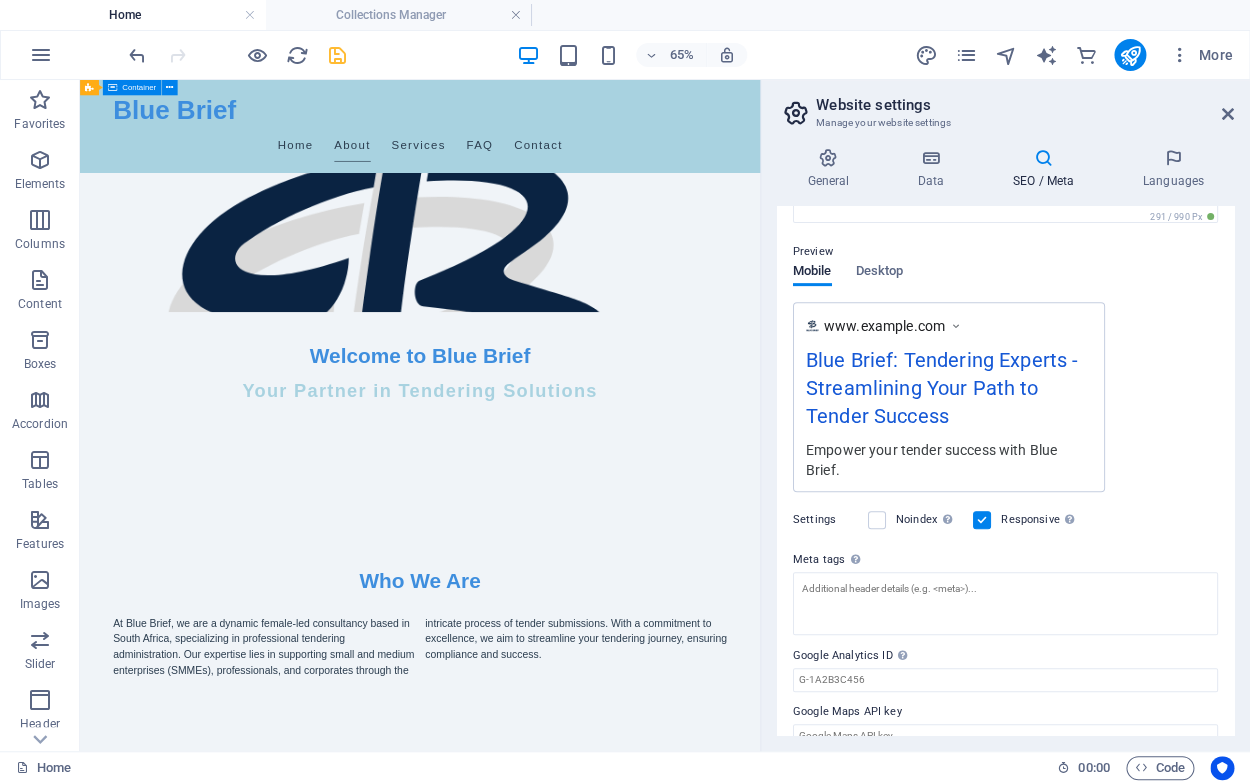 scroll, scrollTop: 283, scrollLeft: 0, axis: vertical 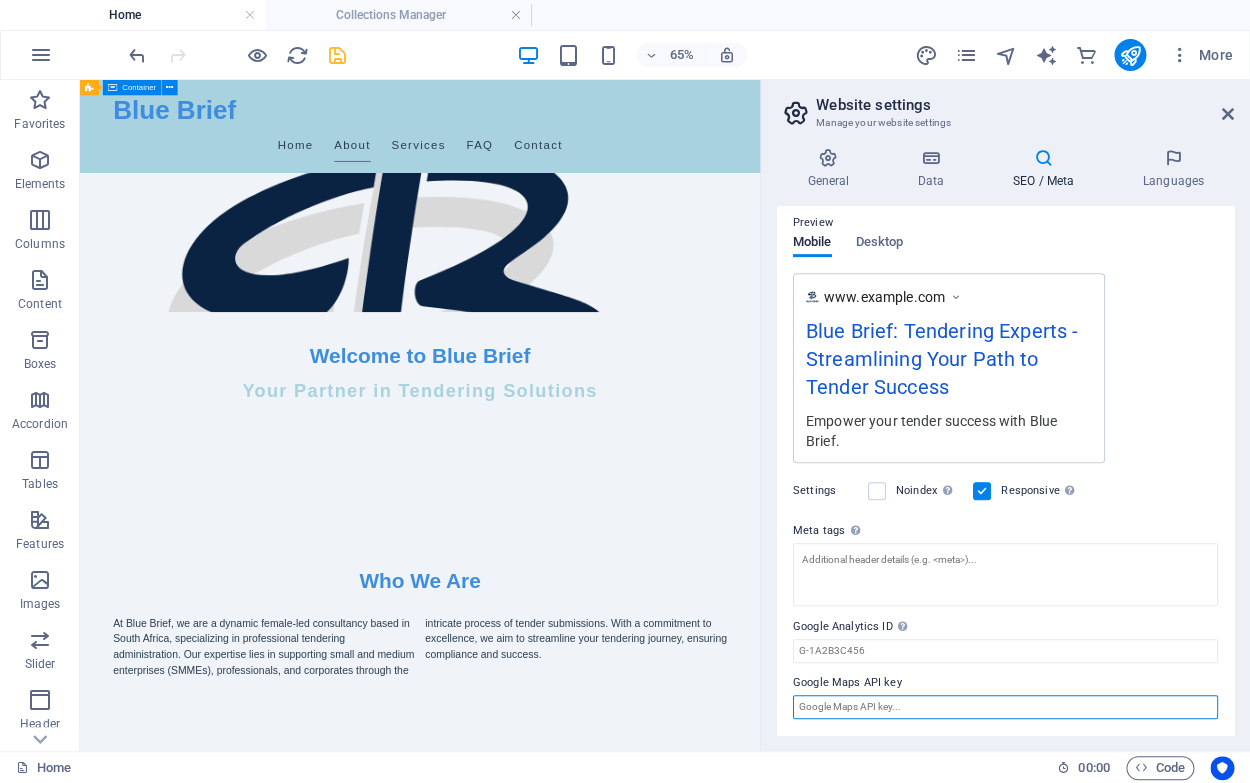 click on "Google Maps API key" at bounding box center [1005, 707] 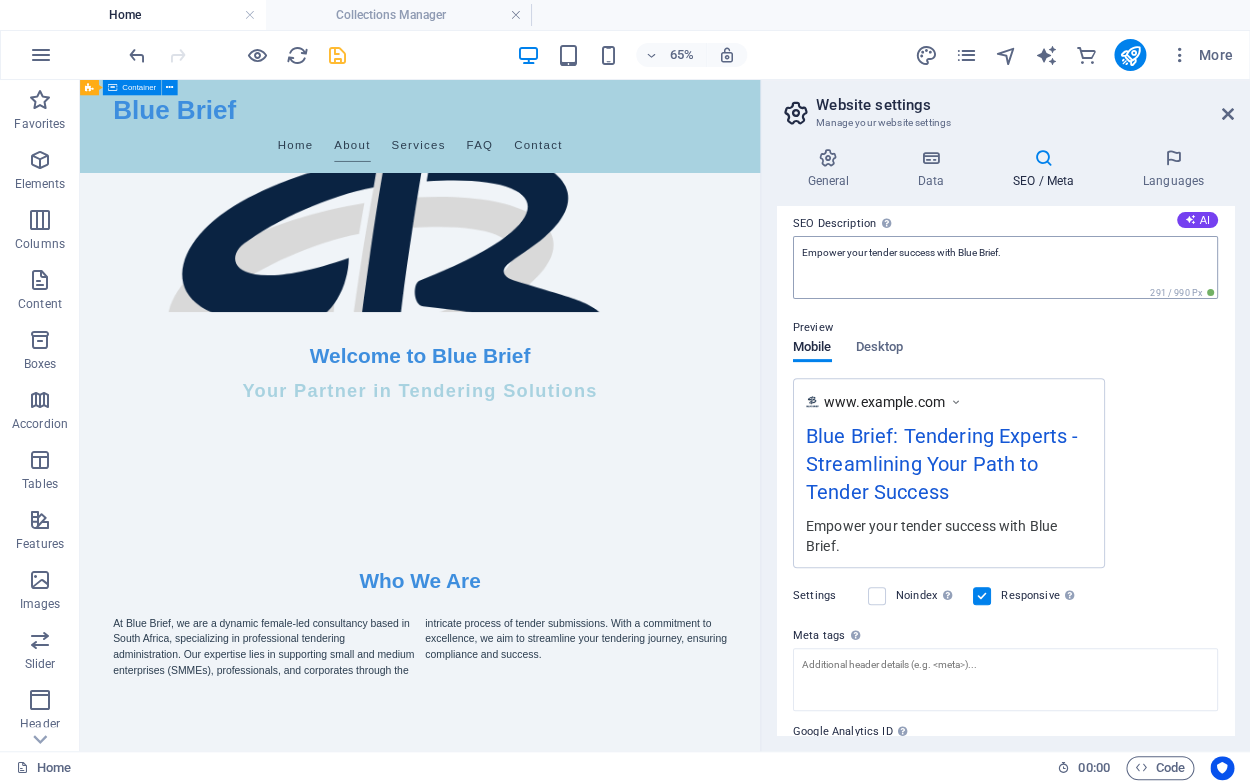 scroll, scrollTop: 0, scrollLeft: 0, axis: both 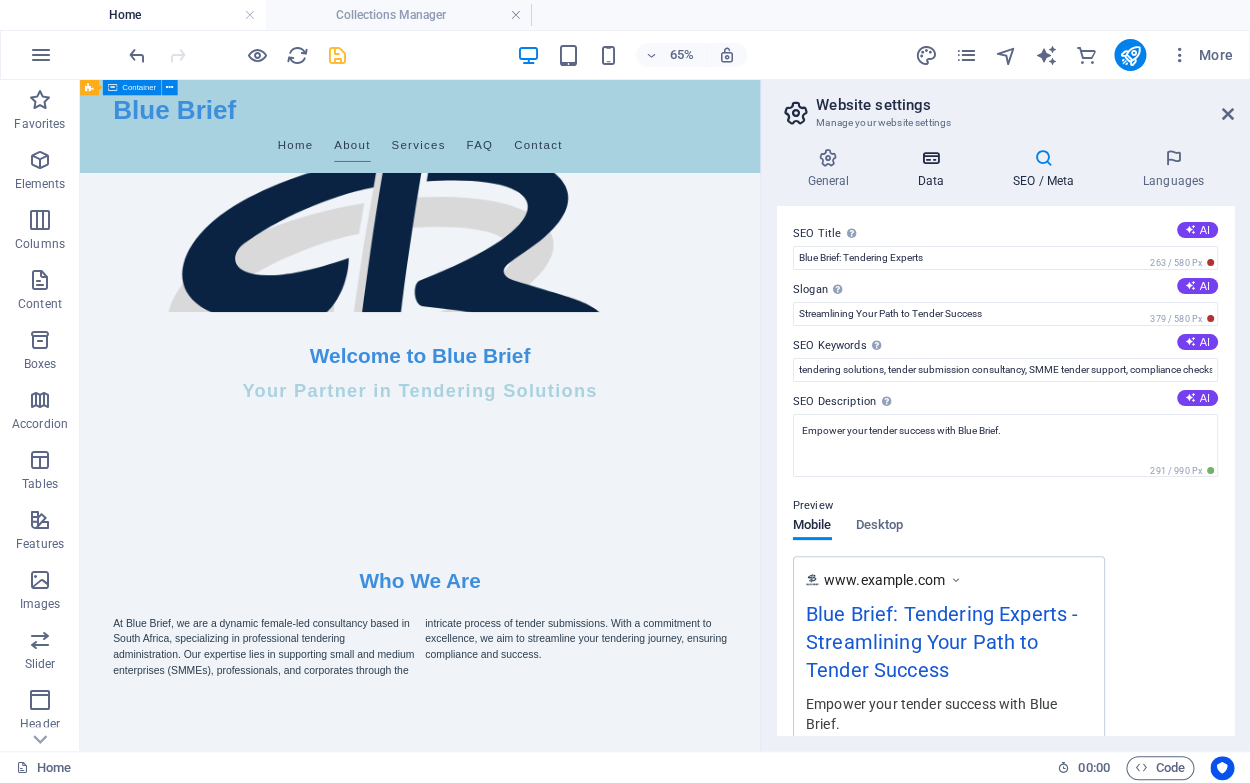 click at bounding box center (930, 158) 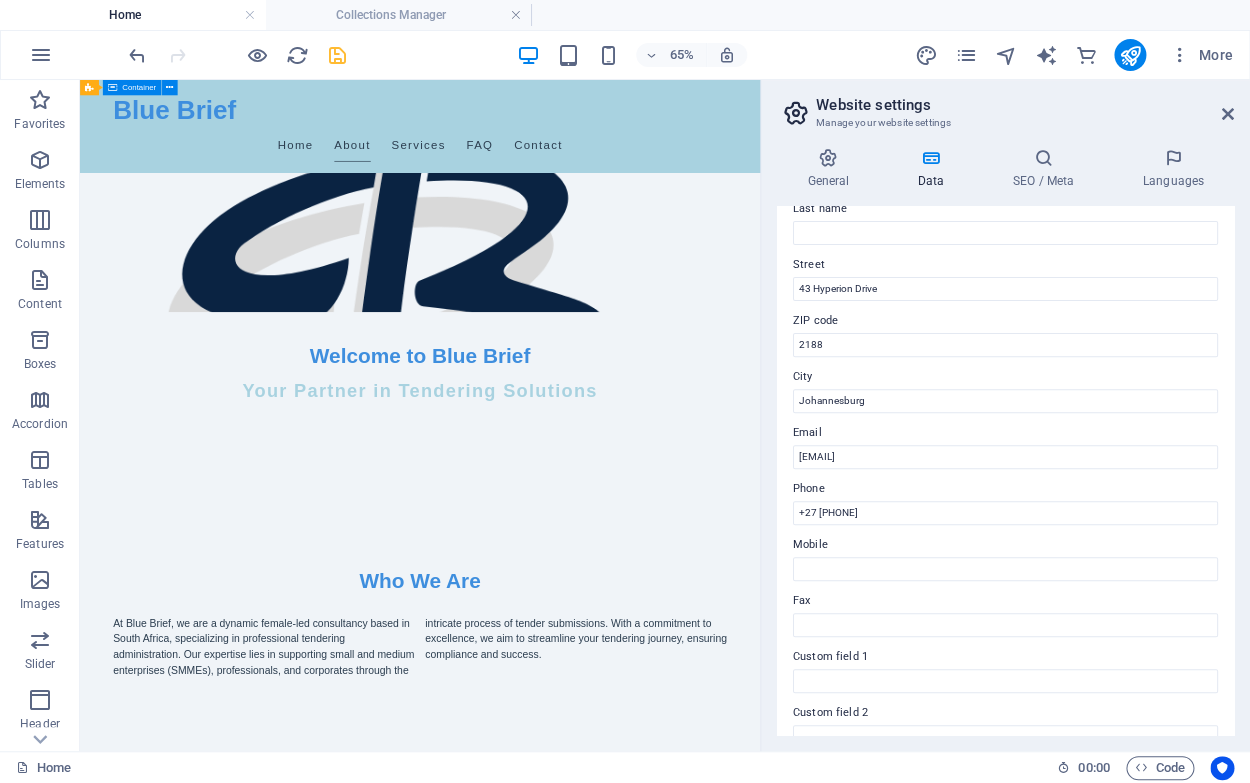 scroll, scrollTop: 176, scrollLeft: 0, axis: vertical 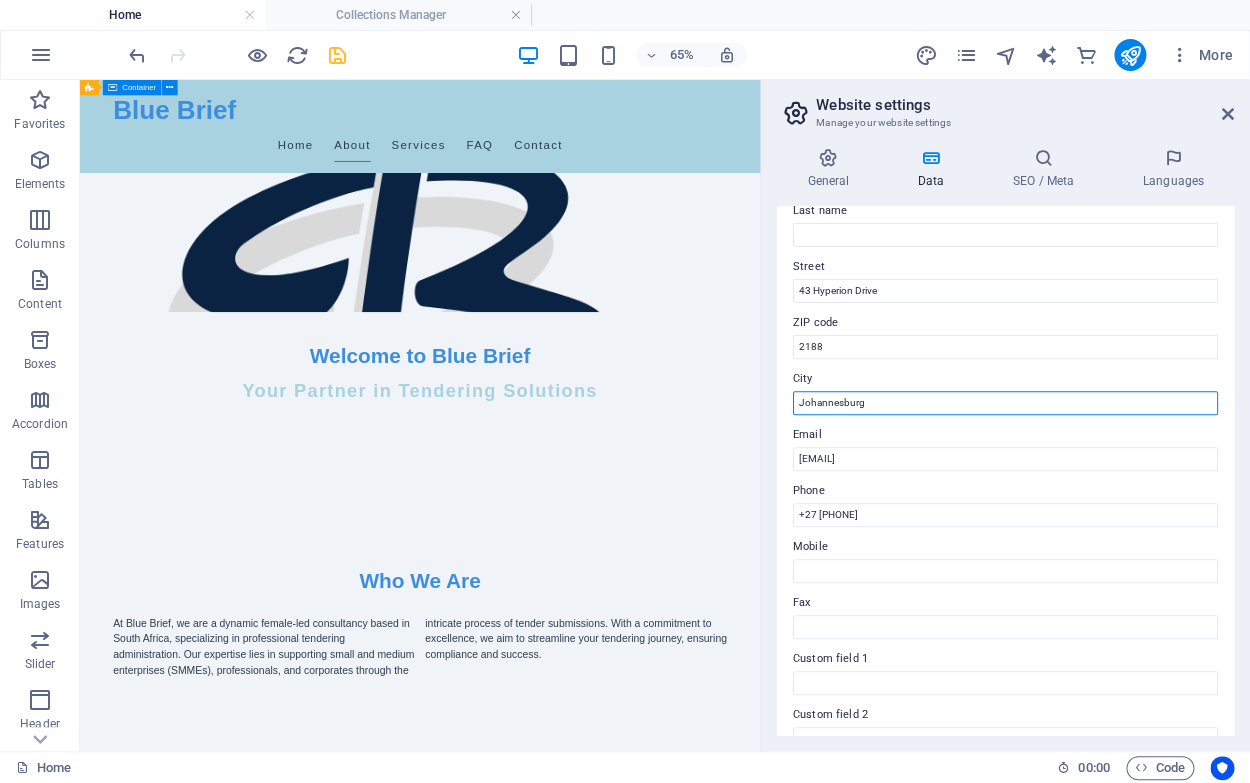 click on "Johannesburg" at bounding box center [1005, 403] 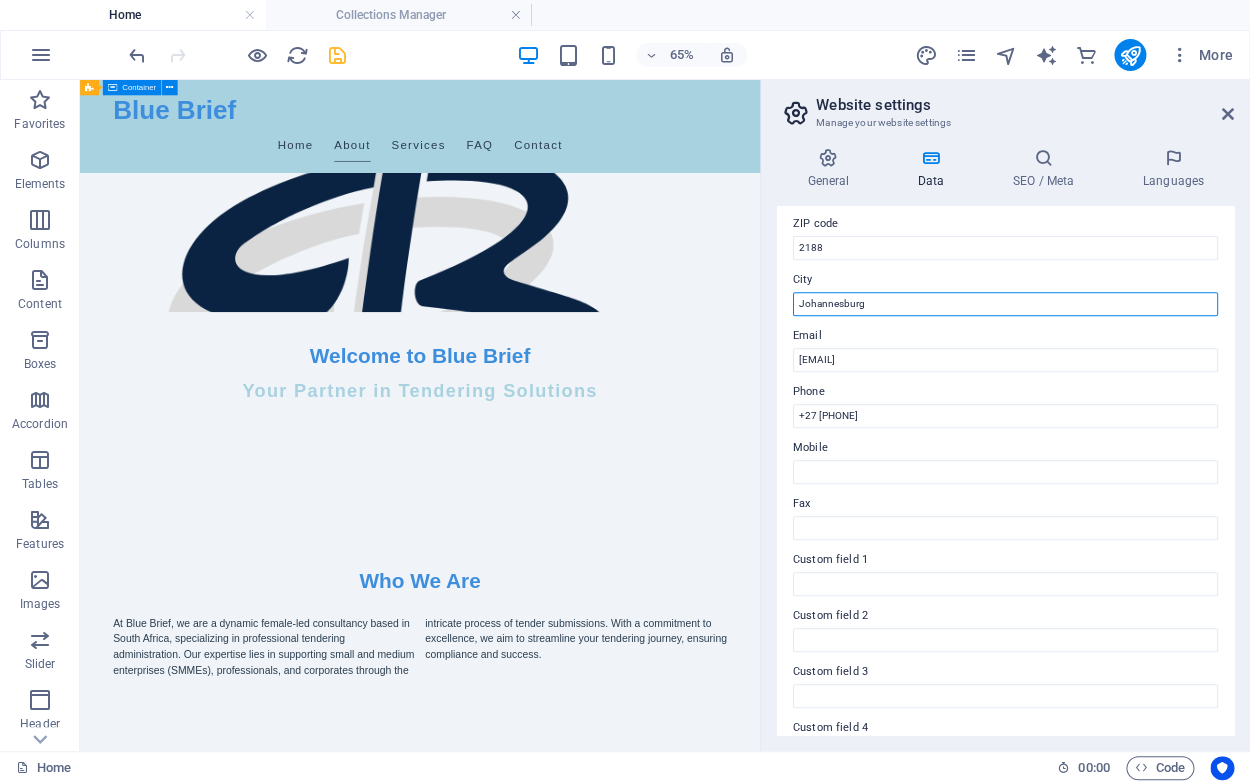 scroll, scrollTop: 264, scrollLeft: 0, axis: vertical 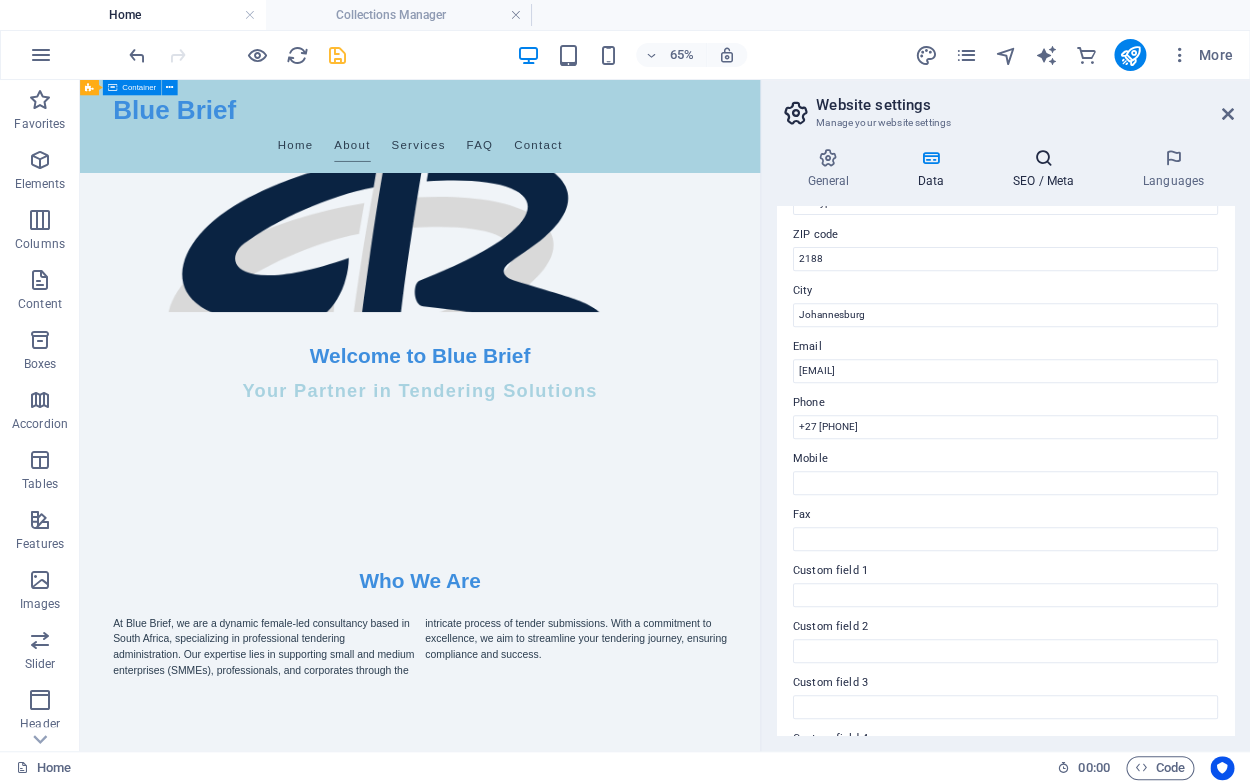 click on "SEO / Meta" at bounding box center [1047, 169] 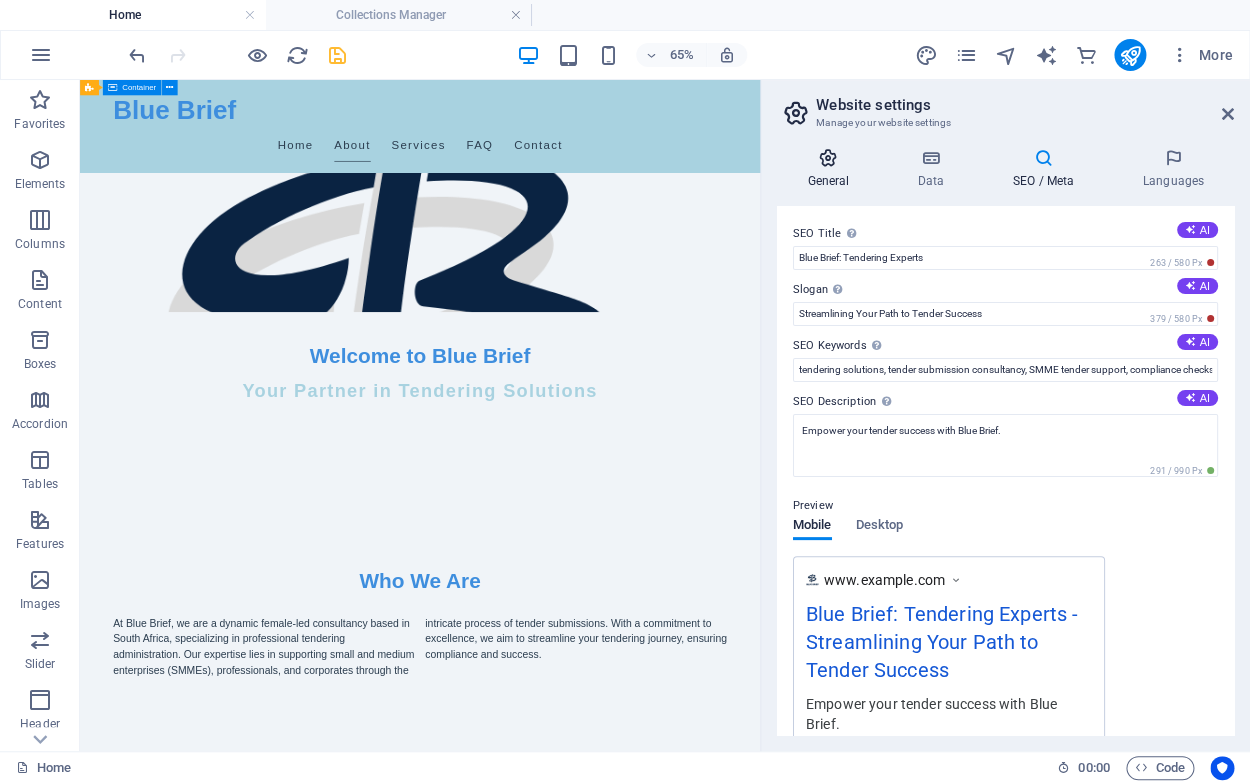 click at bounding box center (828, 158) 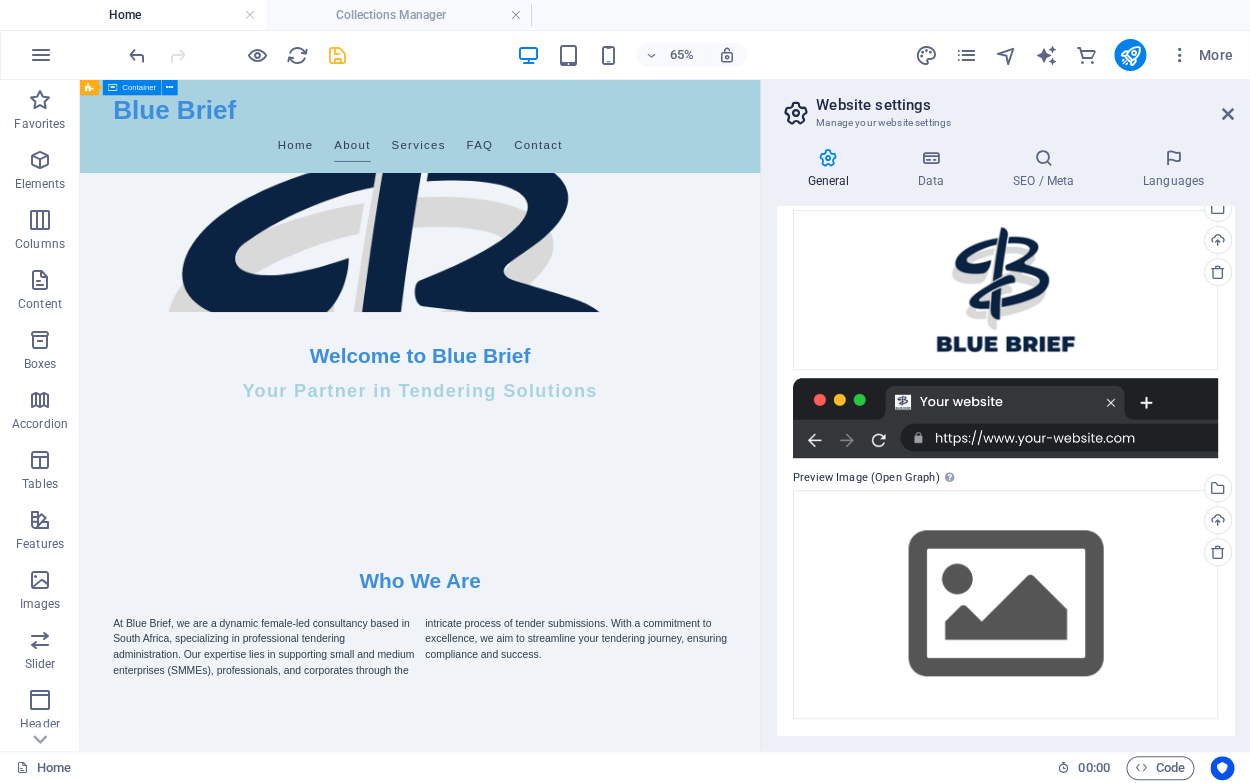 scroll, scrollTop: 0, scrollLeft: 0, axis: both 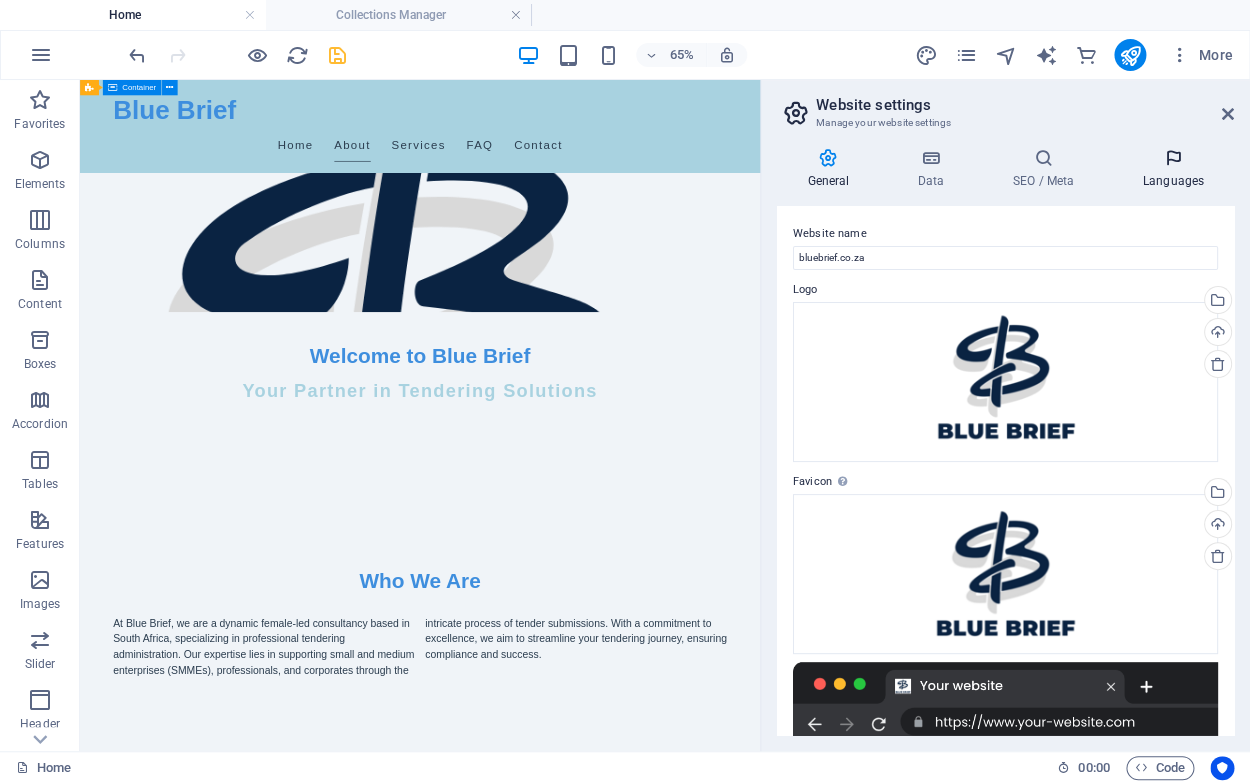 click on "Languages" at bounding box center [1173, 169] 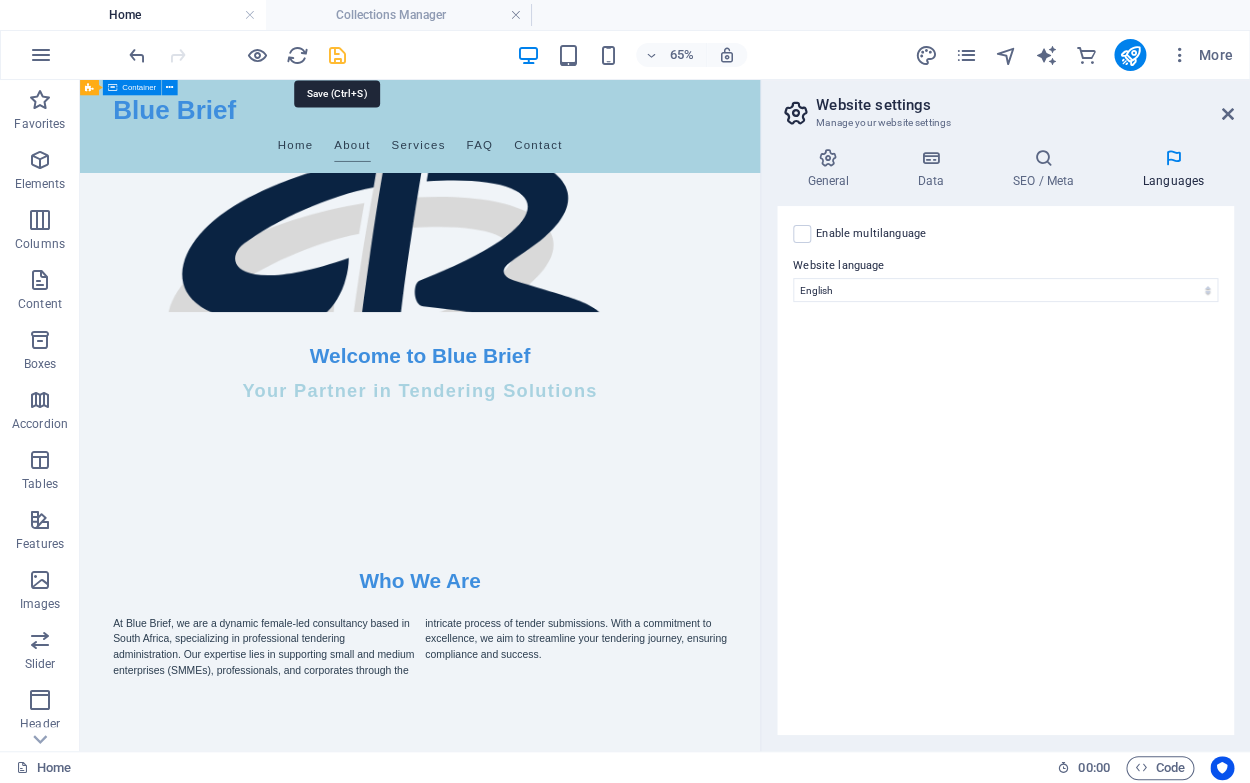 click at bounding box center (337, 55) 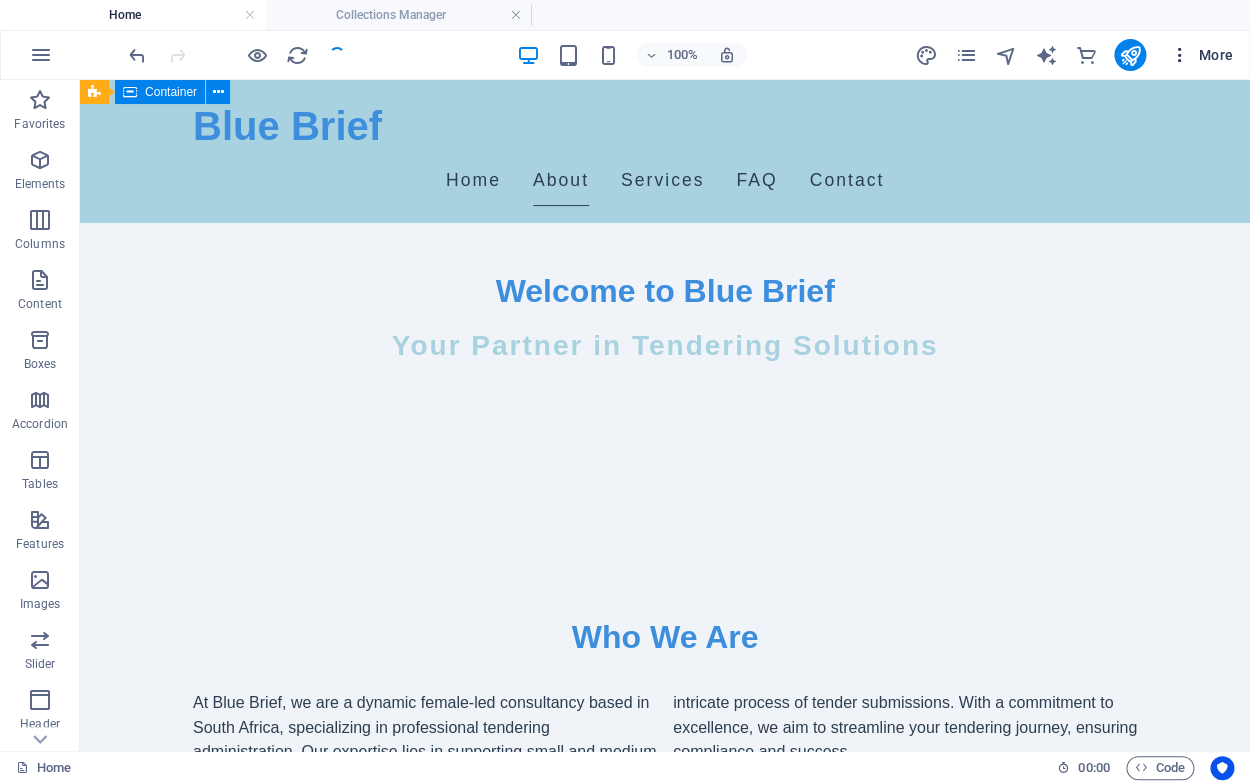 click on "More" at bounding box center (1201, 55) 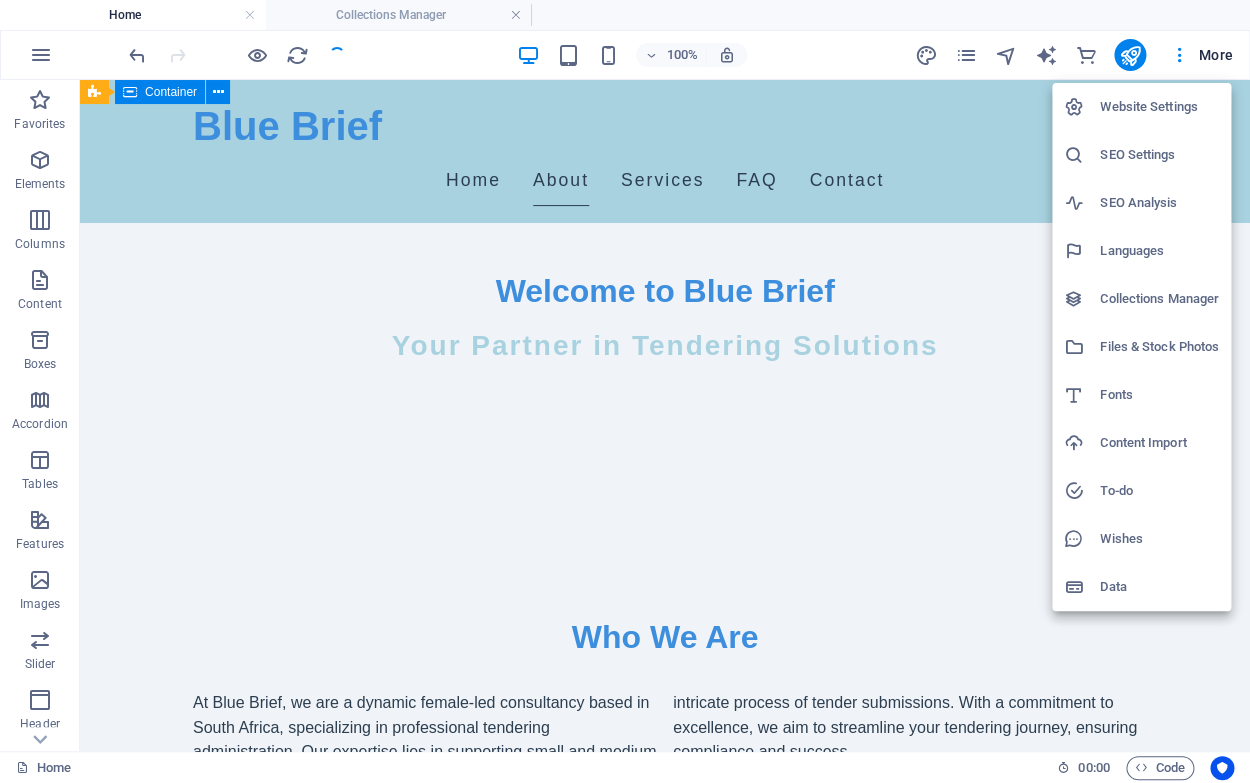 click on "Website Settings" at bounding box center [1159, 107] 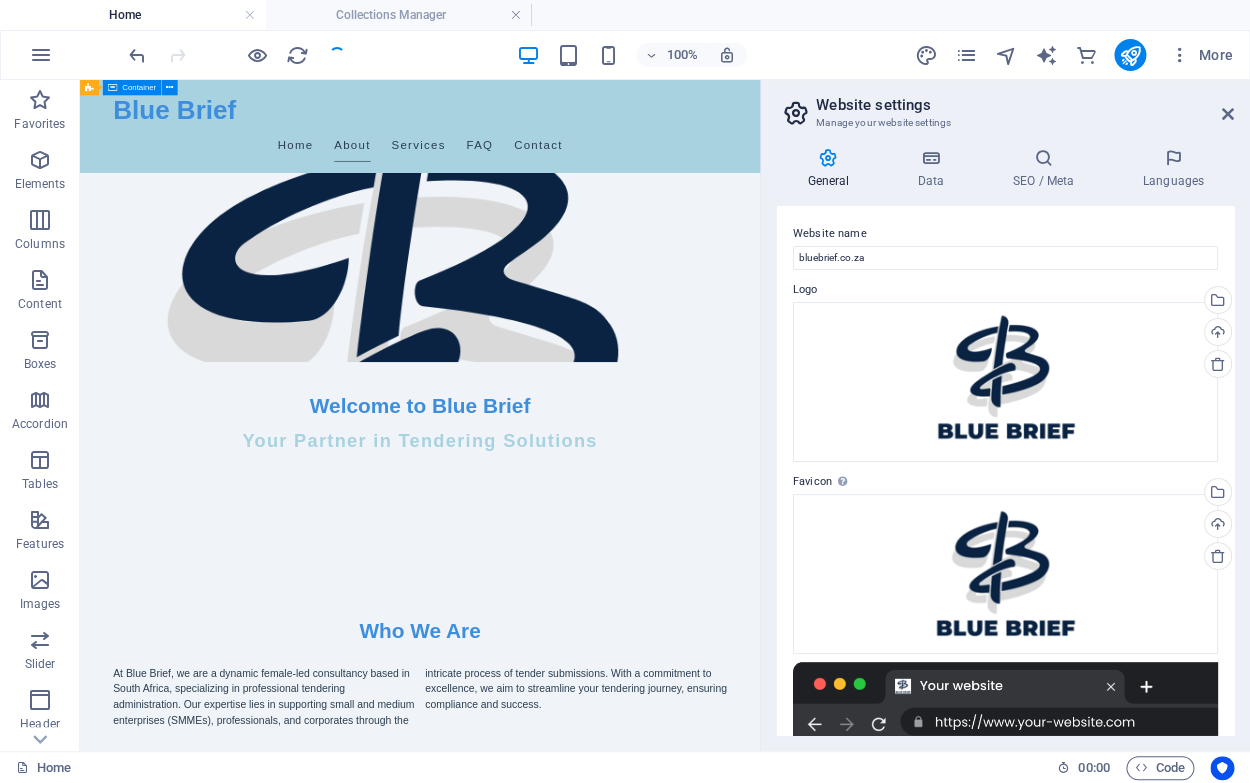 scroll, scrollTop: 675, scrollLeft: 0, axis: vertical 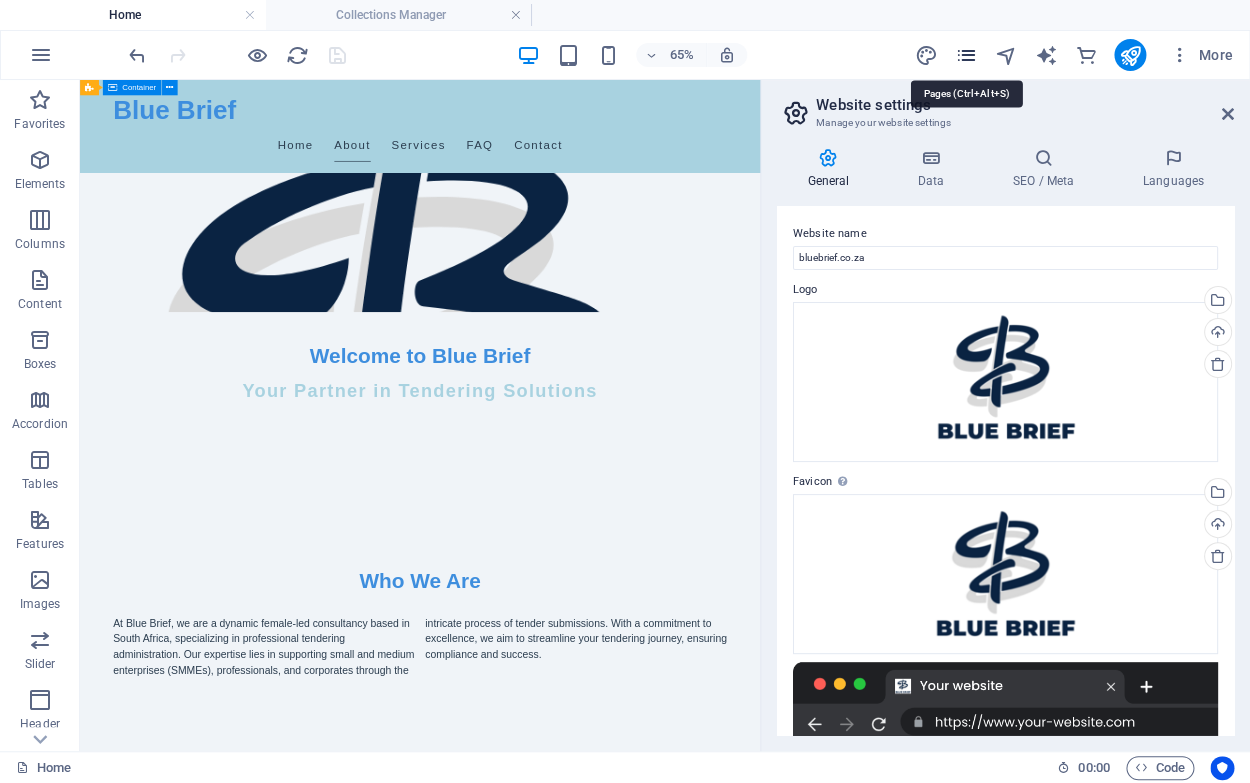 click at bounding box center [965, 55] 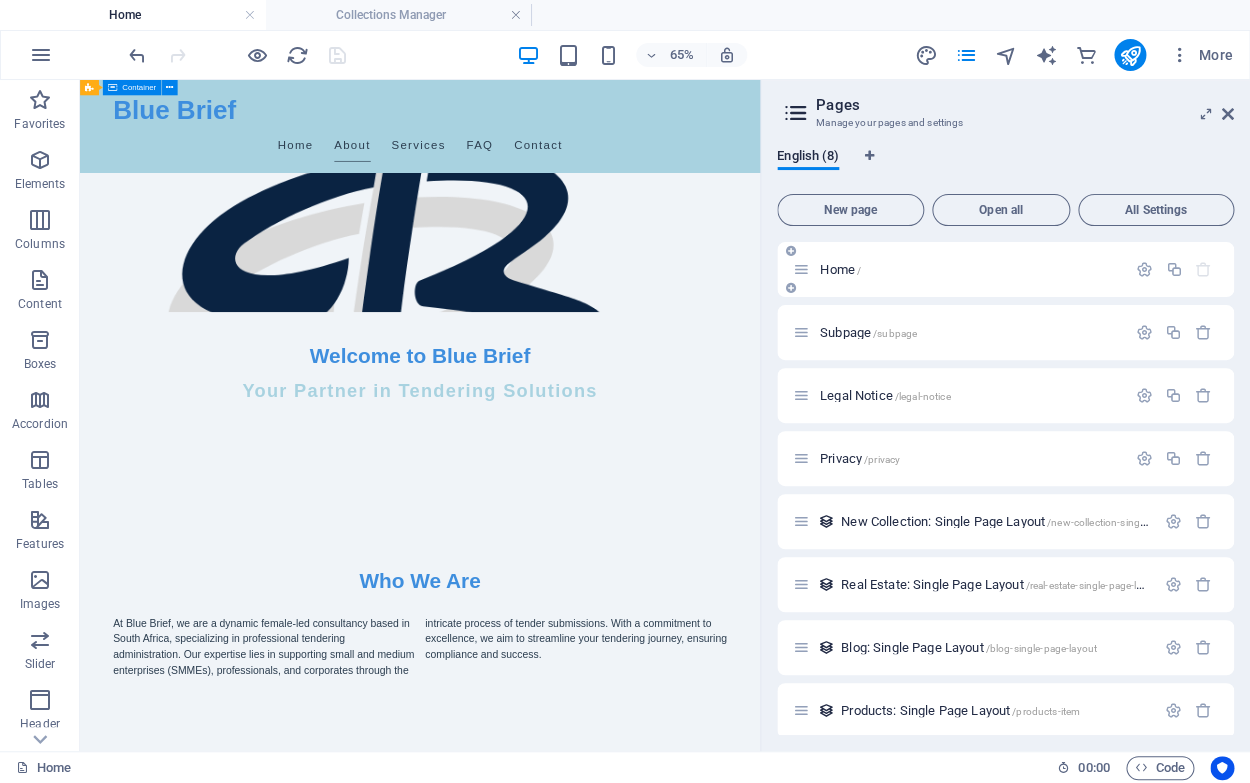 click on "Home /" at bounding box center (970, 269) 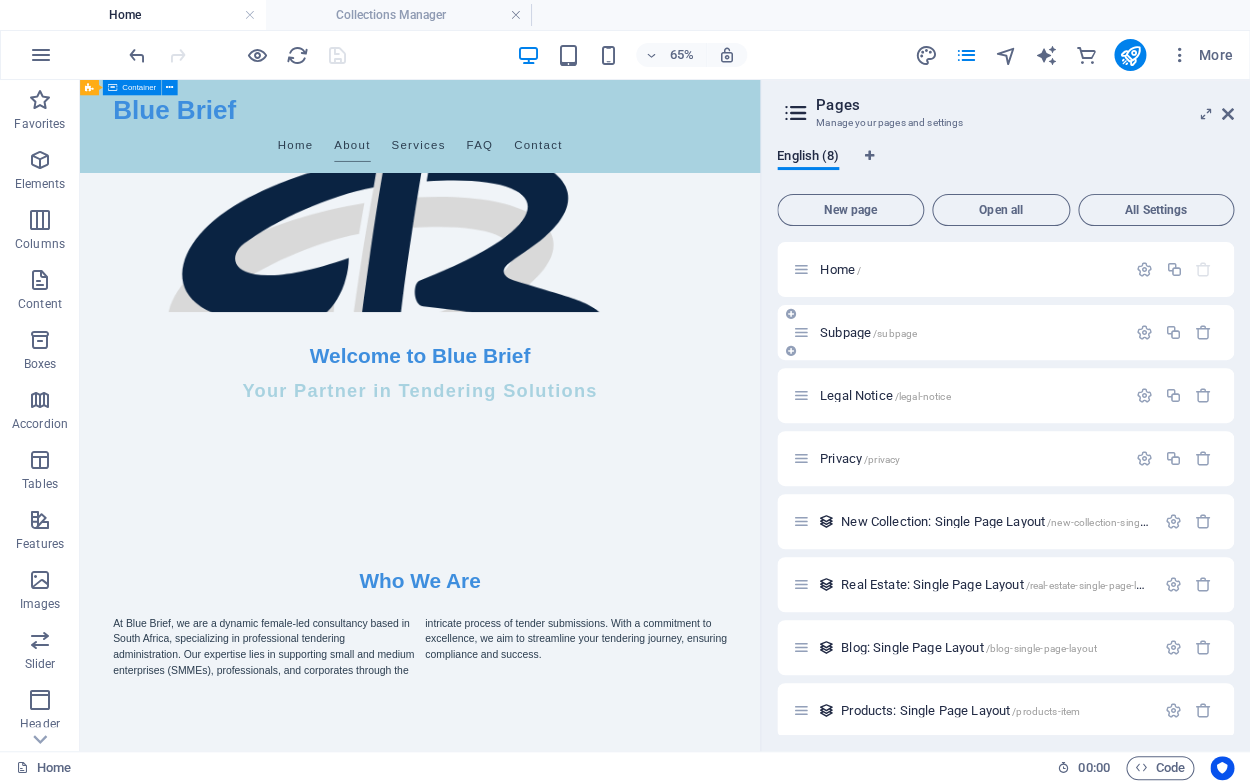 scroll, scrollTop: 11, scrollLeft: 0, axis: vertical 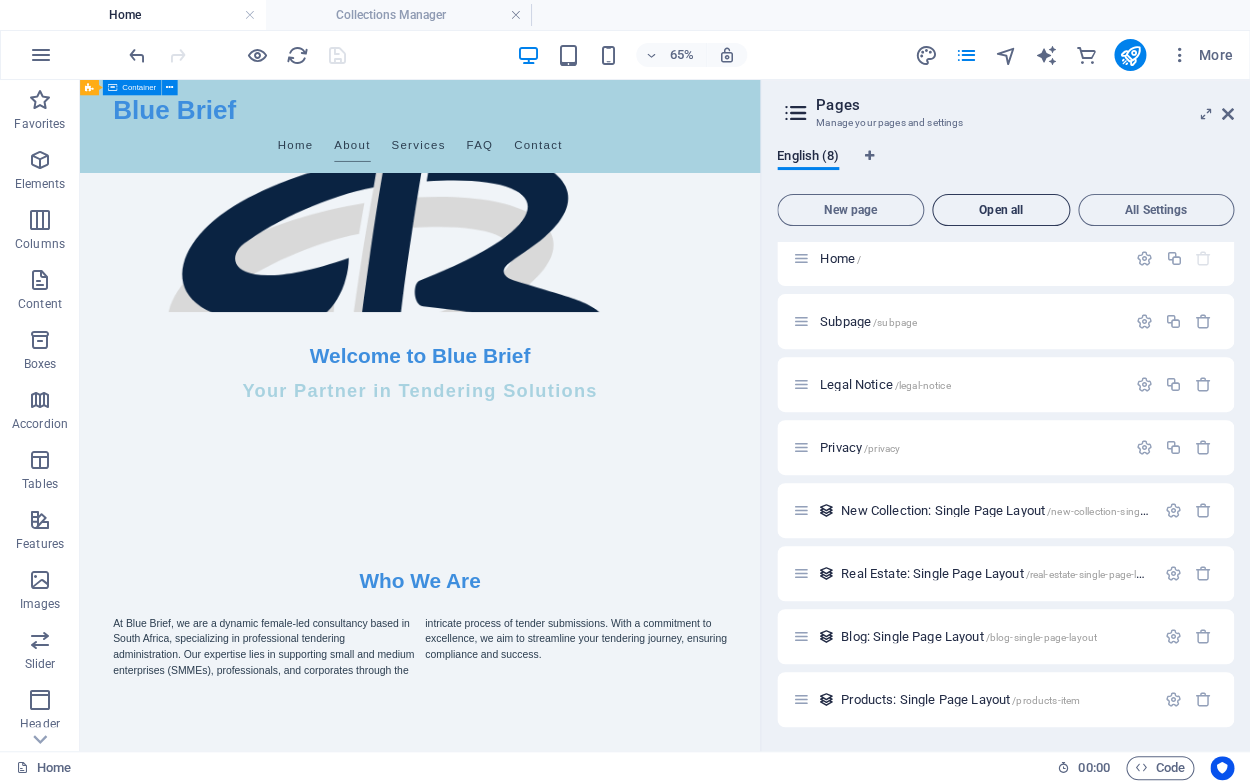 click on "Open all" at bounding box center [1001, 210] 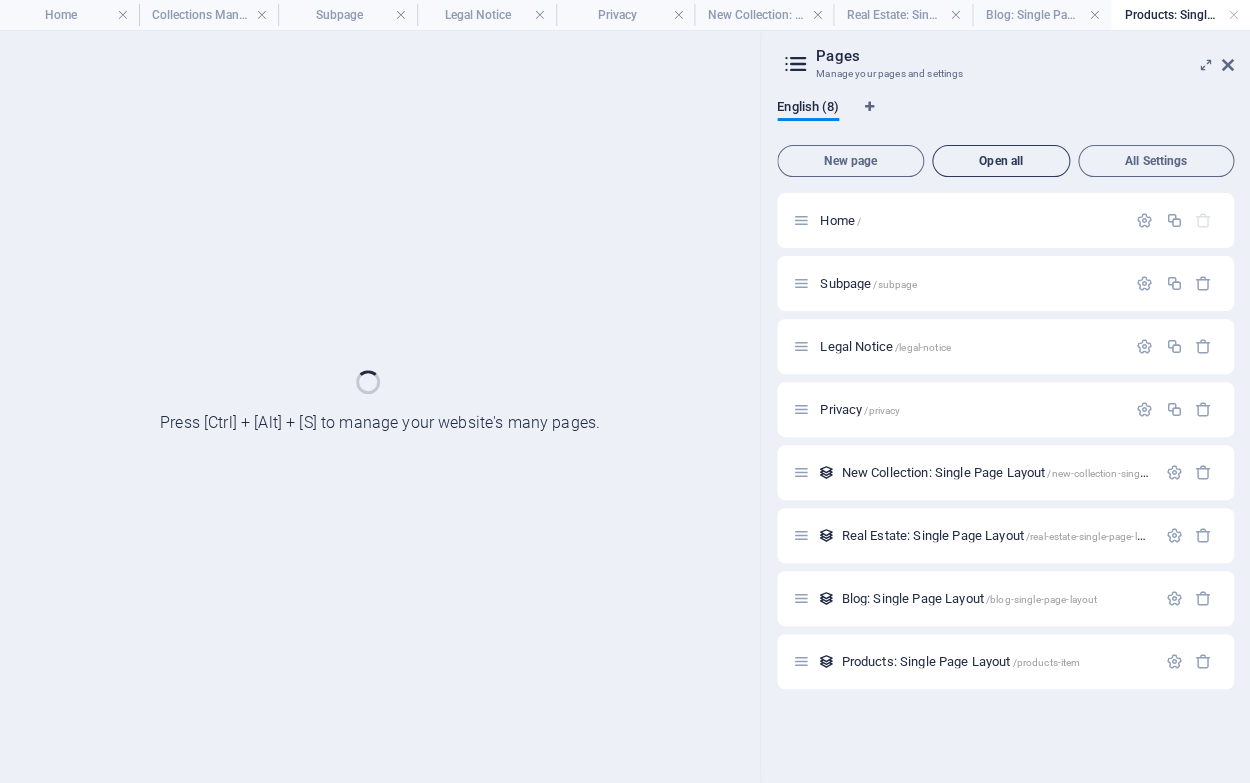 scroll, scrollTop: 0, scrollLeft: 0, axis: both 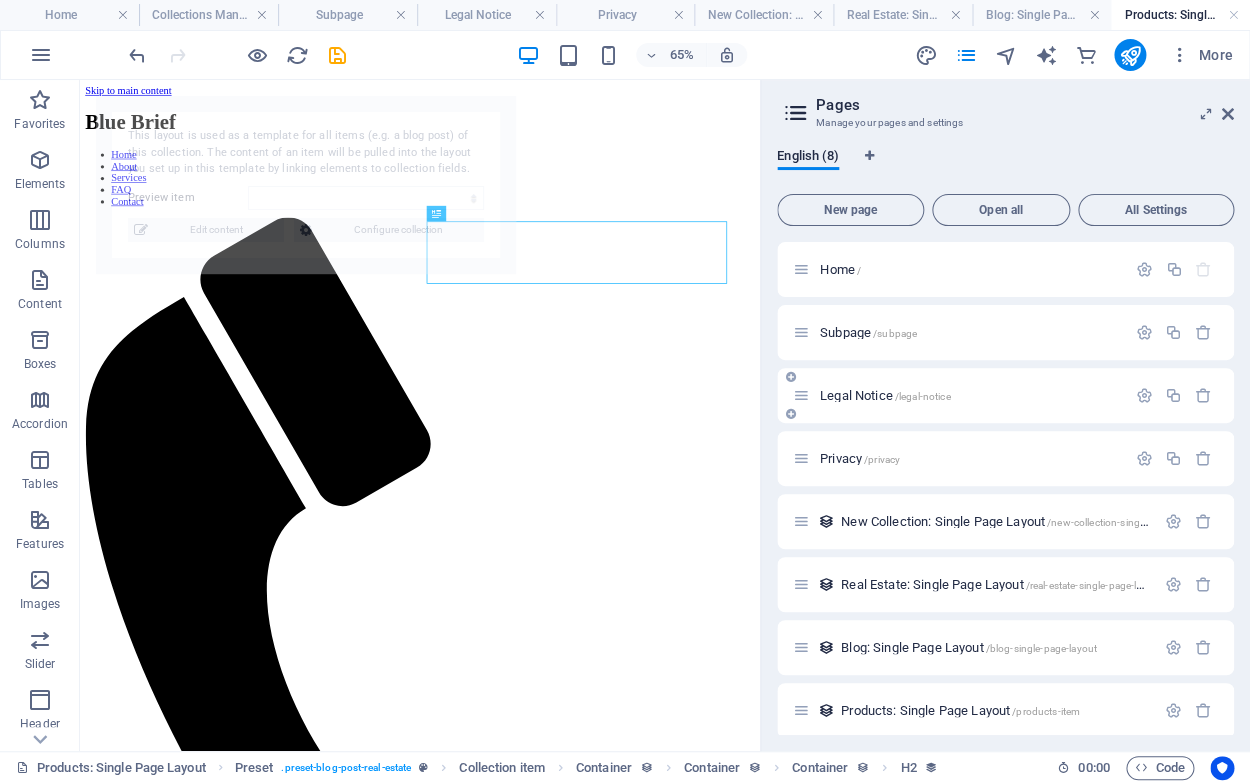select on "68922aa8fc0ea4fadc008e62" 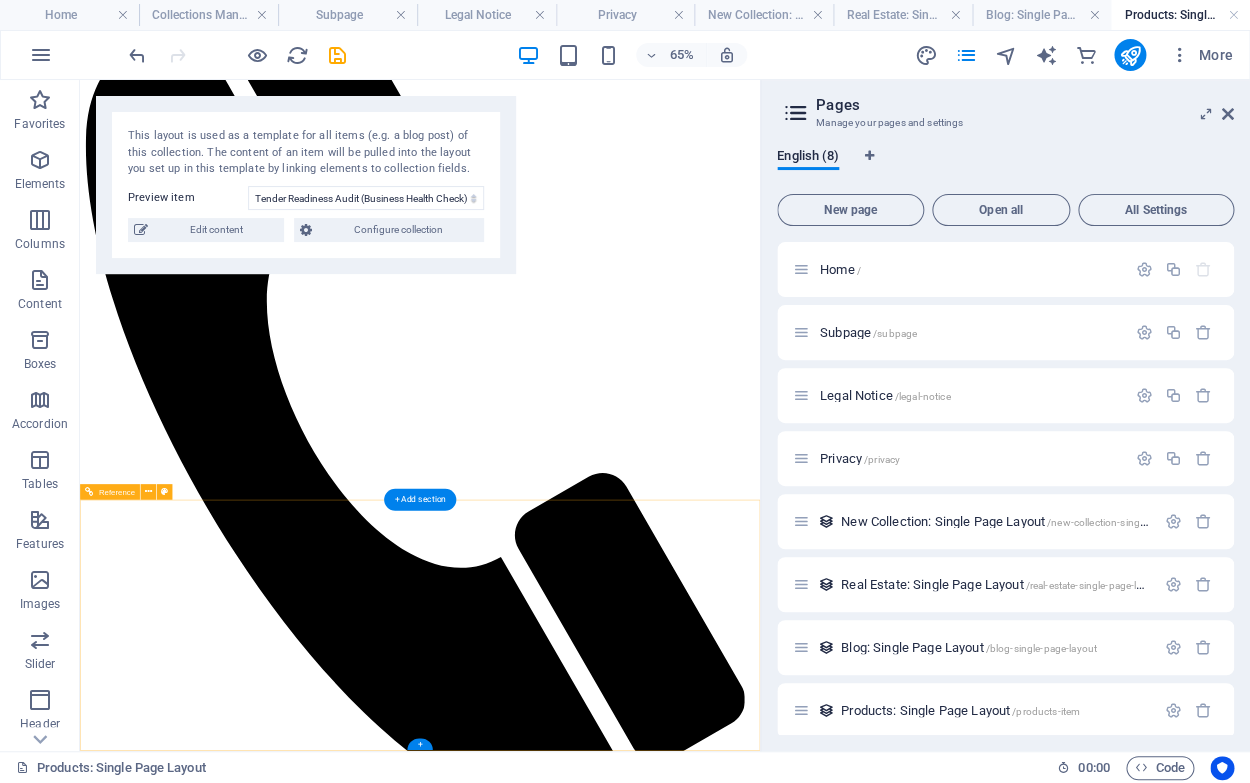 scroll, scrollTop: 0, scrollLeft: 0, axis: both 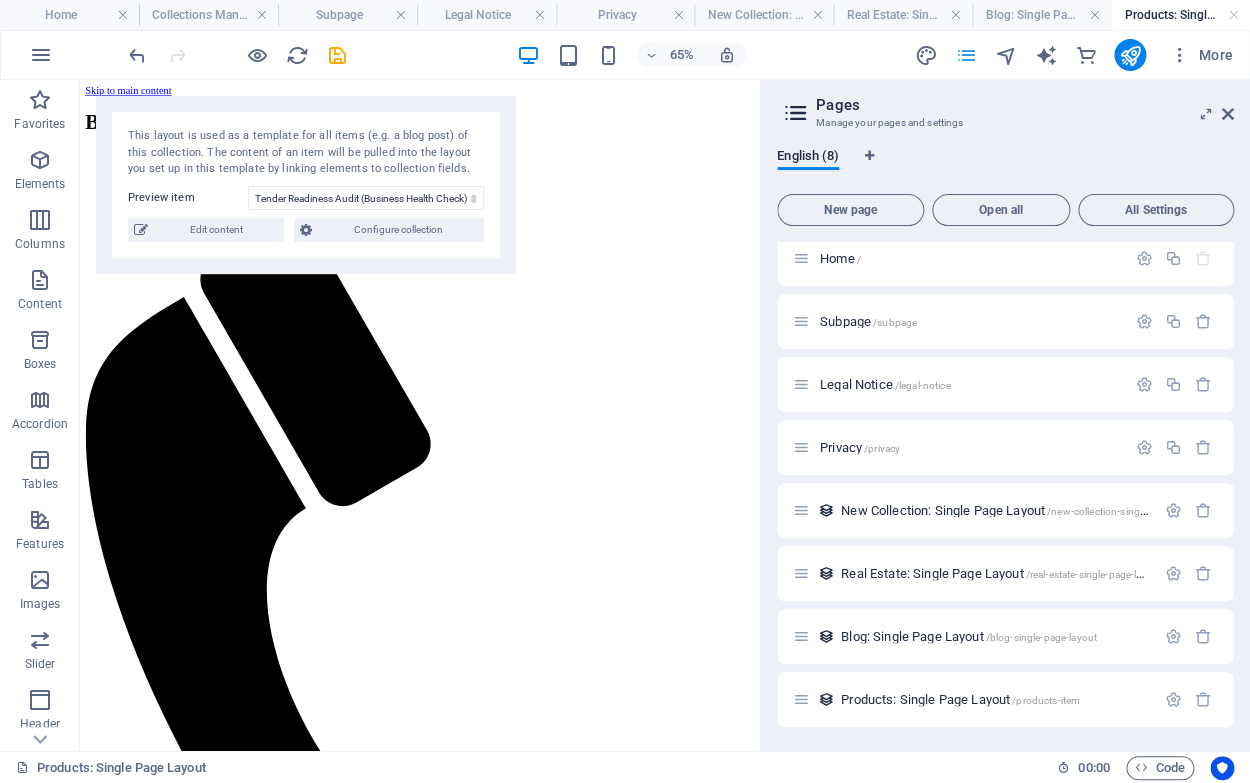 click at bounding box center [965, 55] 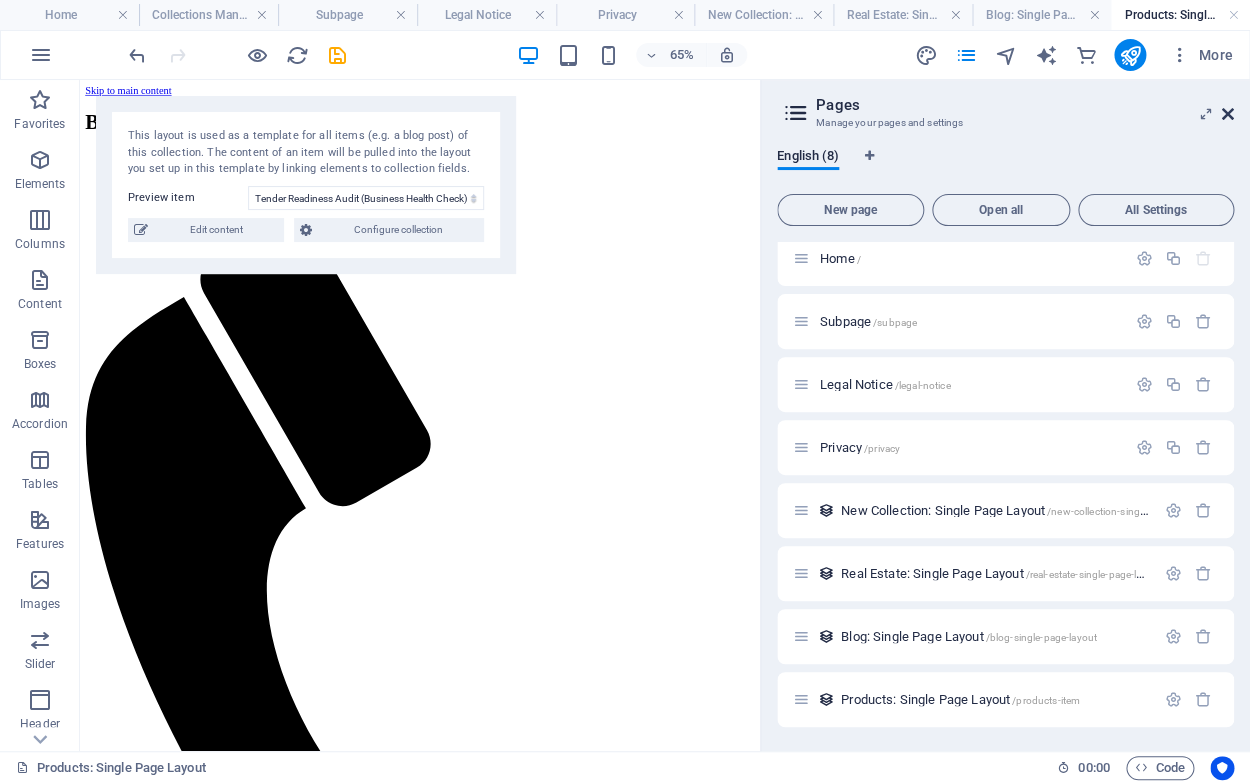 click at bounding box center (1228, 114) 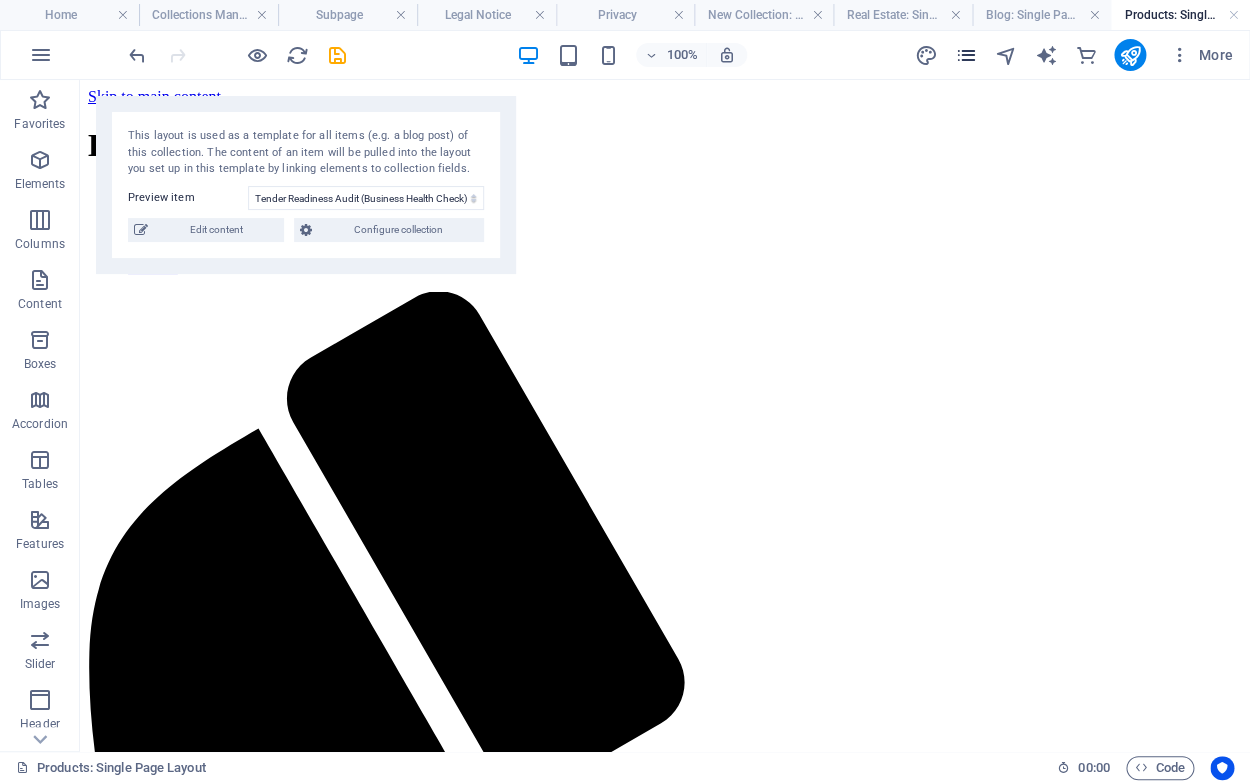 click at bounding box center (965, 55) 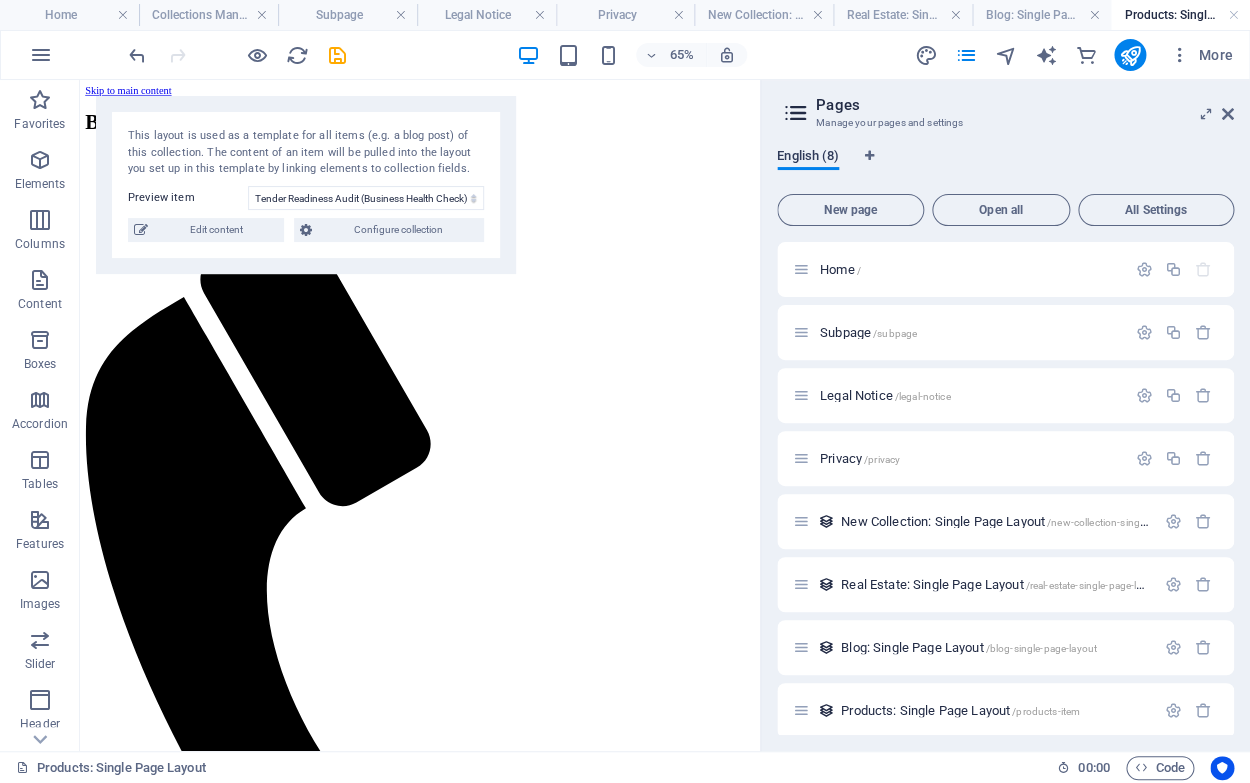 click on "English (8)" at bounding box center (808, 158) 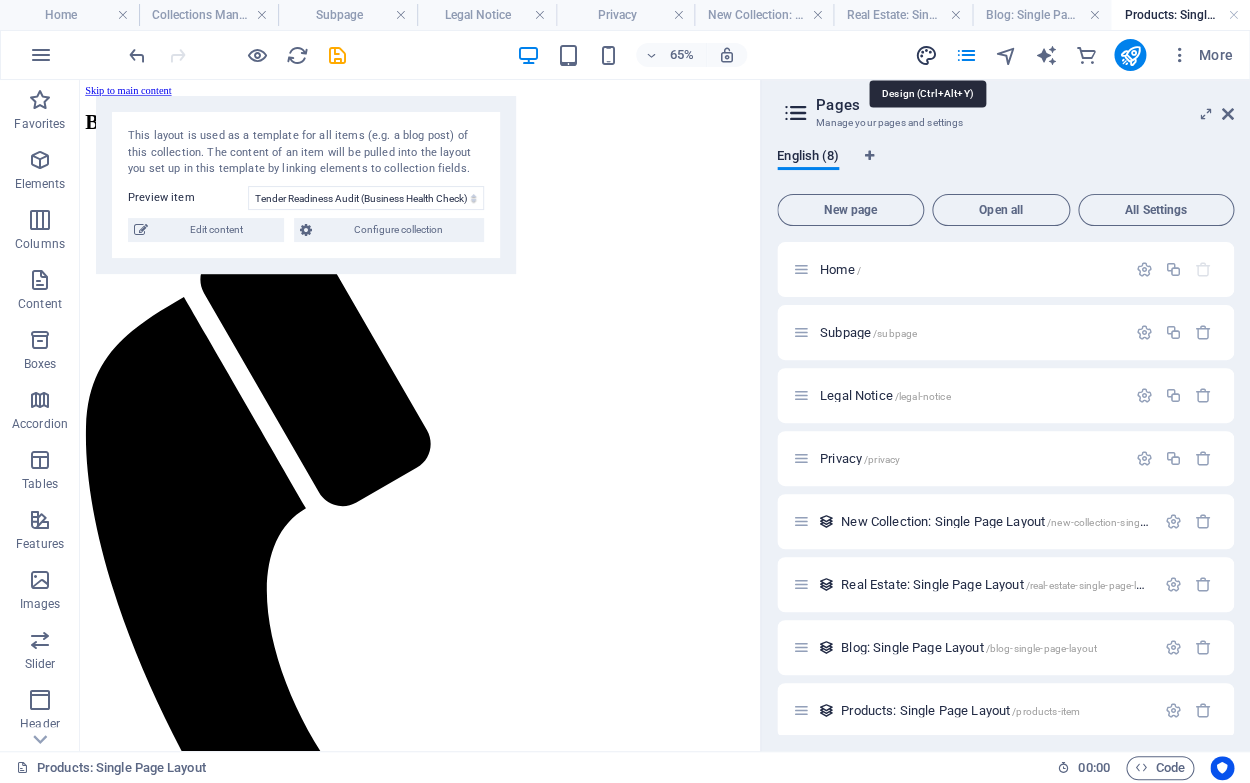 click at bounding box center [925, 55] 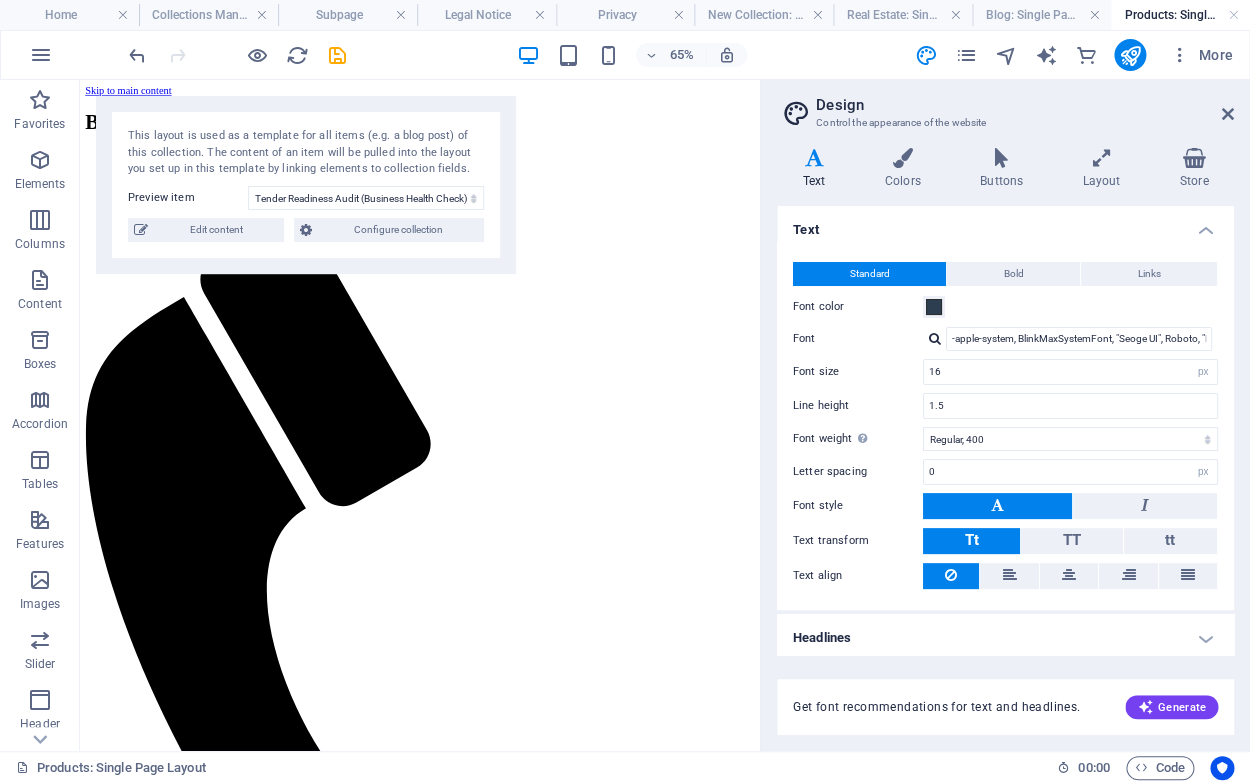 scroll, scrollTop: 5, scrollLeft: 0, axis: vertical 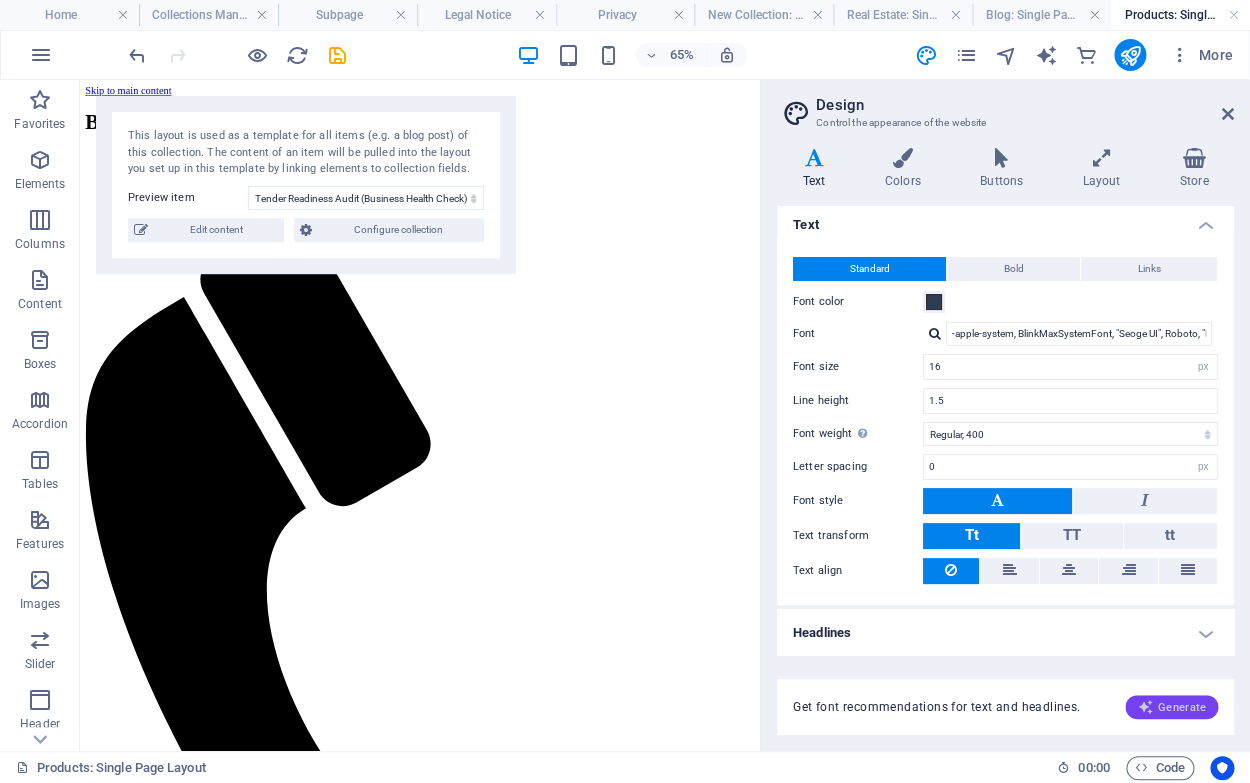 click on "Generate" at bounding box center [1171, 707] 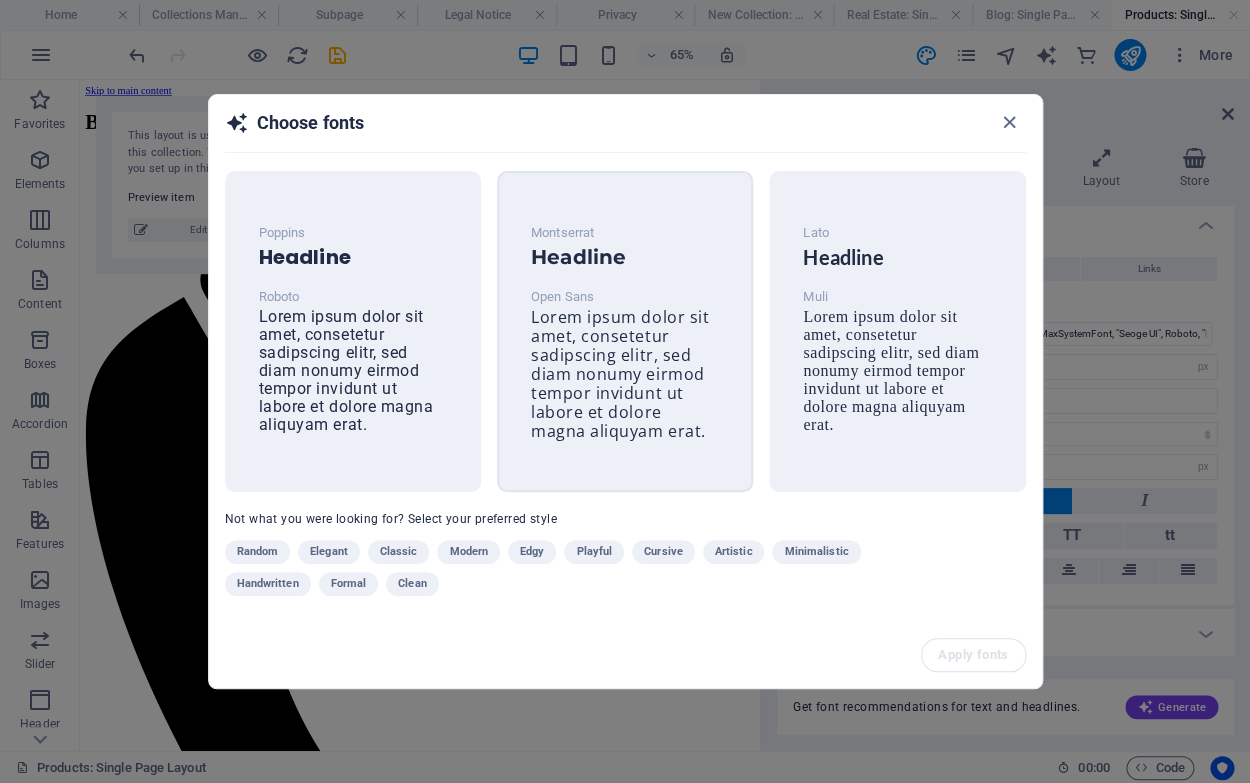 click on "Montserrat Headline Open Sans Lorem ipsum dolor sit amet, consetetur sadipscing elitr, sed diam nonumy eirmod tempor invidunt ut labore et dolore magna aliquyam erat." at bounding box center (625, 331) 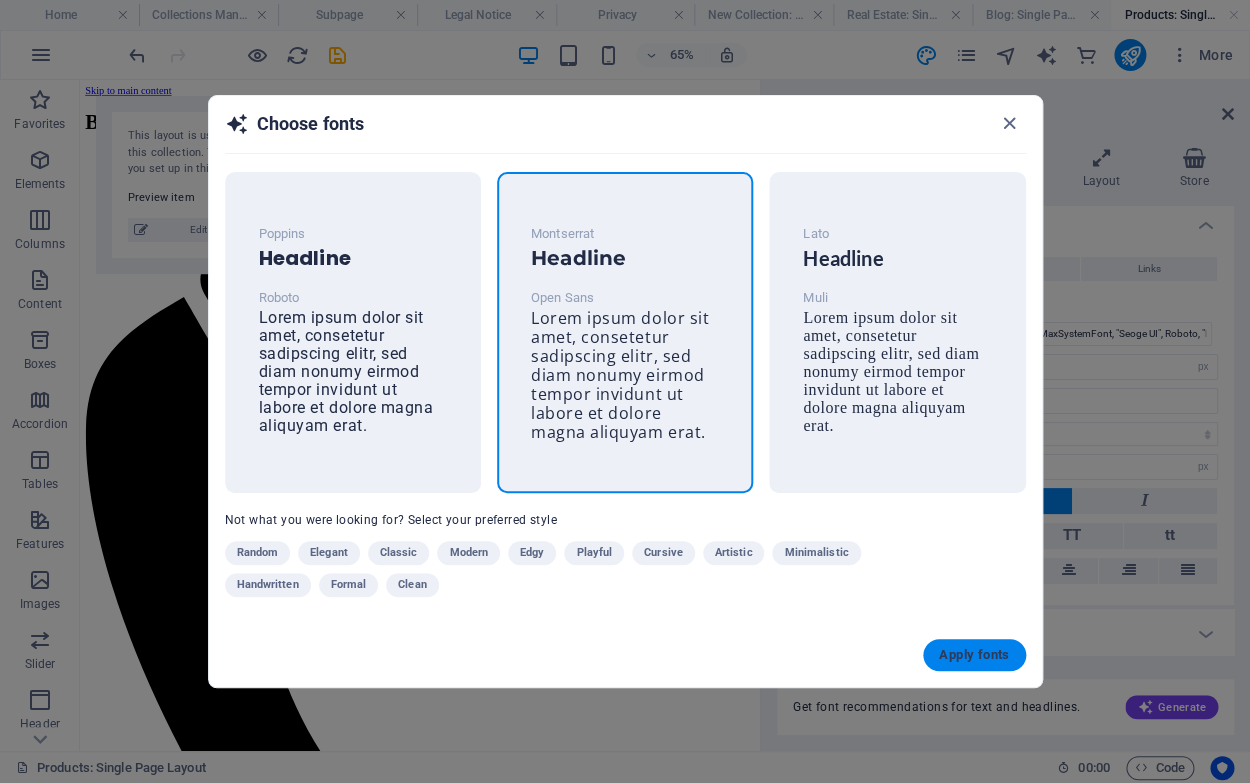 click on "Apply fonts" at bounding box center (974, 655) 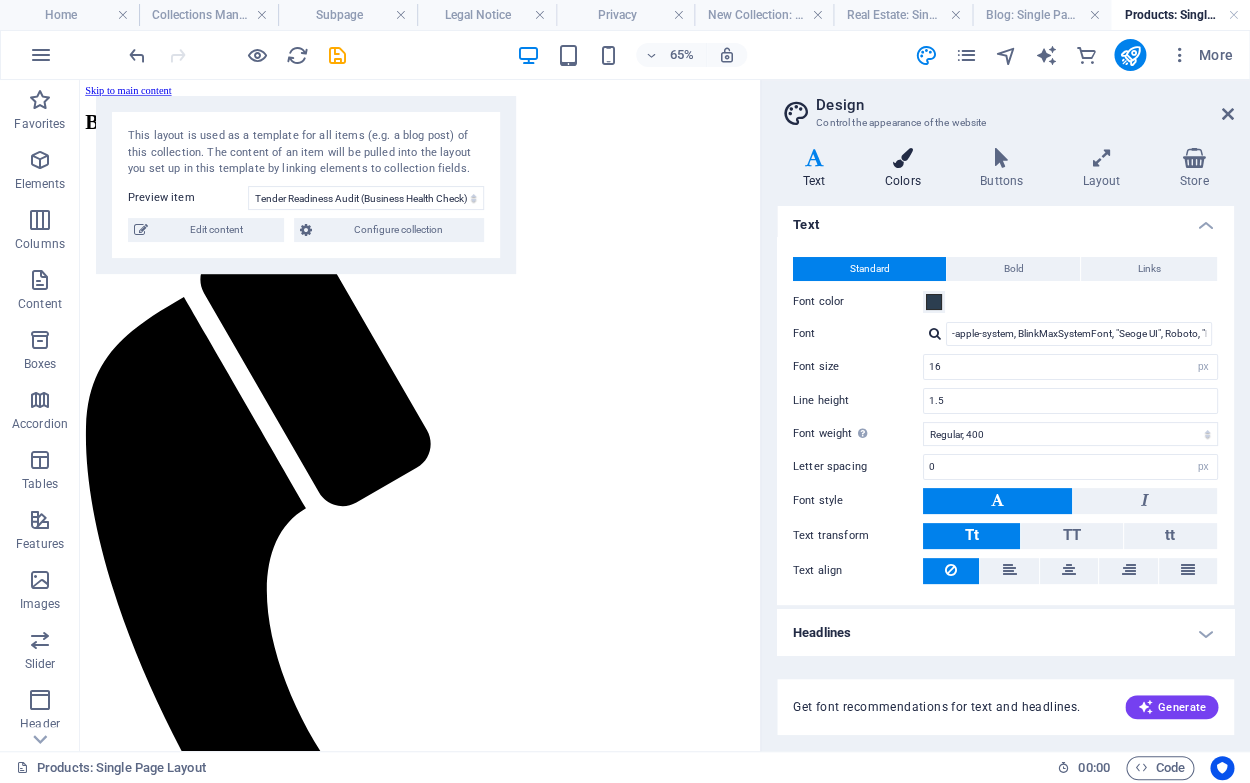 click at bounding box center [902, 158] 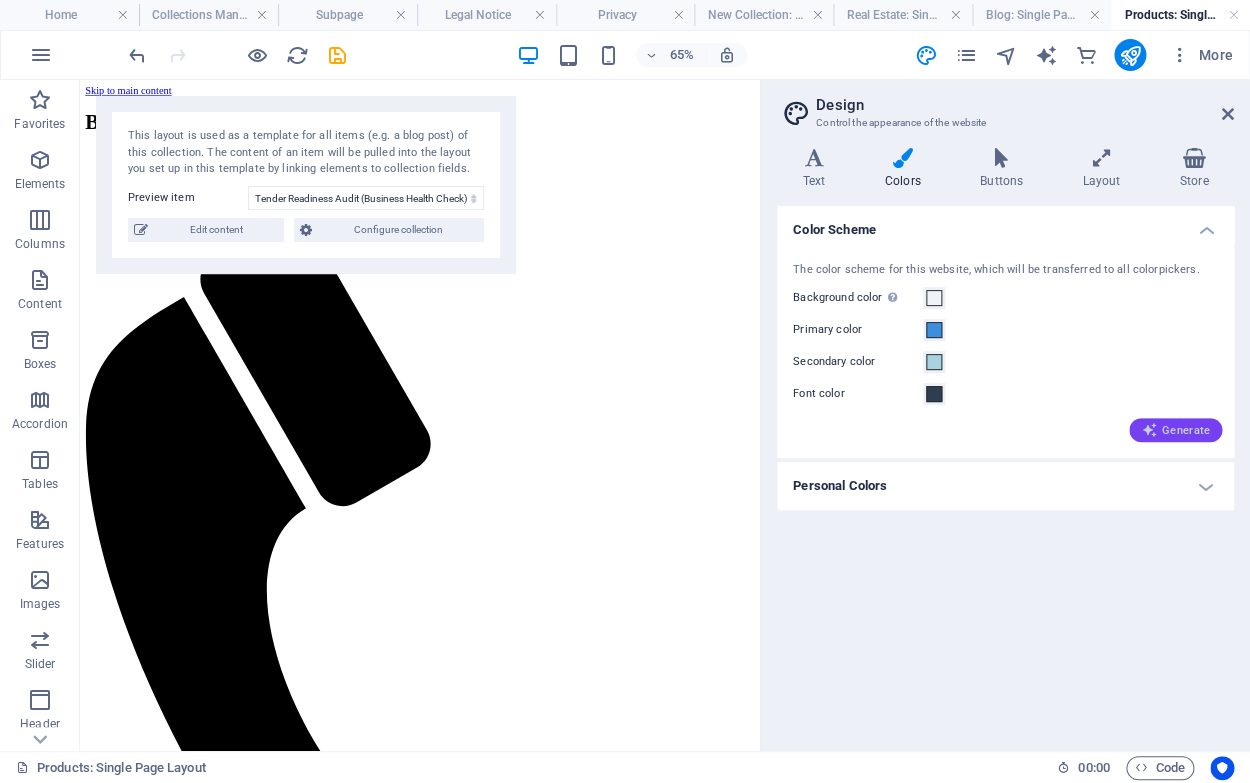 click on "Generate" at bounding box center (1175, 430) 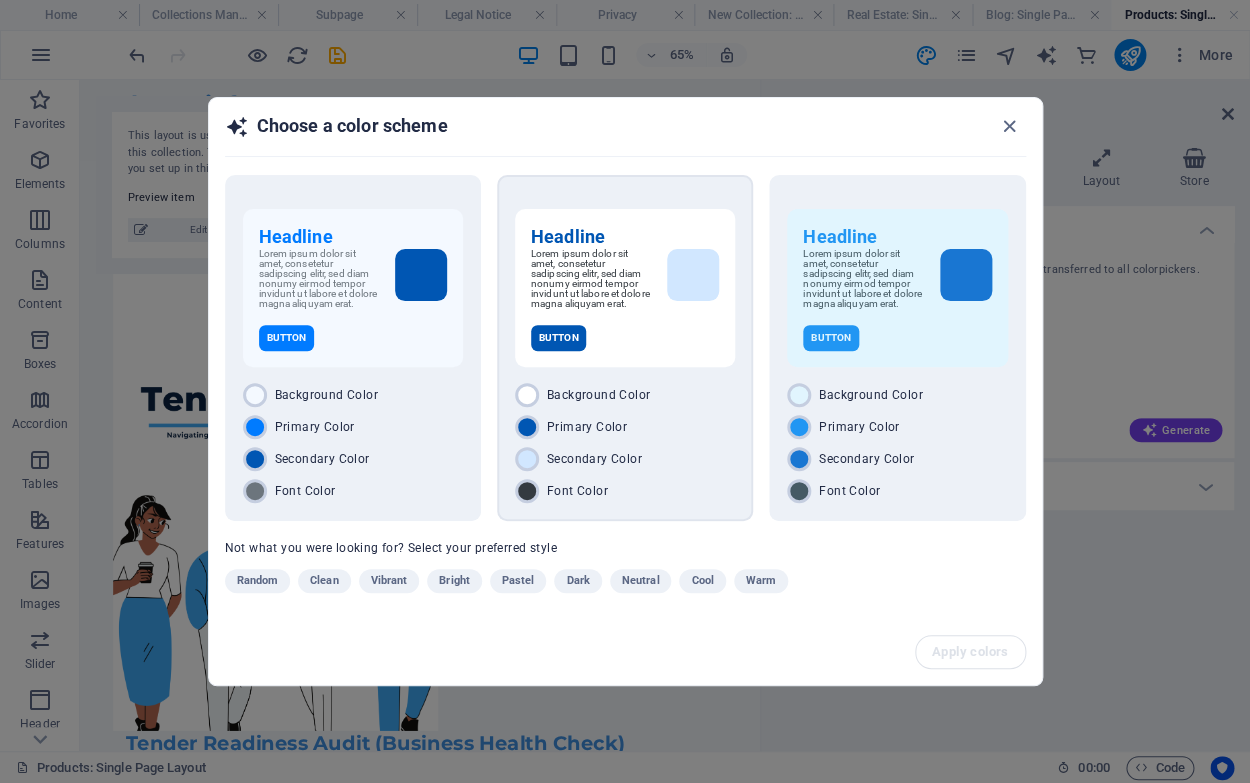 click on "Button" at bounding box center [625, 338] 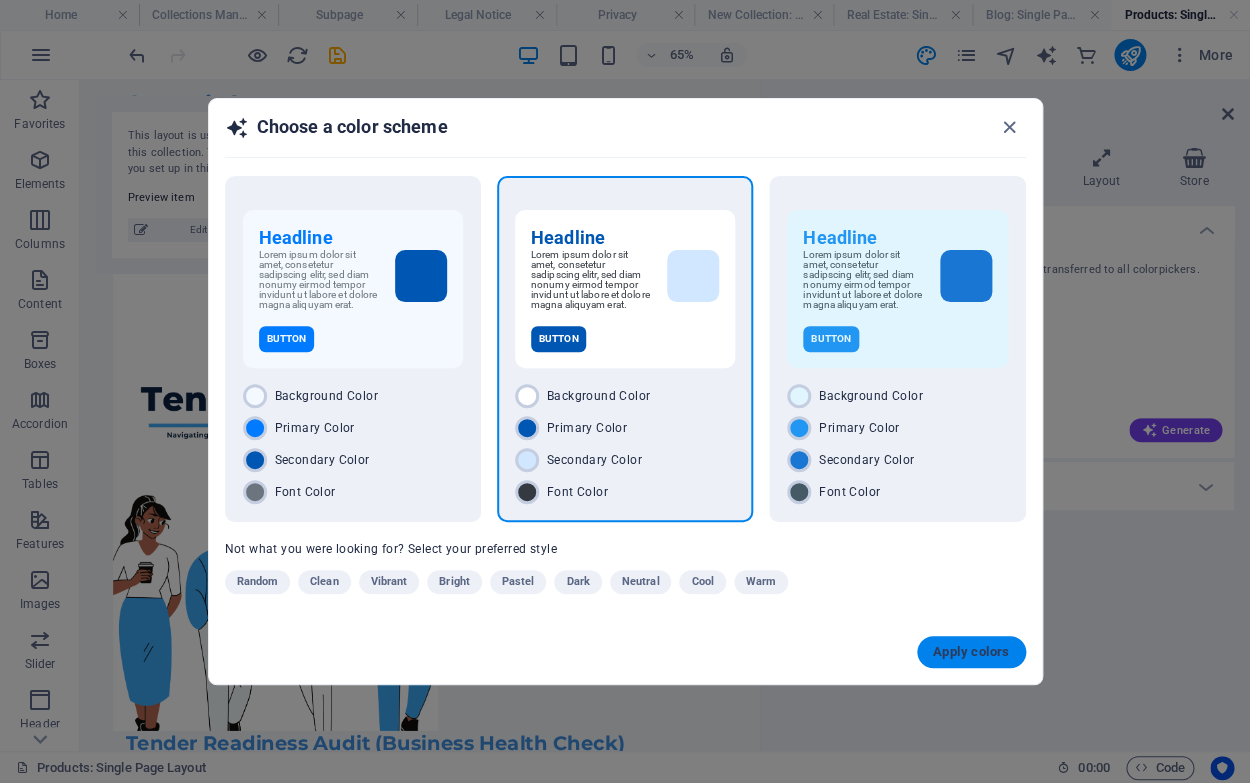 click on "Apply colors" at bounding box center [971, 652] 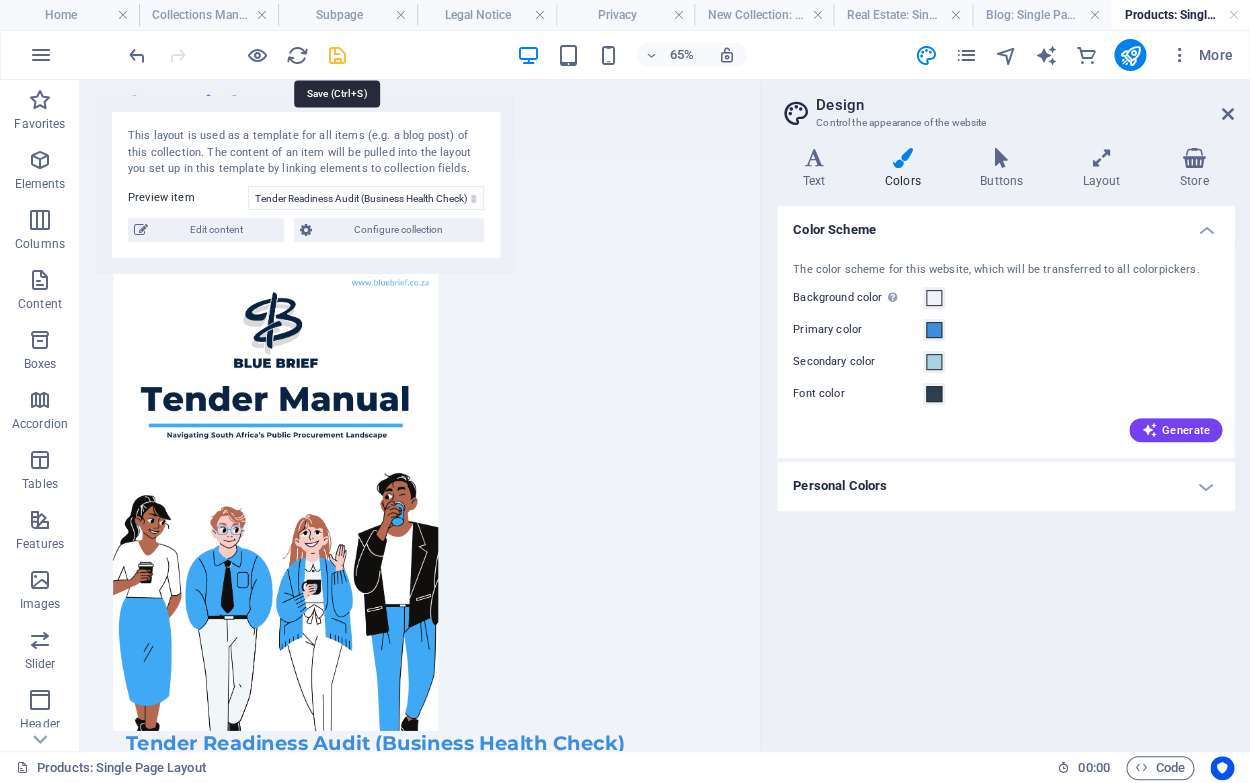 click at bounding box center (337, 55) 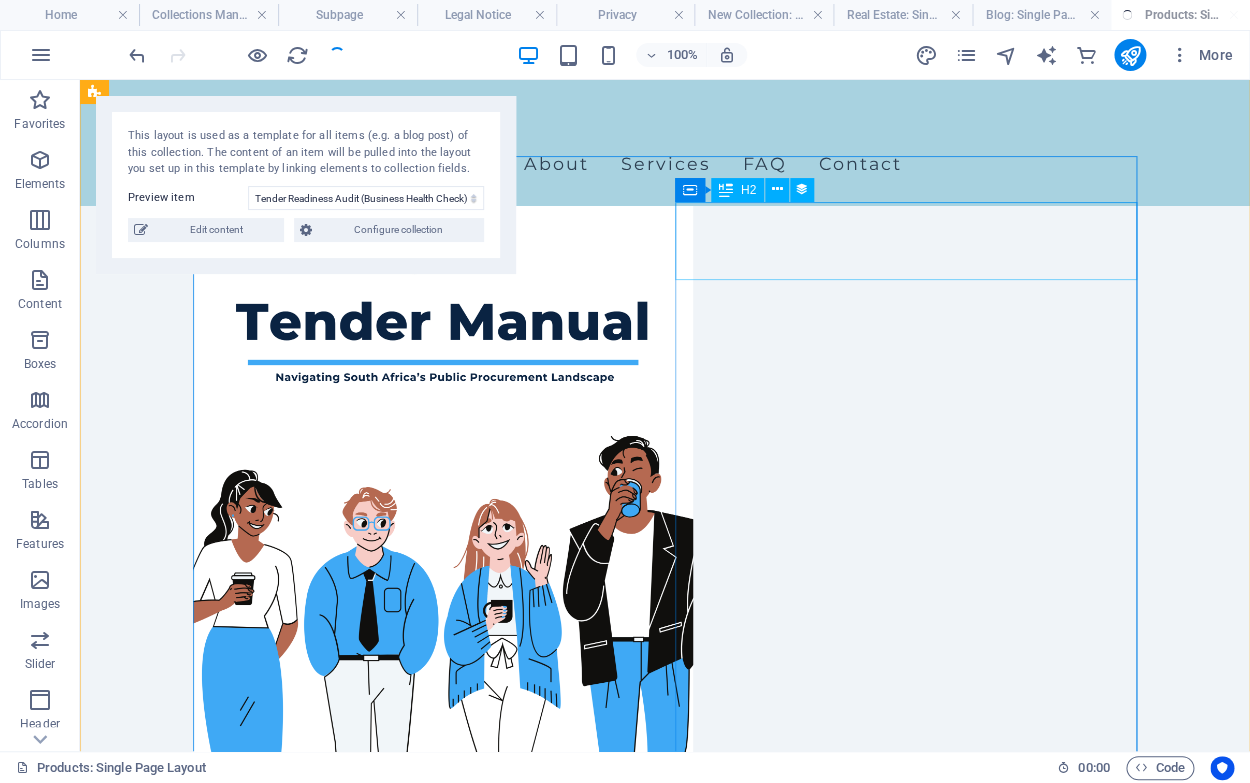 scroll, scrollTop: 86, scrollLeft: 0, axis: vertical 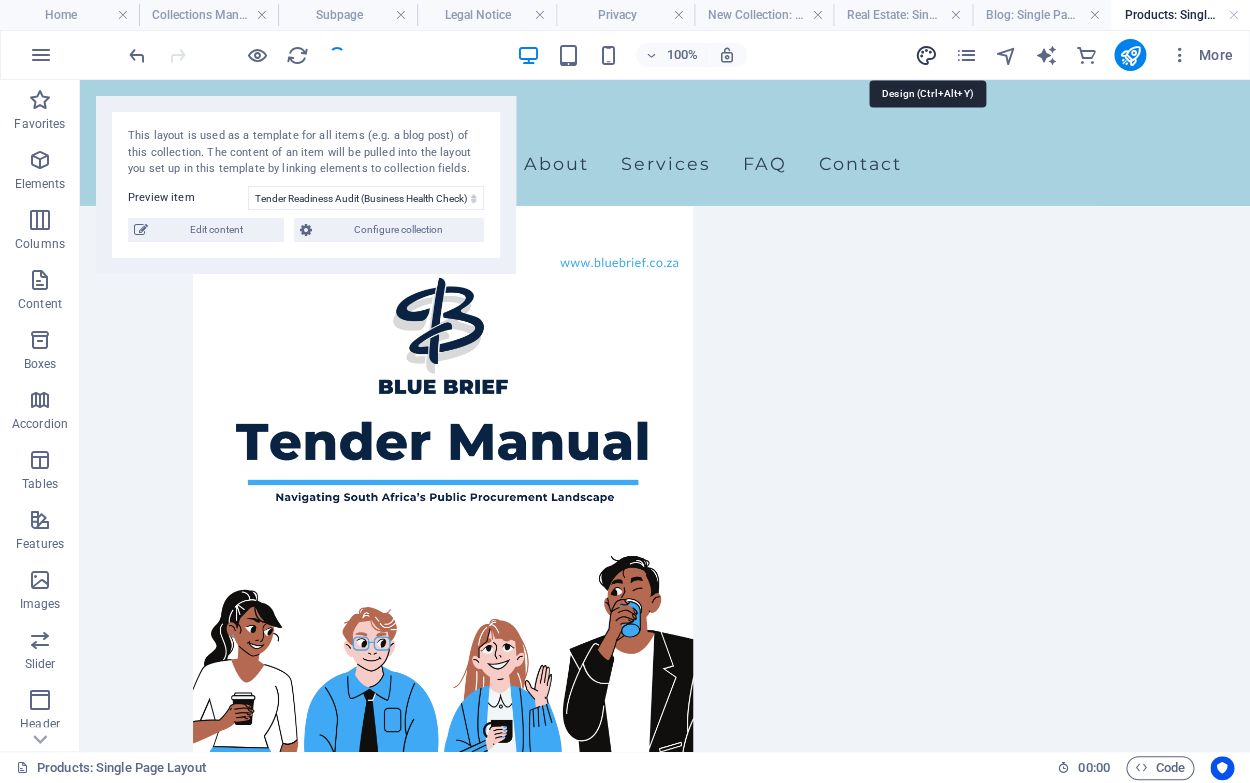 click at bounding box center (925, 55) 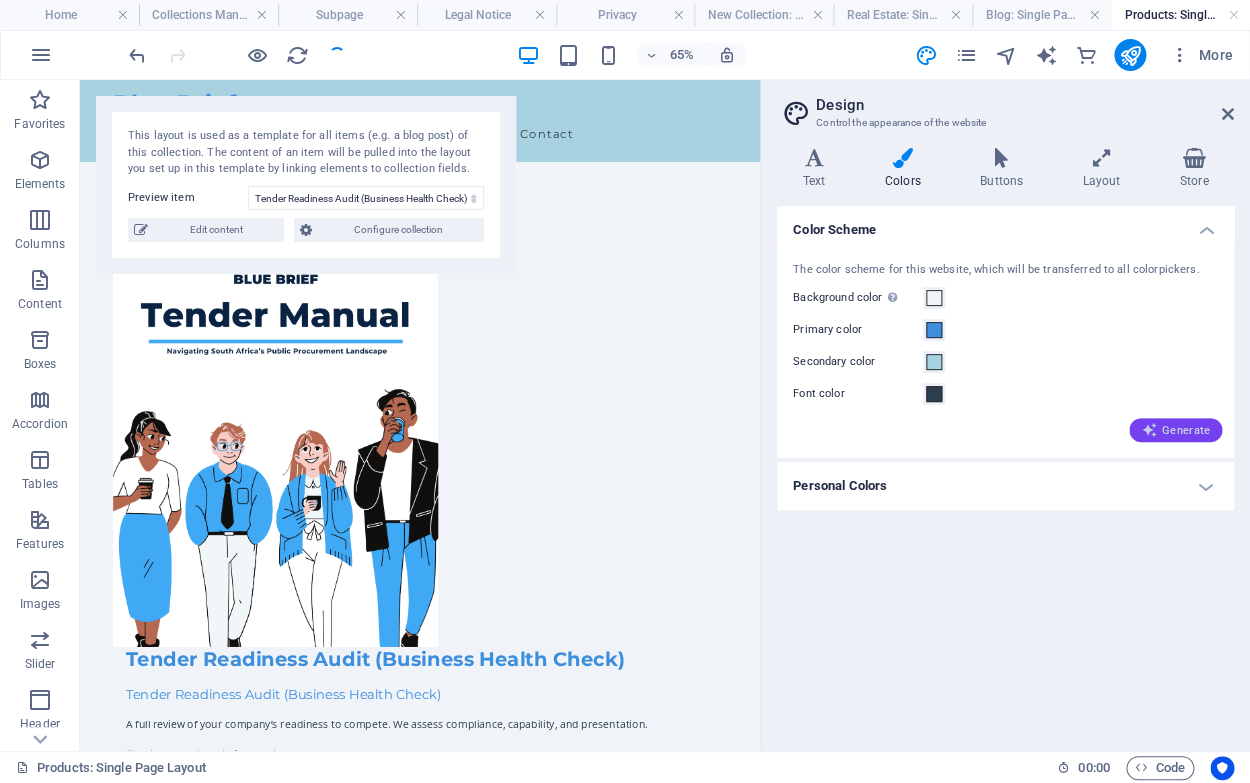 click on "Generate" at bounding box center (1175, 430) 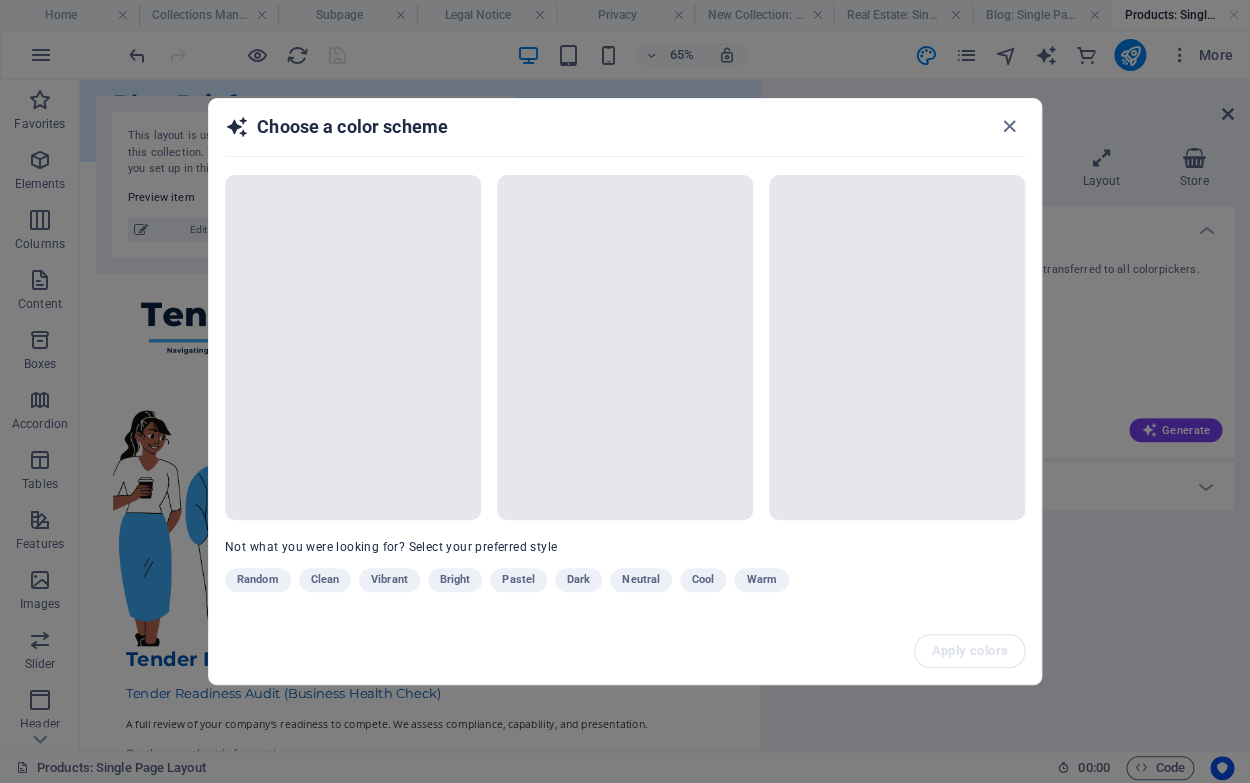 click on "Random Clean Vibrant Bright Pastel Dark Neutral Cool Warm" at bounding box center [575, 584] 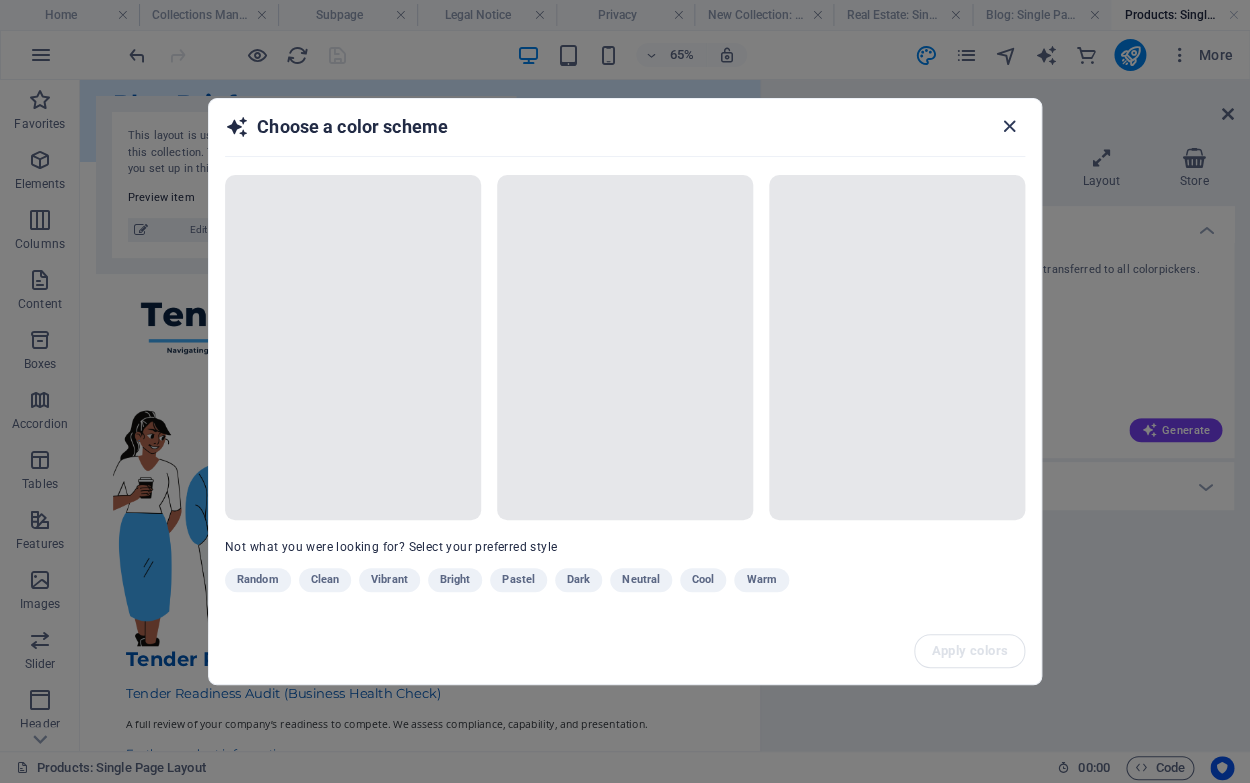 click at bounding box center (1009, 126) 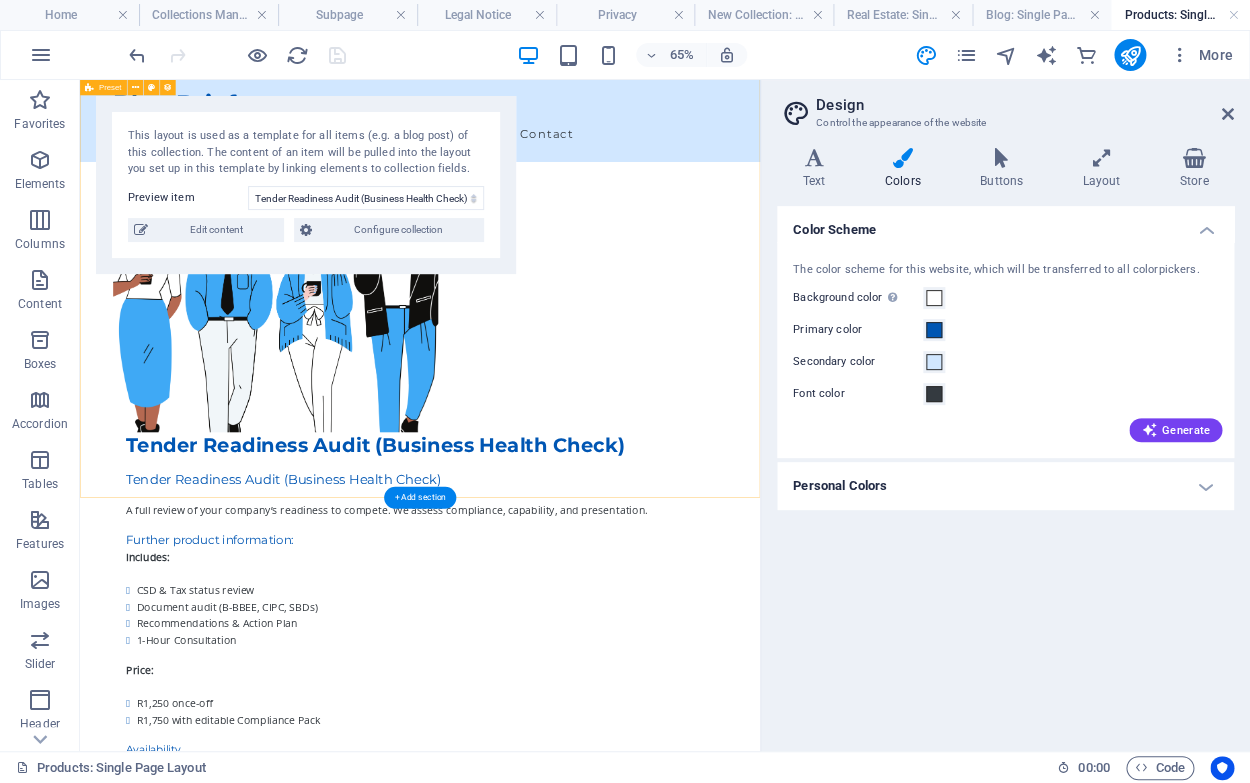 scroll, scrollTop: 0, scrollLeft: 0, axis: both 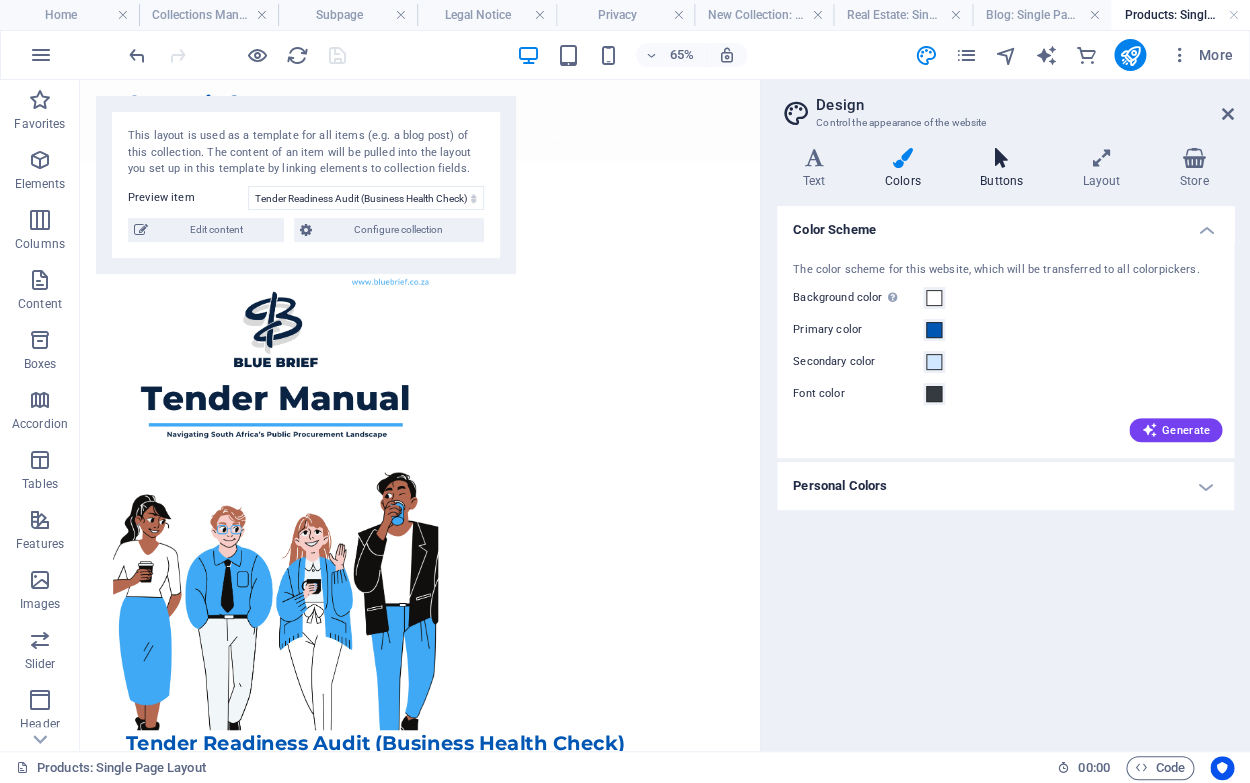 click on "Buttons" at bounding box center [1005, 169] 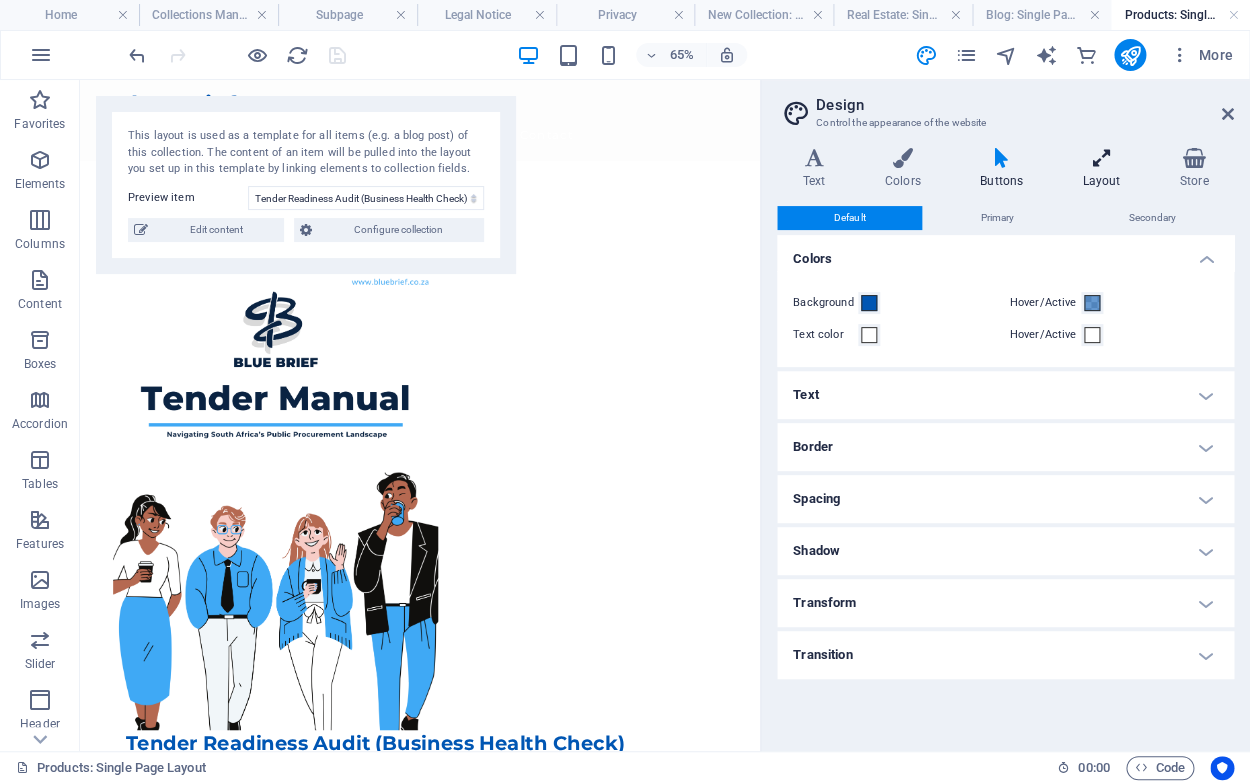 click on "Layout" at bounding box center (1105, 169) 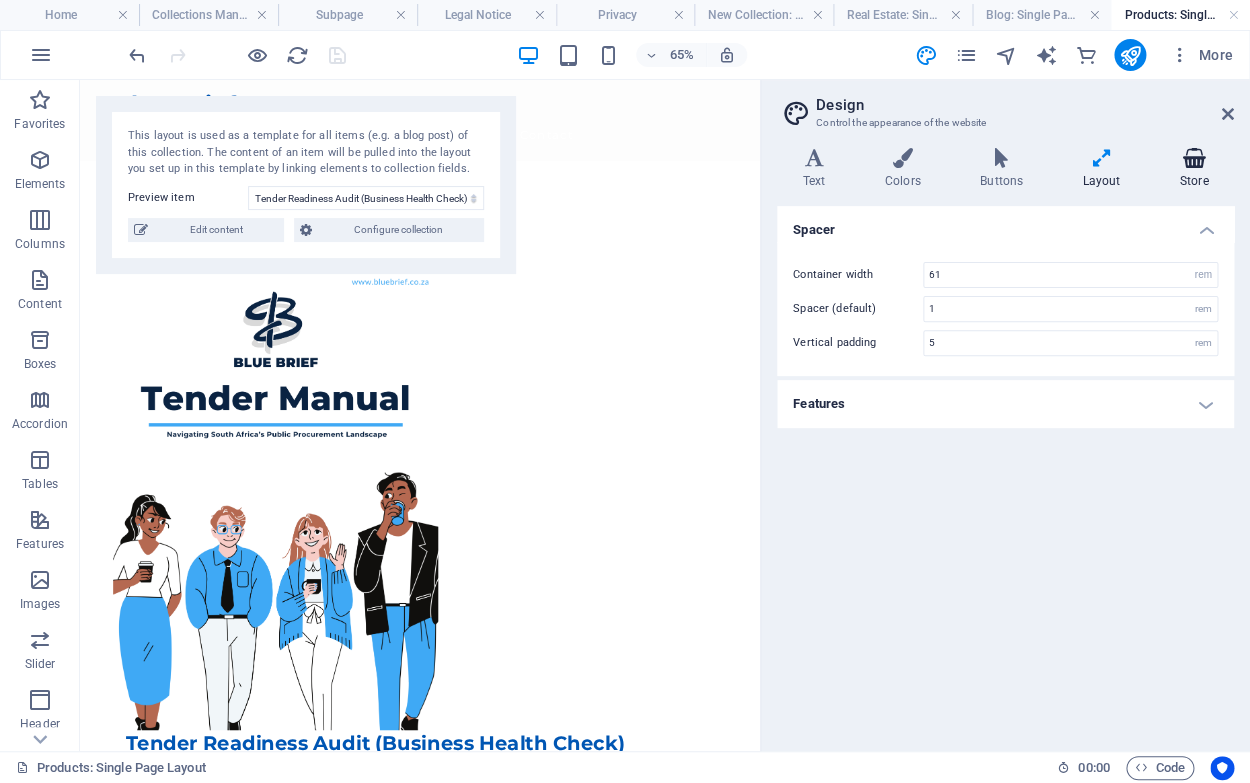 click at bounding box center (1194, 158) 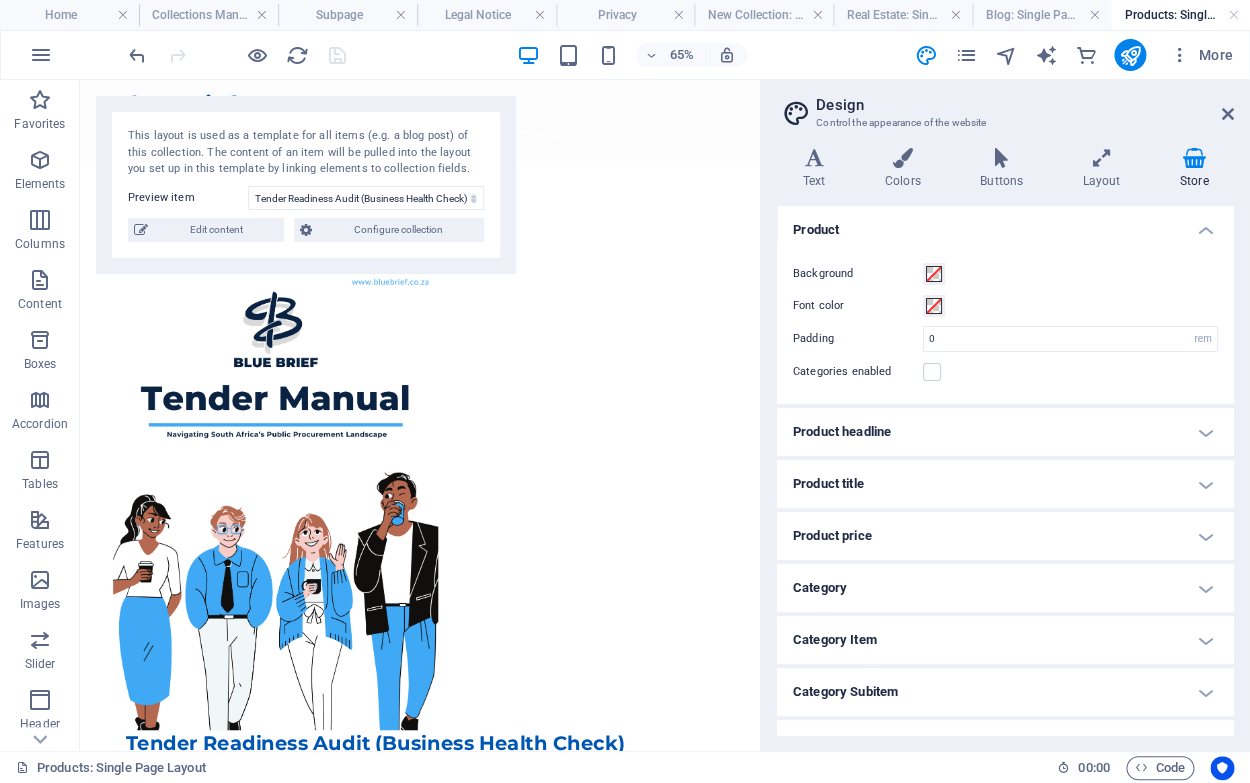click on "Product headline" at bounding box center (1005, 432) 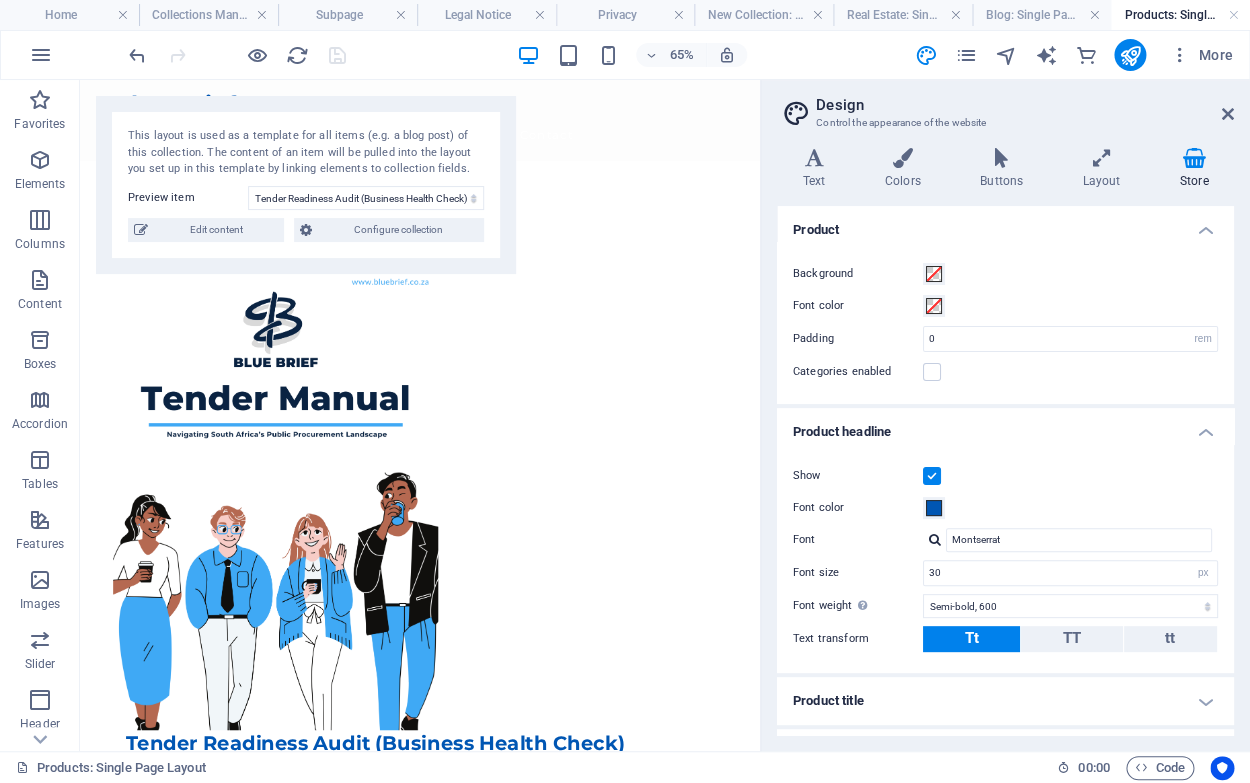 click on "Product headline" at bounding box center [1005, 426] 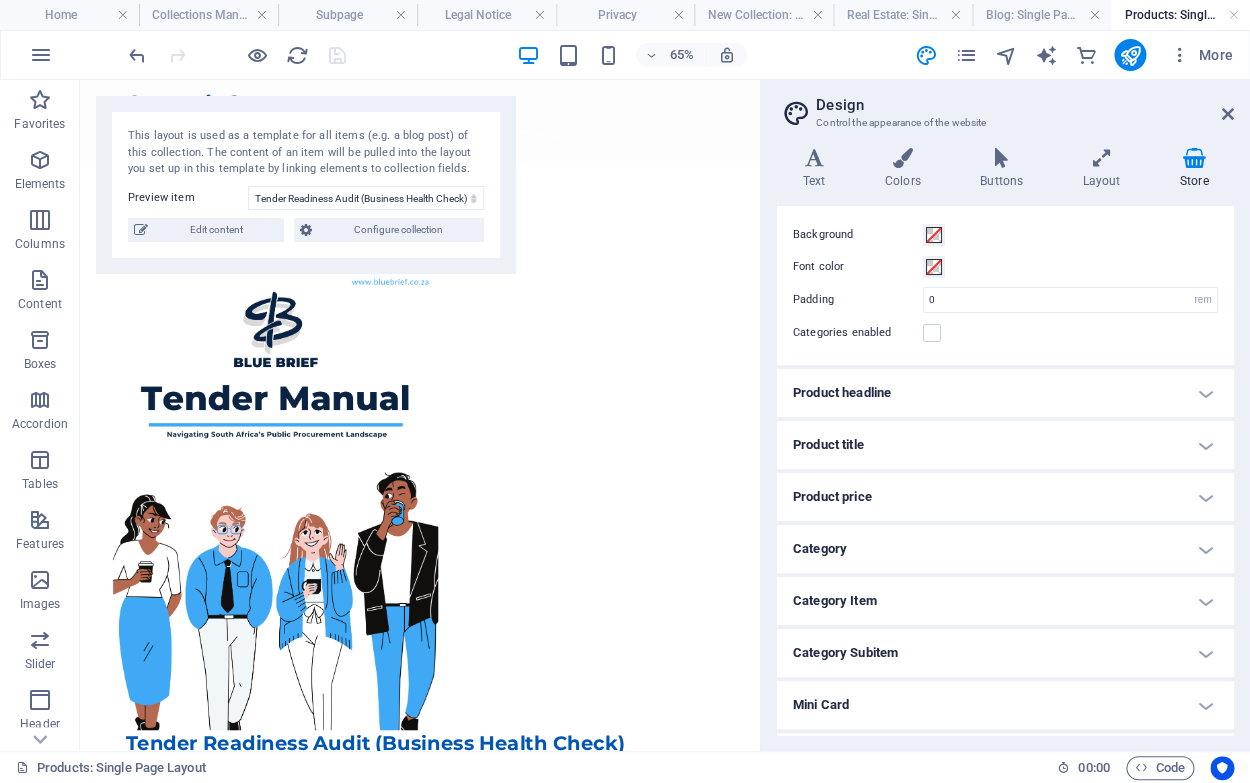 scroll, scrollTop: 85, scrollLeft: 0, axis: vertical 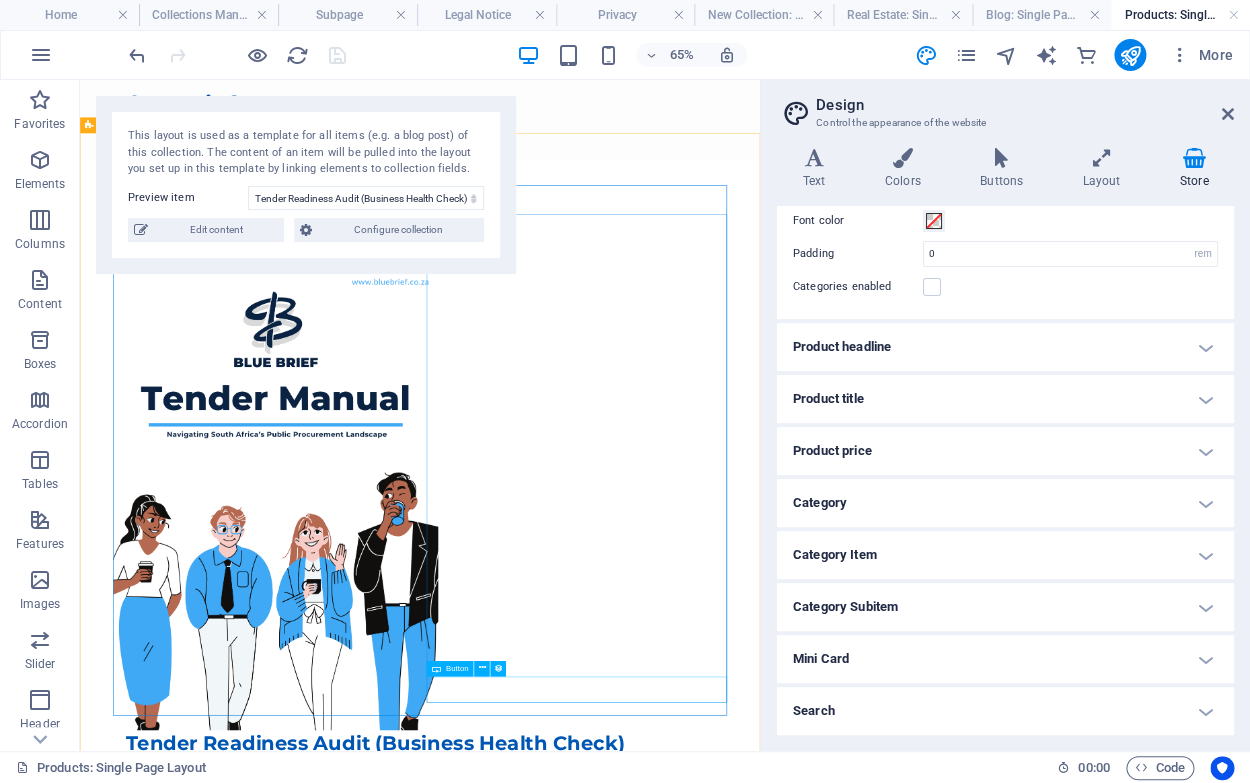 click on "Request now" at bounding box center (613, 1715) 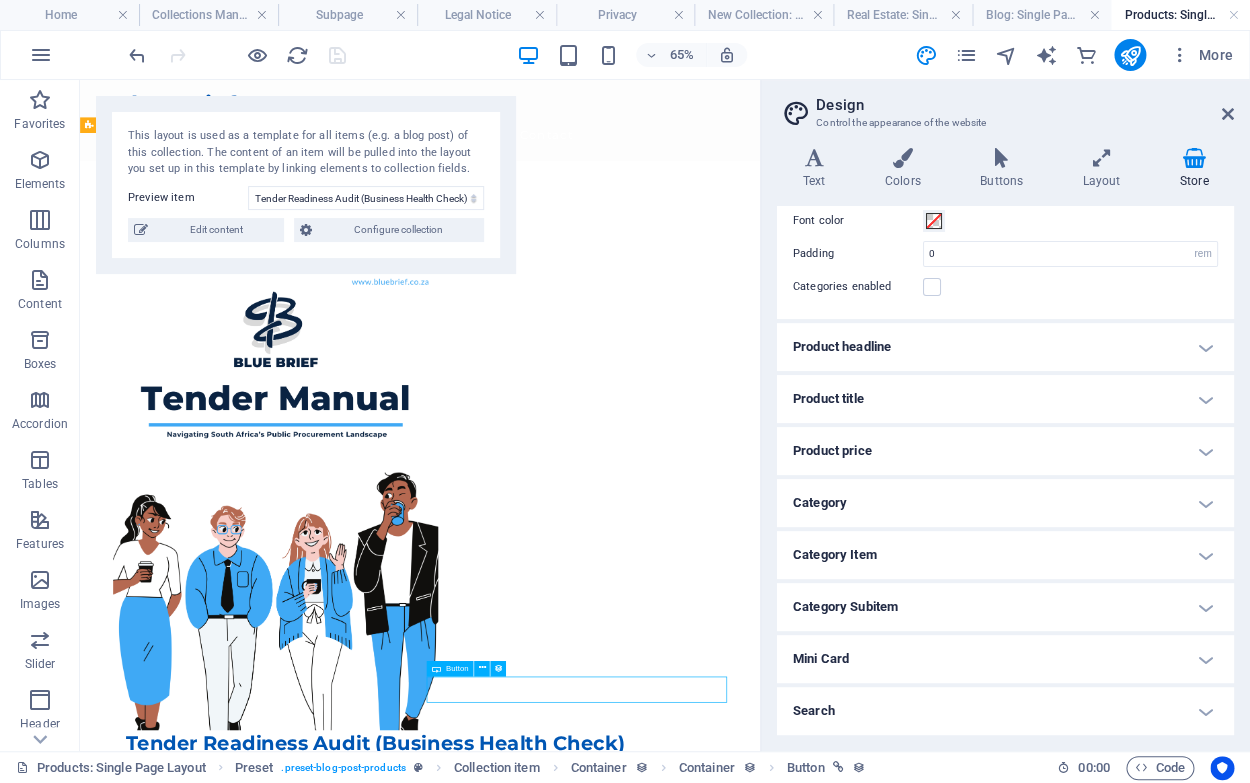 click on "Request now" at bounding box center [613, 1715] 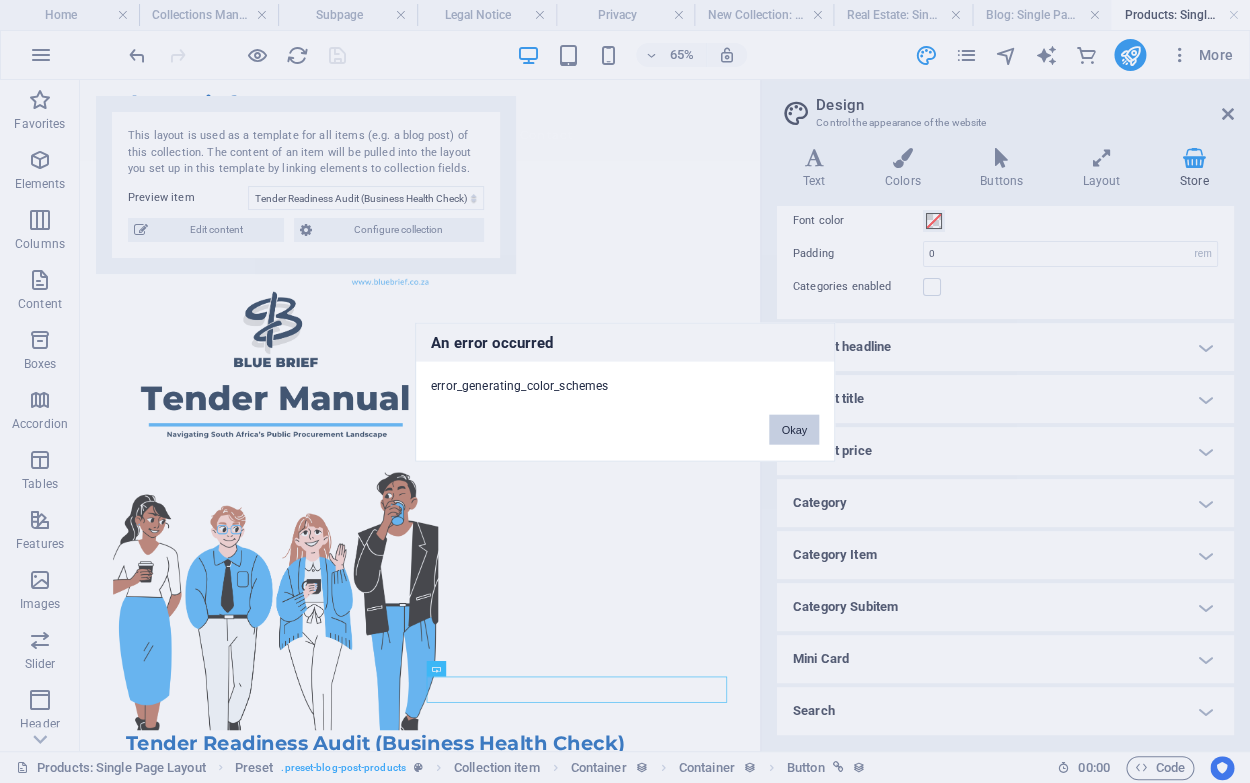 click on "Okay" at bounding box center [794, 429] 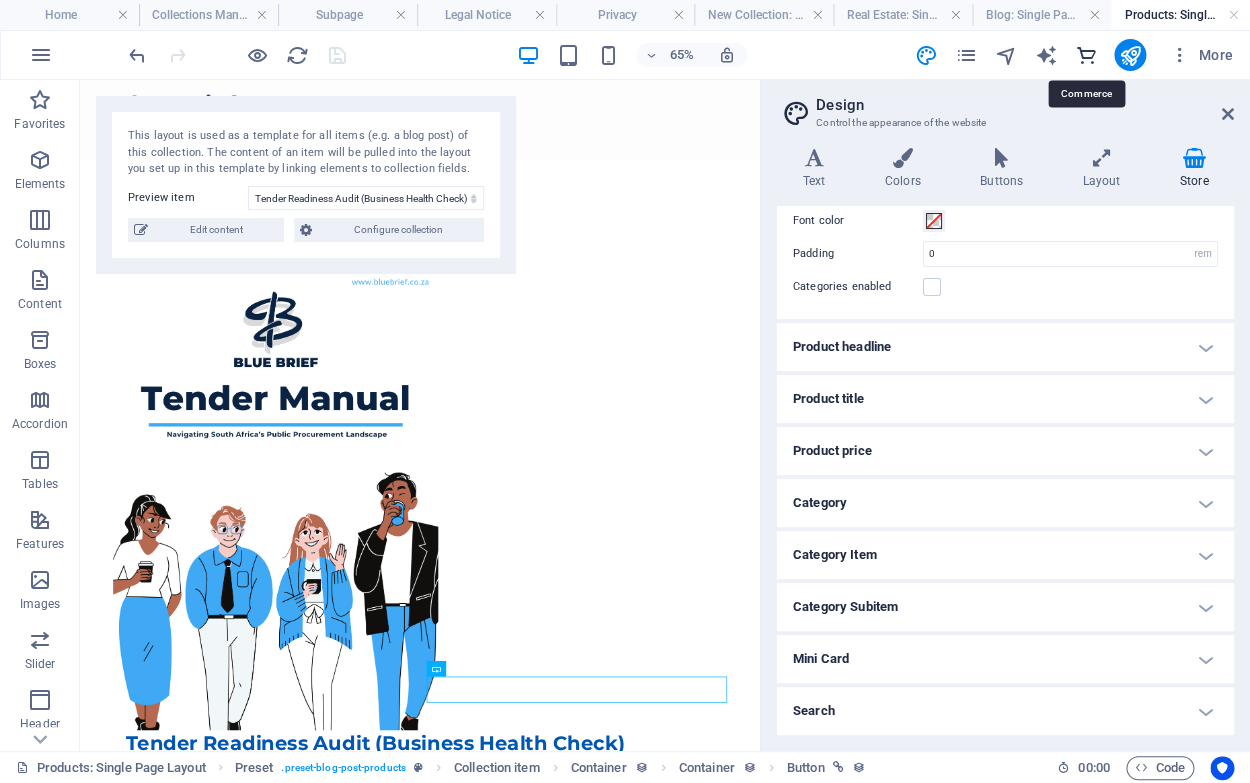 click at bounding box center (1085, 55) 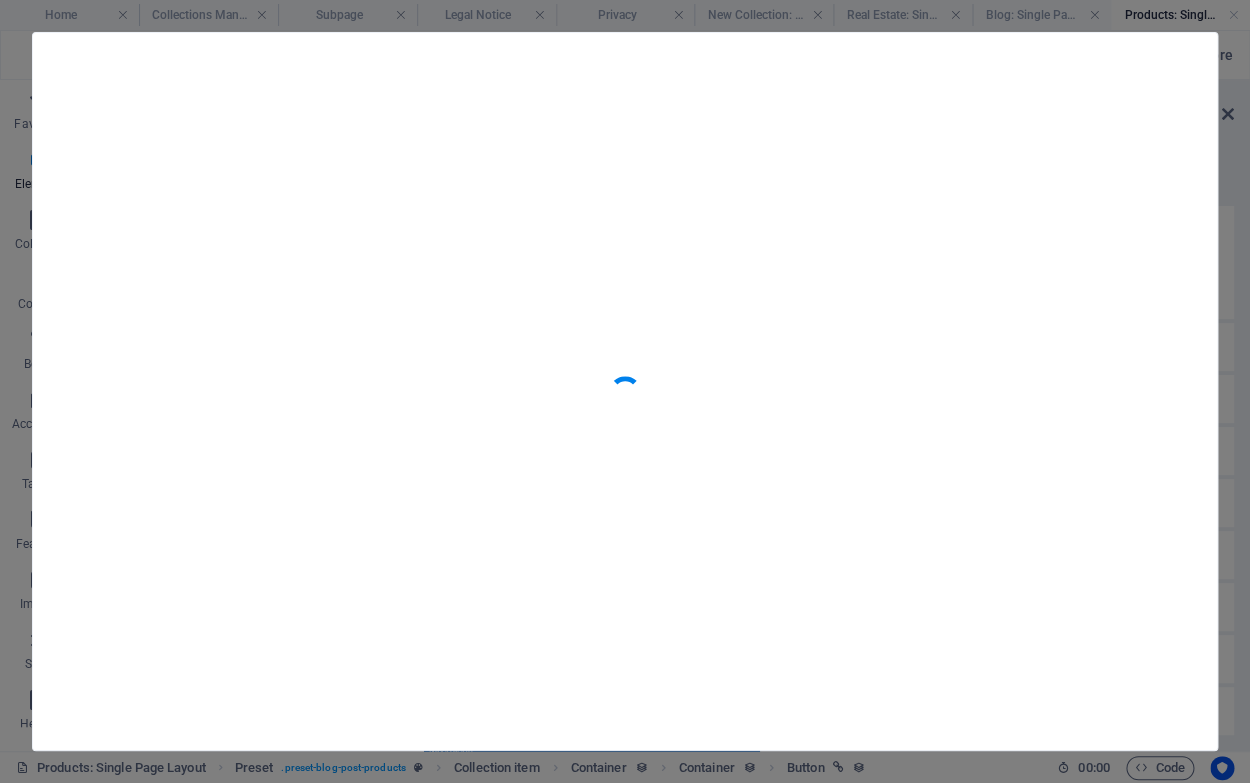 scroll, scrollTop: 19289, scrollLeft: 0, axis: vertical 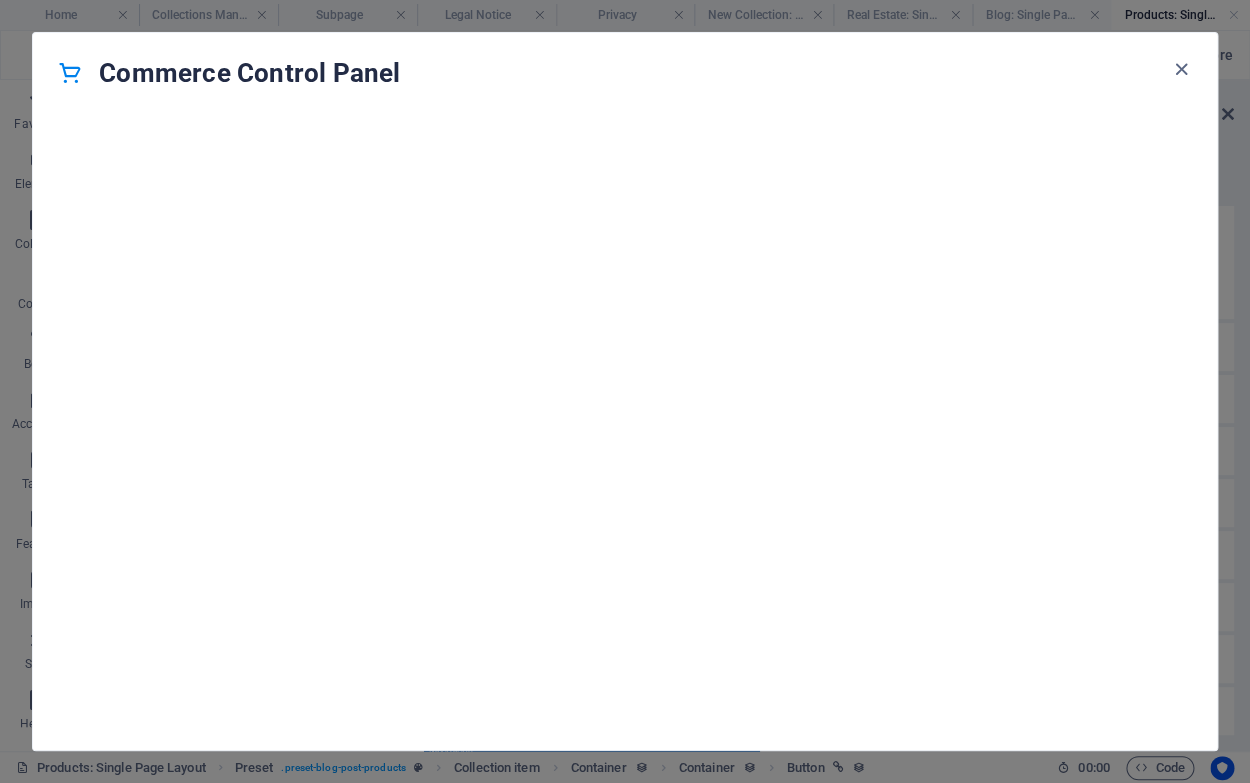 click on "Commerce Control Panel" at bounding box center (625, 73) 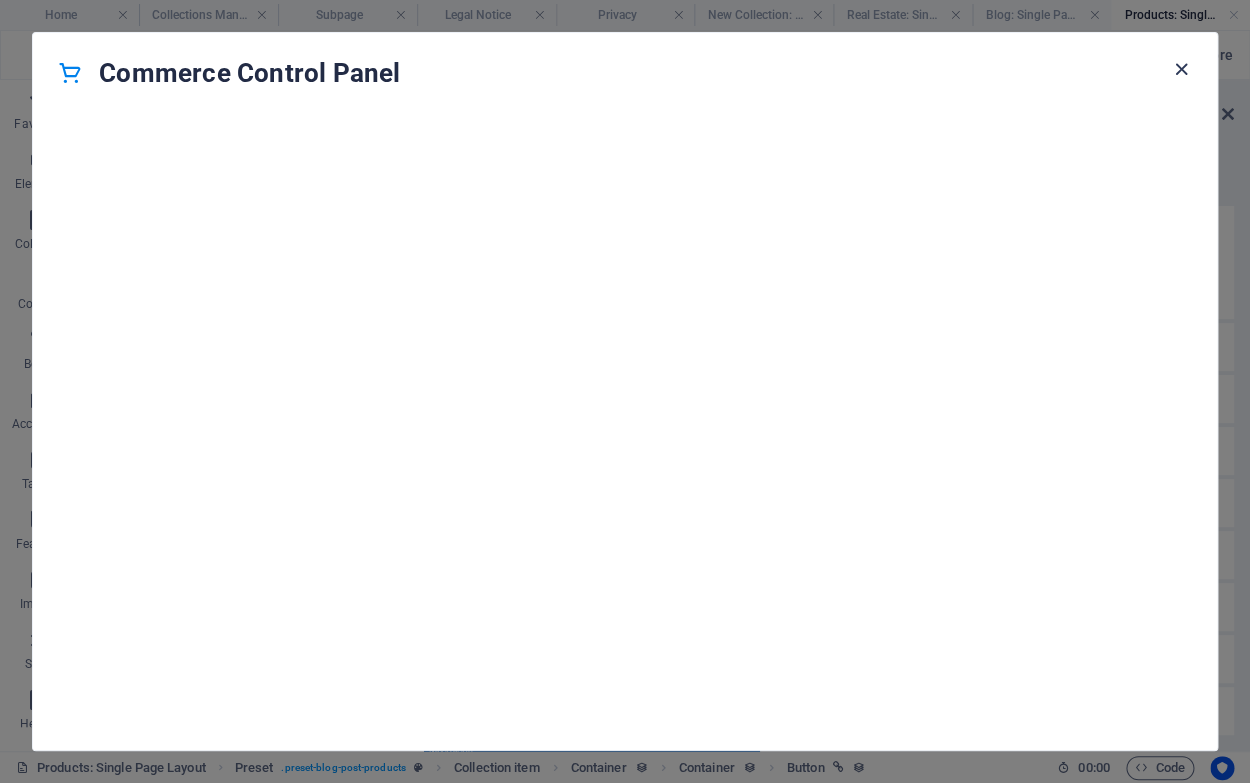 click at bounding box center [1181, 69] 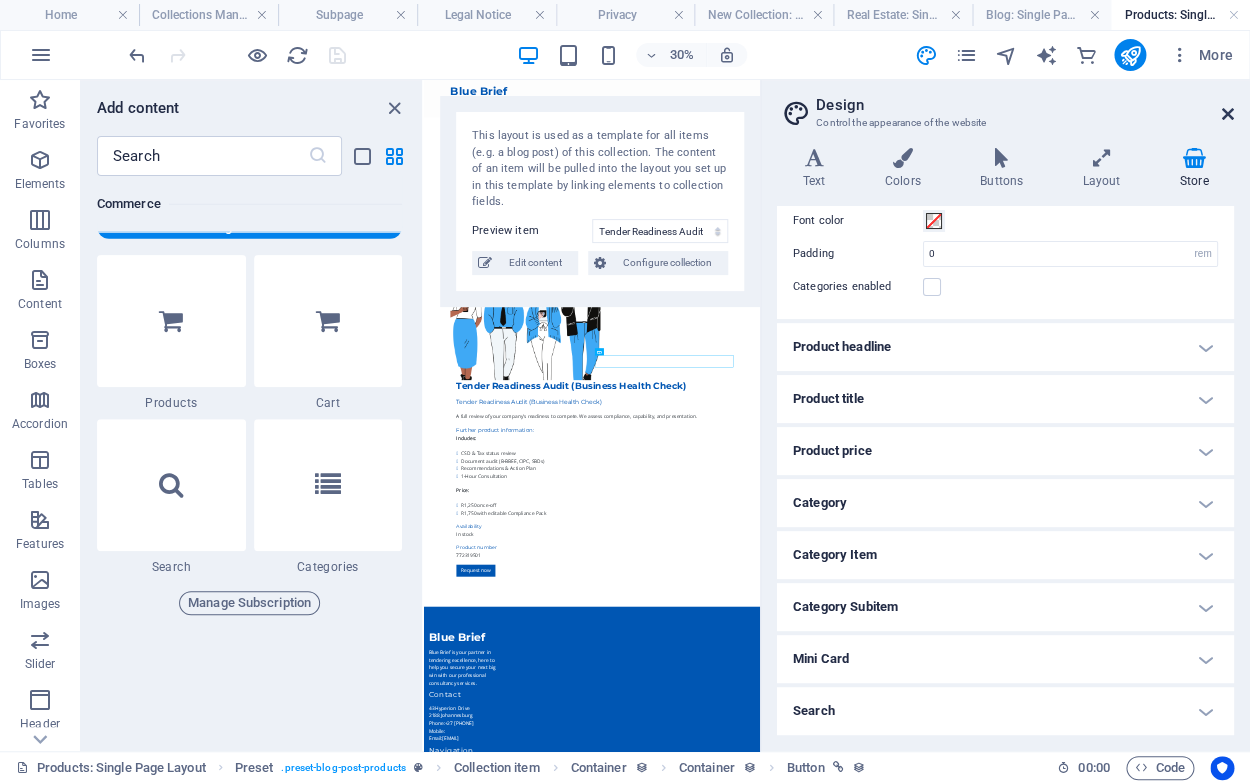 click at bounding box center (1228, 114) 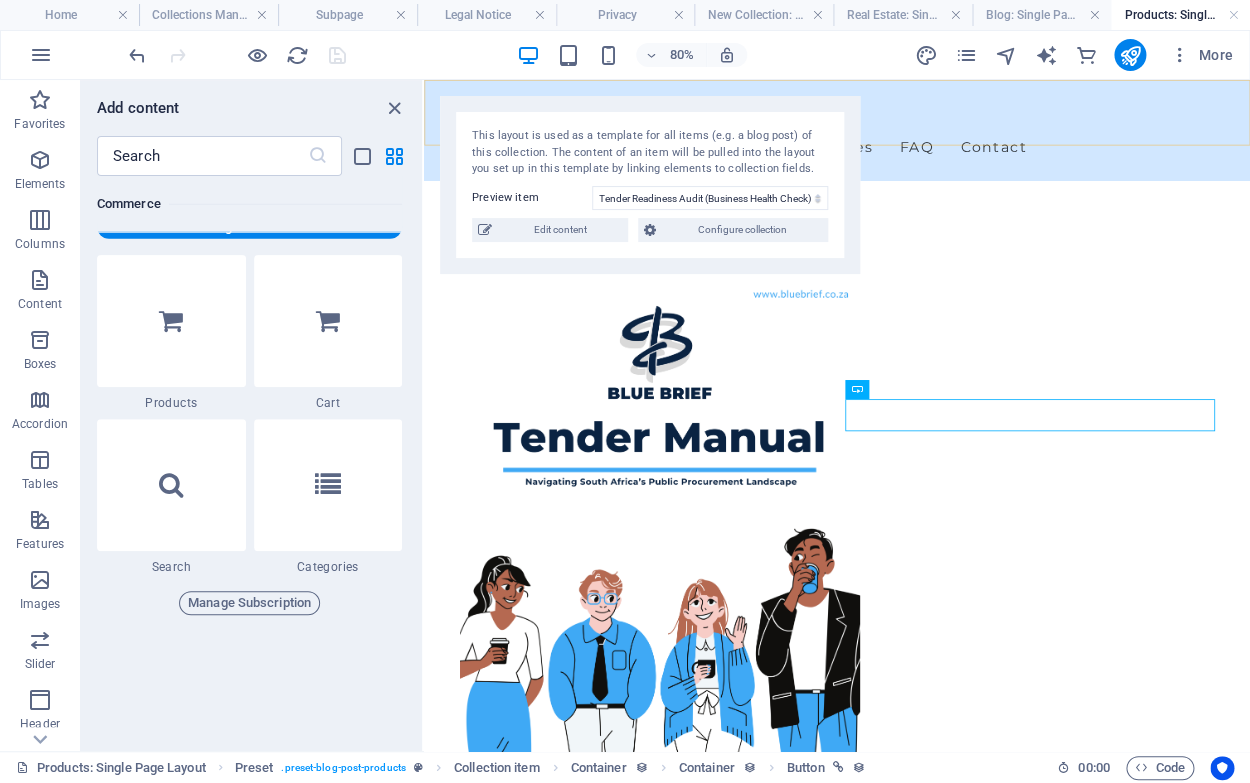 scroll, scrollTop: 518, scrollLeft: 0, axis: vertical 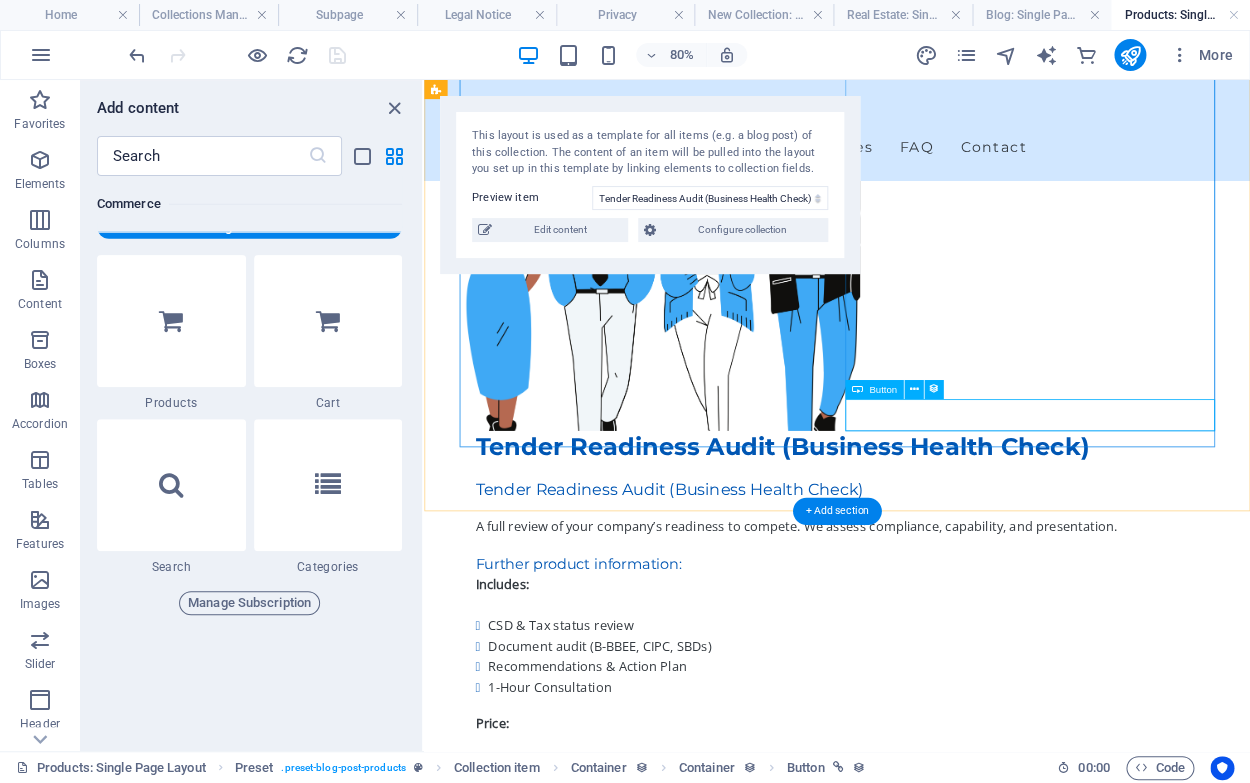 click on "Request now" at bounding box center [951, 1154] 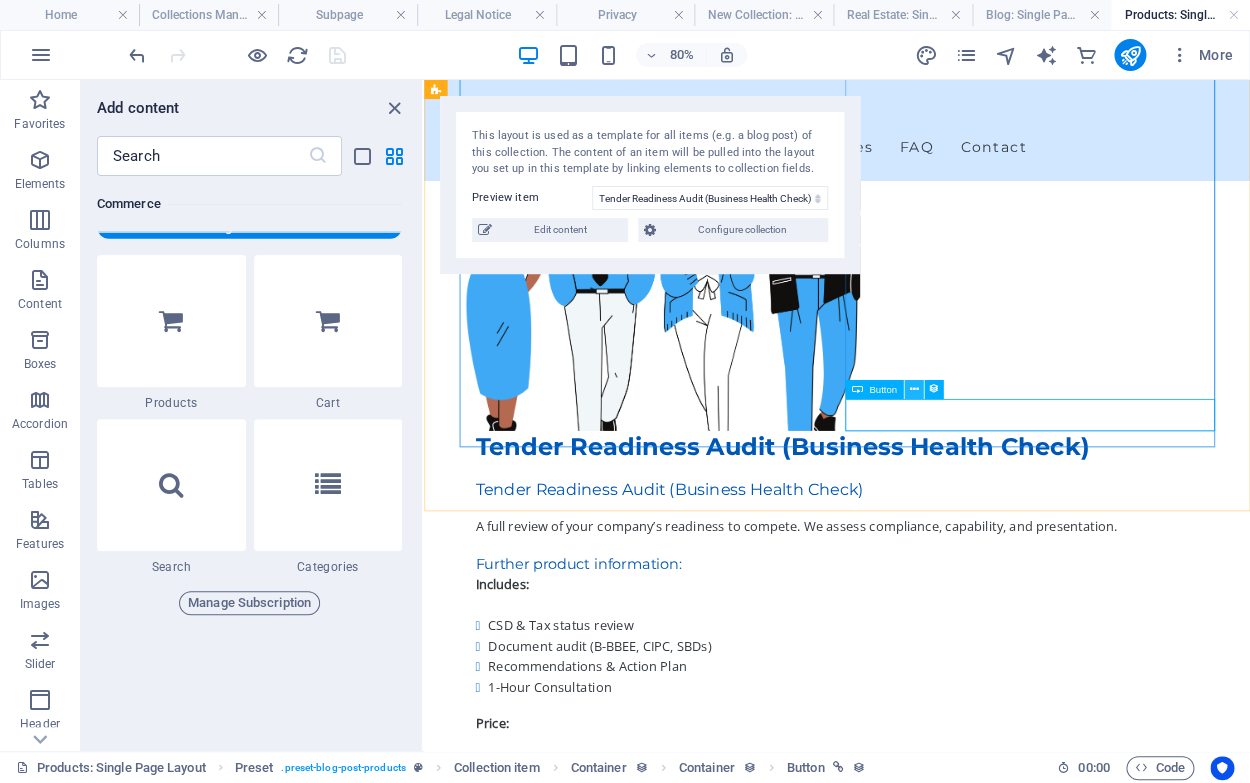 click at bounding box center (913, 389) 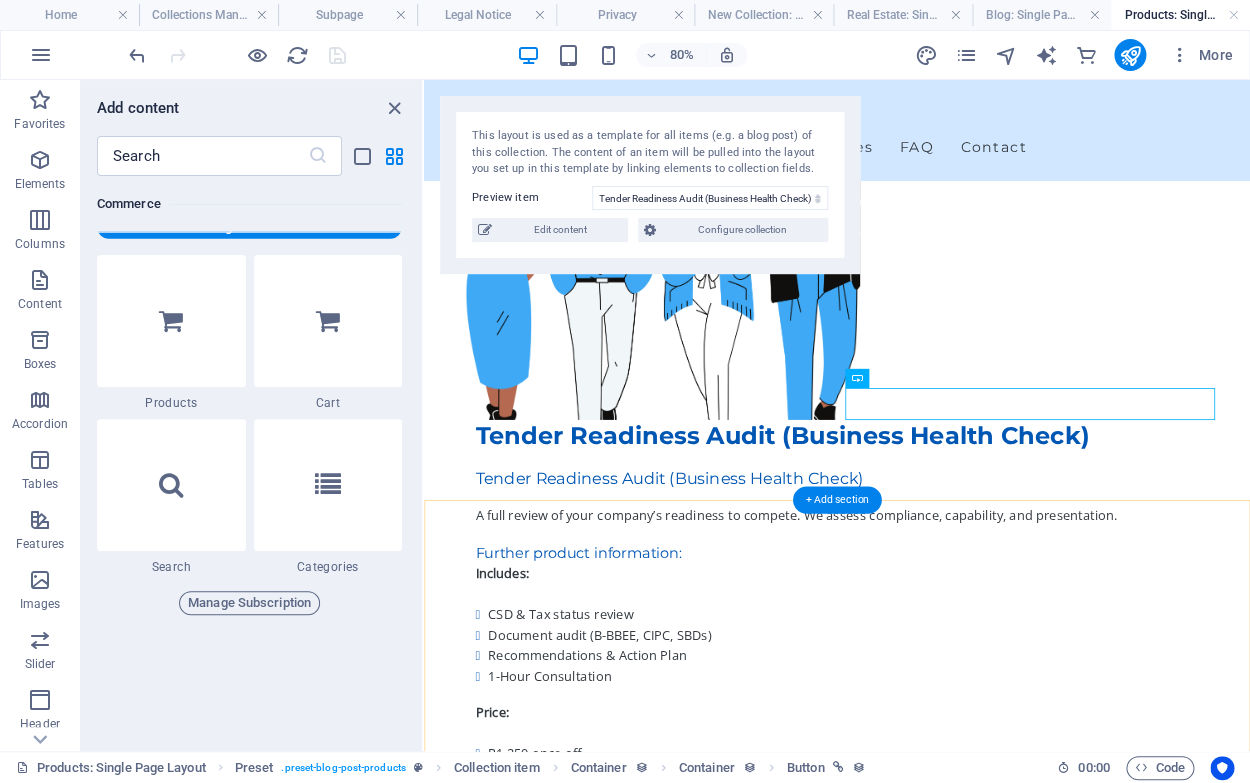 scroll, scrollTop: 452, scrollLeft: 0, axis: vertical 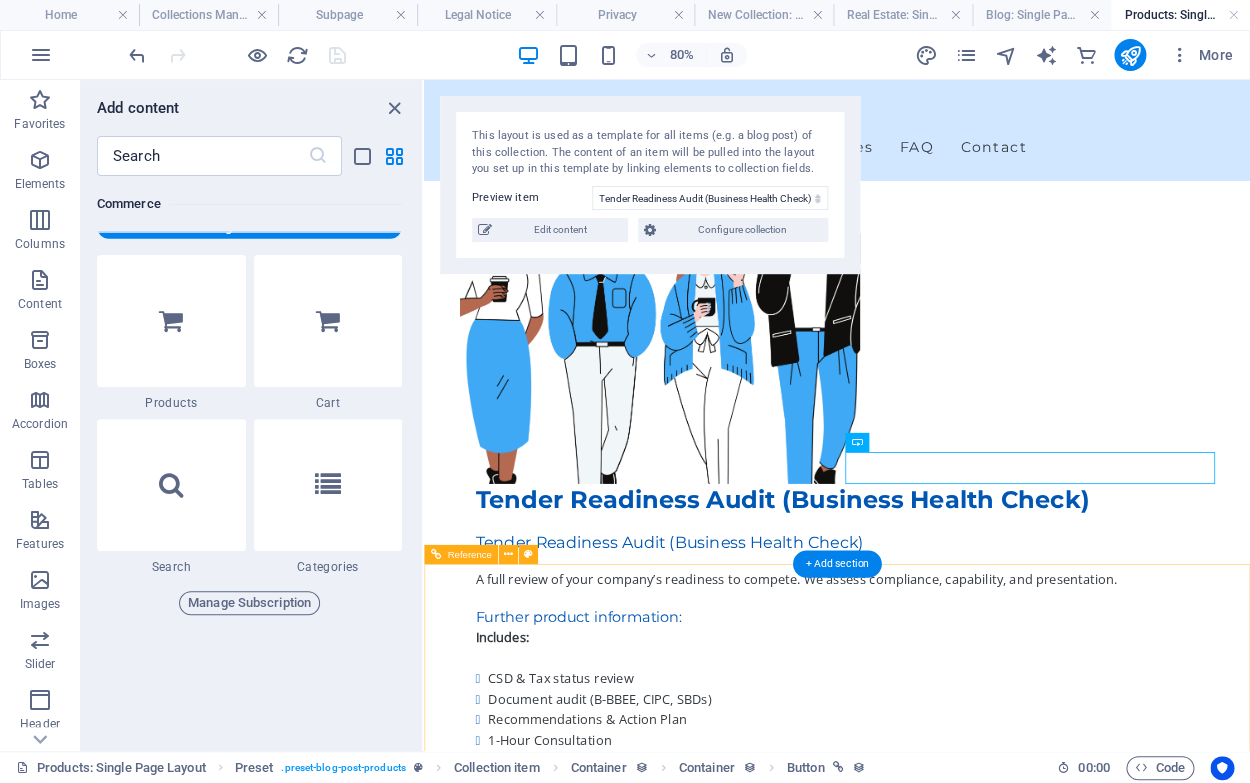click on "Blue Brief" at bounding box center [552, 1441] 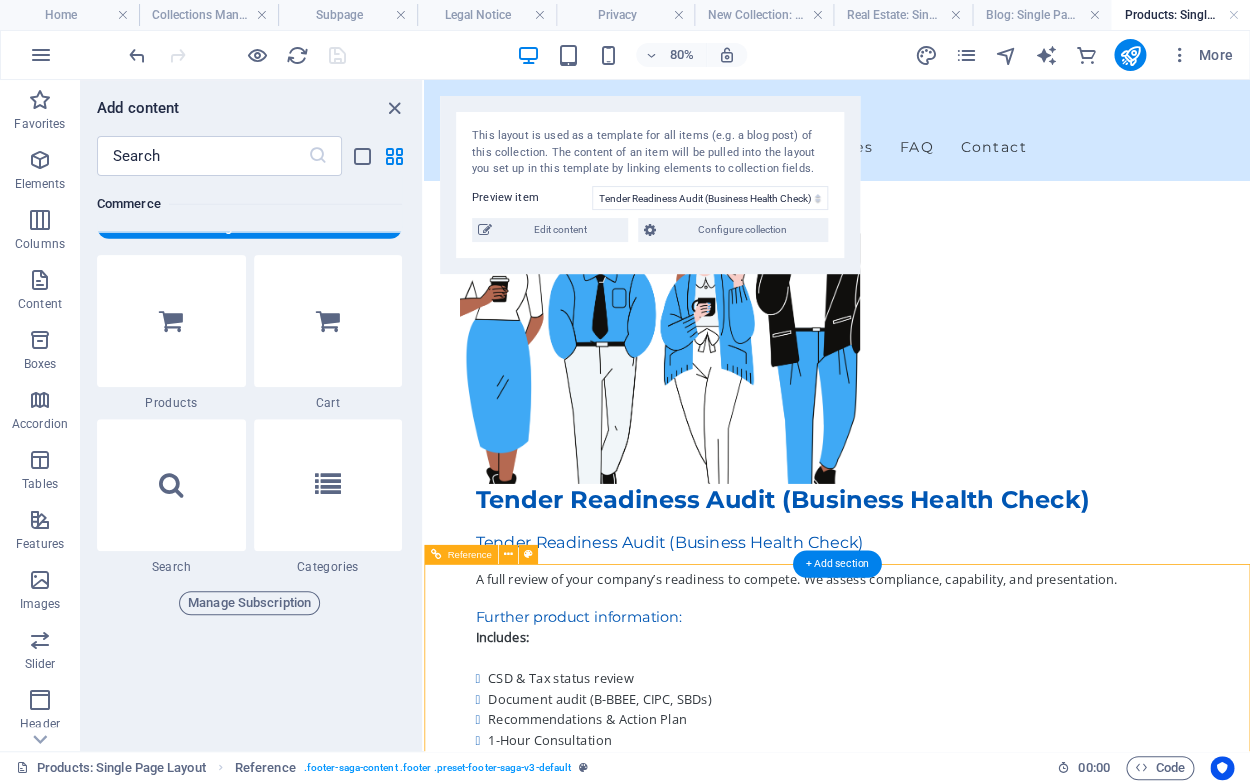 click on "Blue Brief" at bounding box center [552, 1441] 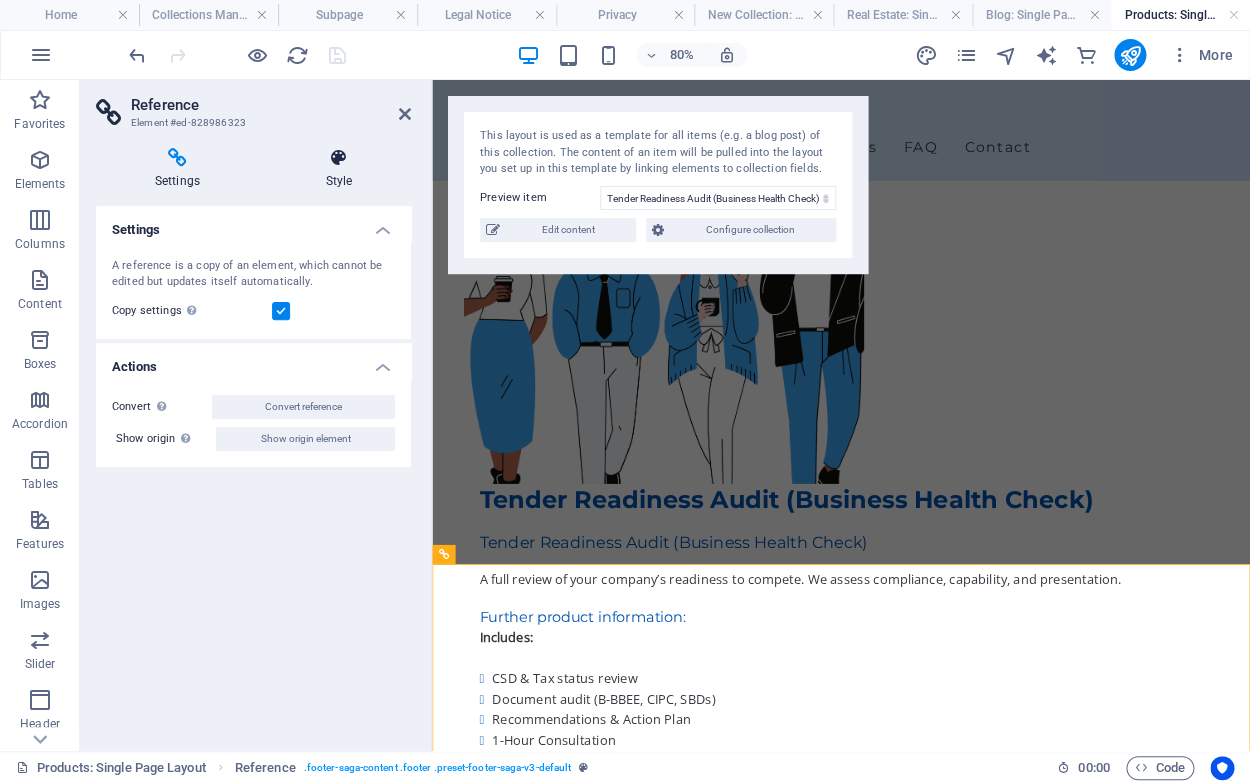 click on "Style" at bounding box center (339, 169) 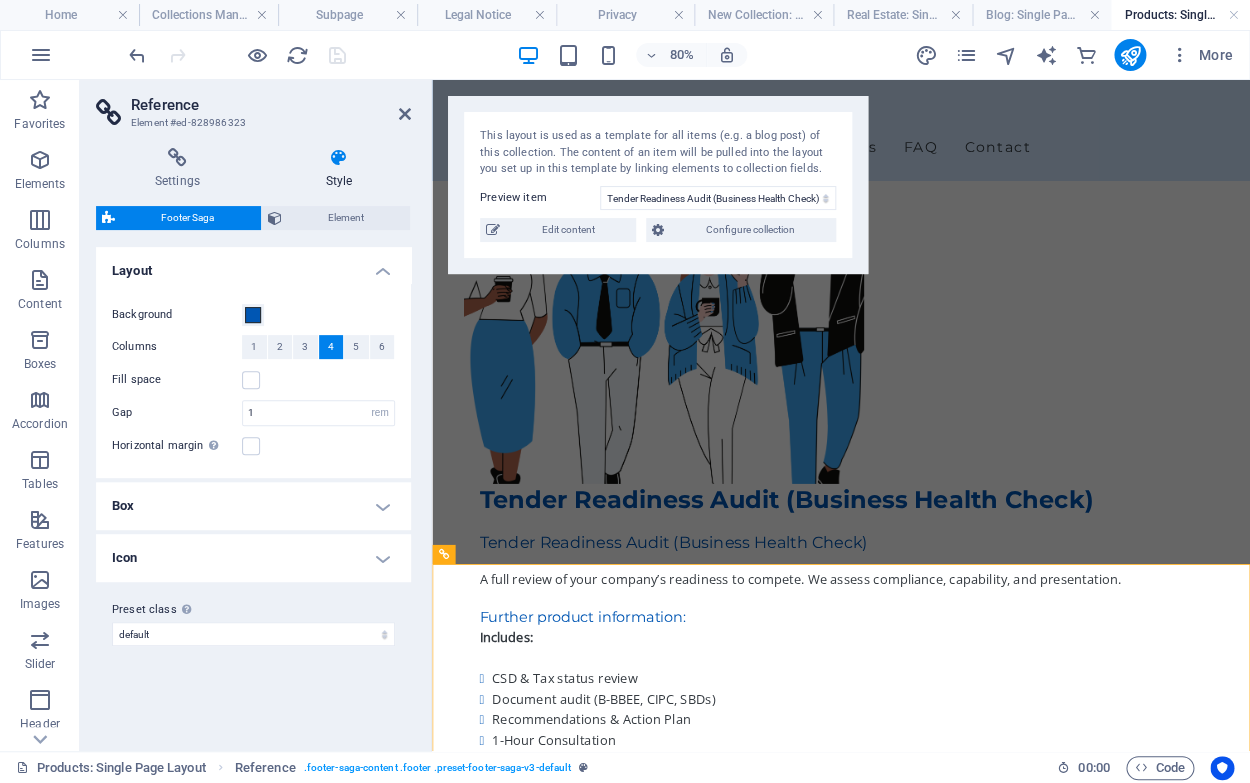 click on "Icon" at bounding box center [253, 558] 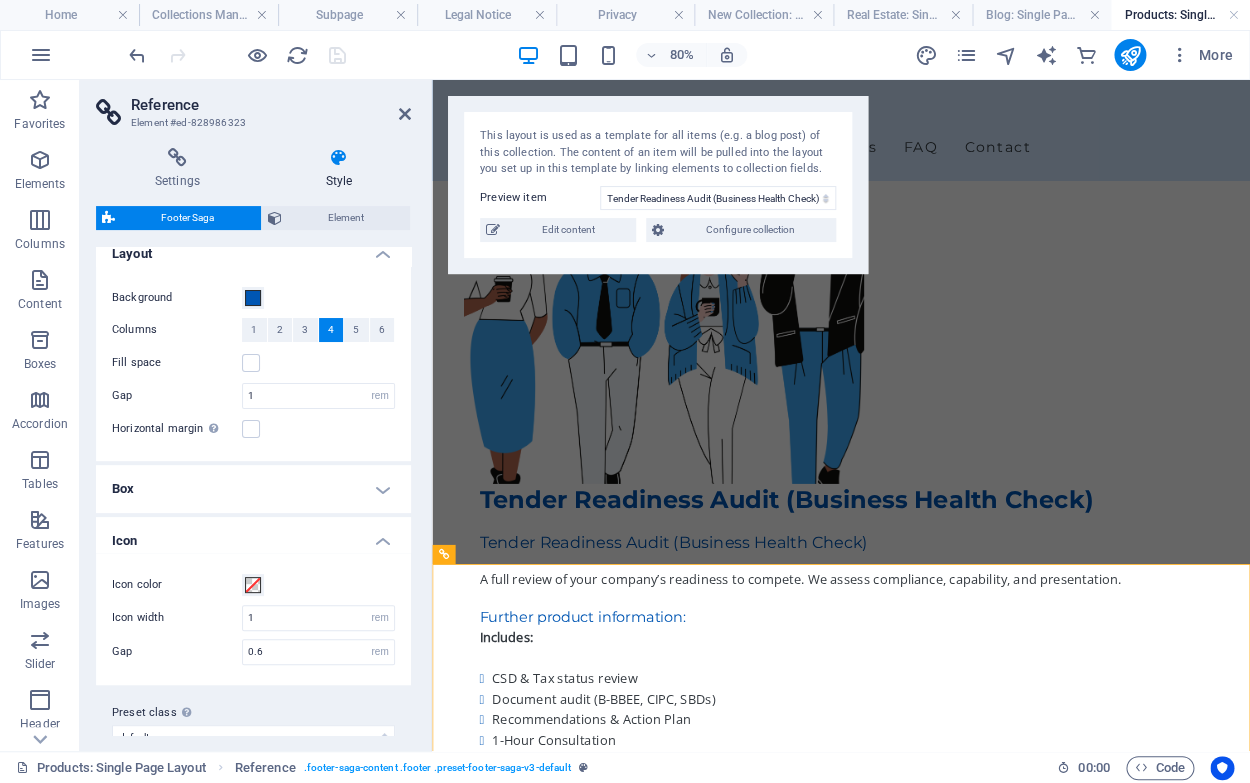 scroll, scrollTop: 0, scrollLeft: 0, axis: both 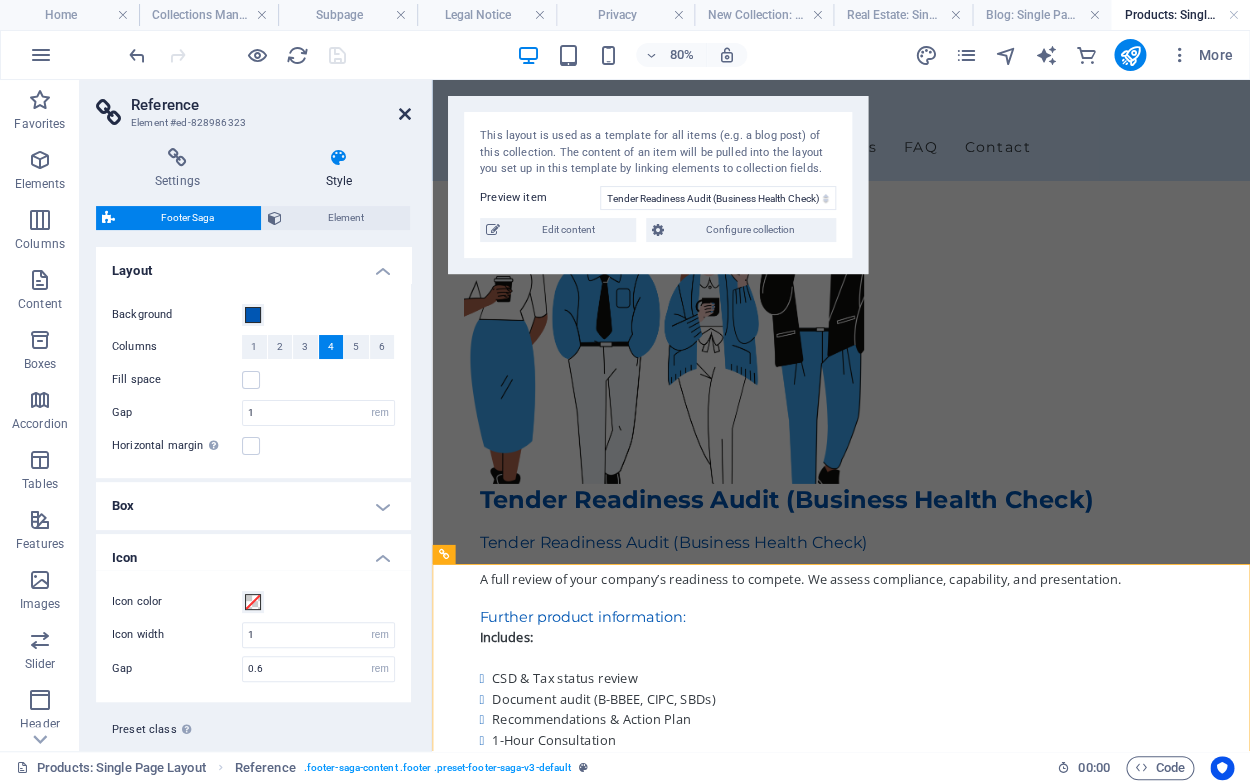 click at bounding box center [405, 114] 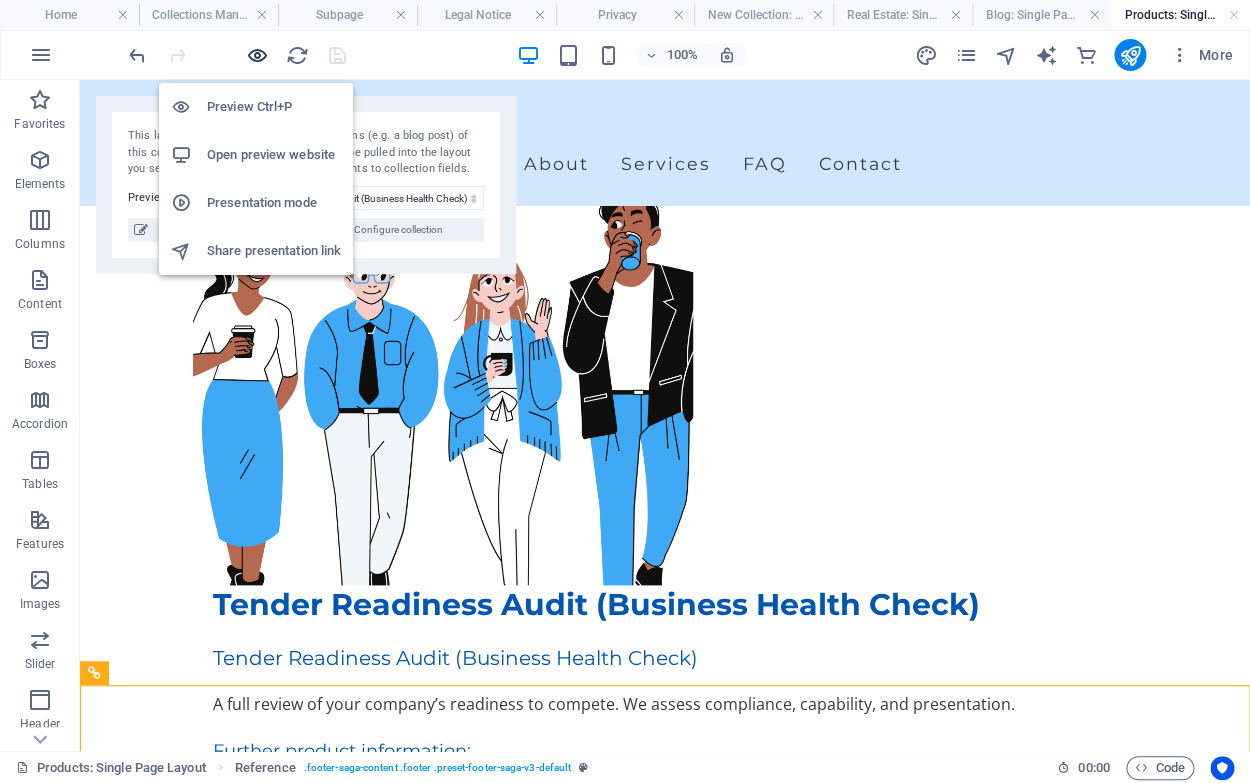 click at bounding box center (257, 55) 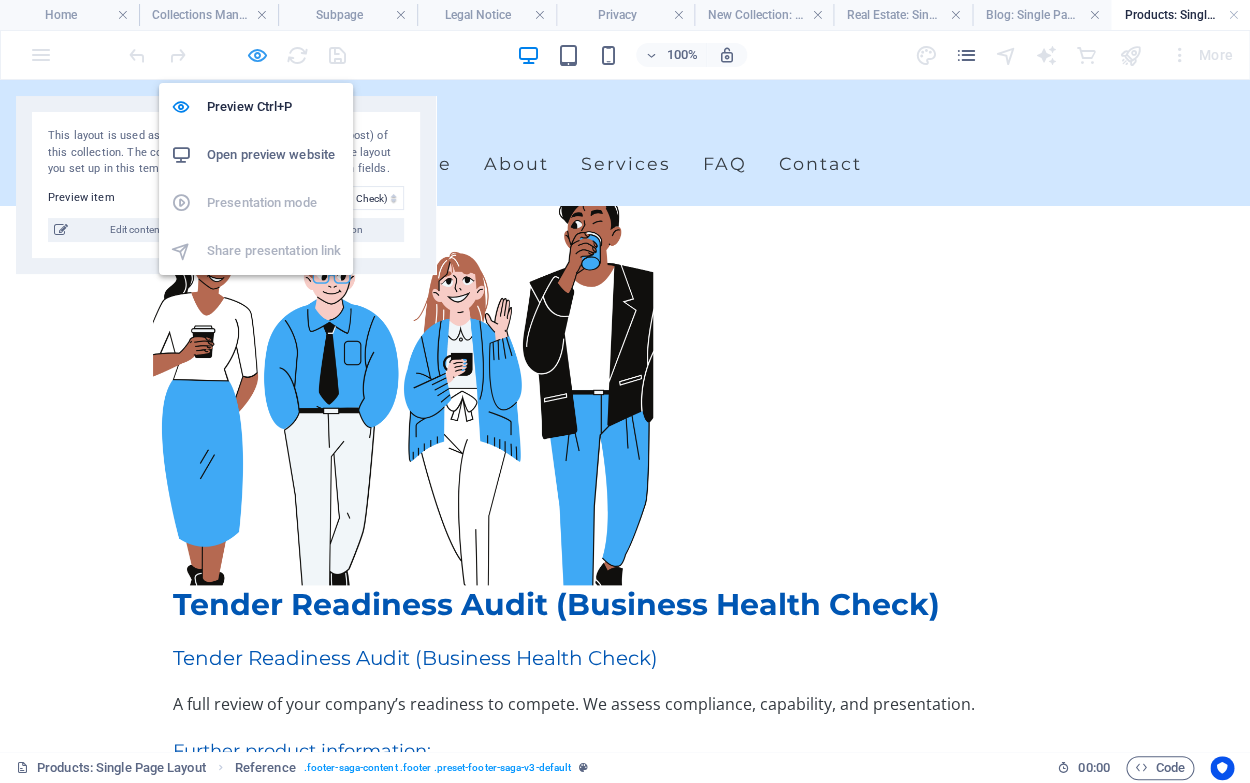 click at bounding box center (257, 55) 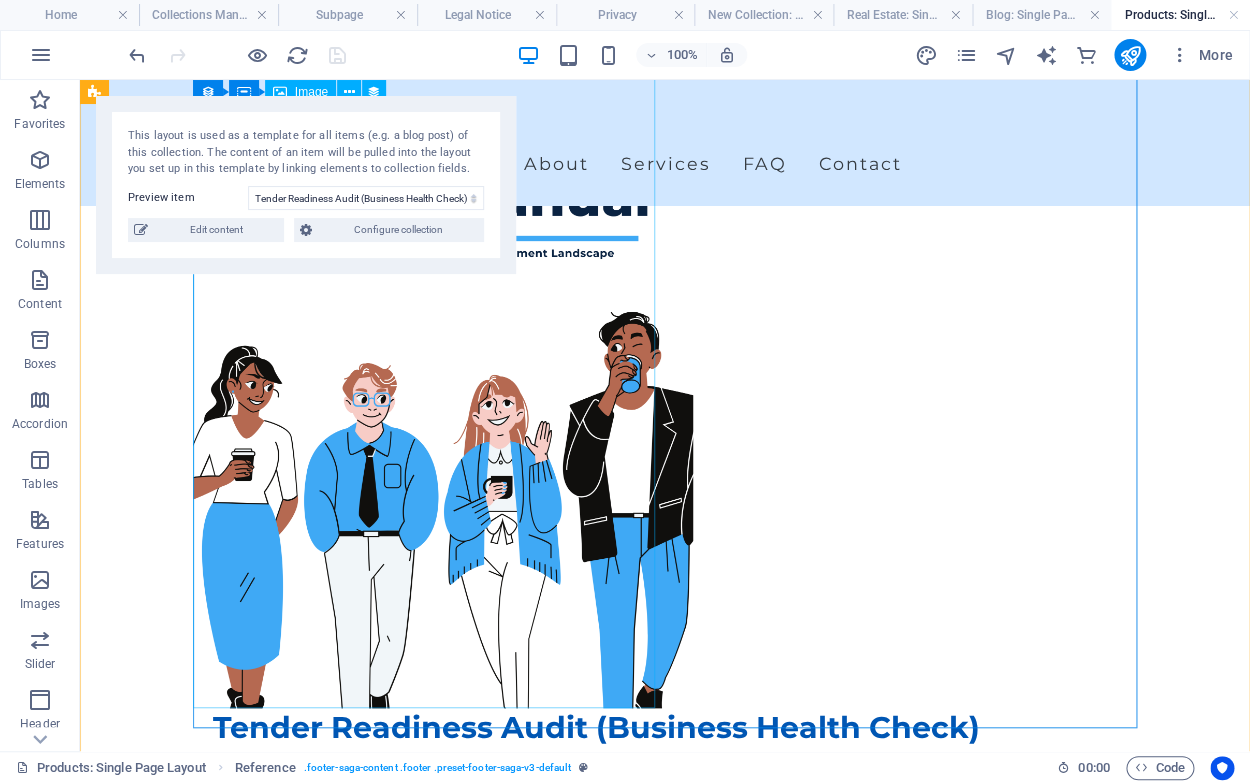 scroll, scrollTop: 210, scrollLeft: 0, axis: vertical 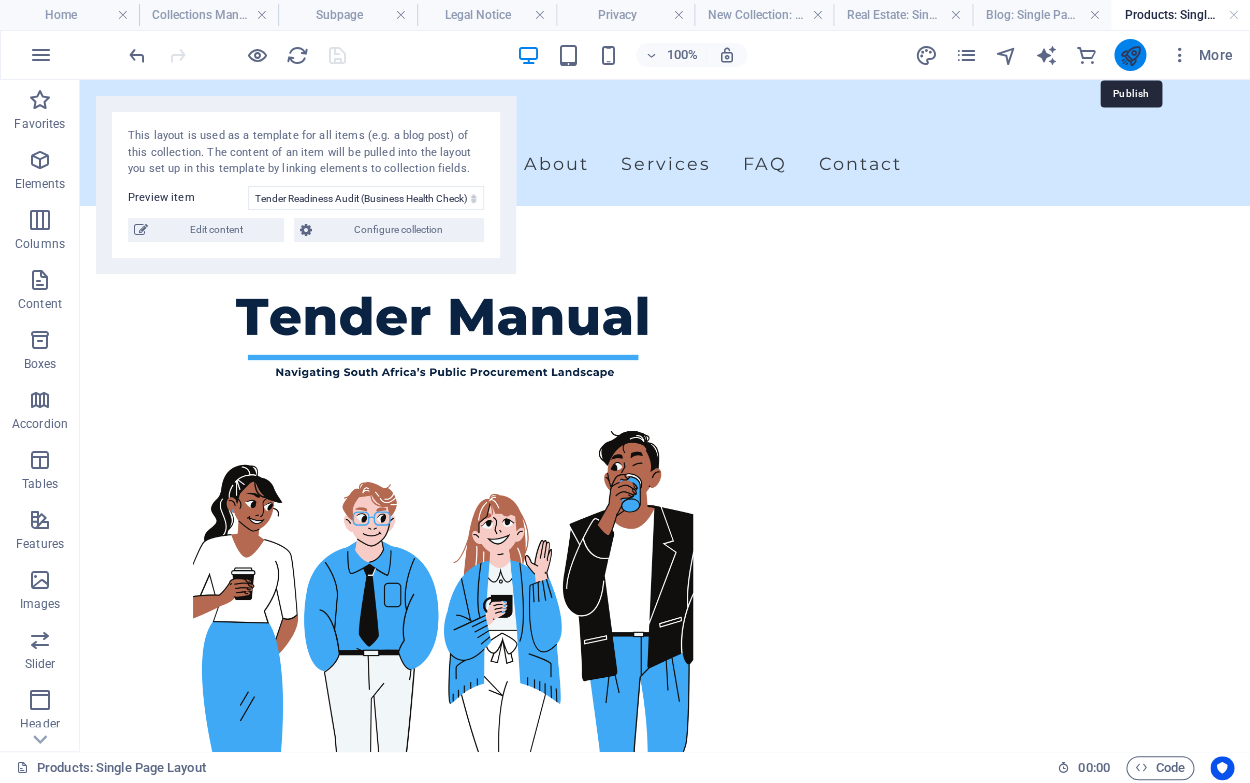 click at bounding box center [1129, 55] 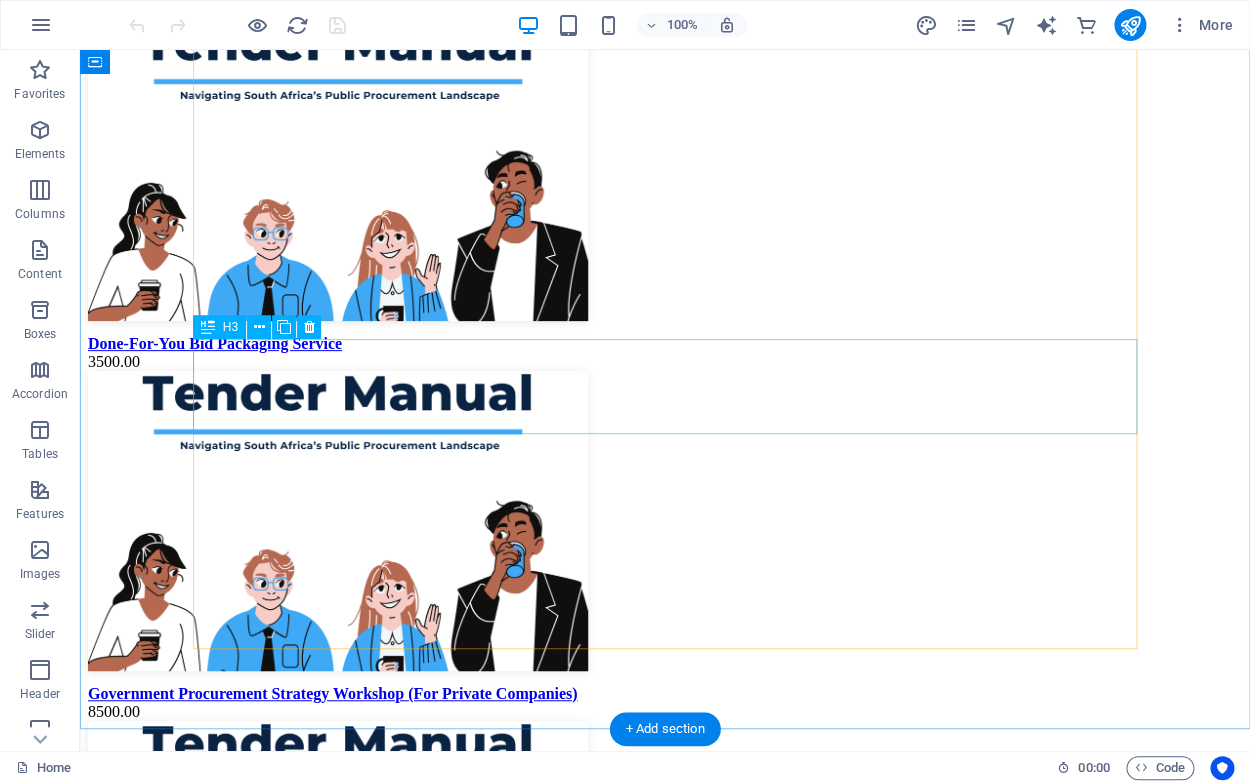 scroll, scrollTop: 3143, scrollLeft: 0, axis: vertical 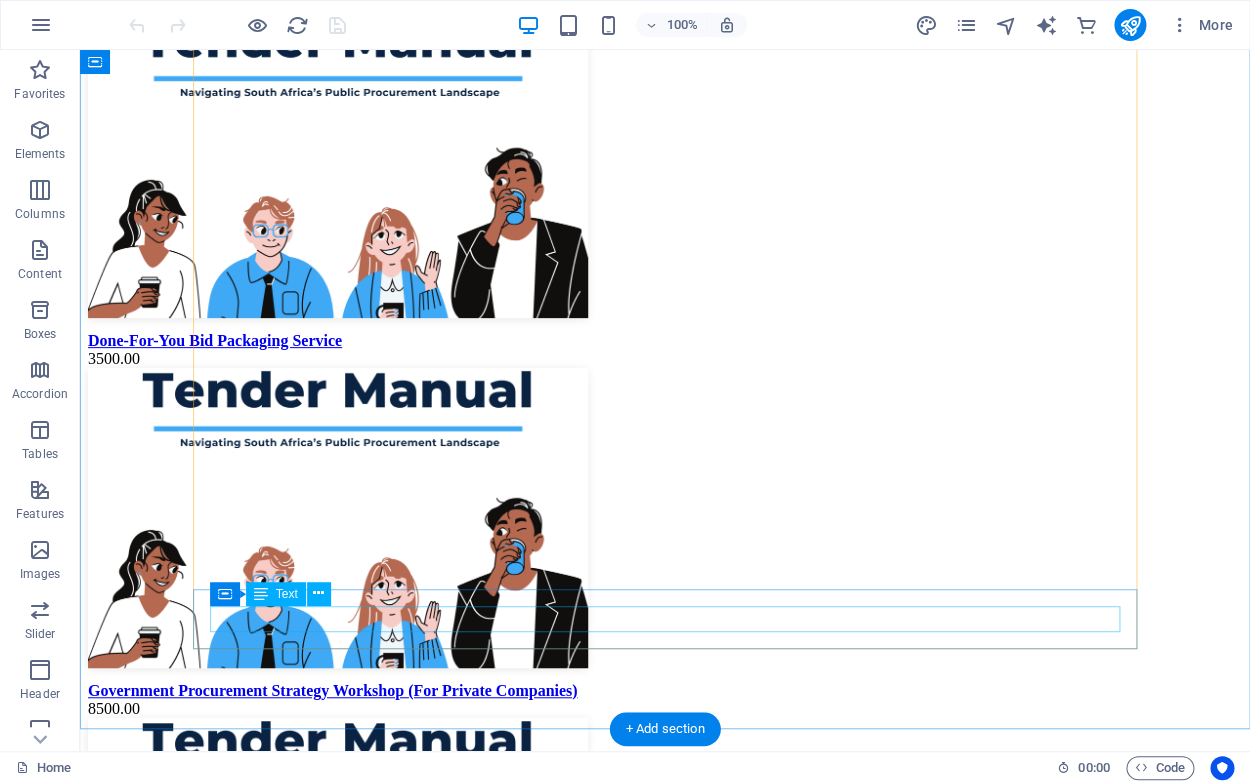 click on "You can reach out to us via email at [EMAIL] or call us at [PHONE]." at bounding box center [665, 9763] 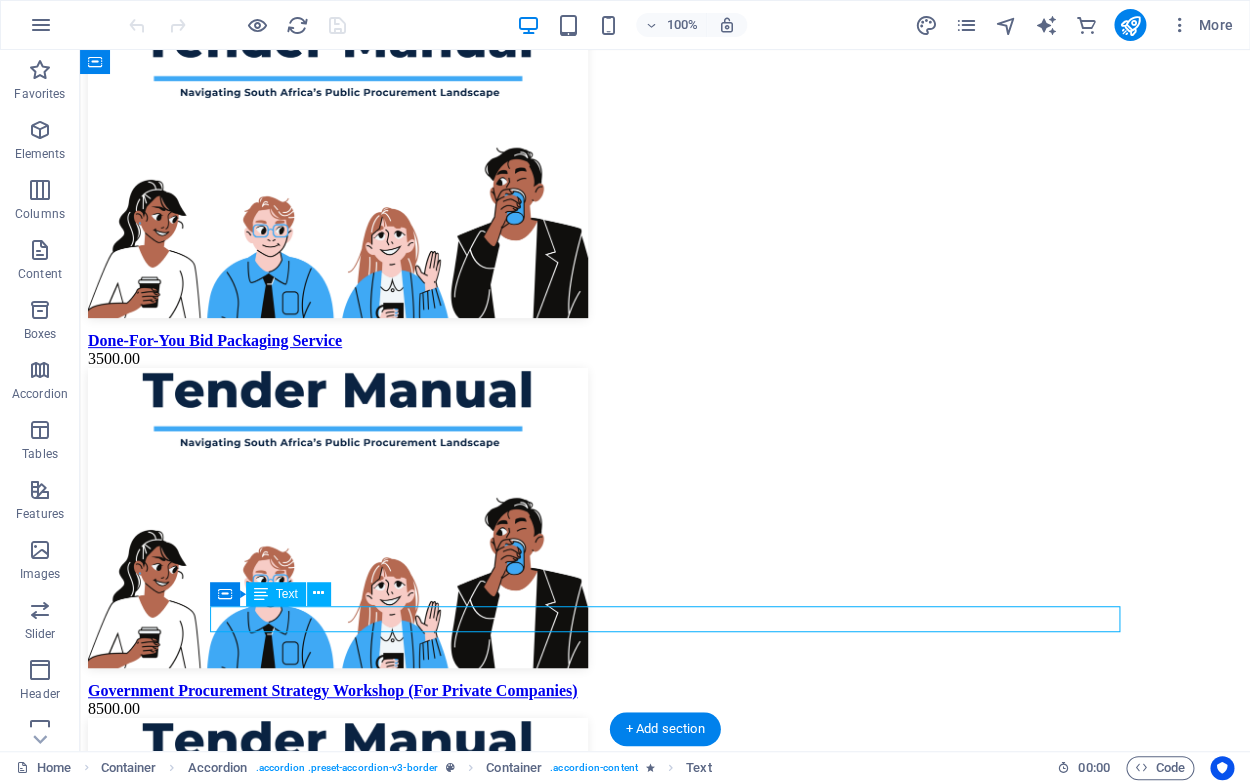 click on "You can reach out to us via email at [EMAIL] or call us at [PHONE]." at bounding box center [665, 9763] 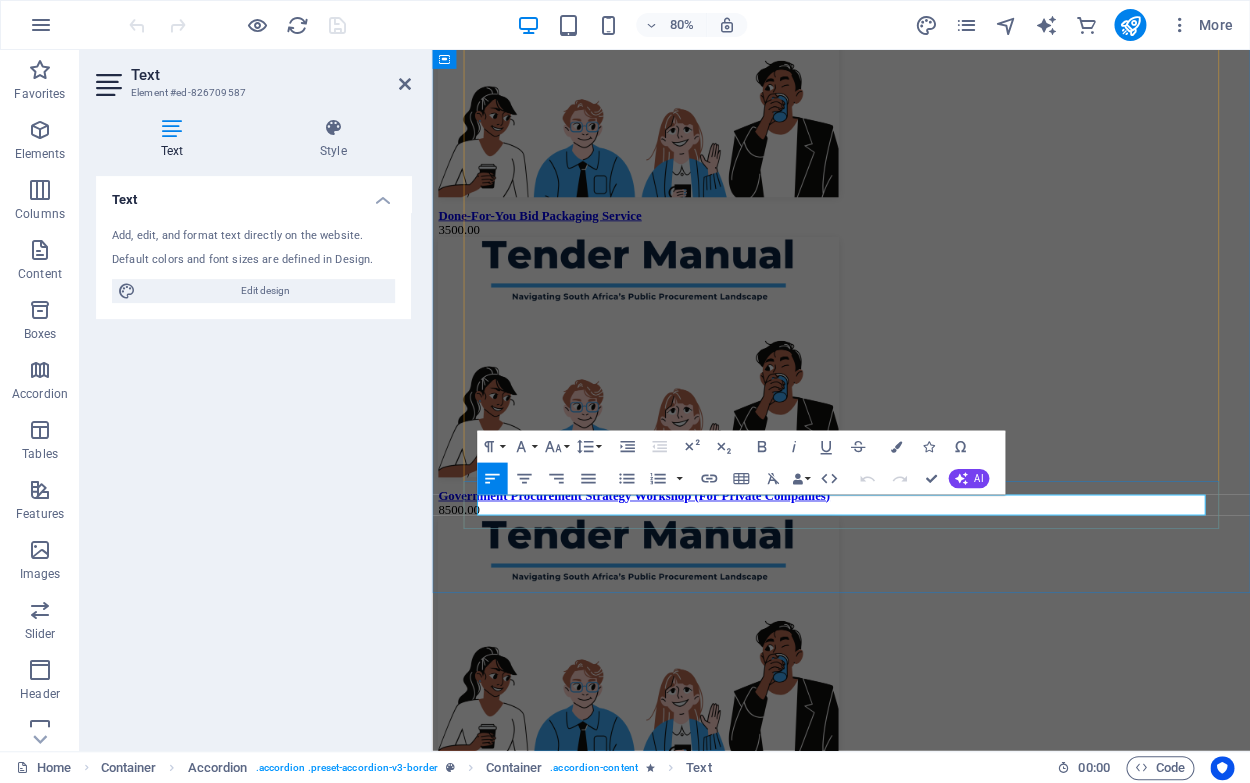 click on "You can reach out to us via email at [EMAIL] or call us at [PHONE]." at bounding box center (943, 8854) 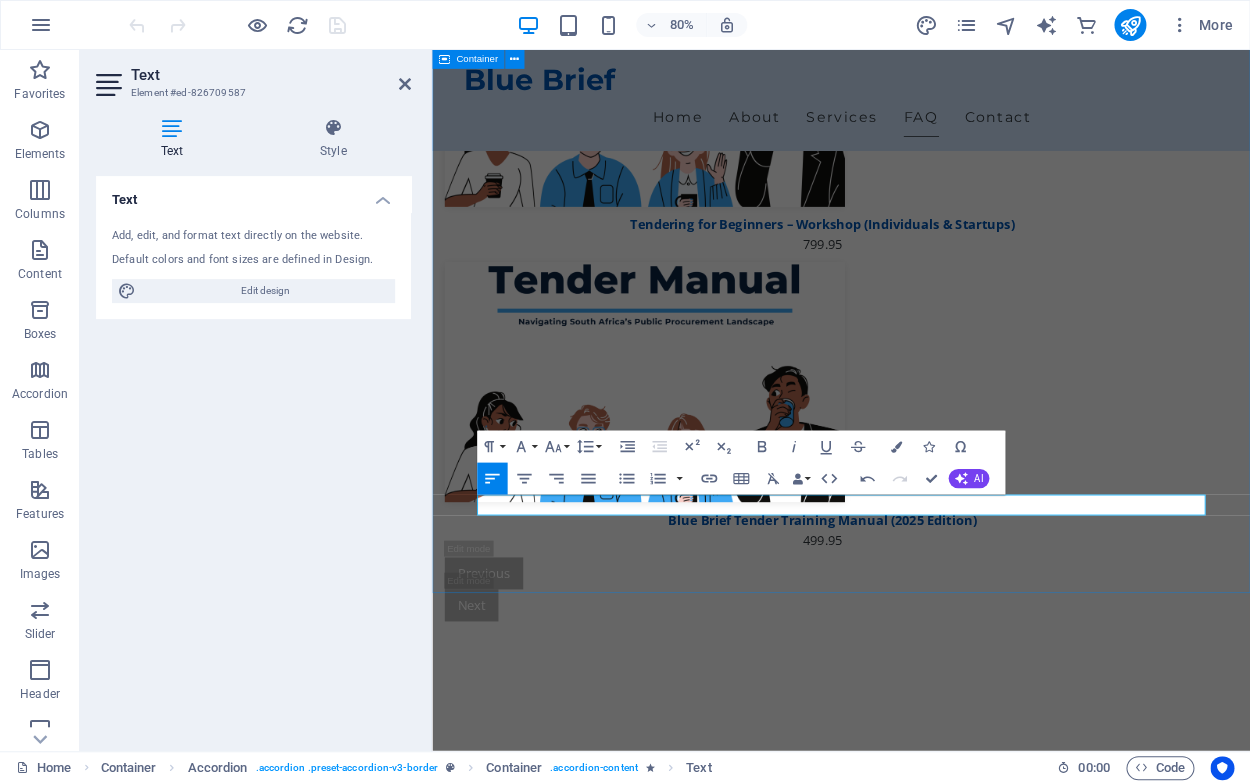 type 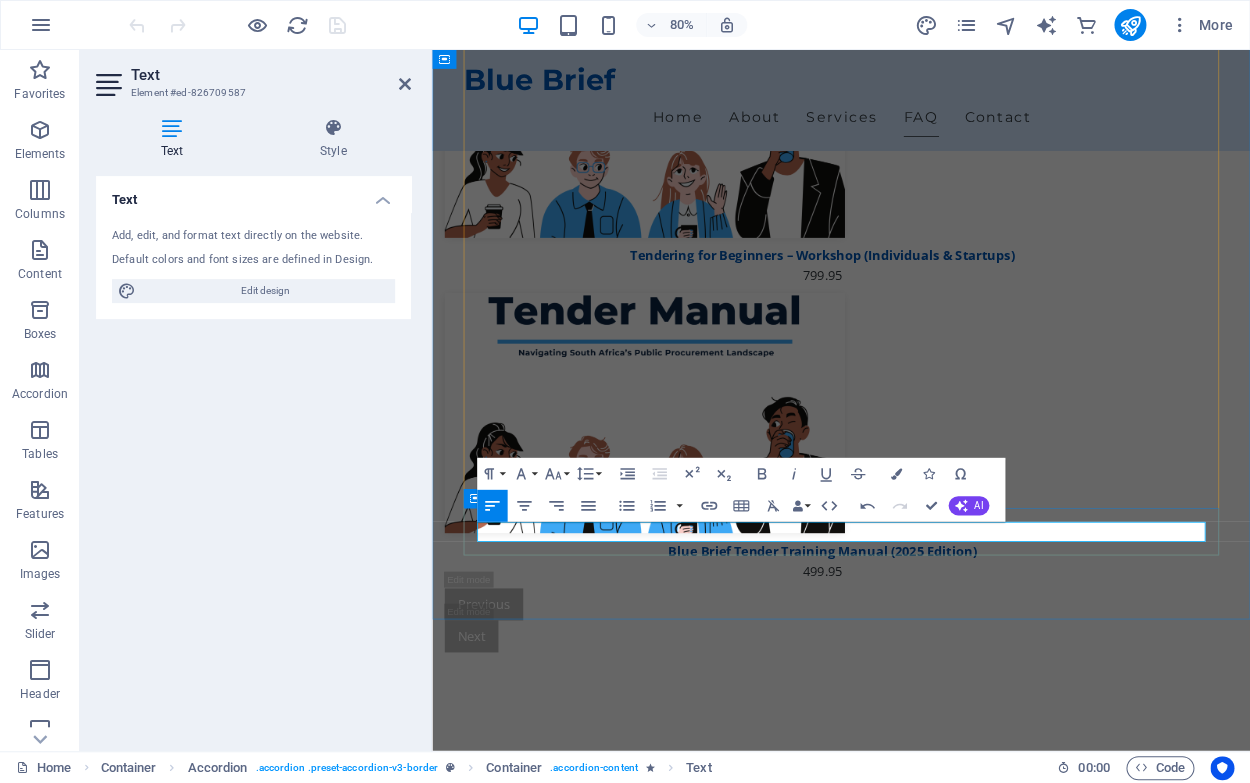 scroll, scrollTop: 3128, scrollLeft: 0, axis: vertical 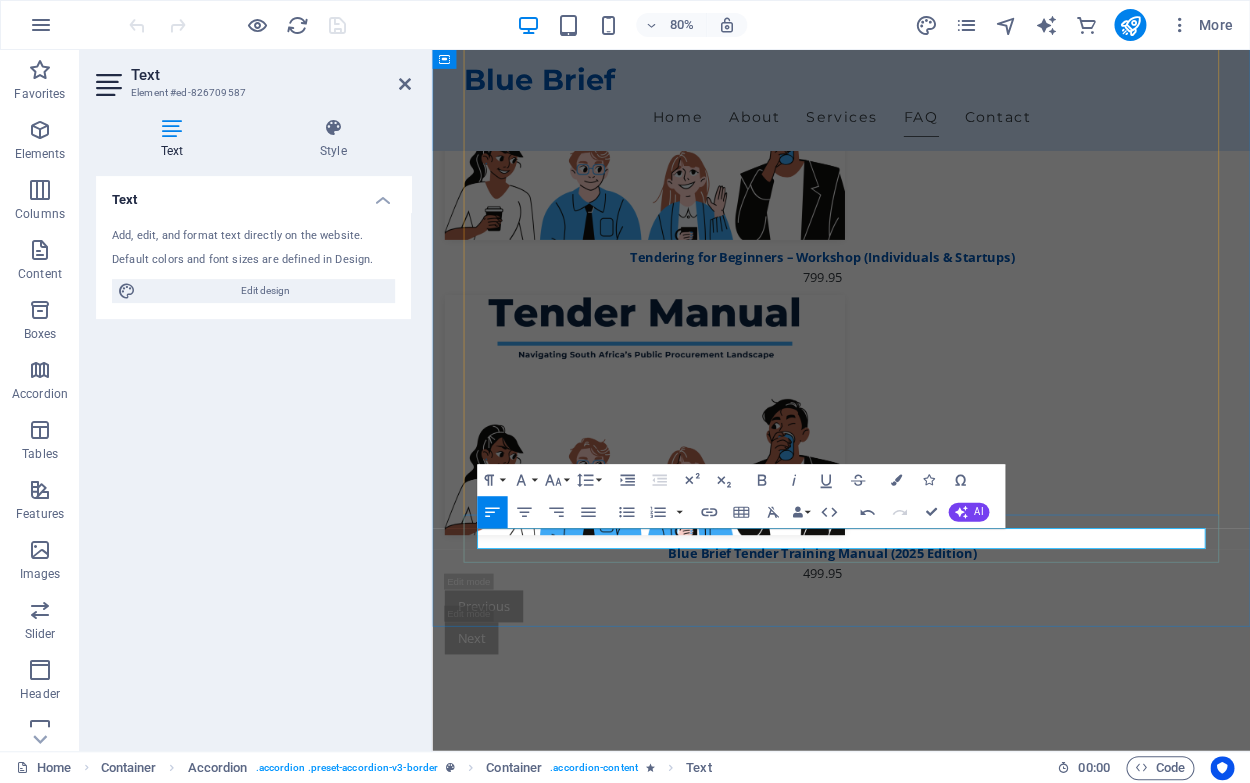 drag, startPoint x: 1150, startPoint y: 662, endPoint x: 1065, endPoint y: 668, distance: 85.2115 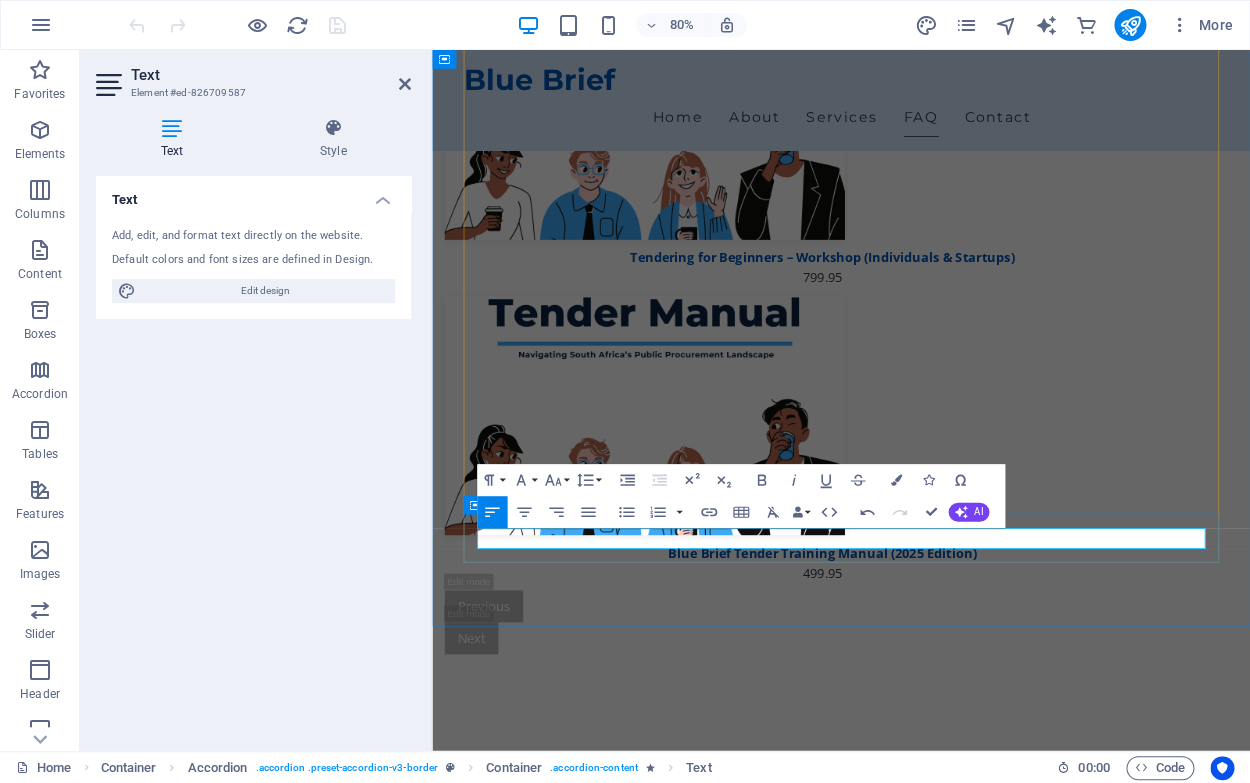 scroll, scrollTop: 0, scrollLeft: 9, axis: horizontal 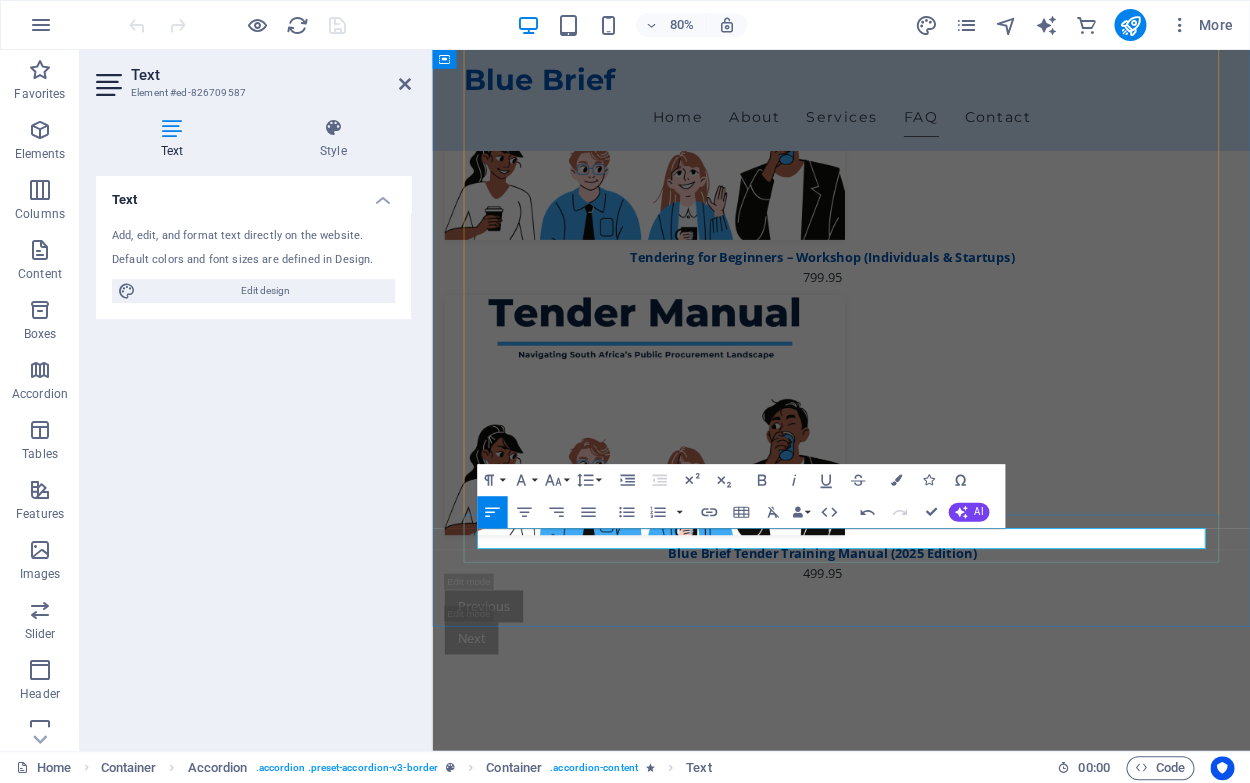 click on "You can reach out to us via email at [EMAIL] or call us at [PHONE]." at bounding box center (944, 3971) 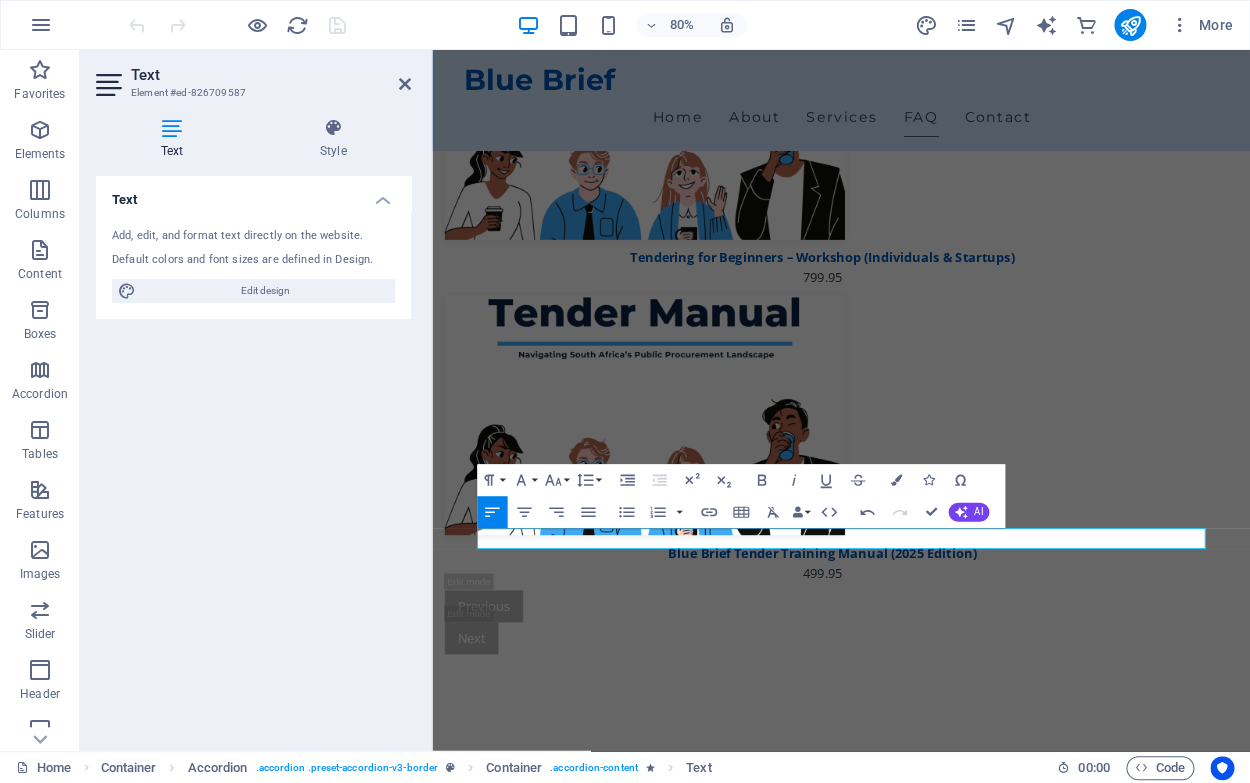 scroll, scrollTop: 0, scrollLeft: 9, axis: horizontal 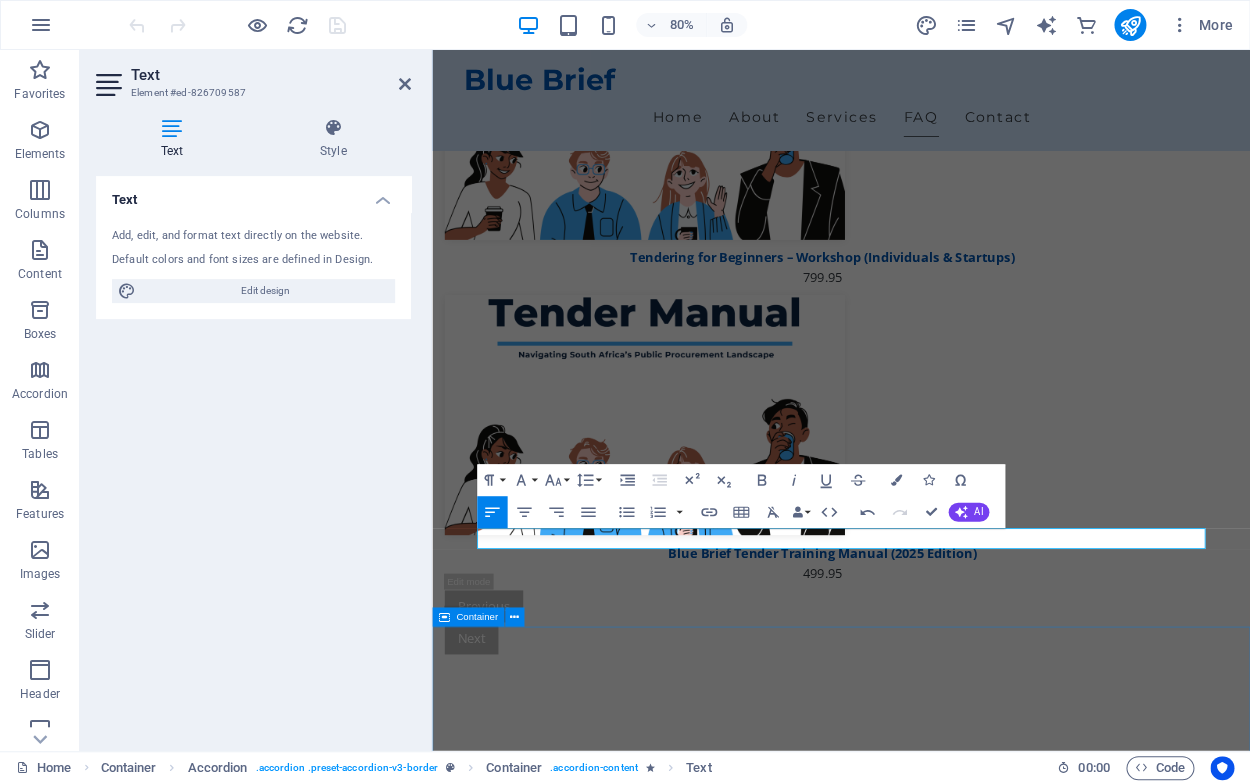 click on "Get in Touch   I have read and understand the privacy policy. Unreadable? Load new Submit Your Inquiry" at bounding box center [943, 4368] 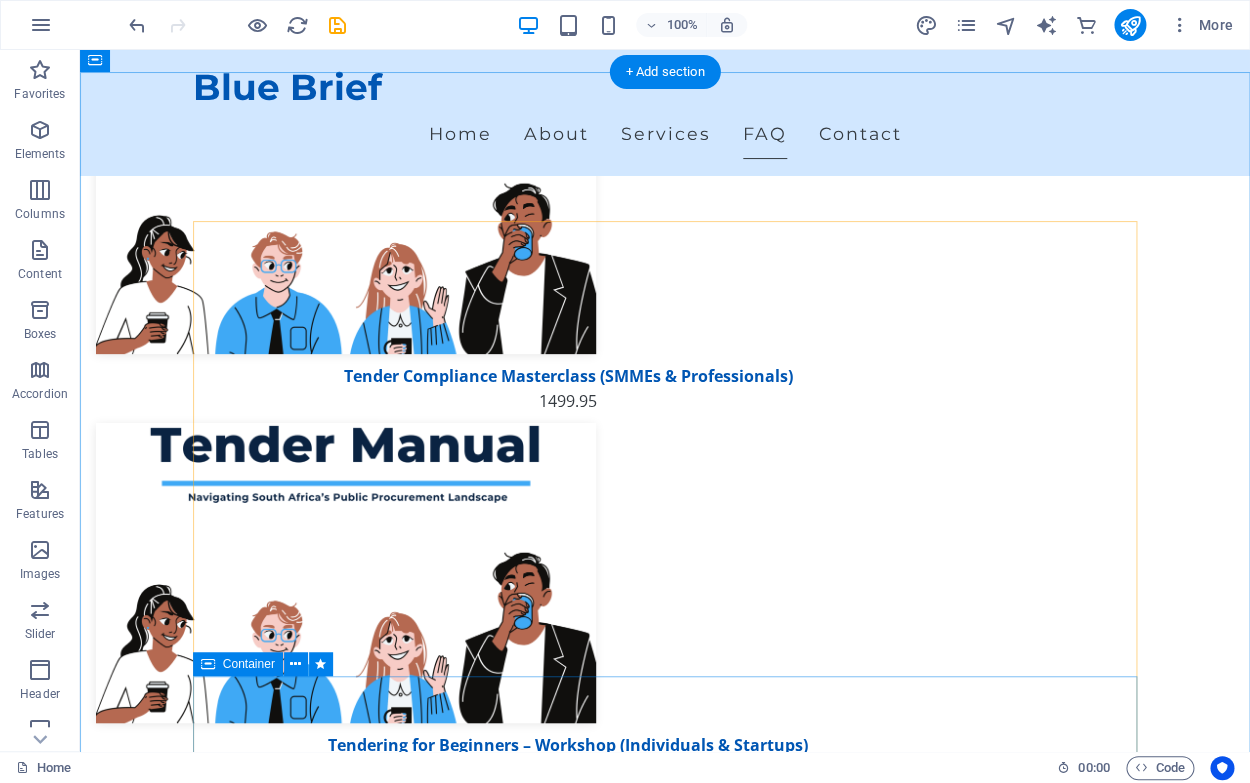 scroll, scrollTop: 2559, scrollLeft: 0, axis: vertical 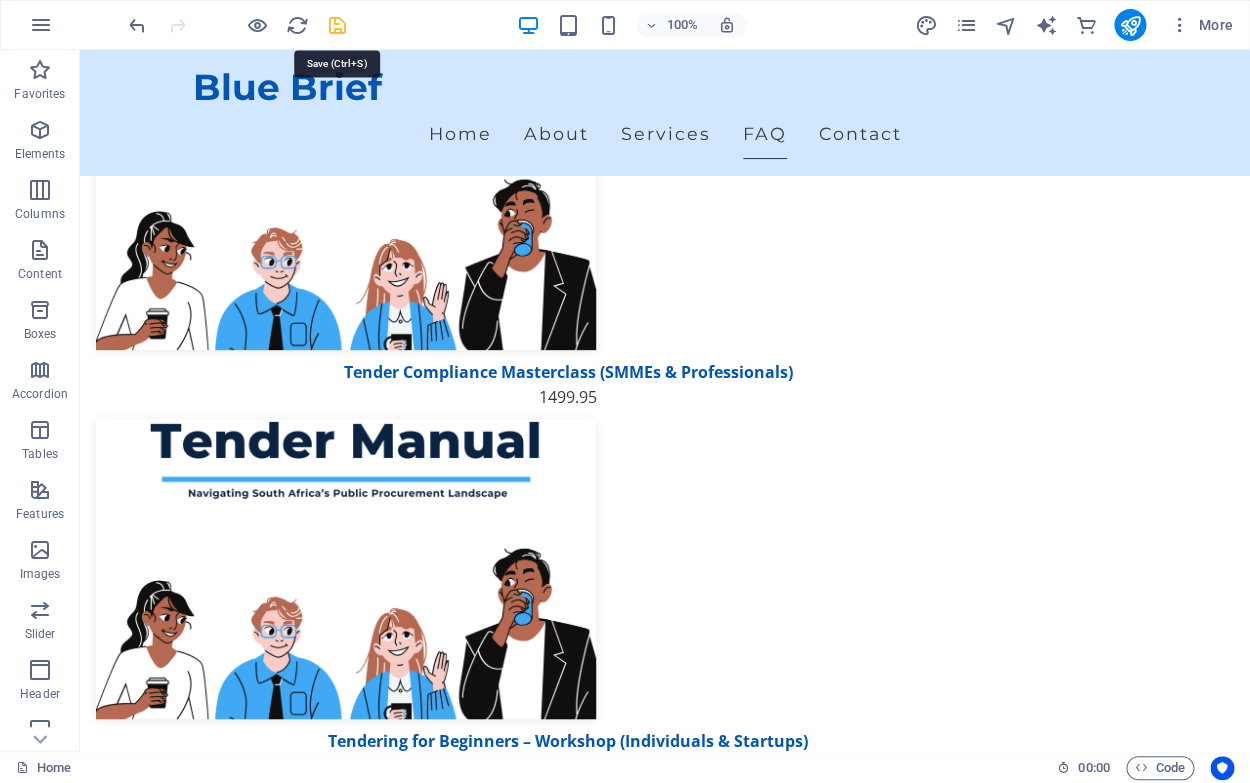 click at bounding box center (337, 25) 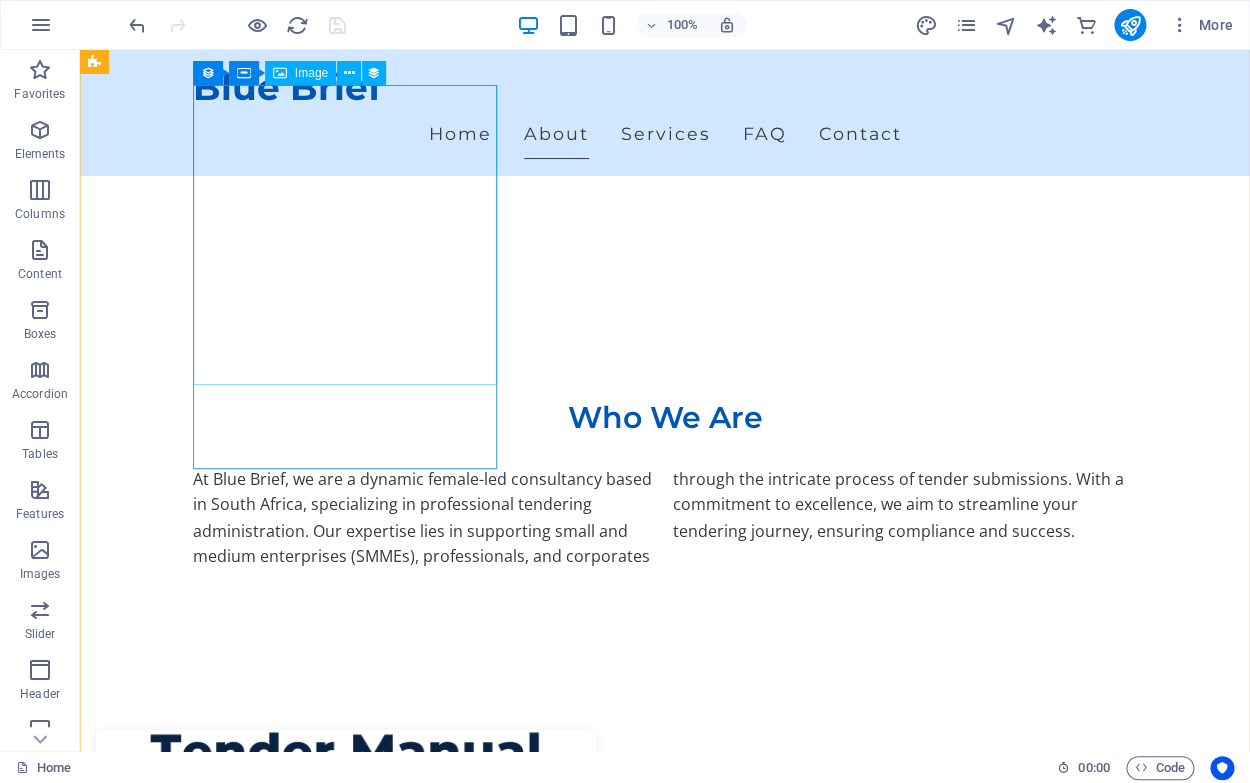 scroll, scrollTop: 779, scrollLeft: 0, axis: vertical 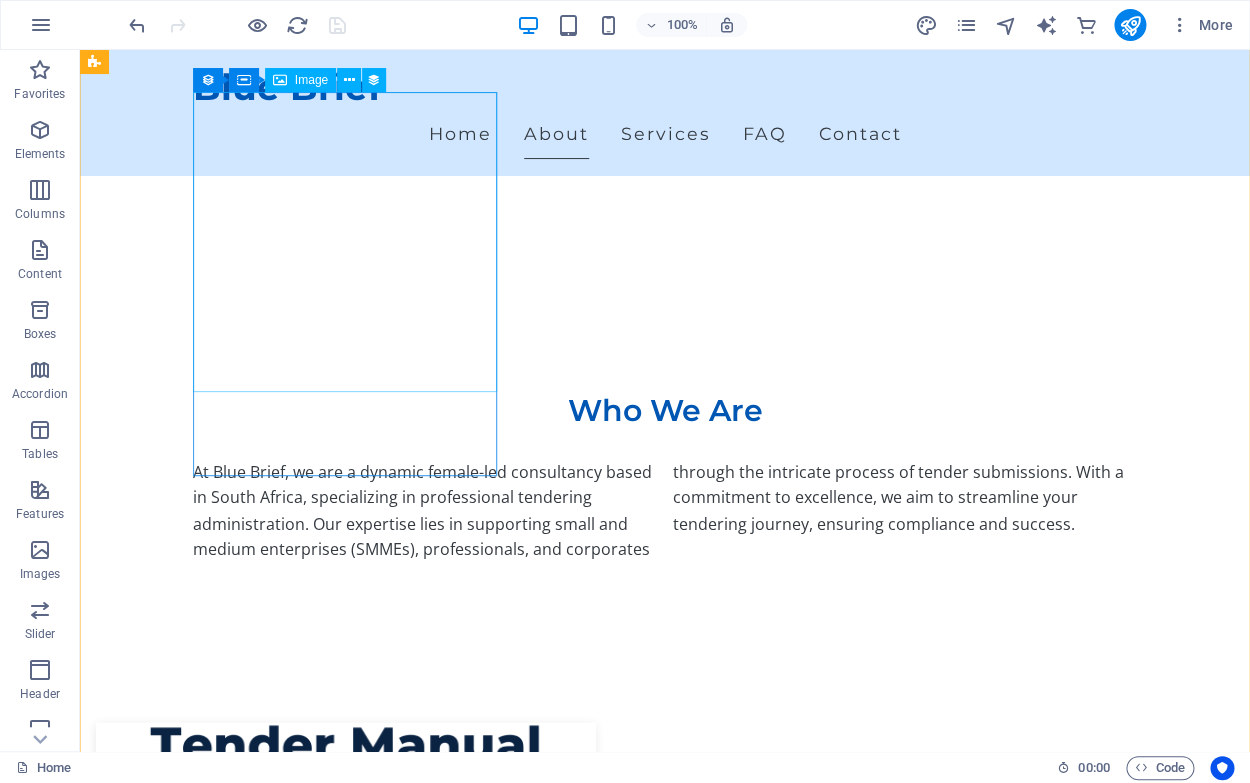 click at bounding box center (568, 872) 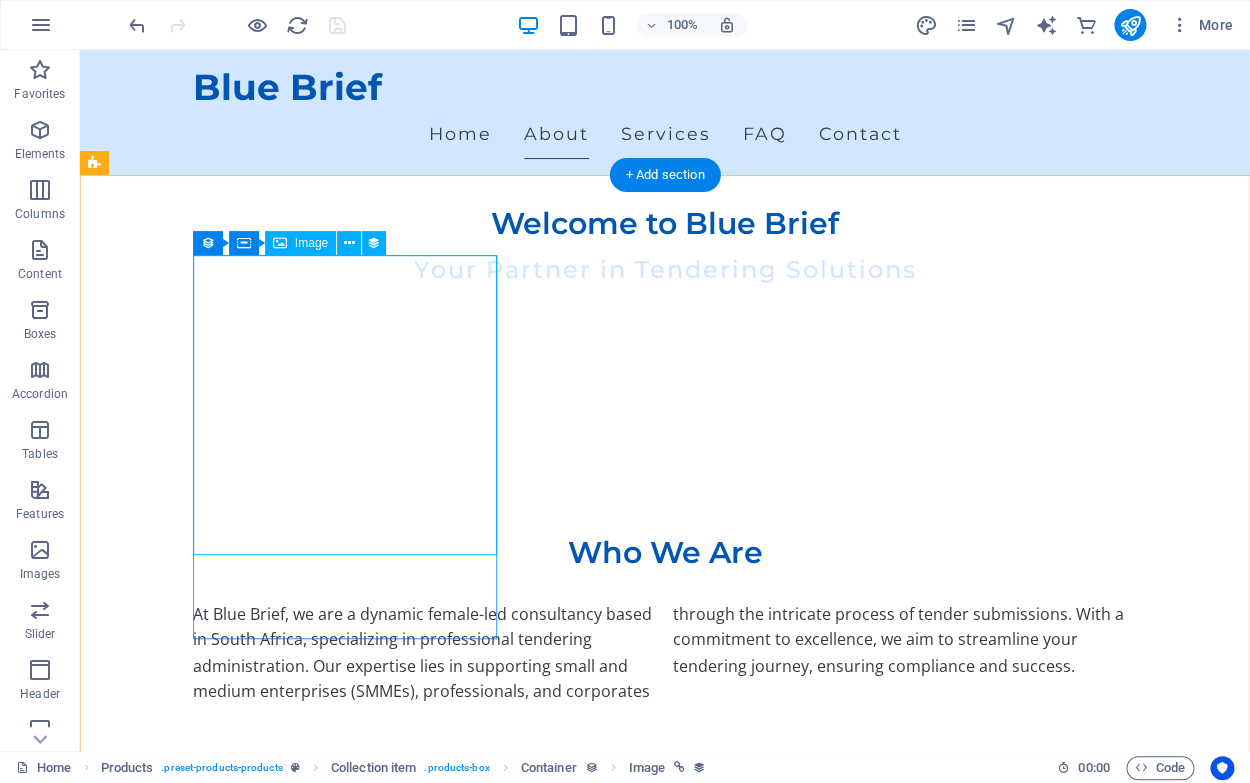 scroll, scrollTop: 613, scrollLeft: 0, axis: vertical 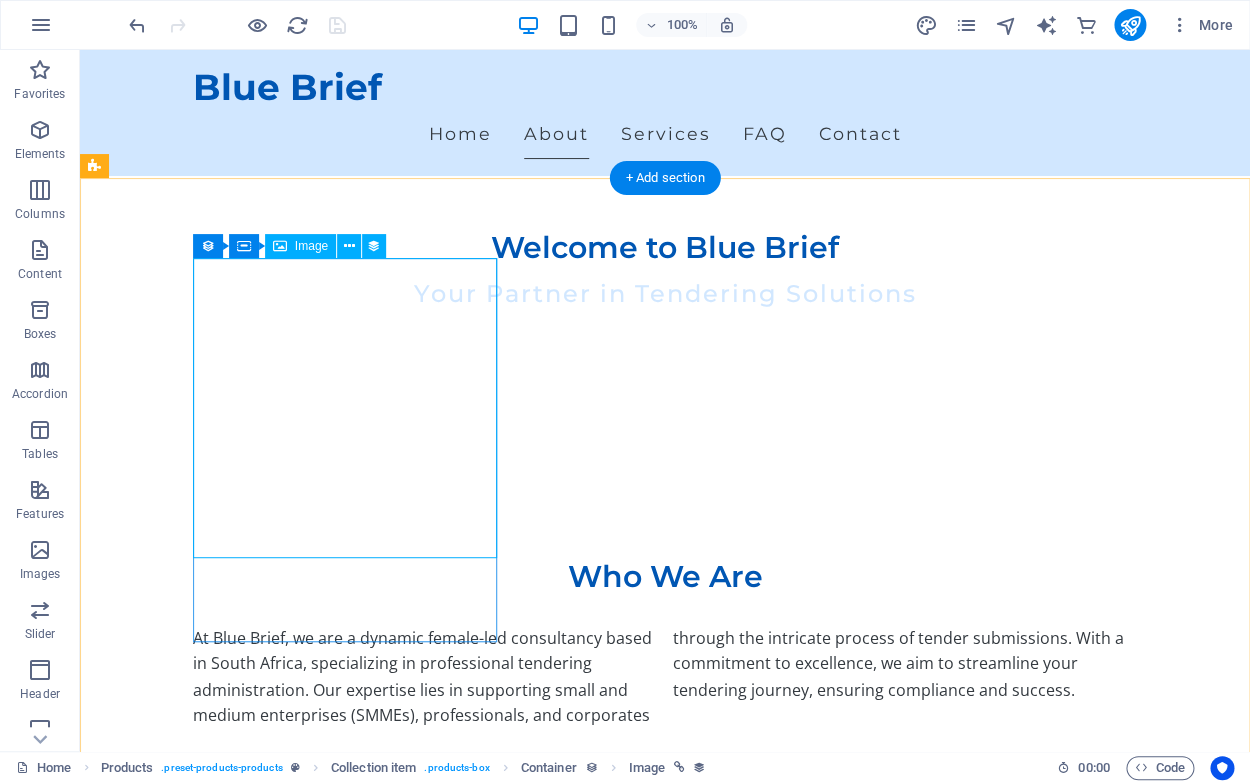 click at bounding box center (568, 1038) 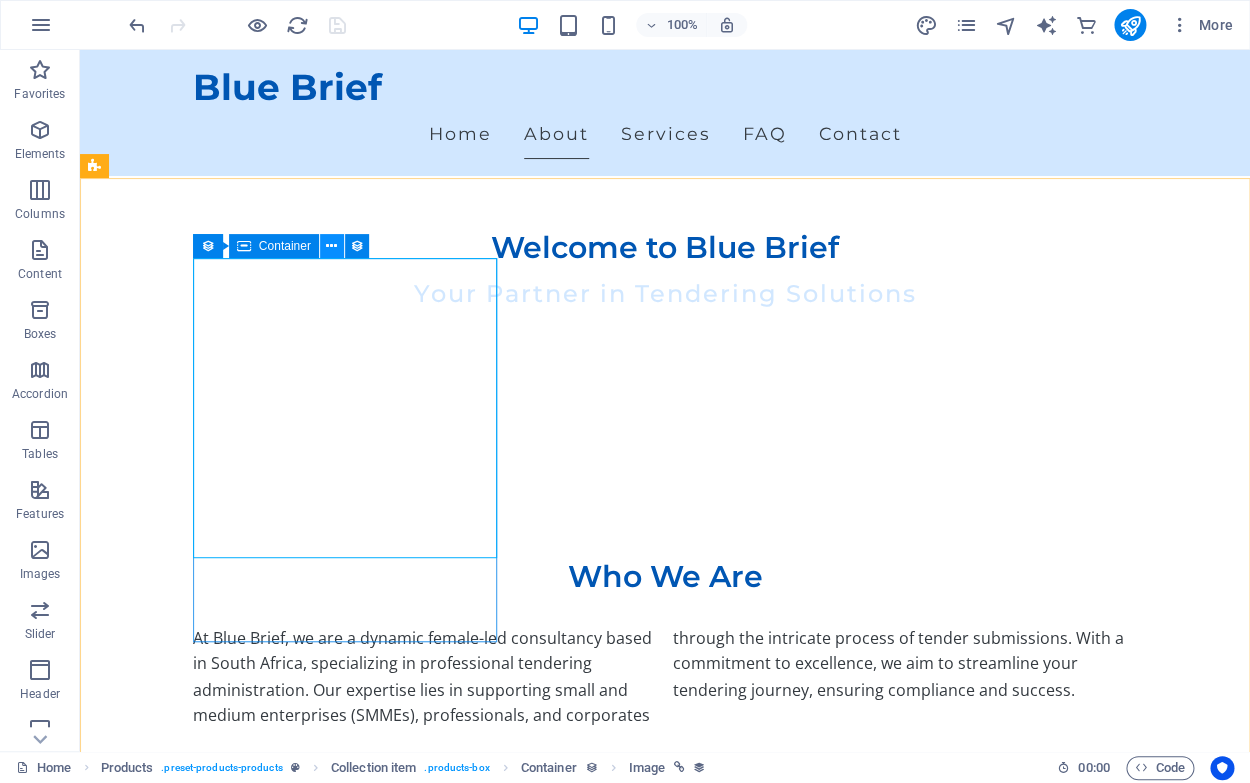 click at bounding box center (332, 246) 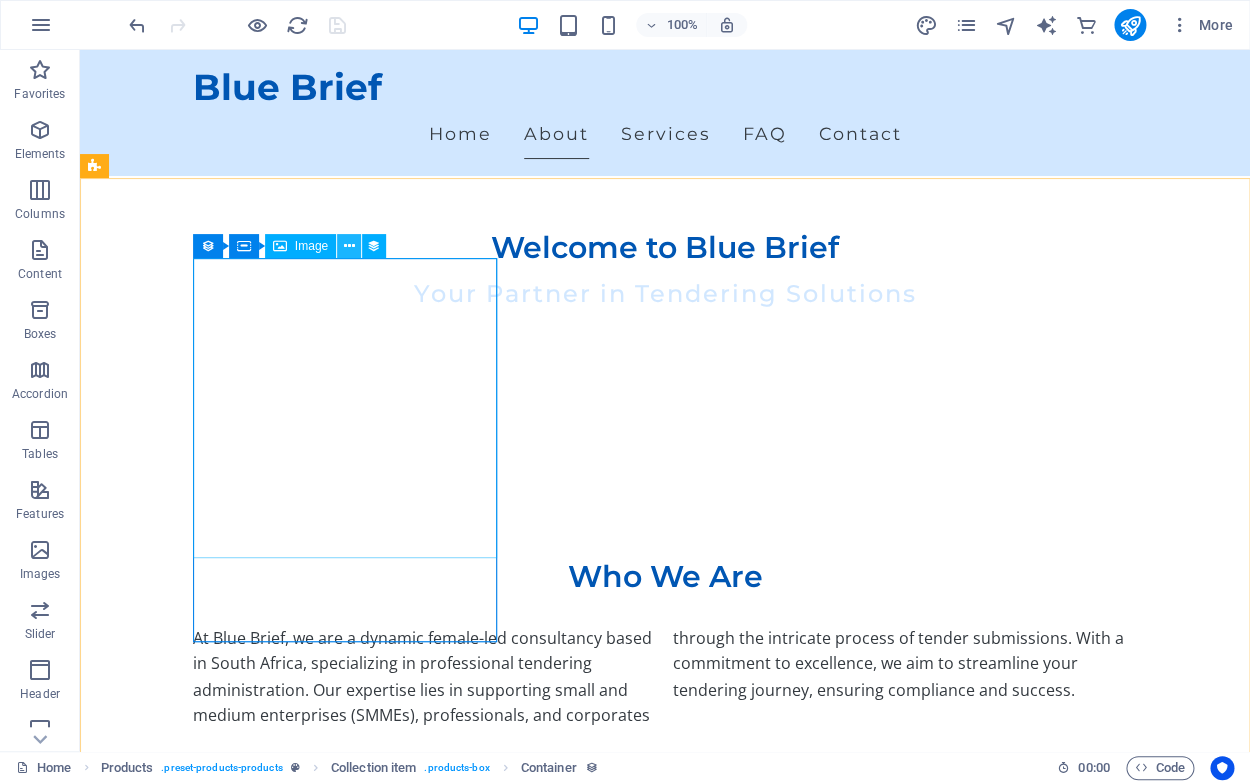click at bounding box center (349, 246) 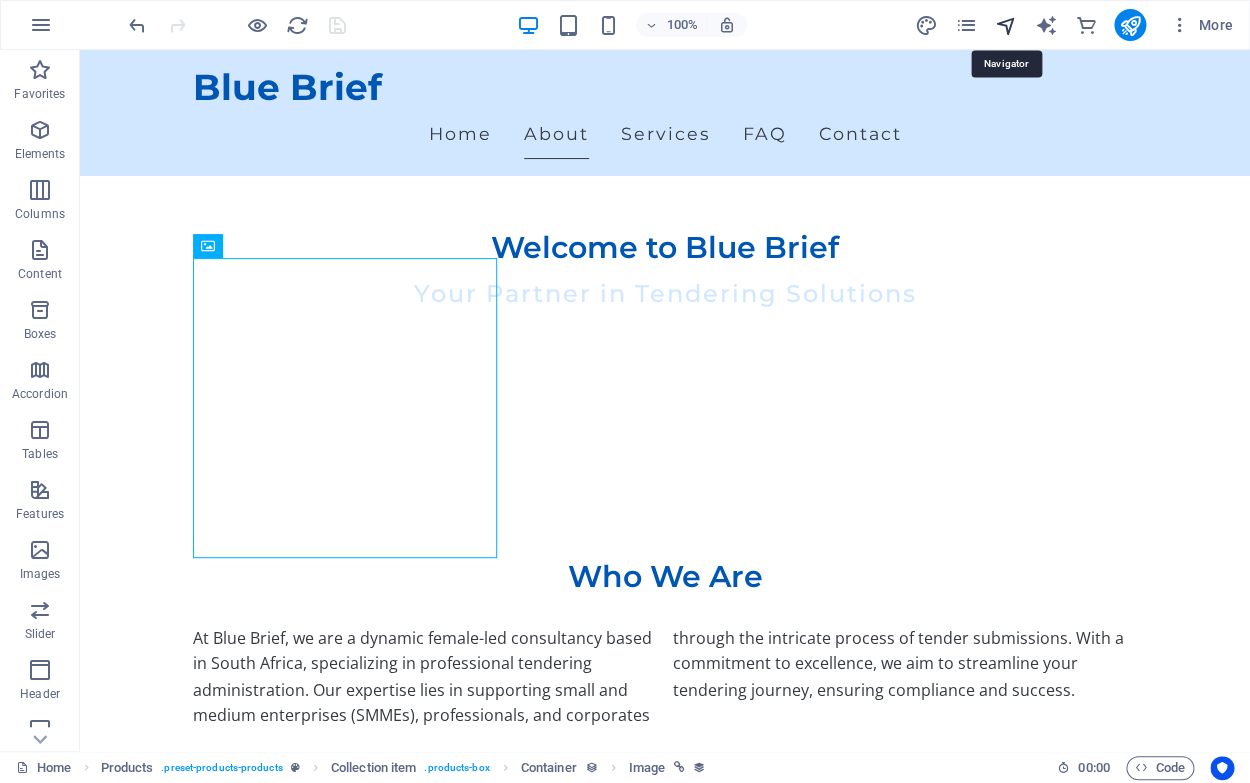 click at bounding box center [1005, 25] 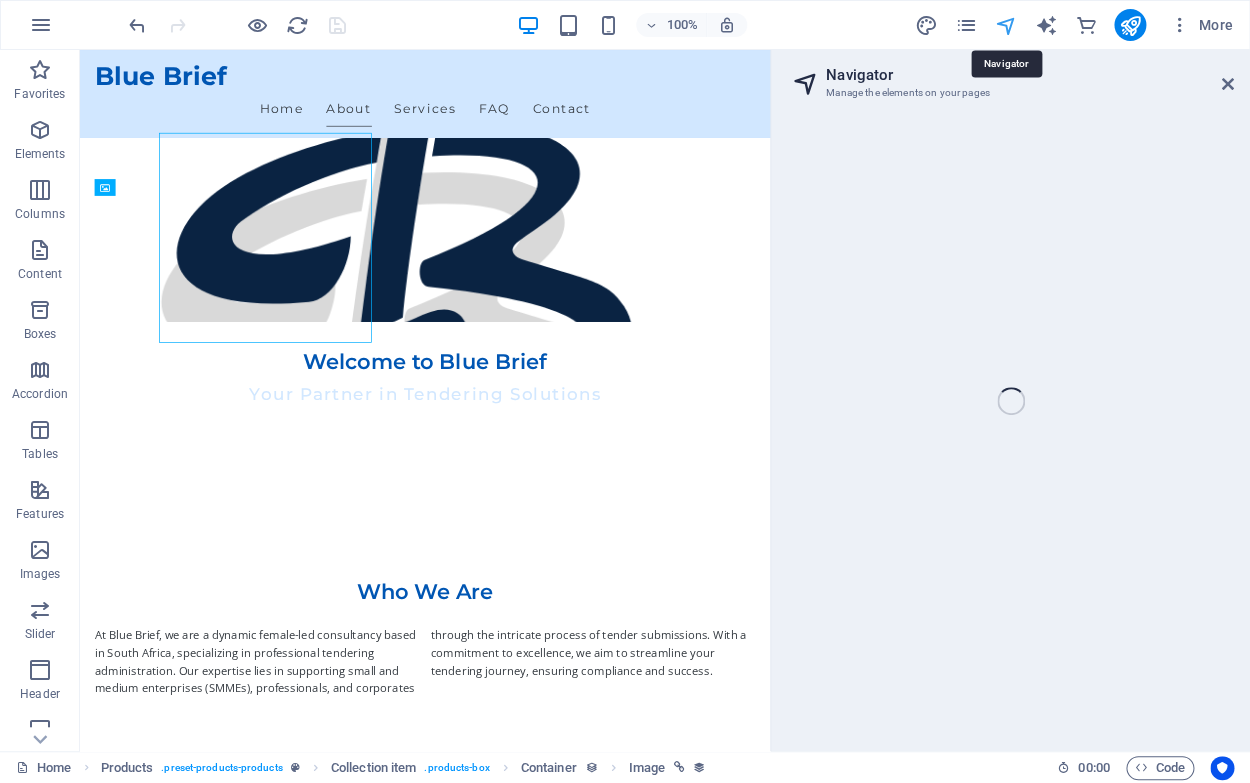 scroll, scrollTop: 703, scrollLeft: 0, axis: vertical 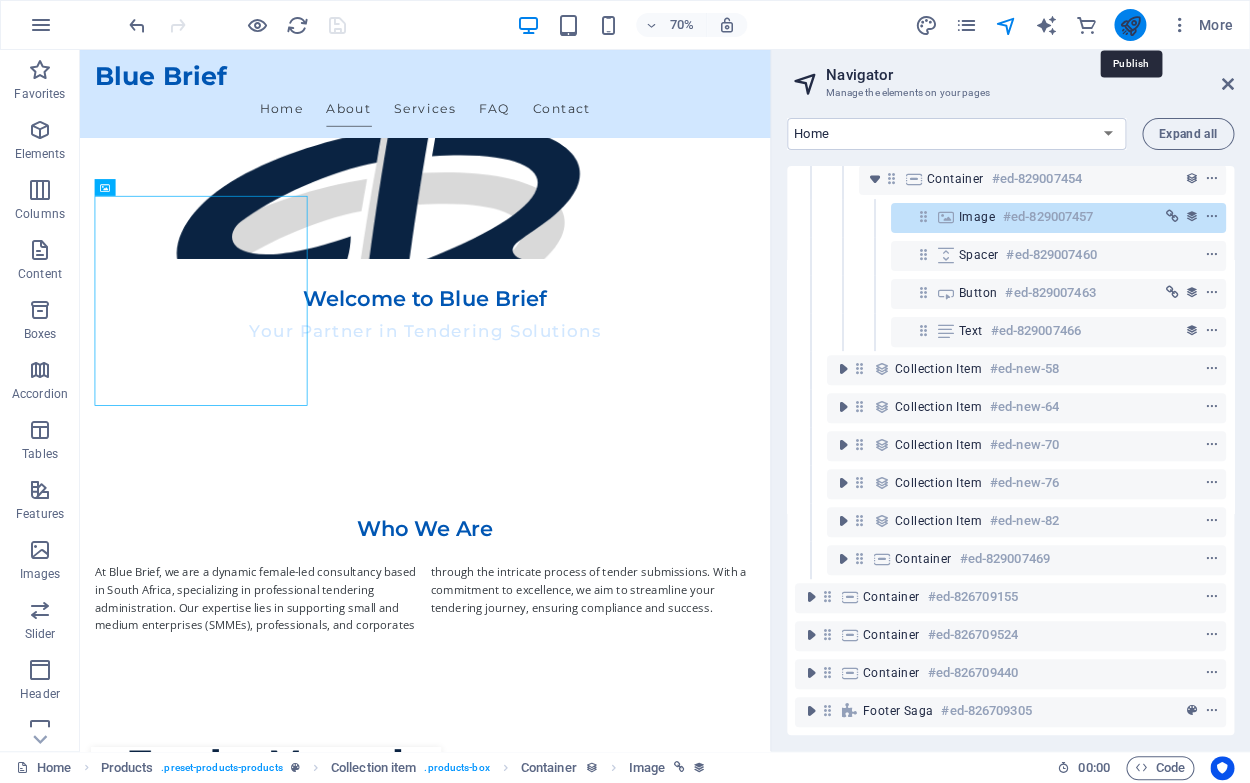click at bounding box center (1129, 25) 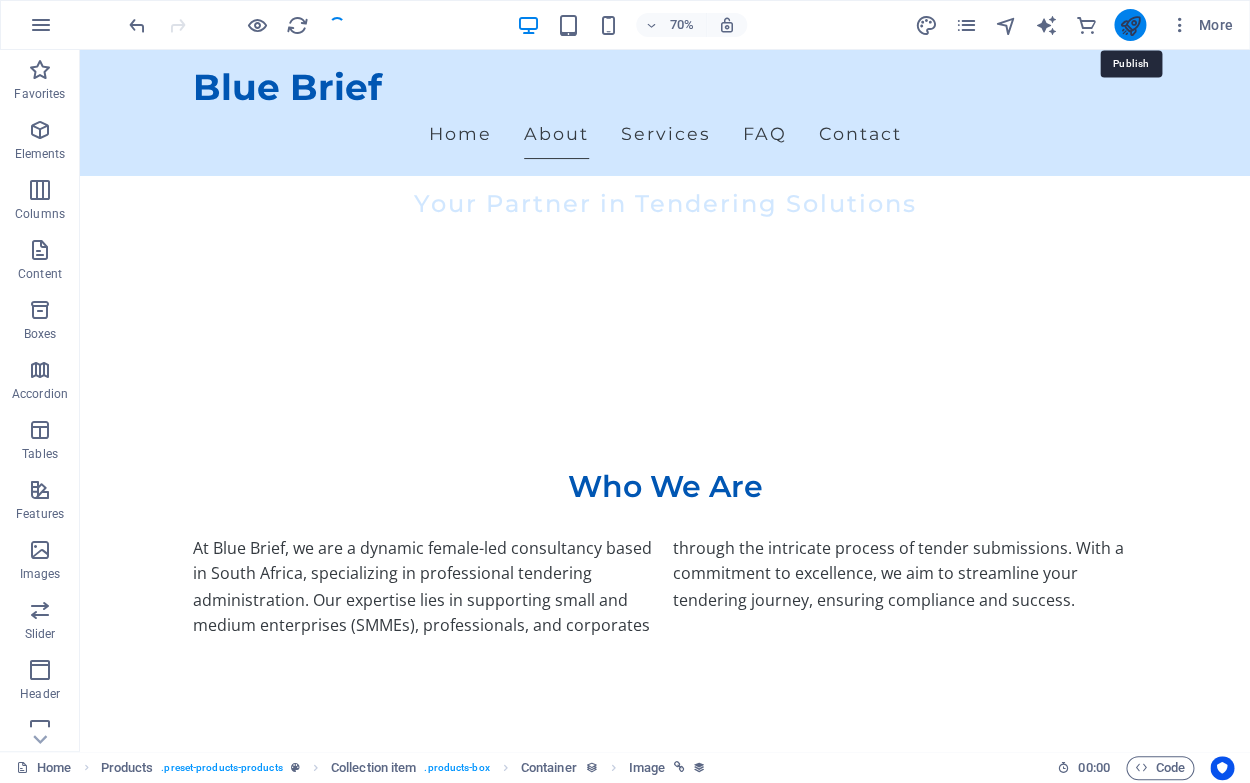 scroll, scrollTop: 613, scrollLeft: 0, axis: vertical 